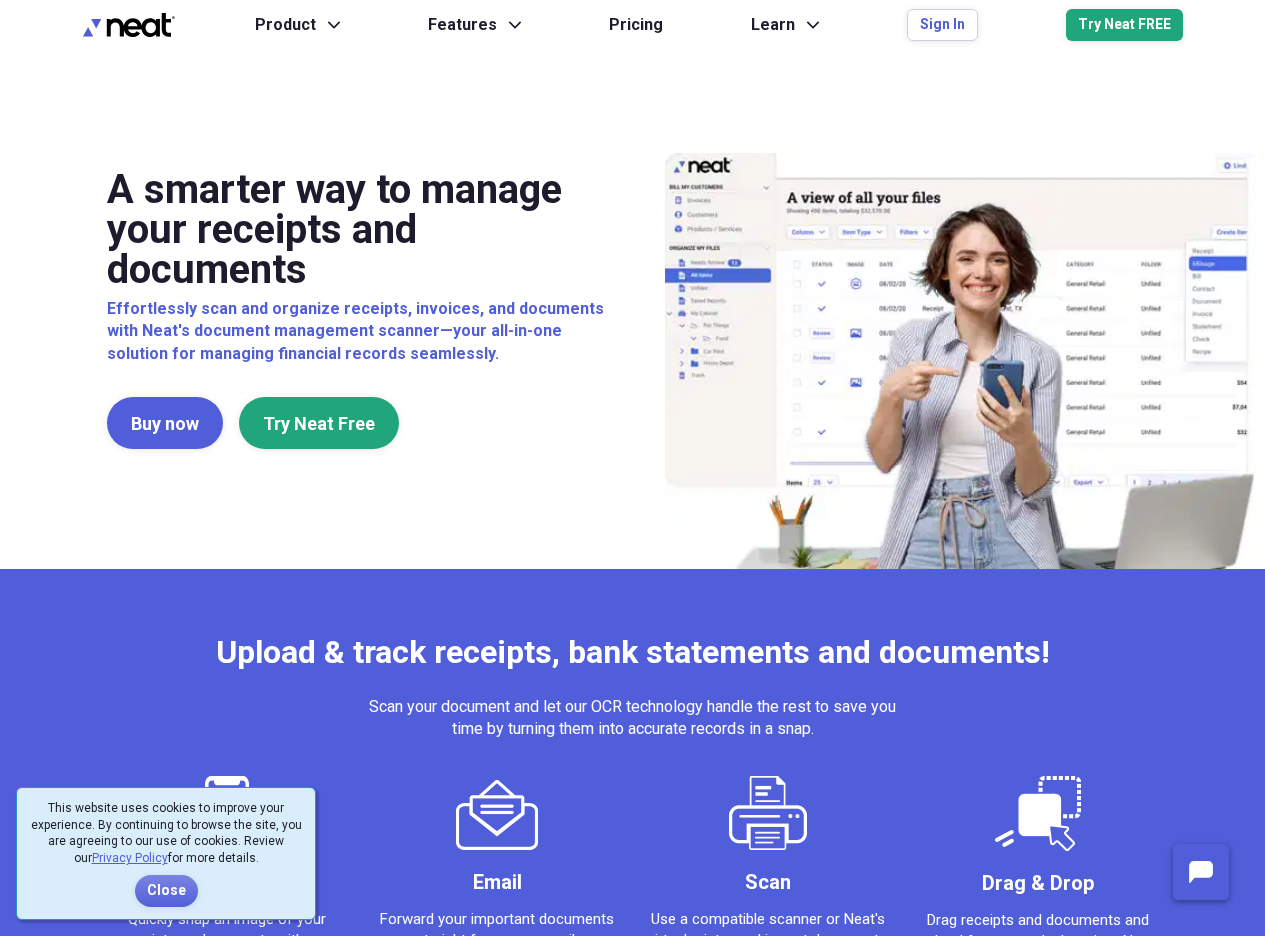 scroll, scrollTop: 0, scrollLeft: 0, axis: both 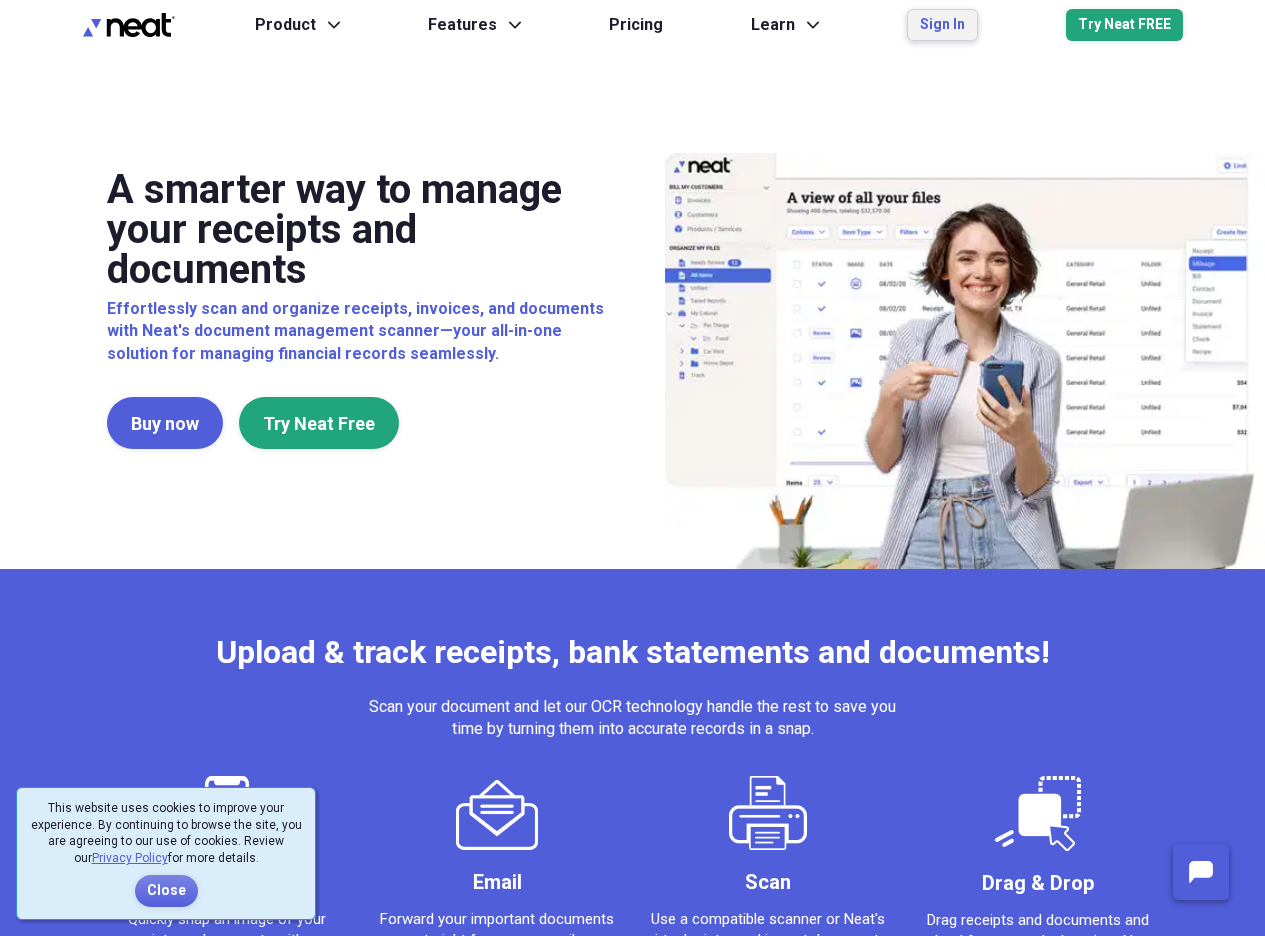 click on "Sign In" at bounding box center [942, 25] 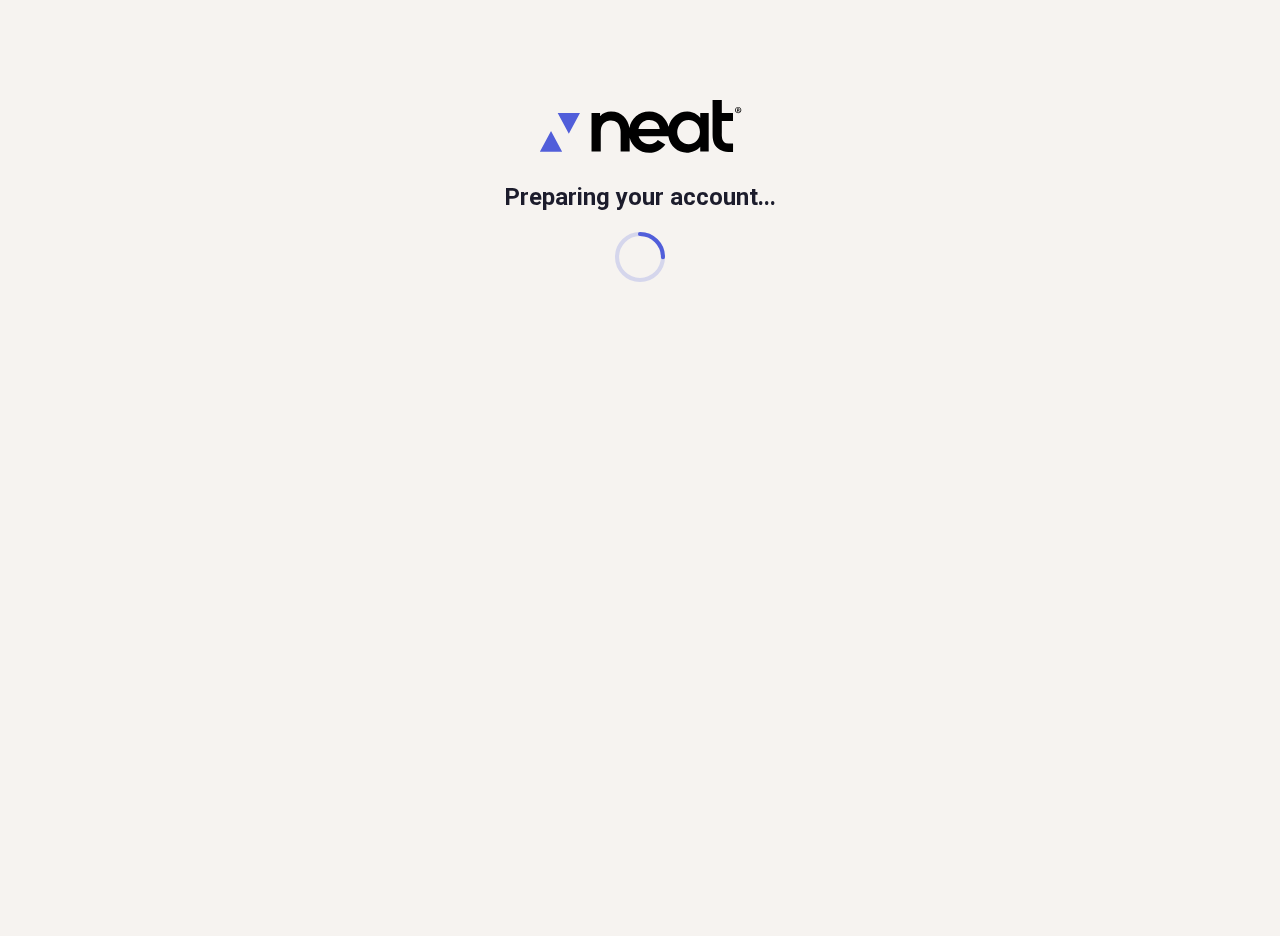 scroll, scrollTop: 0, scrollLeft: 0, axis: both 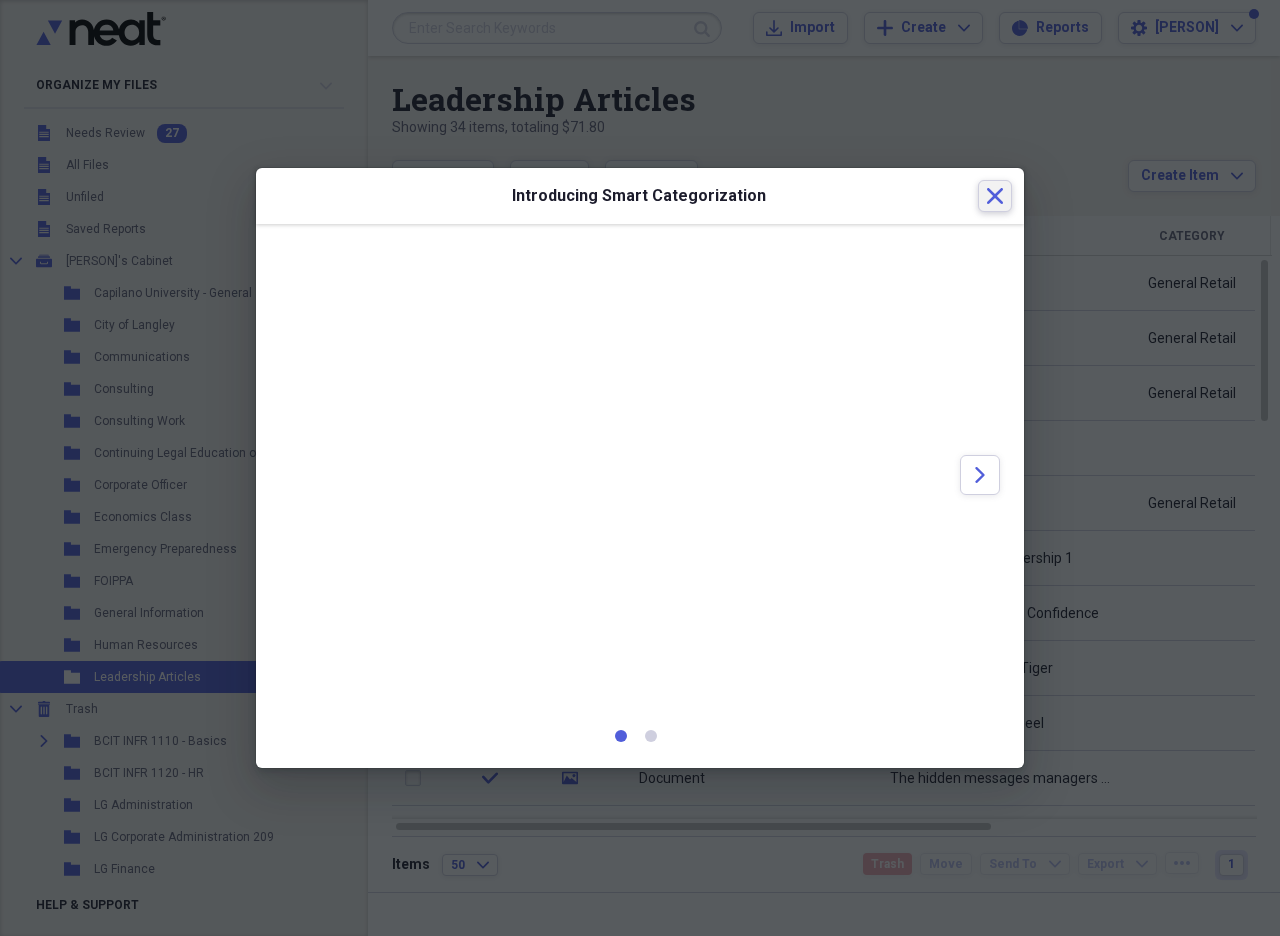 click 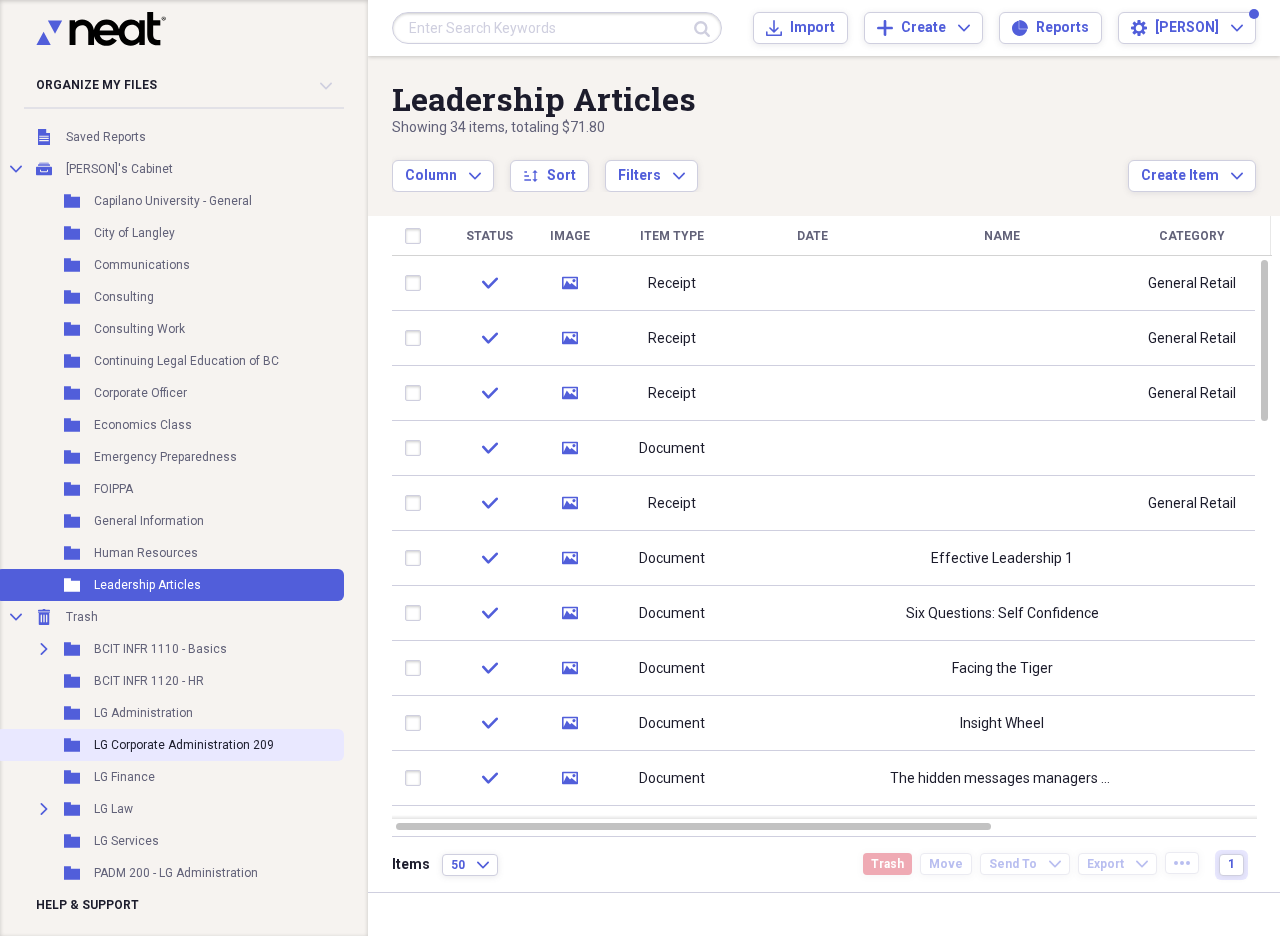 scroll, scrollTop: 171, scrollLeft: 0, axis: vertical 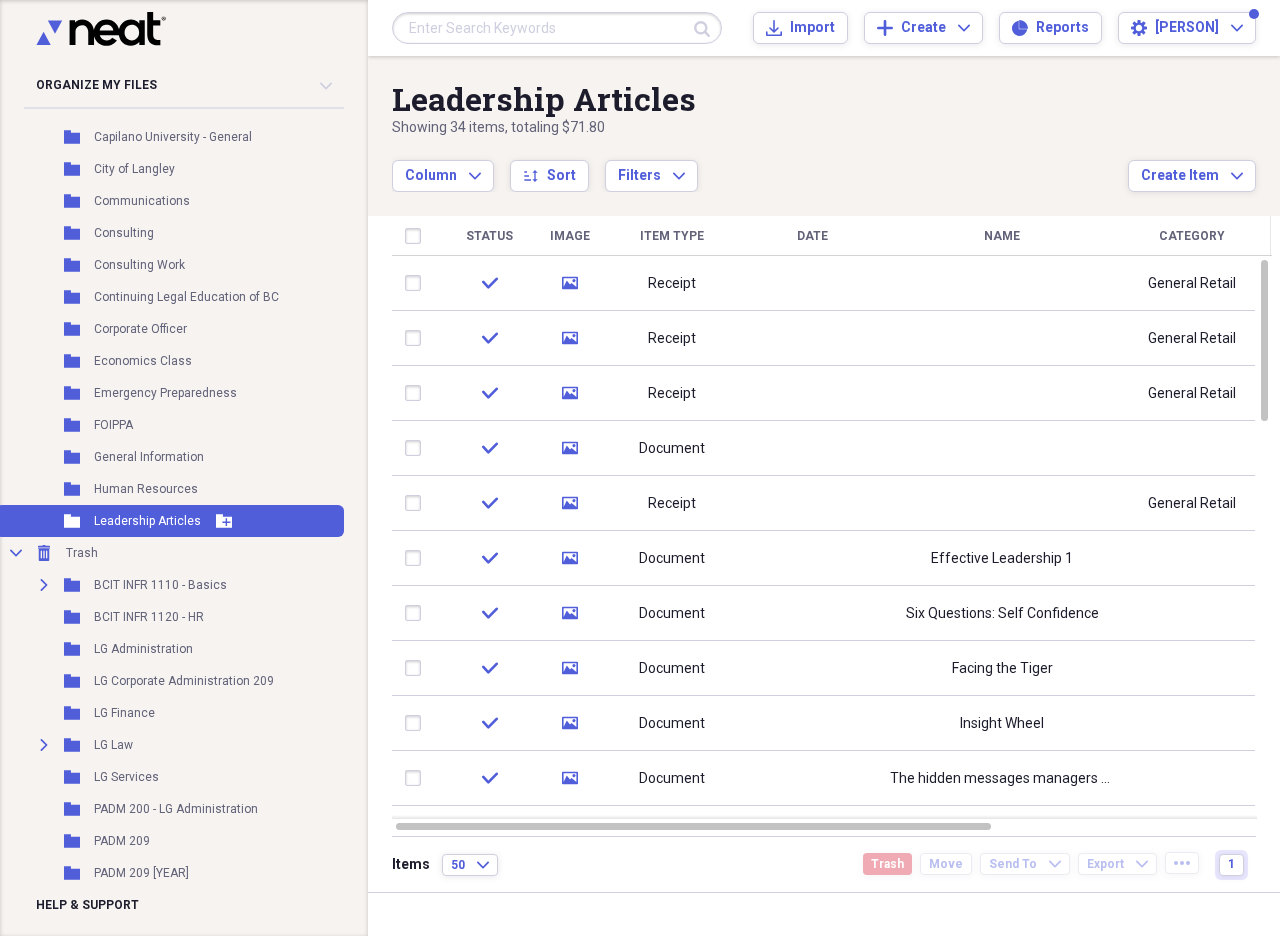 click on "Leadership Articles" at bounding box center (147, 521) 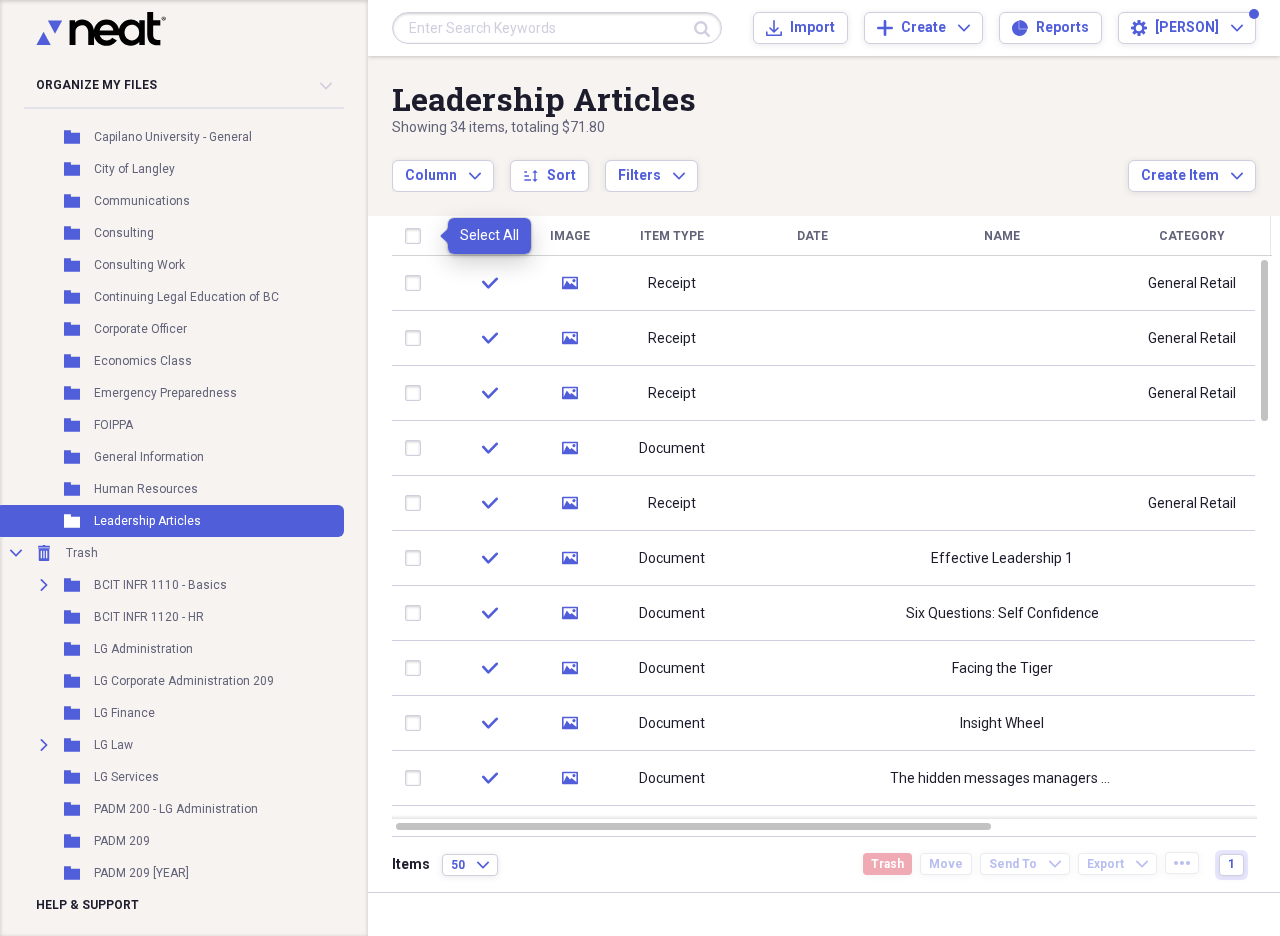 click at bounding box center (417, 236) 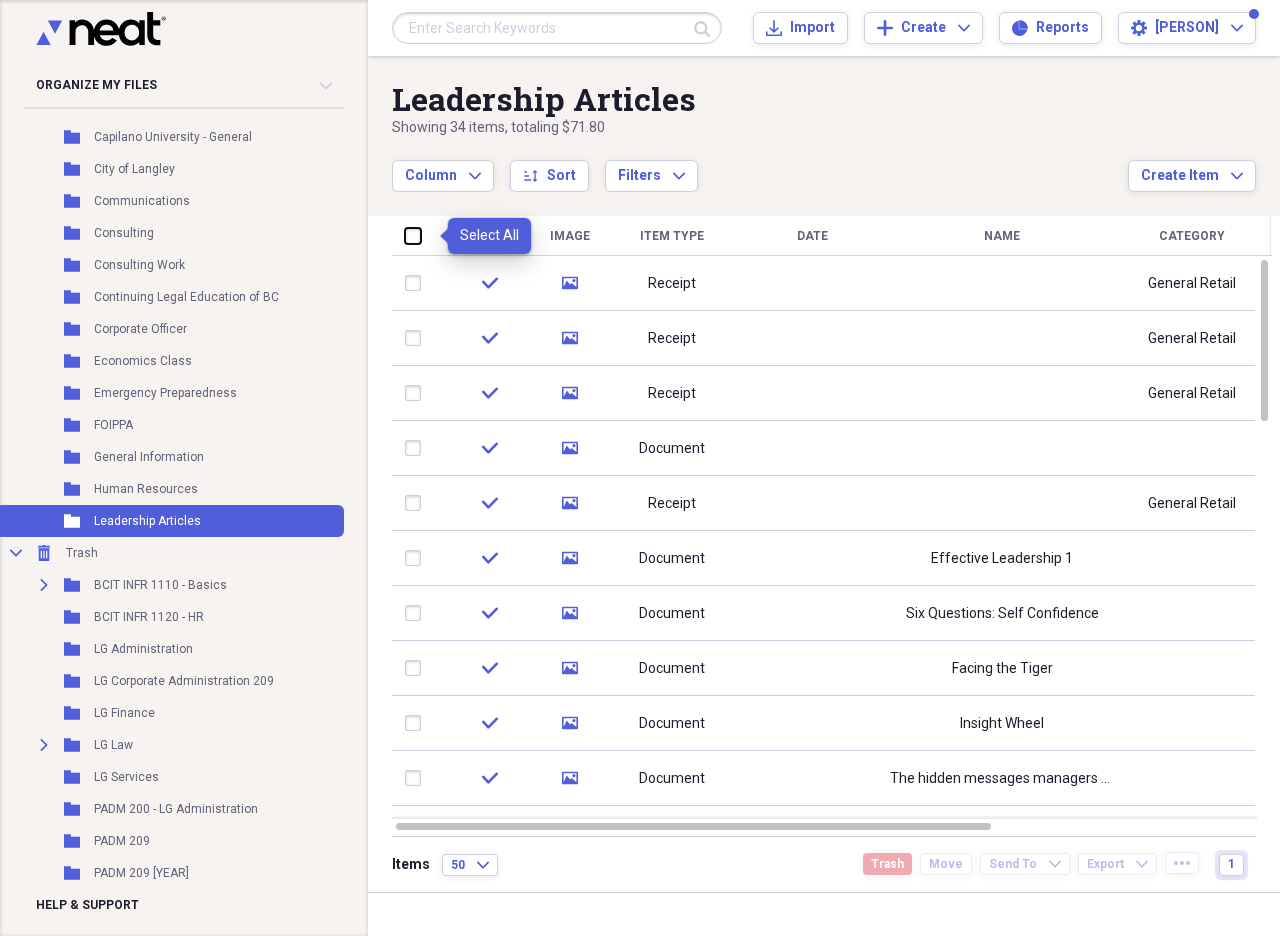 click at bounding box center [405, 235] 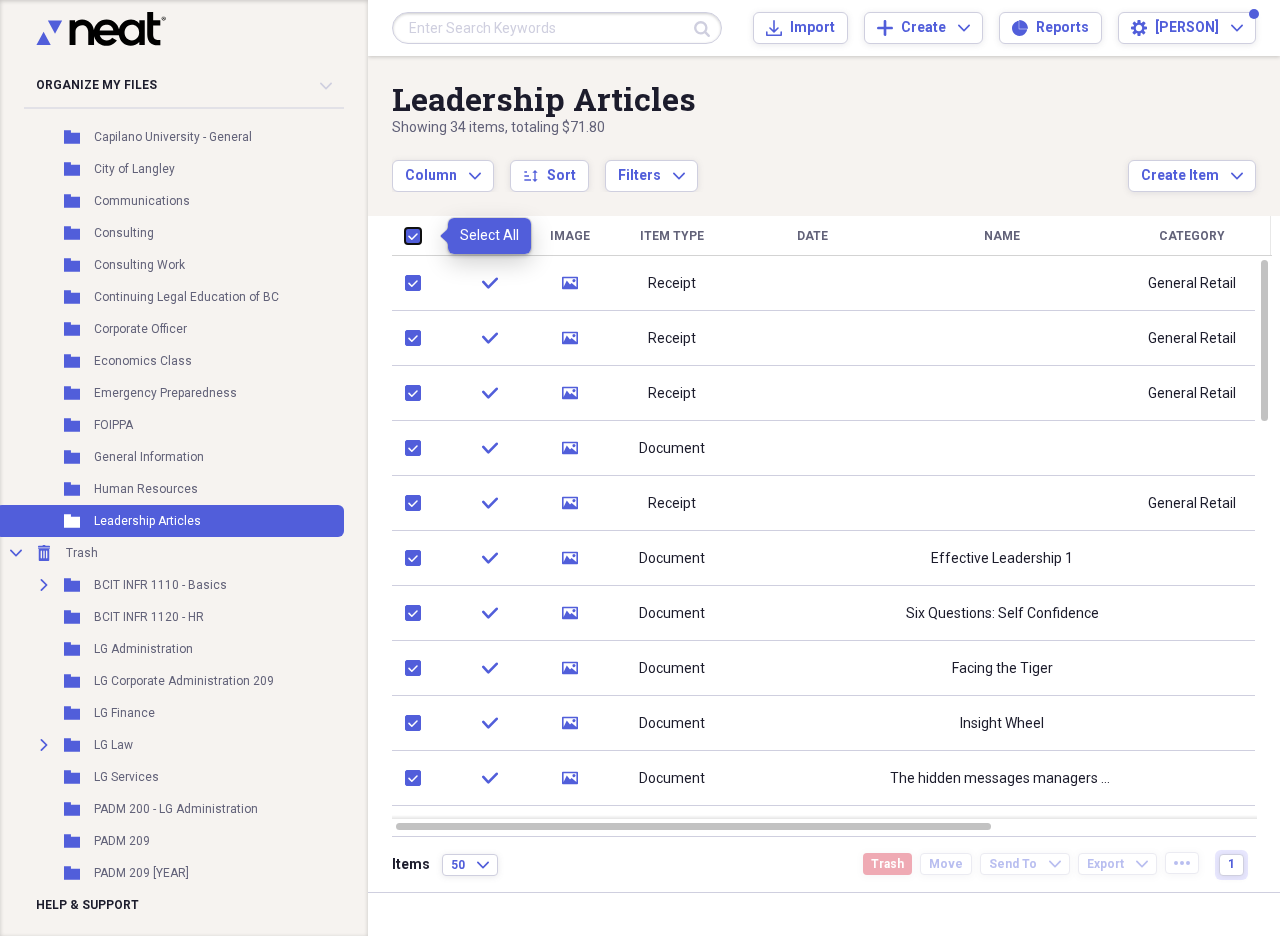 checkbox on "true" 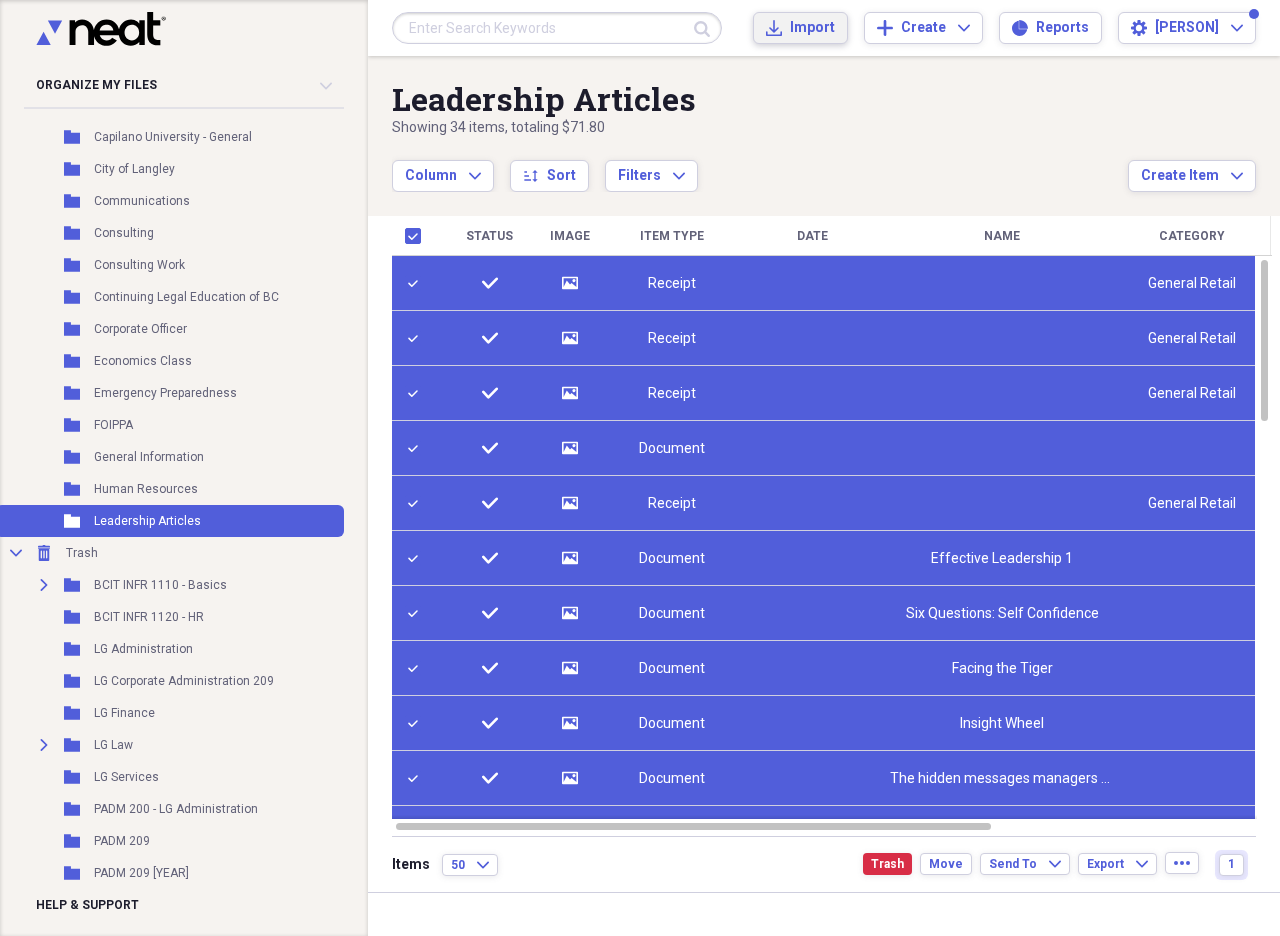 click on "Import" at bounding box center (812, 28) 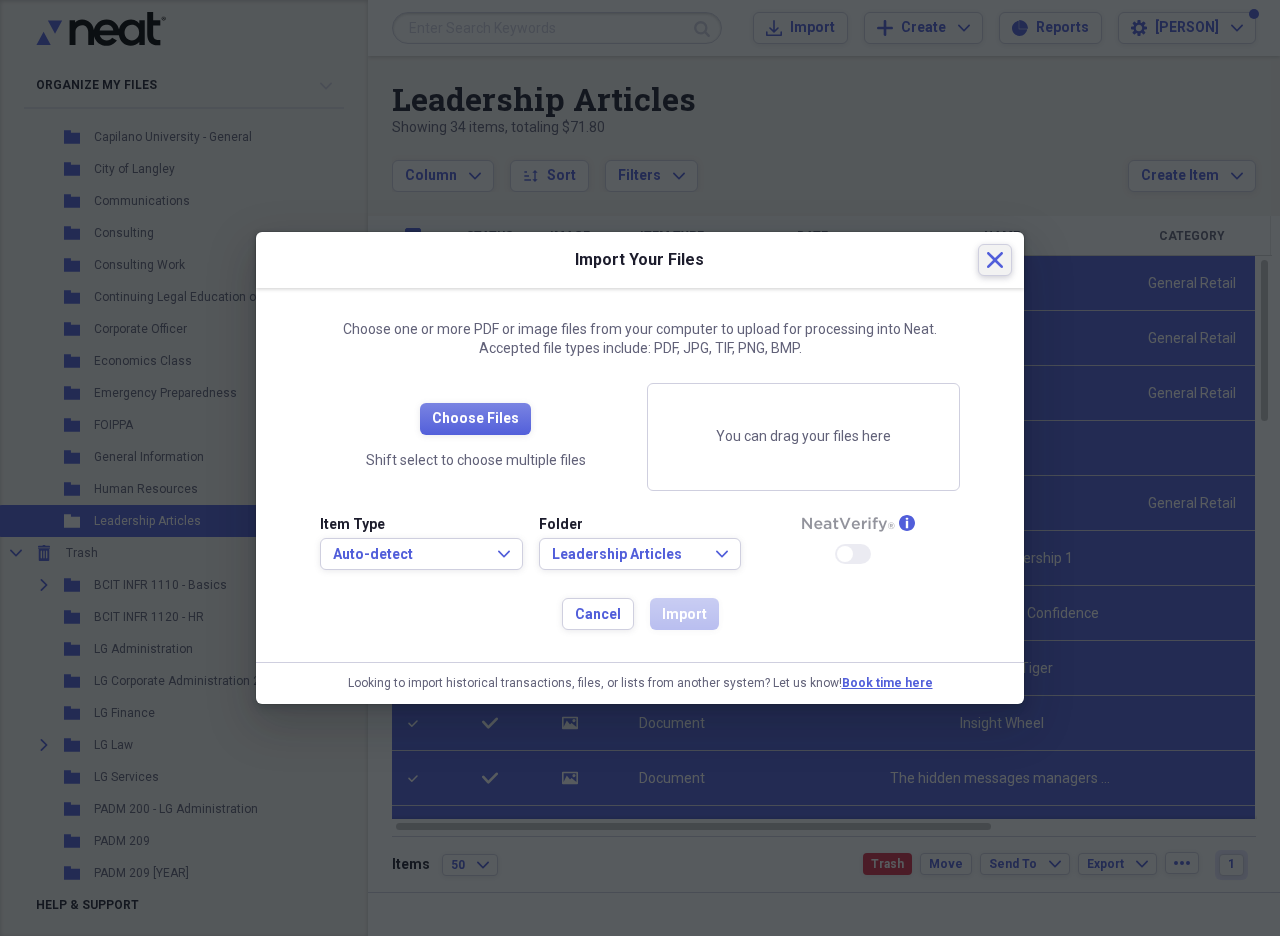 click on "Close" 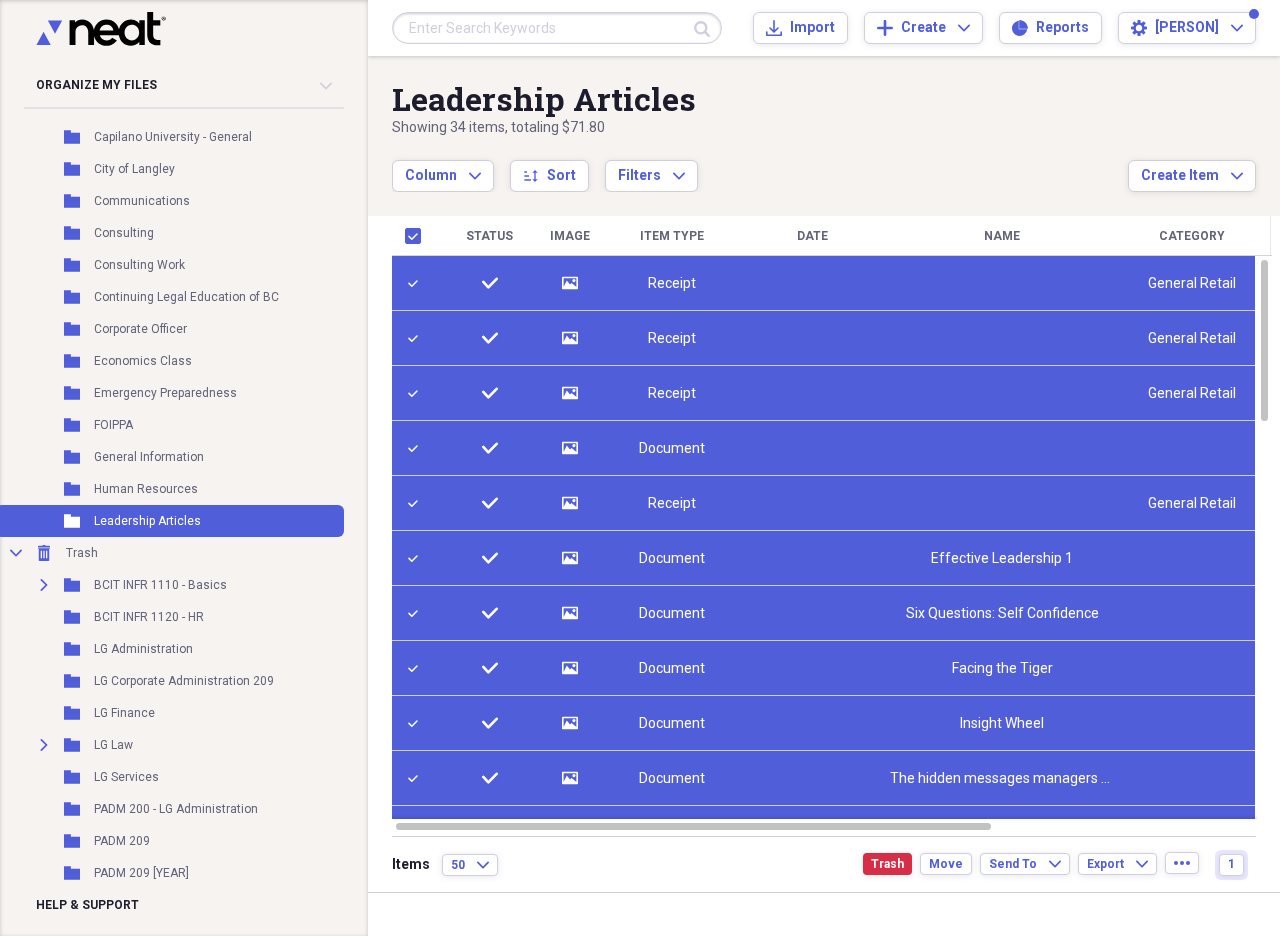 click at bounding box center [417, 236] 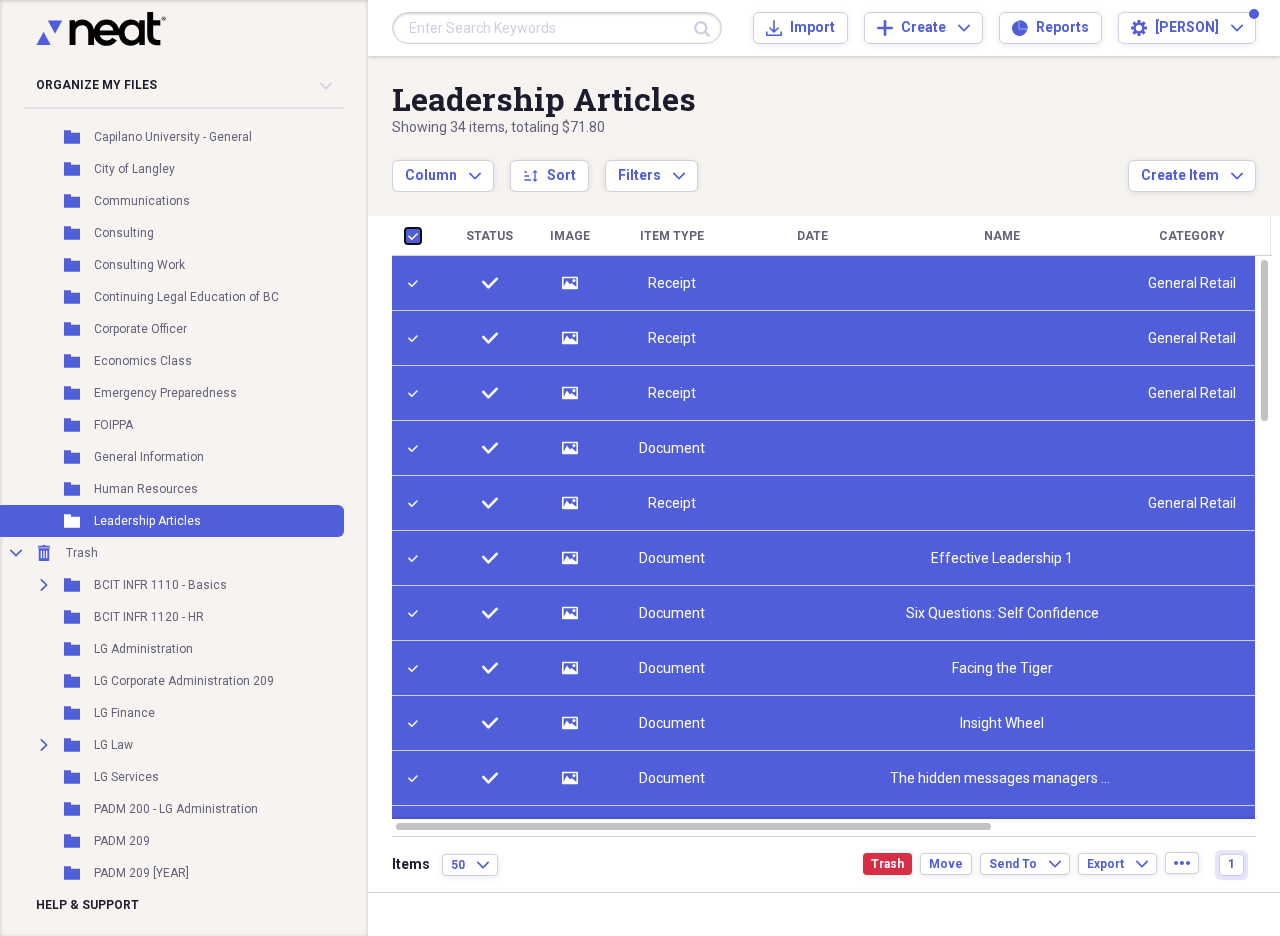 click at bounding box center (405, 235) 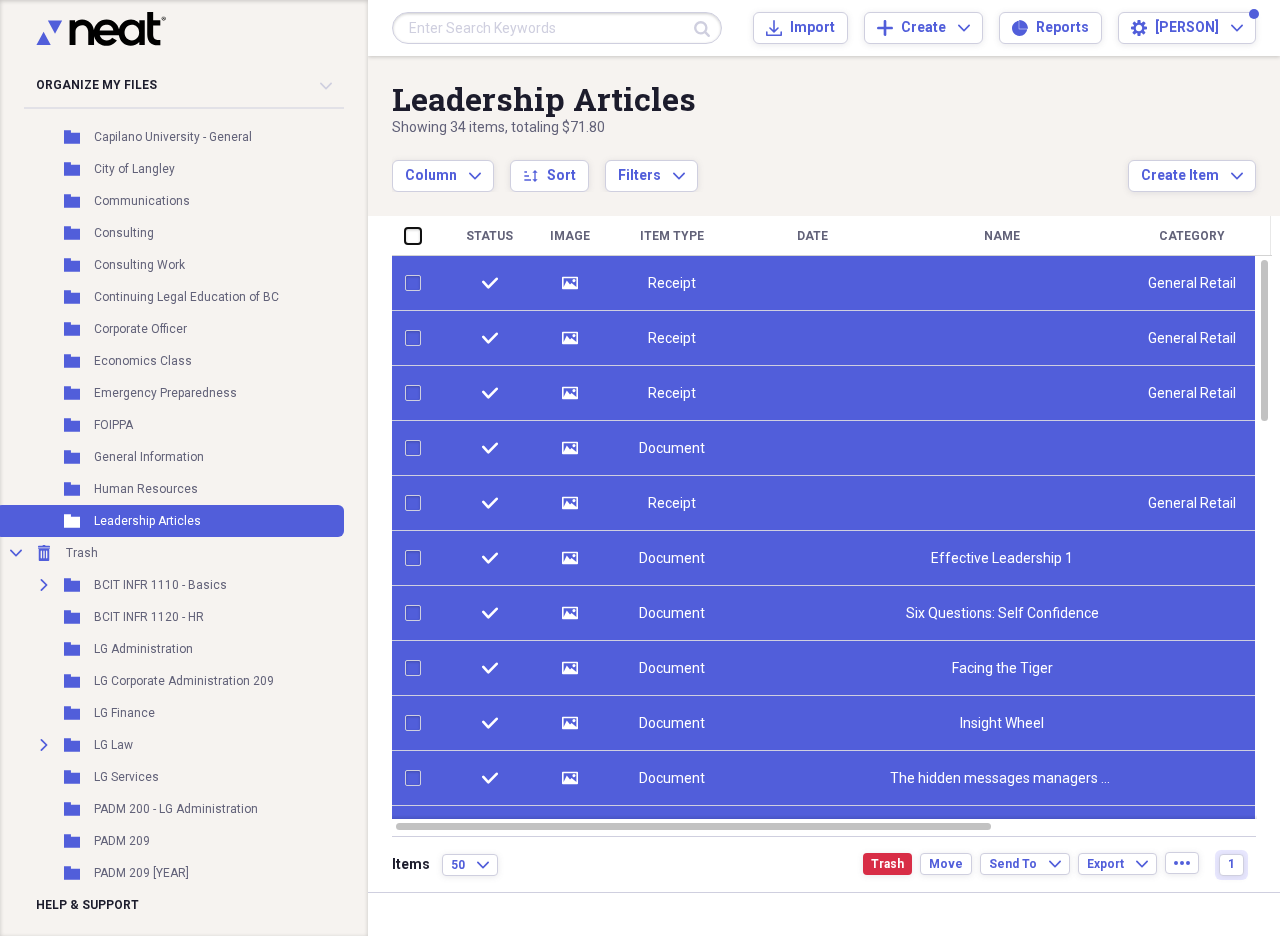 checkbox on "false" 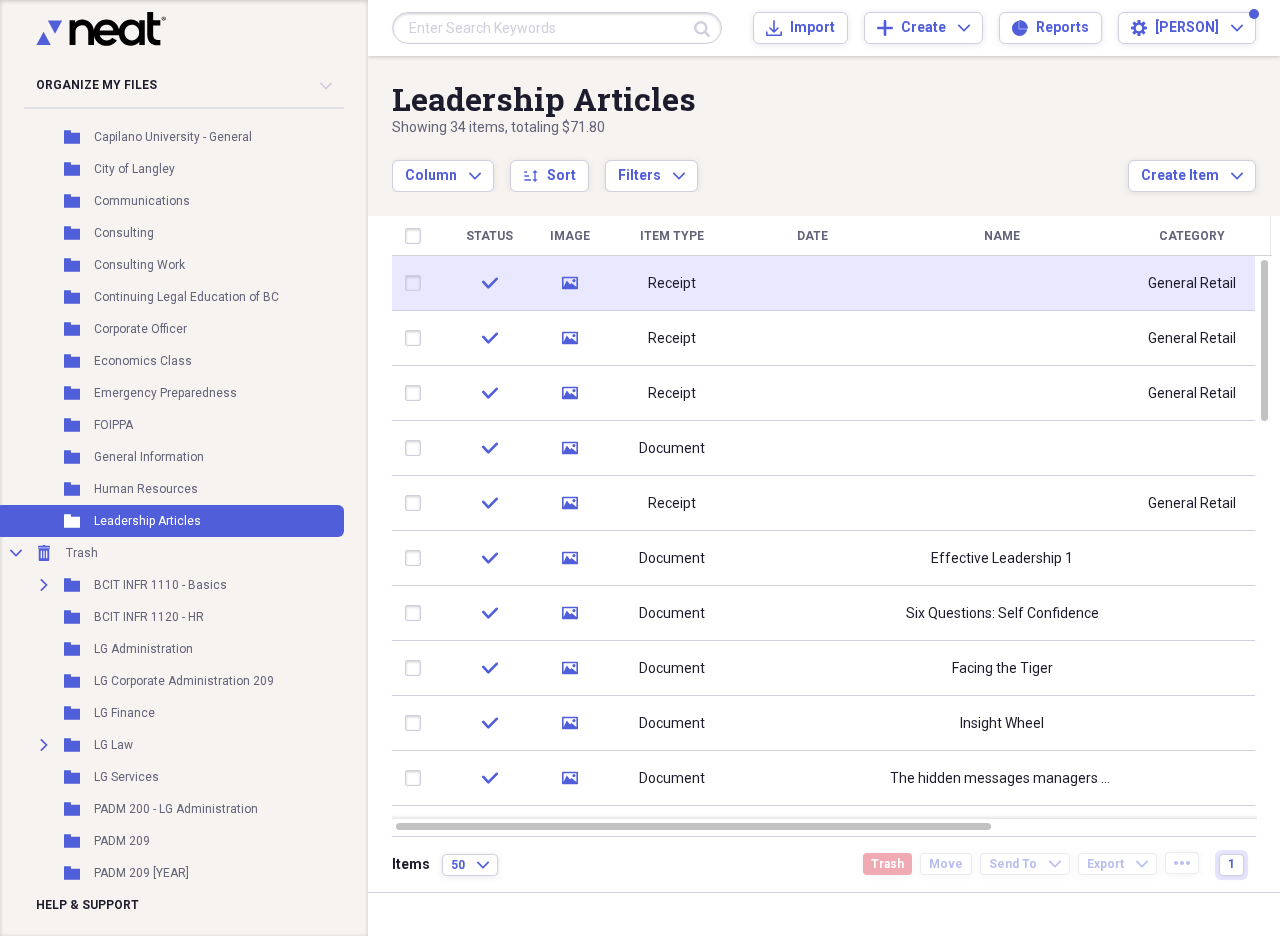 click on "Receipt" at bounding box center [672, 284] 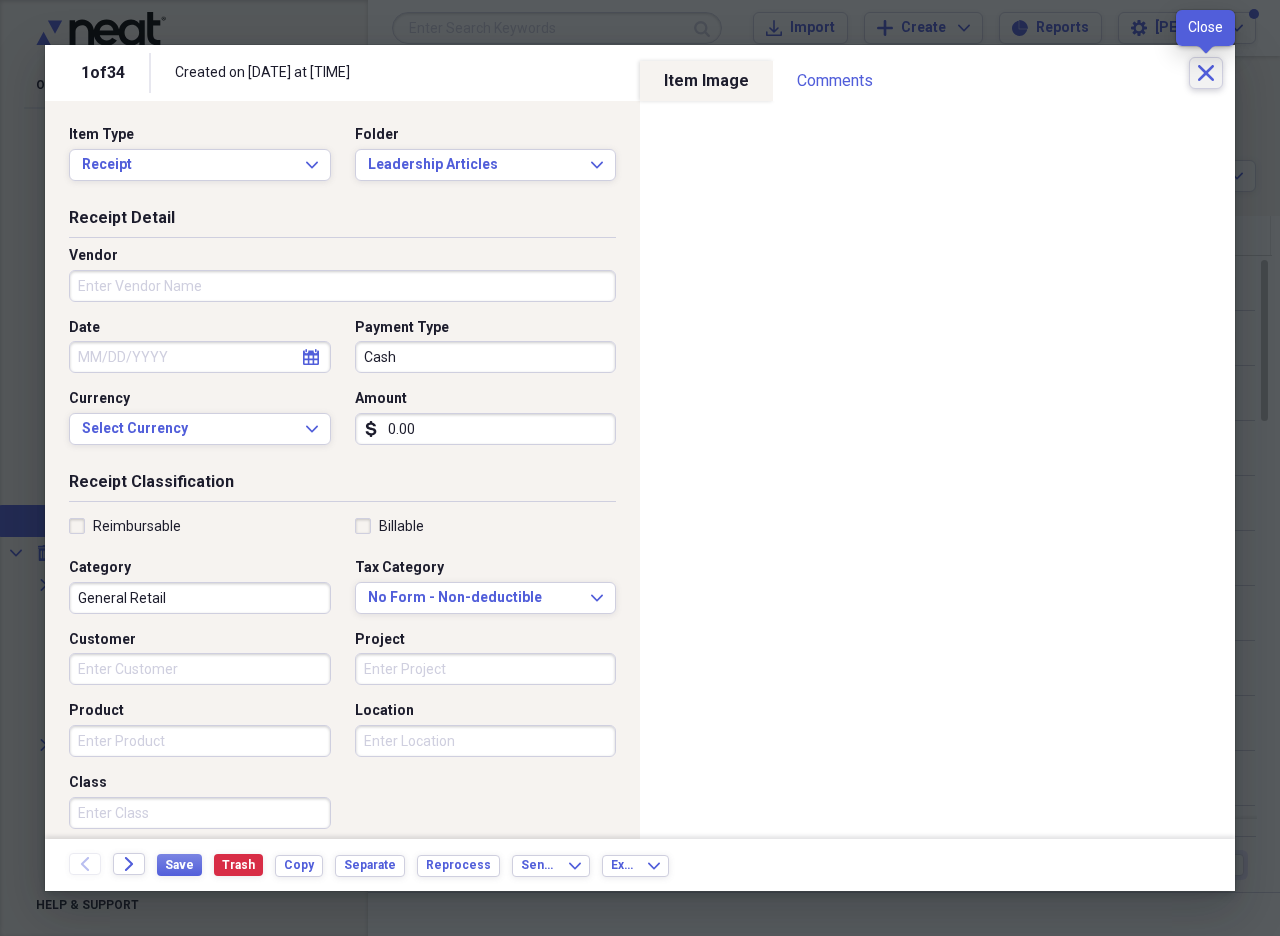 click on "Close" at bounding box center (1206, 73) 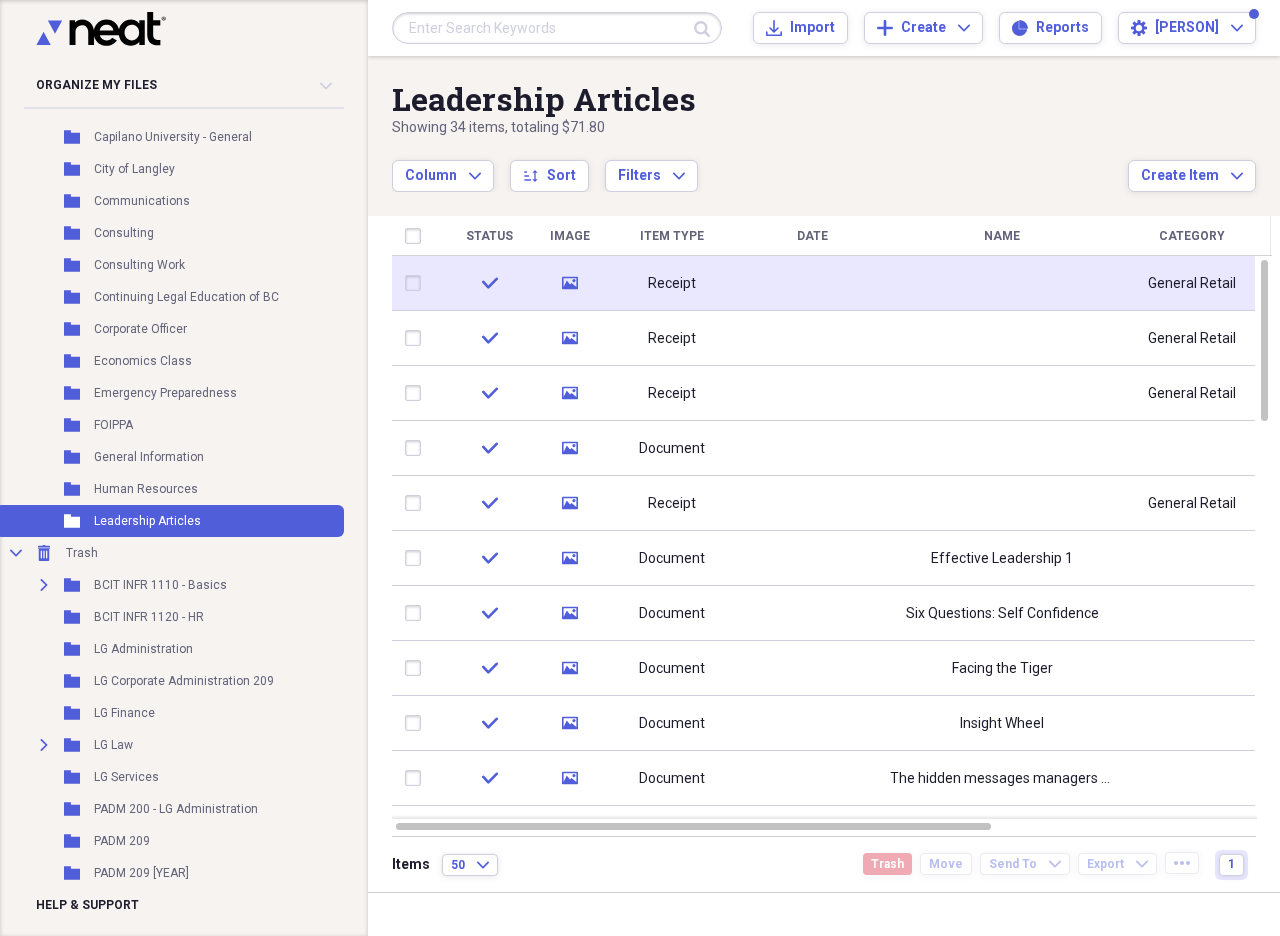 click on "Receipt" at bounding box center (672, 284) 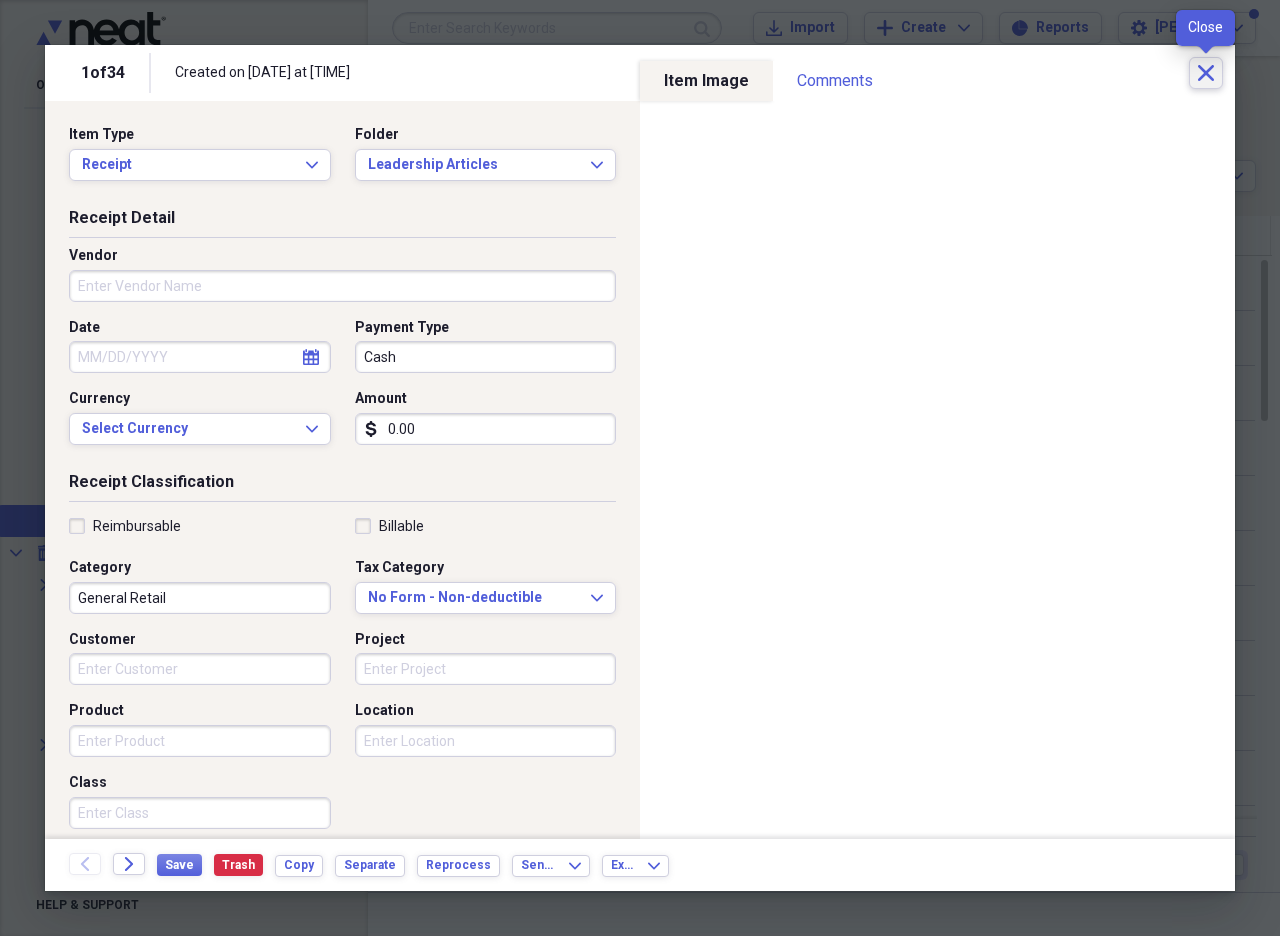 click on "Close" 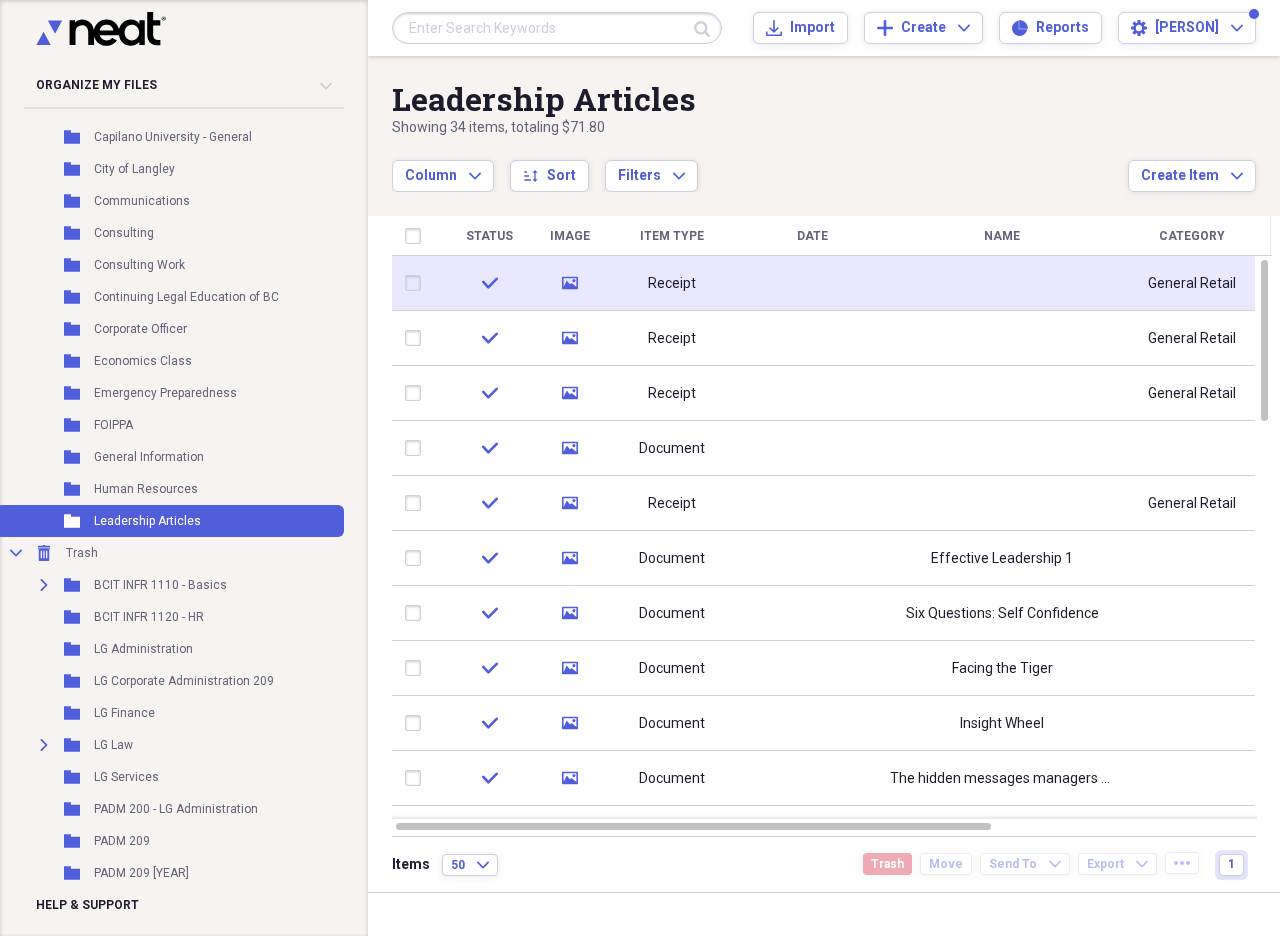 click at bounding box center [417, 283] 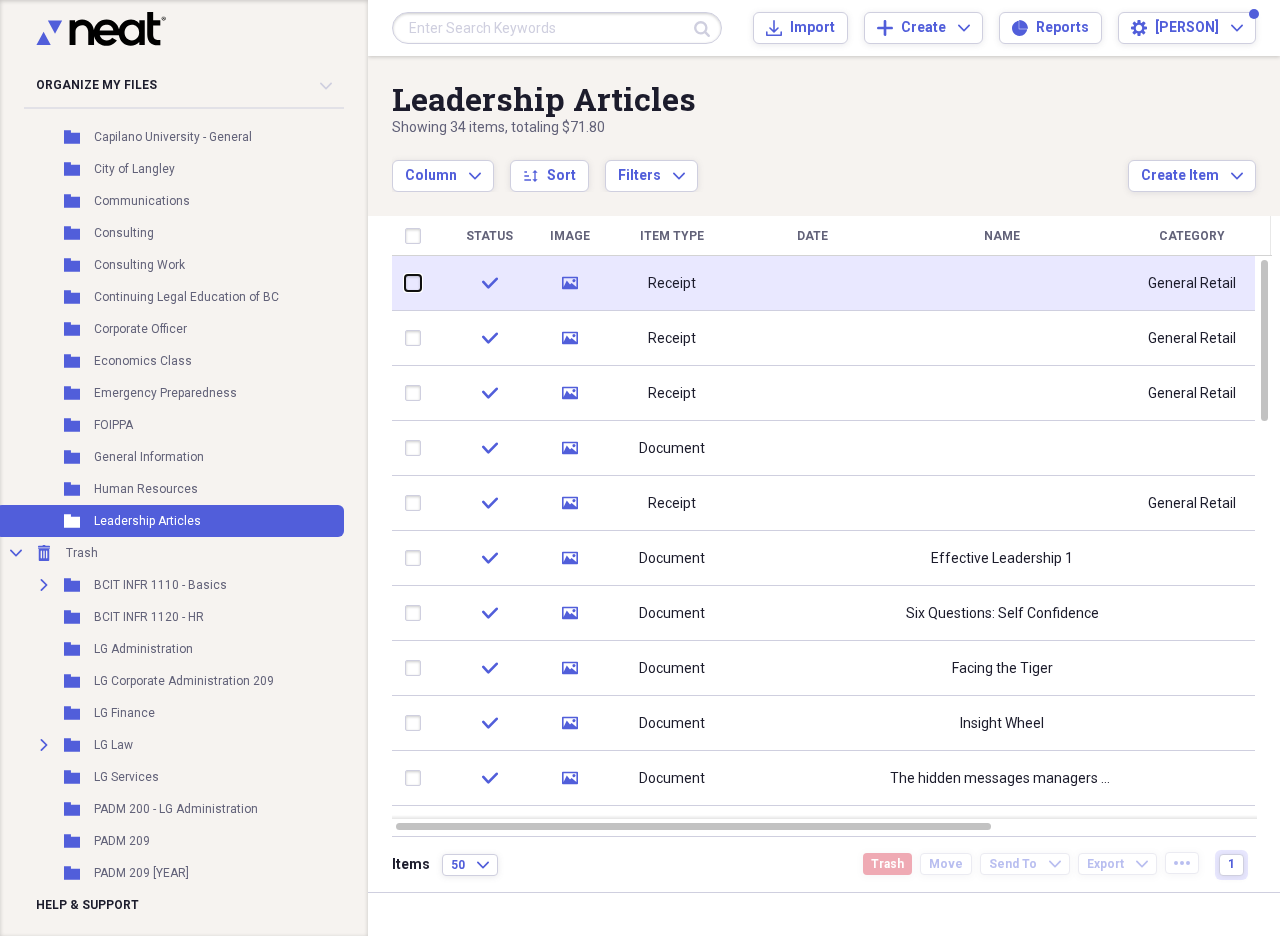 click at bounding box center (405, 283) 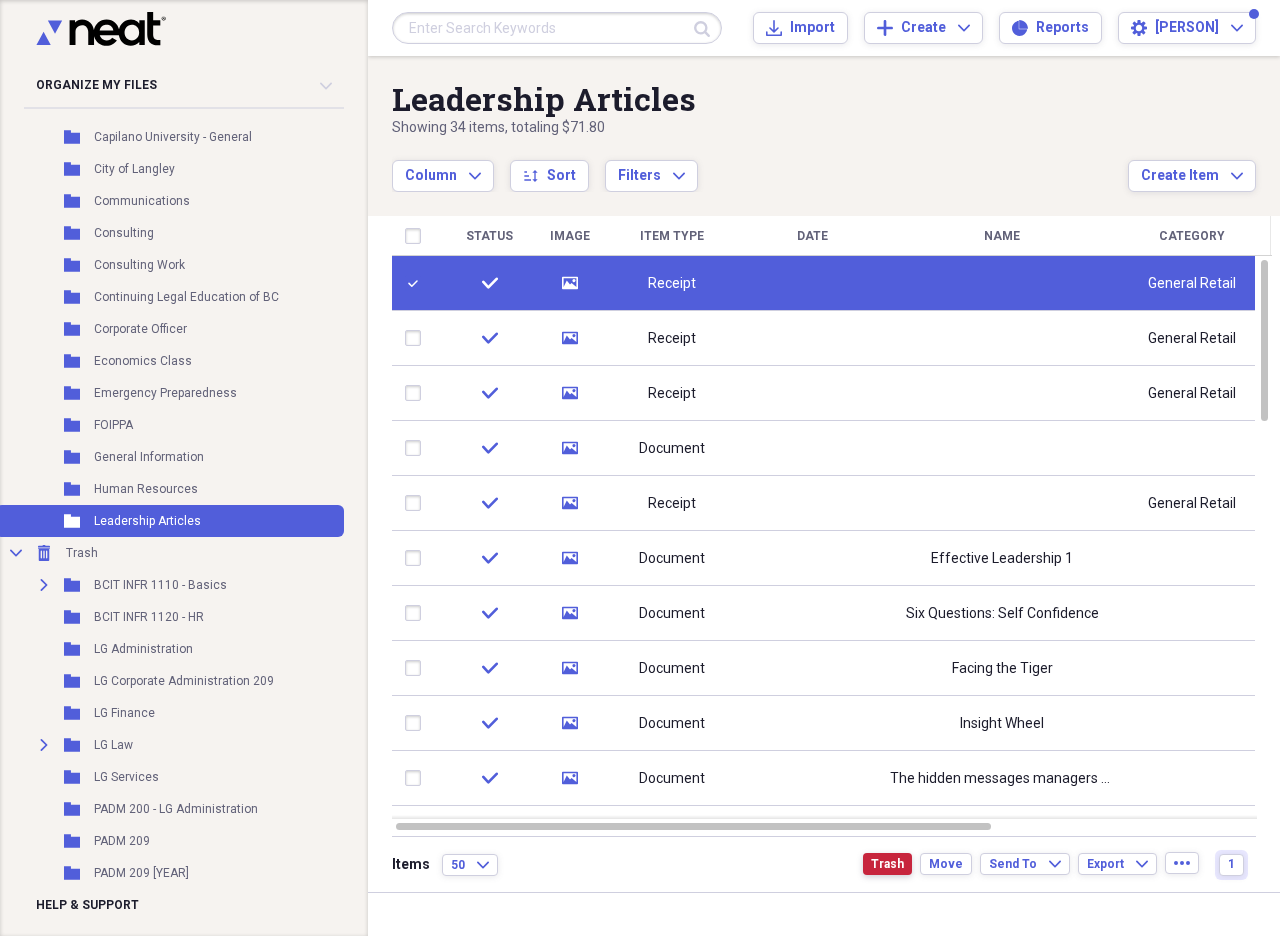 click on "Trash" at bounding box center [887, 864] 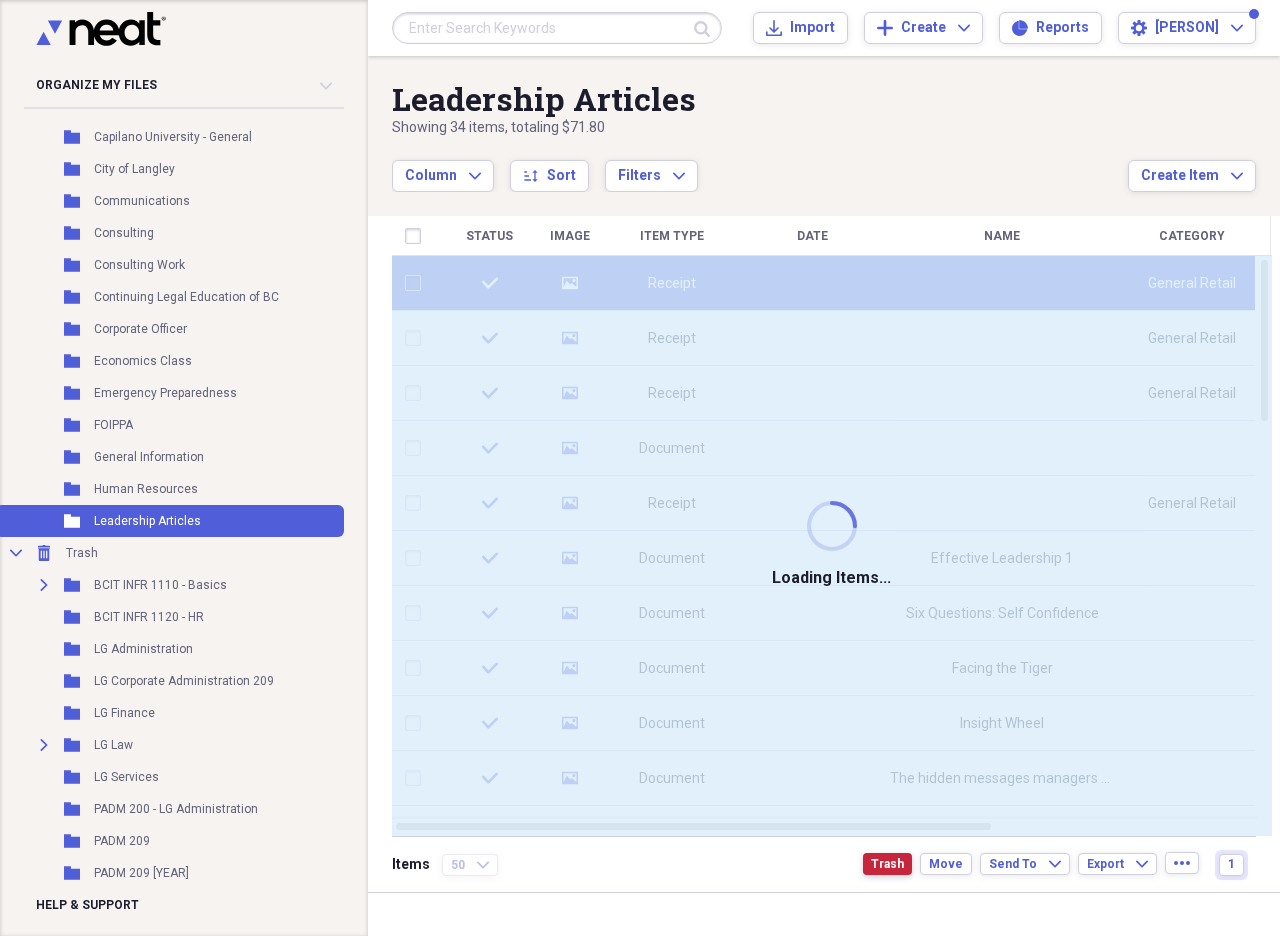 checkbox on "false" 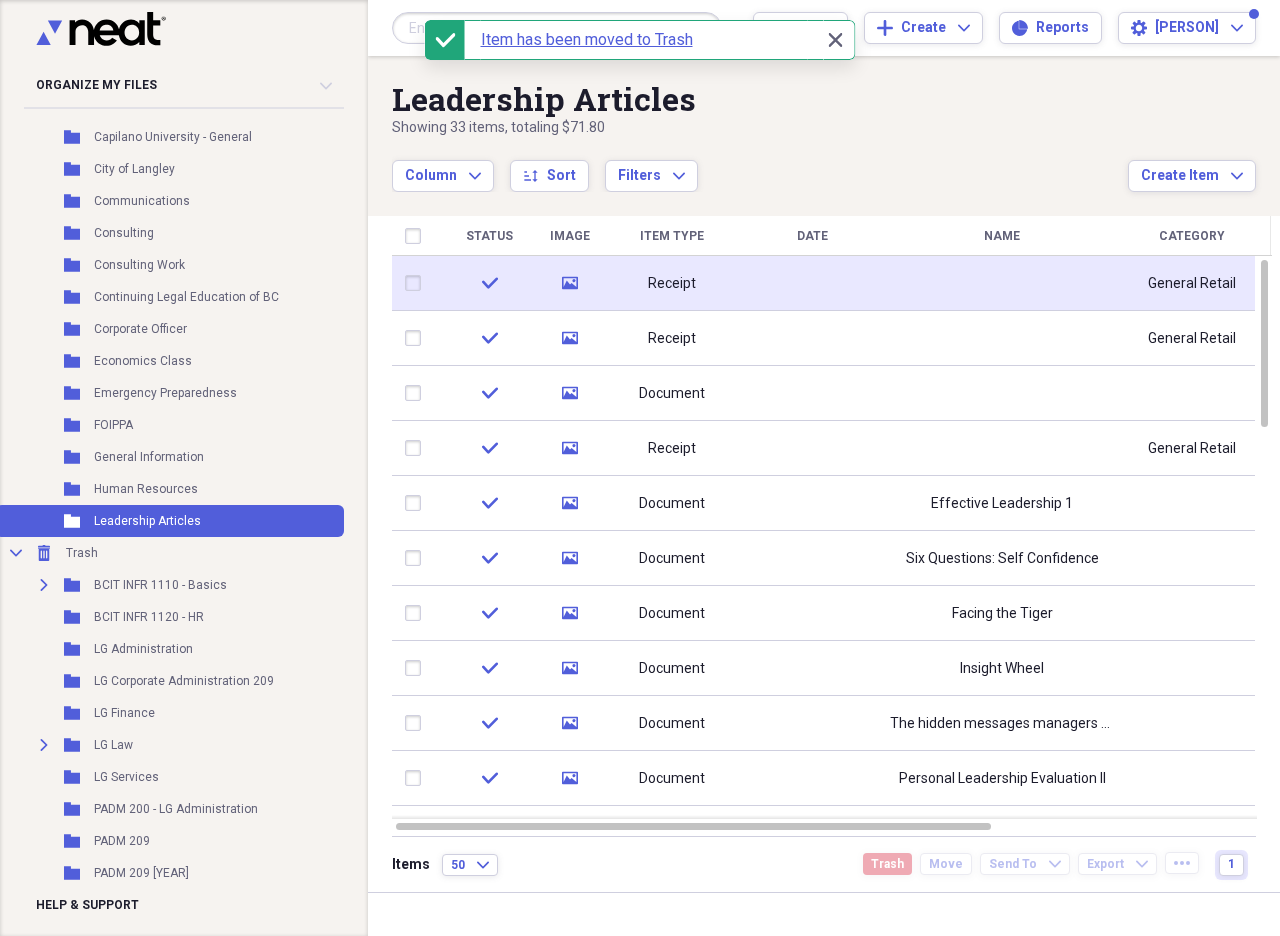 click on "Receipt" at bounding box center [672, 284] 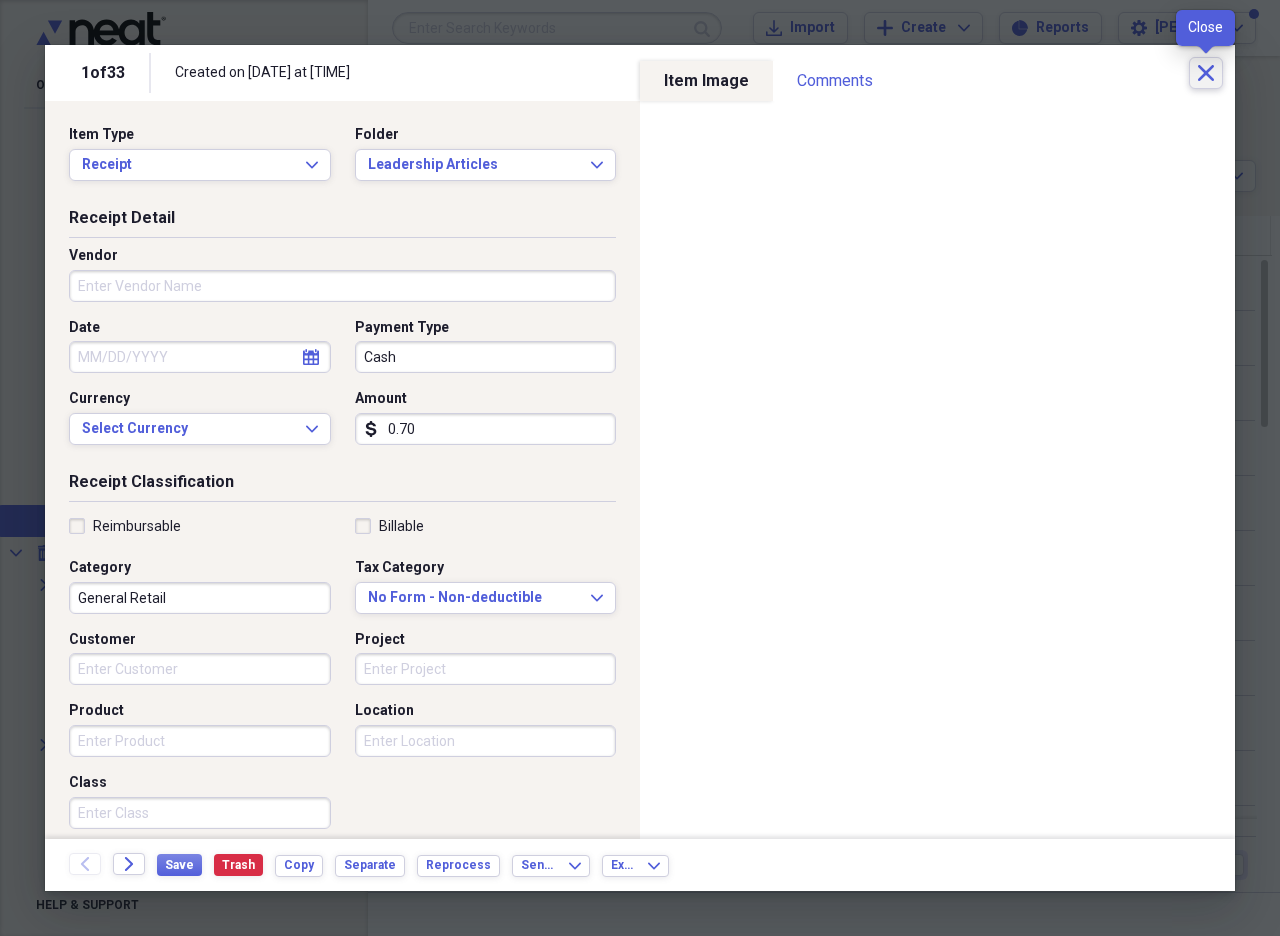 click 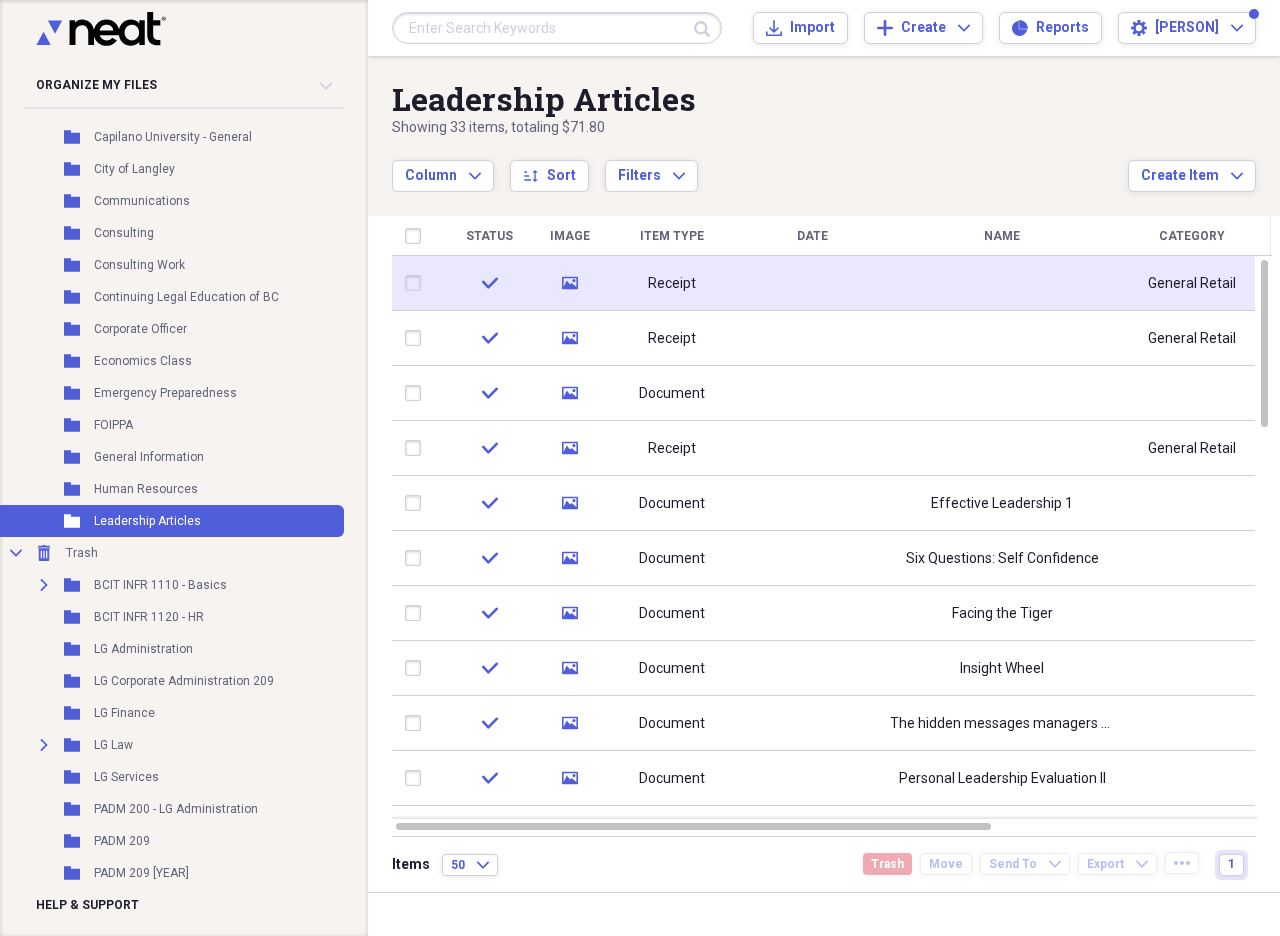 click on "media" 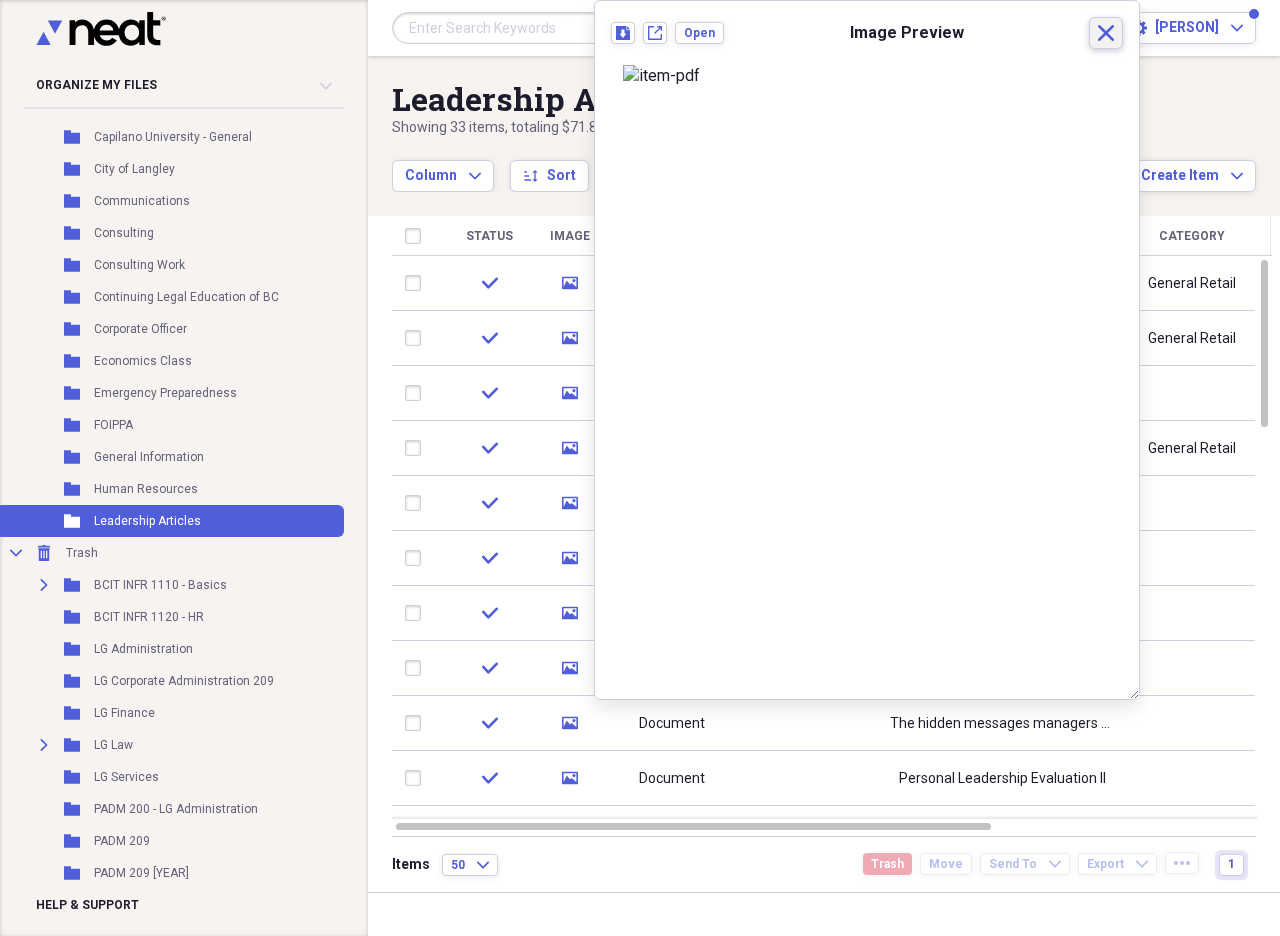 click on "Close" at bounding box center (1106, 33) 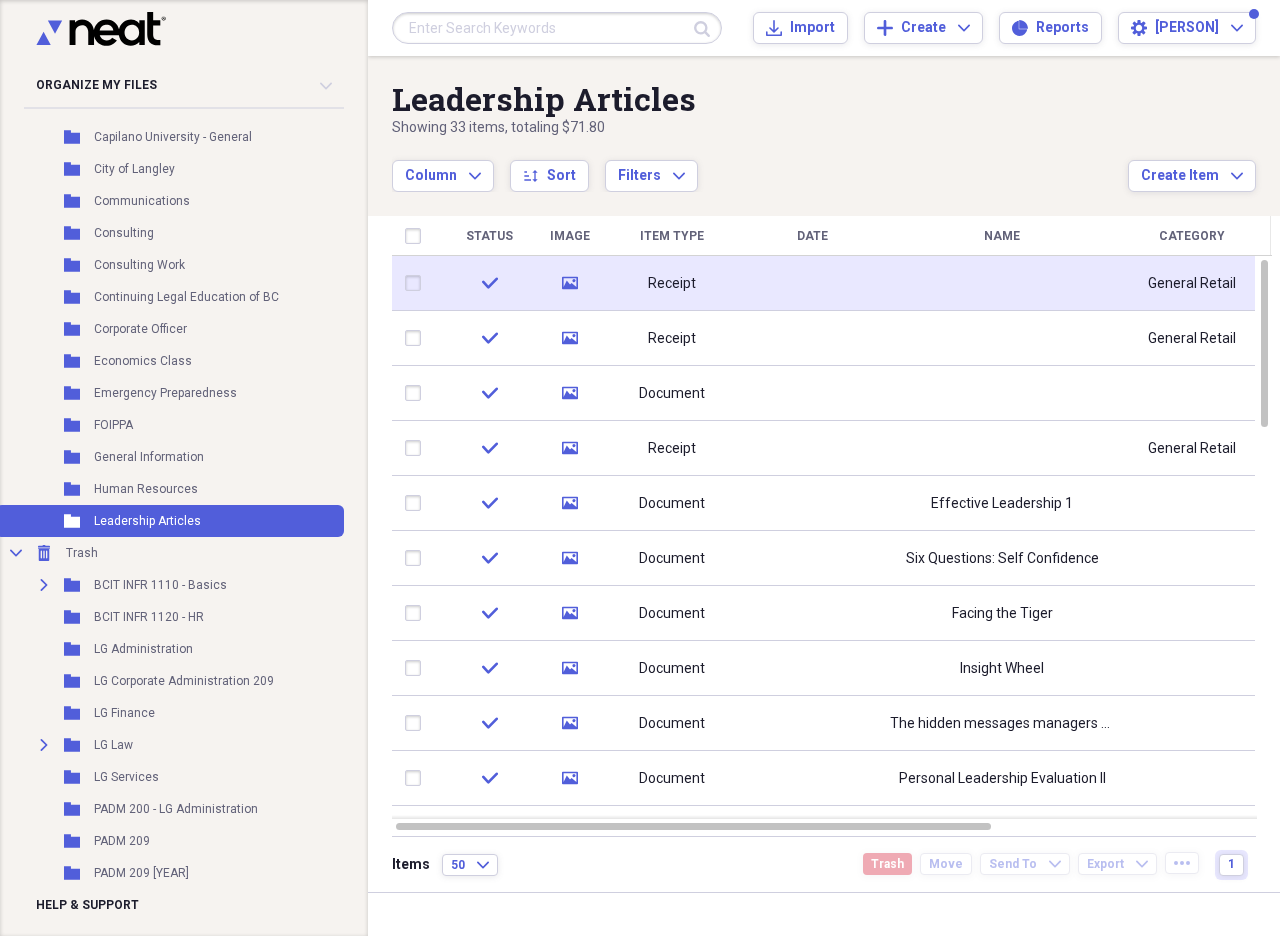 click at bounding box center [417, 283] 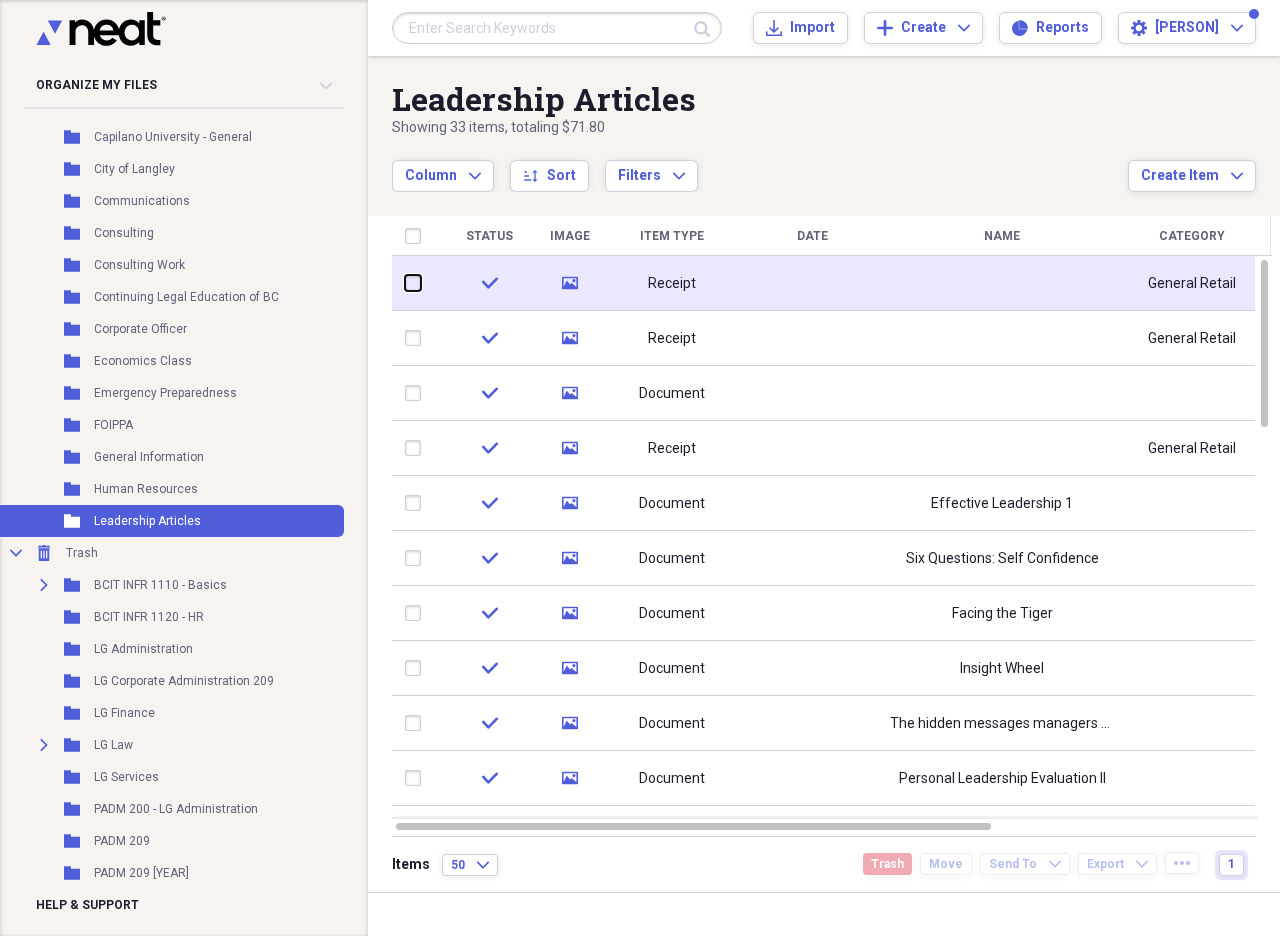 click at bounding box center [405, 283] 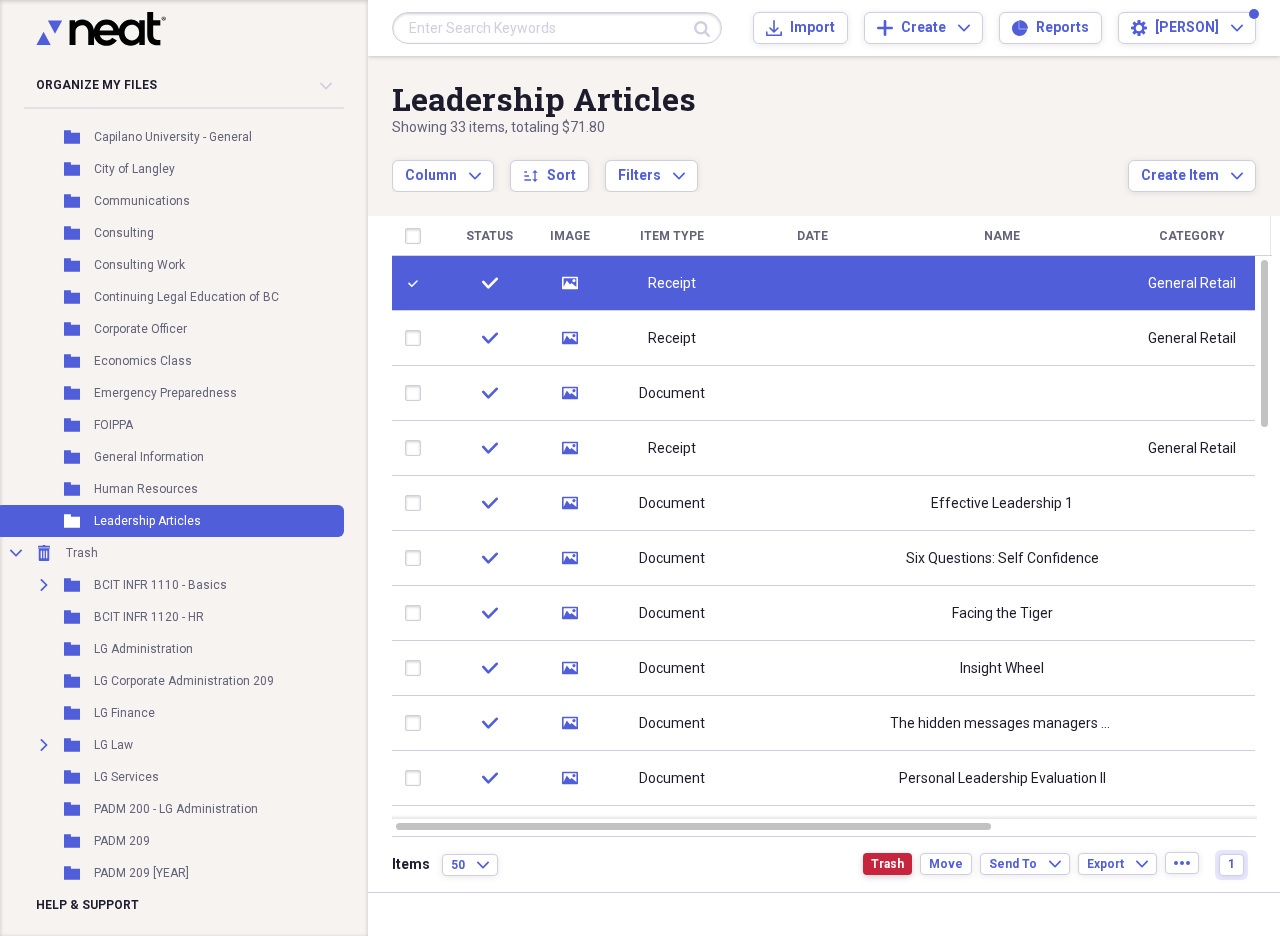 click on "Trash" at bounding box center (887, 864) 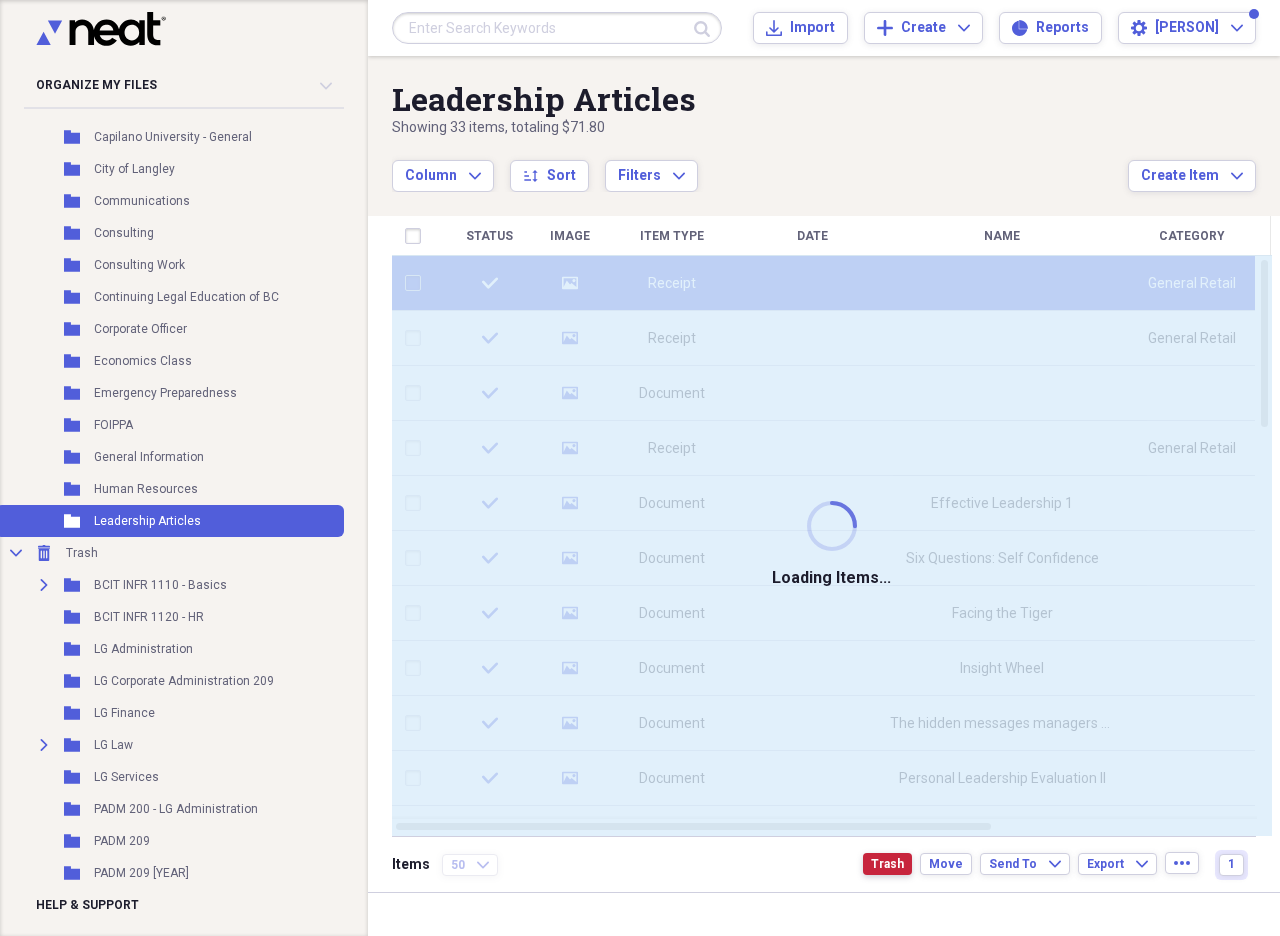 checkbox on "false" 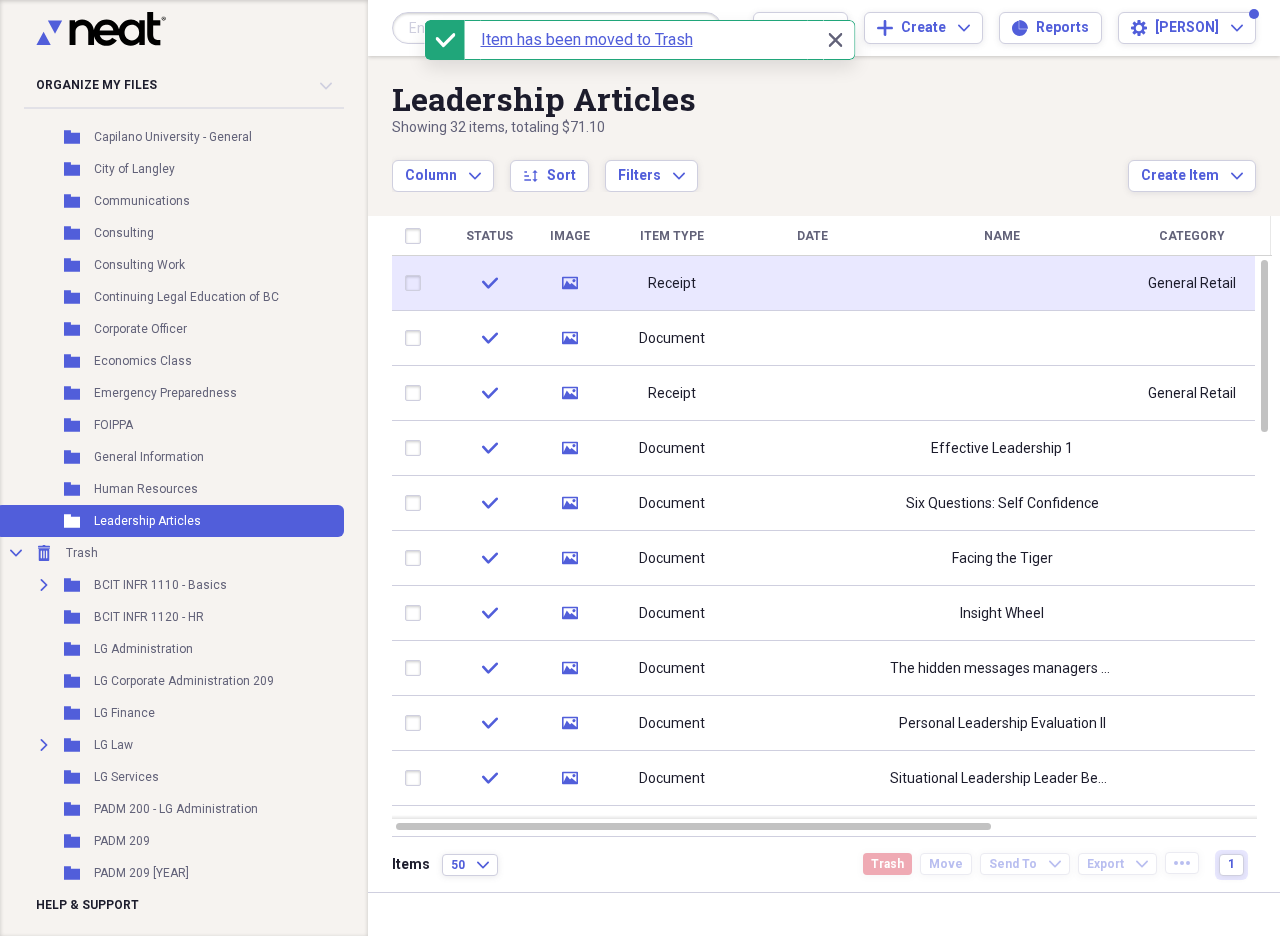 click on "Receipt" at bounding box center (672, 284) 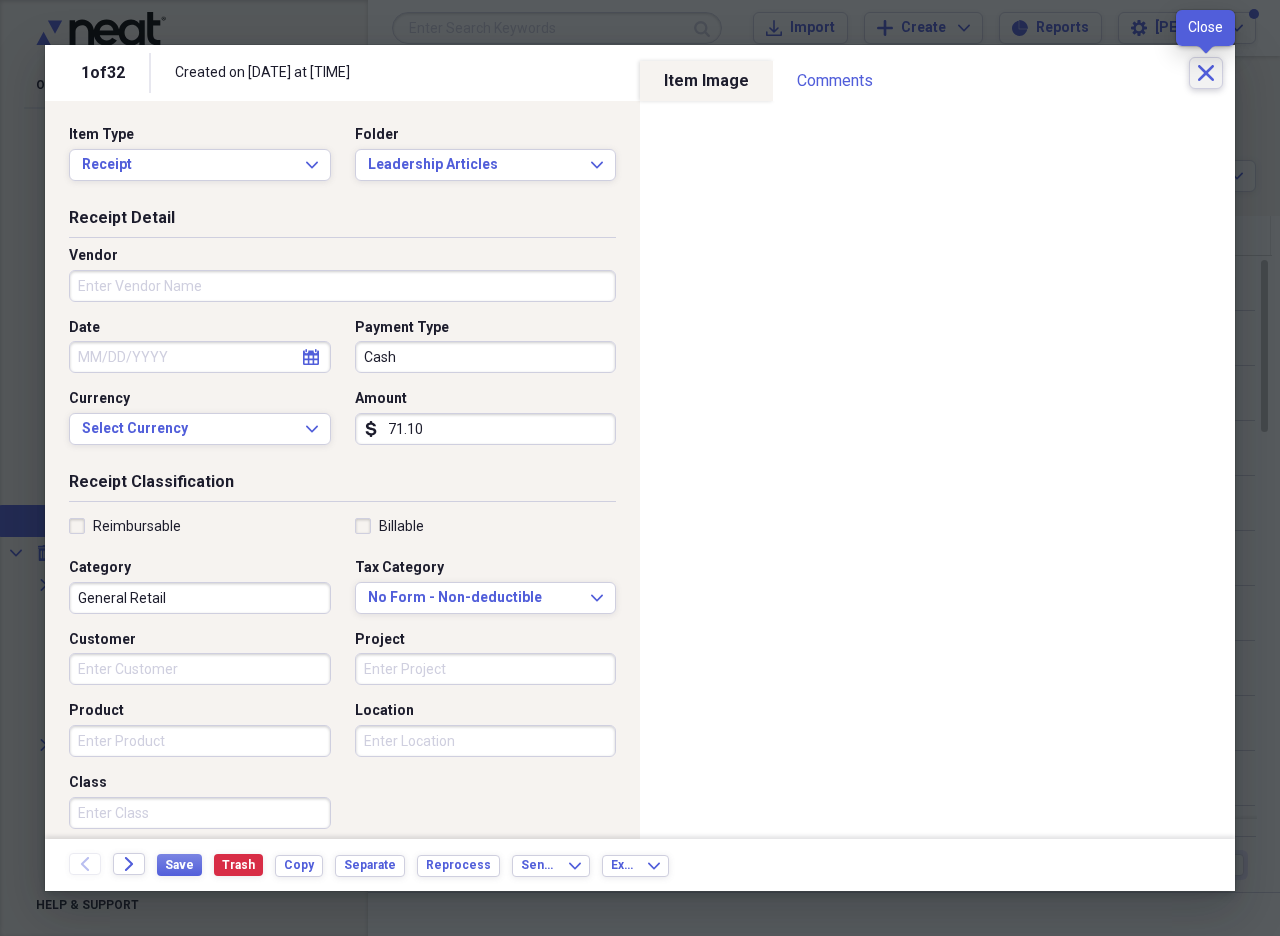 click on "Close" 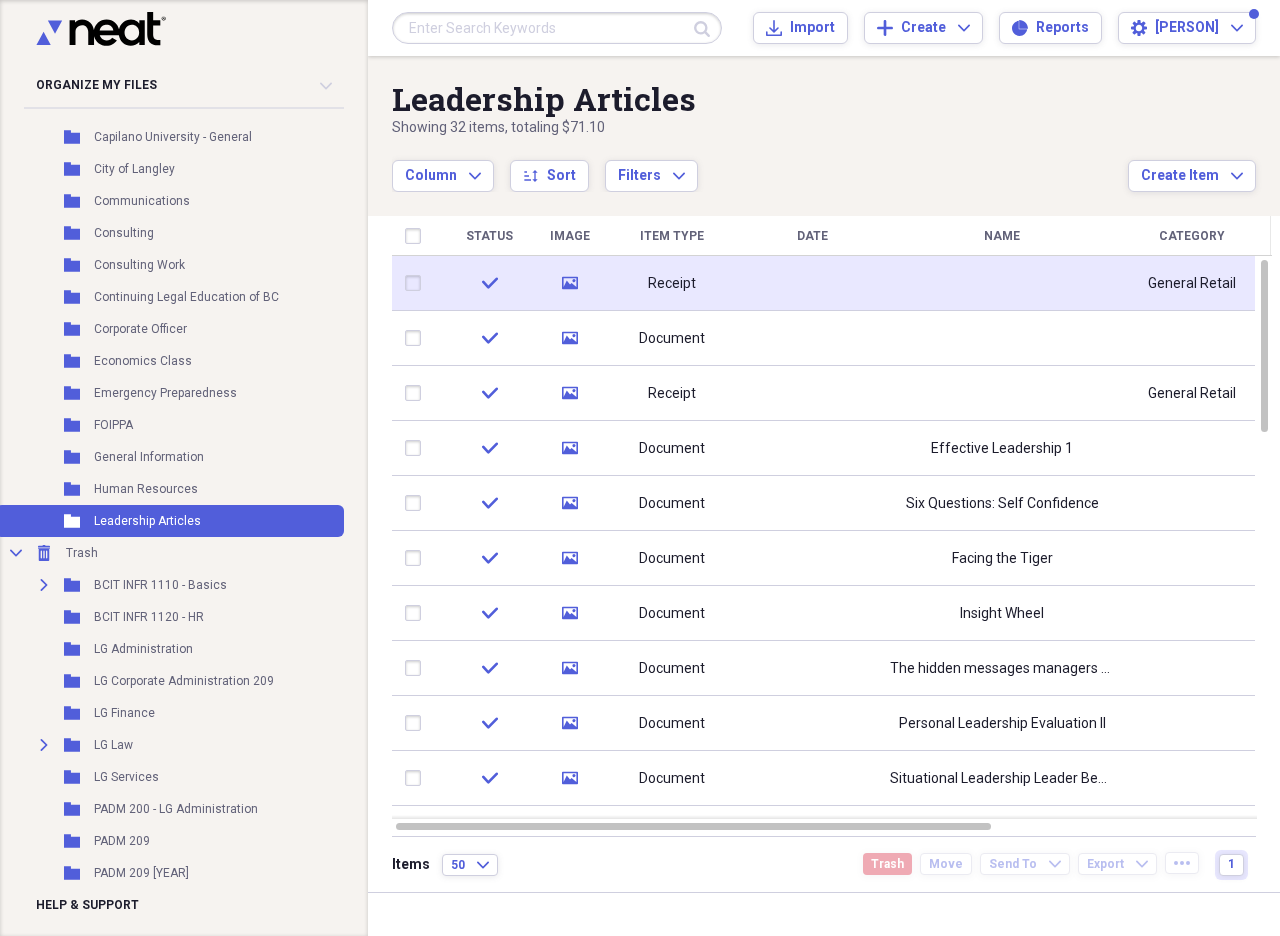 click at bounding box center (417, 283) 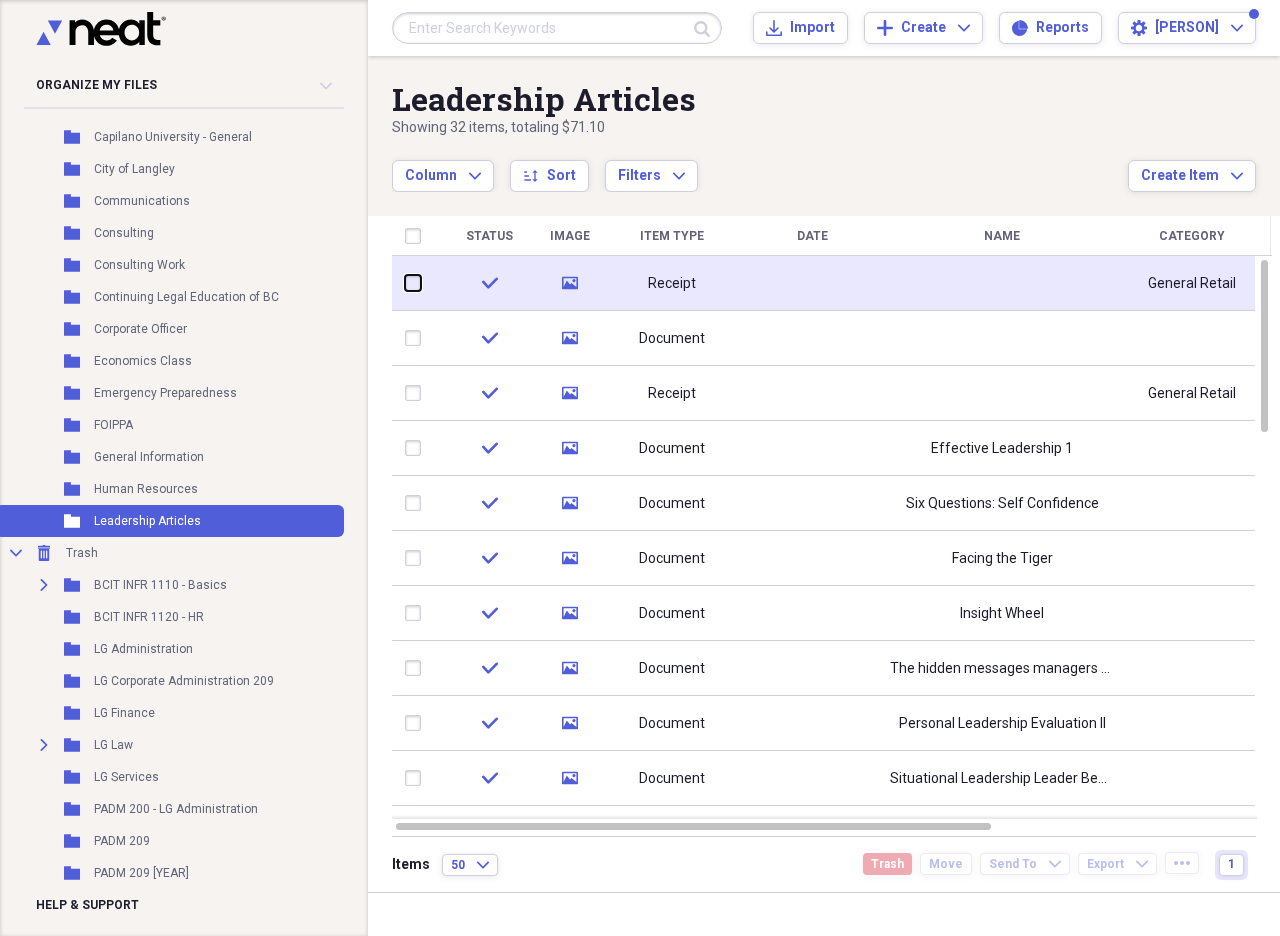 click at bounding box center (405, 283) 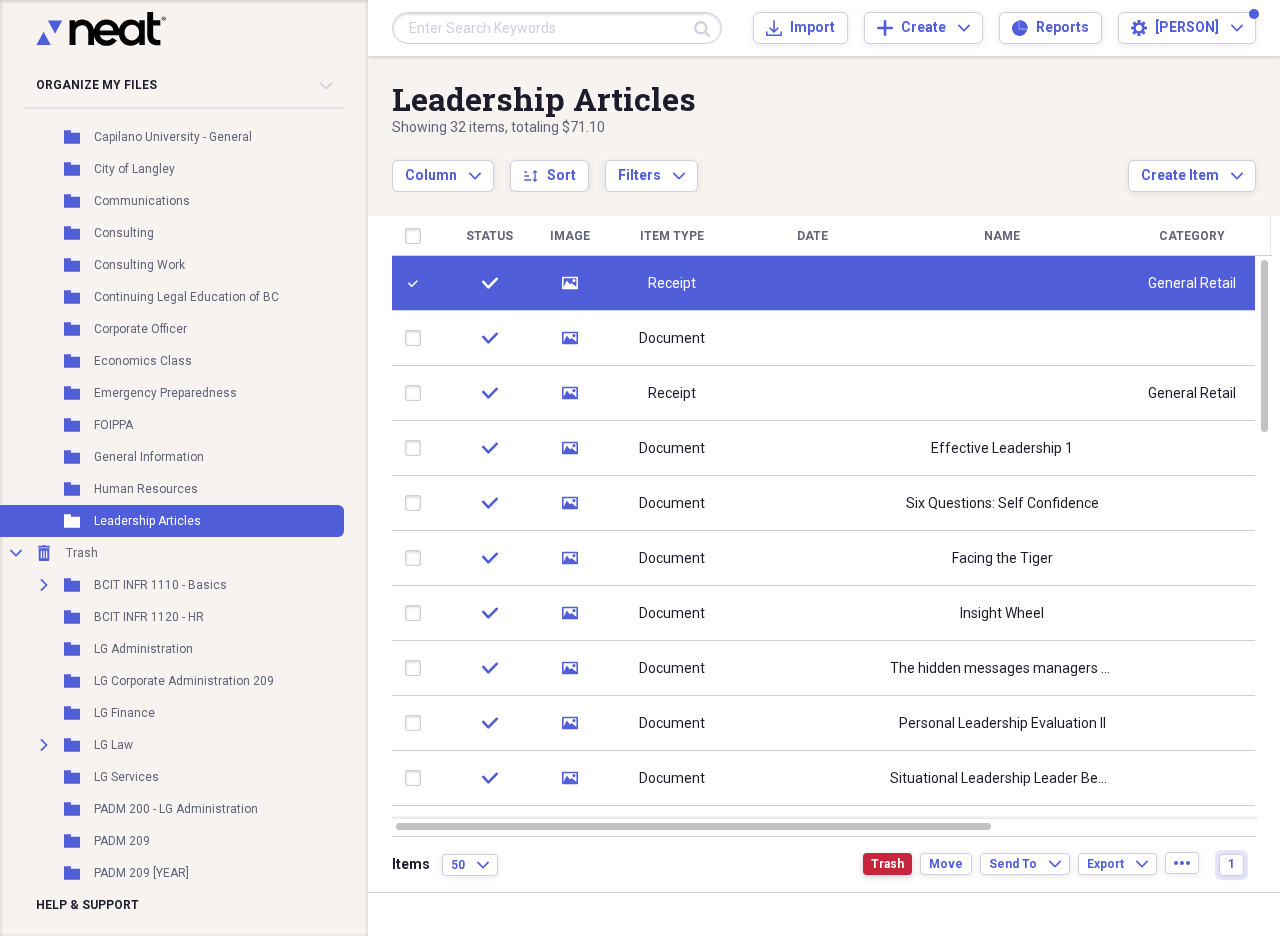 click on "Trash" at bounding box center [887, 864] 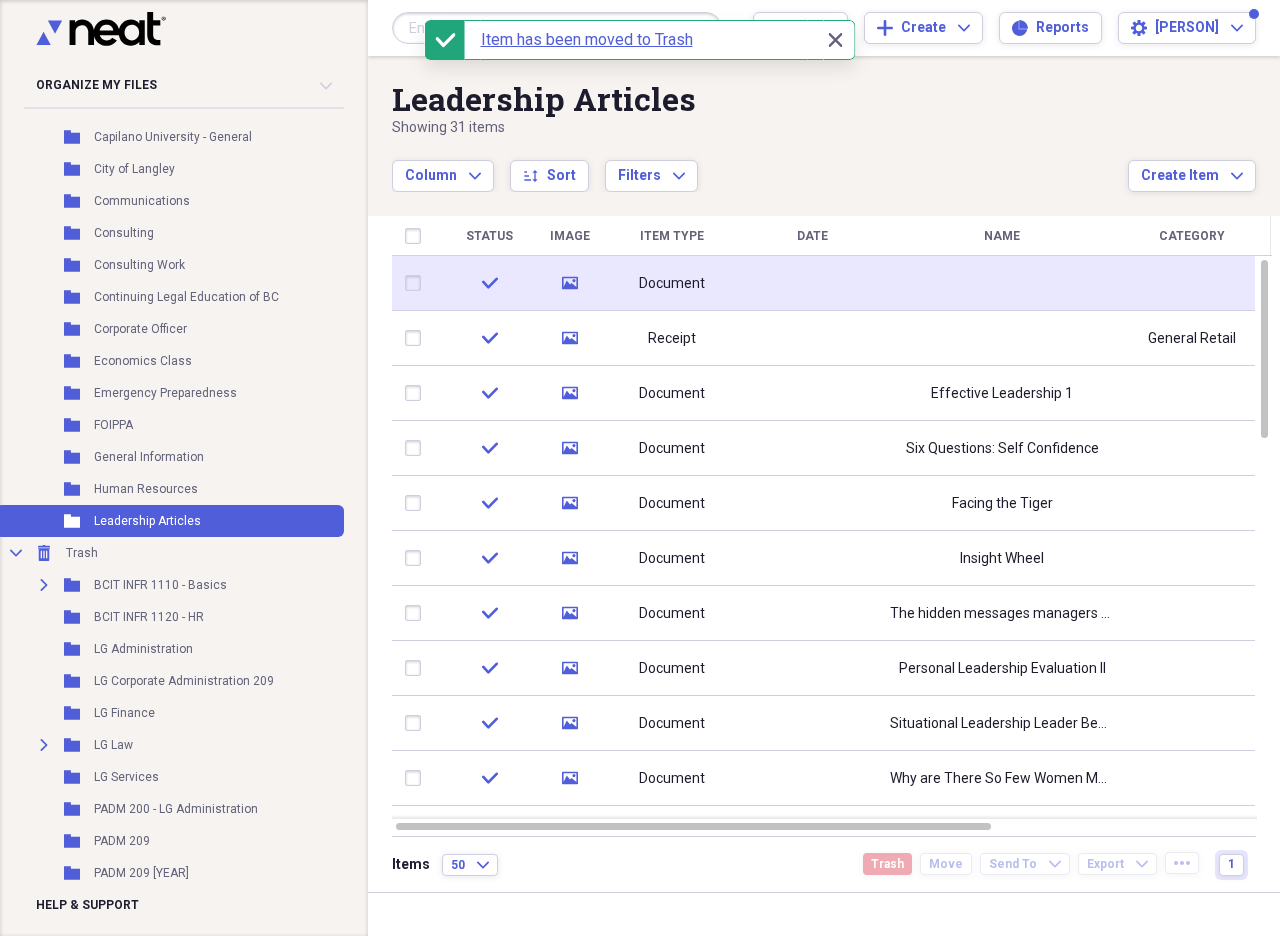 click 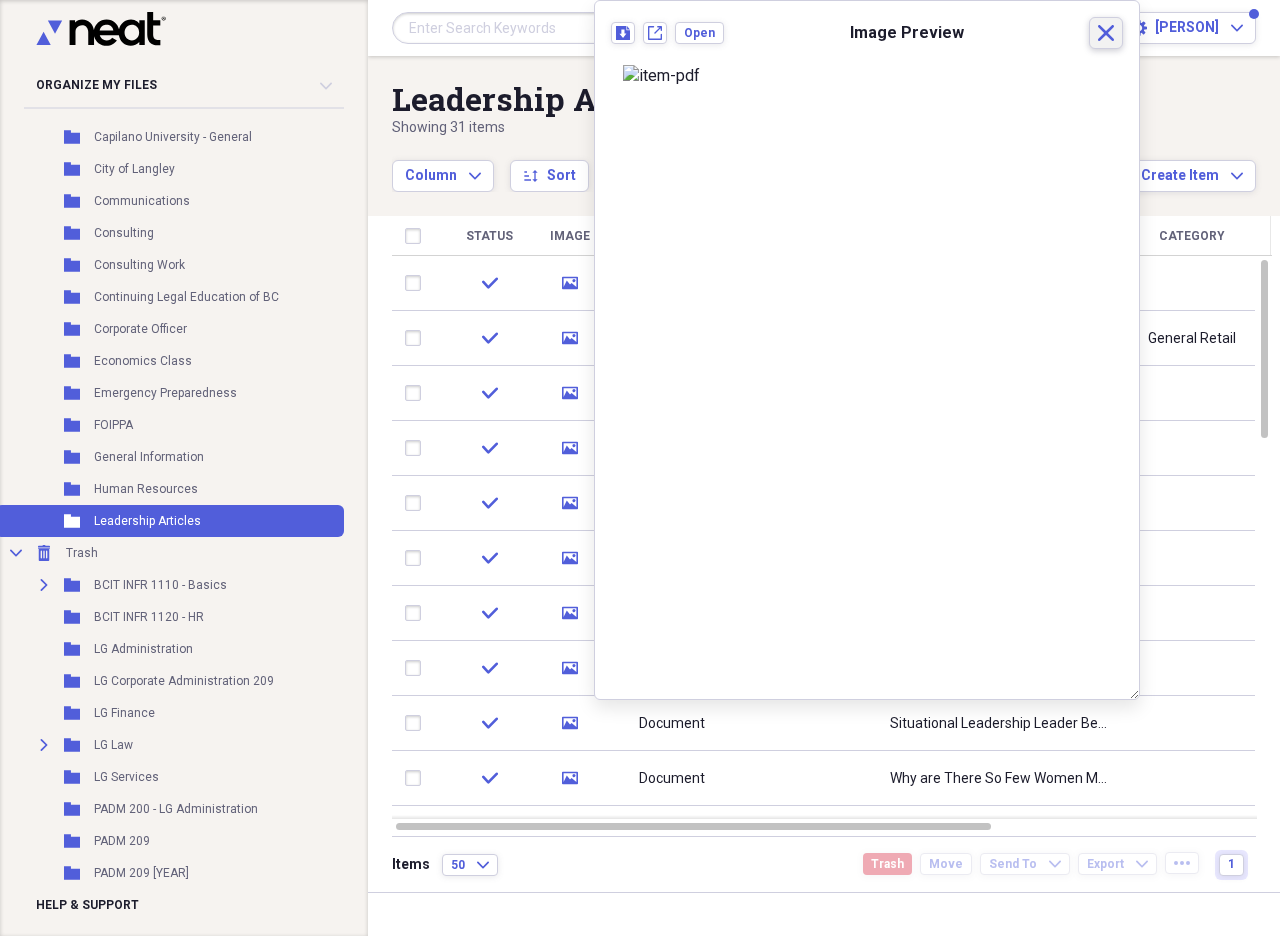 click on "Close" 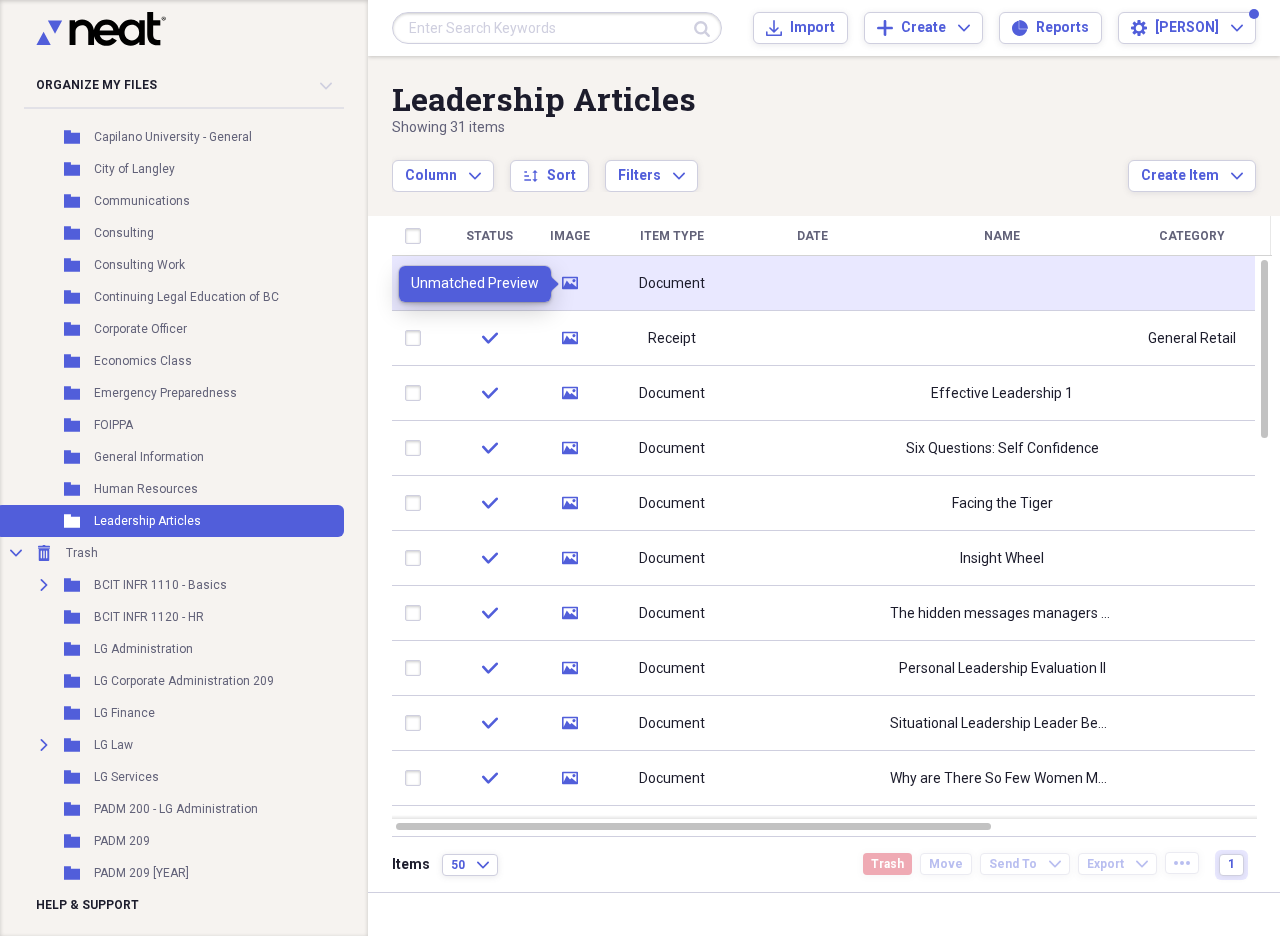 click on "media" 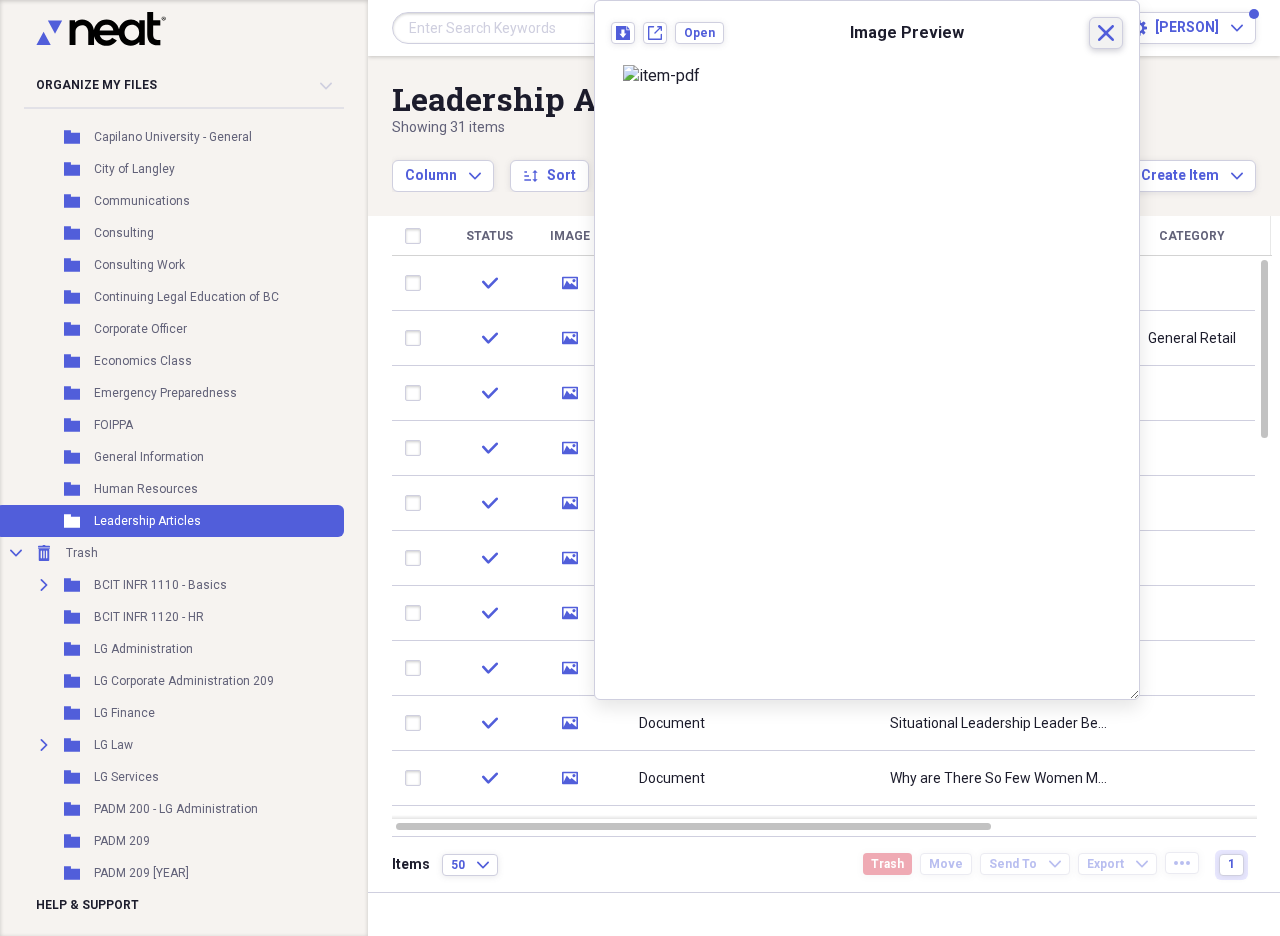 click on "Close" 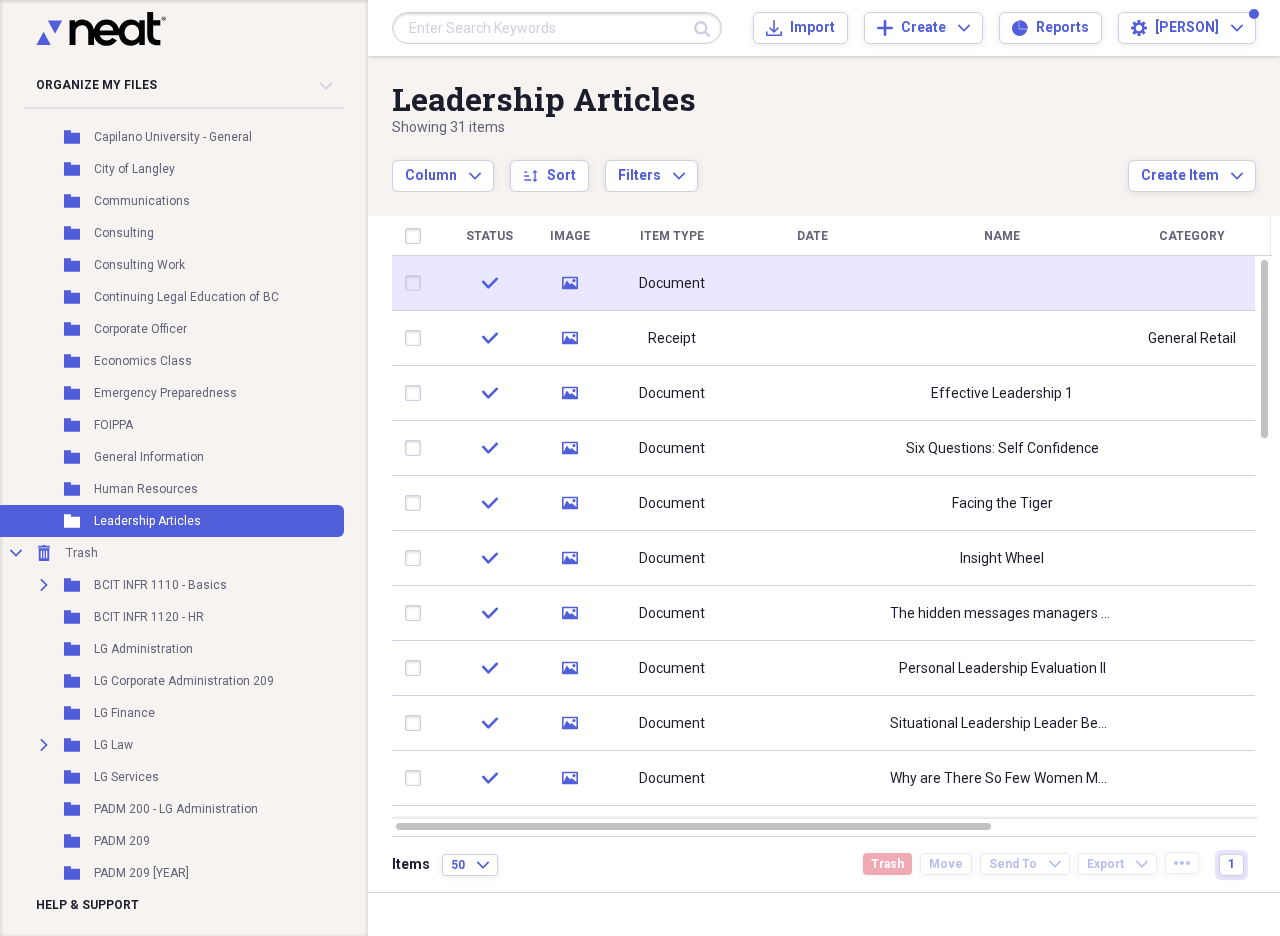 click 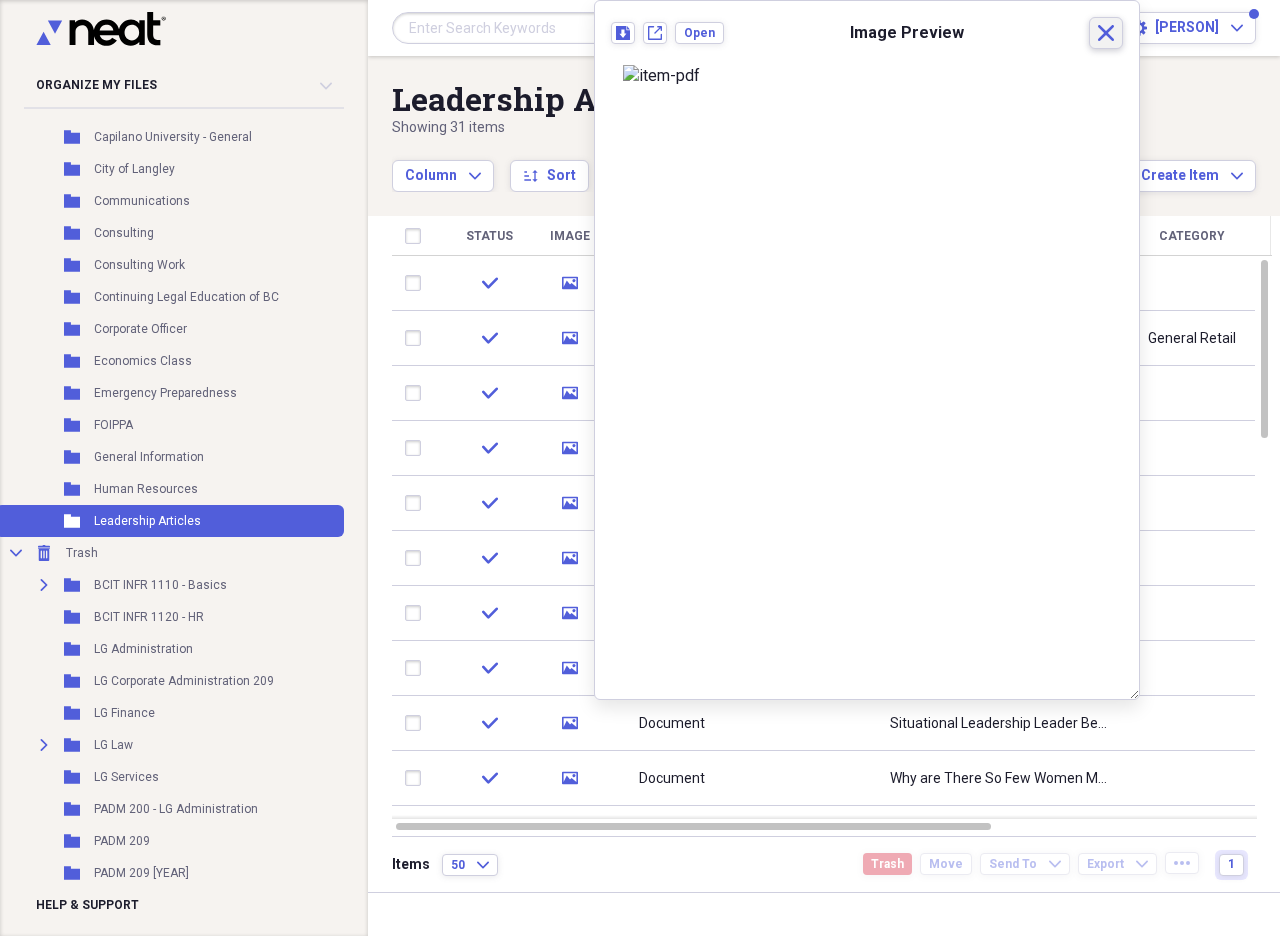 click 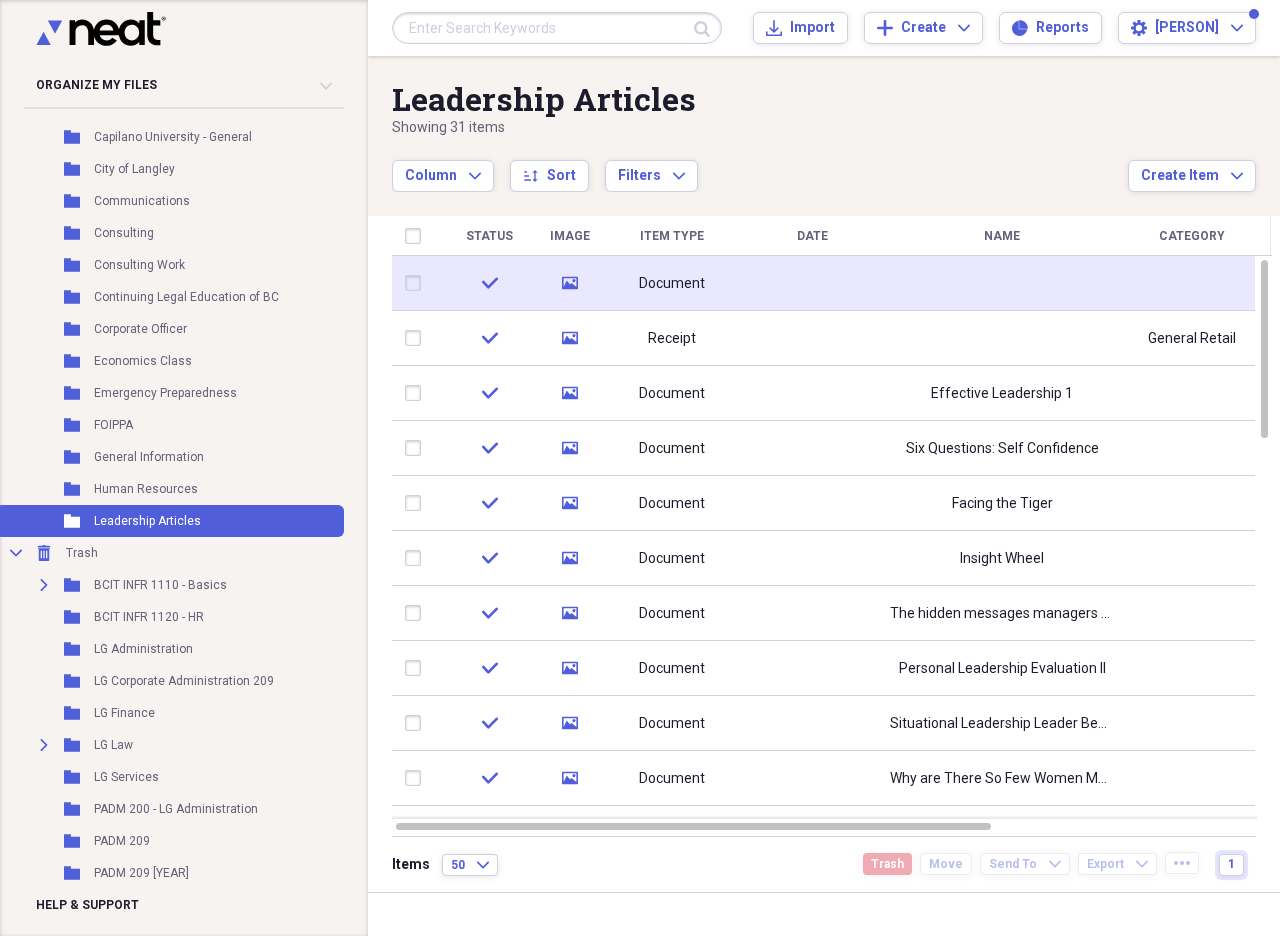click at bounding box center (417, 283) 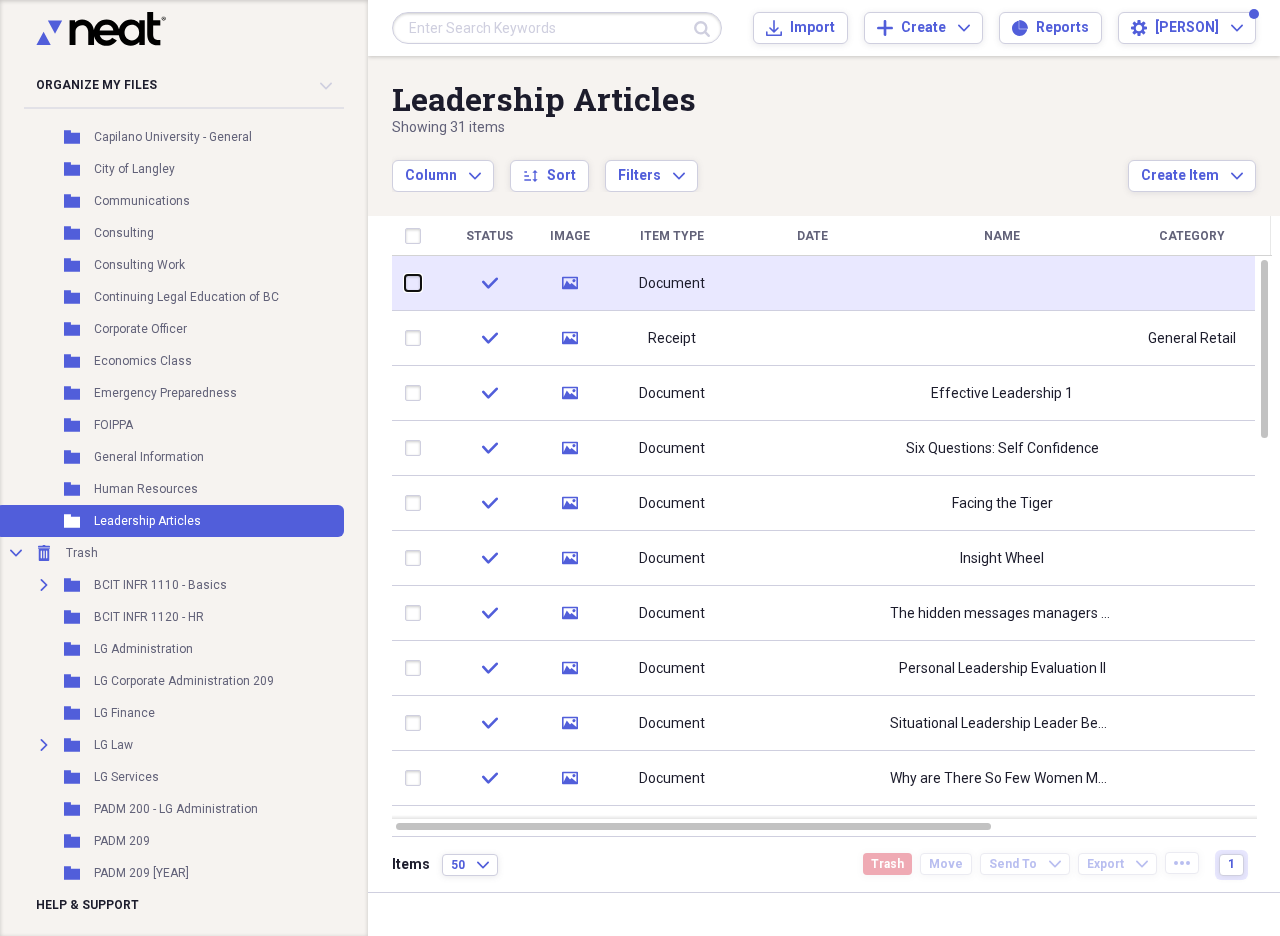 click at bounding box center [405, 283] 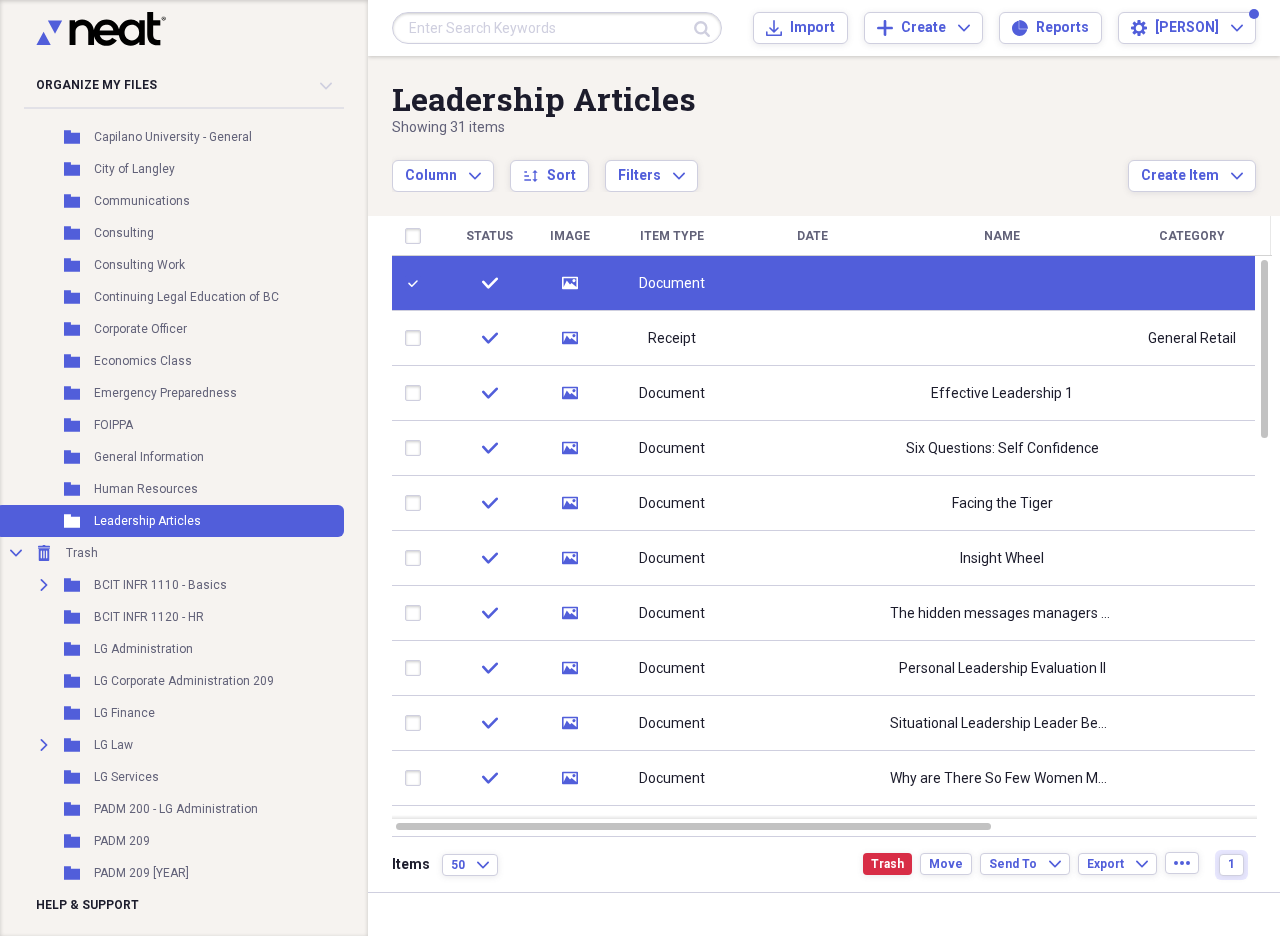 click 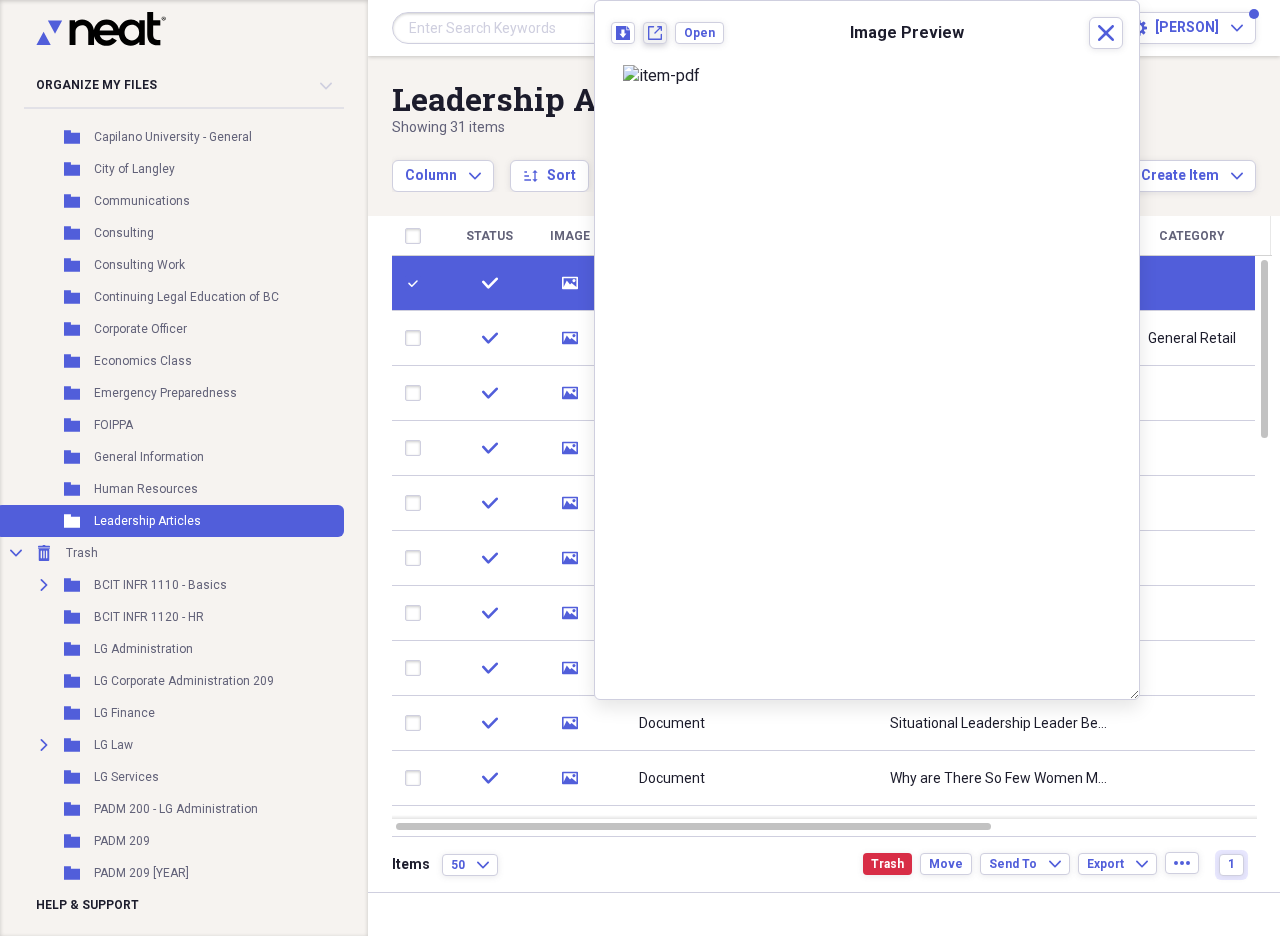 click on "New tab" 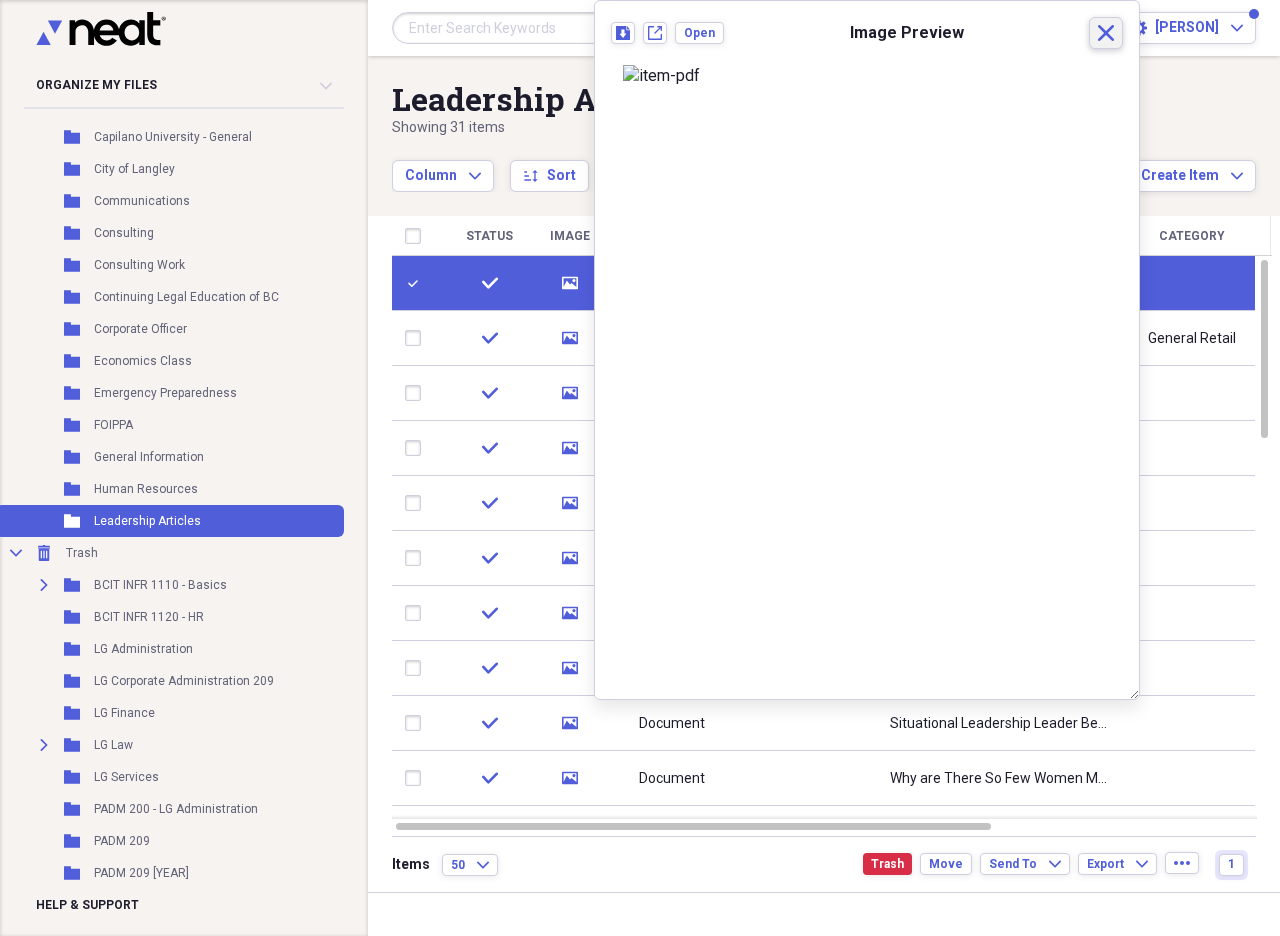 click on "Close" at bounding box center [1106, 33] 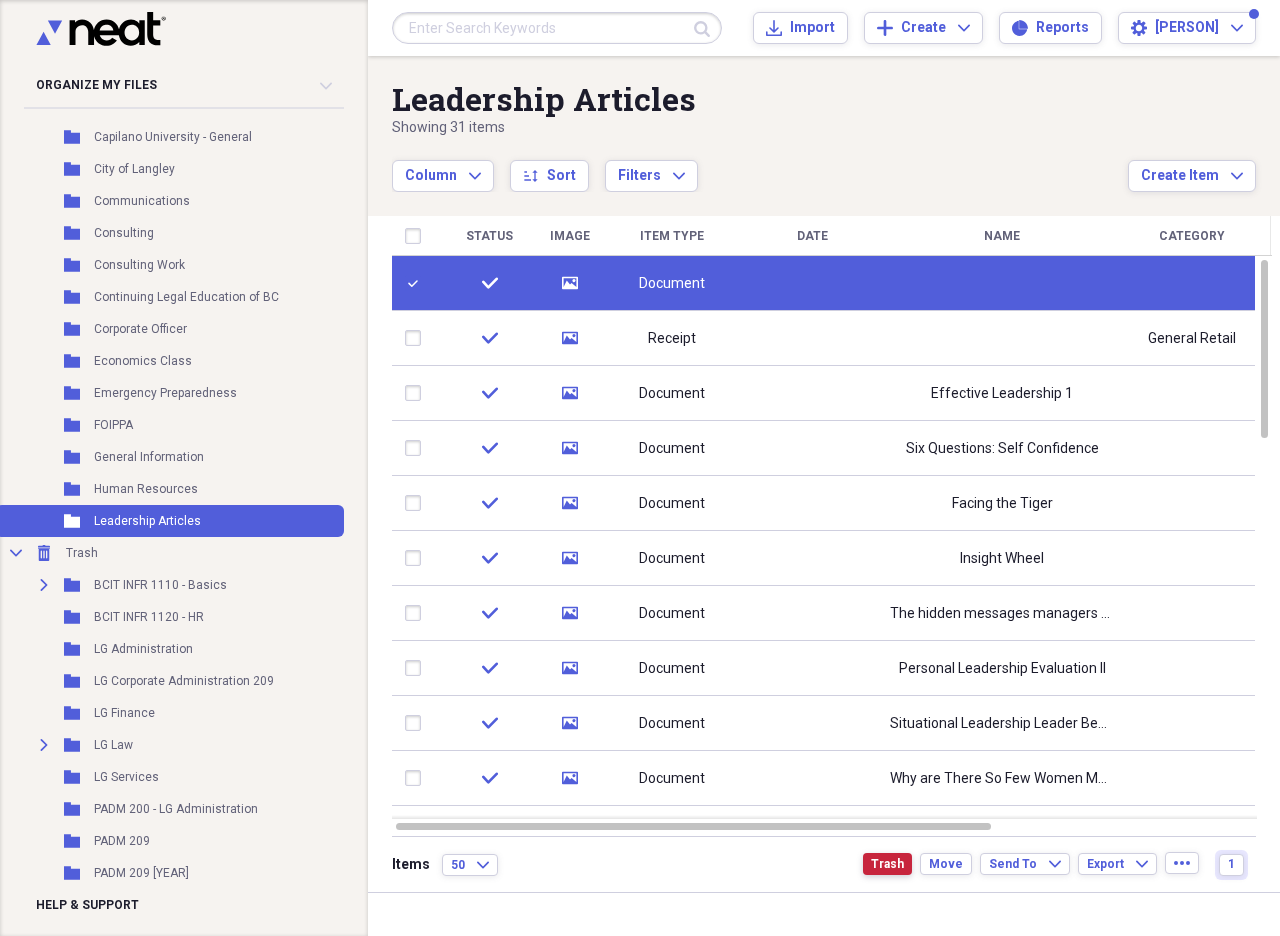 click on "Trash" at bounding box center (887, 864) 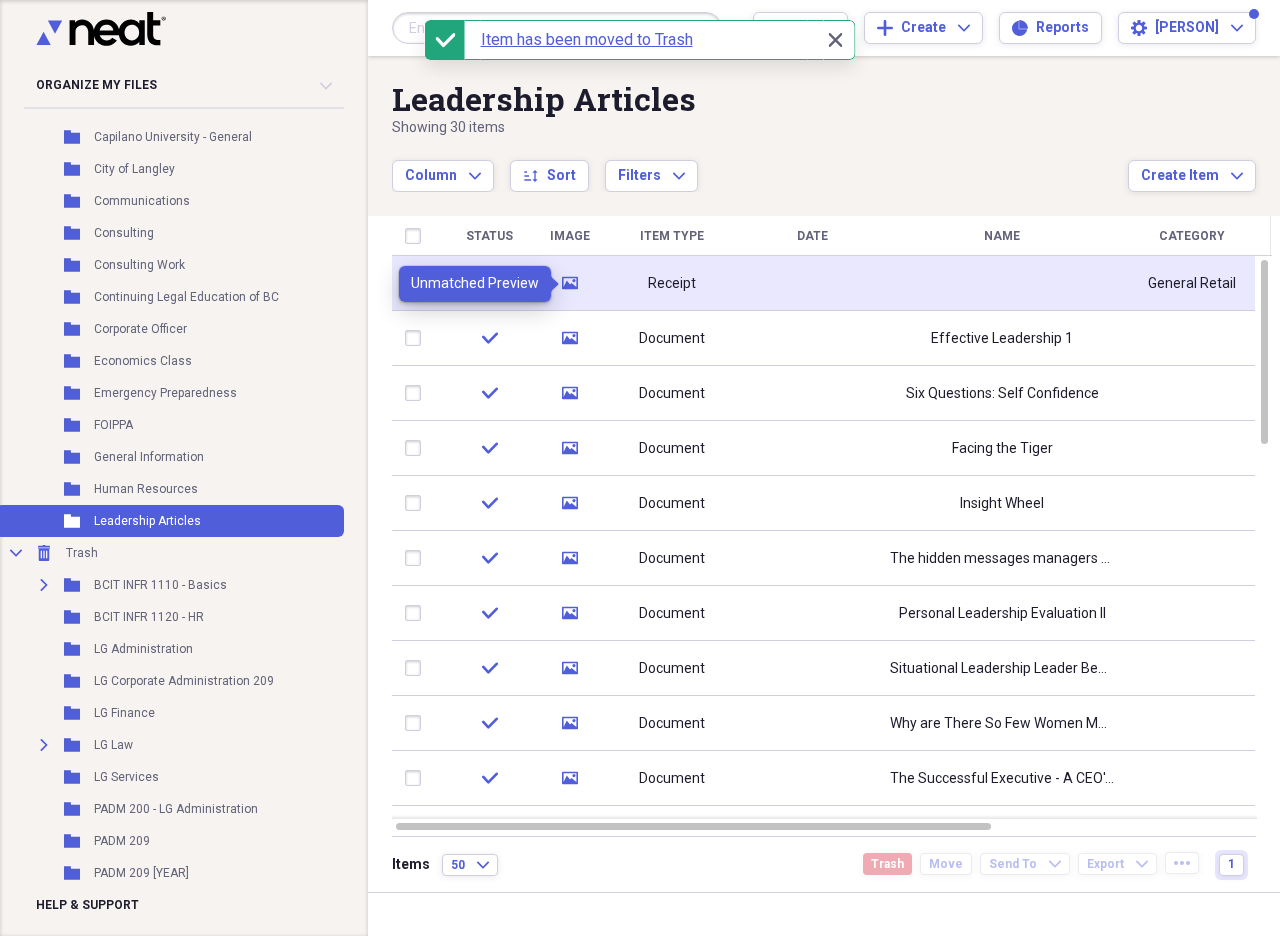click 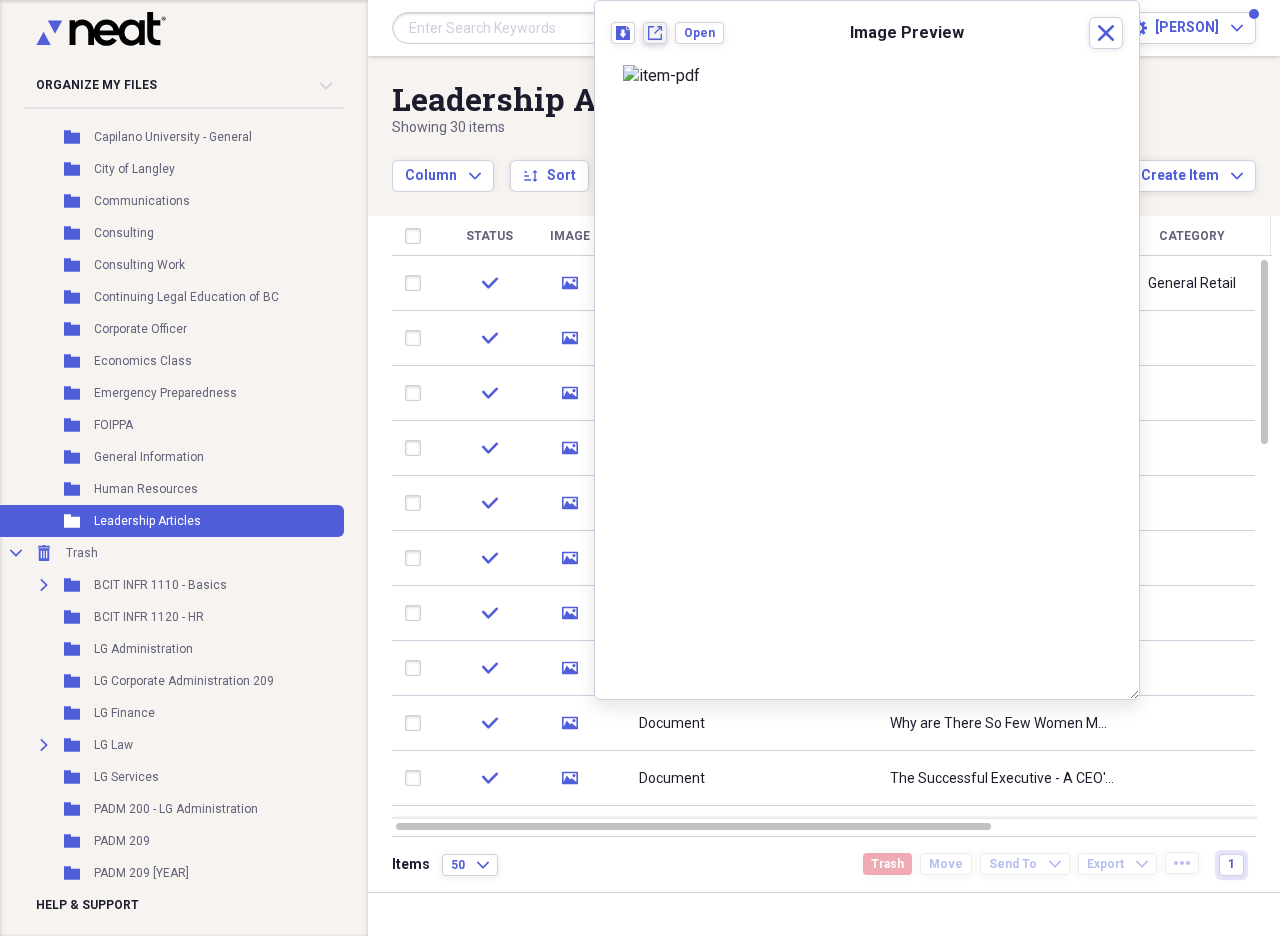 click on "New tab" 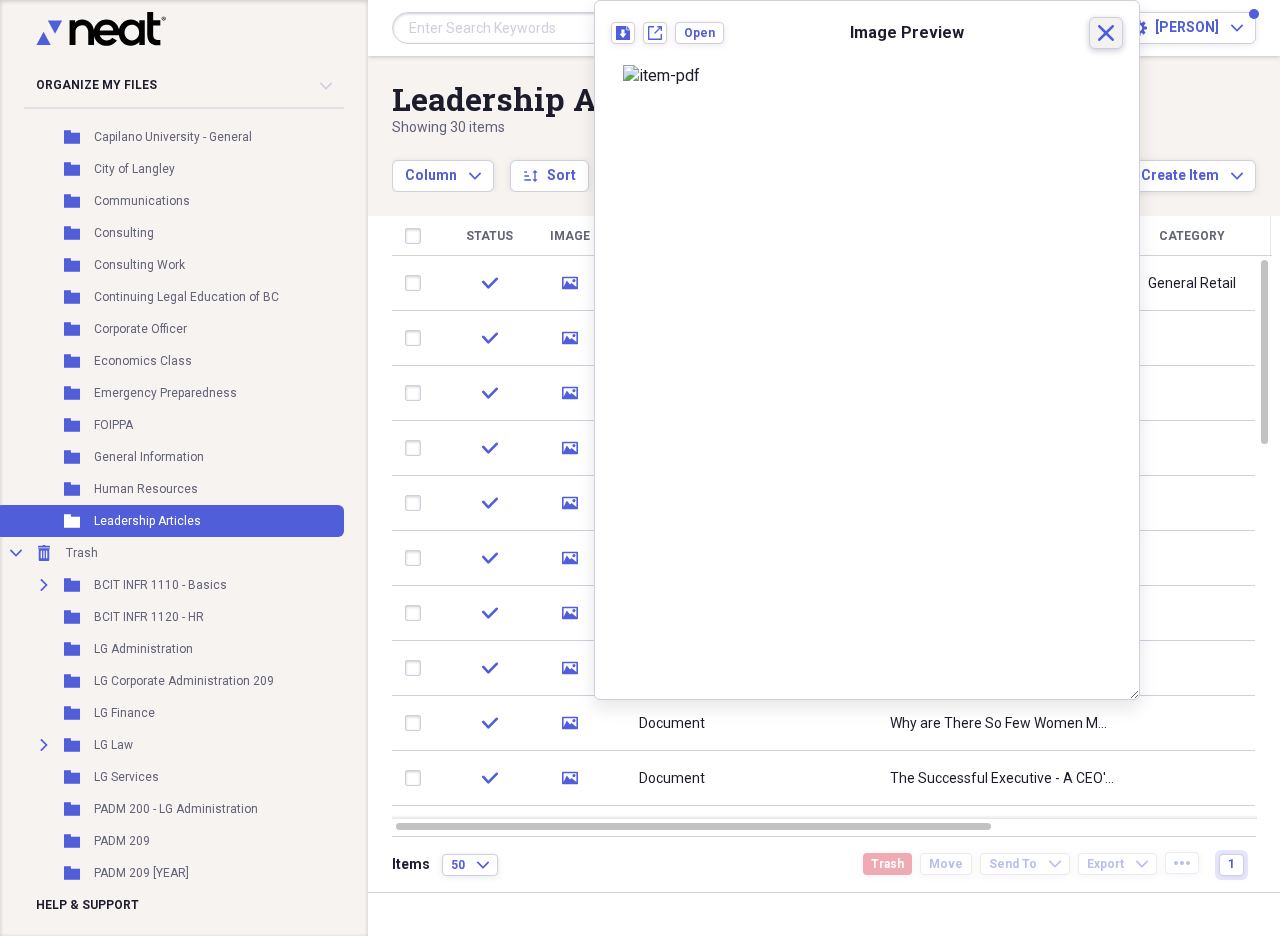 click on "Close" at bounding box center [1106, 33] 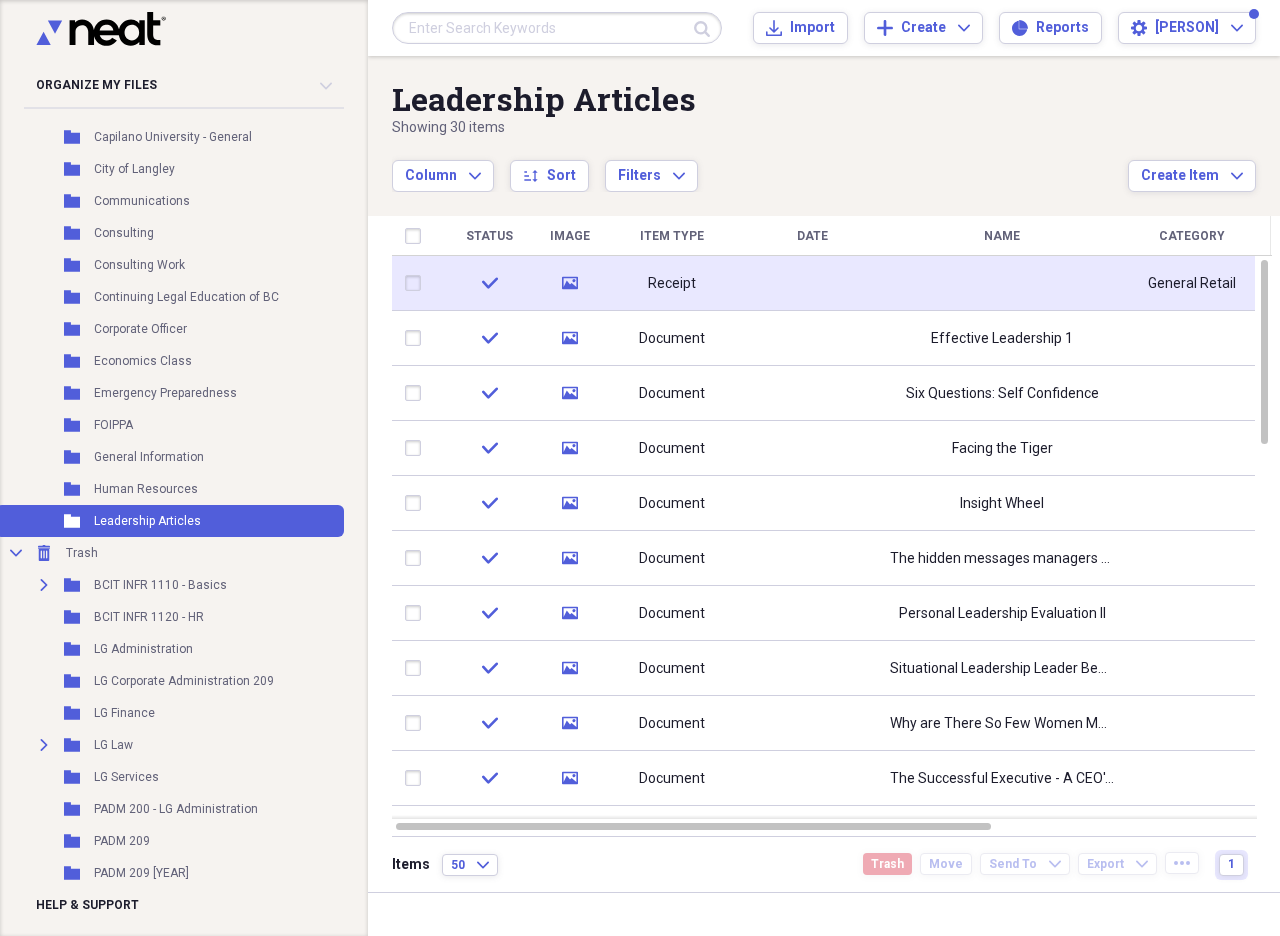 click at bounding box center [417, 283] 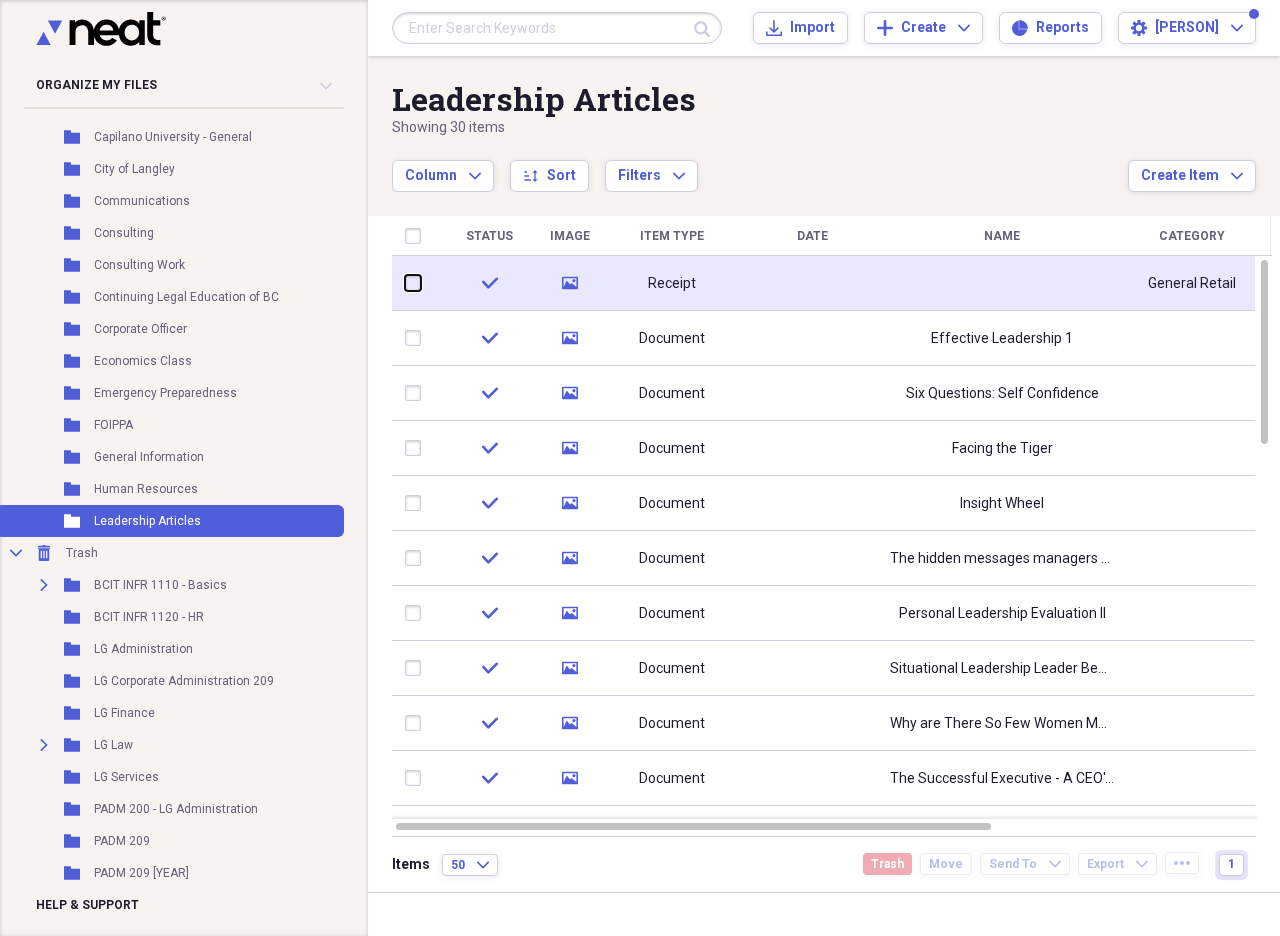 click at bounding box center (405, 283) 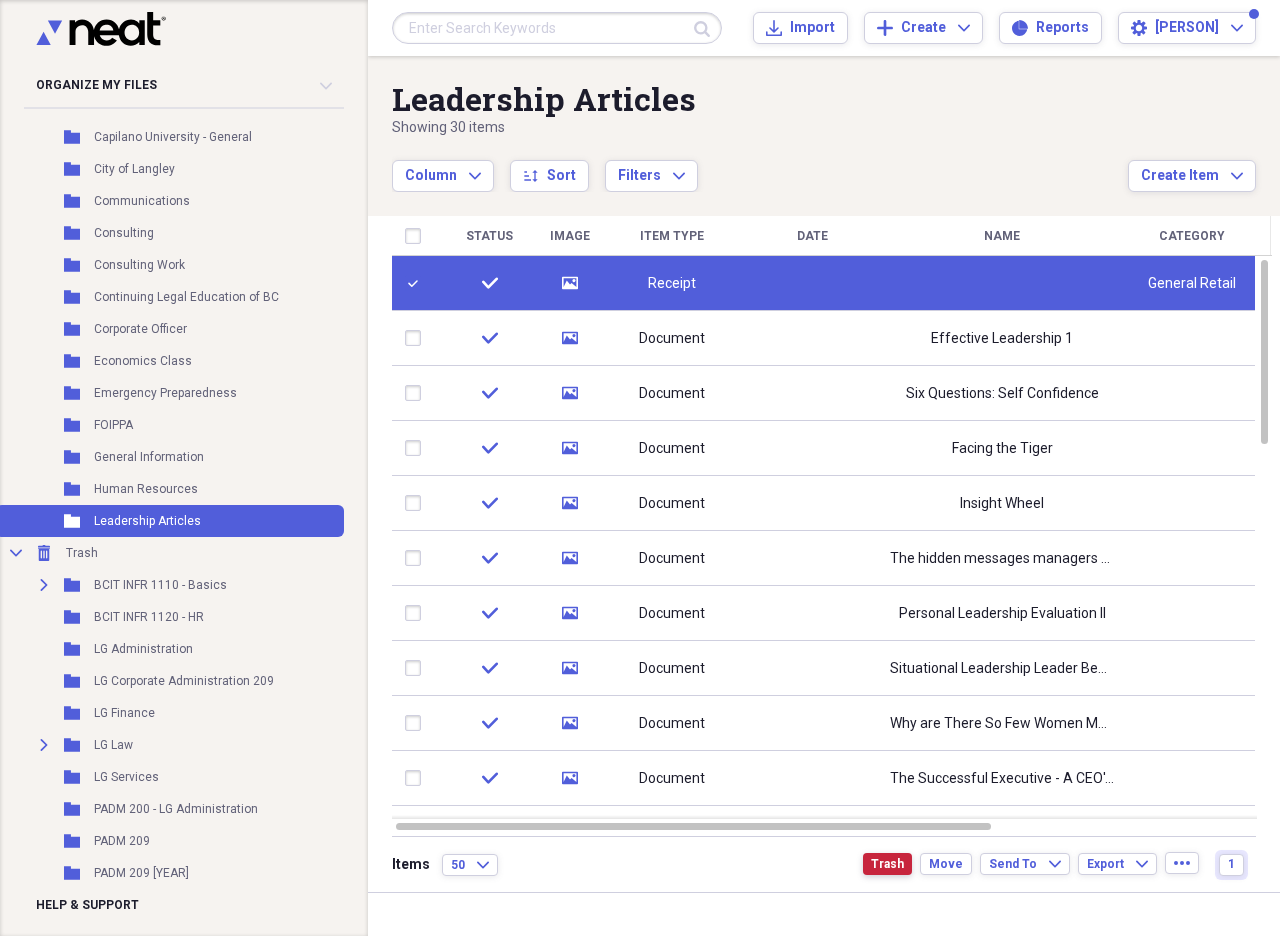 click on "Trash" at bounding box center (887, 864) 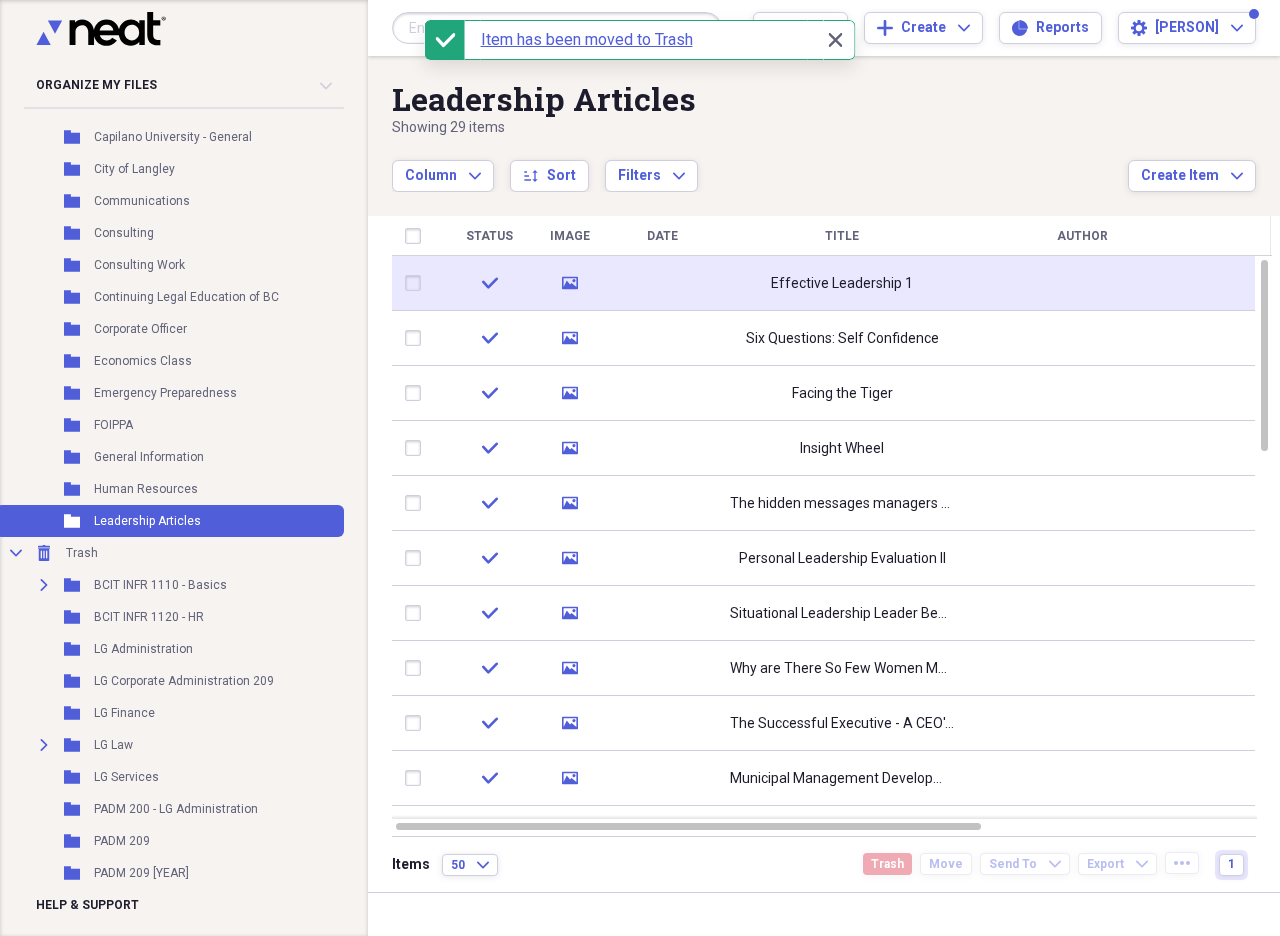 click on "media" 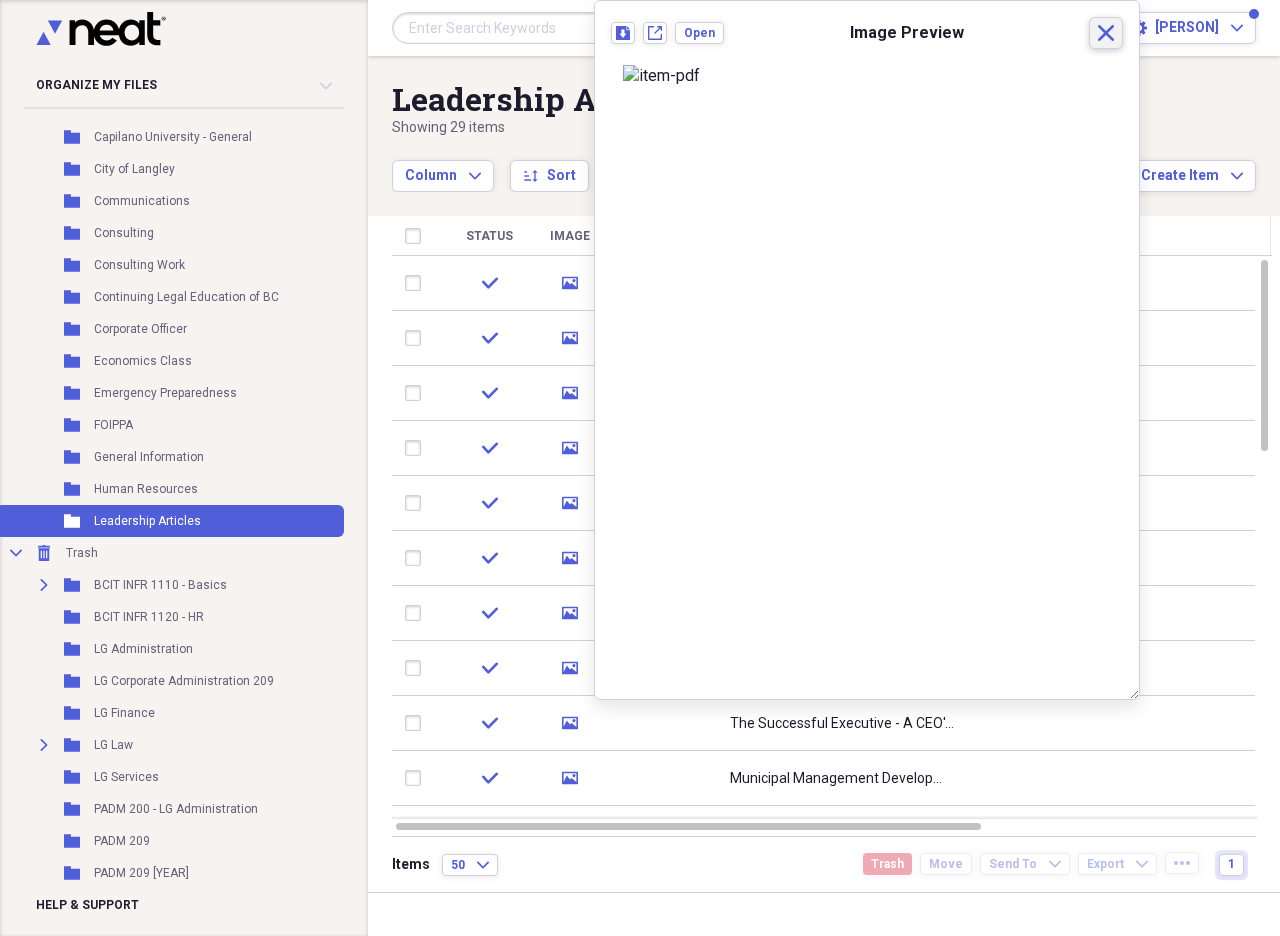 click 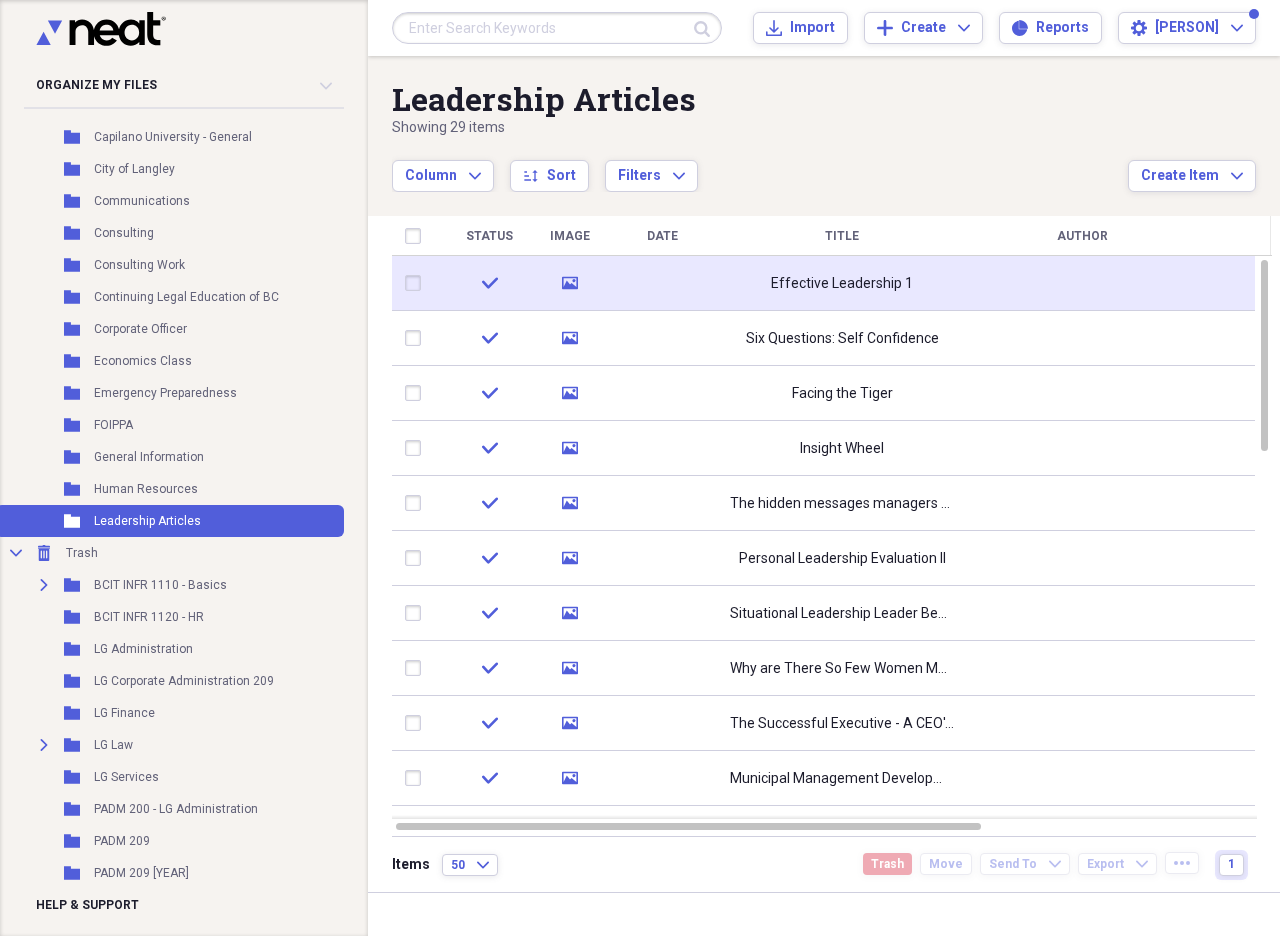 click at bounding box center (417, 283) 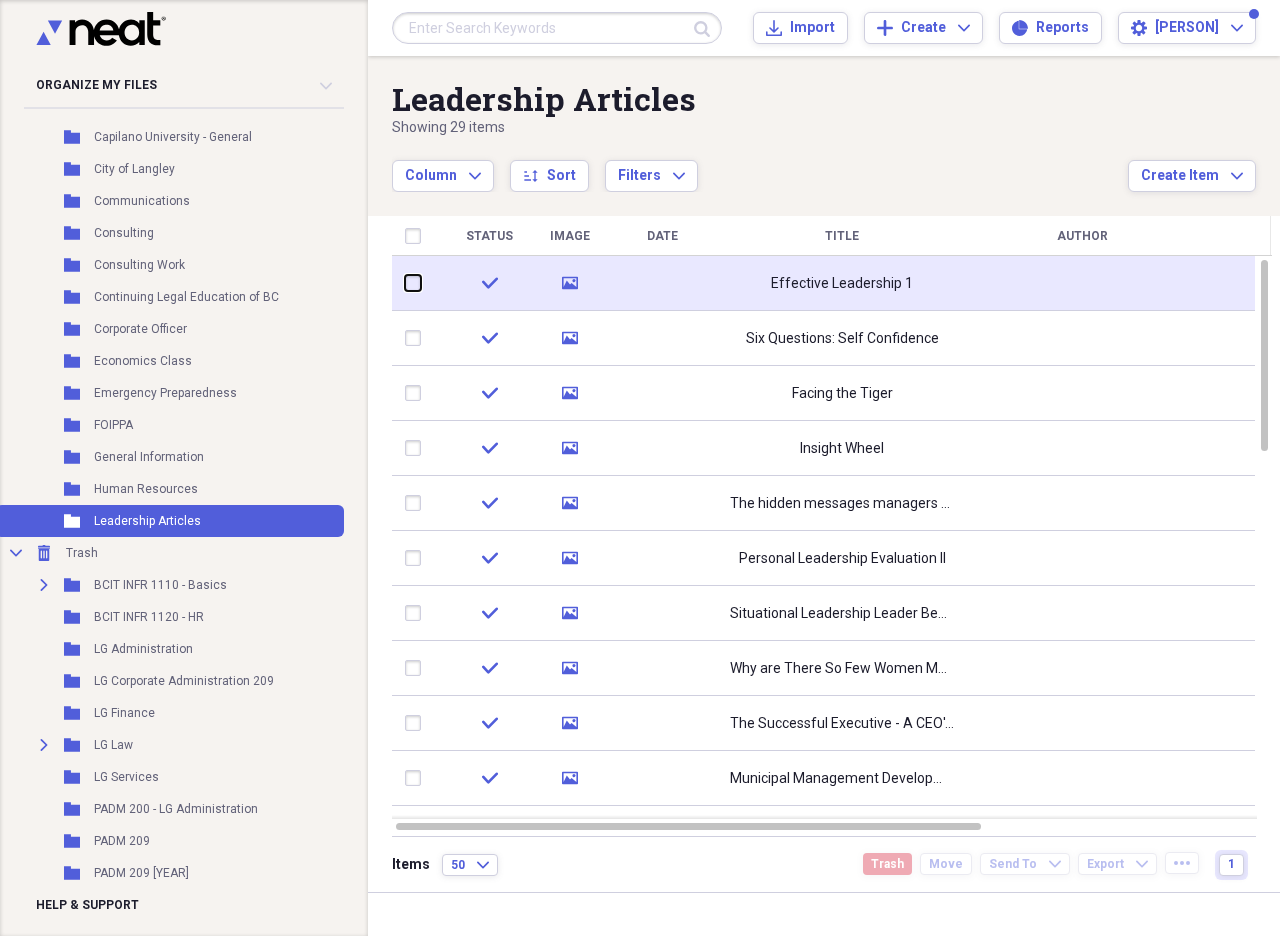 click at bounding box center [405, 283] 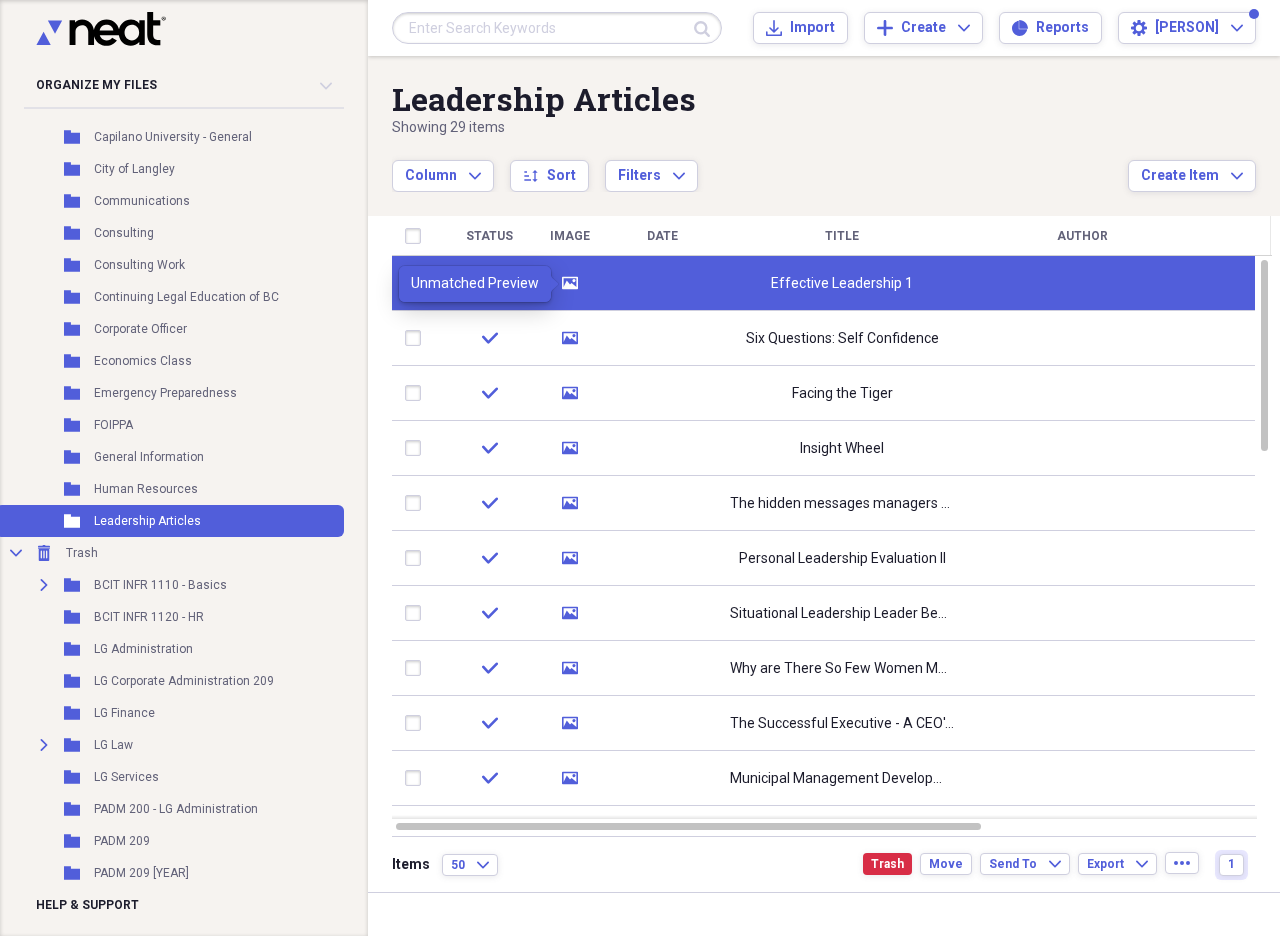 click 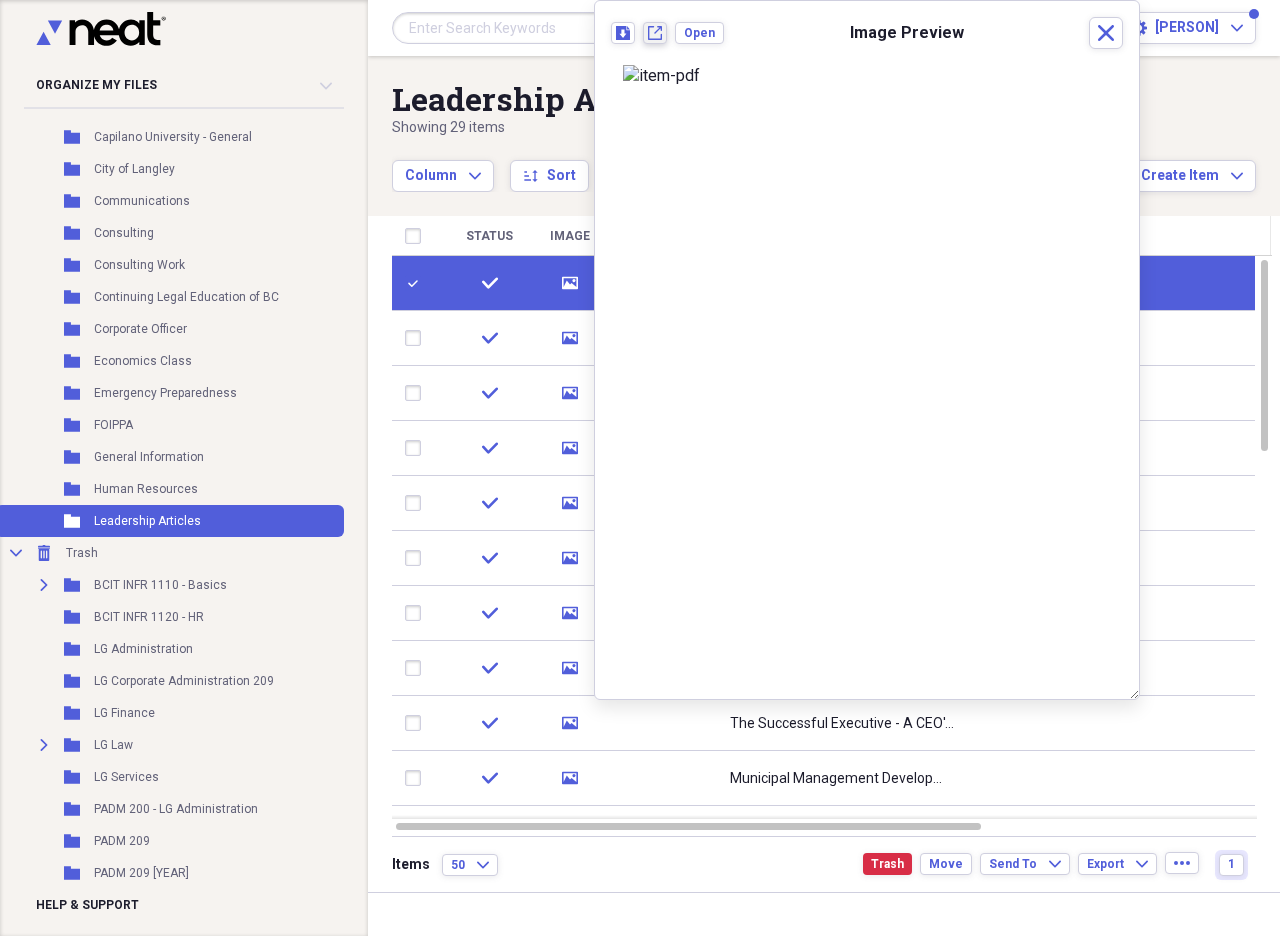click on "New tab" 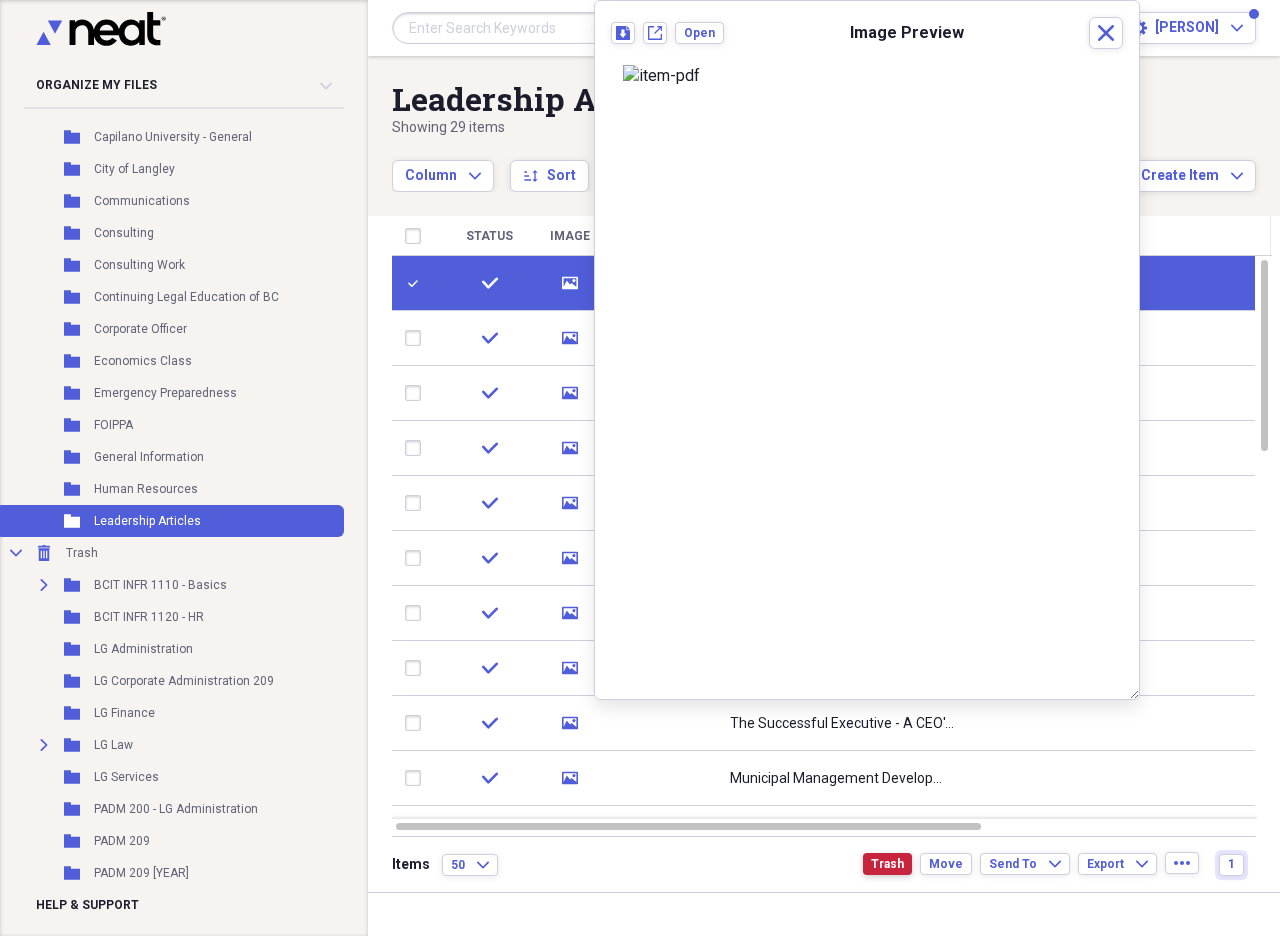 click on "Trash" at bounding box center (887, 864) 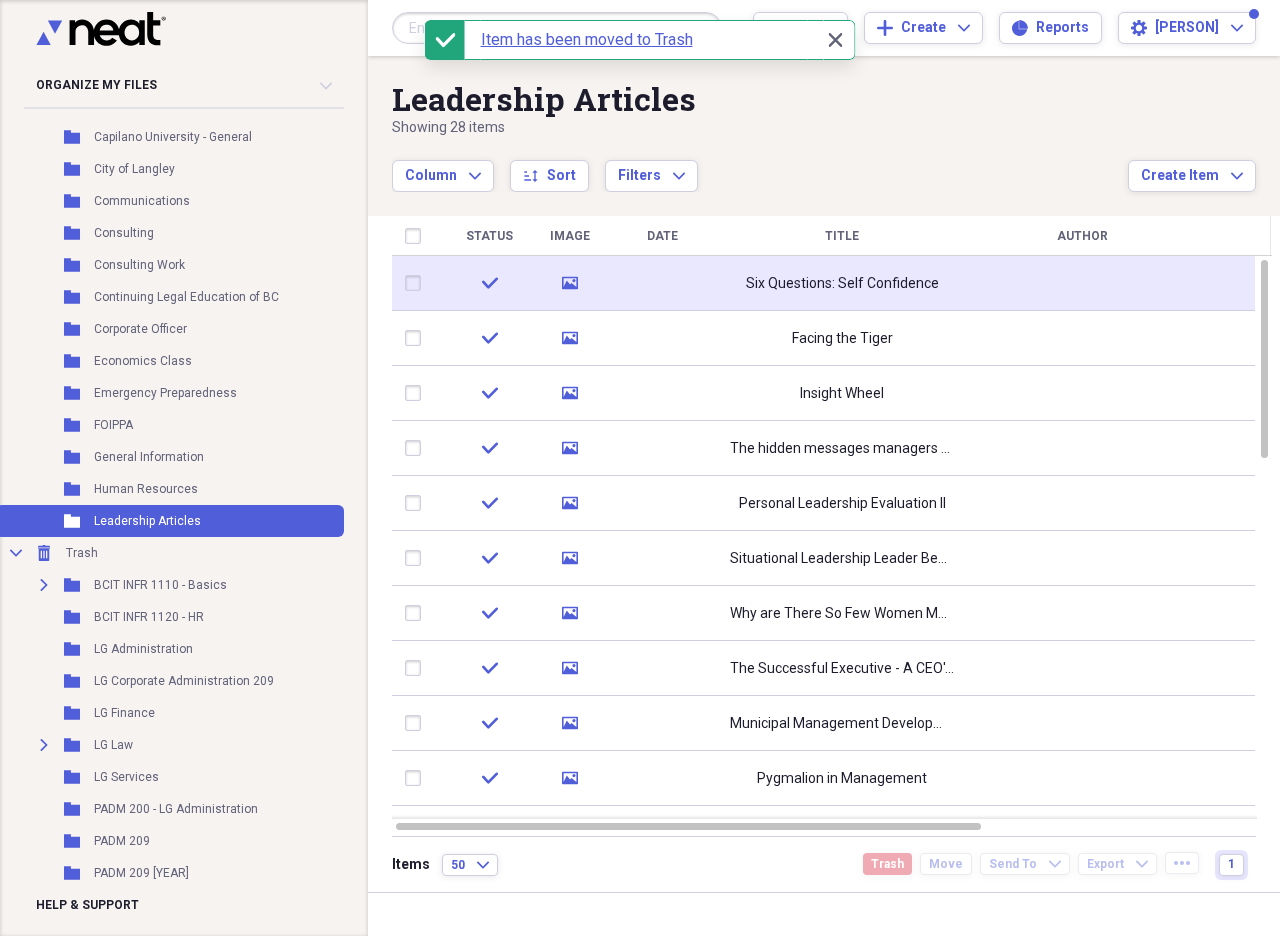 click on "media" 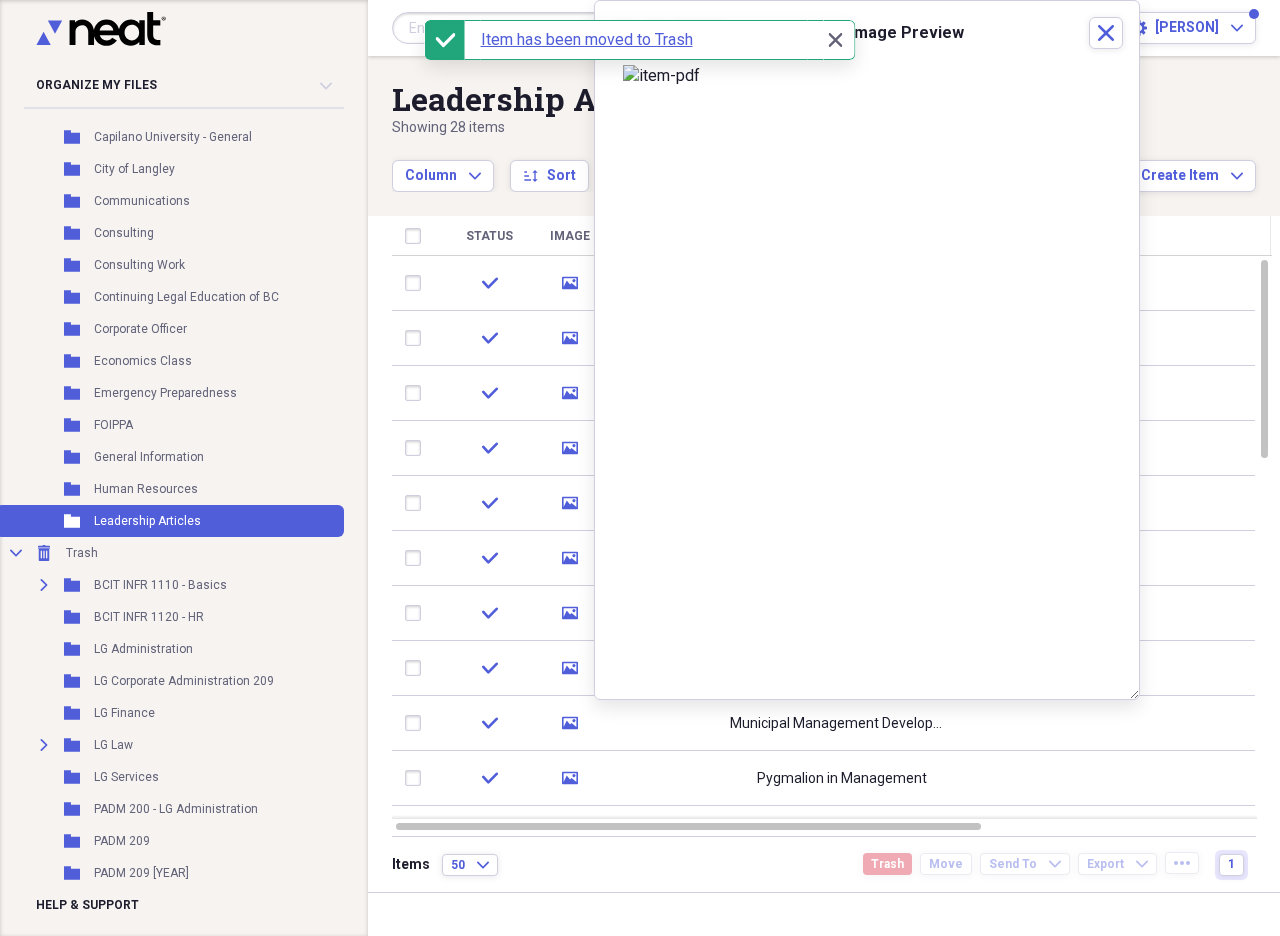 click at bounding box center (867, 76) 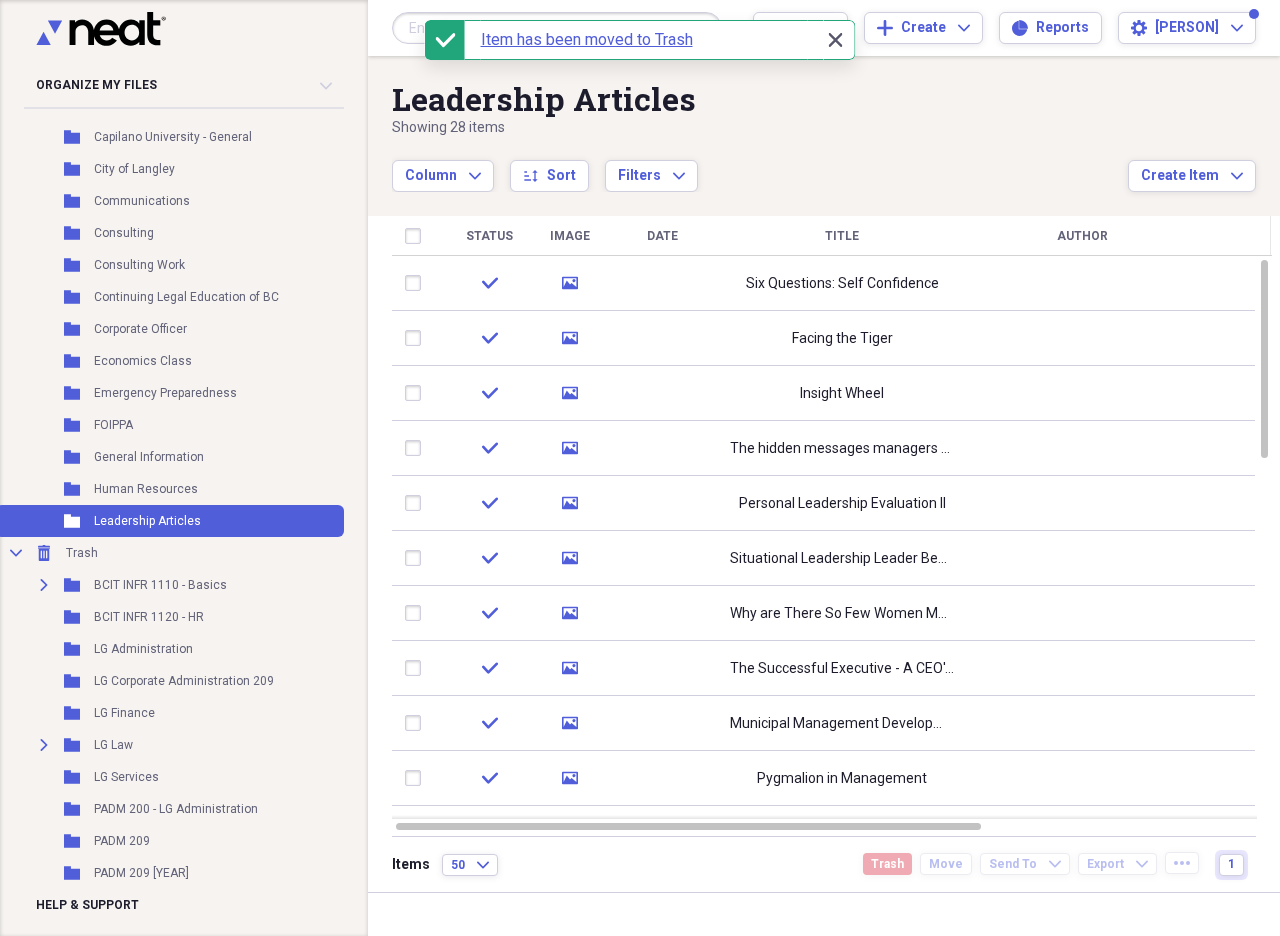 click on "Close" 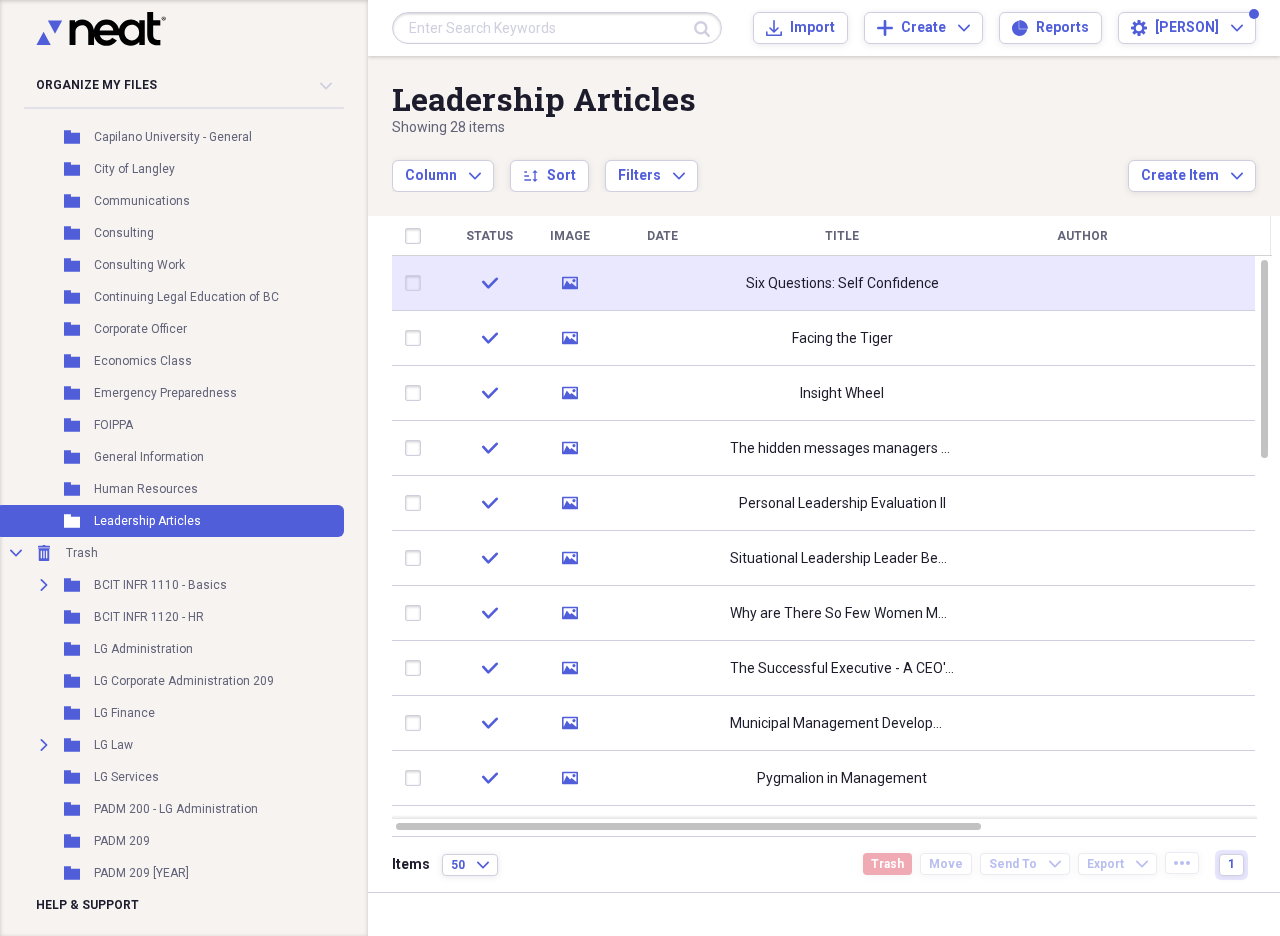 click at bounding box center (417, 283) 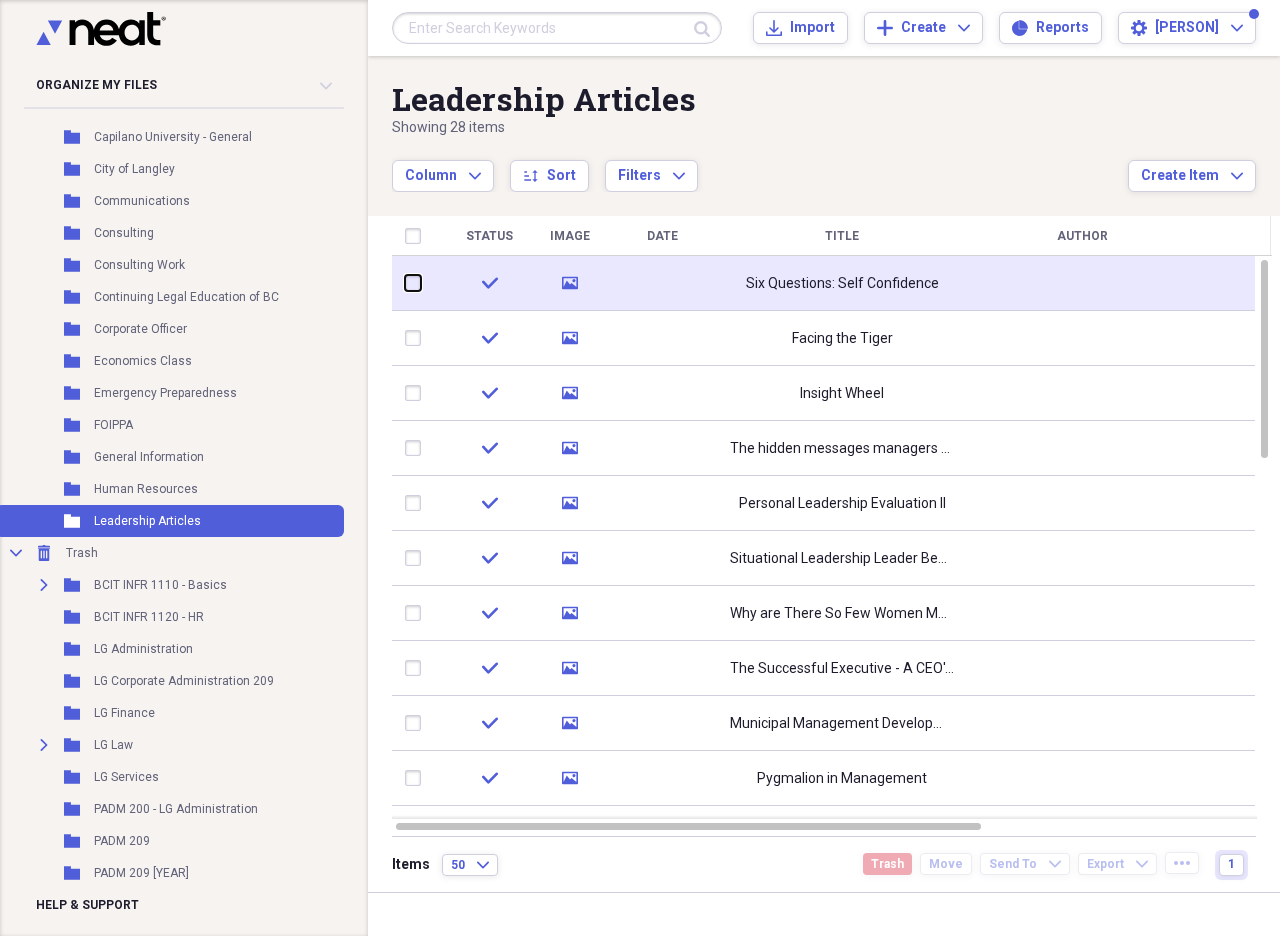 click at bounding box center (405, 283) 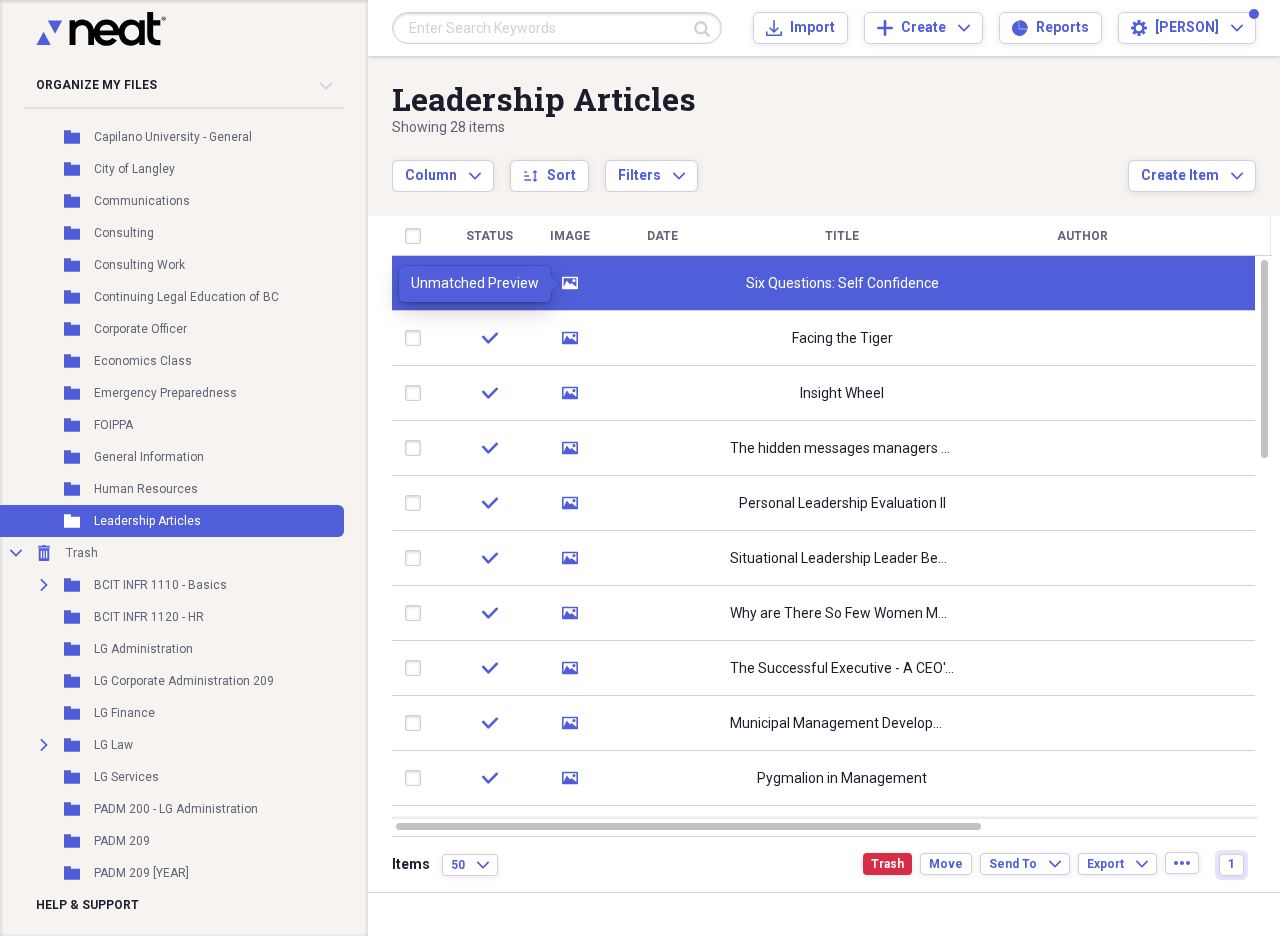 click on "media" 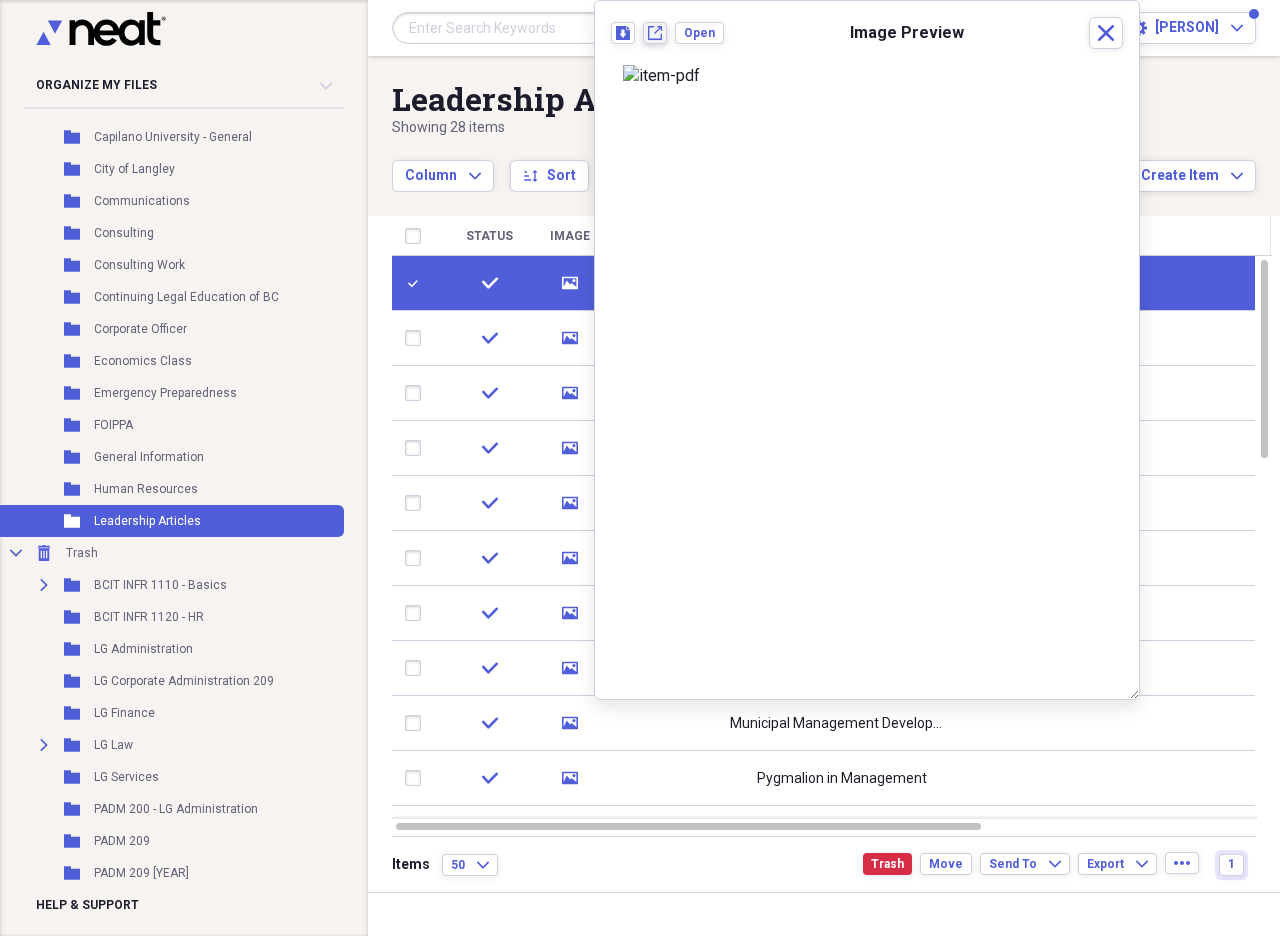 click on "New tab" 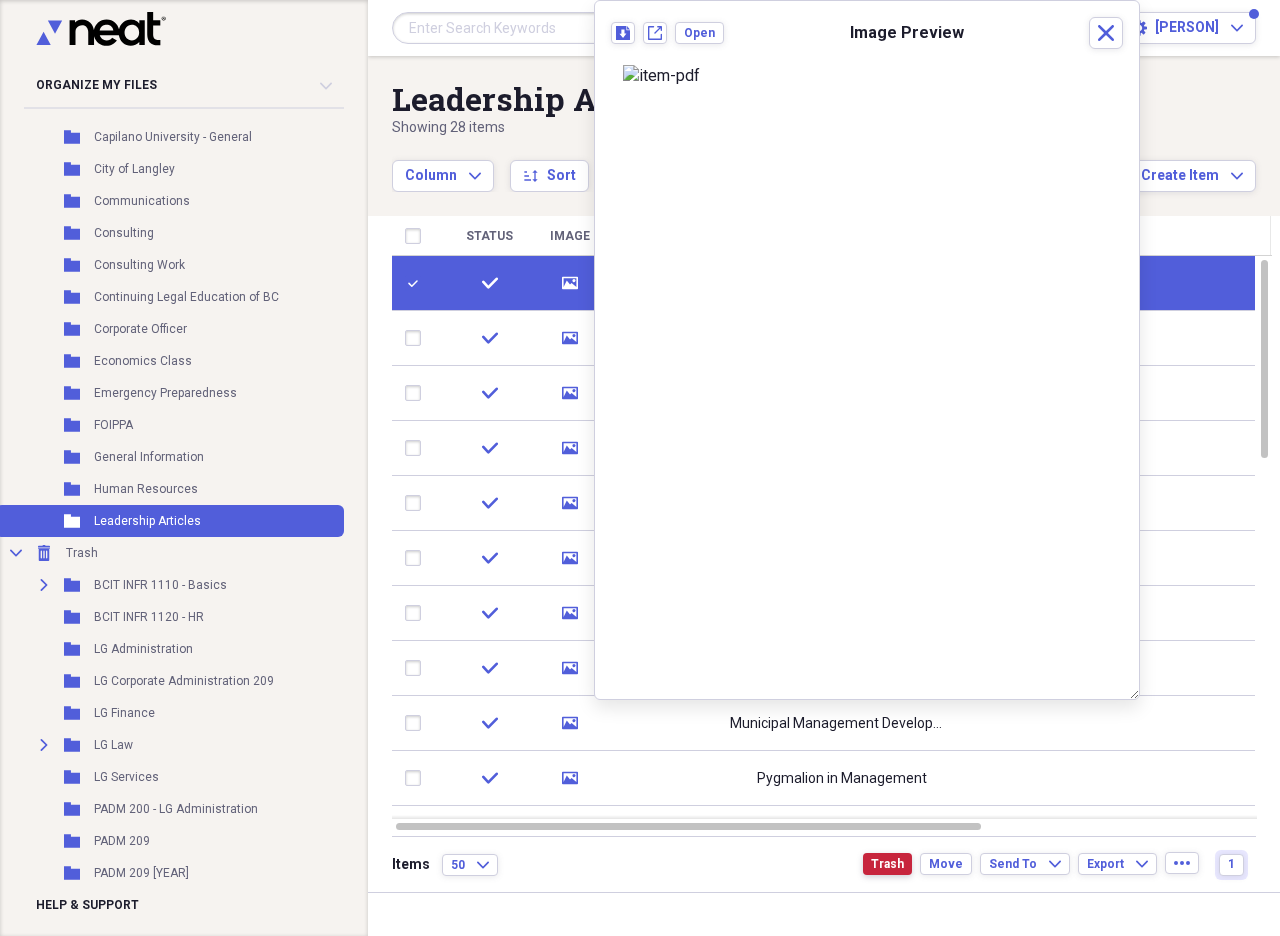 click on "Trash" at bounding box center (887, 864) 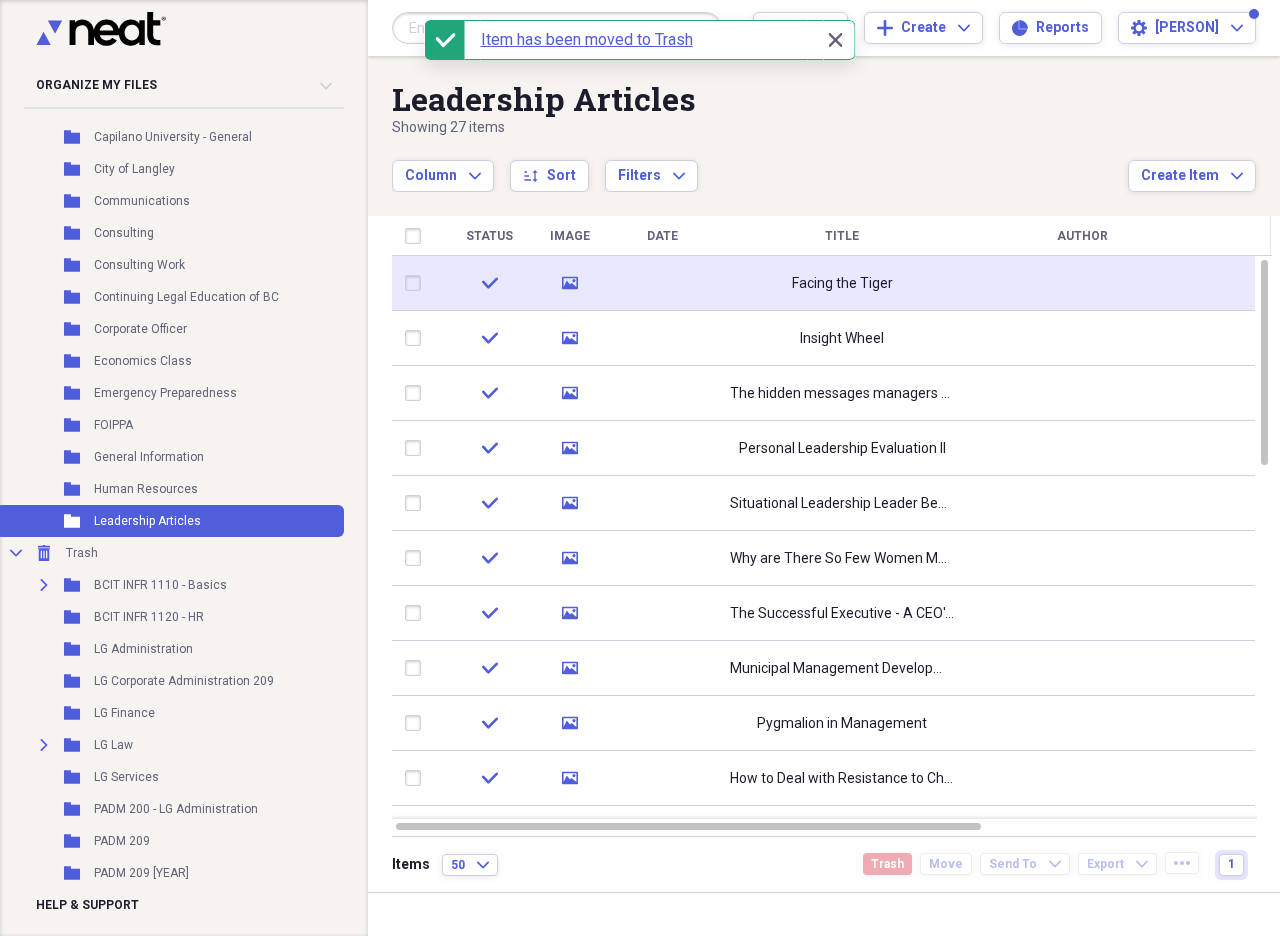 click 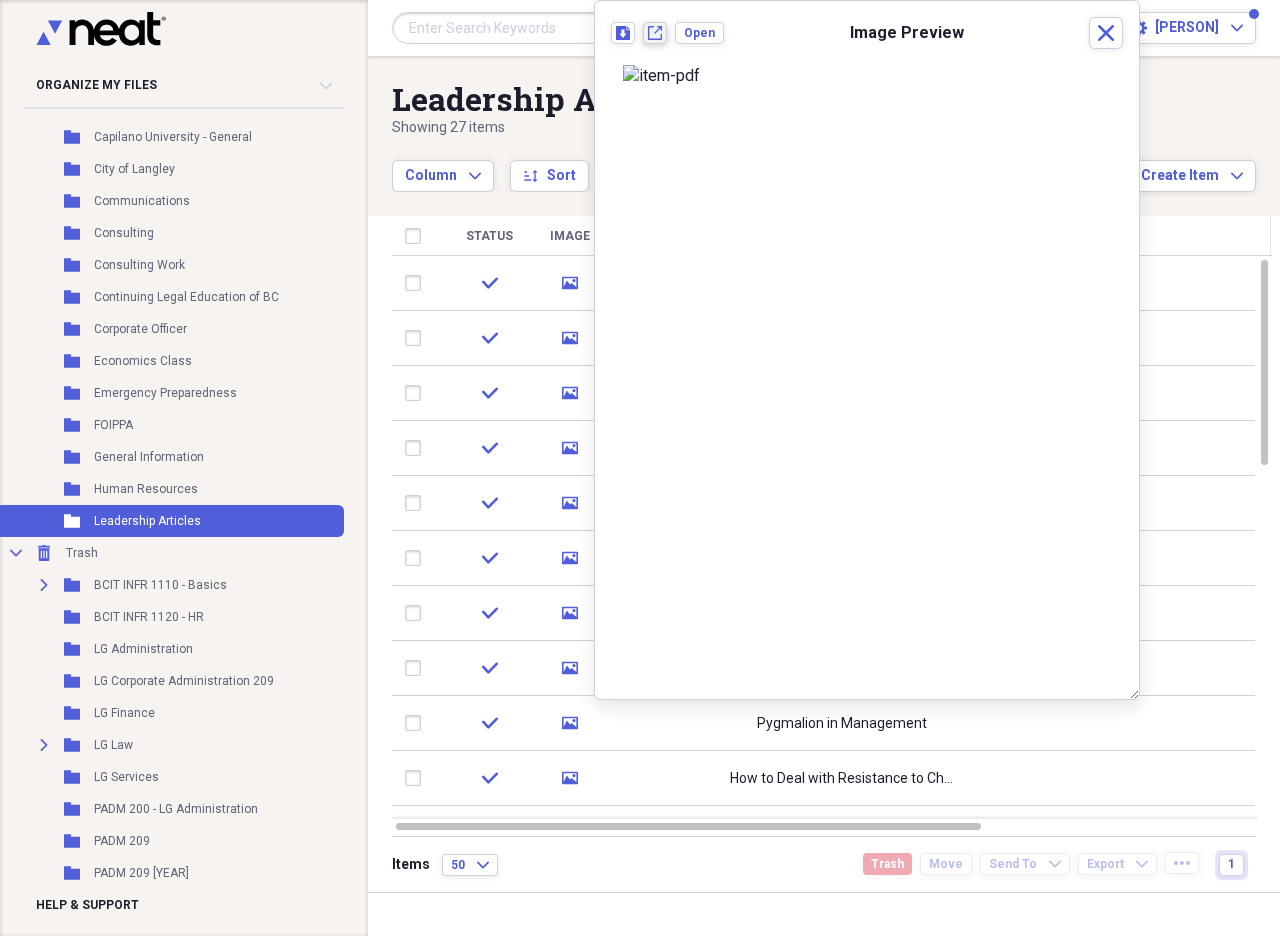 click on "New tab" 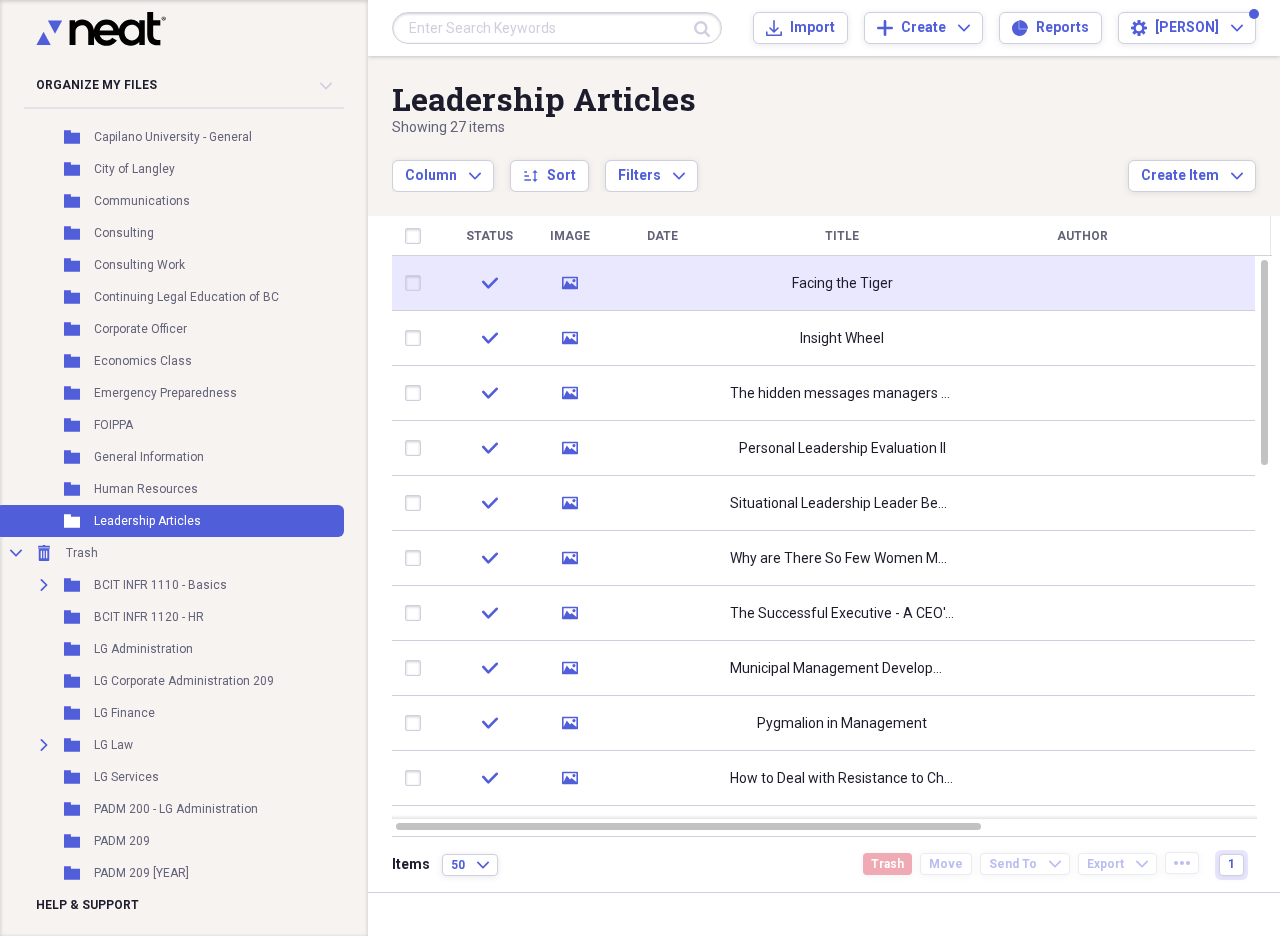click at bounding box center [417, 283] 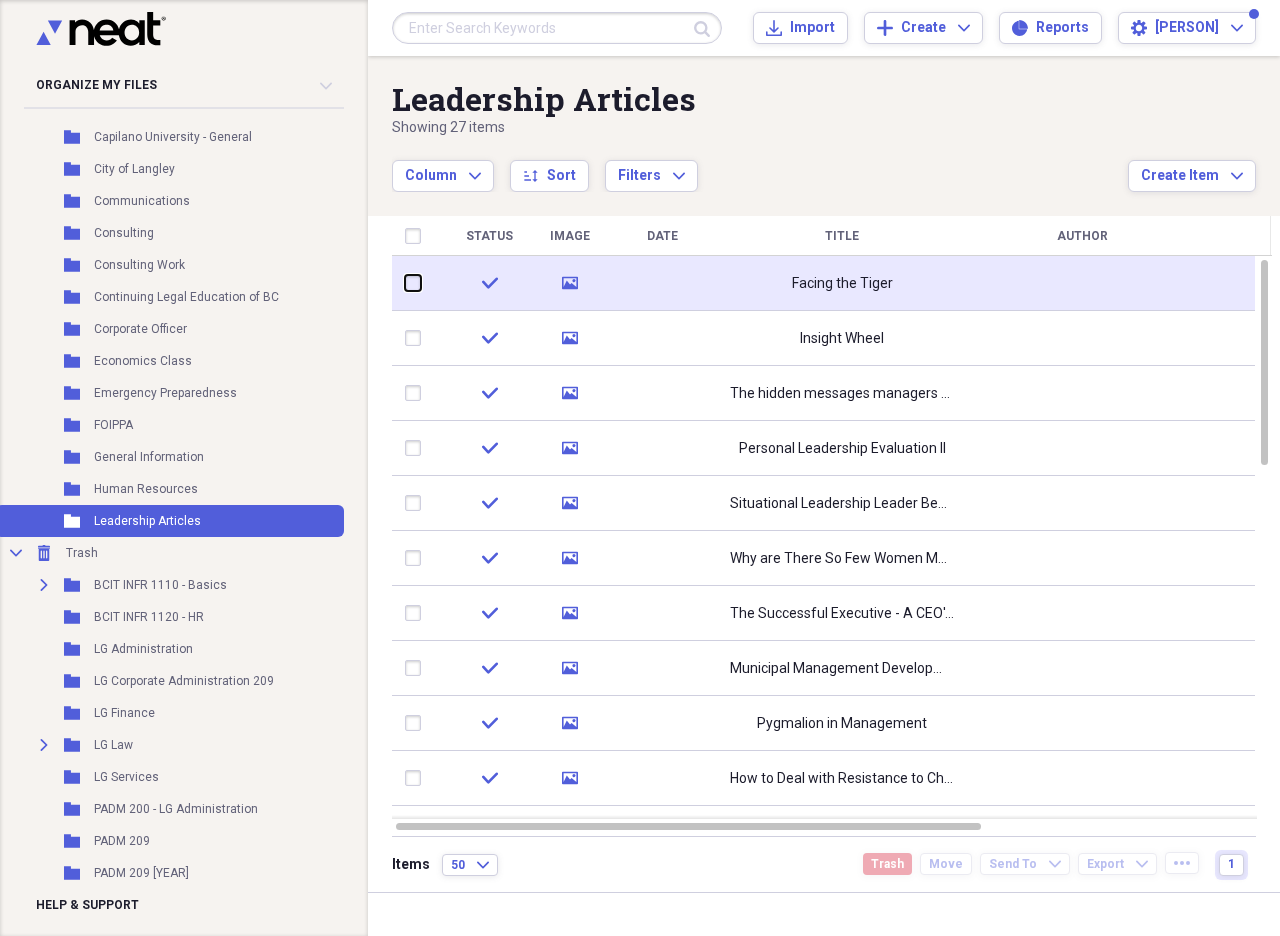 click at bounding box center (405, 283) 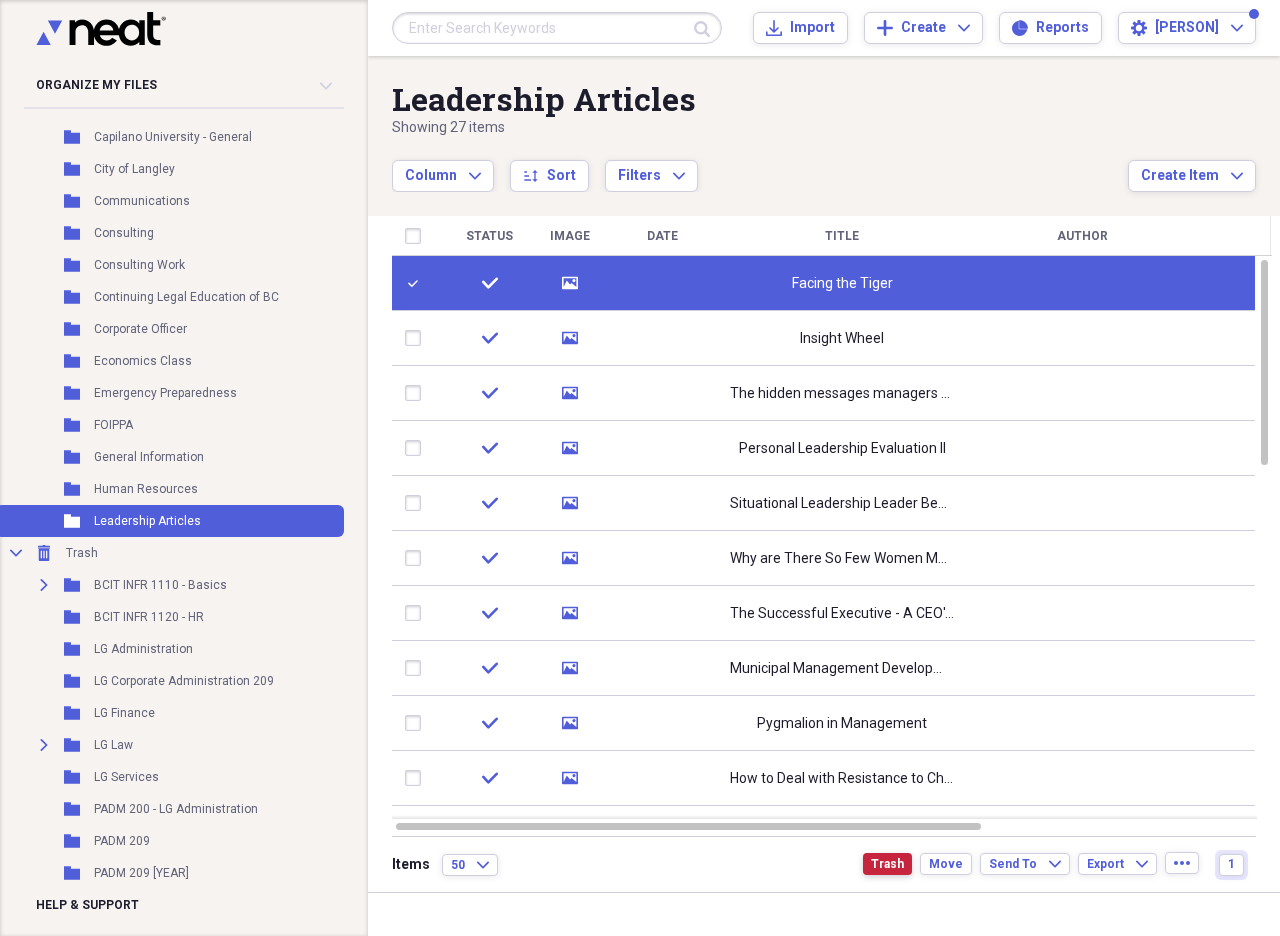 click on "Trash" at bounding box center (887, 864) 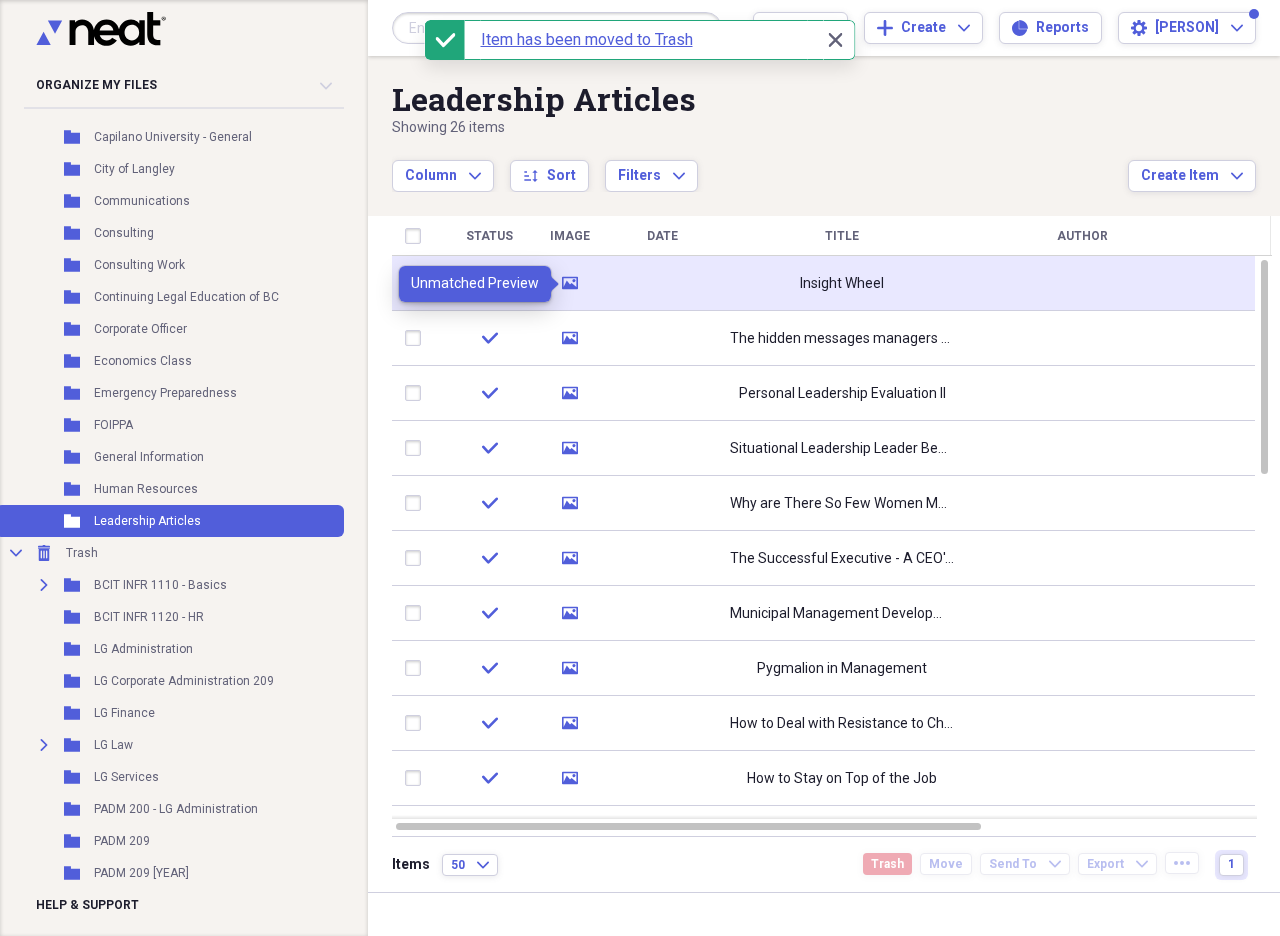 click on "media" 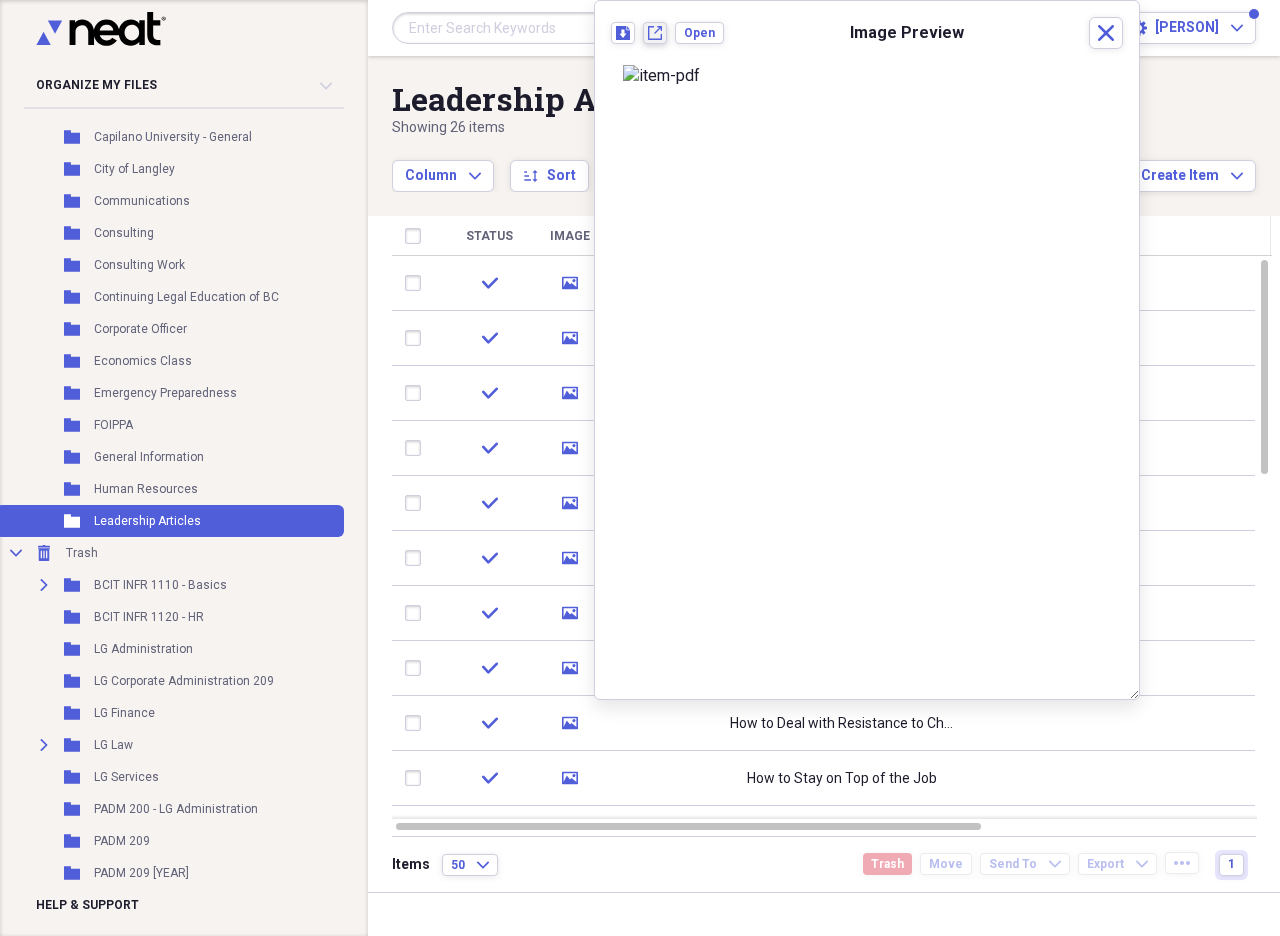 click on "New tab" 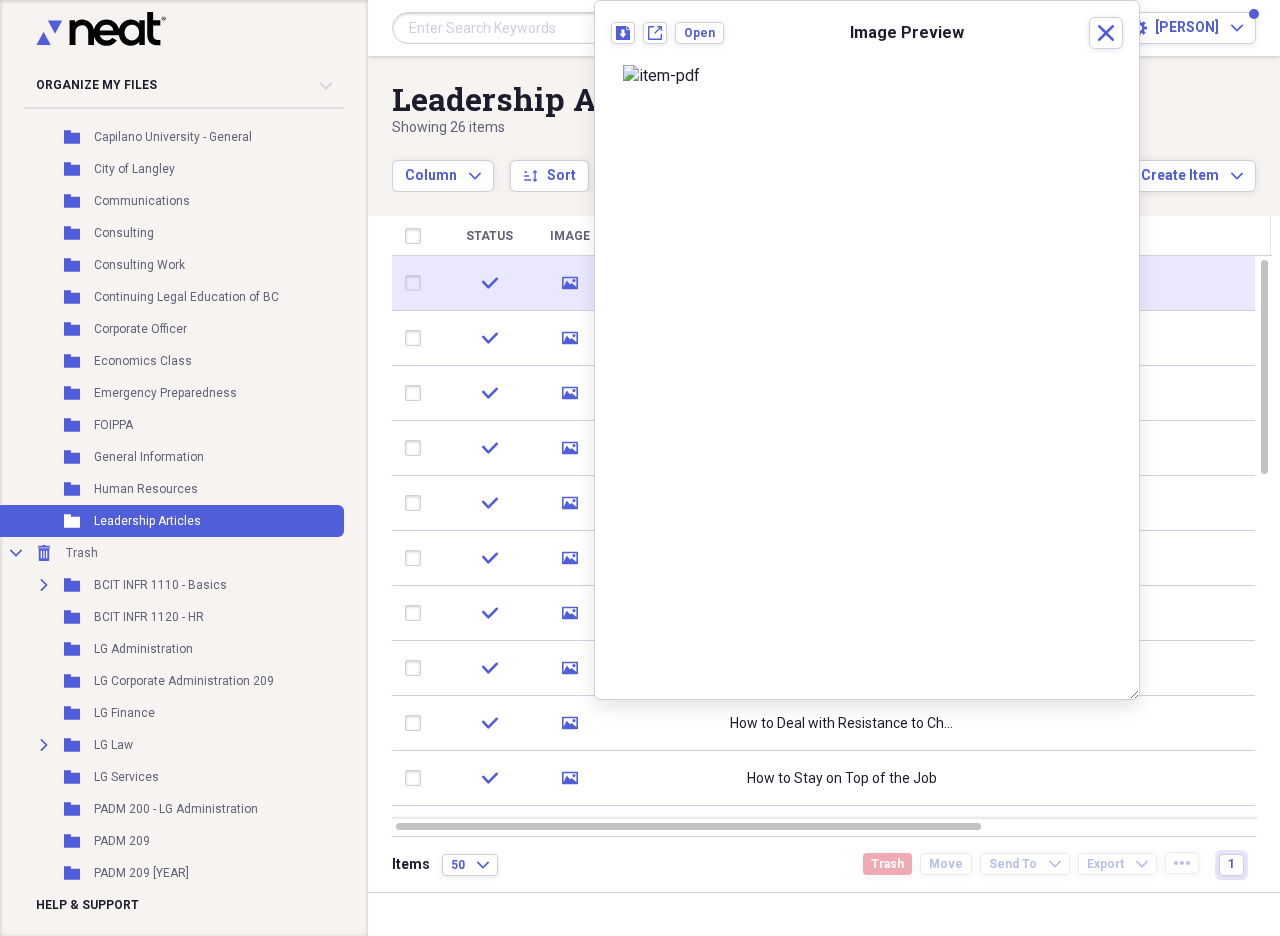 click at bounding box center (417, 283) 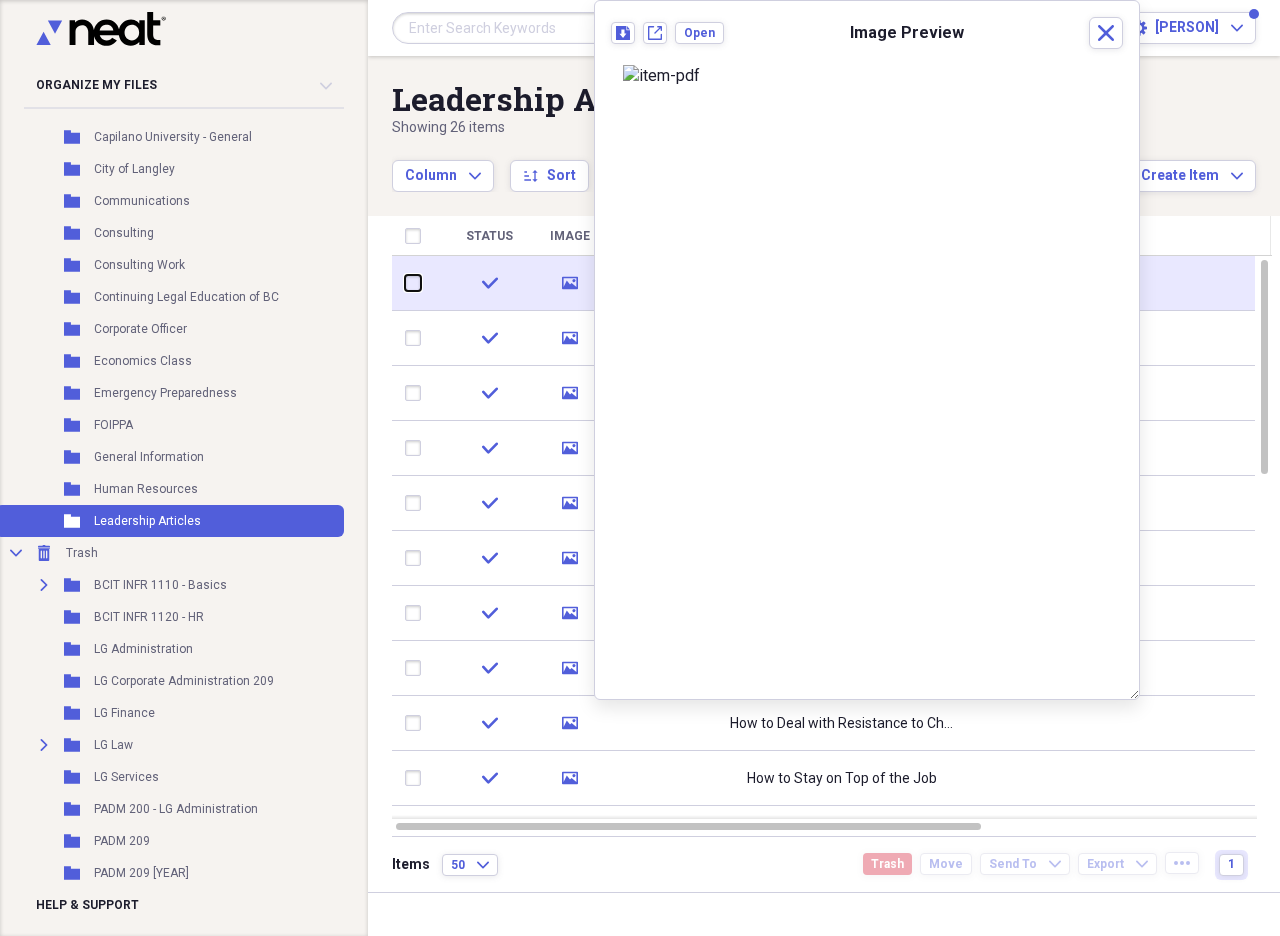 click at bounding box center [405, 283] 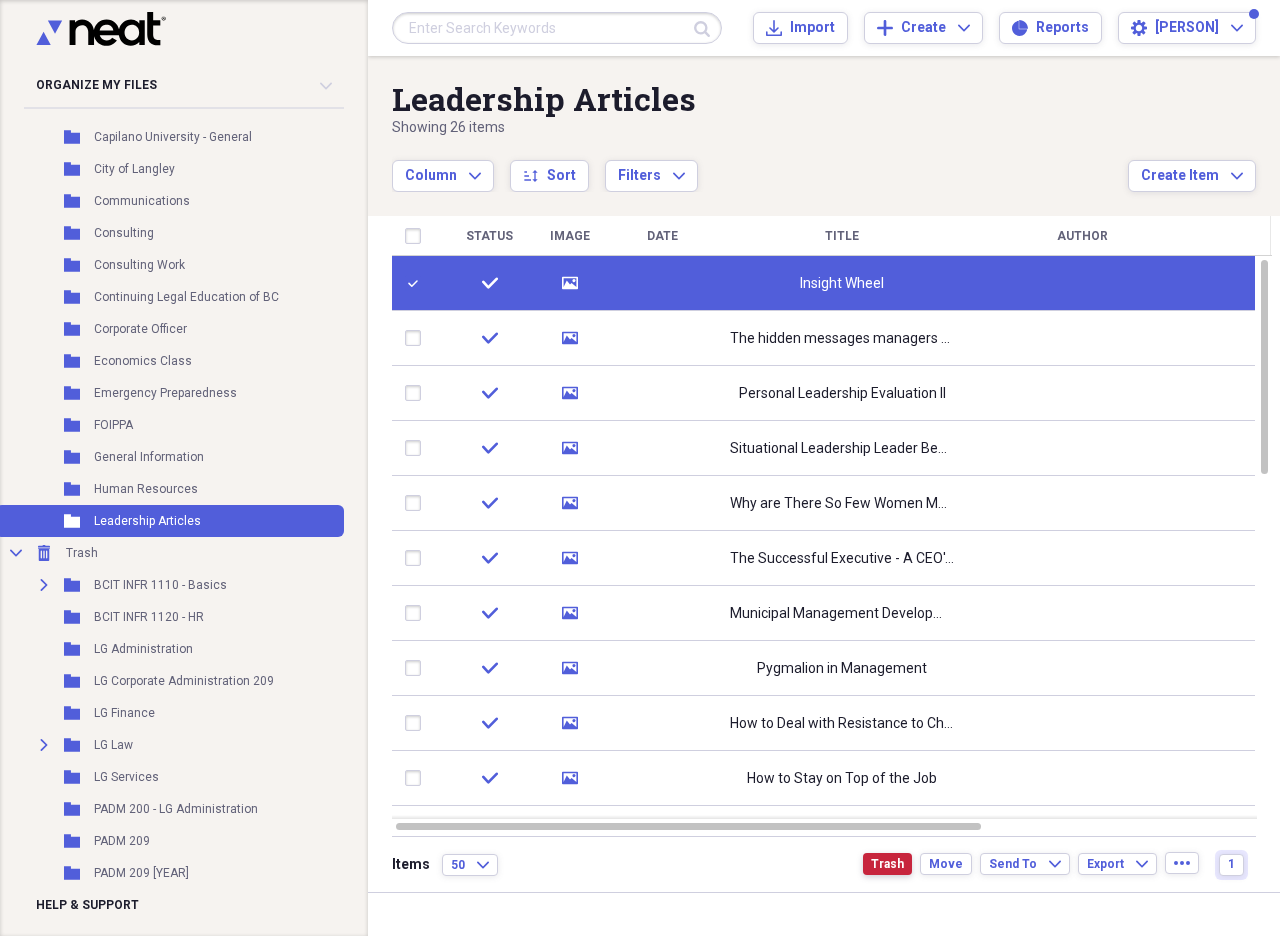 click on "Trash" at bounding box center [887, 864] 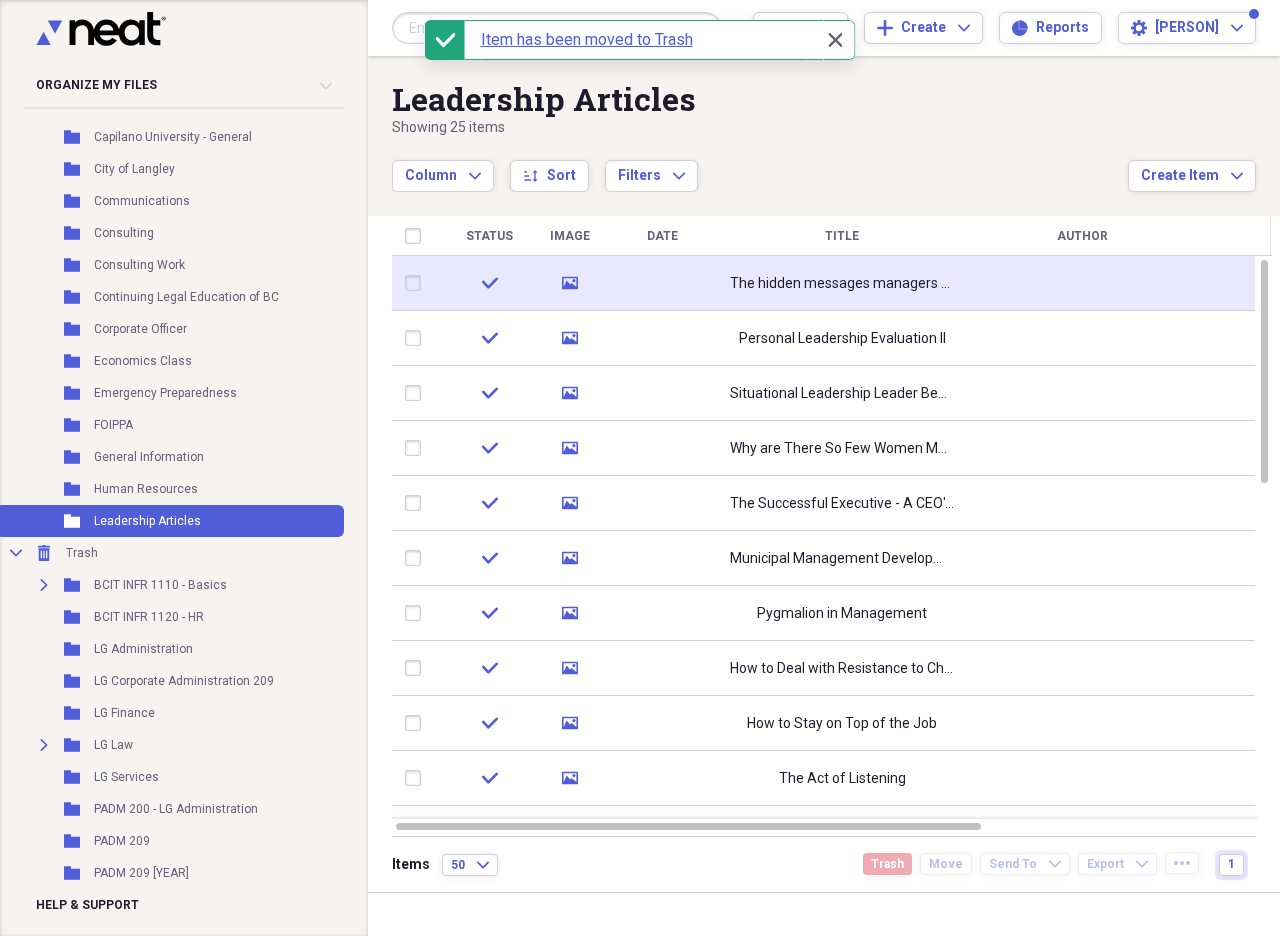 click 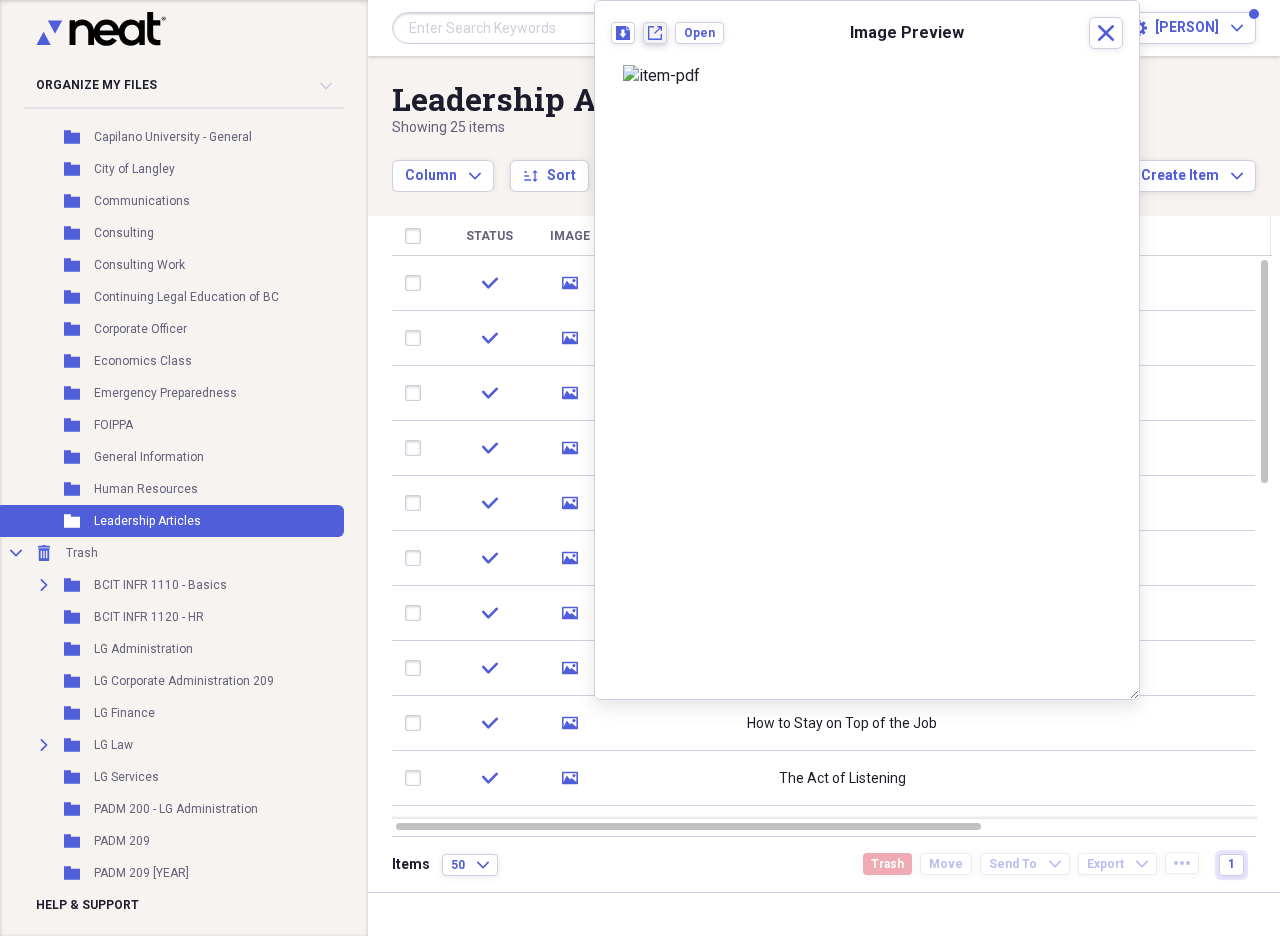 drag, startPoint x: 813, startPoint y: 119, endPoint x: 653, endPoint y: 36, distance: 180.24706 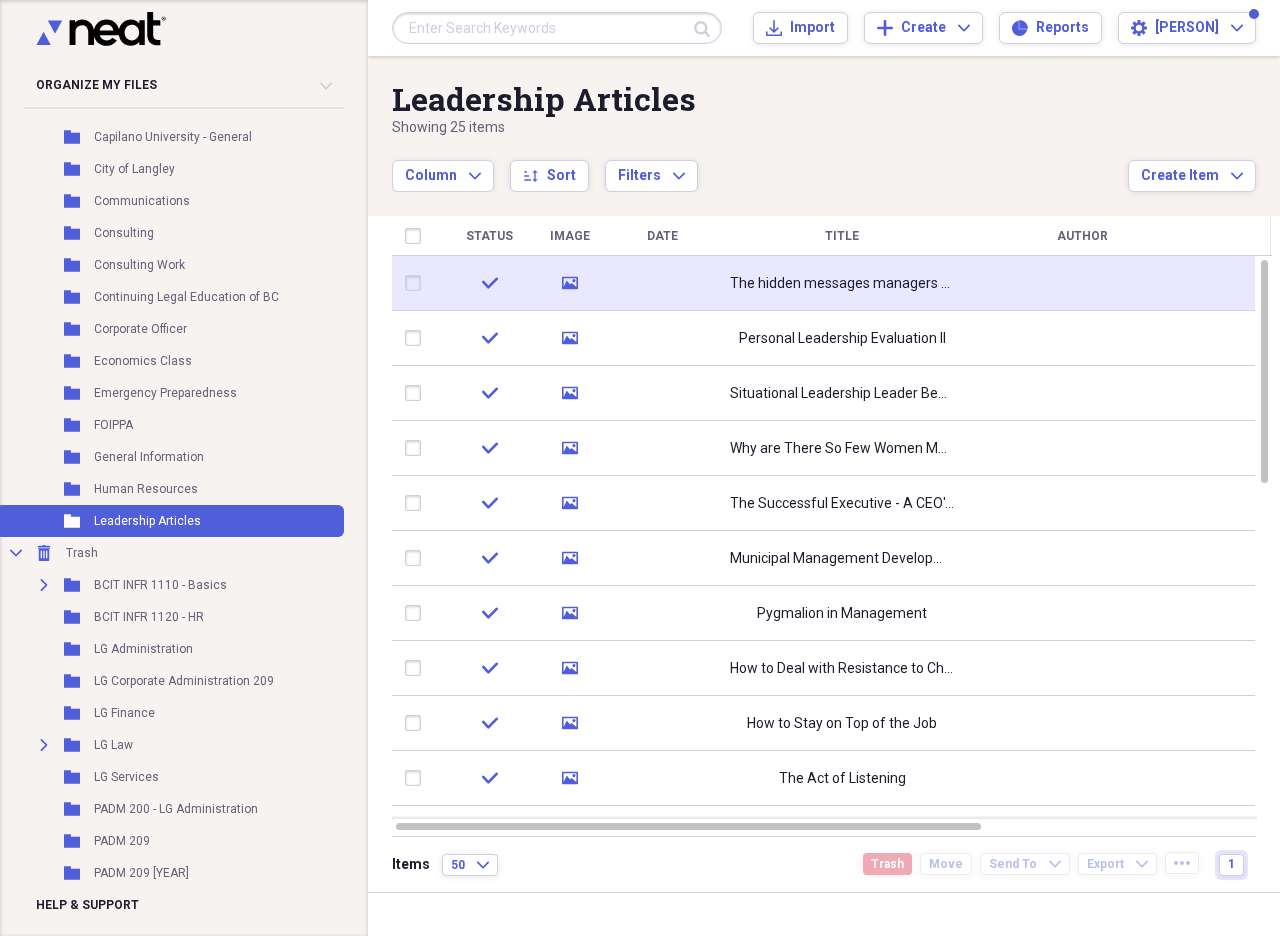click at bounding box center (417, 283) 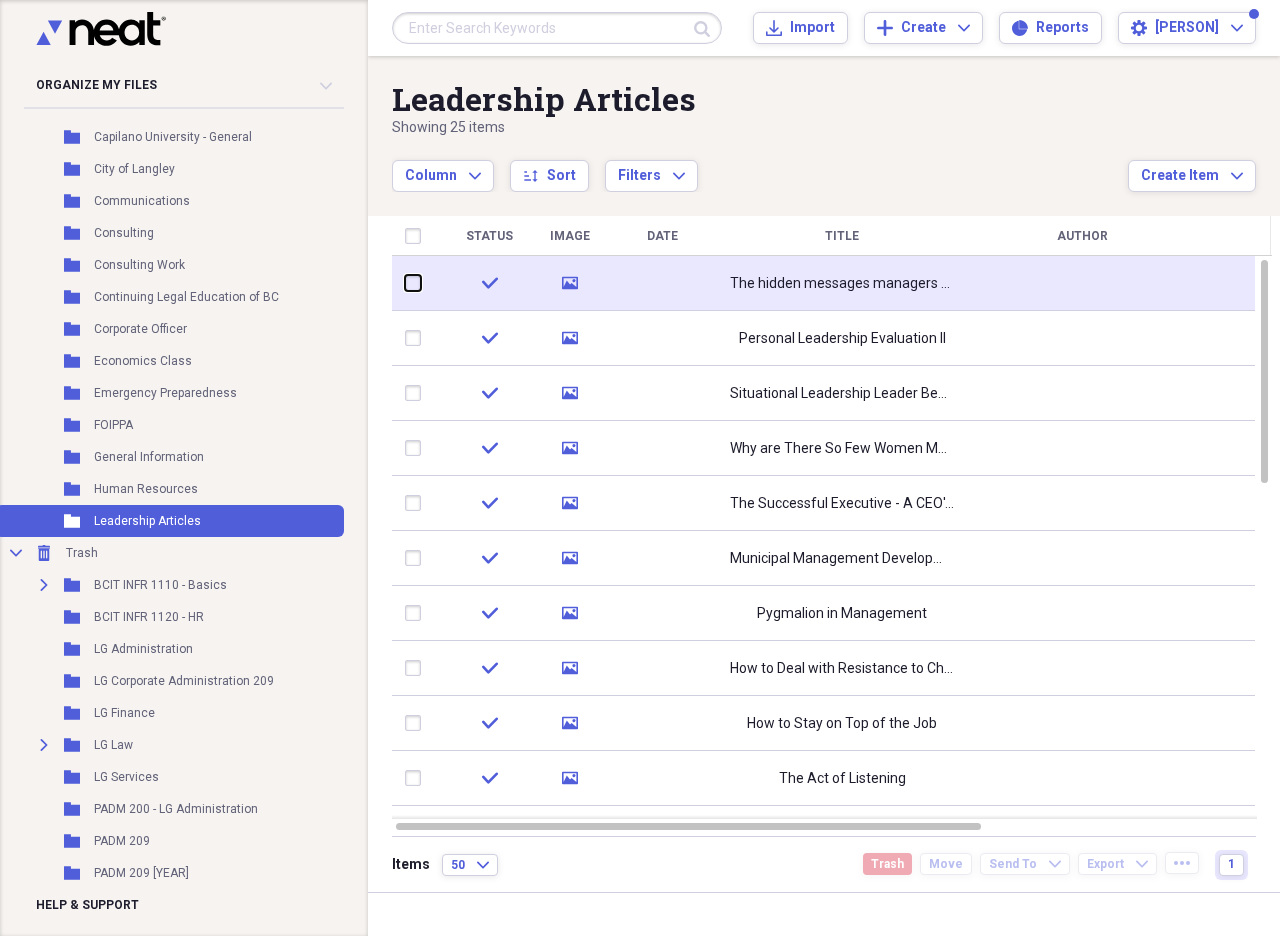 click at bounding box center (405, 283) 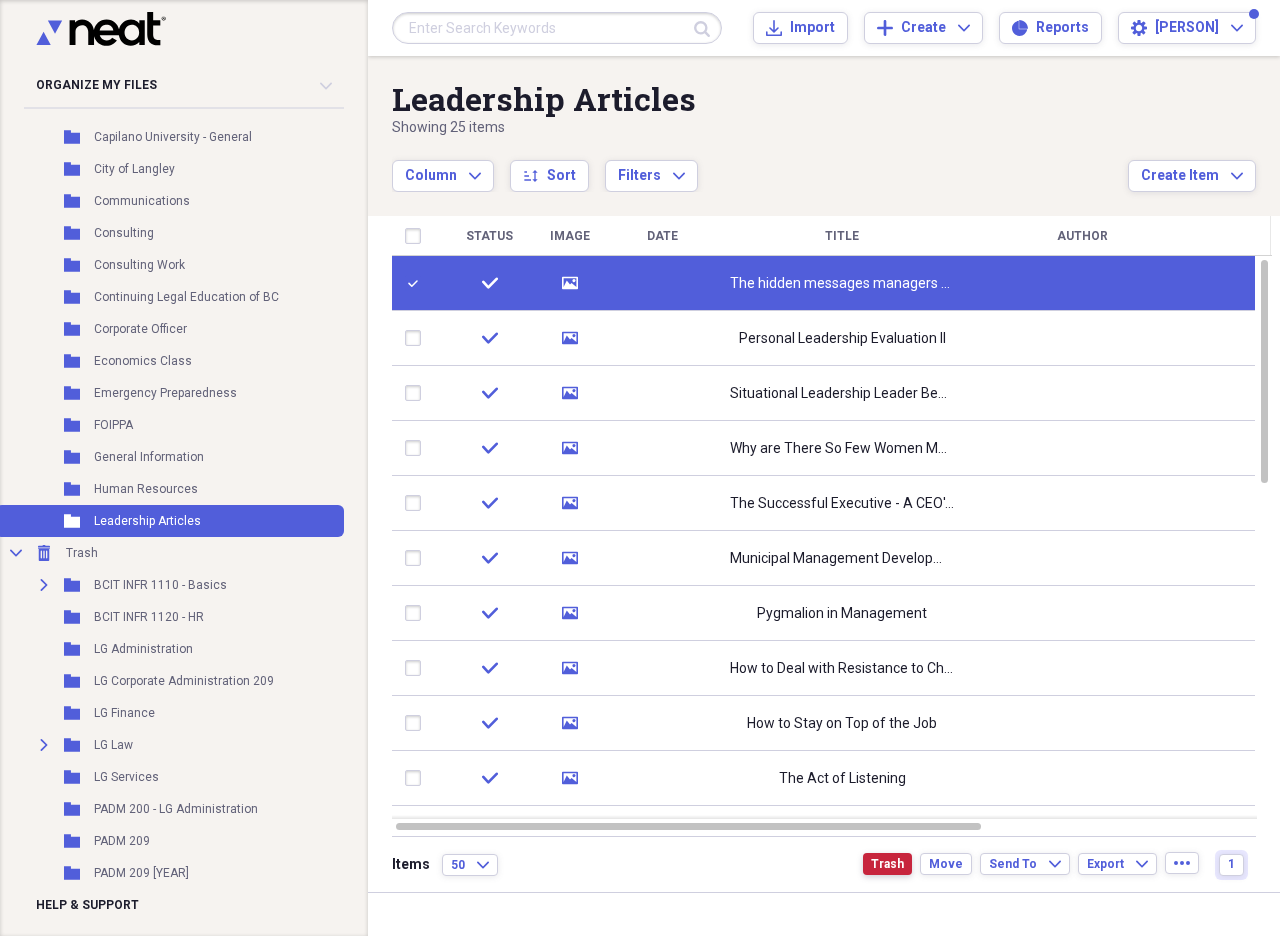 click on "Trash" at bounding box center (887, 864) 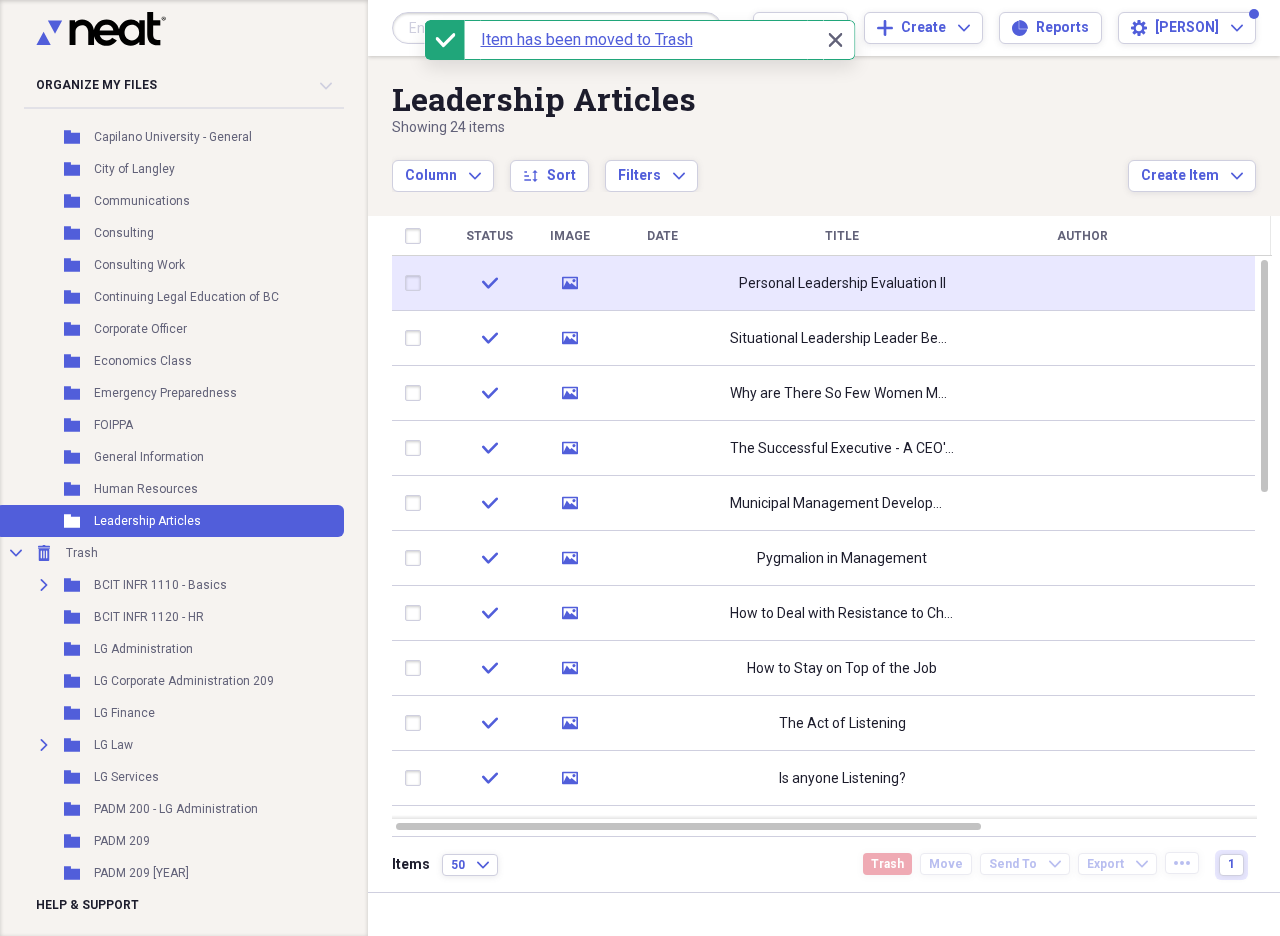 click on "media" 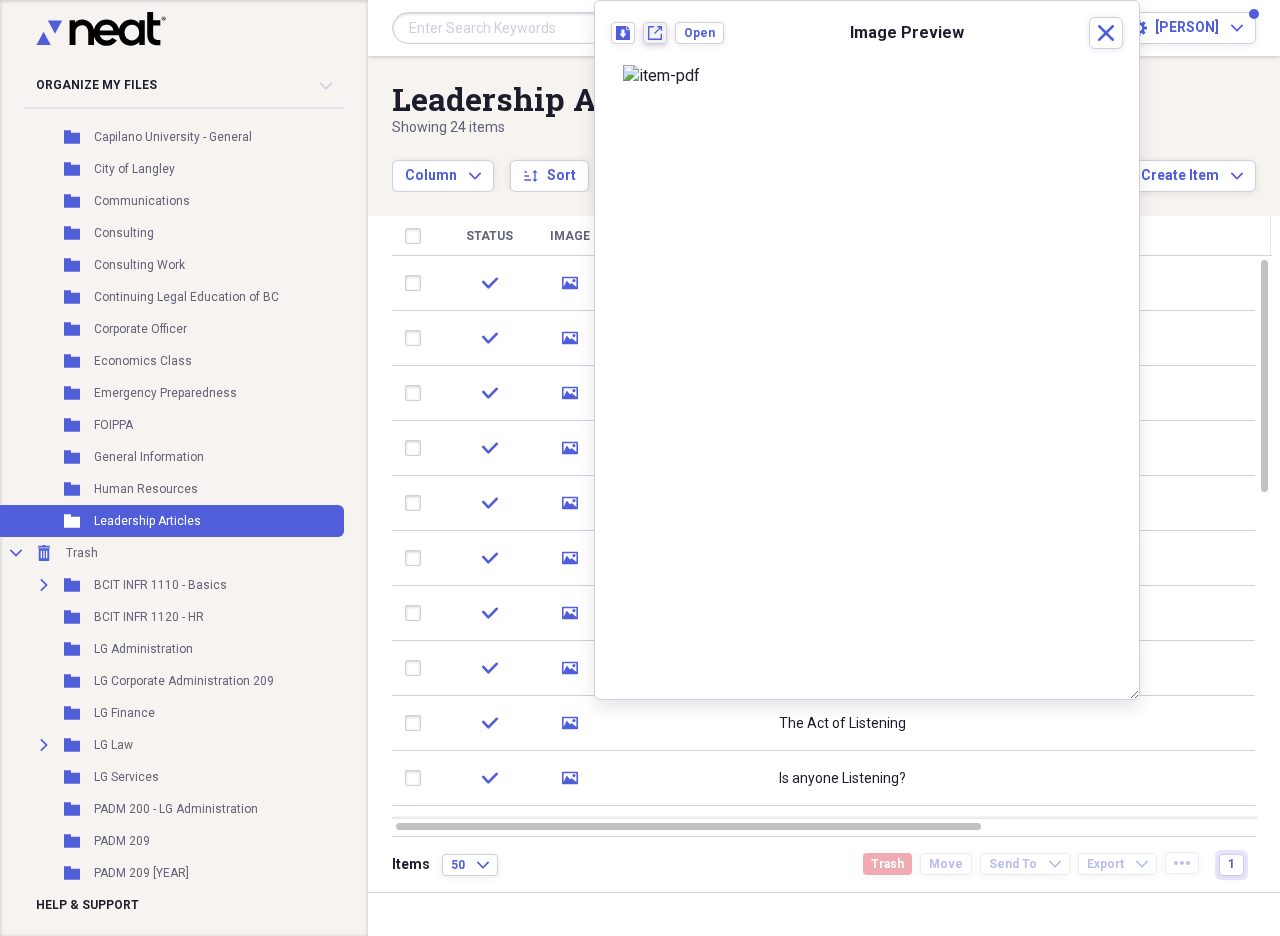 click on "New tab" 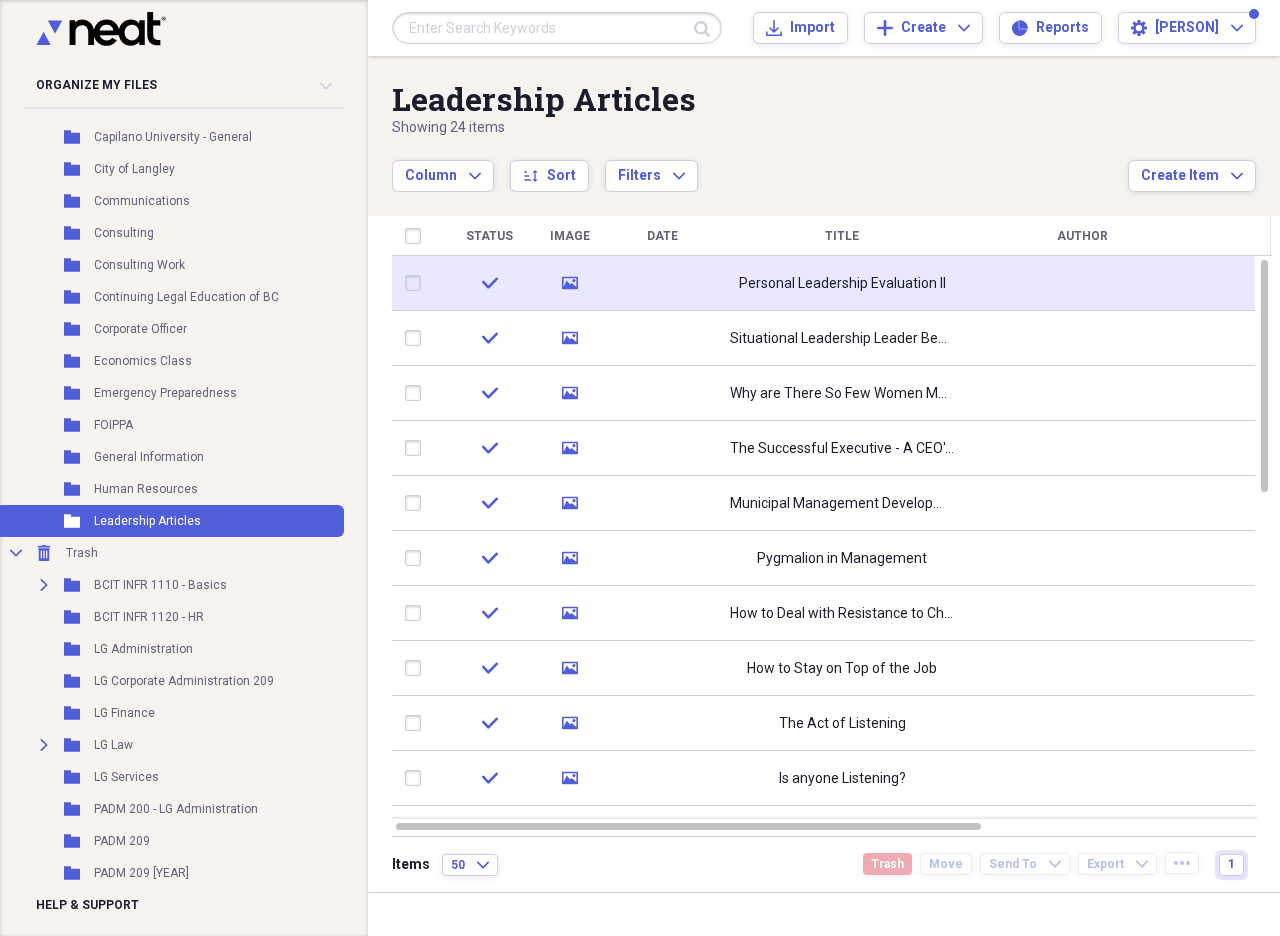 click at bounding box center (417, 283) 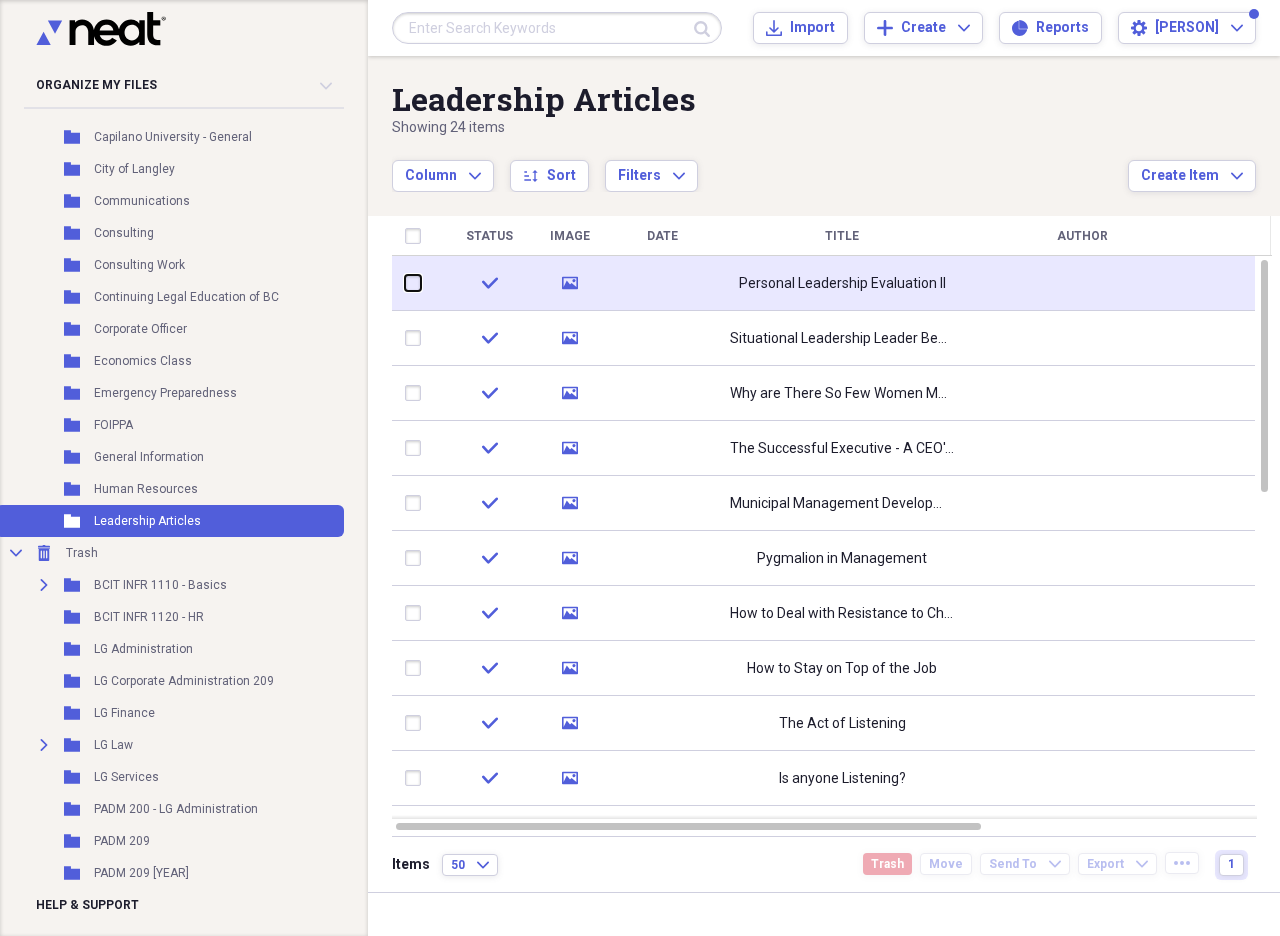 click at bounding box center (405, 283) 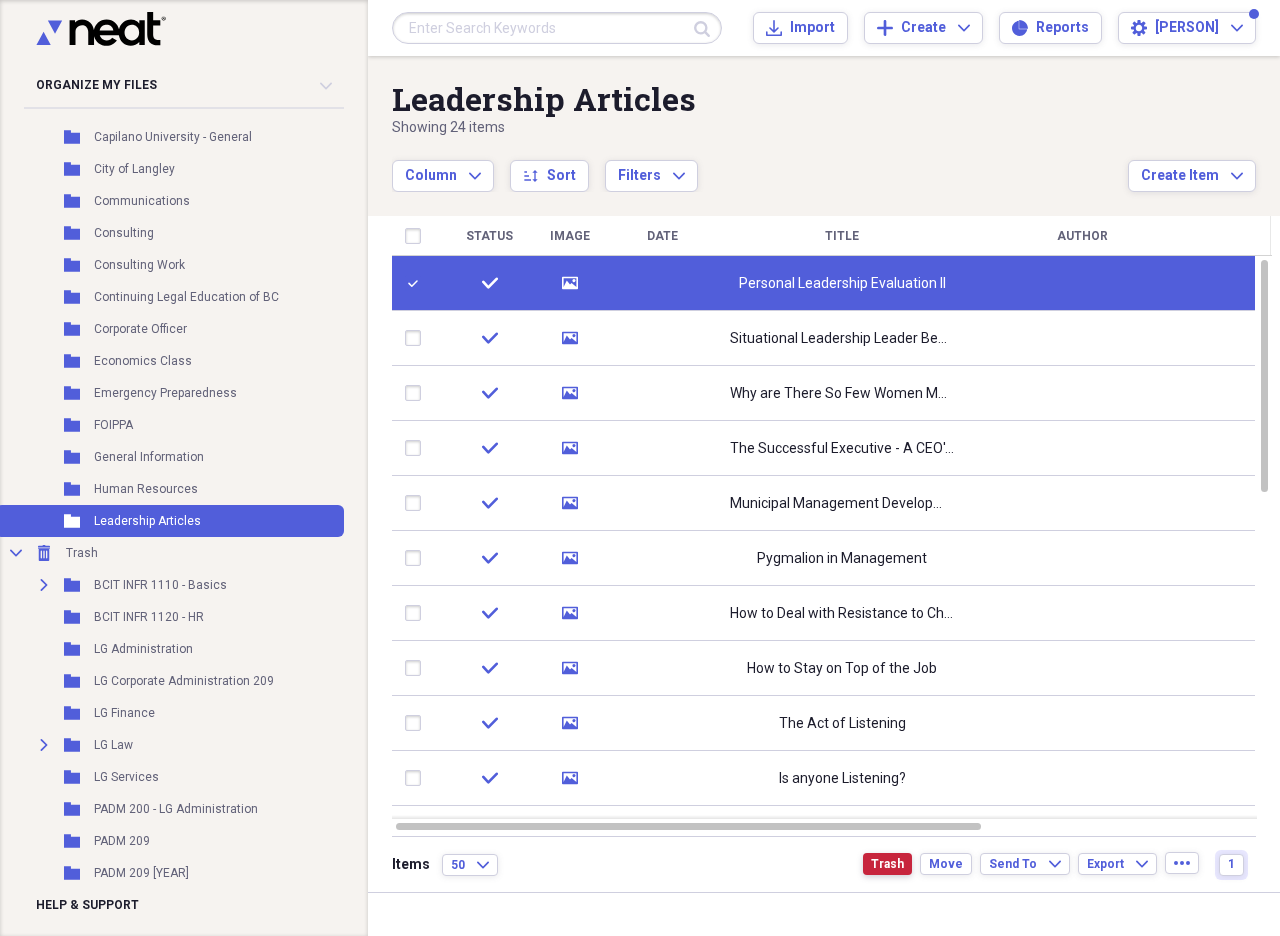 click on "Trash" at bounding box center [887, 864] 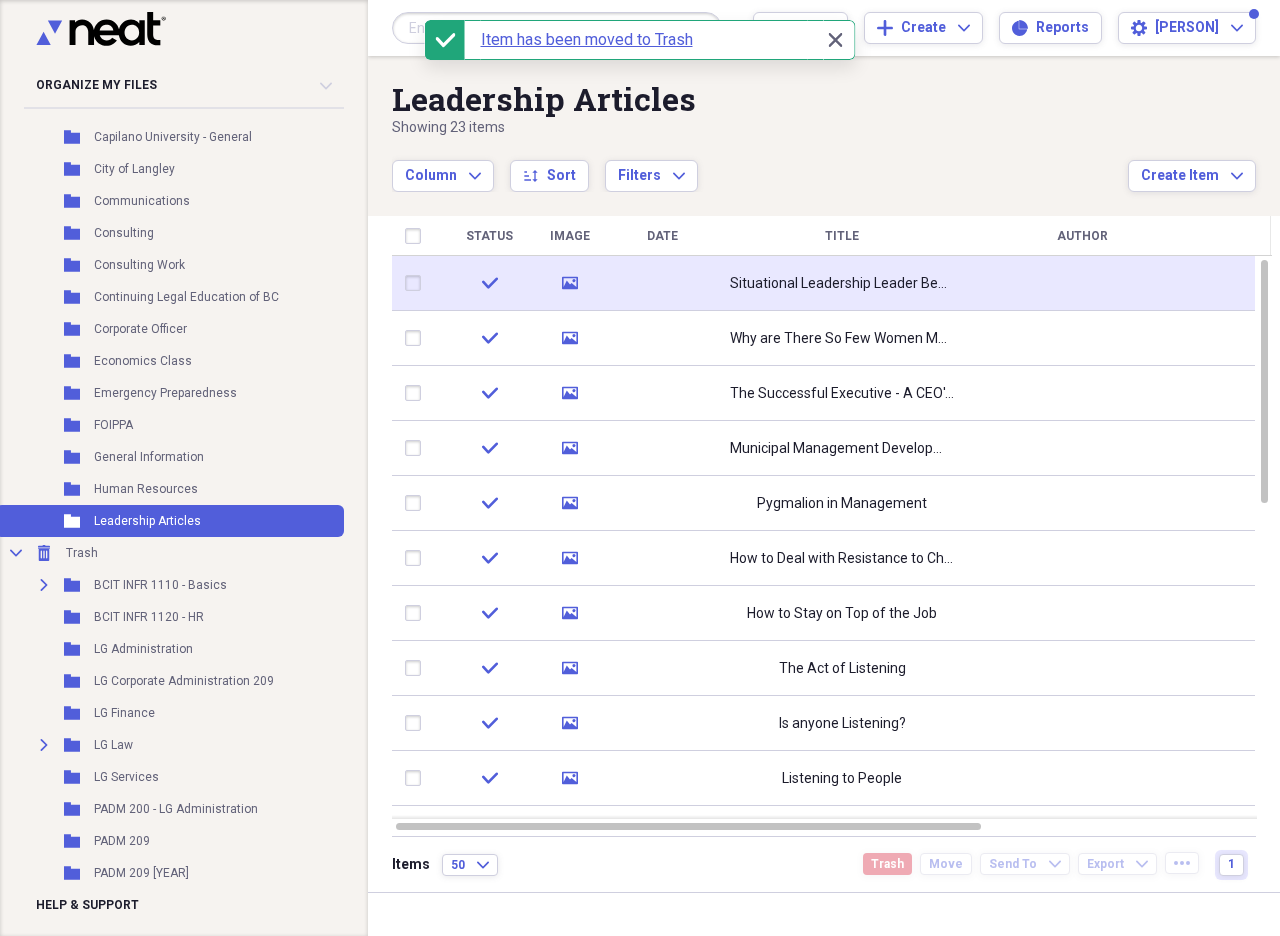 click on "media" 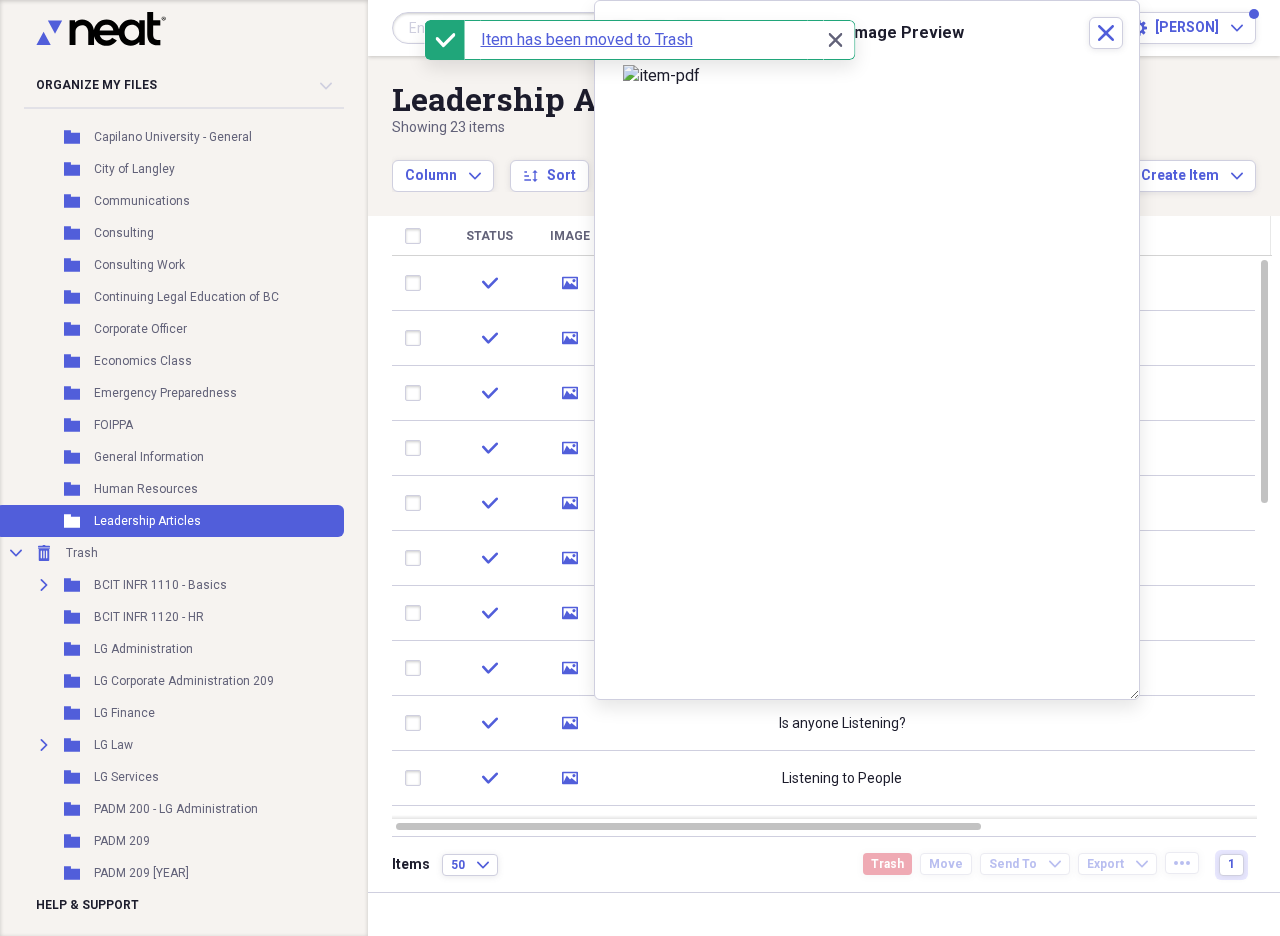 click at bounding box center (867, 76) 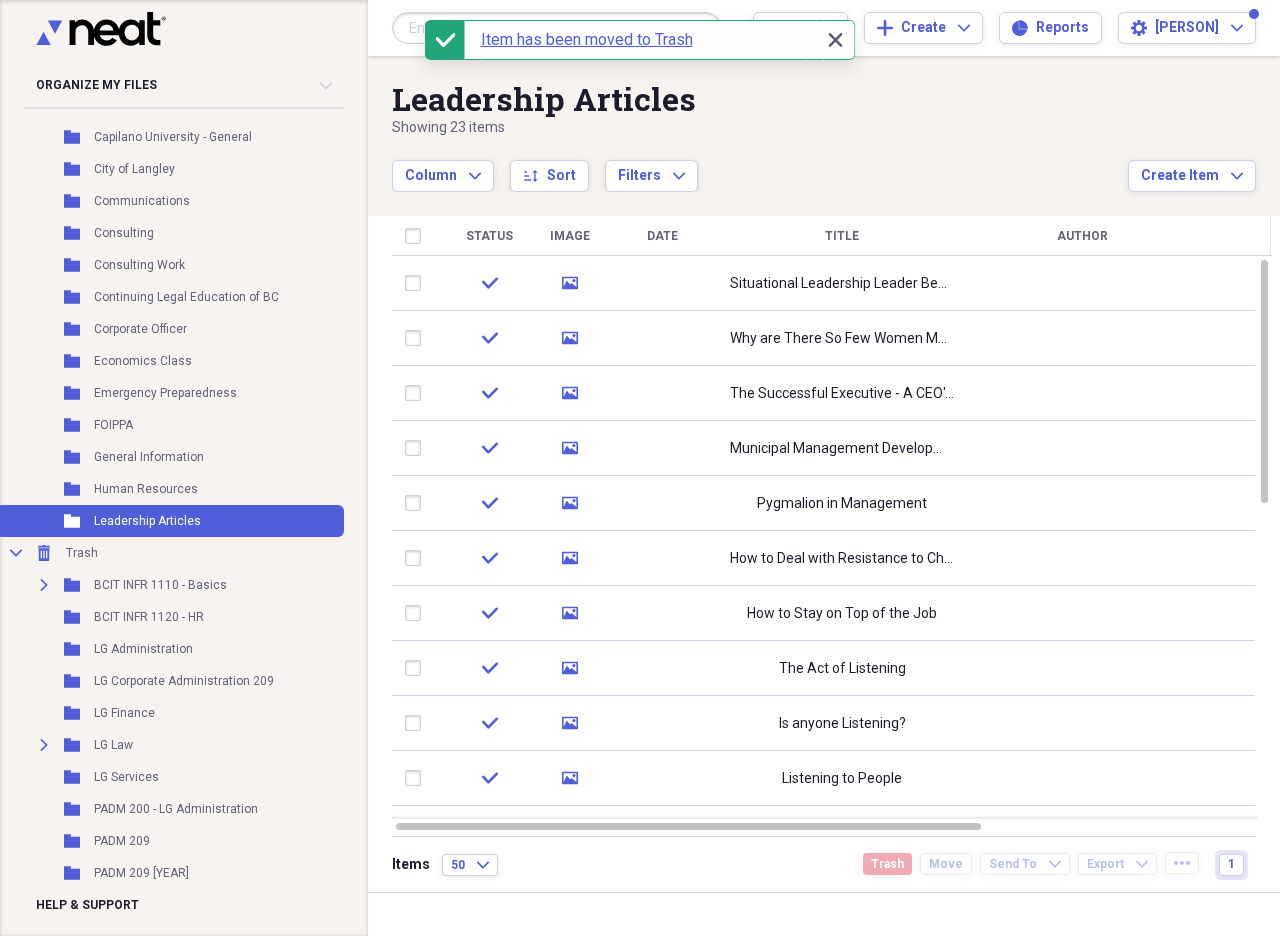 click on "Close Close" at bounding box center (835, 40) 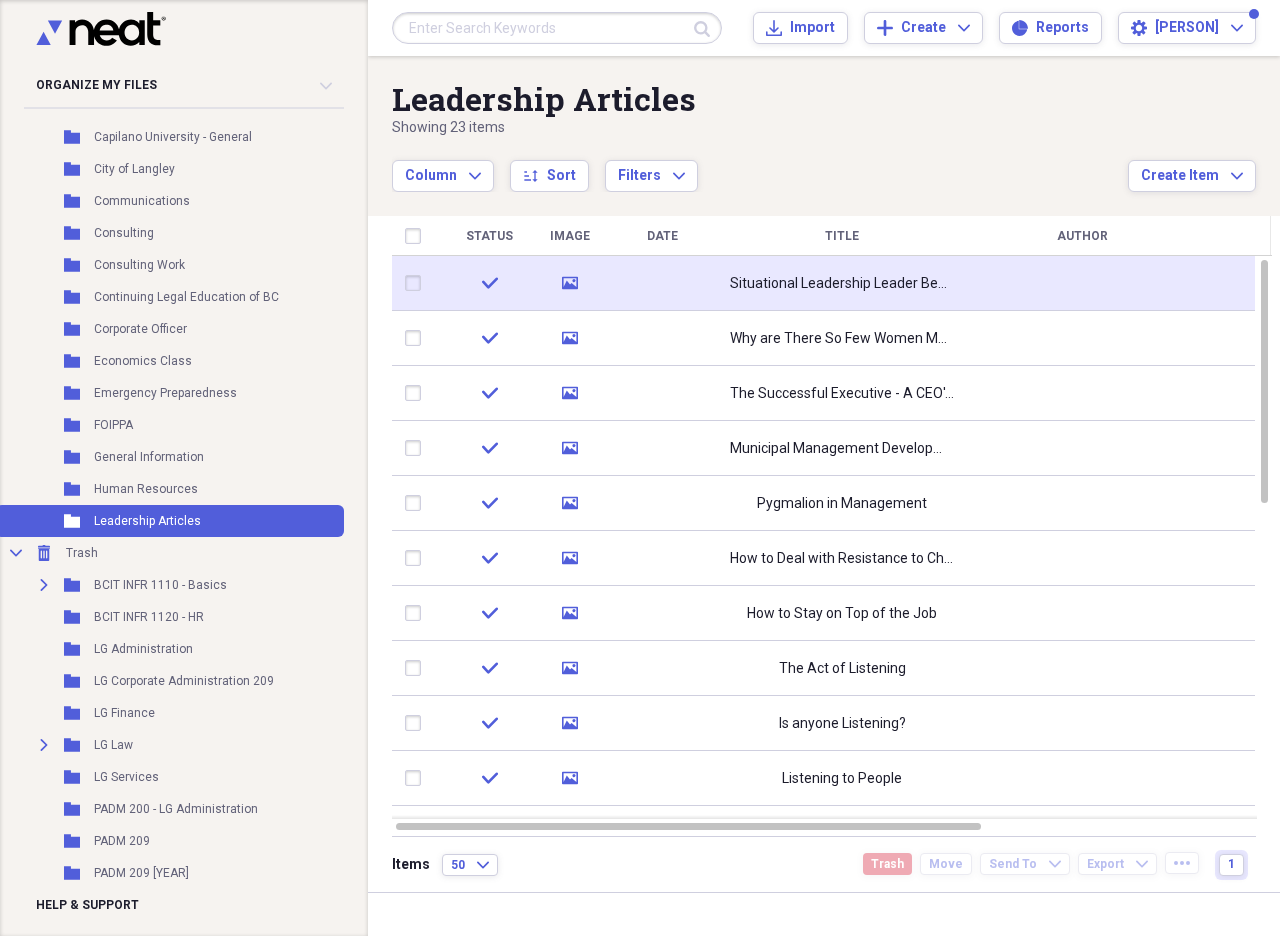click at bounding box center [417, 283] 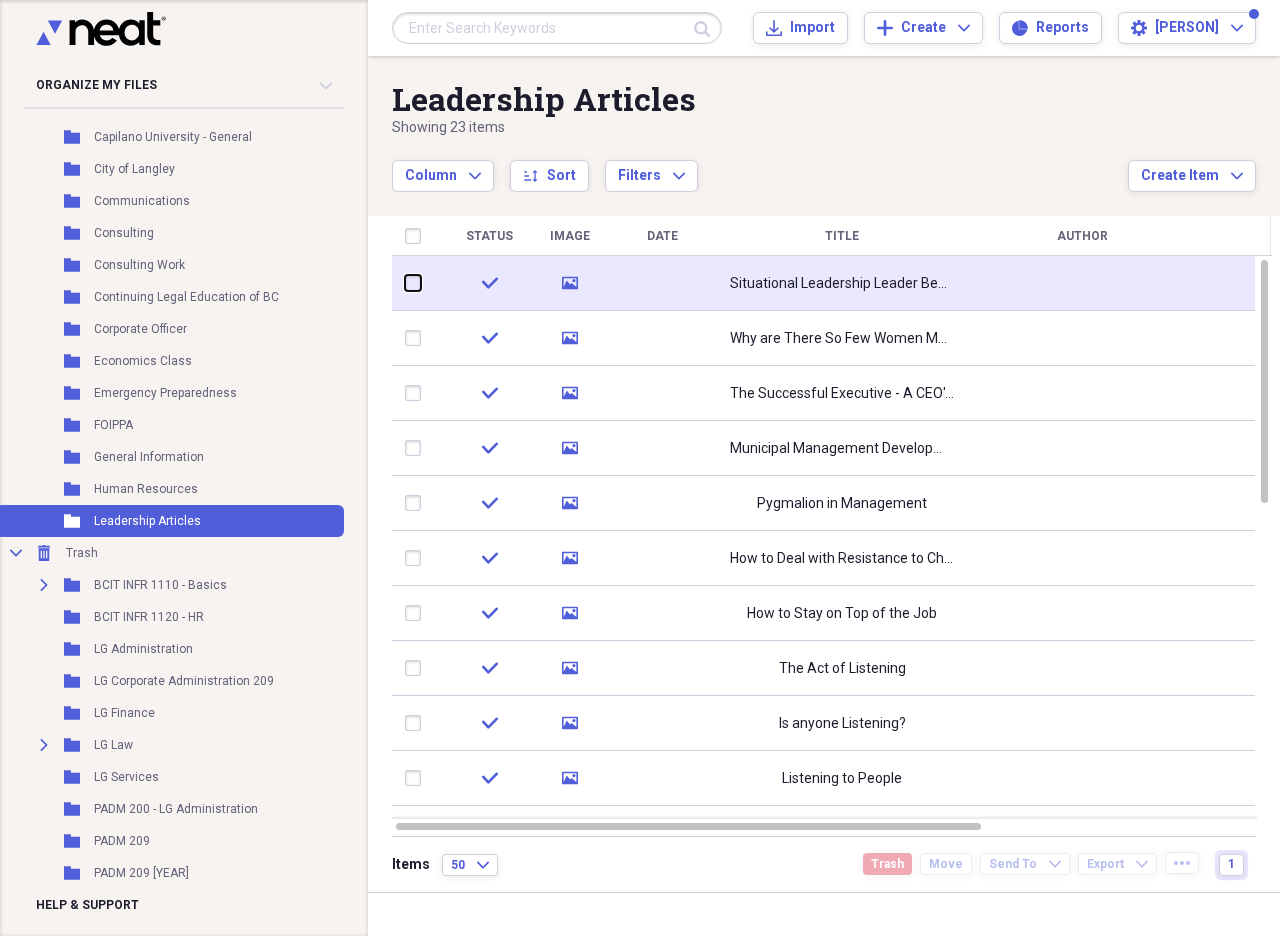 click at bounding box center [405, 283] 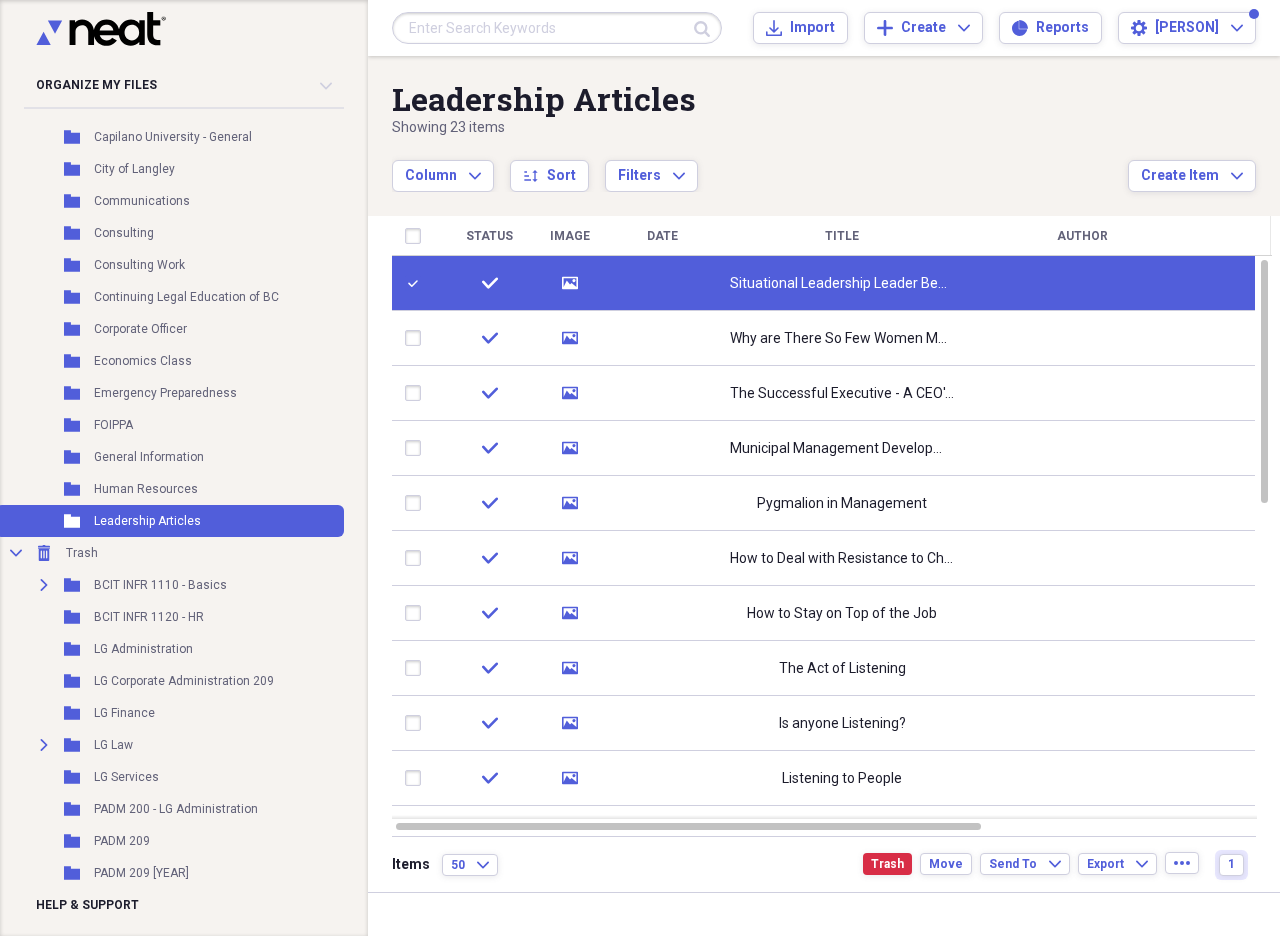 click 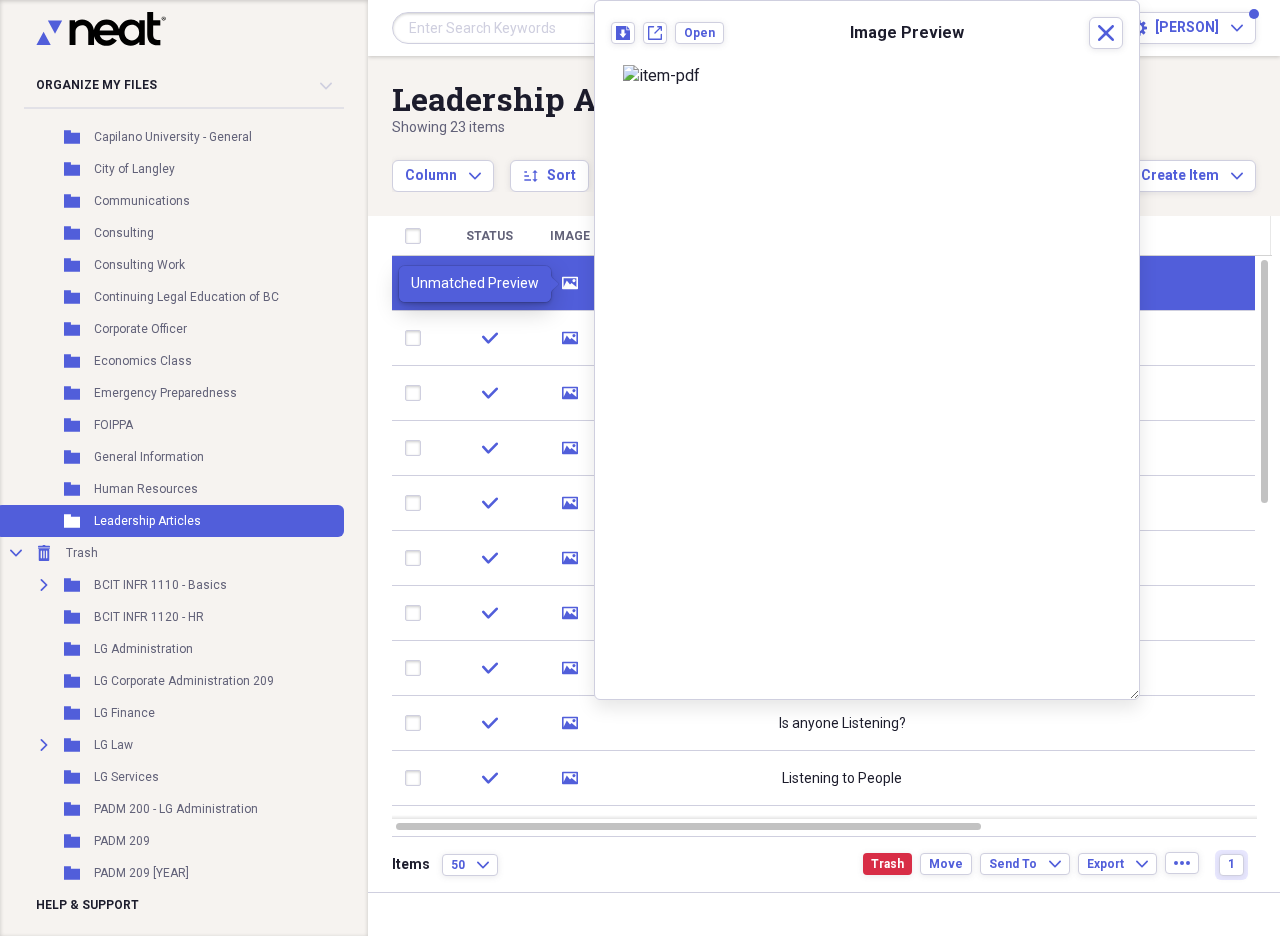 click on "media" 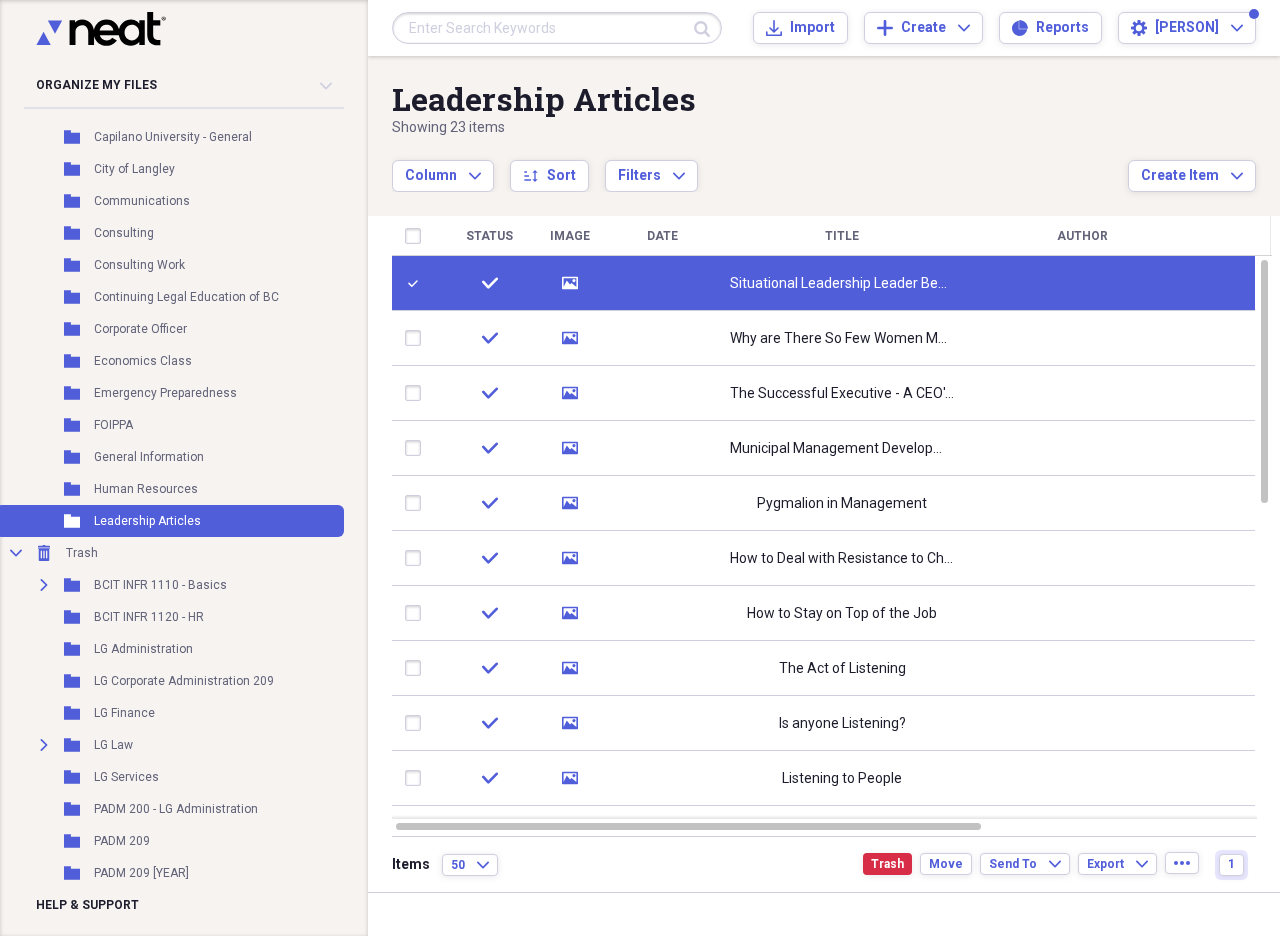 click on "media" 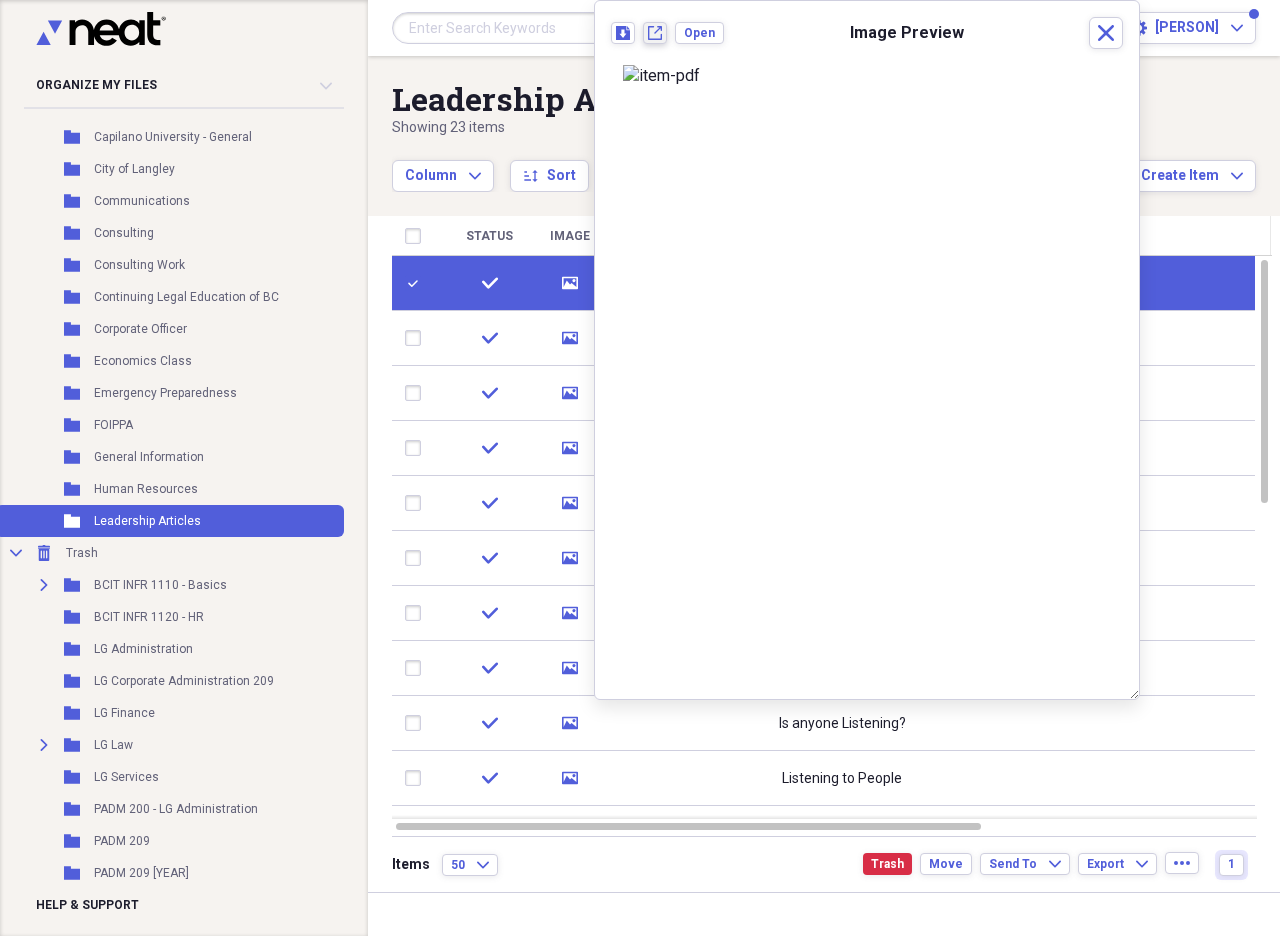 click on "New tab" 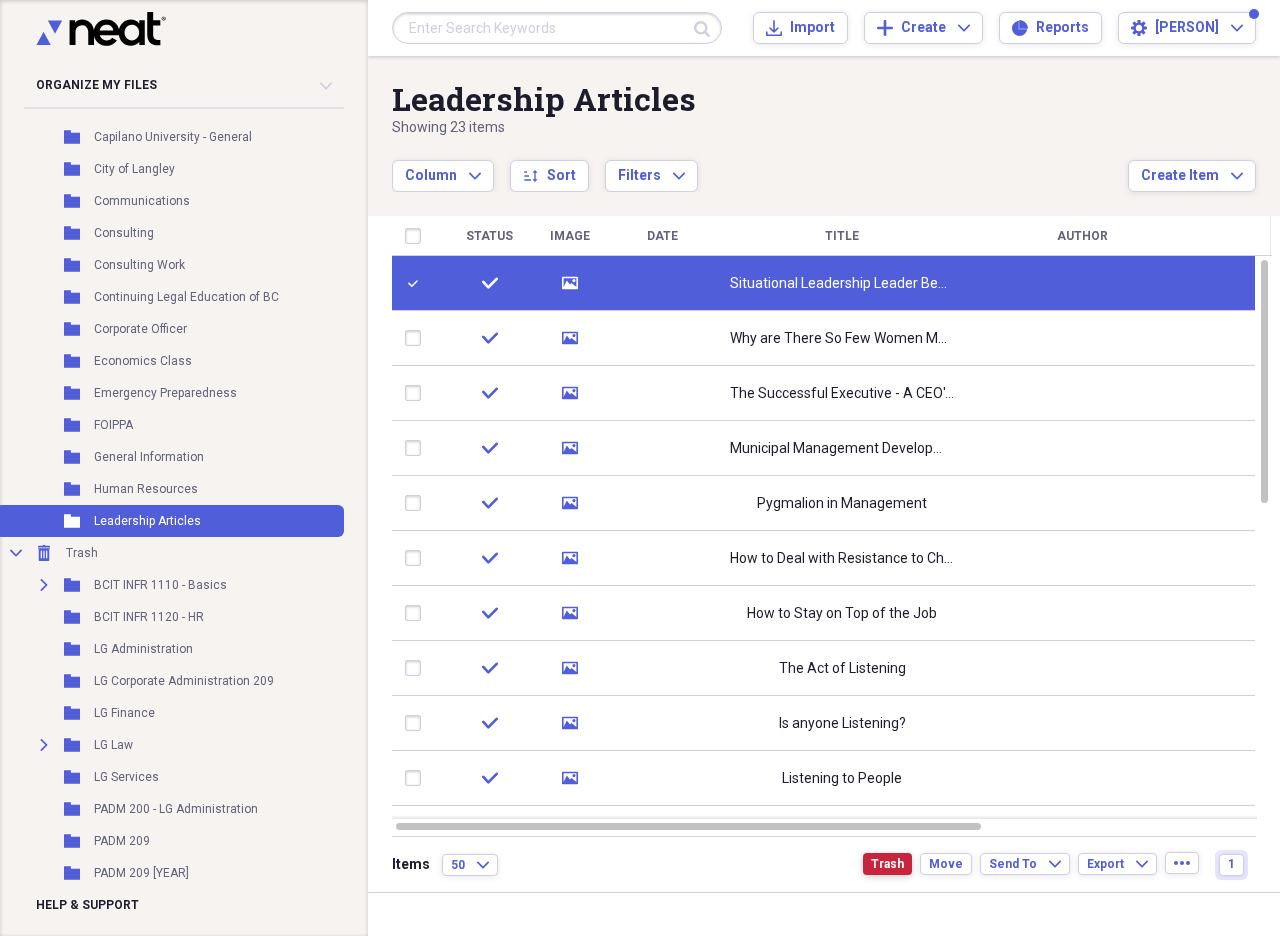 click on "Trash" at bounding box center (887, 864) 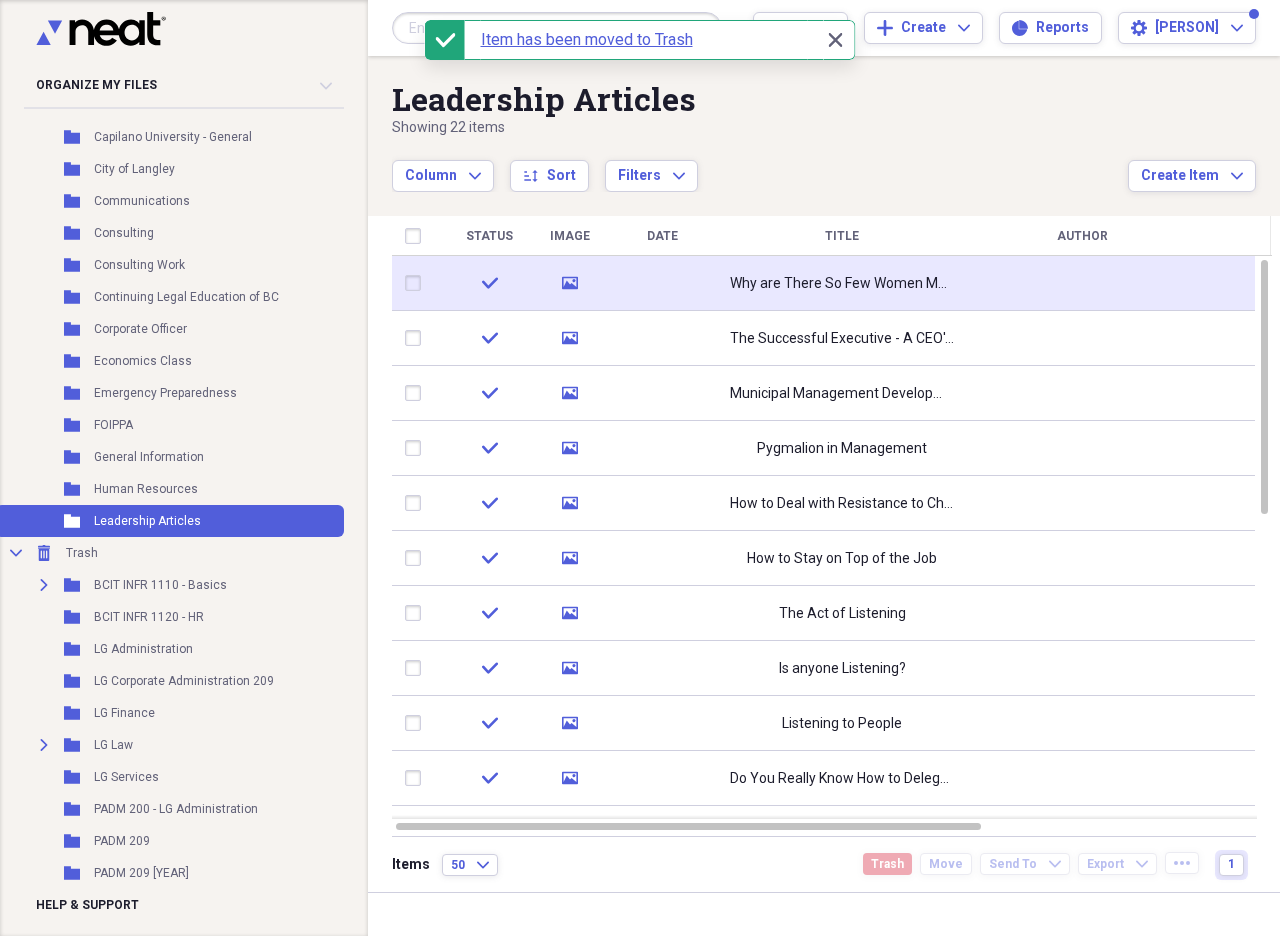 click on "media" at bounding box center (570, 283) 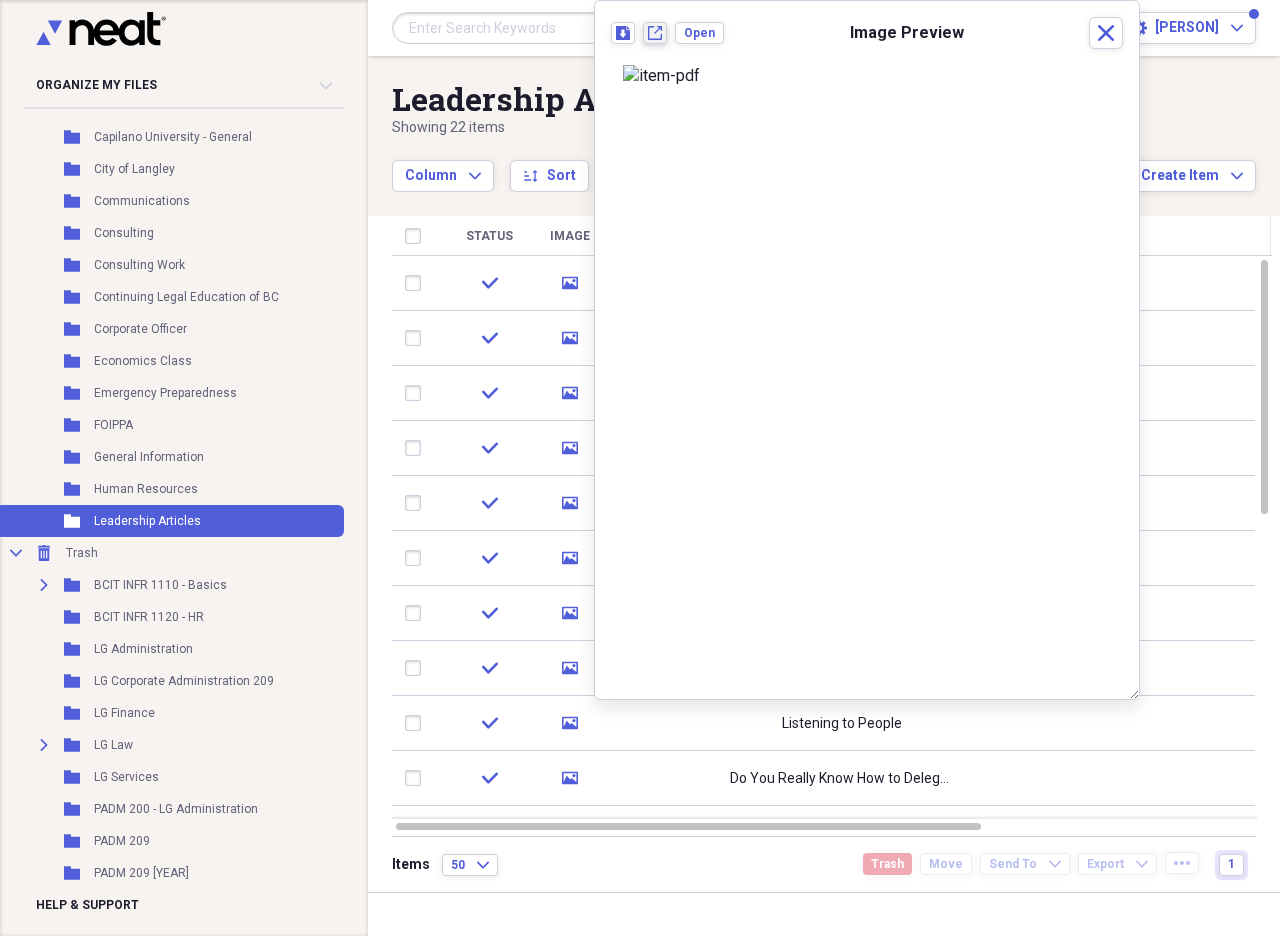 click on "New tab" 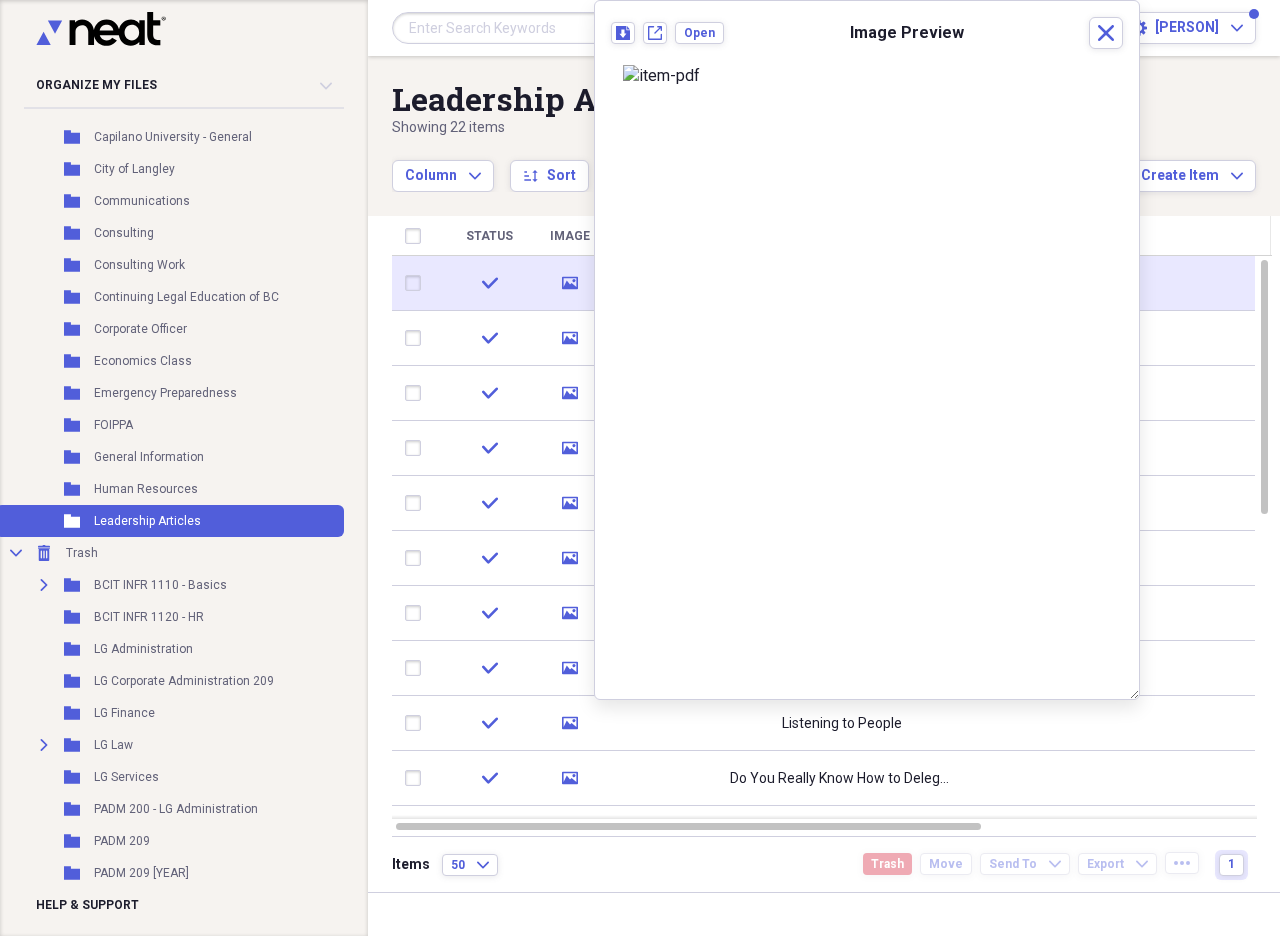 click at bounding box center [417, 283] 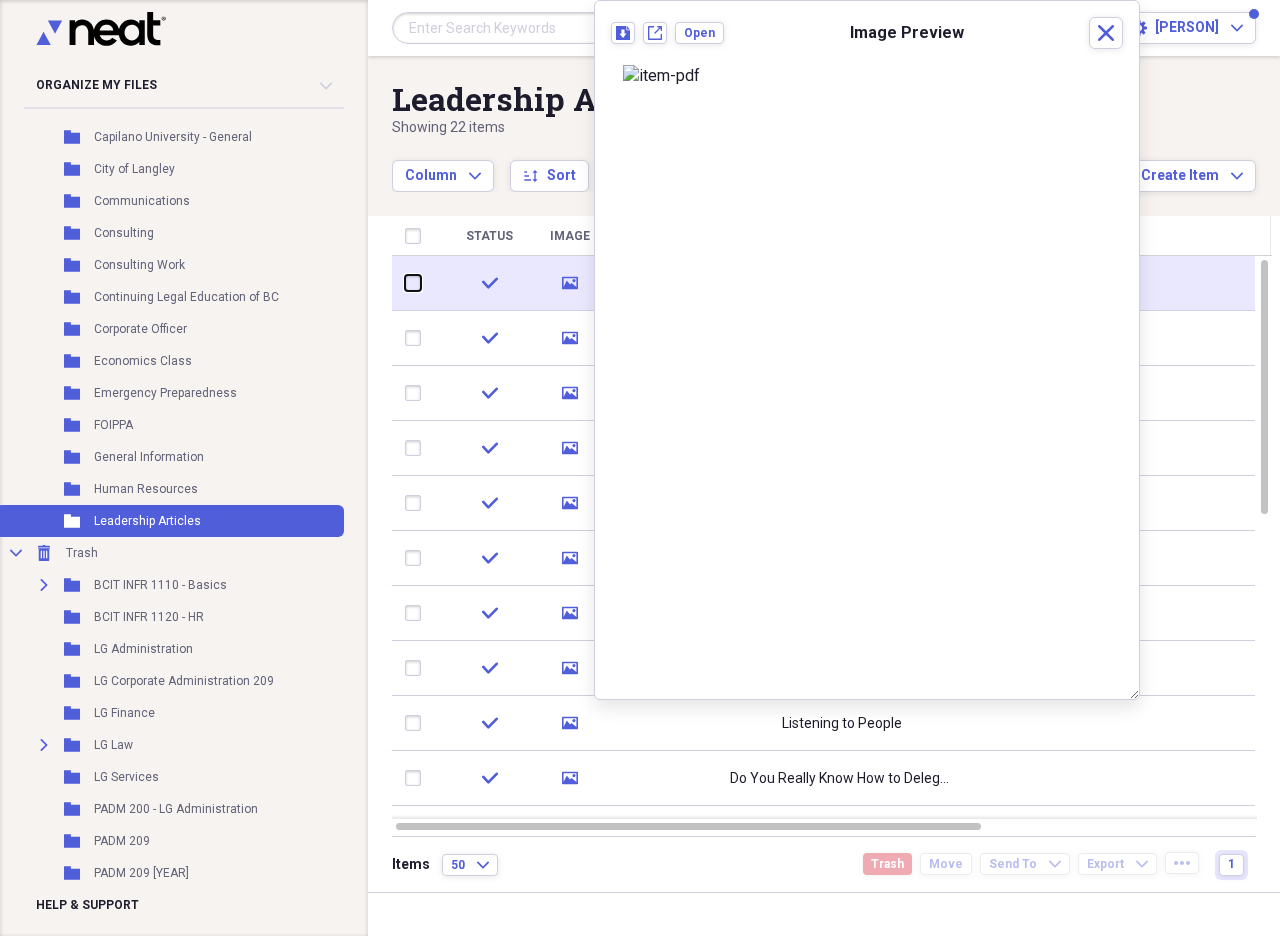 click at bounding box center (405, 283) 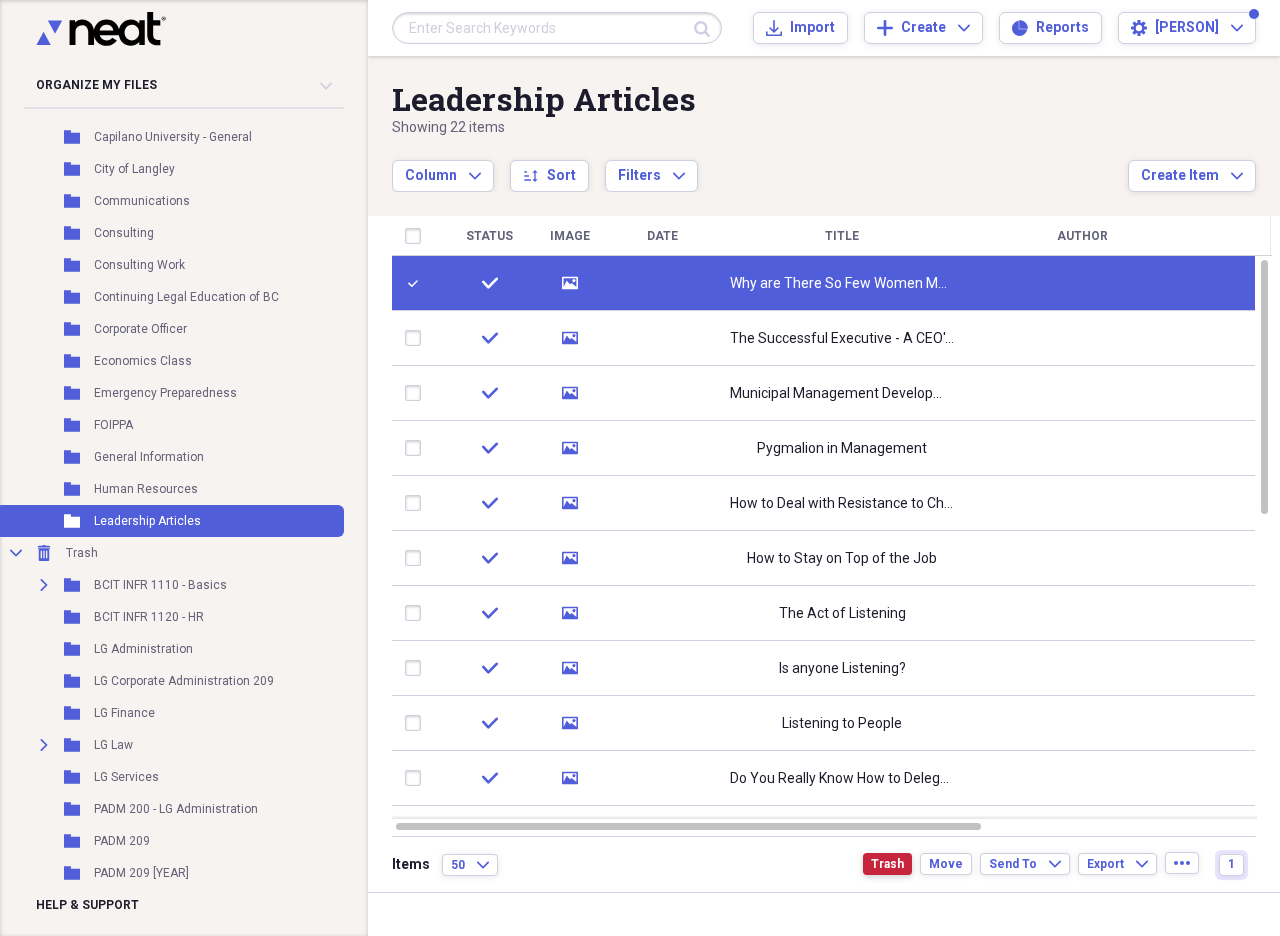 click on "Trash" at bounding box center (887, 864) 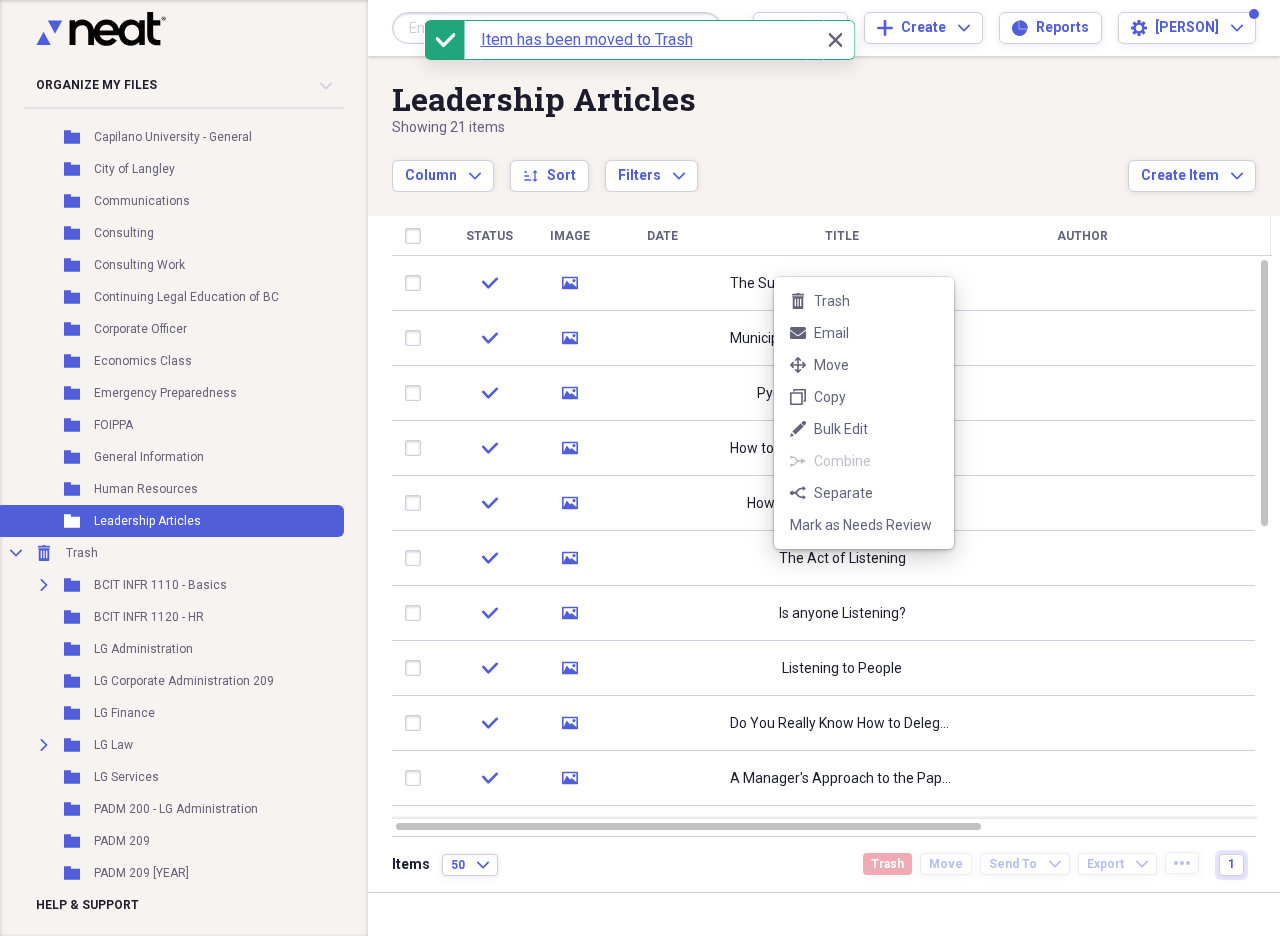 click on "Organize My Files 27 Collapse Unfiled Needs Review 27 Unfiled All Files Unfiled Unfiled Unfiled Saved Reports Collapse My Cabinet [PERSON]'s Cabinet Add Folder Folder Capilano University - General Add Folder Folder City of Langley Add Folder Folder Communications Add Folder Folder Consulting Add Folder Folder Consulting Work Add Folder Folder Continuing Legal Education of BC Add Folder Folder Corporate Officer Add Folder Folder Economics Class Add Folder Folder Emergency Preparedness Add Folder Folder FOIPPA Add Folder Folder General Information Add Folder Folder Human Resources Add Folder Folder Leadership Articles Add Folder Collapse Trash Trash Expand Folder BCIT INFR 1110 - Basics Folder BCIT INFR 1120 - HR Folder LG Administration Folder LG Corporate Administration 209 Folder LG Finance Expand Folder LG Law Folder LG Services Folder PADM 200 - LG Administration Folder PADM 209 Folder PADM 209 2015 Help & Support Submit Import Import Add Create Expand Reports Reports Settings [PERSON] Expand Leadership Articles 1" at bounding box center [640, 468] 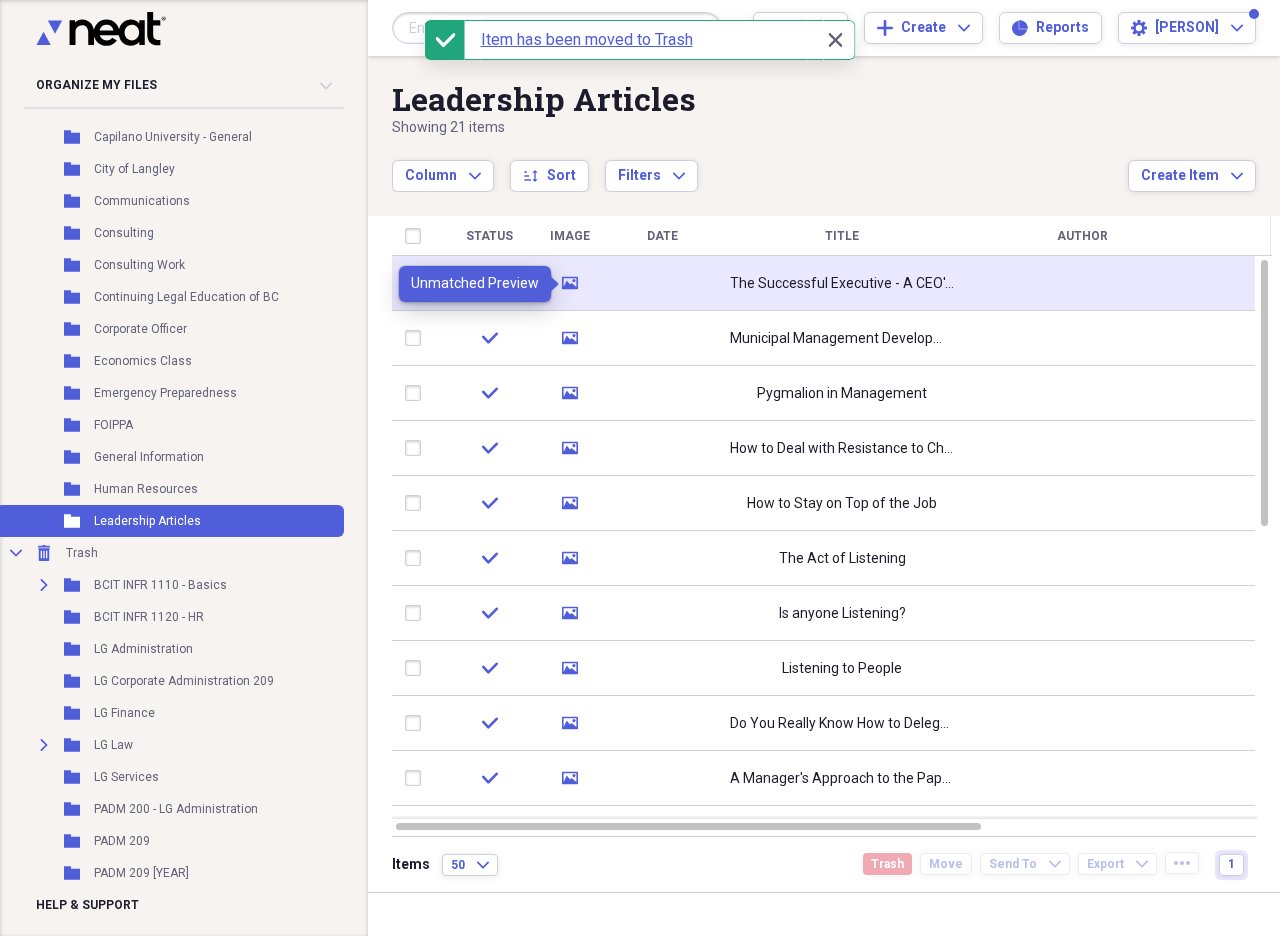 click 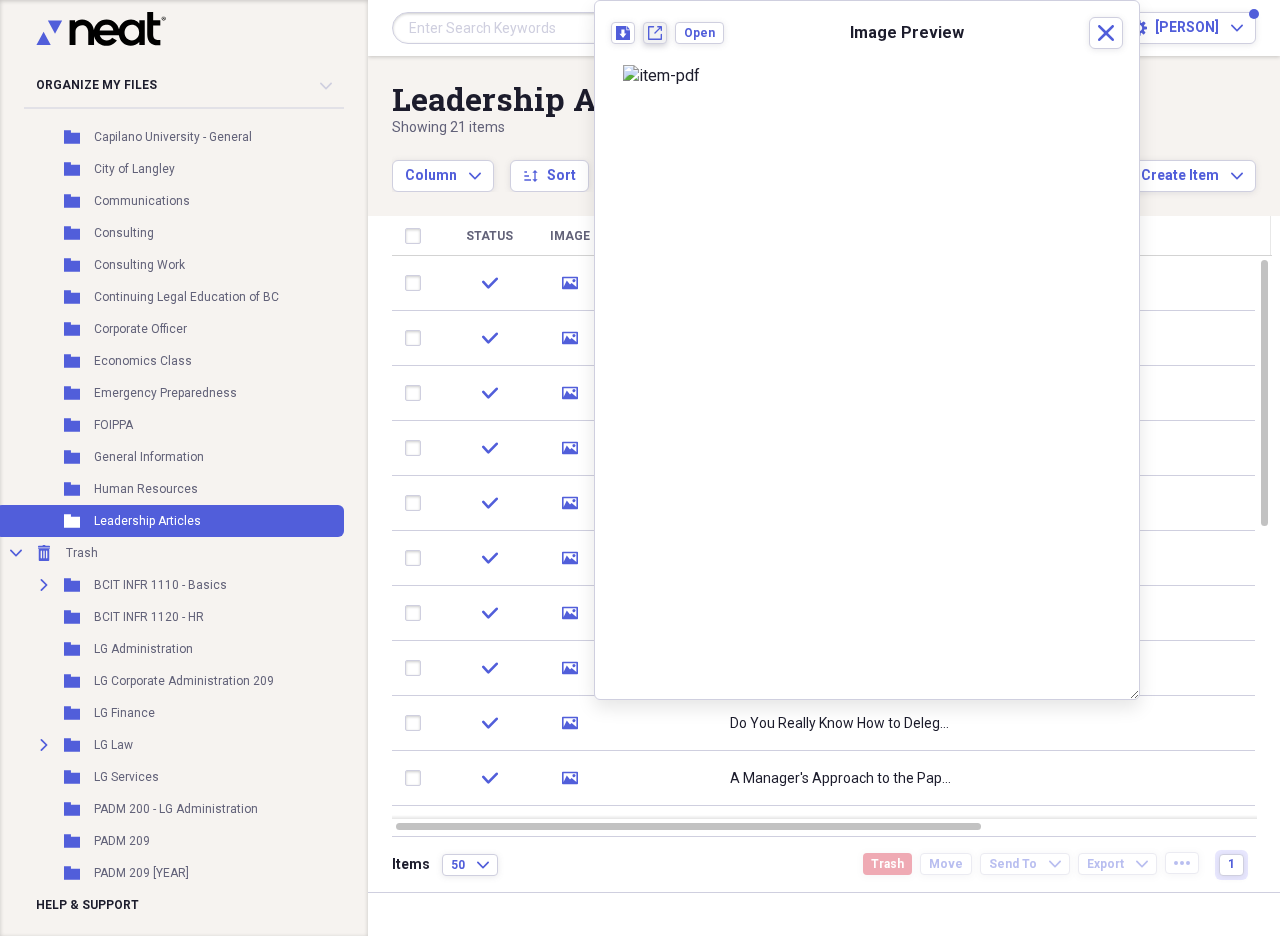 click on "New tab" 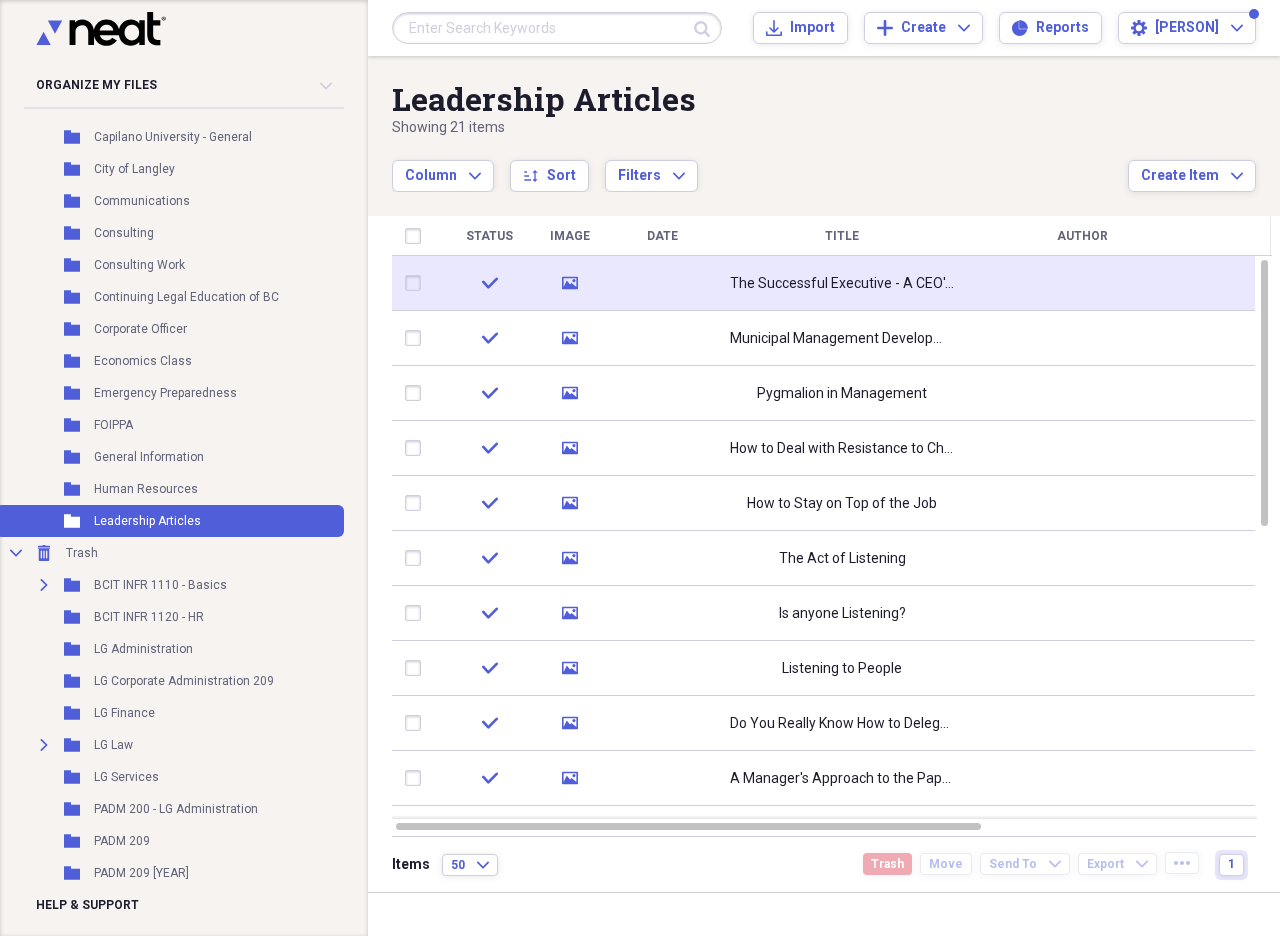 click at bounding box center [417, 283] 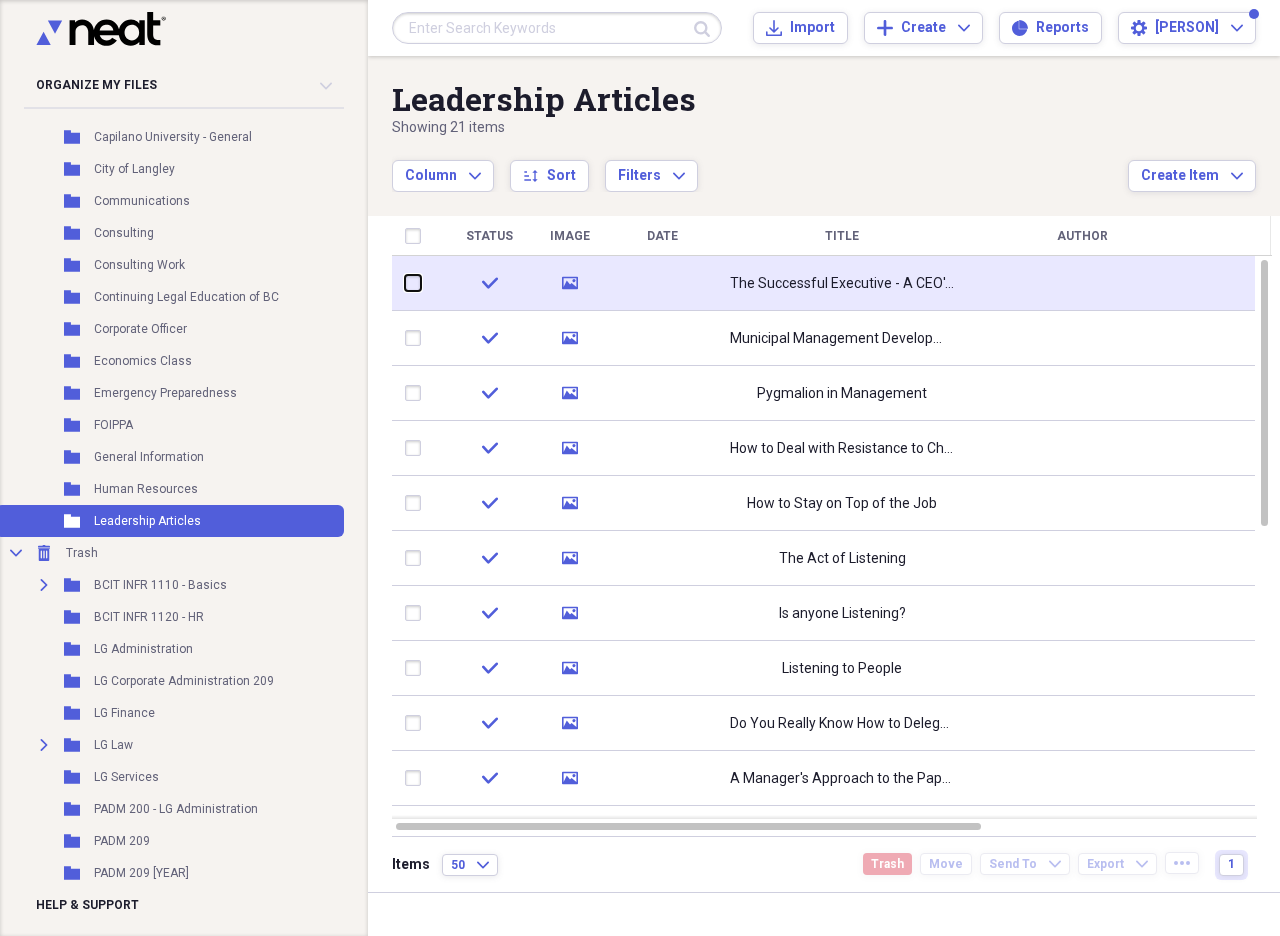 click at bounding box center (405, 283) 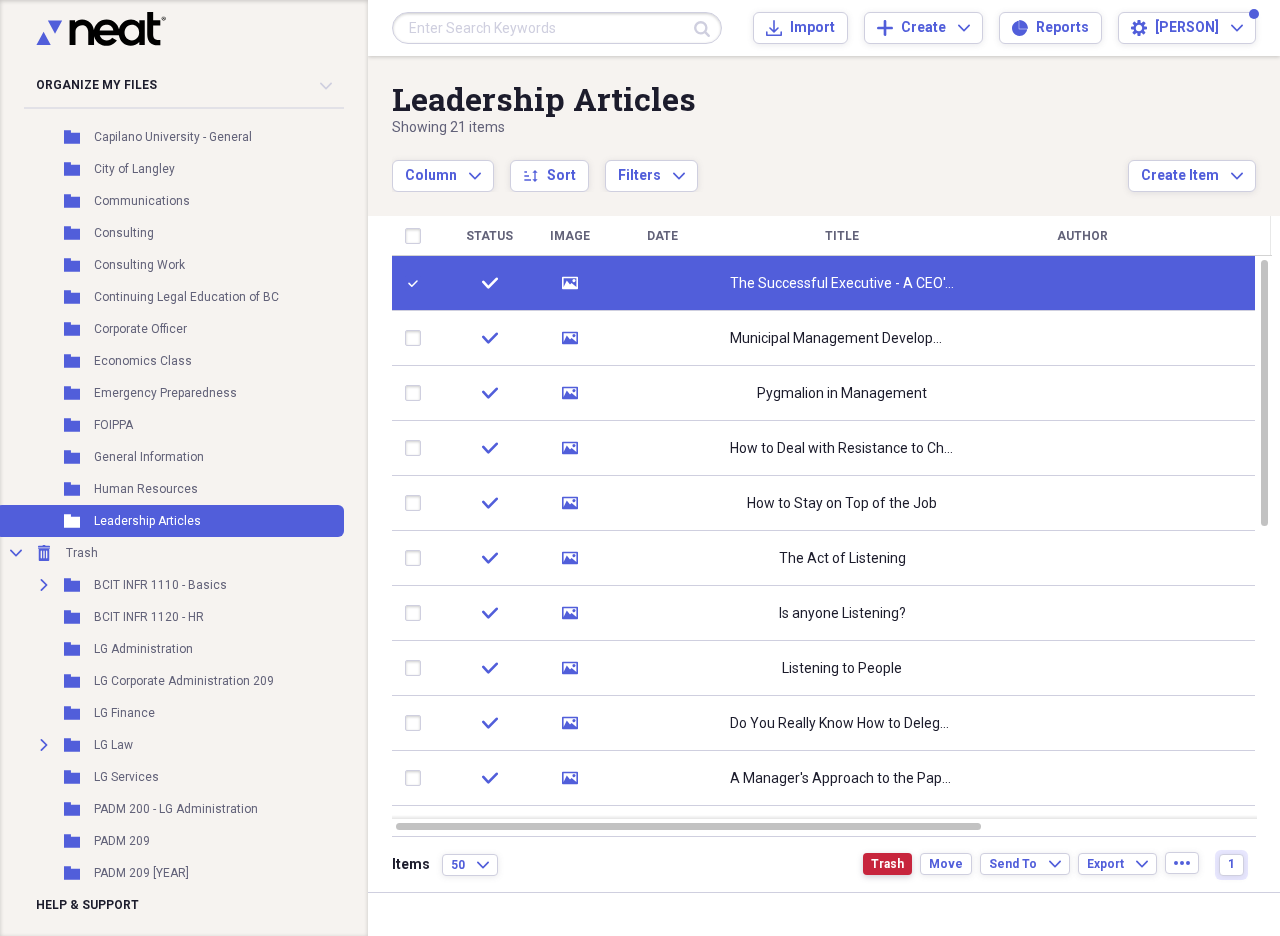 click on "Trash" at bounding box center [887, 864] 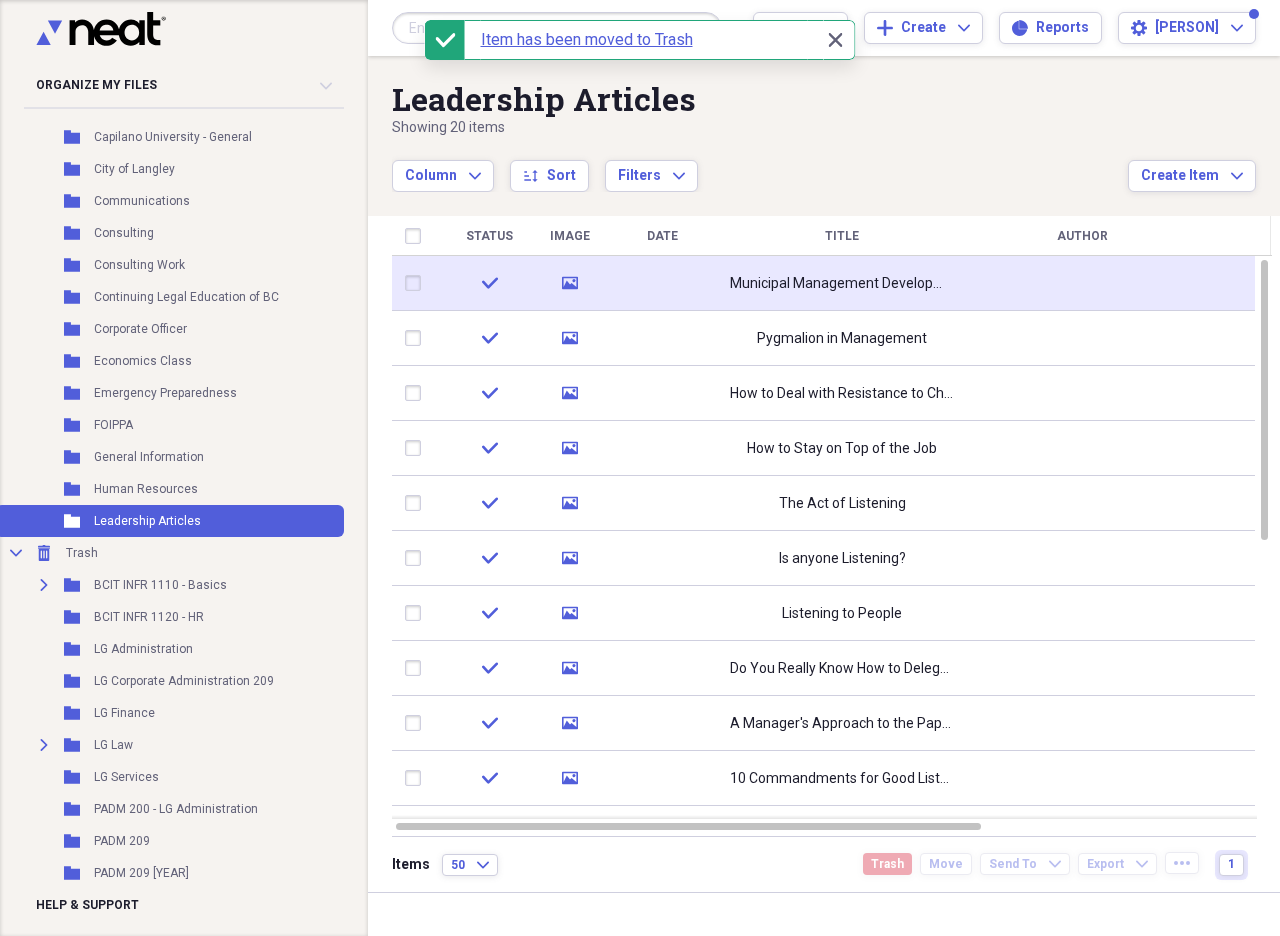 click 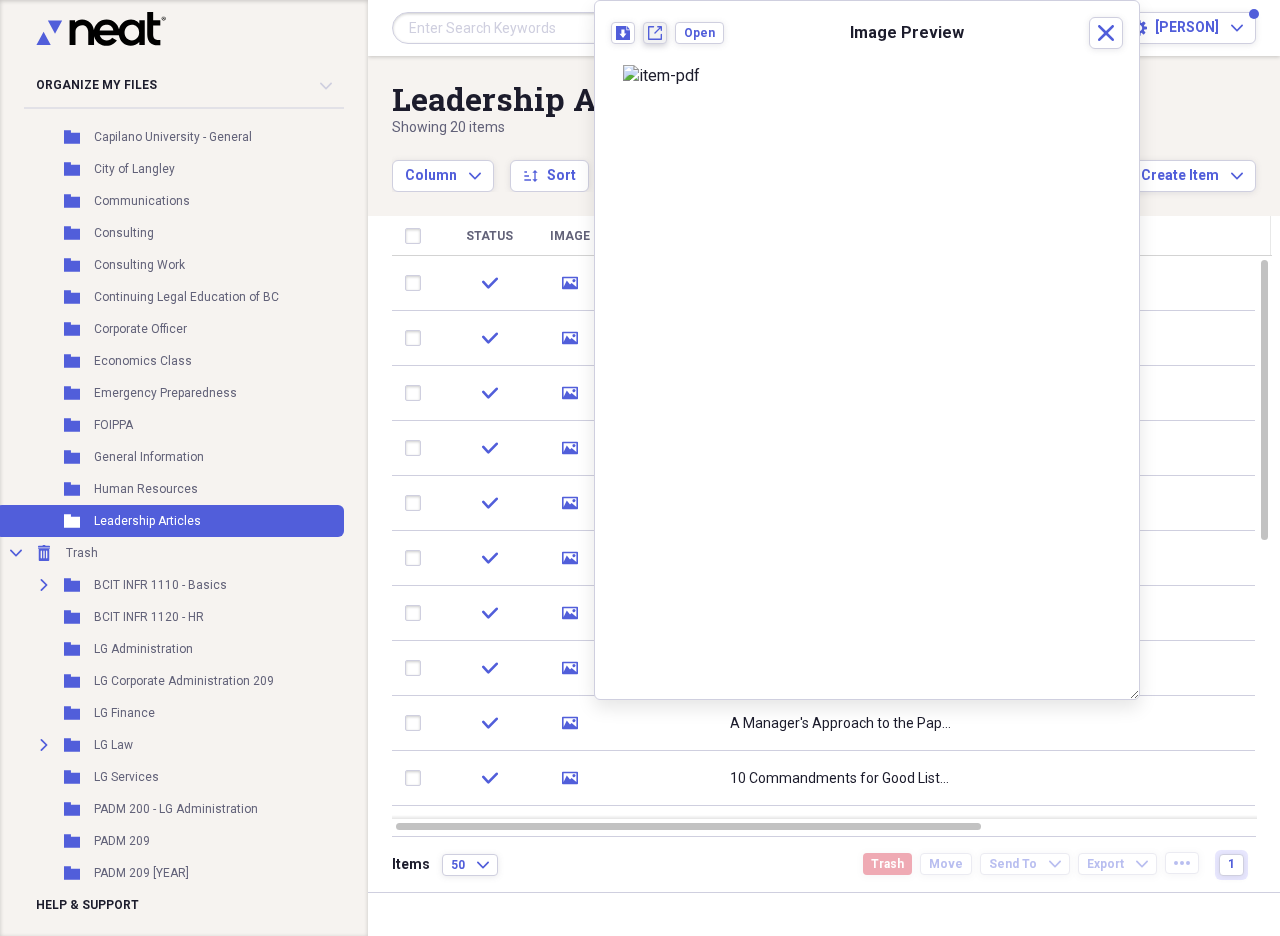 drag, startPoint x: 723, startPoint y: 131, endPoint x: 649, endPoint y: 33, distance: 122.80065 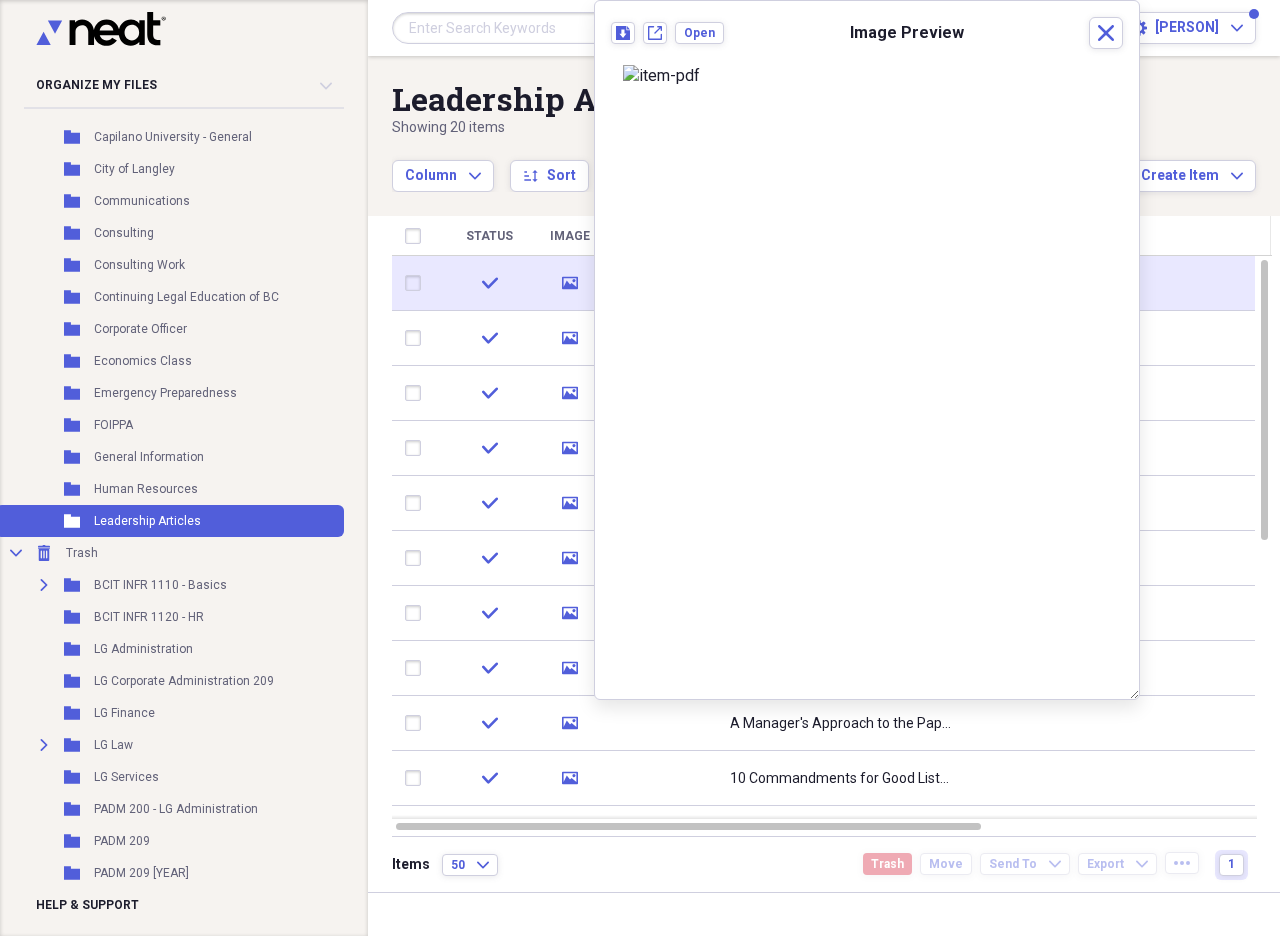 click at bounding box center [417, 283] 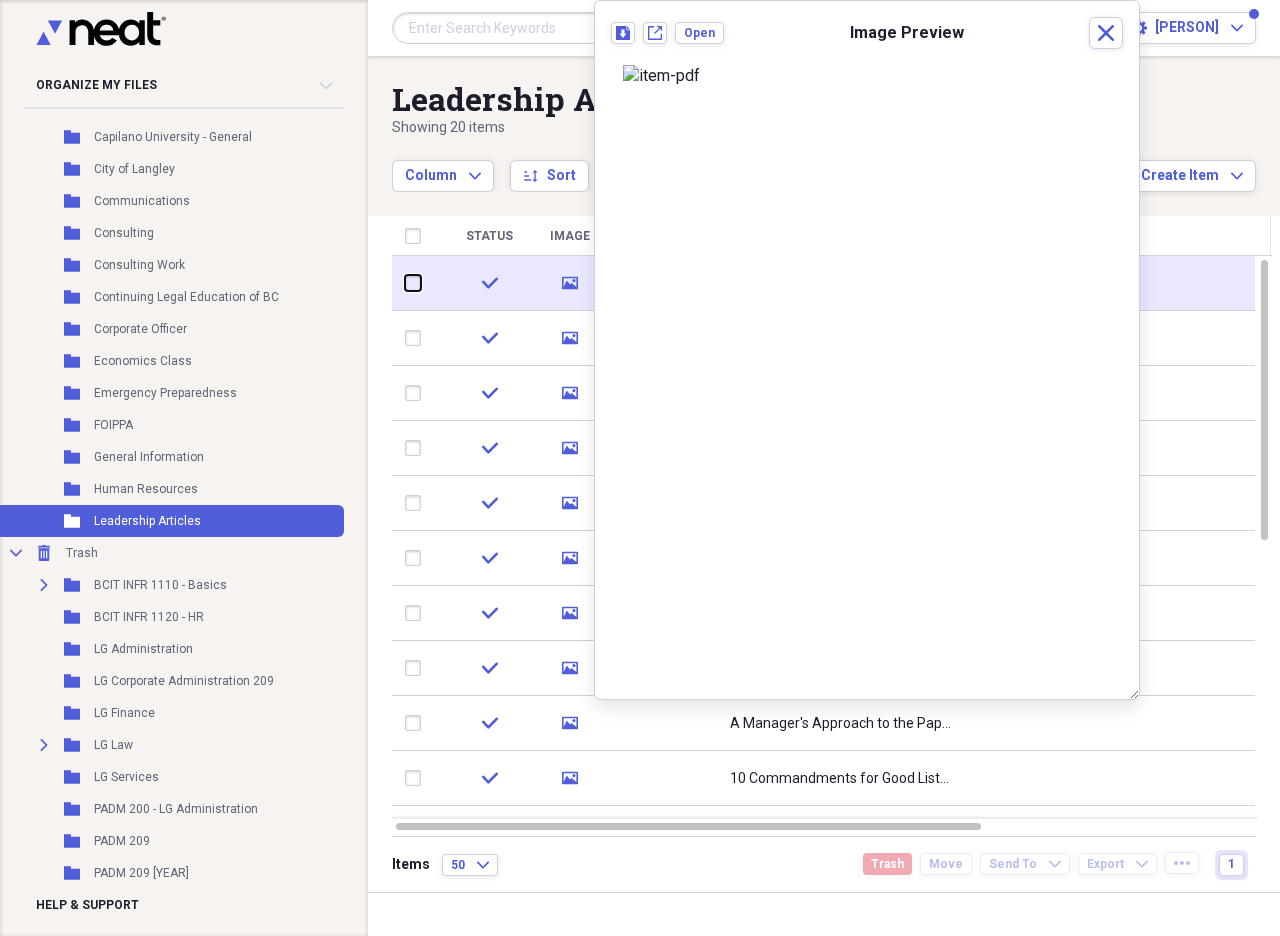 click at bounding box center (405, 283) 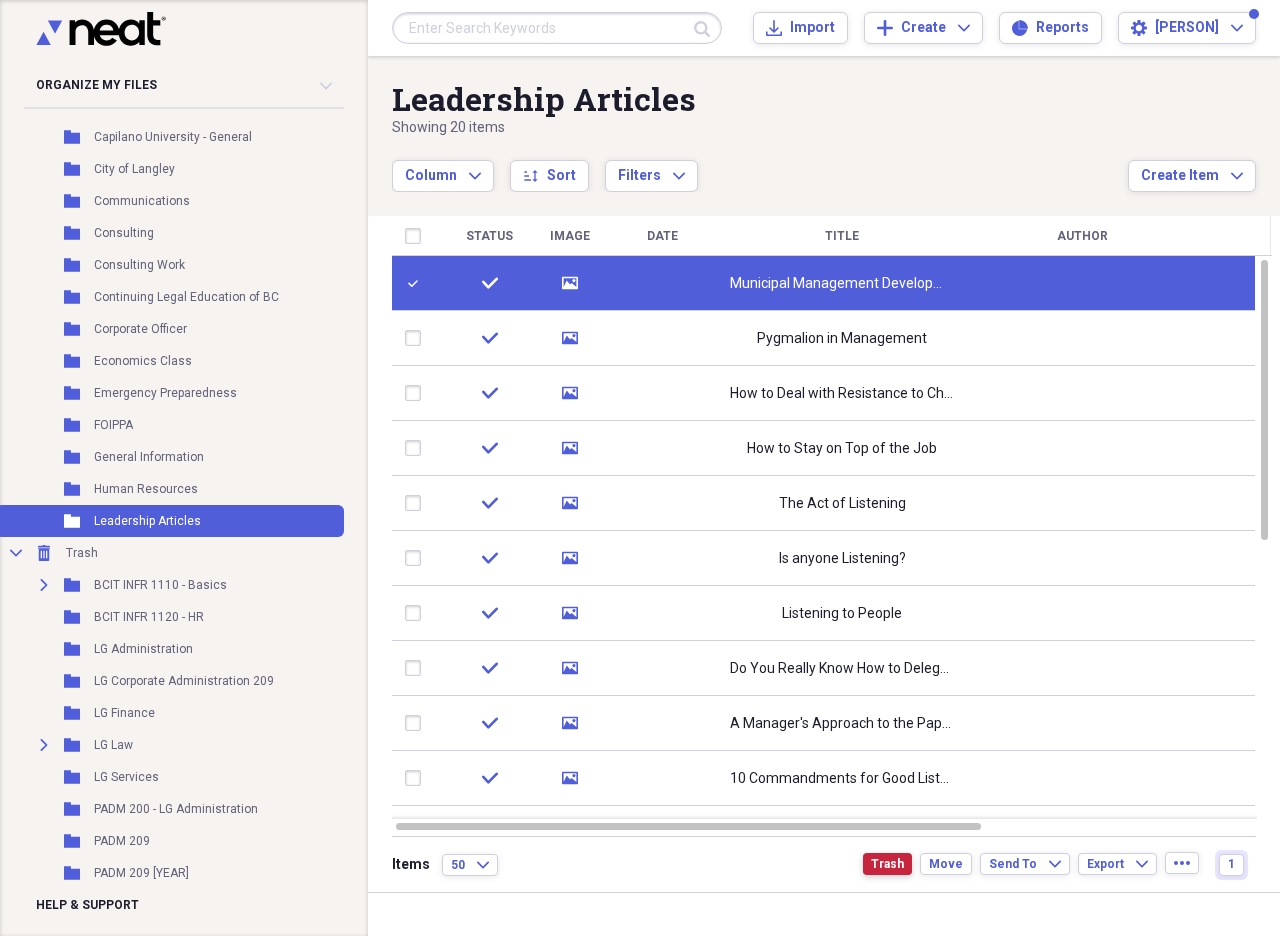 click on "Trash" at bounding box center [887, 864] 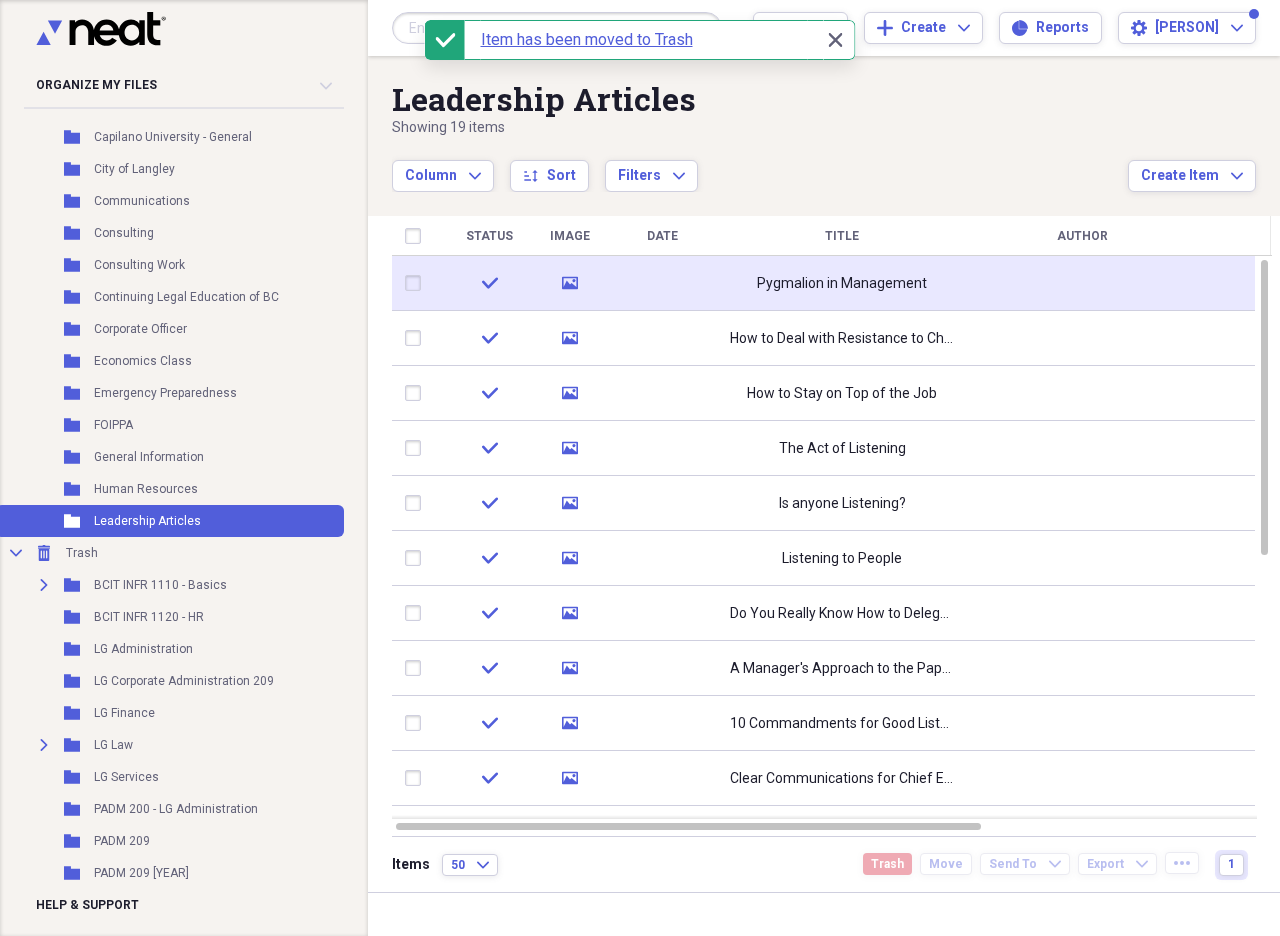 click on "media" 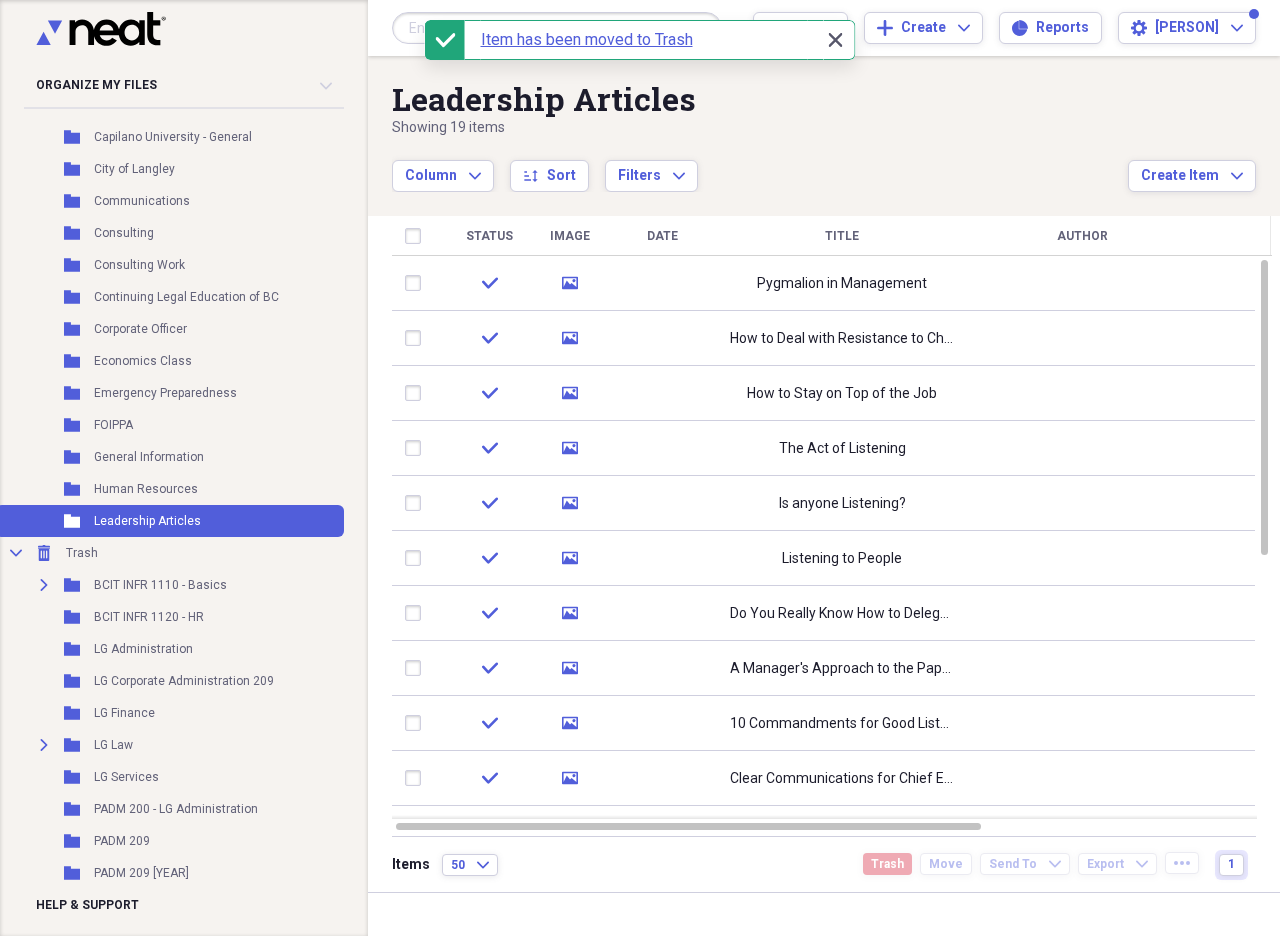 click on "Close" 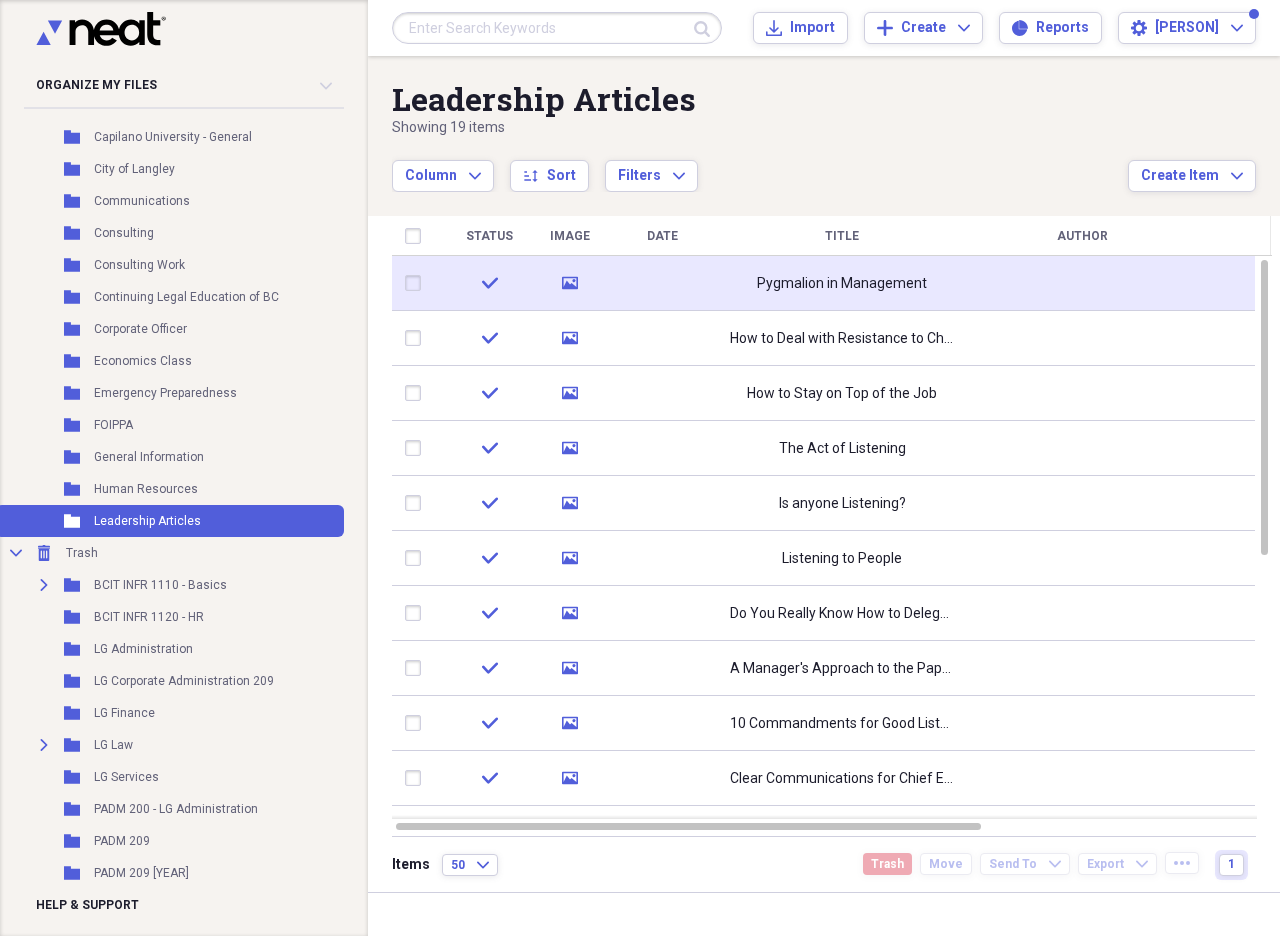 click 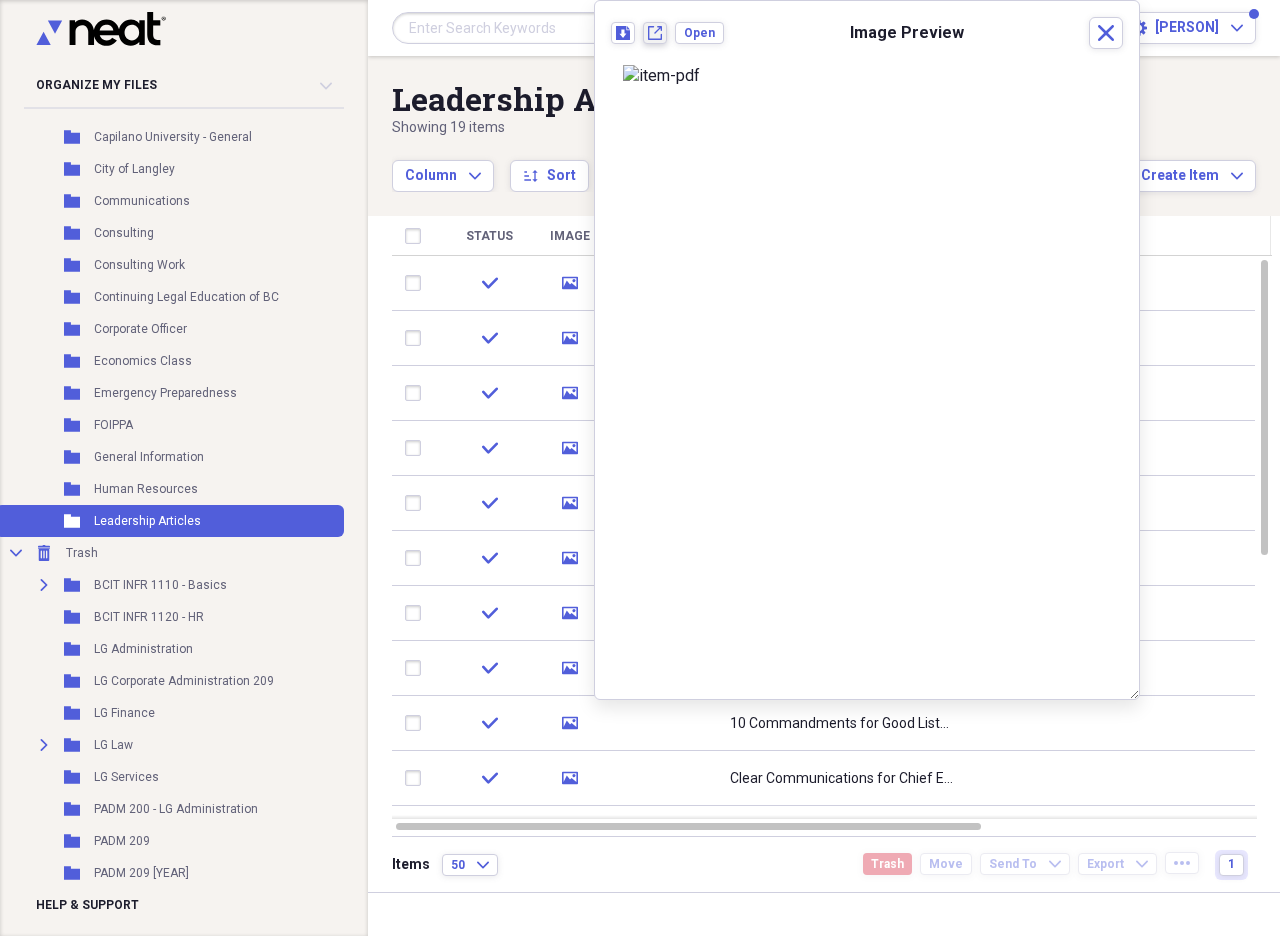click on "New tab" 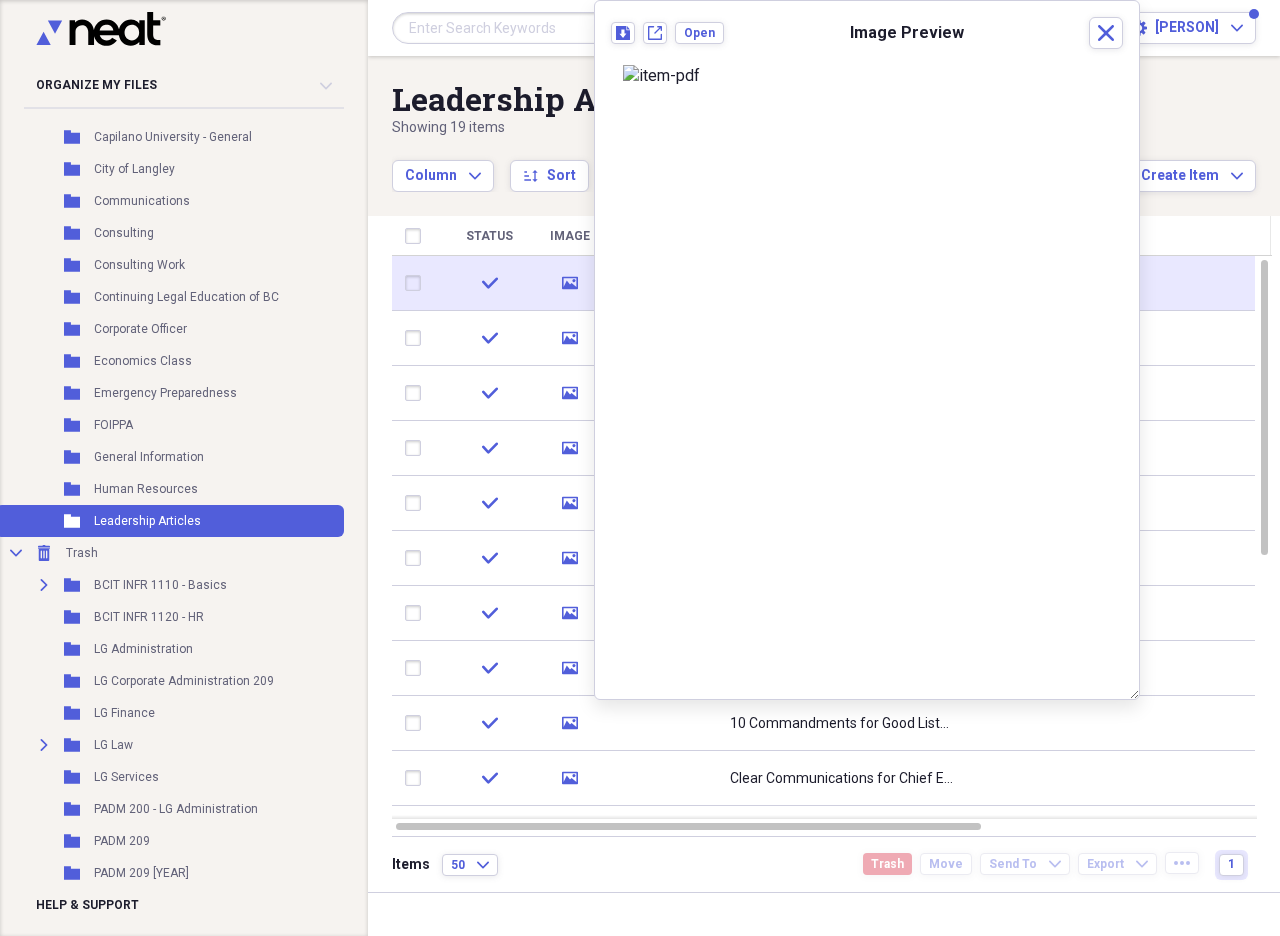 click at bounding box center [417, 283] 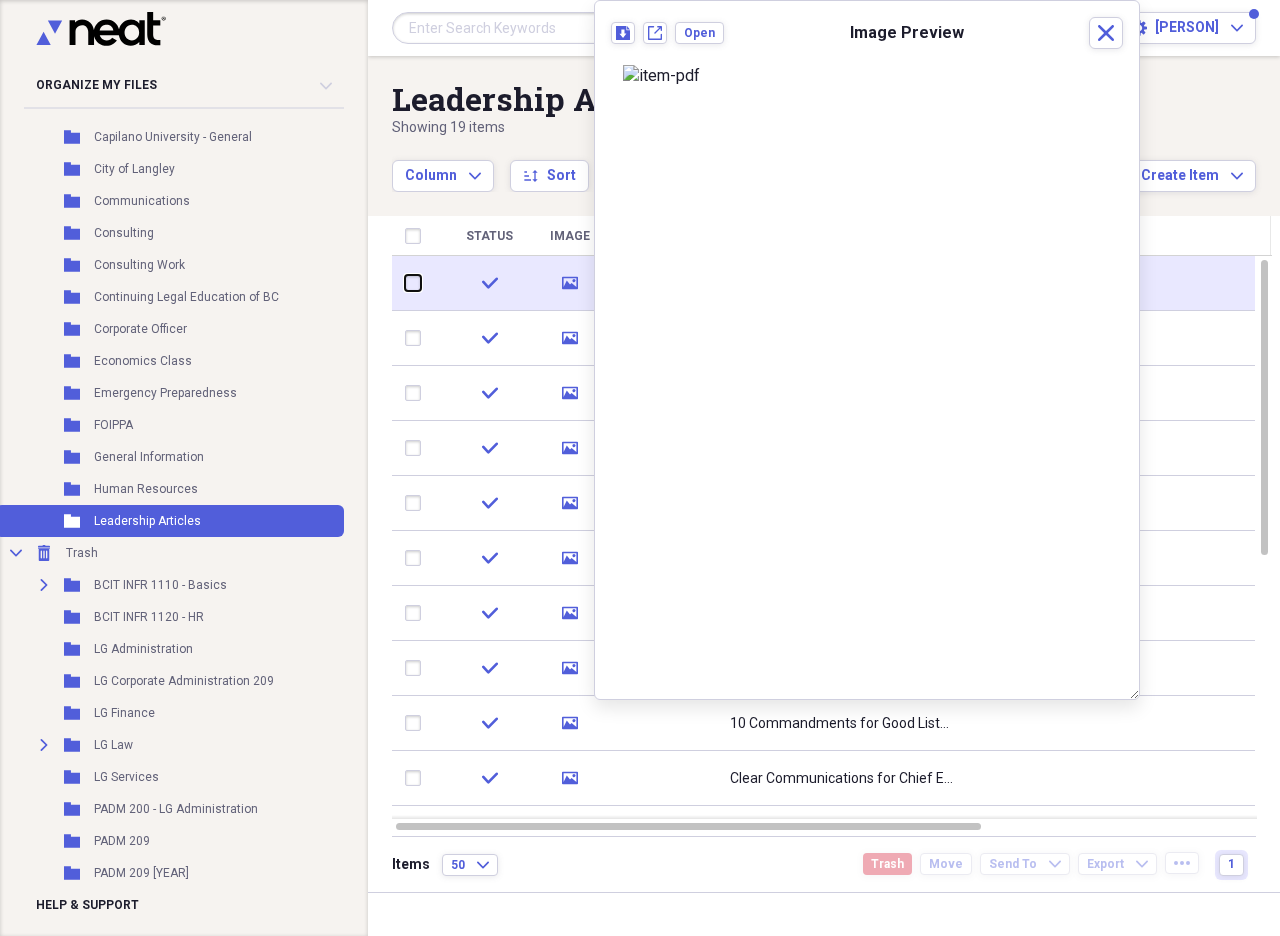 click at bounding box center [405, 283] 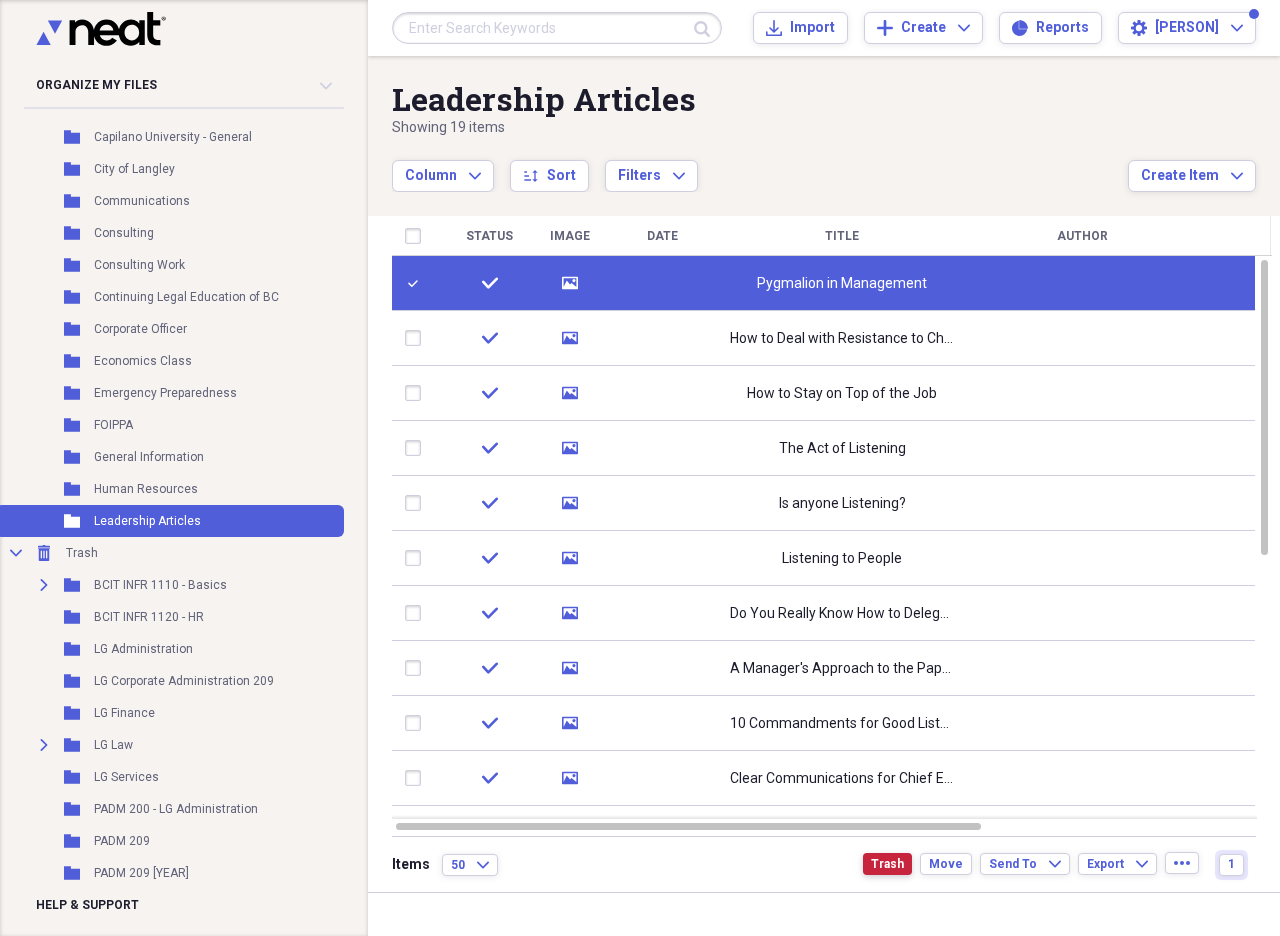 click on "Trash" at bounding box center [887, 864] 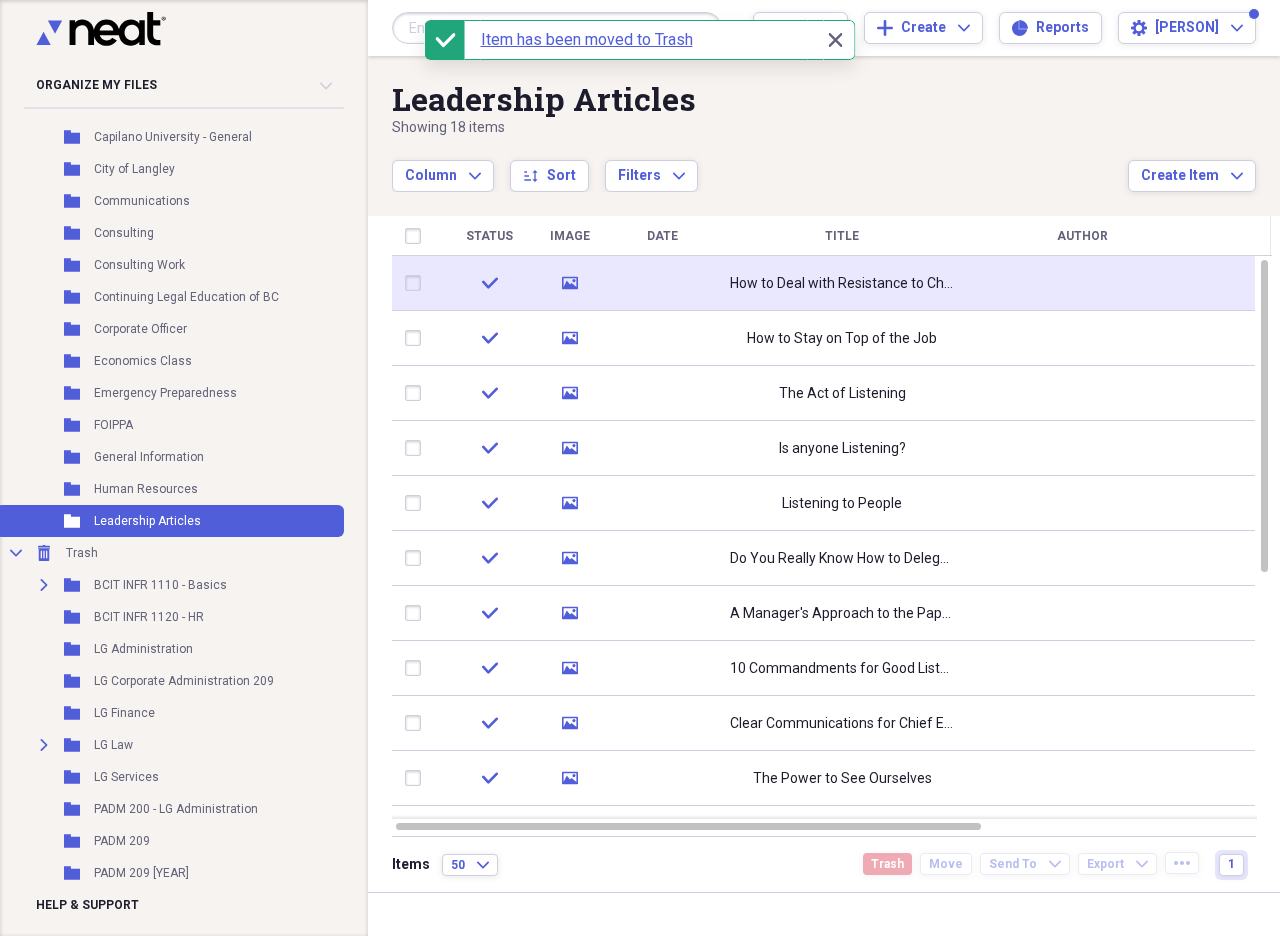 click 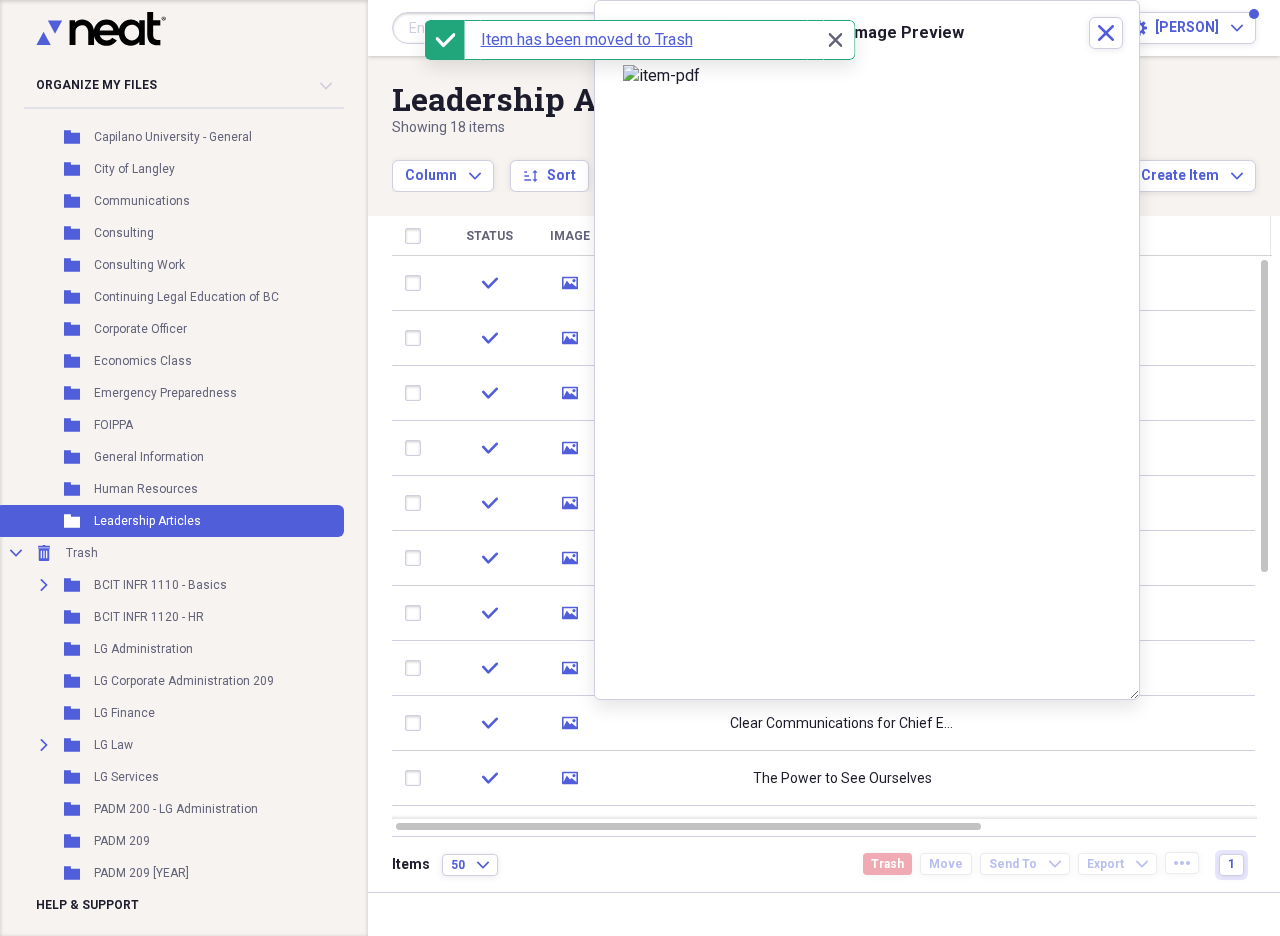 click at bounding box center (867, 76) 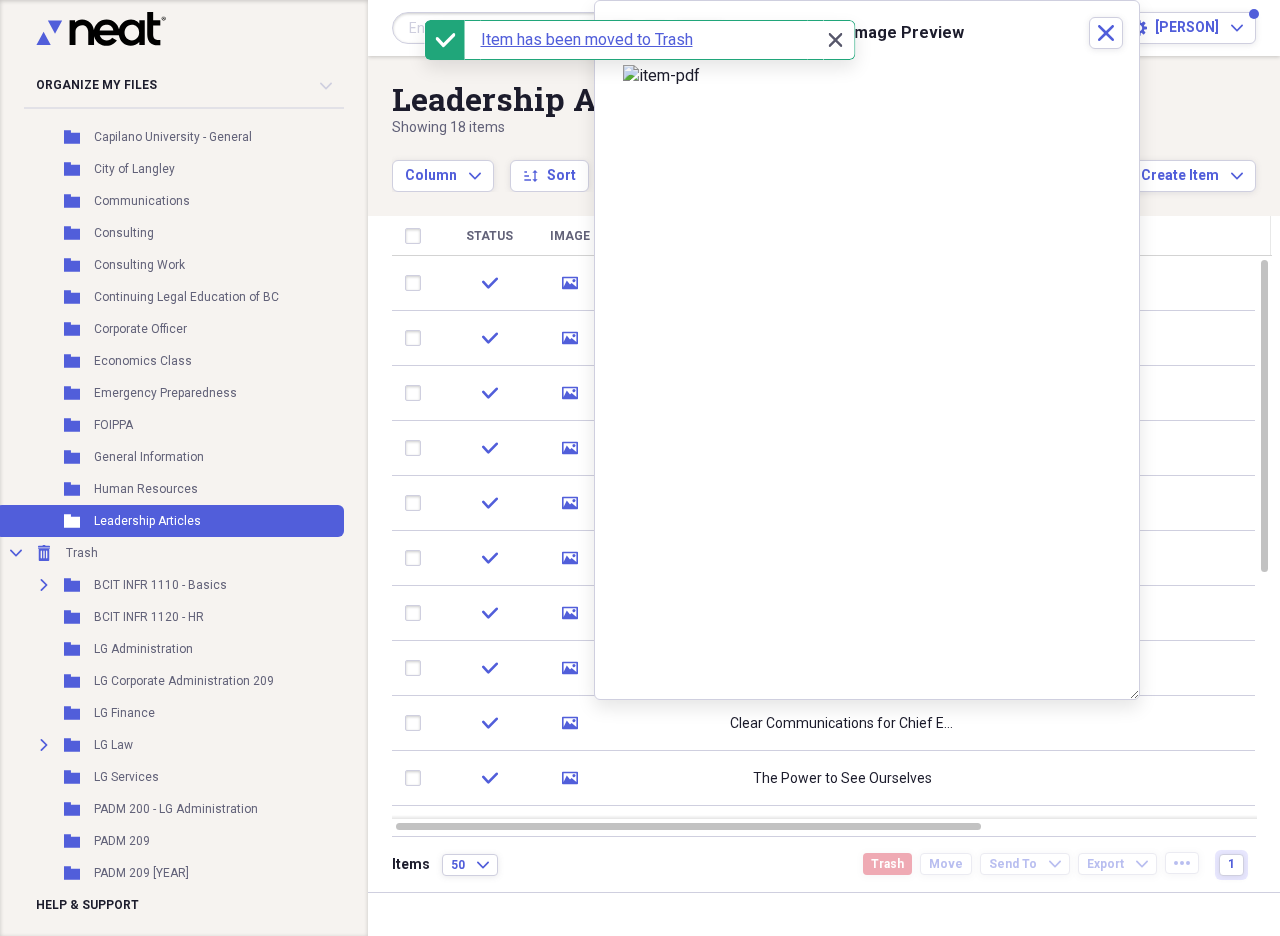 click 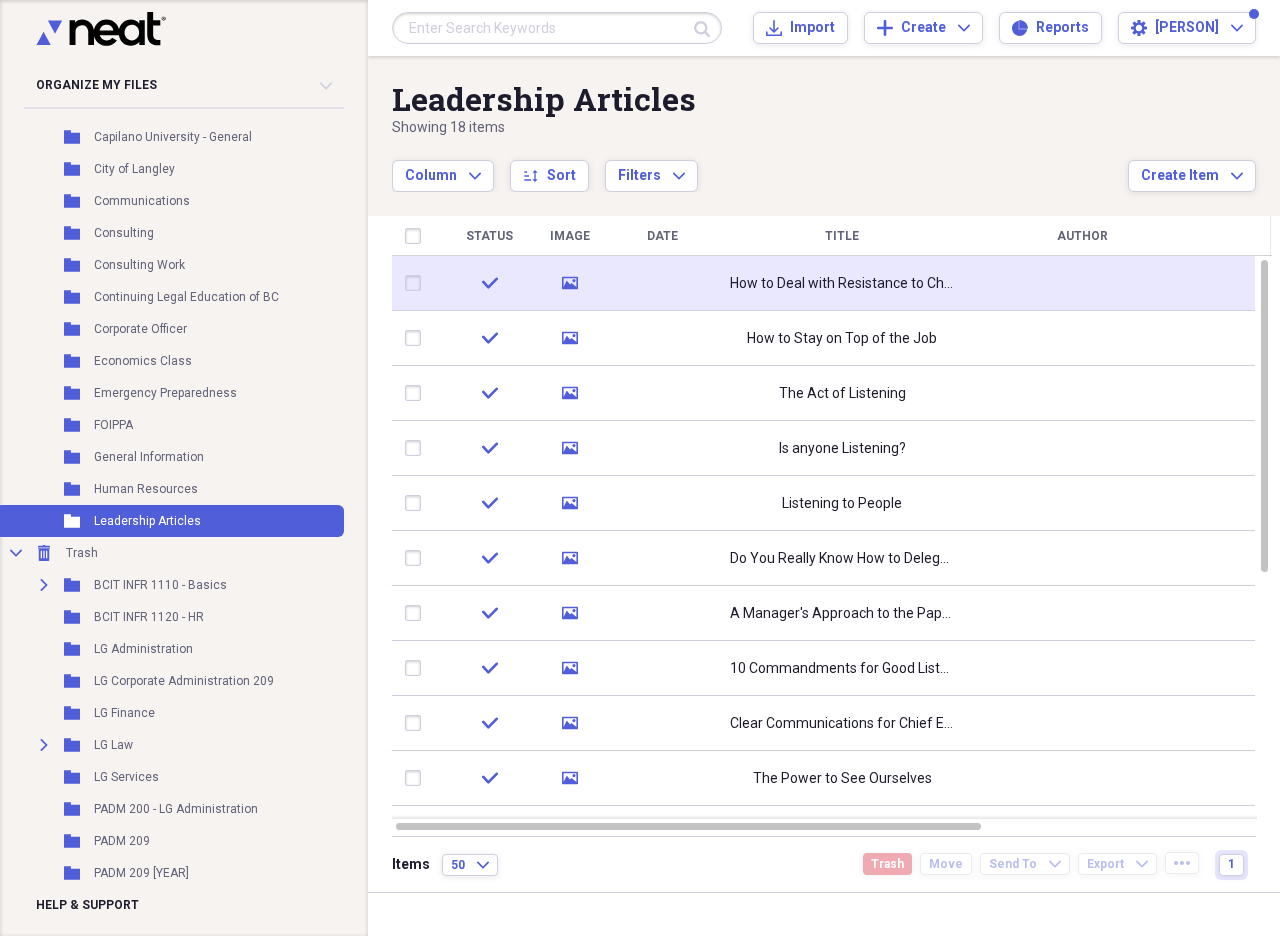 click 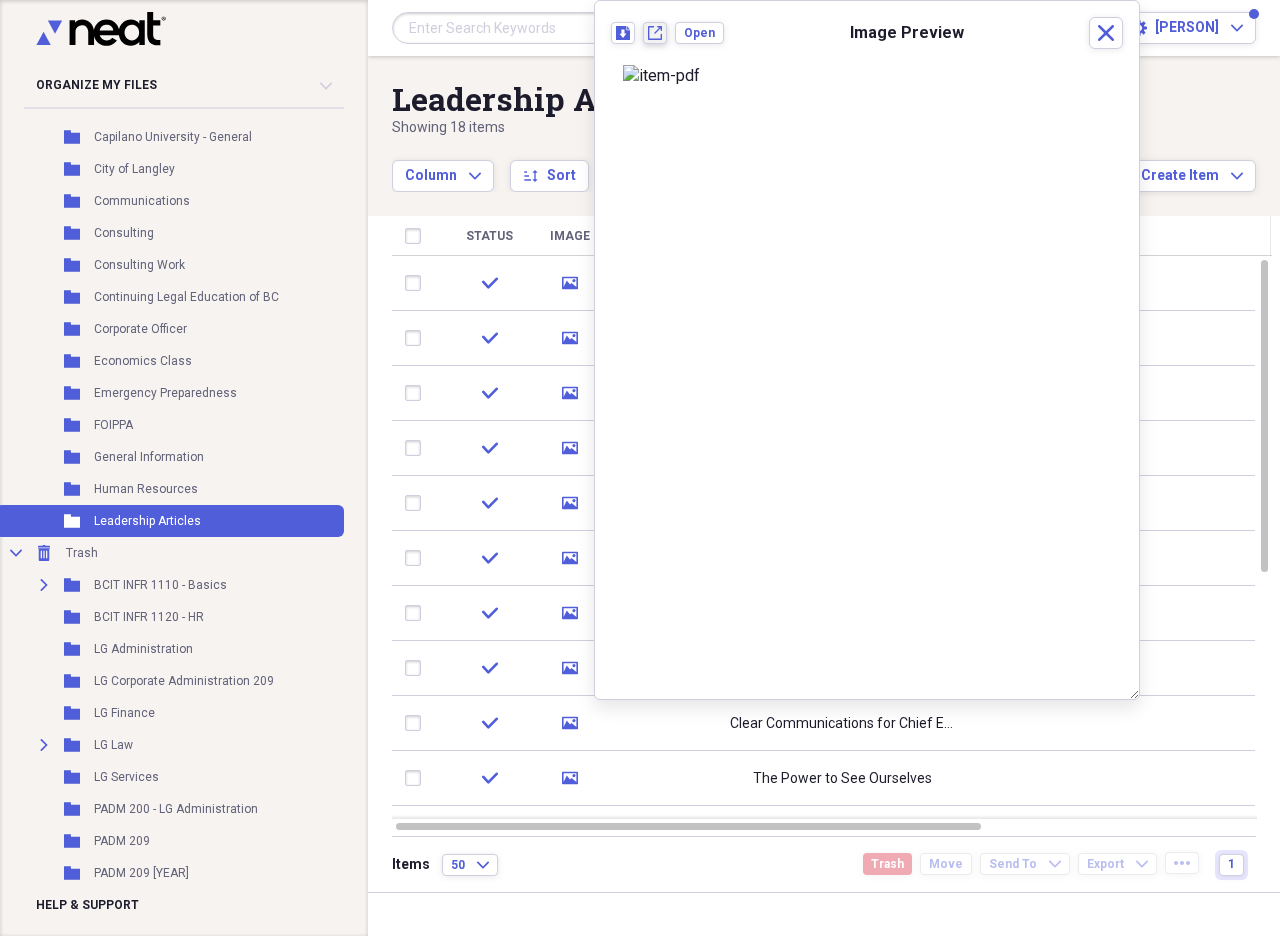 click on "New tab" 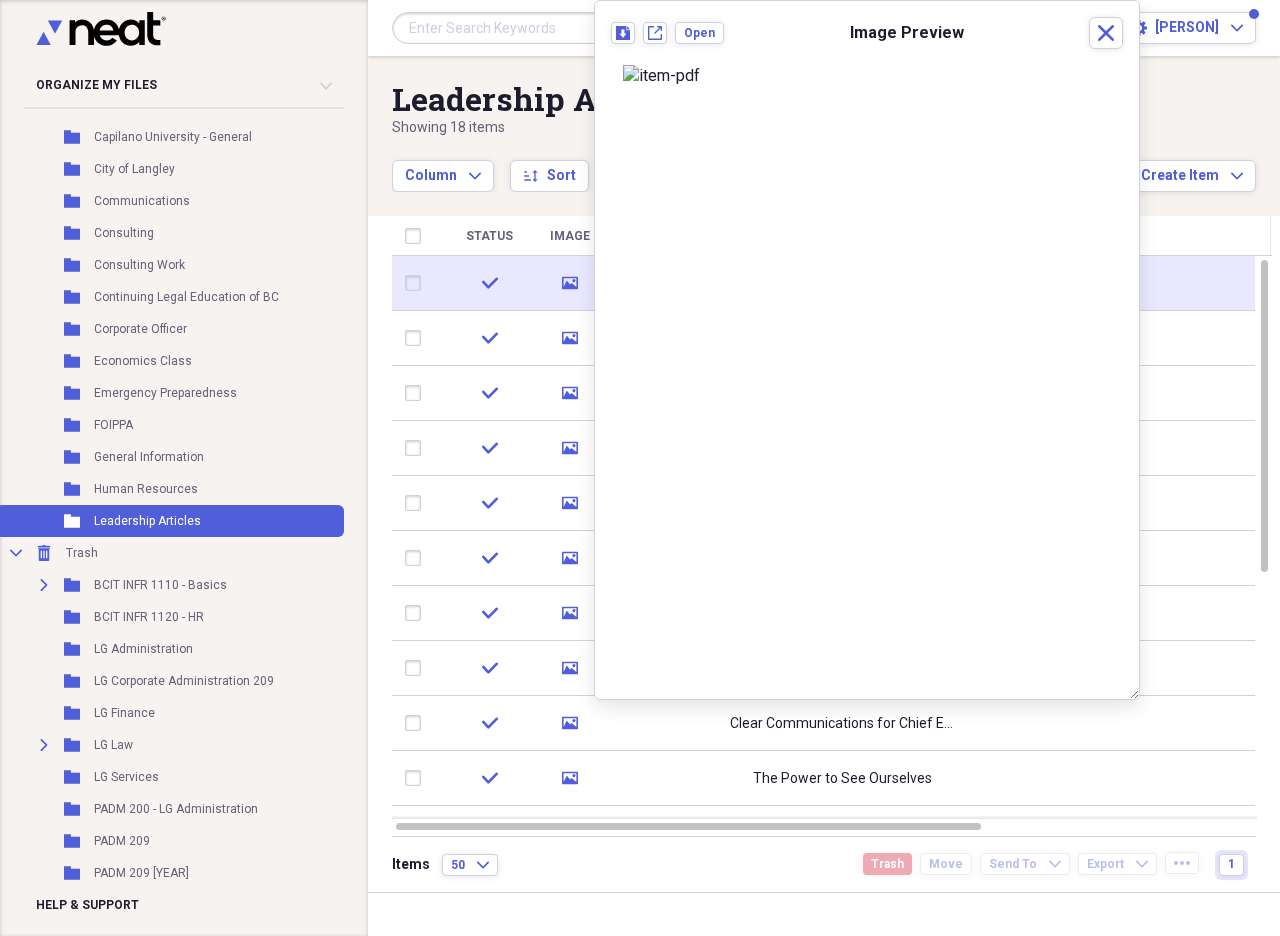 click at bounding box center [417, 283] 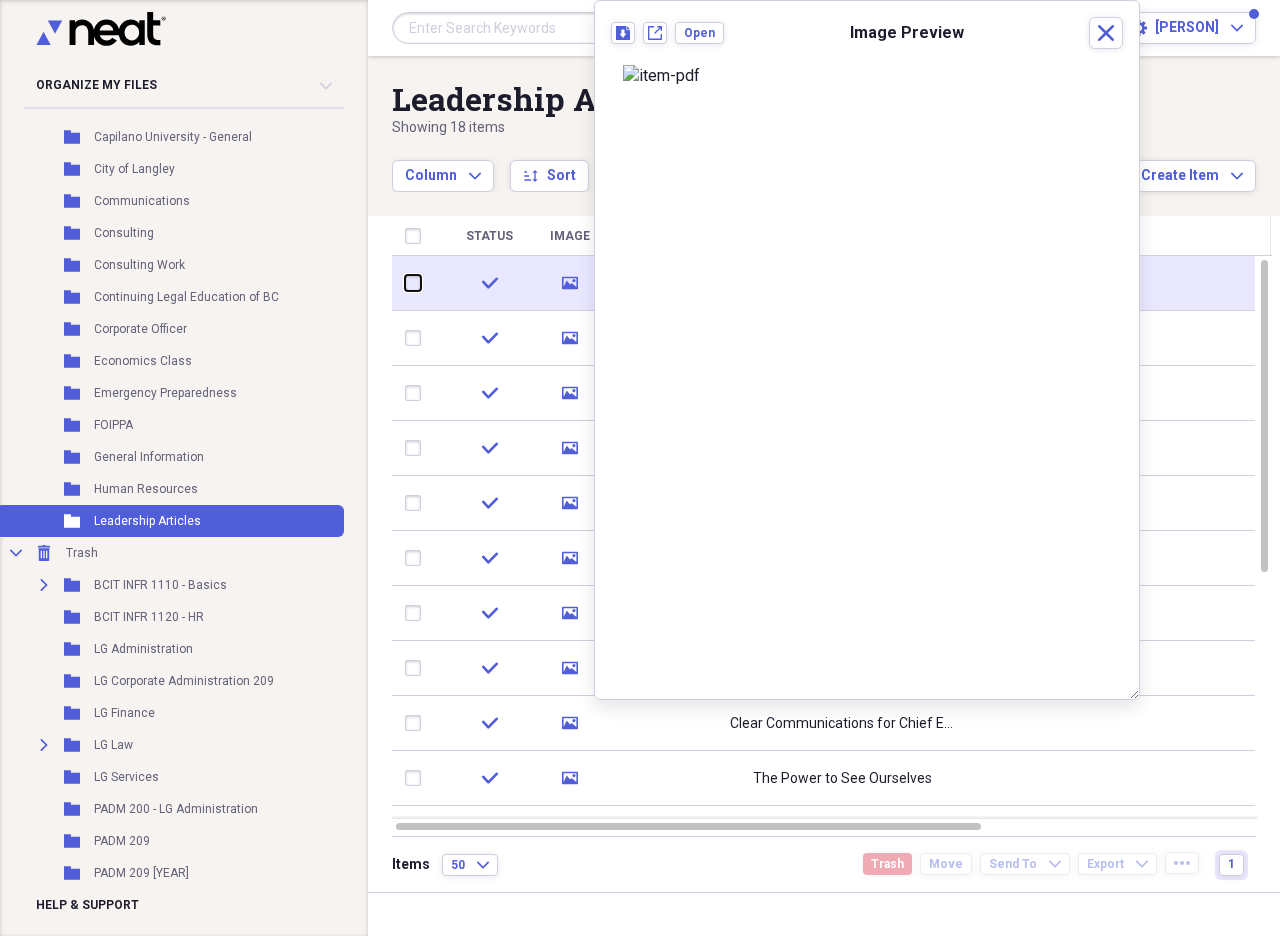 click at bounding box center (405, 283) 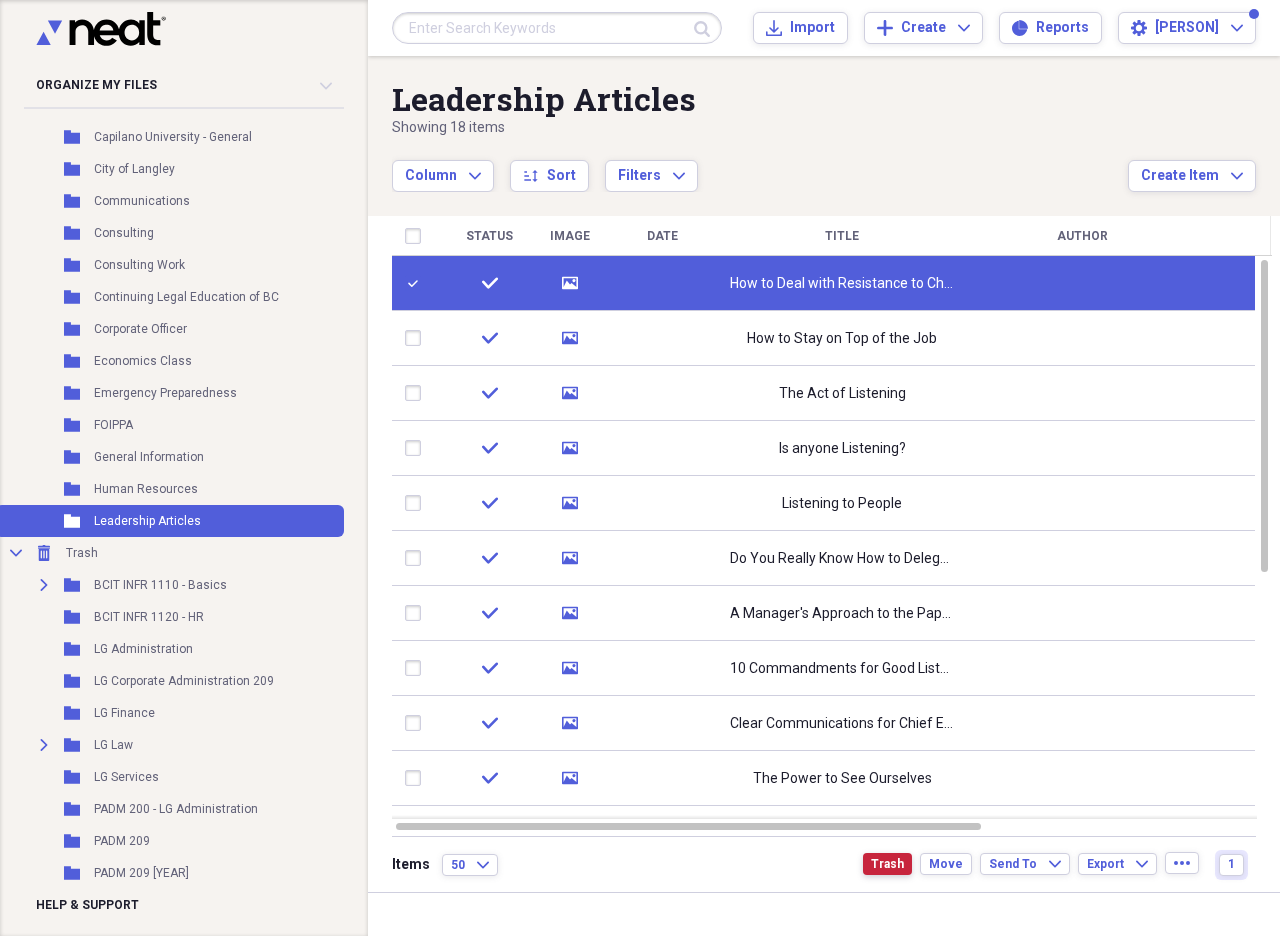 click on "Trash" at bounding box center [887, 864] 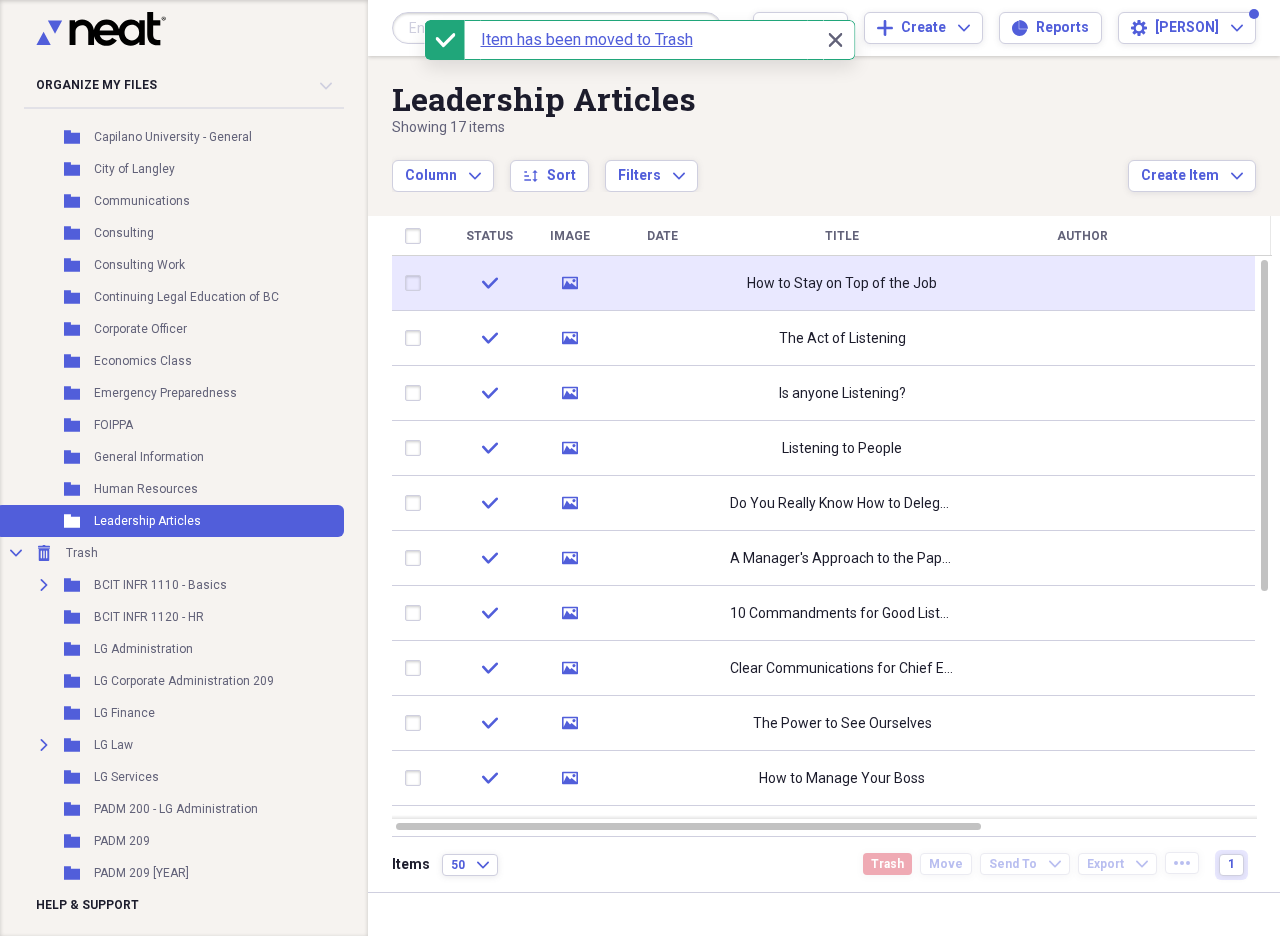 click on "How to Stay on Top of the Job" at bounding box center (842, 284) 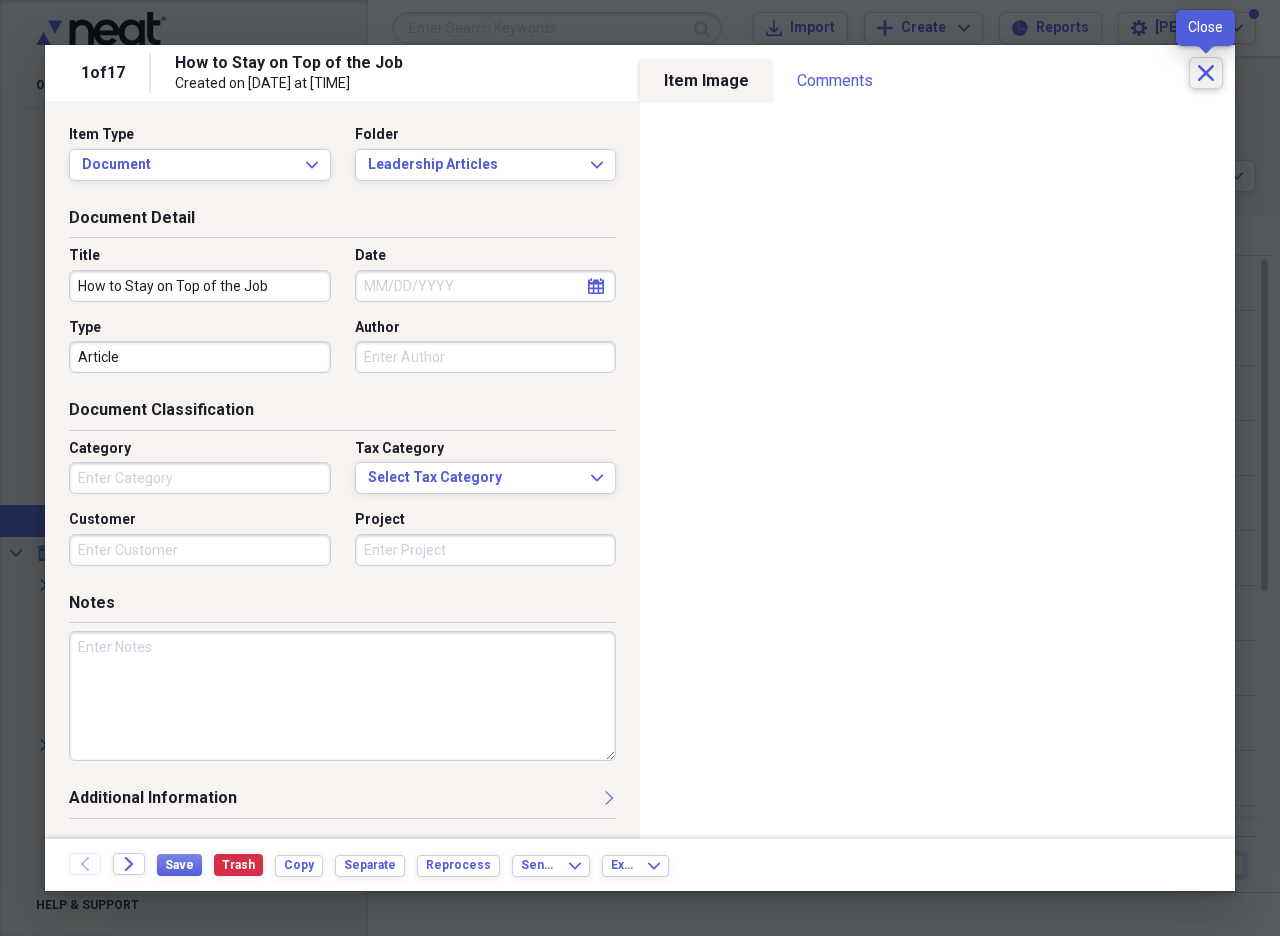 click on "Close" 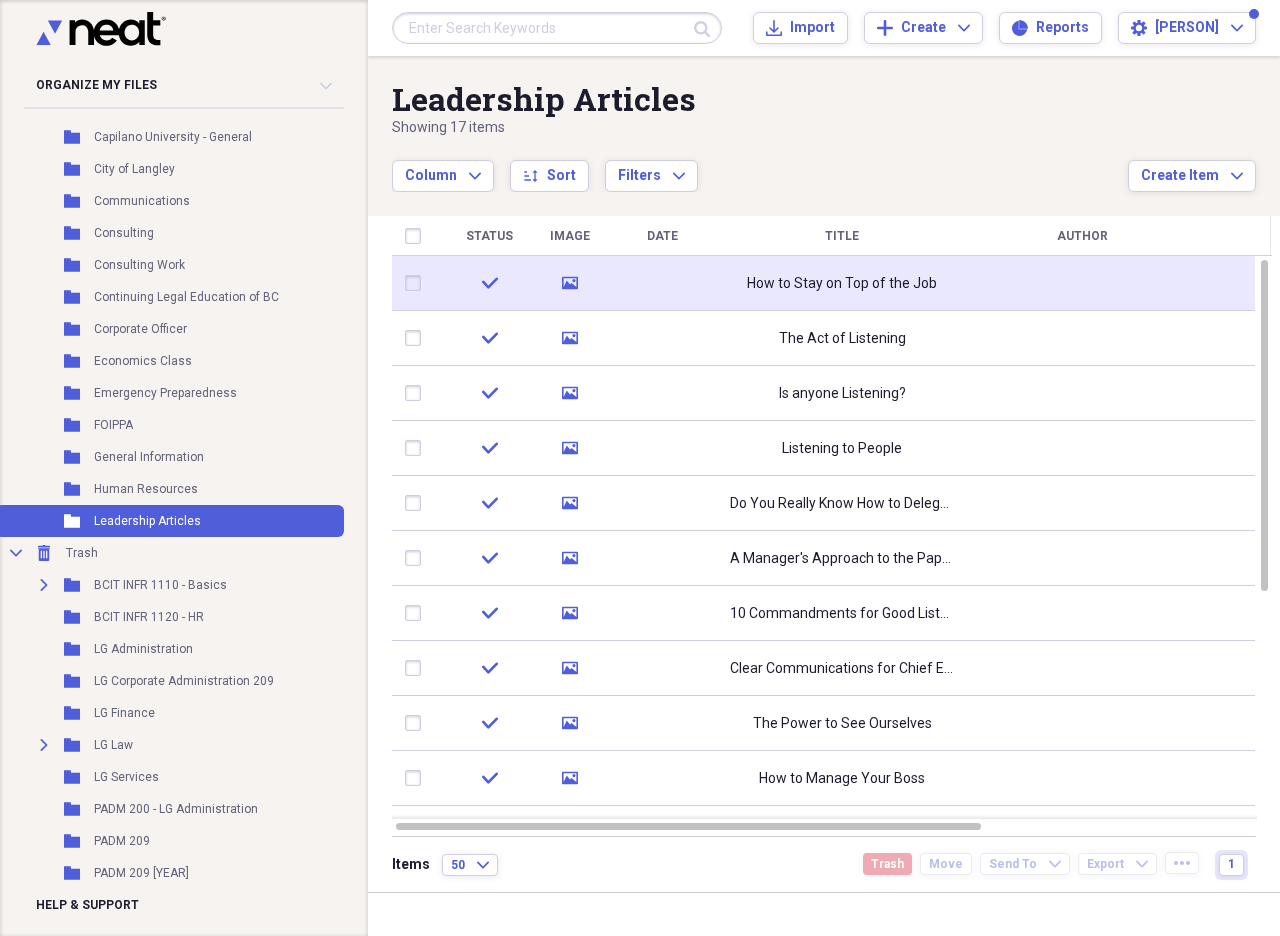 click at bounding box center [417, 283] 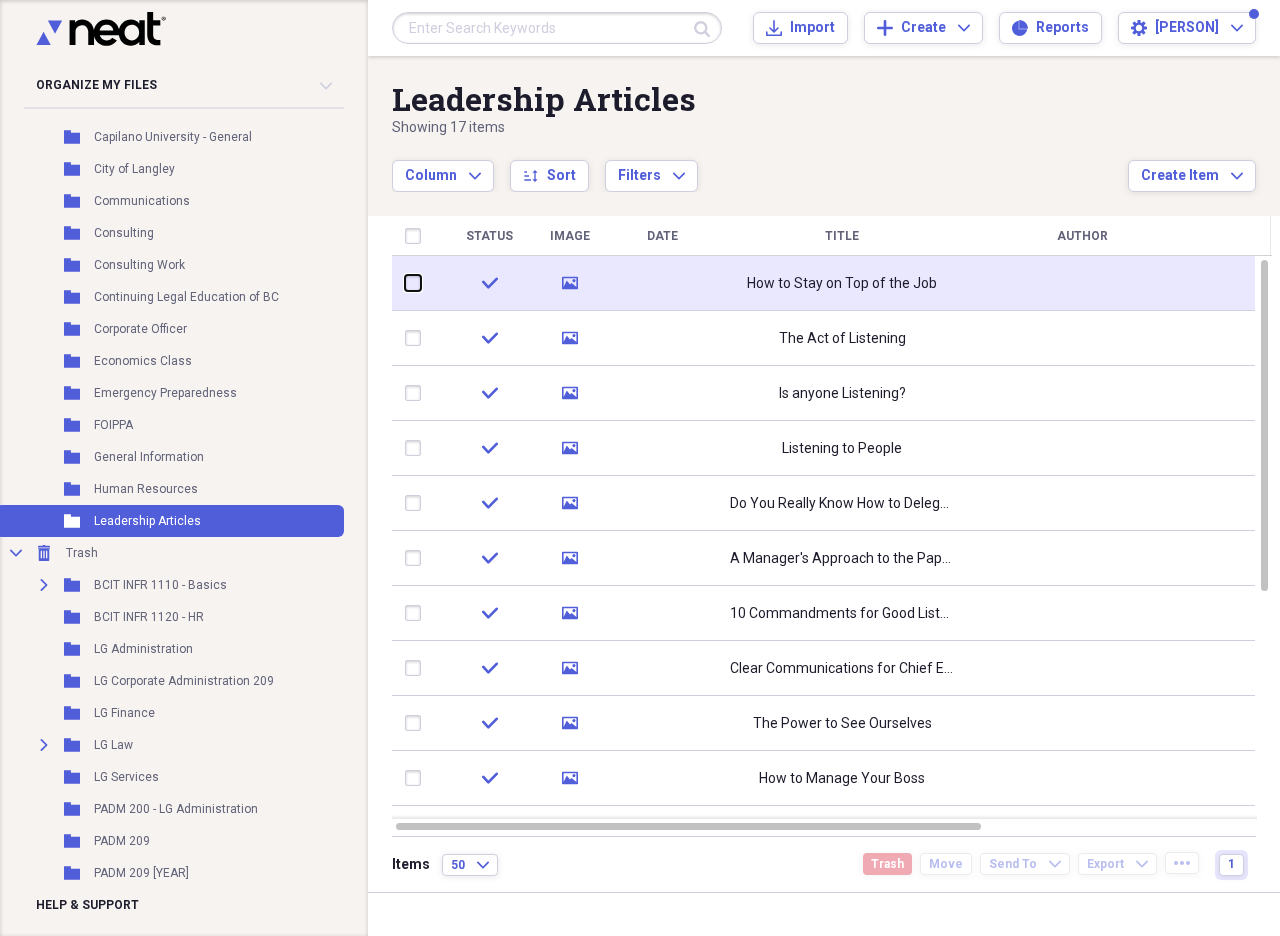 click at bounding box center (405, 283) 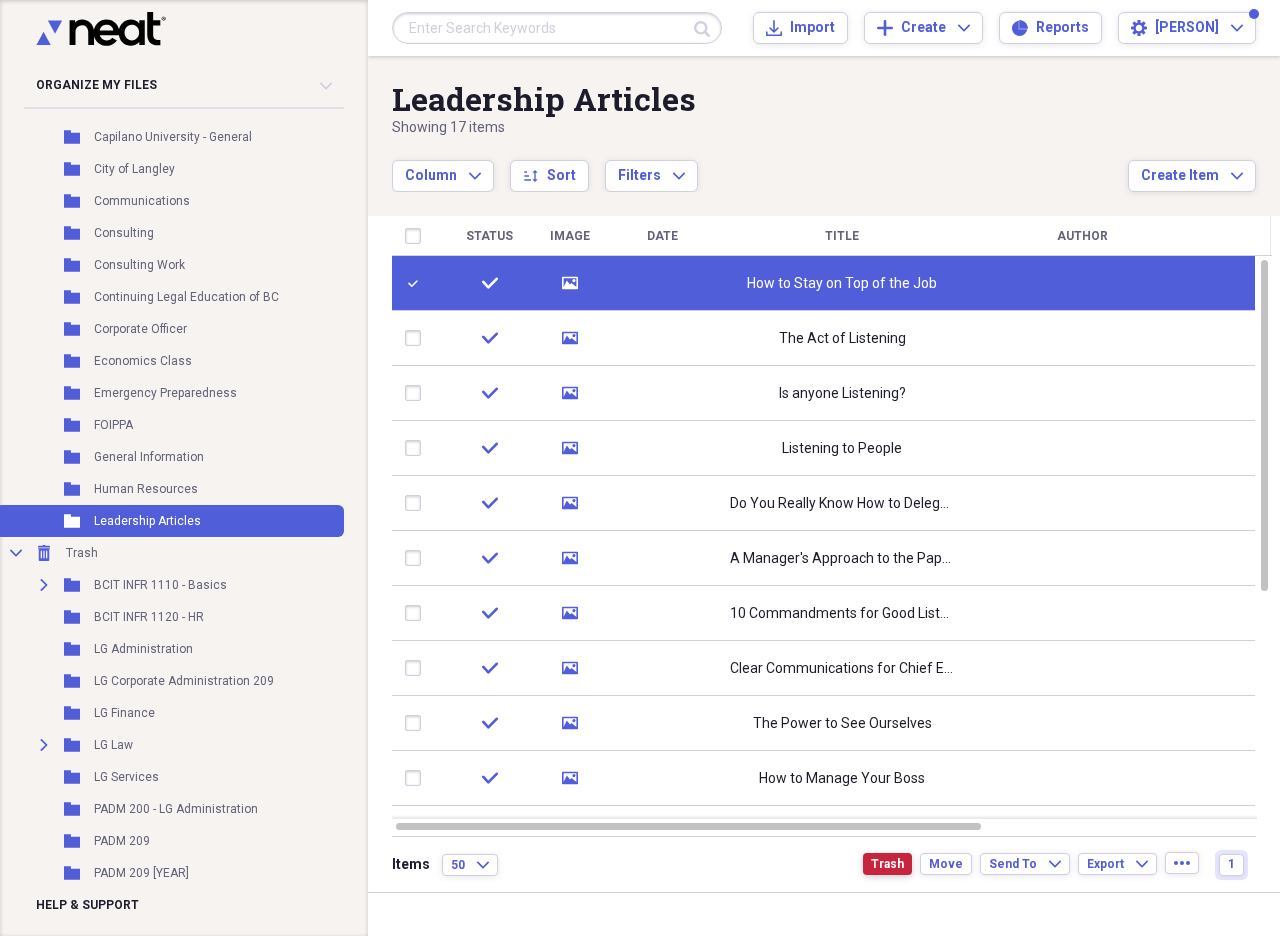click on "Trash" at bounding box center (887, 864) 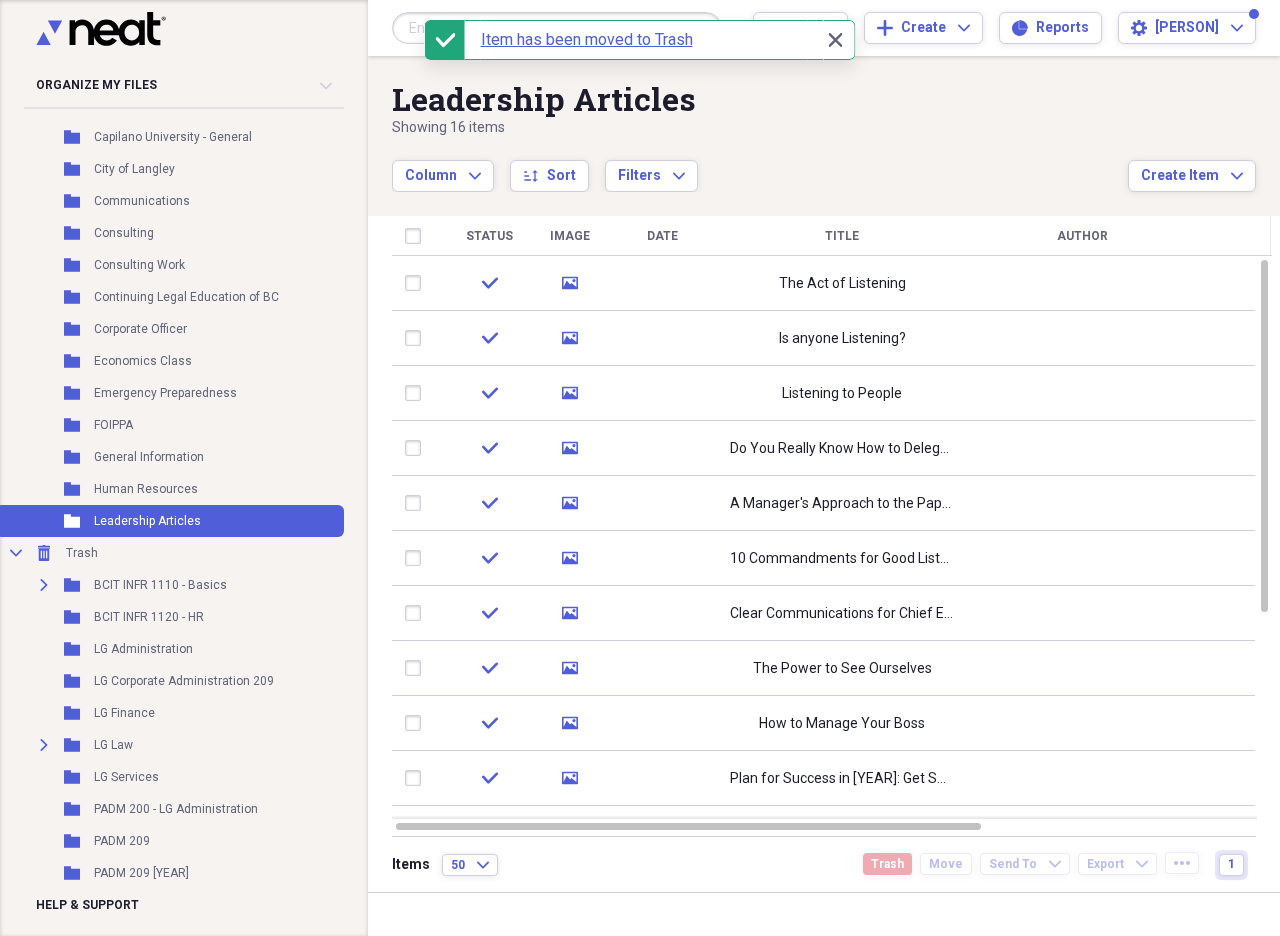 click on "Close Close" at bounding box center (840, 40) 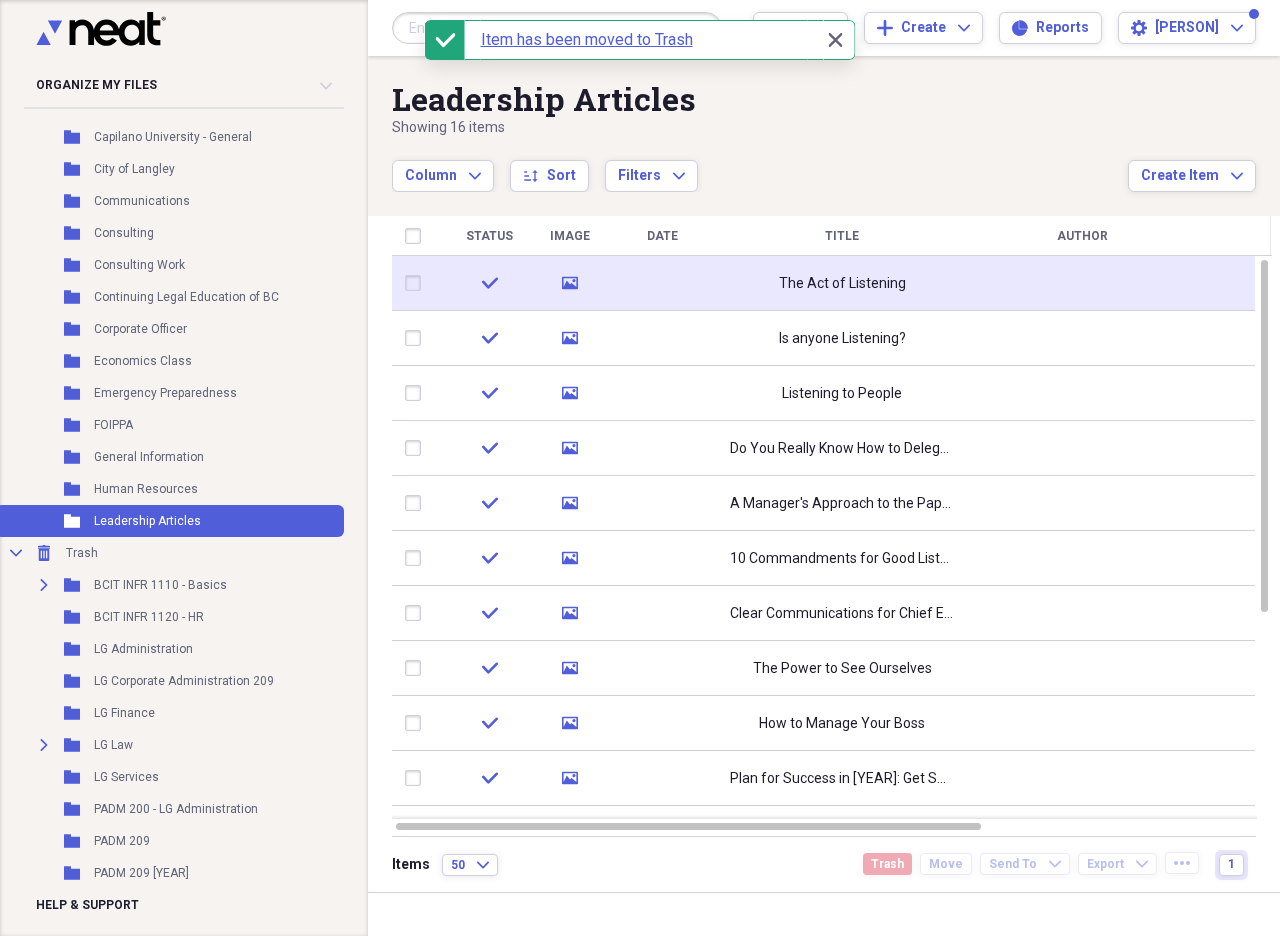 click 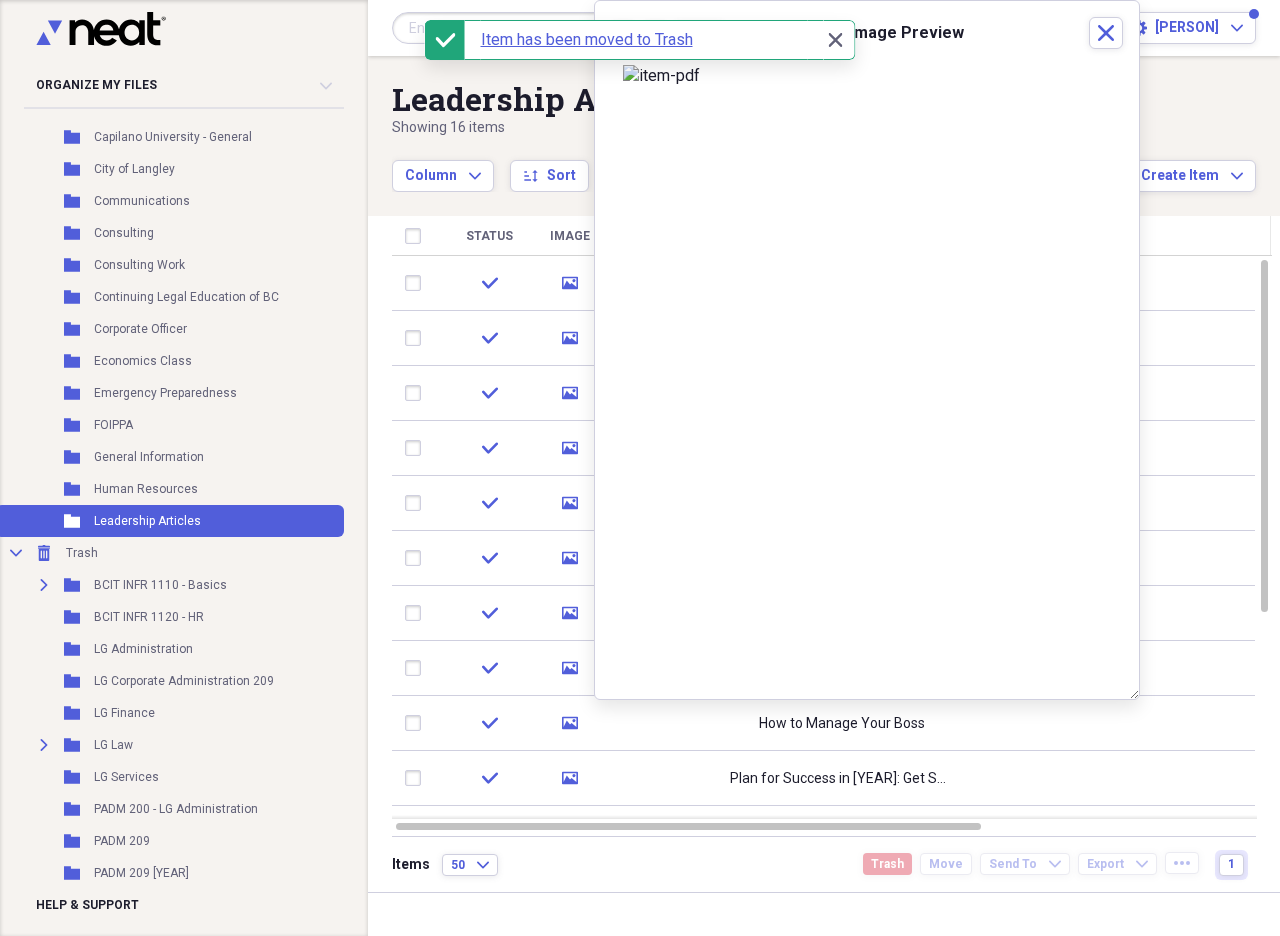 drag, startPoint x: 937, startPoint y: 169, endPoint x: 791, endPoint y: 181, distance: 146.49232 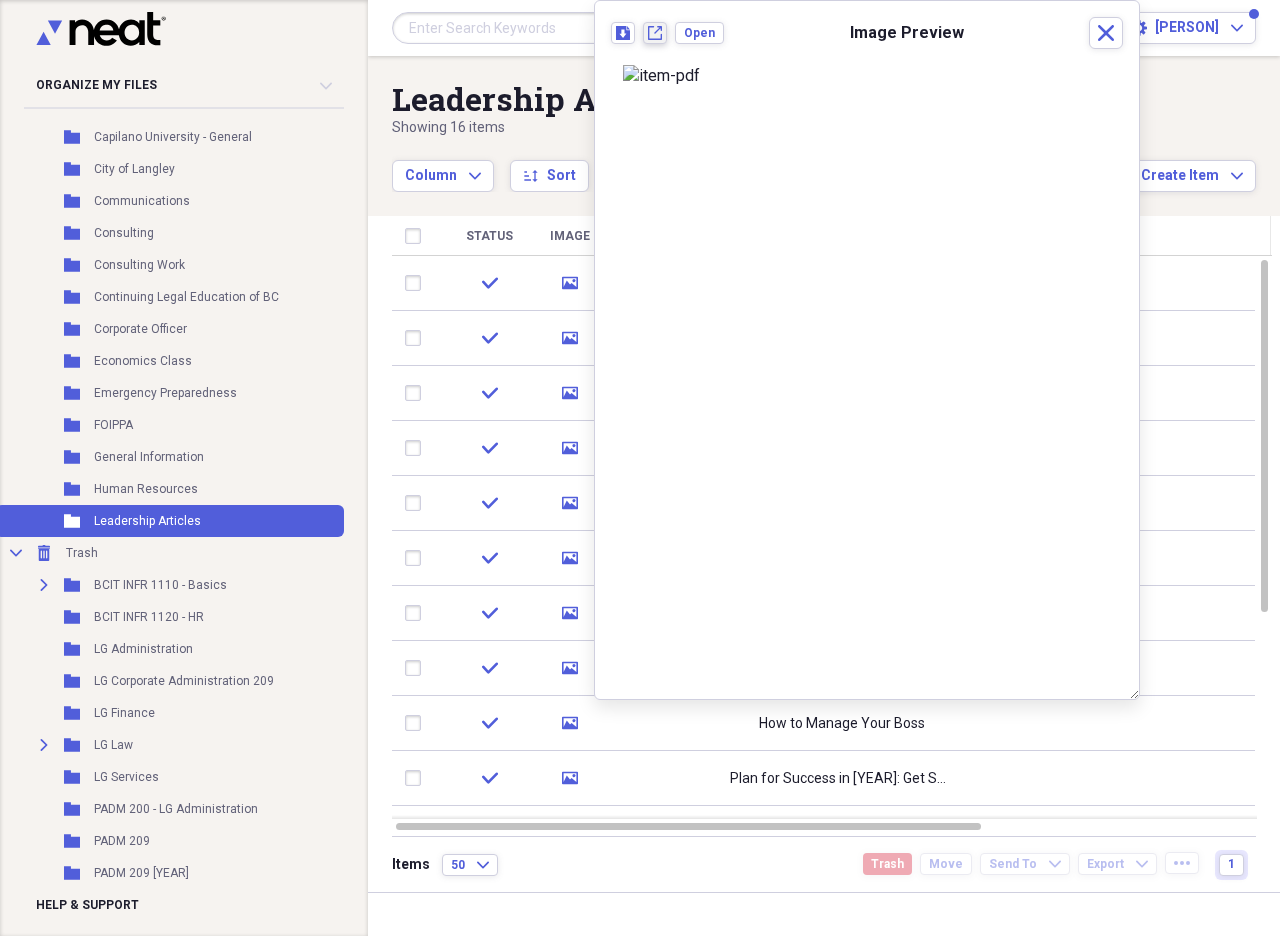 click on "New tab" 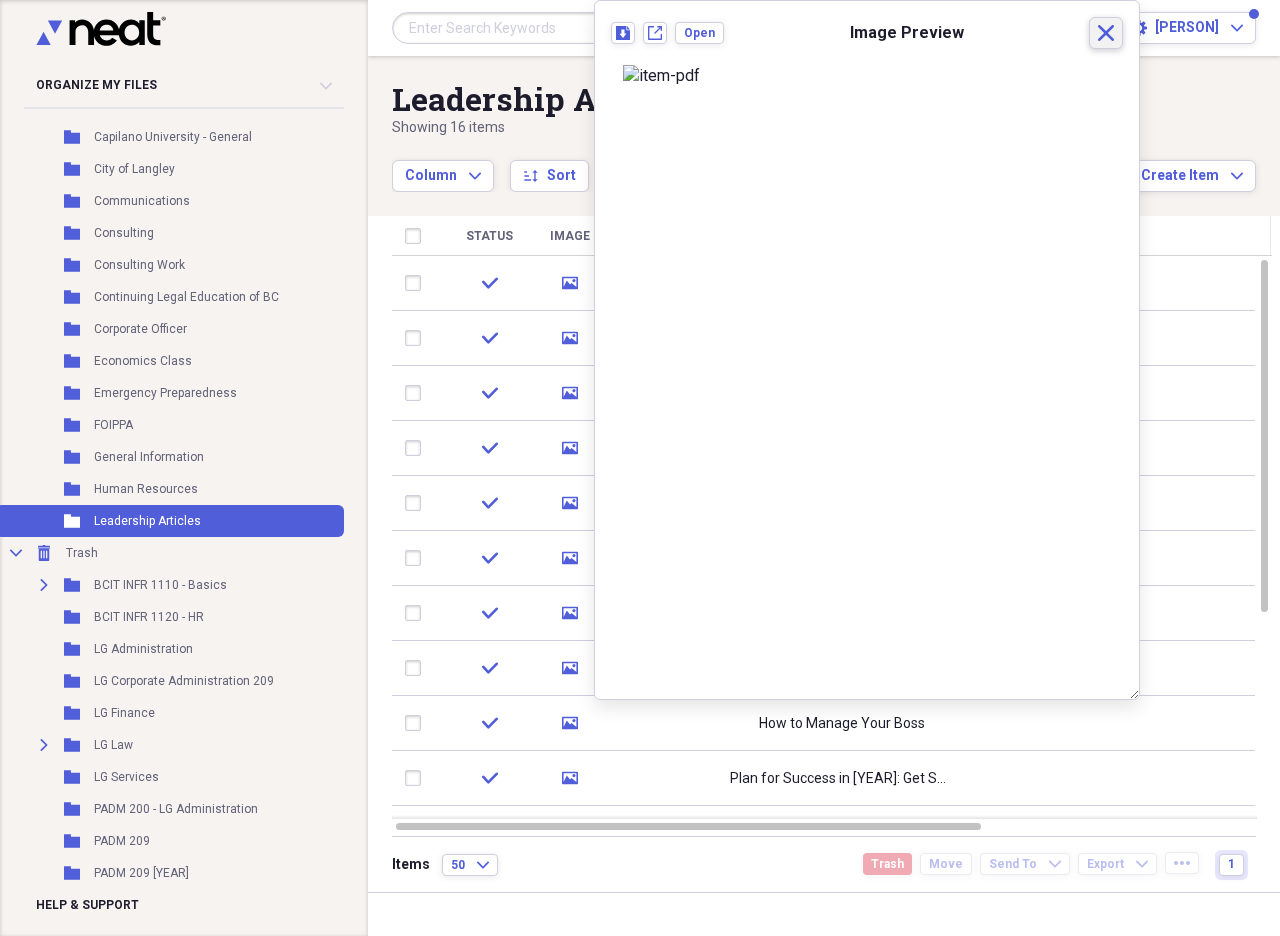click on "Close" 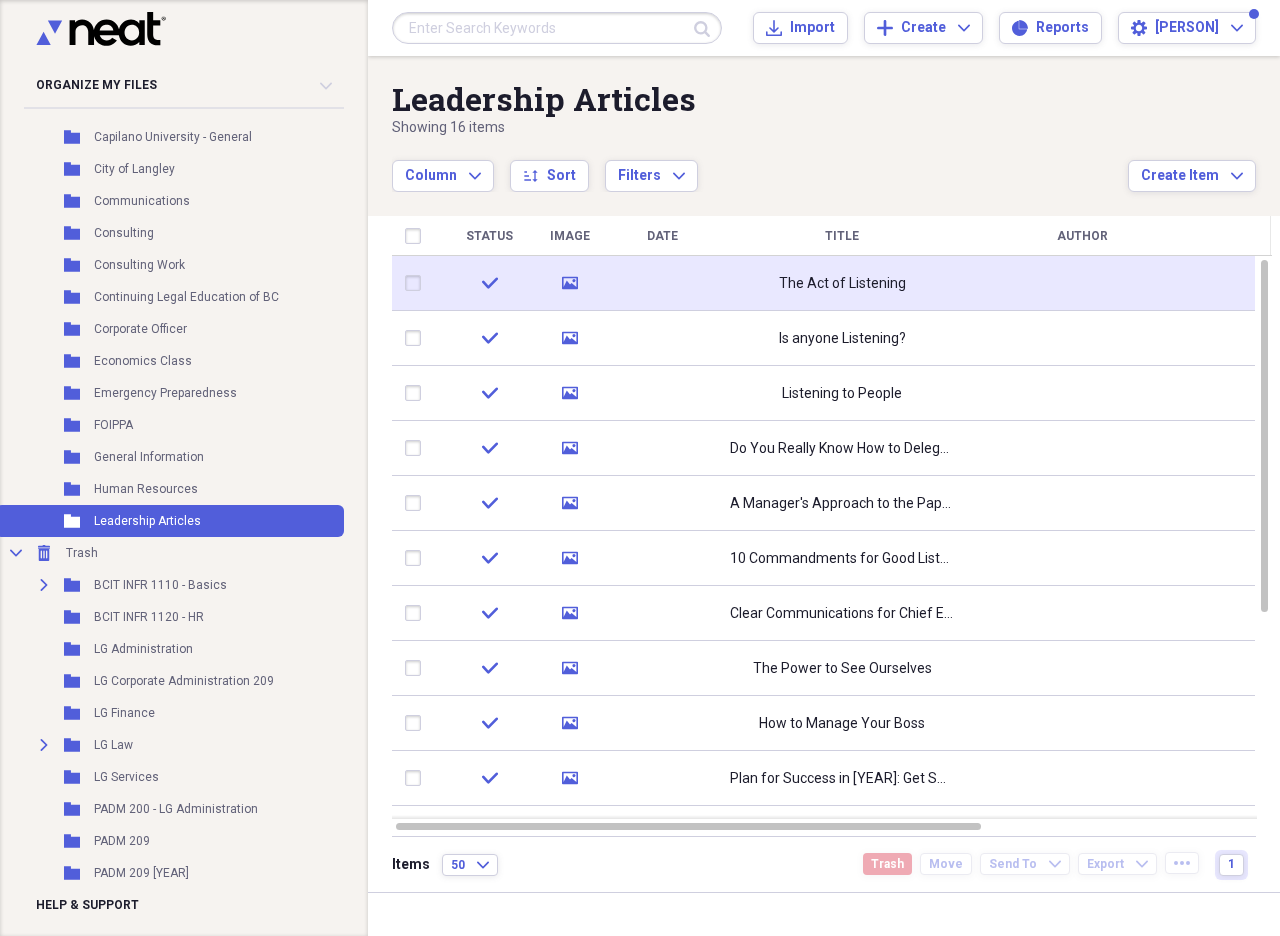 click at bounding box center (417, 283) 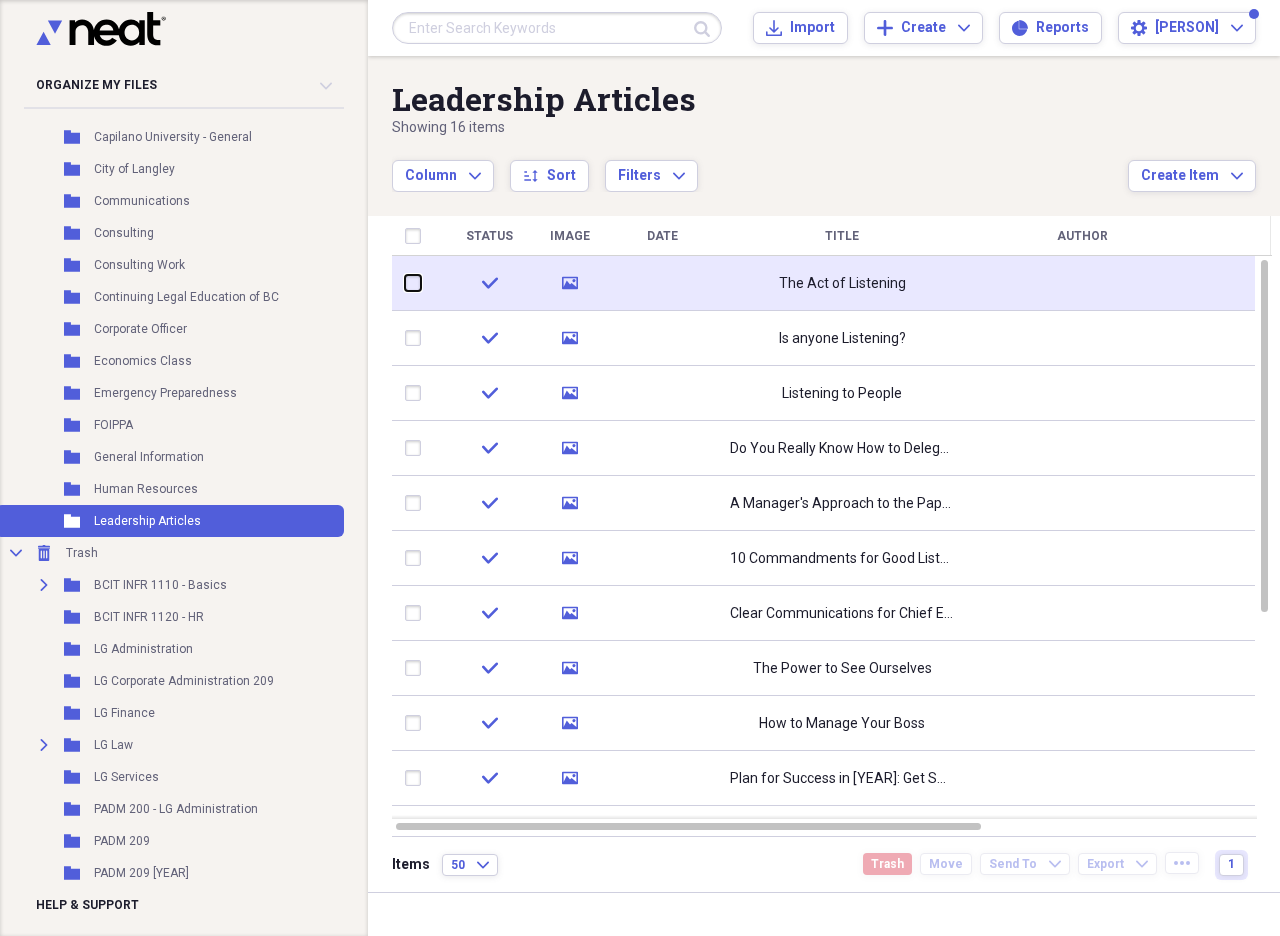 click at bounding box center [405, 283] 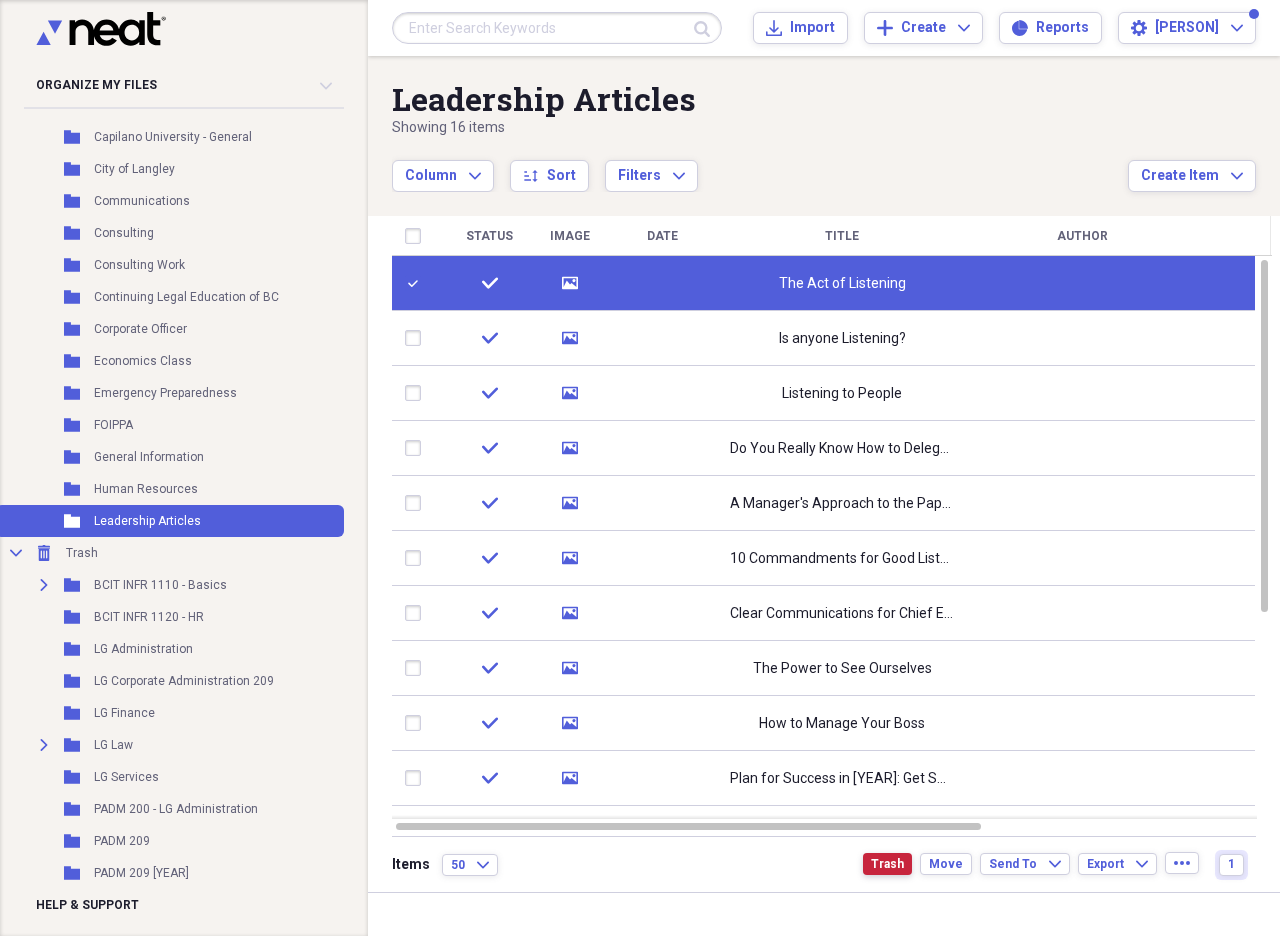 click on "Trash" at bounding box center [887, 864] 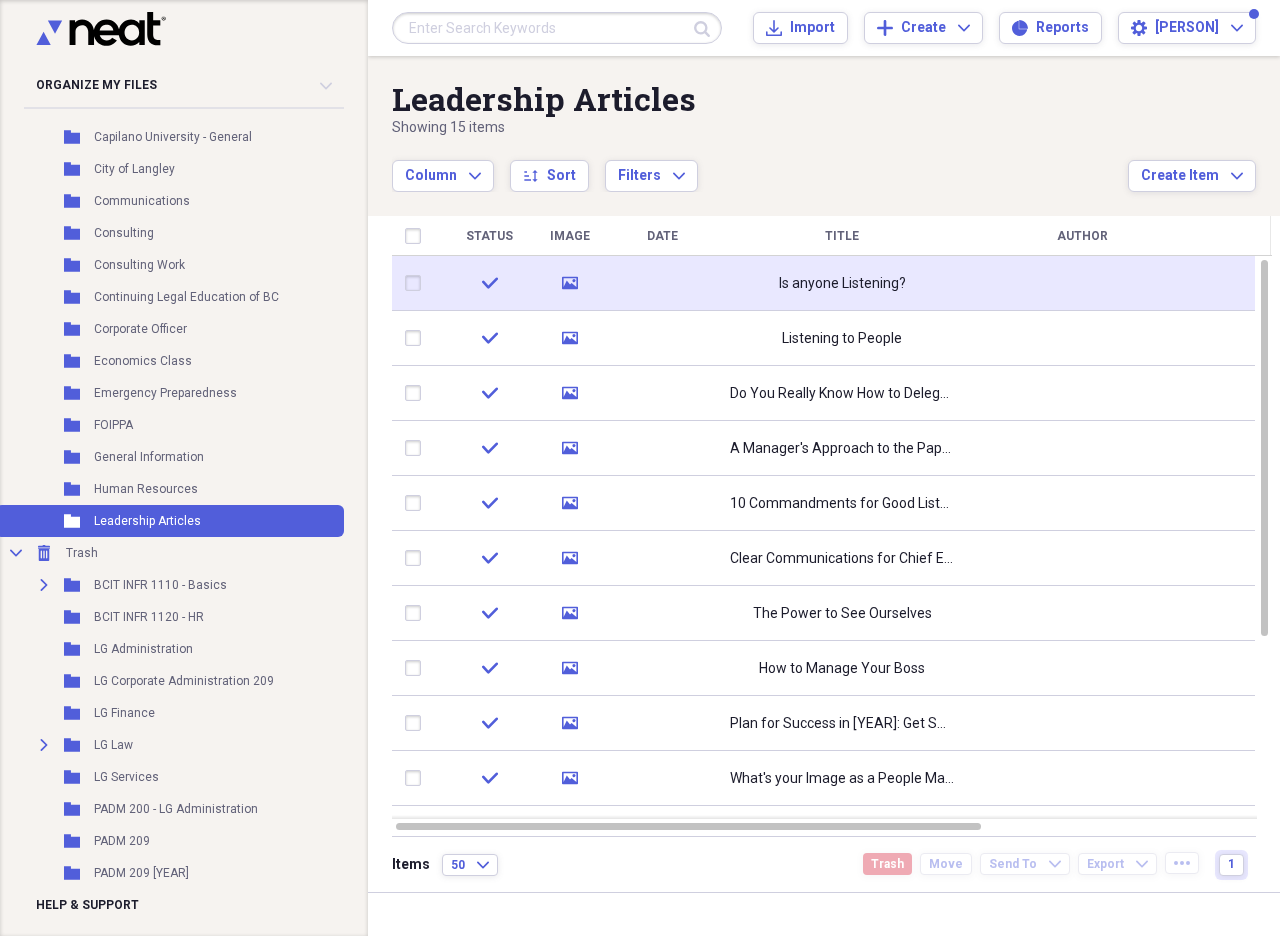 click 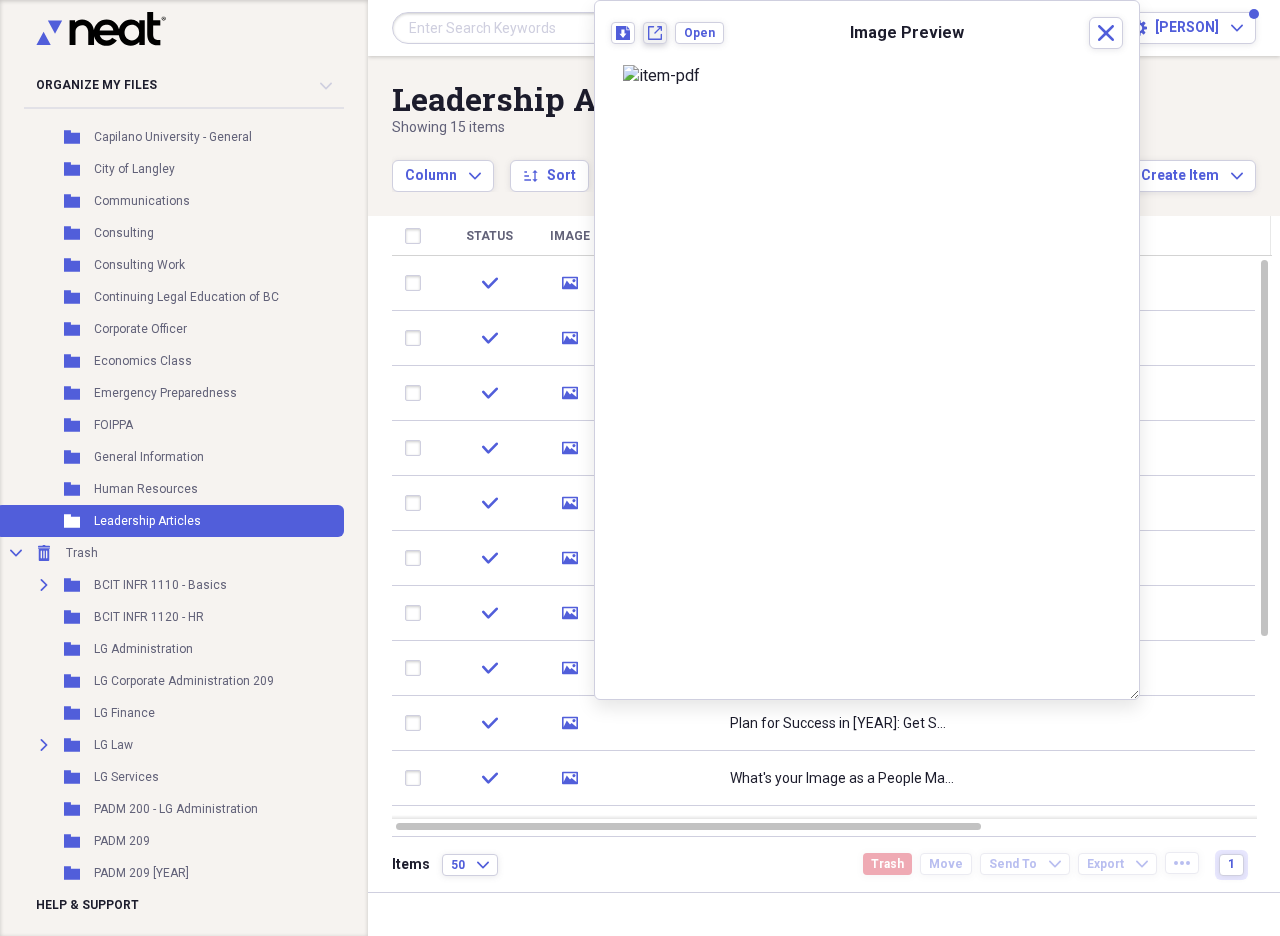 click on "New tab" 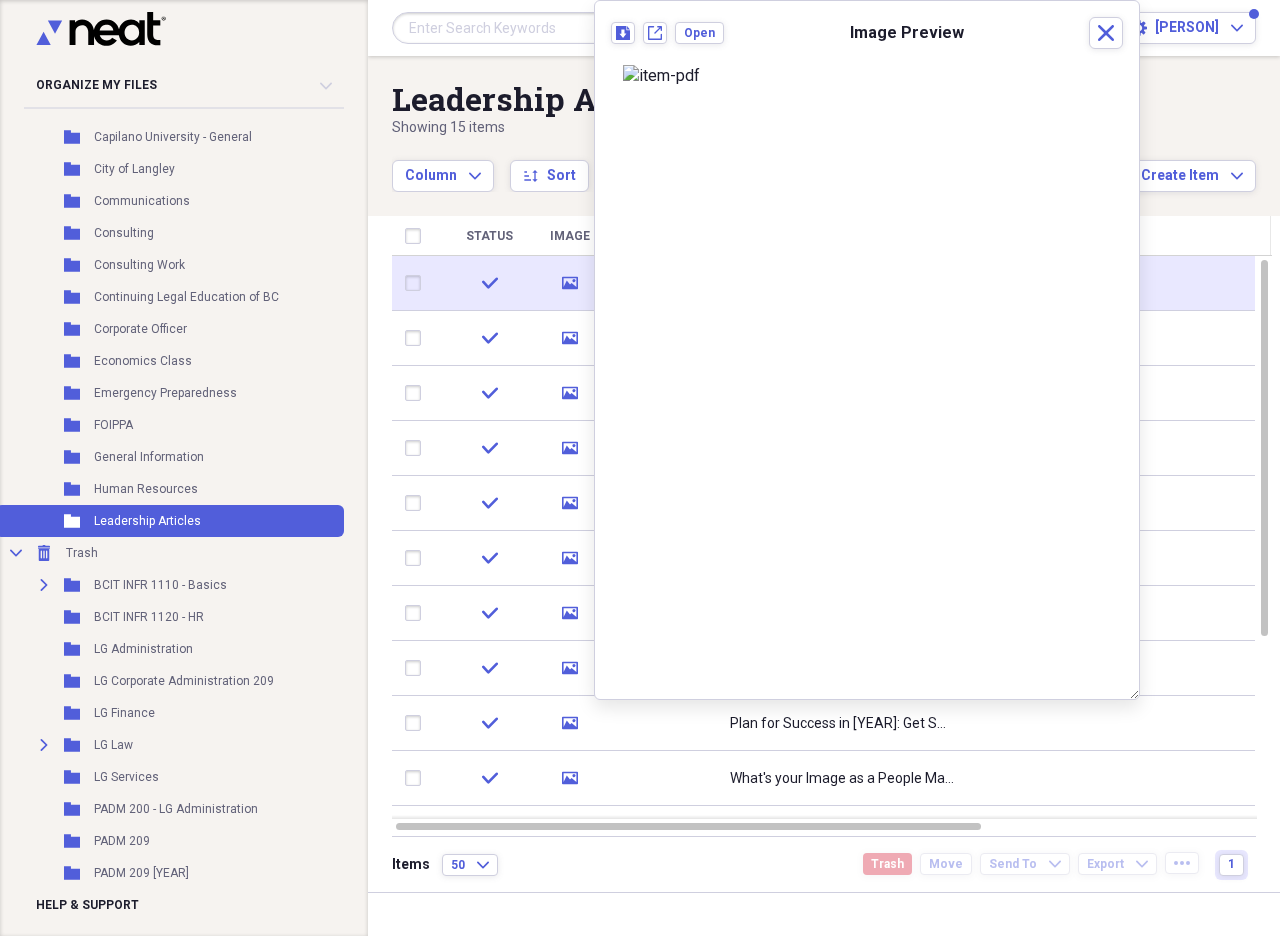 click at bounding box center (417, 283) 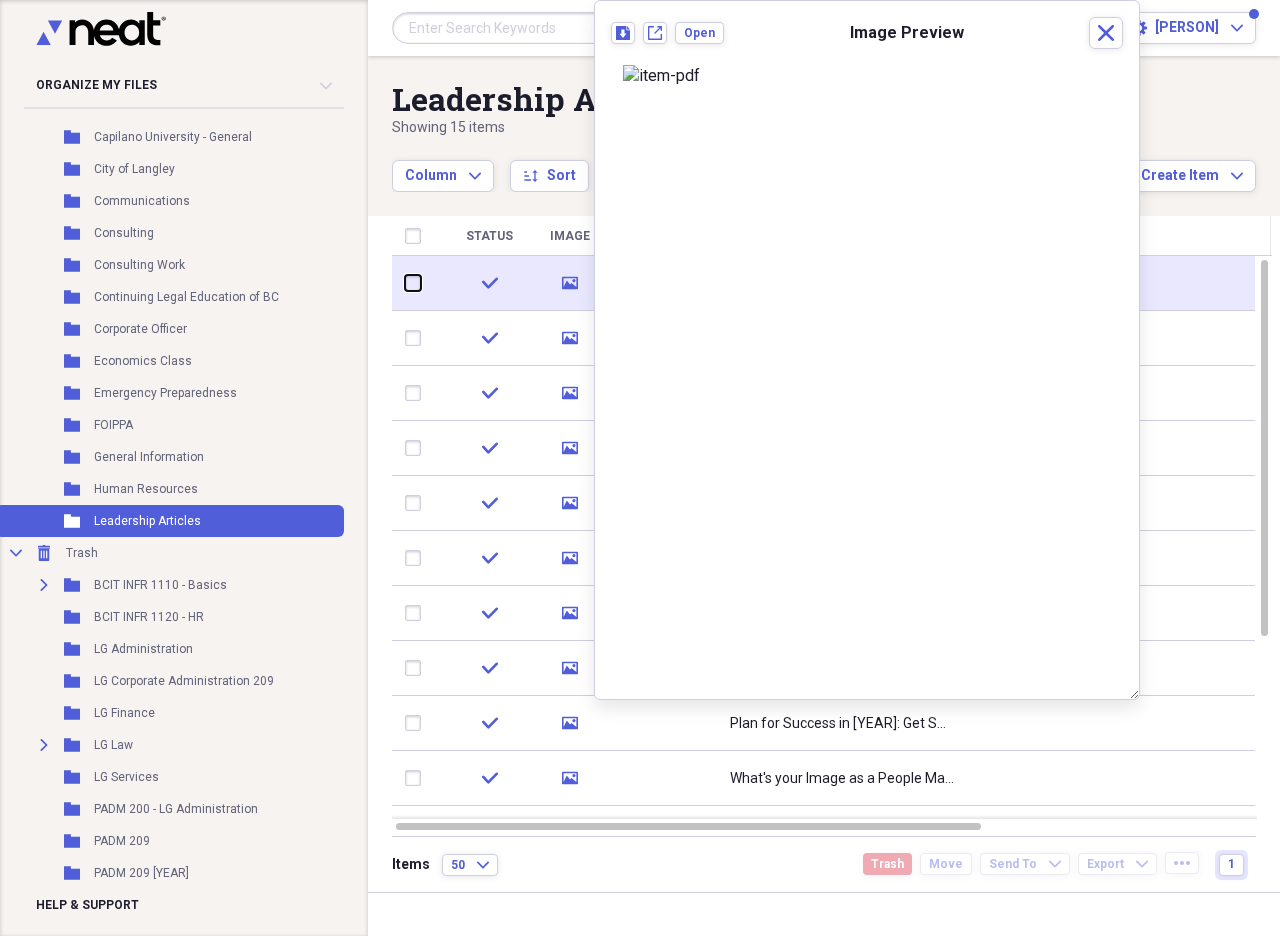 click at bounding box center [405, 283] 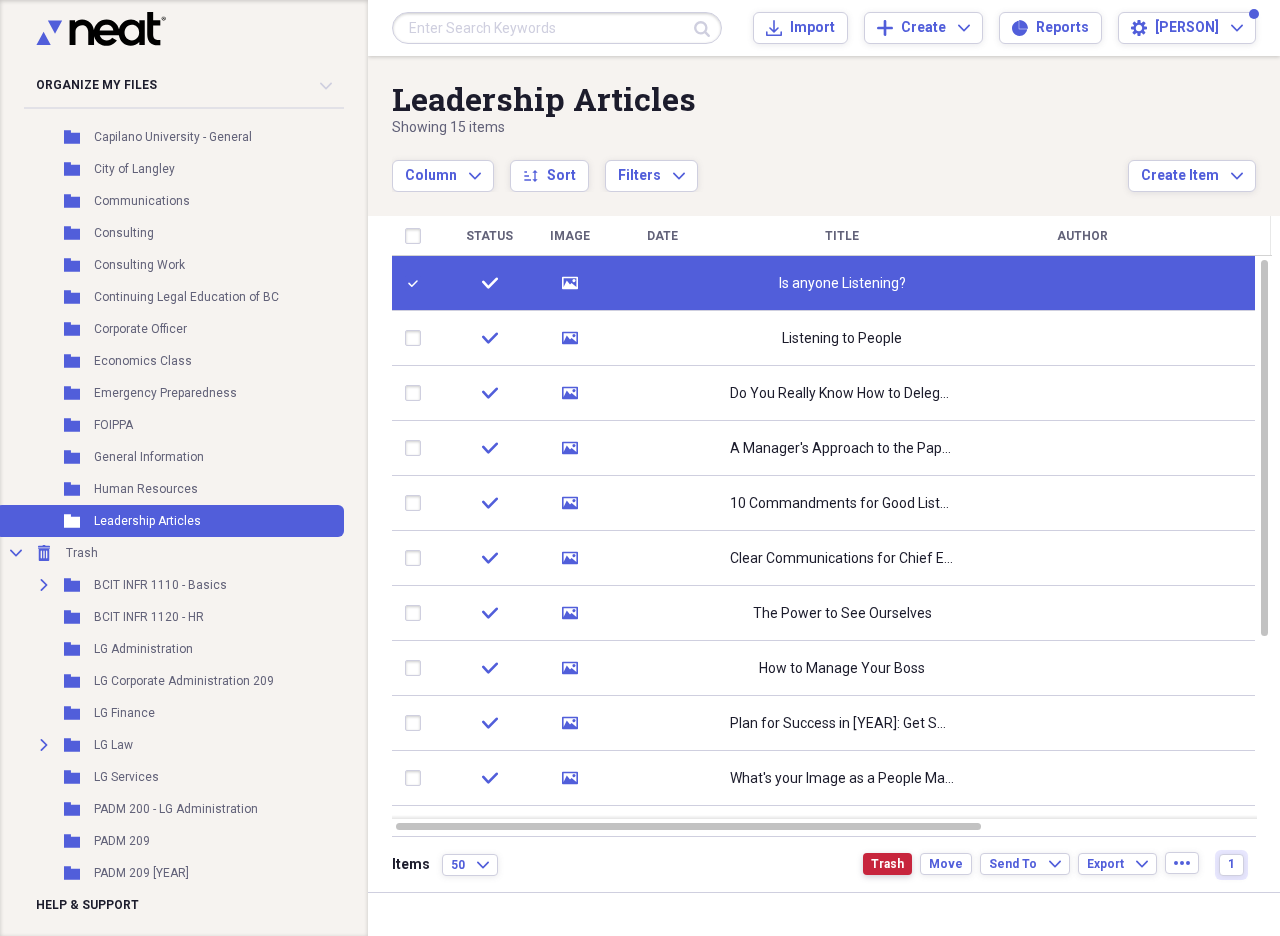 click on "Trash" at bounding box center (887, 864) 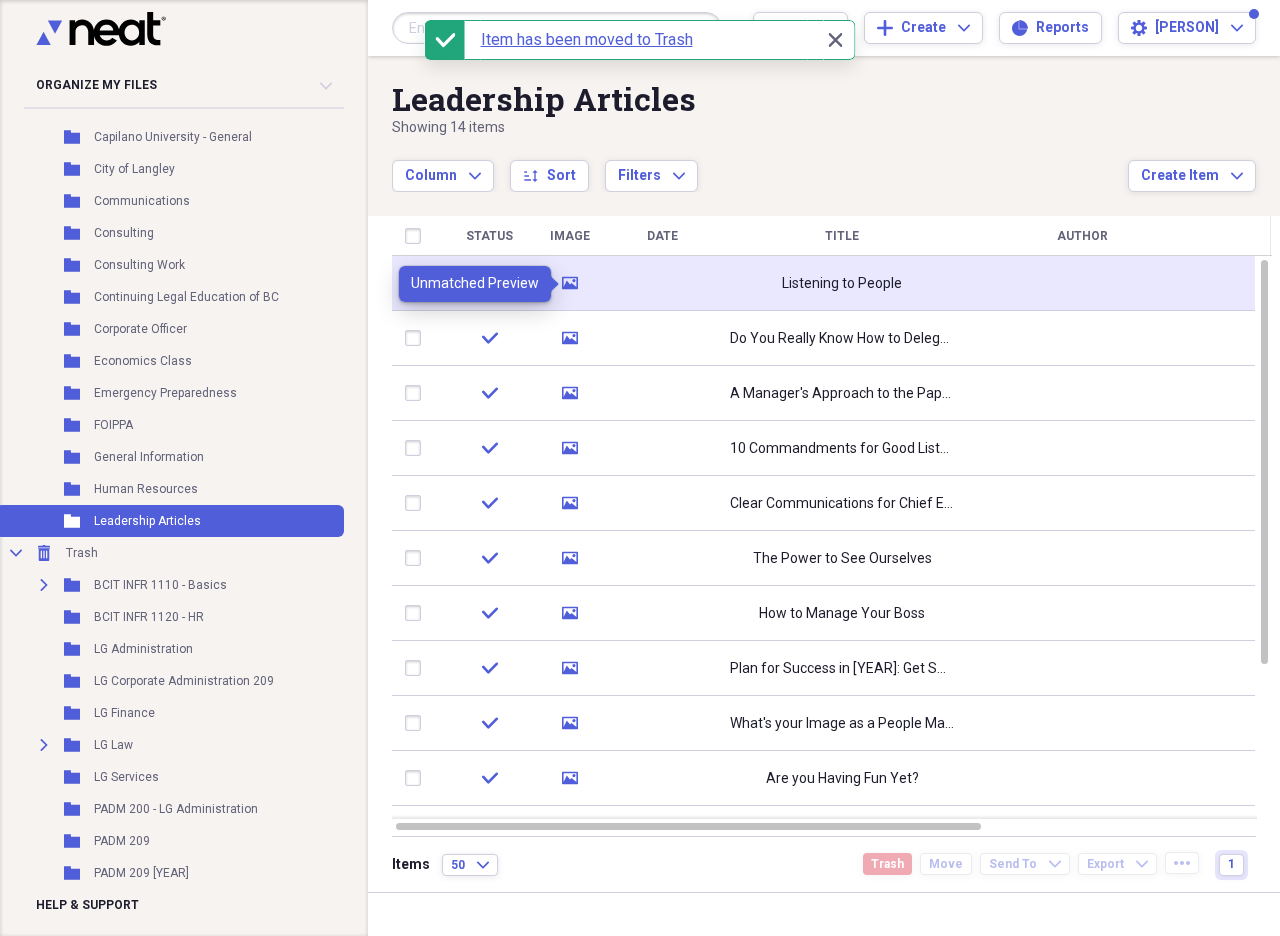 click on "media" 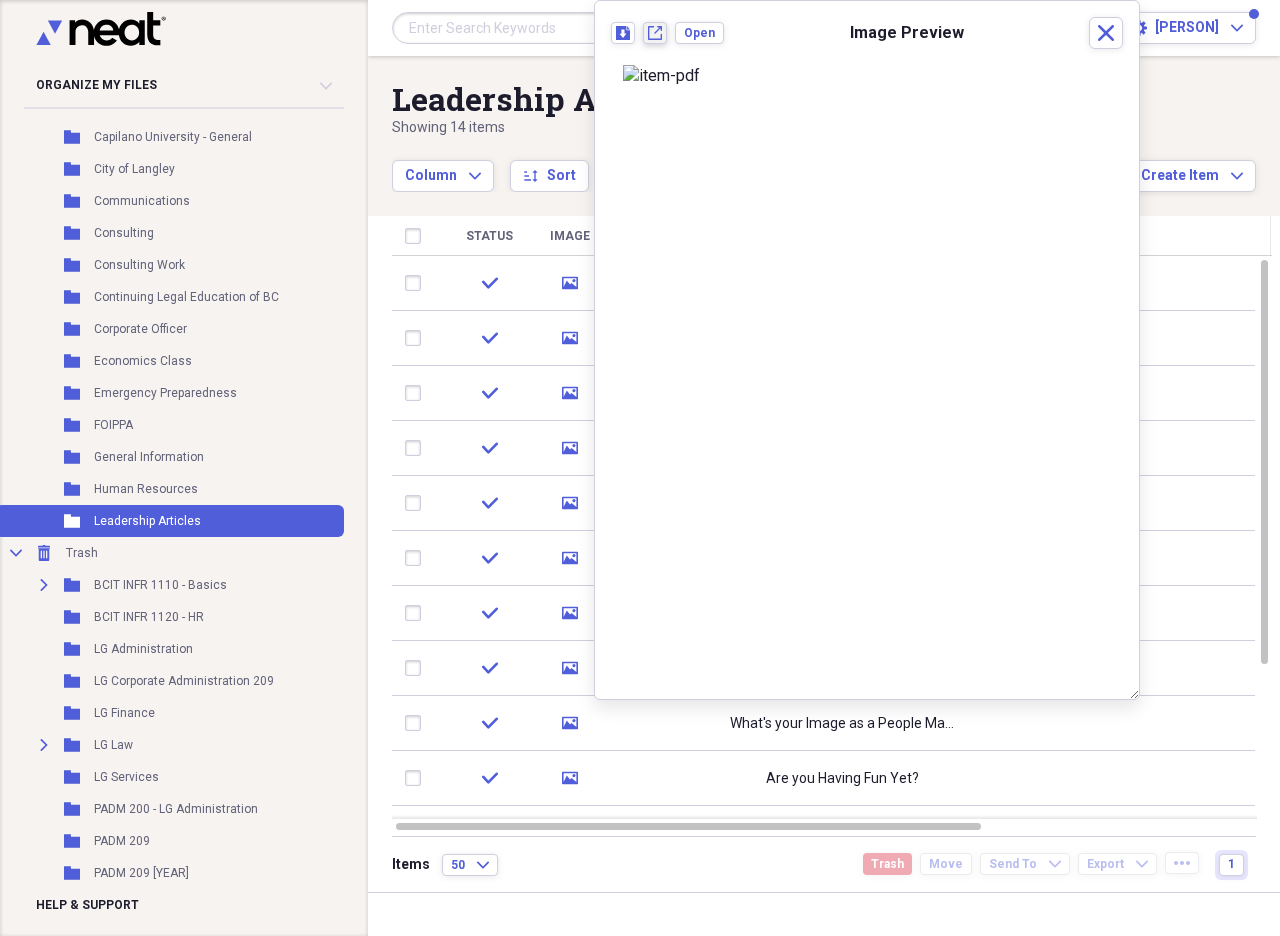 click on "New tab" at bounding box center [655, 33] 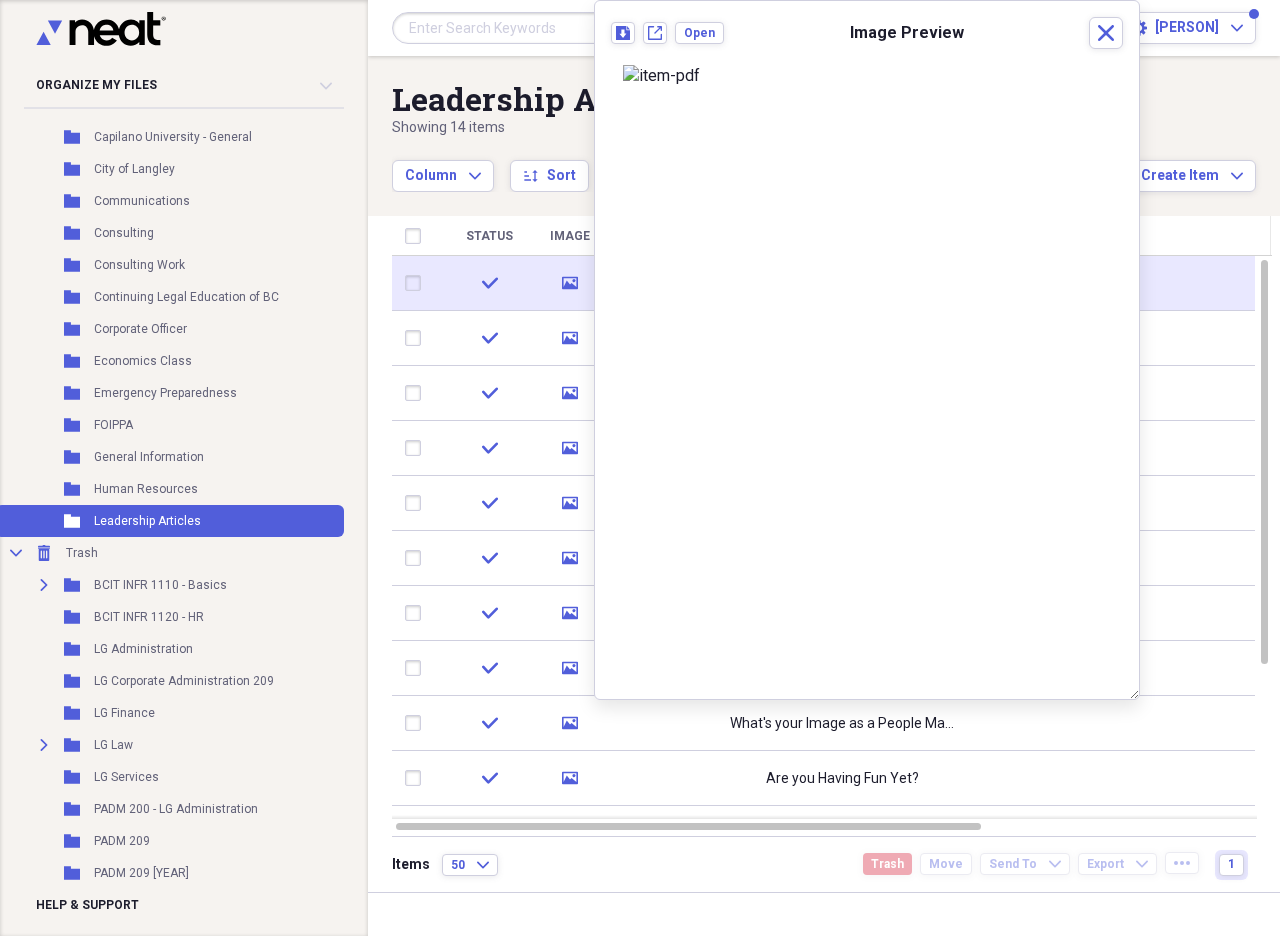 click at bounding box center [417, 283] 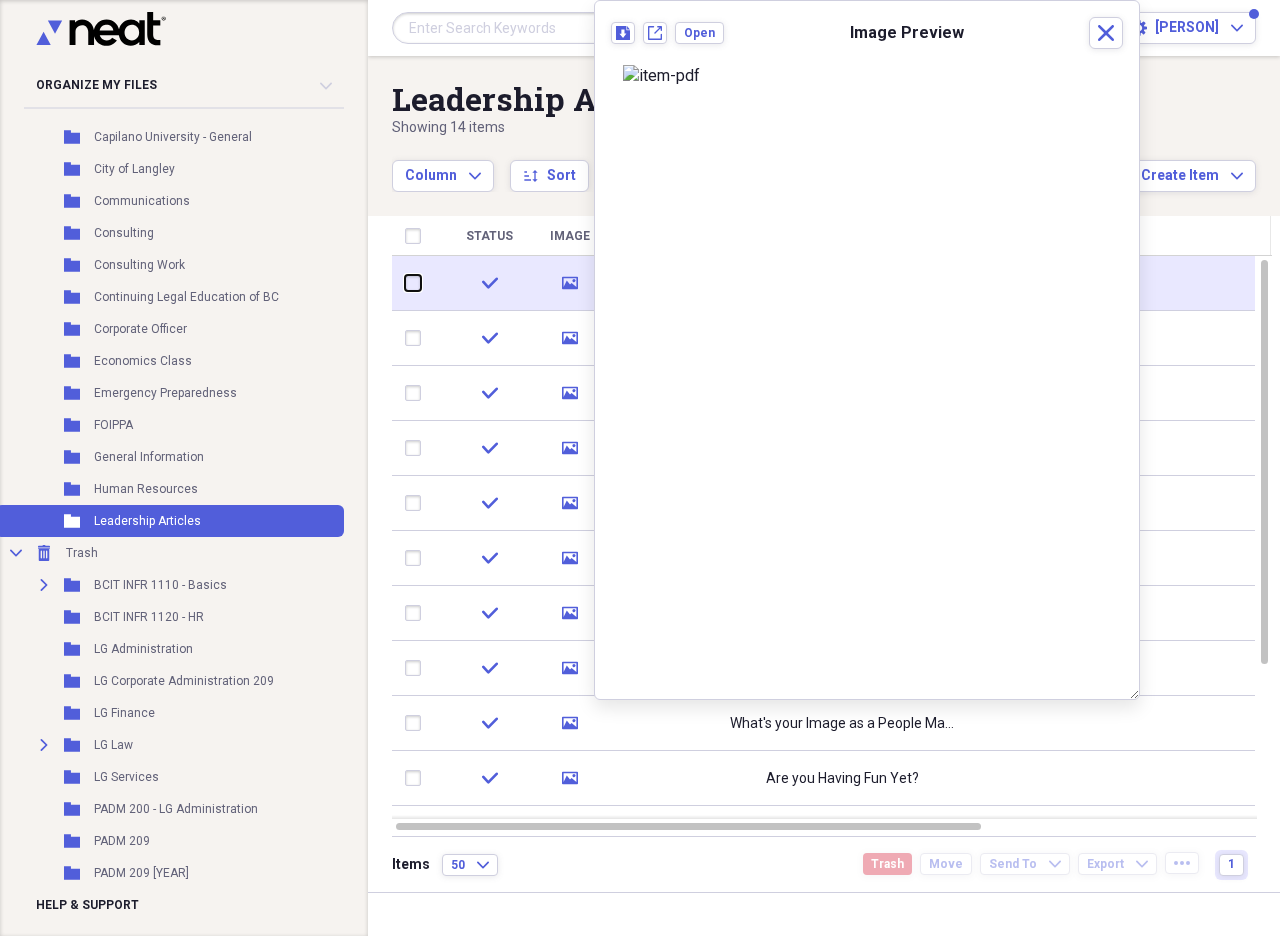 click at bounding box center [405, 283] 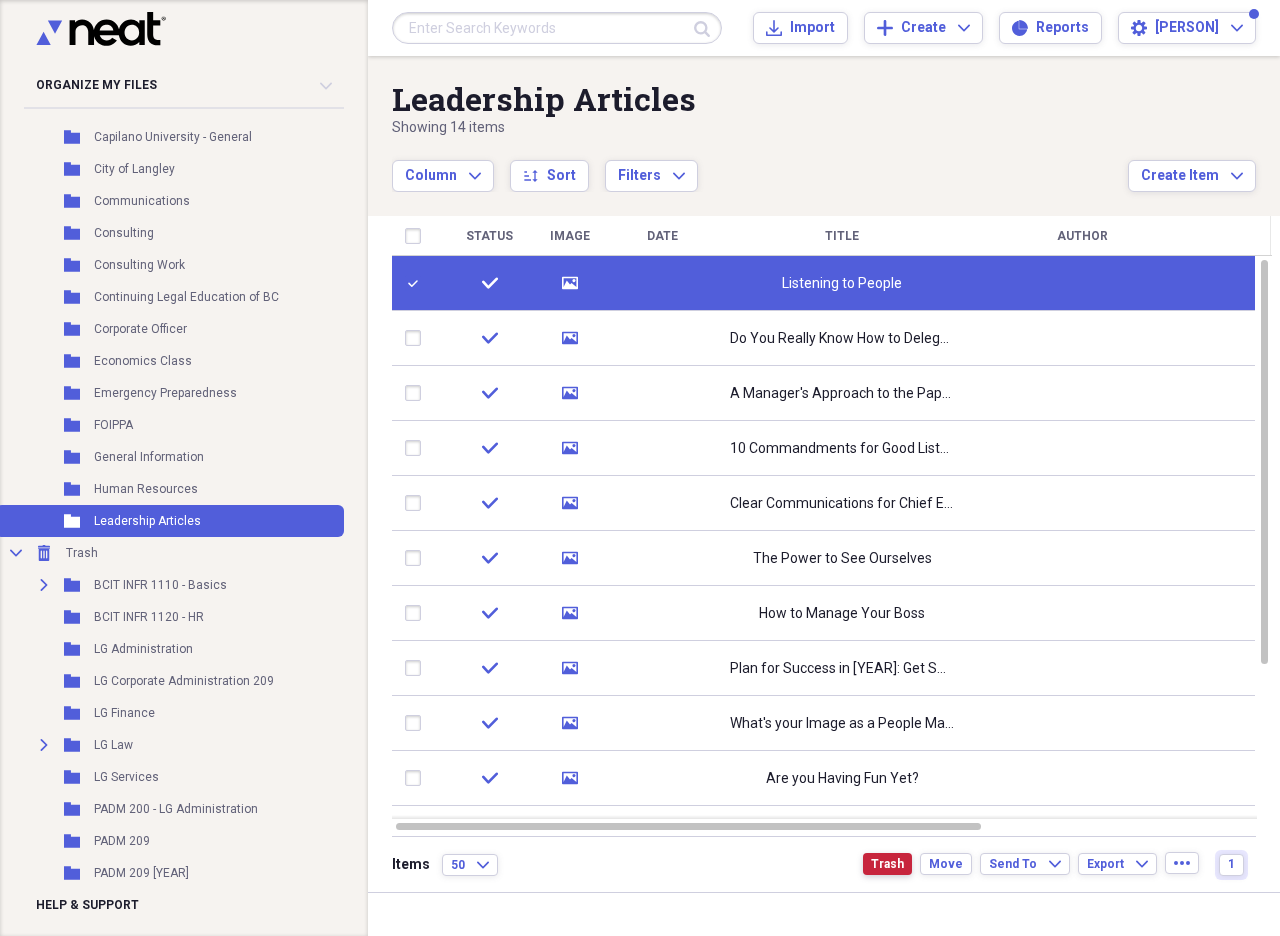 click on "Trash" at bounding box center (887, 864) 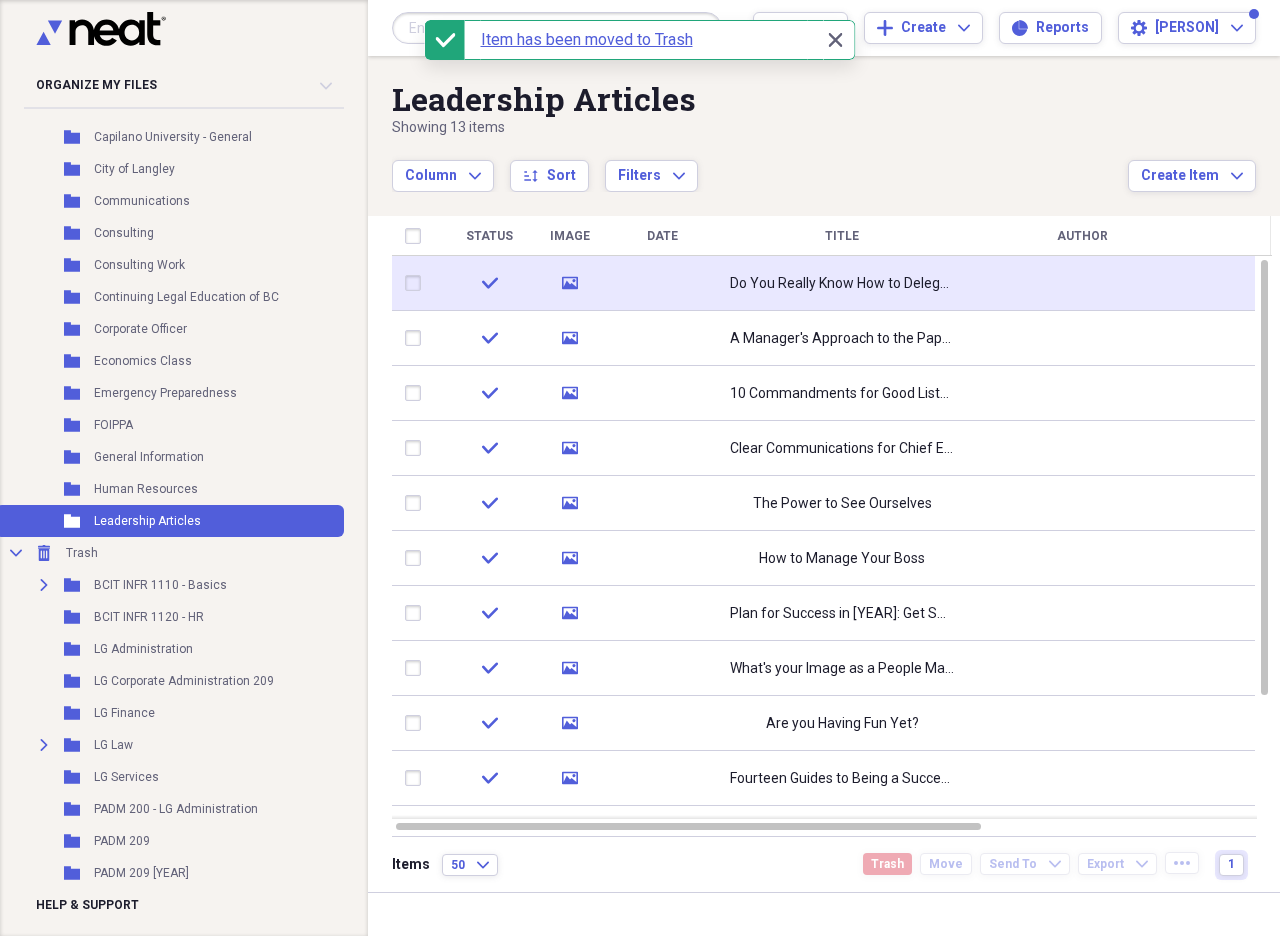 click 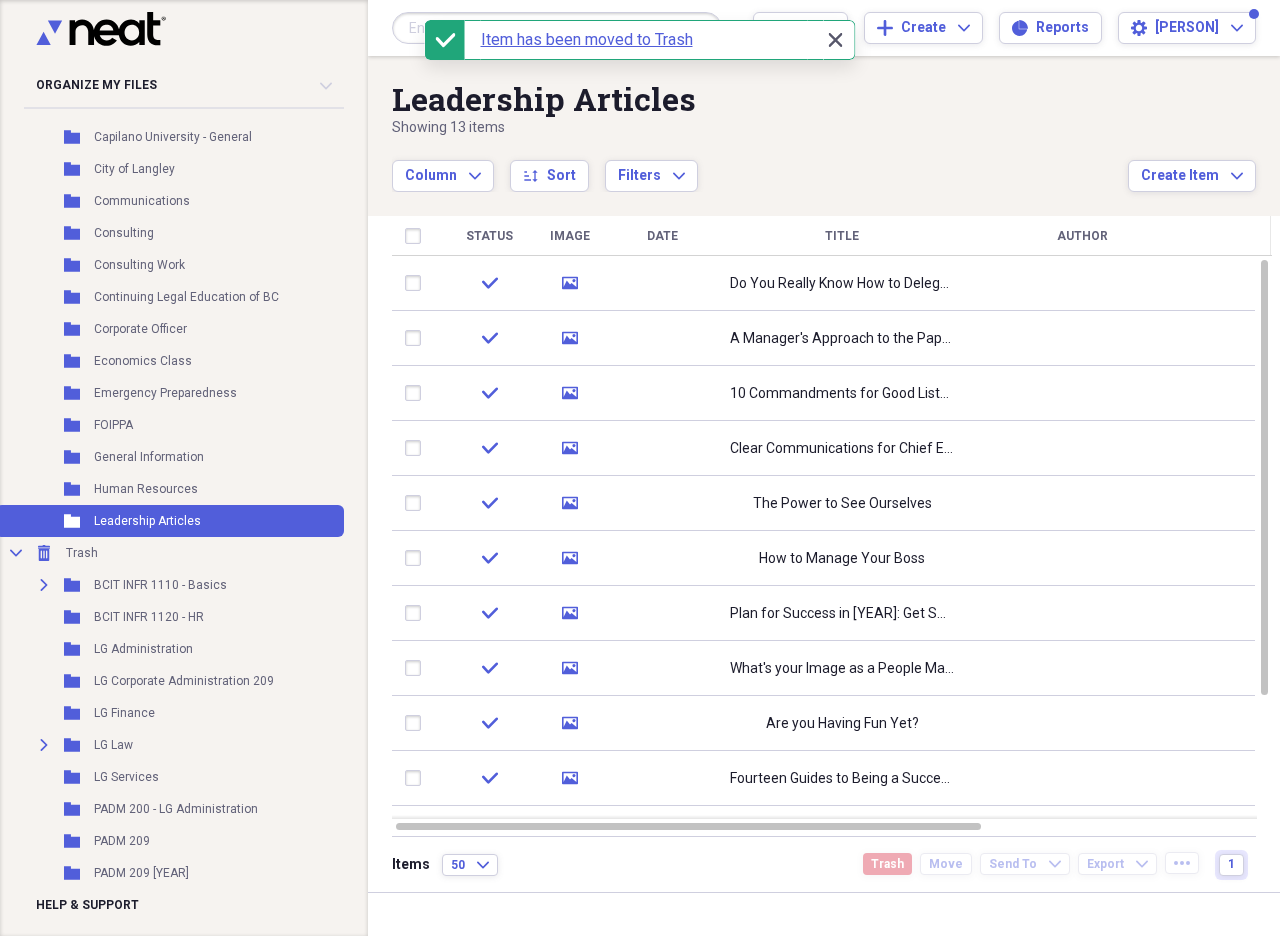 click on "Close" 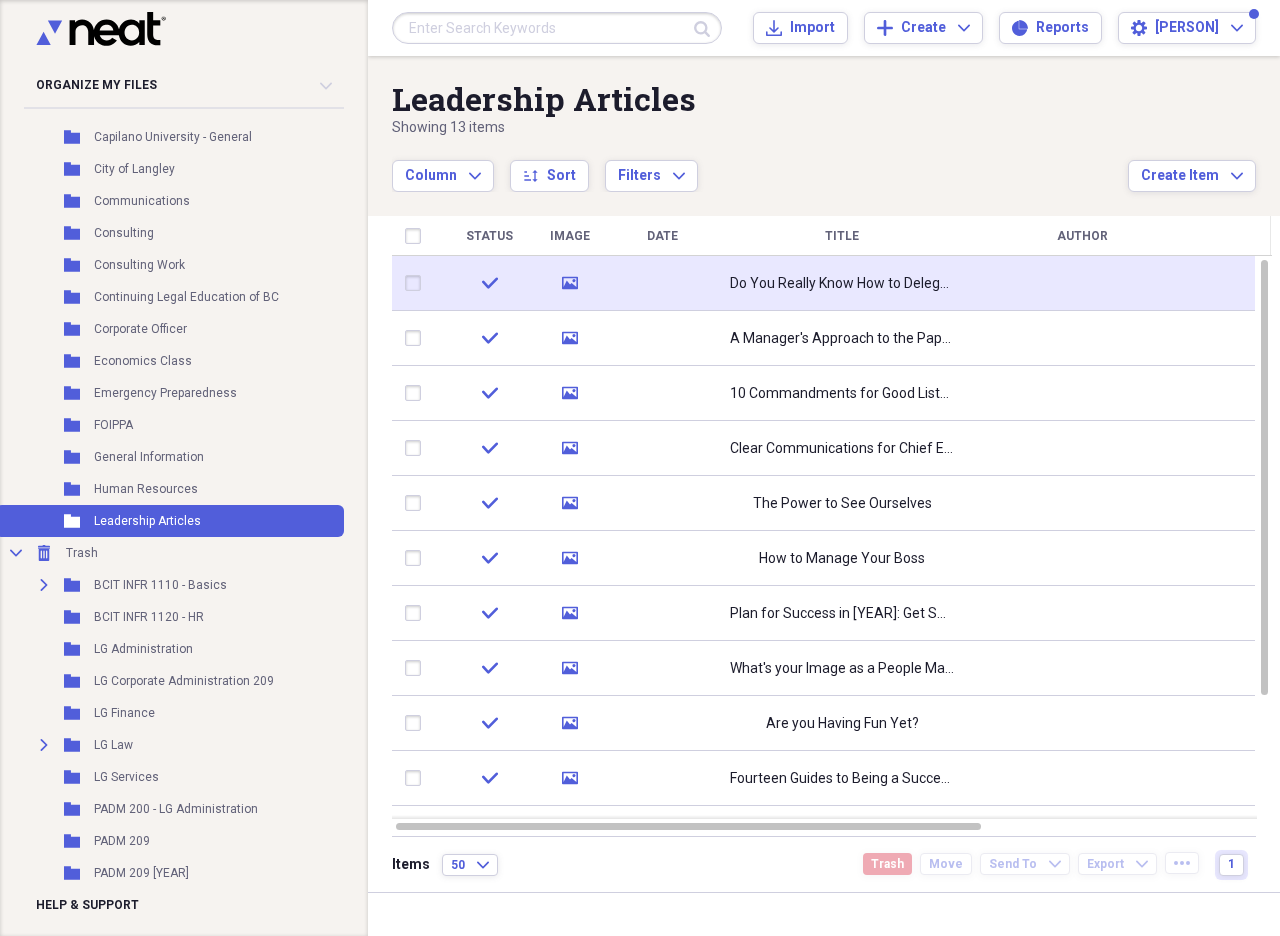 click on "media" 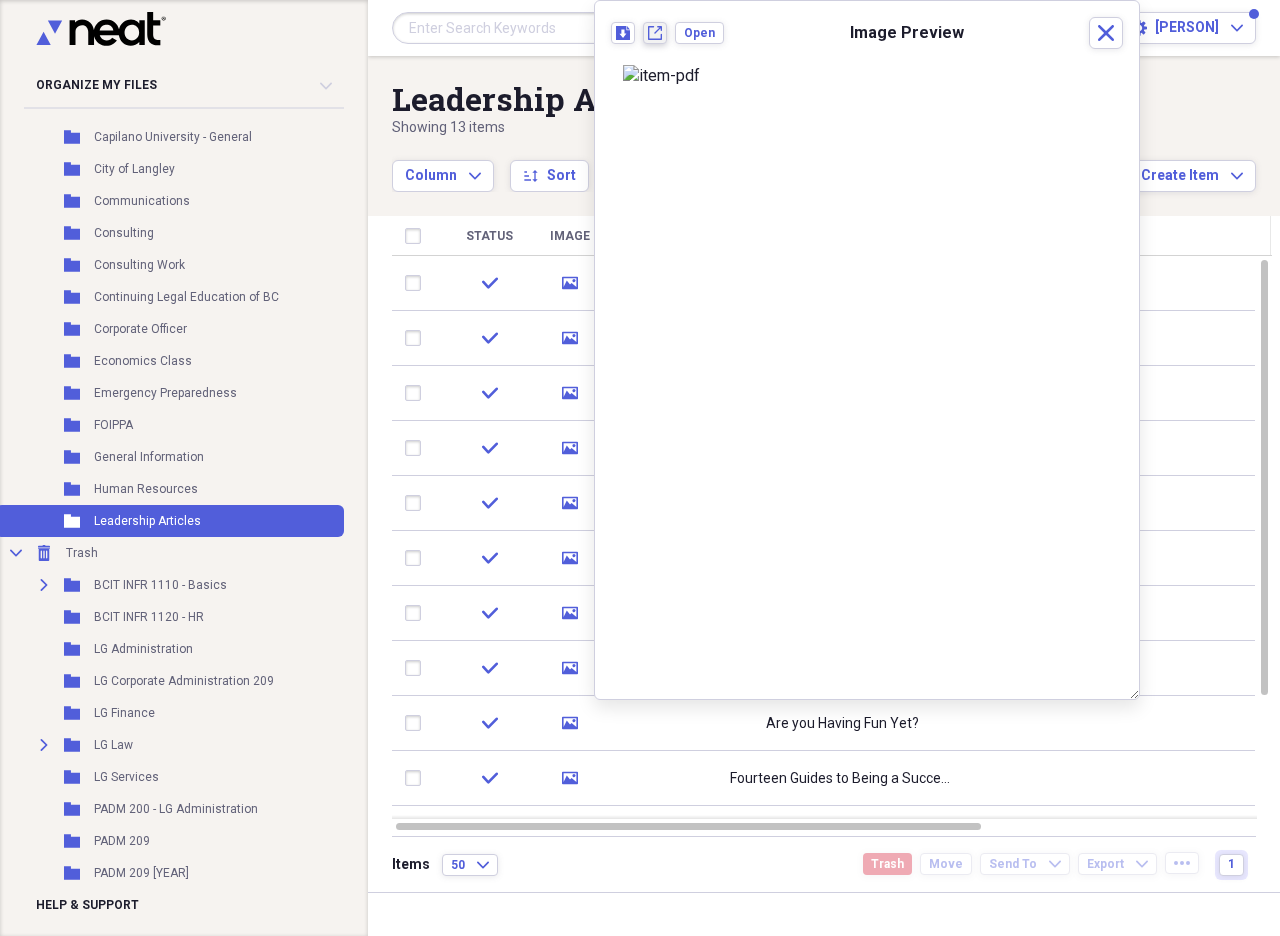 click on "New tab" 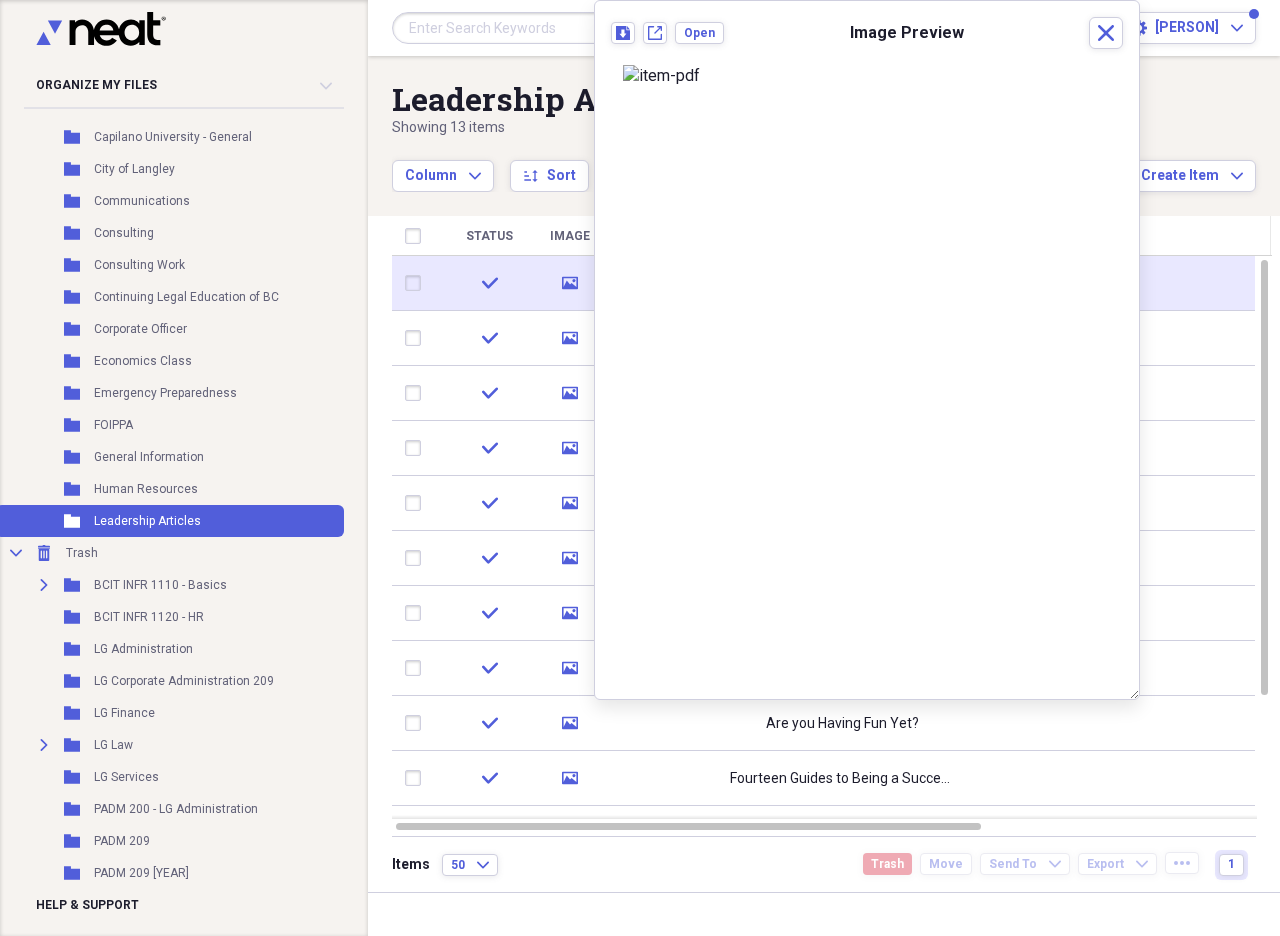 click at bounding box center [417, 283] 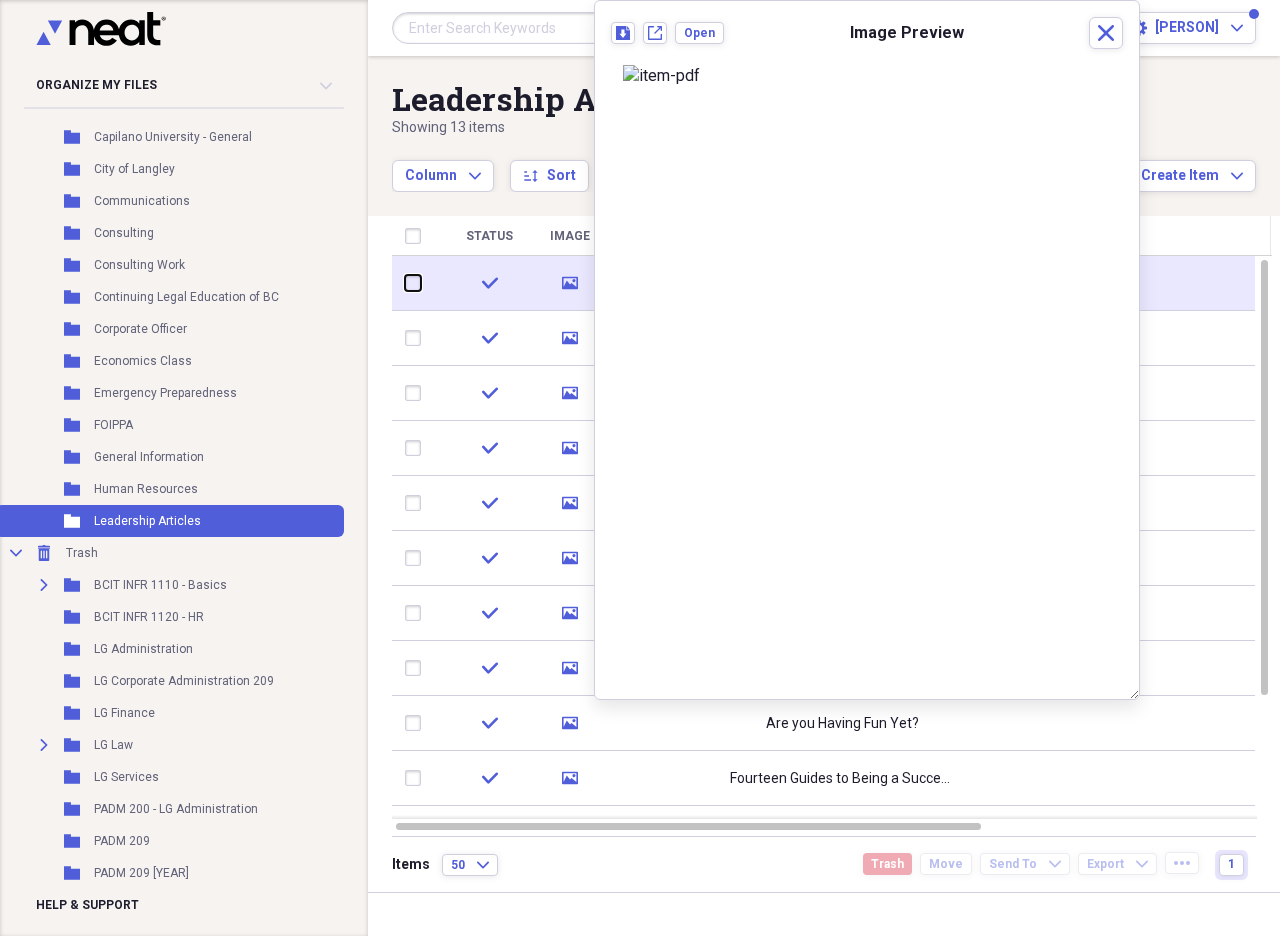 click at bounding box center [405, 283] 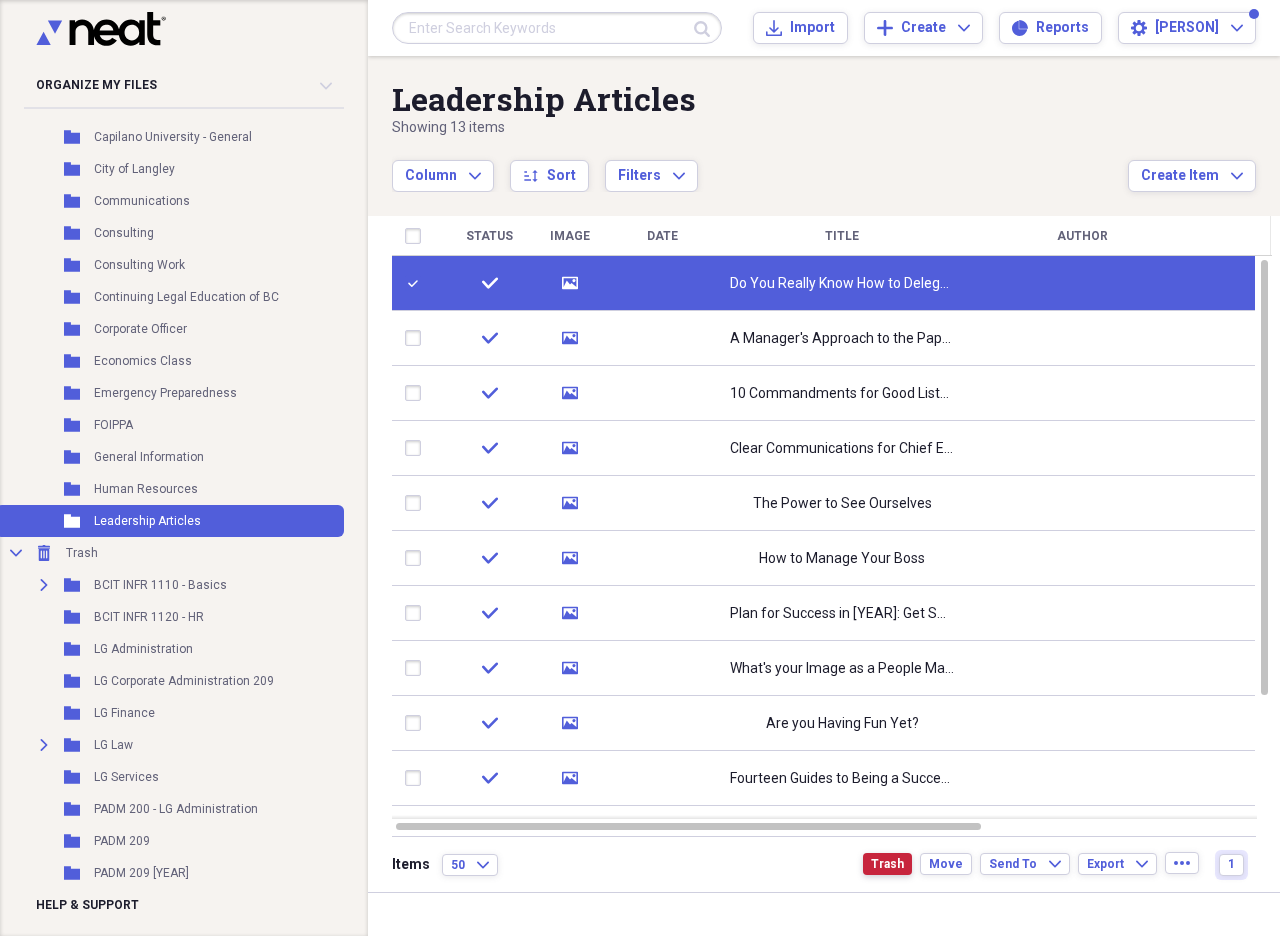 click on "Trash" at bounding box center (887, 864) 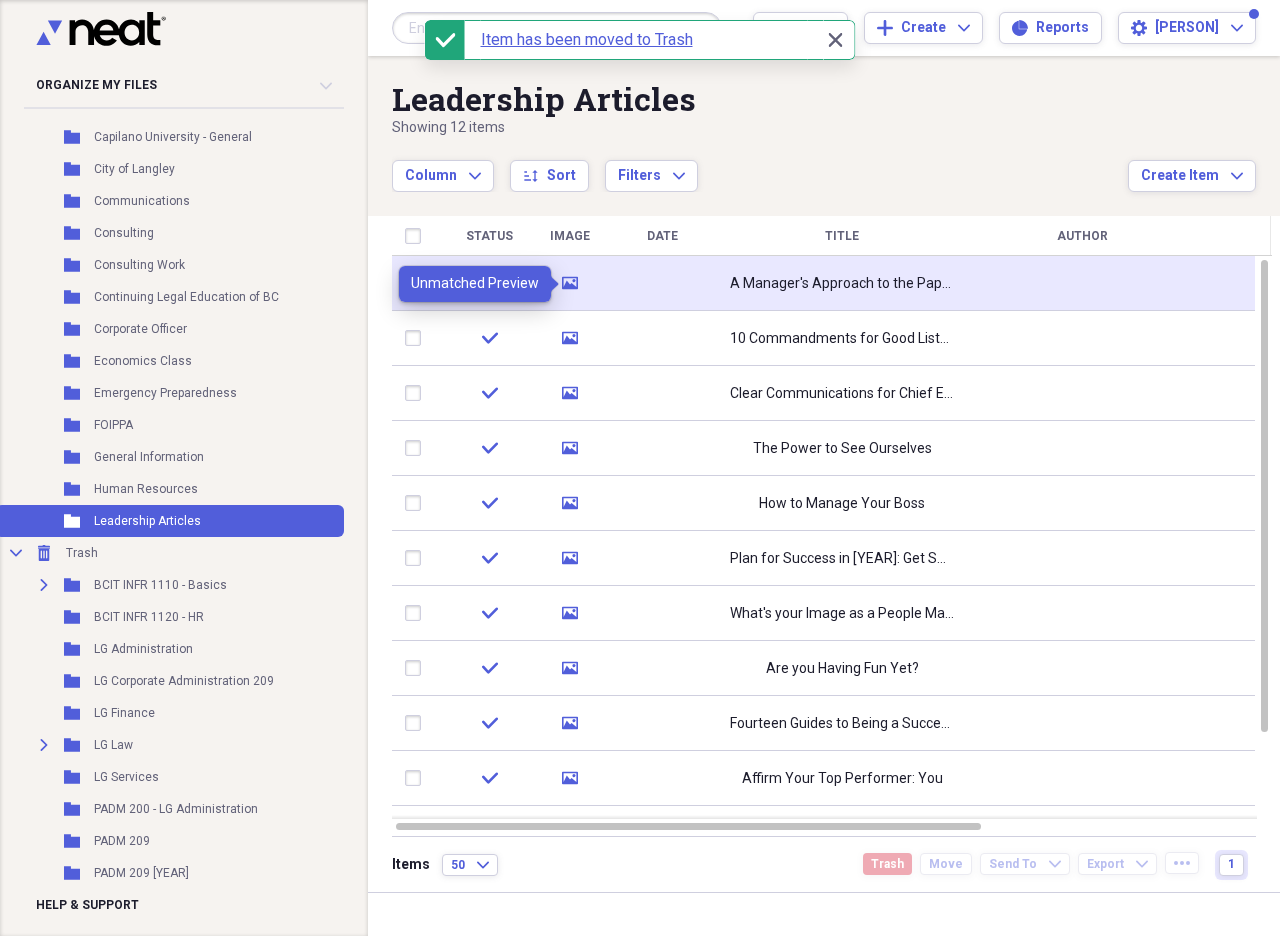 click 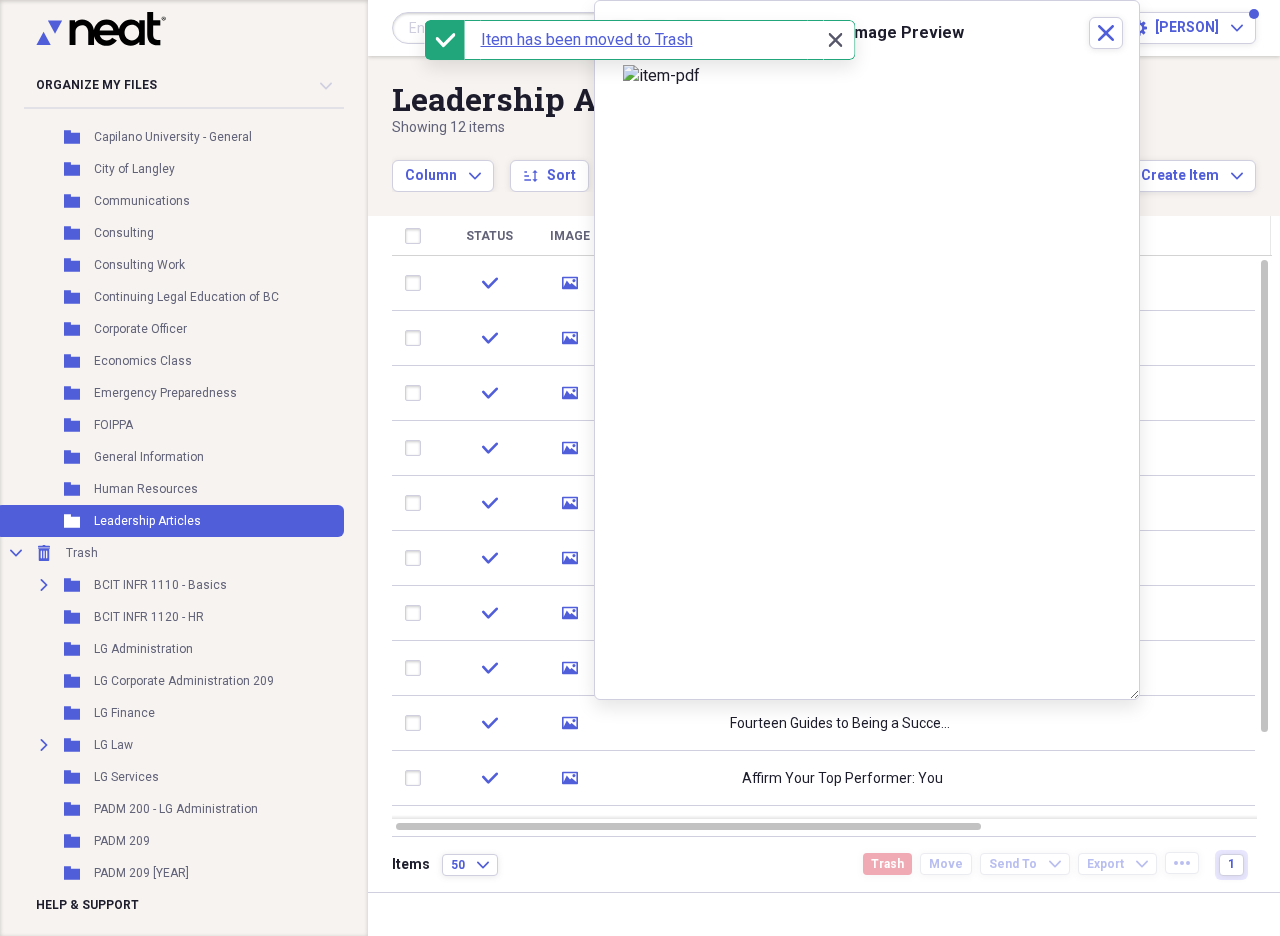 click 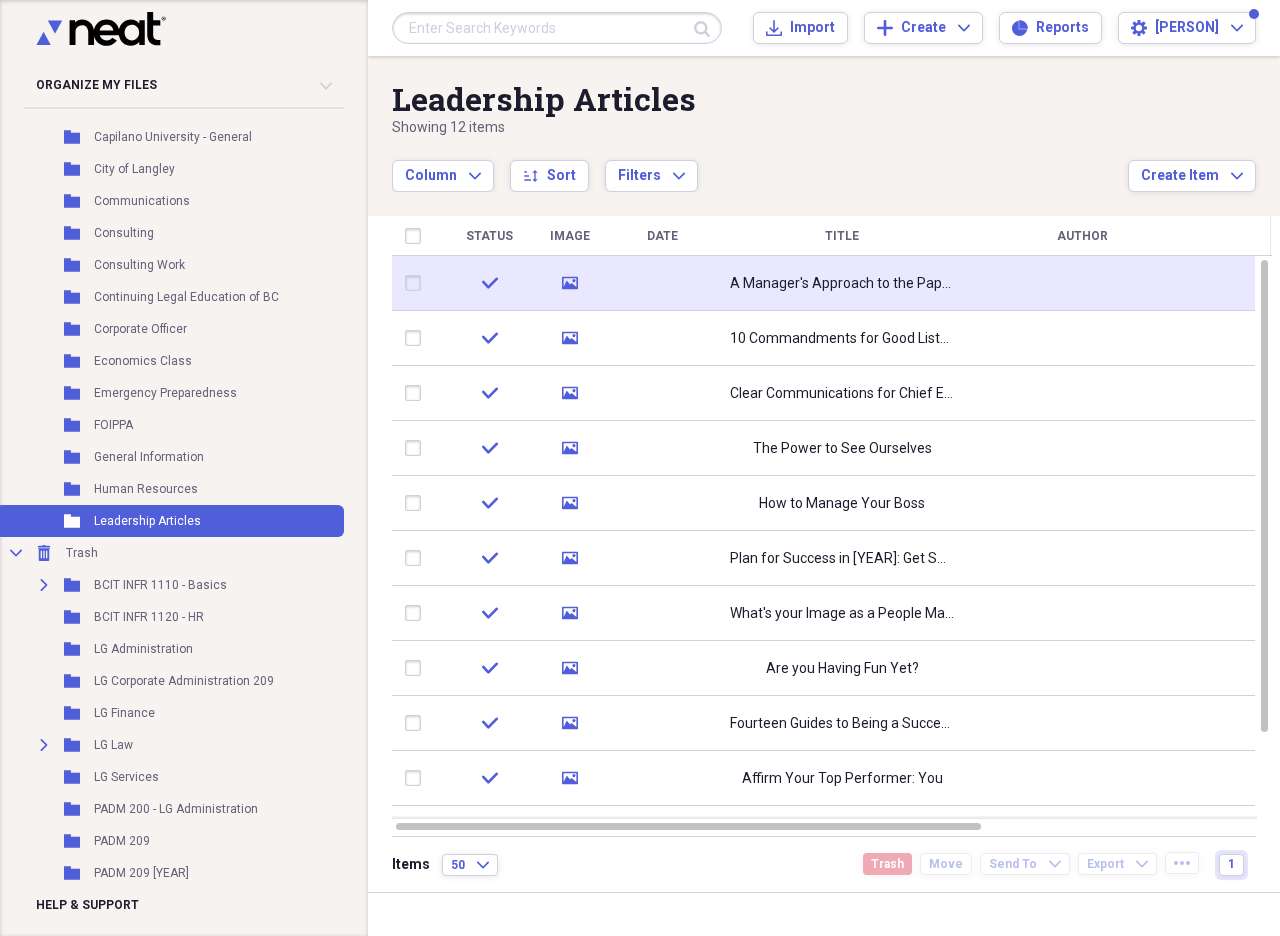 click on "media" 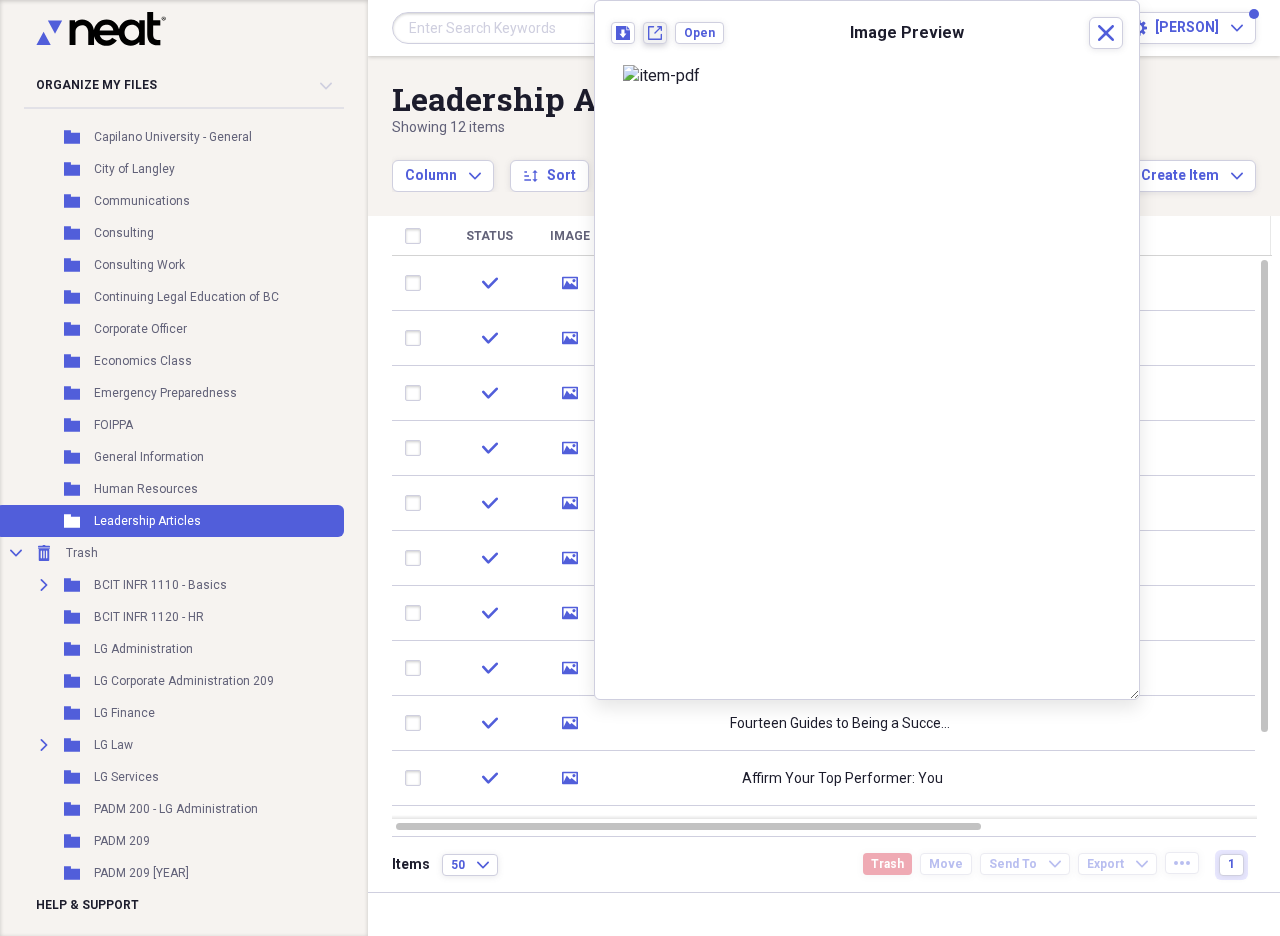 click 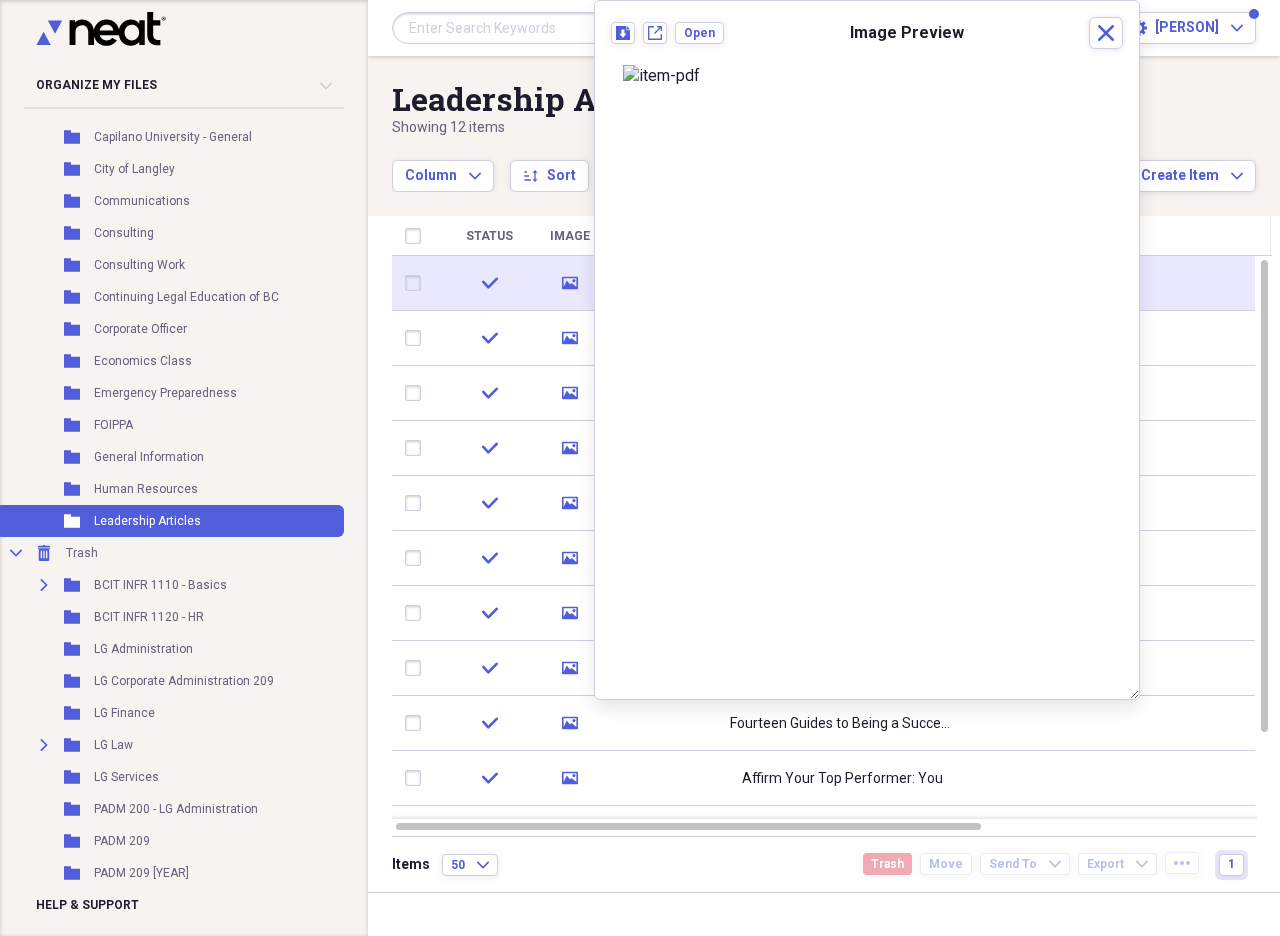 click at bounding box center [417, 283] 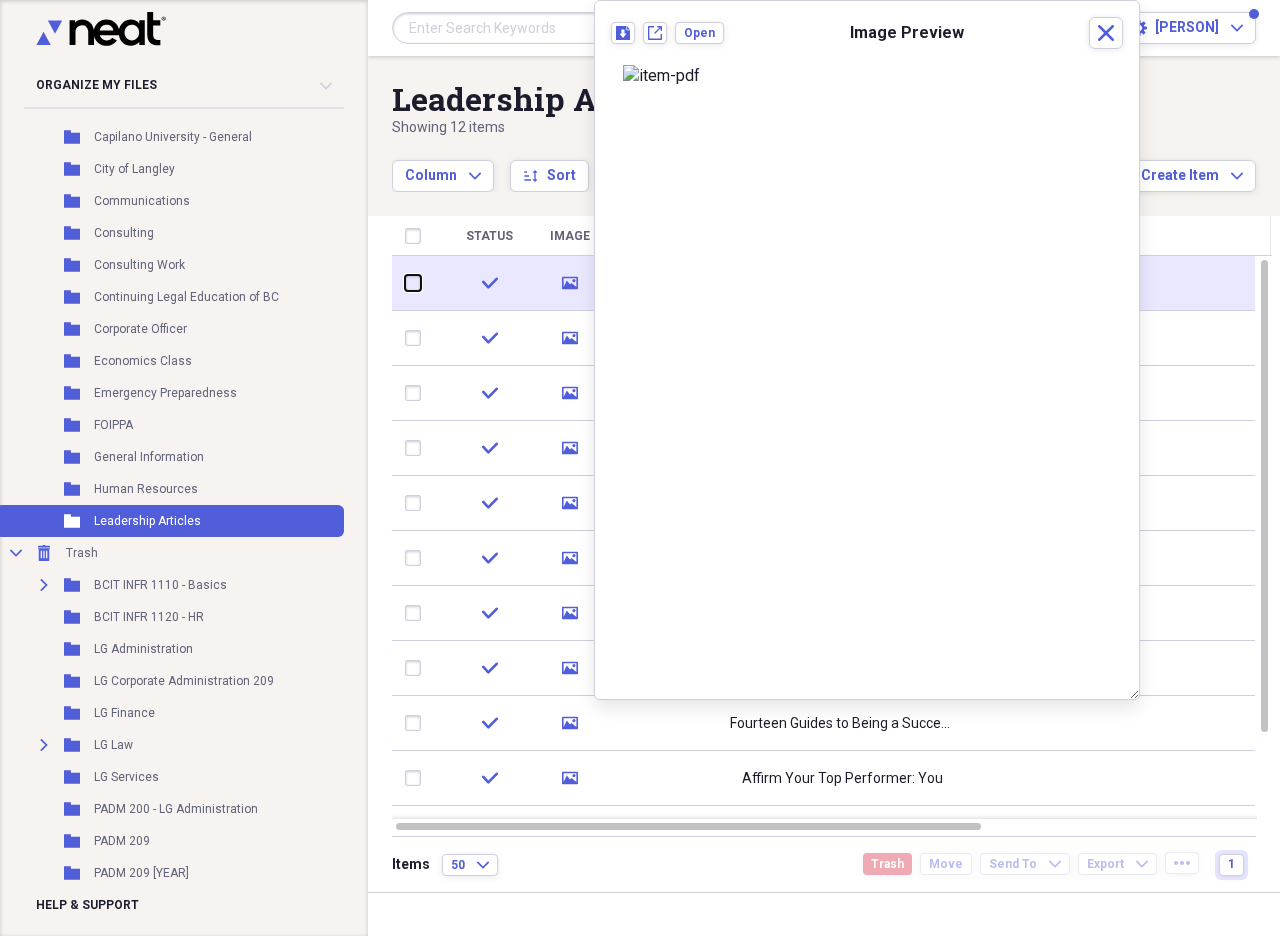 click at bounding box center [405, 283] 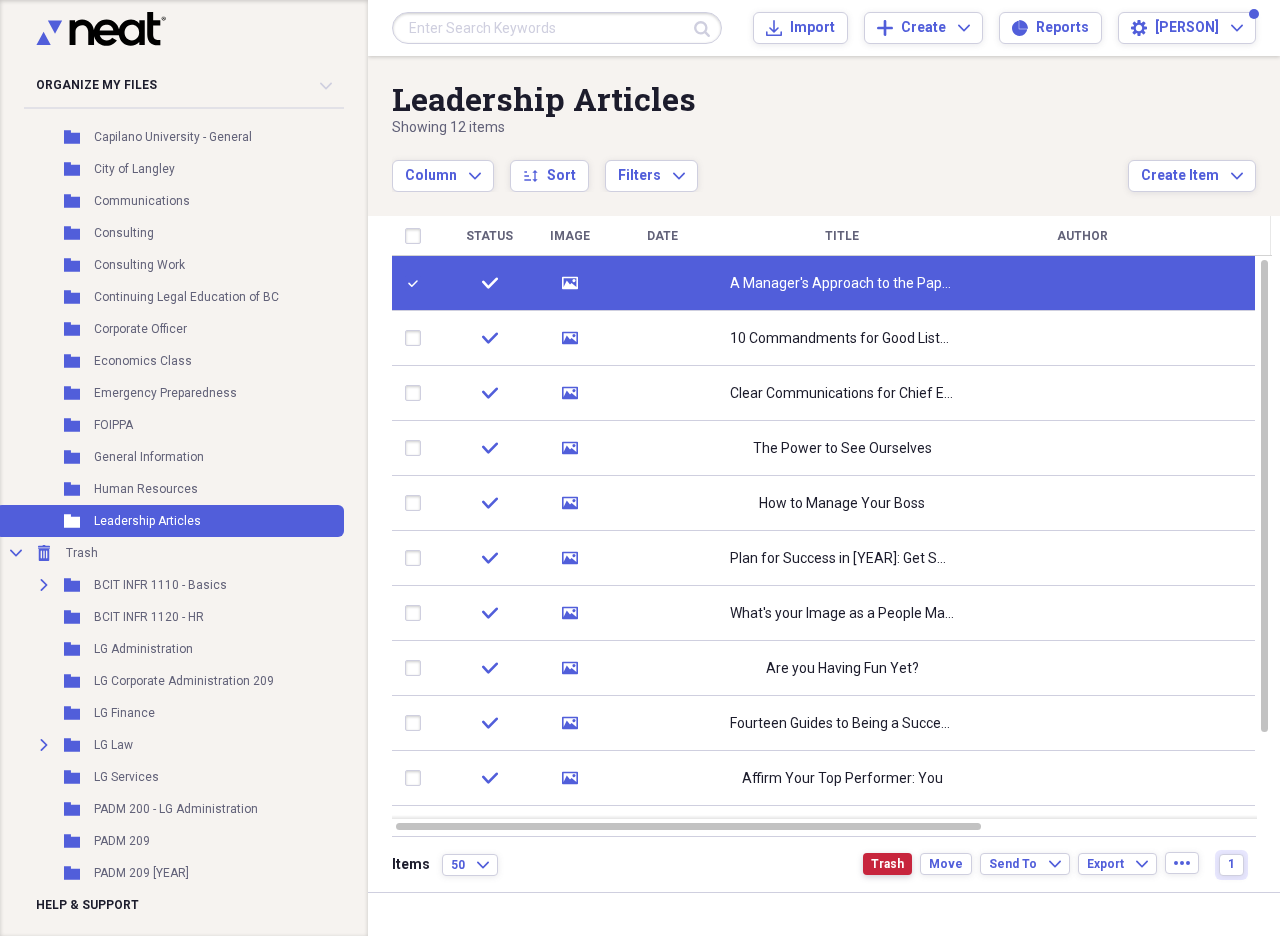 click on "Trash" at bounding box center [887, 864] 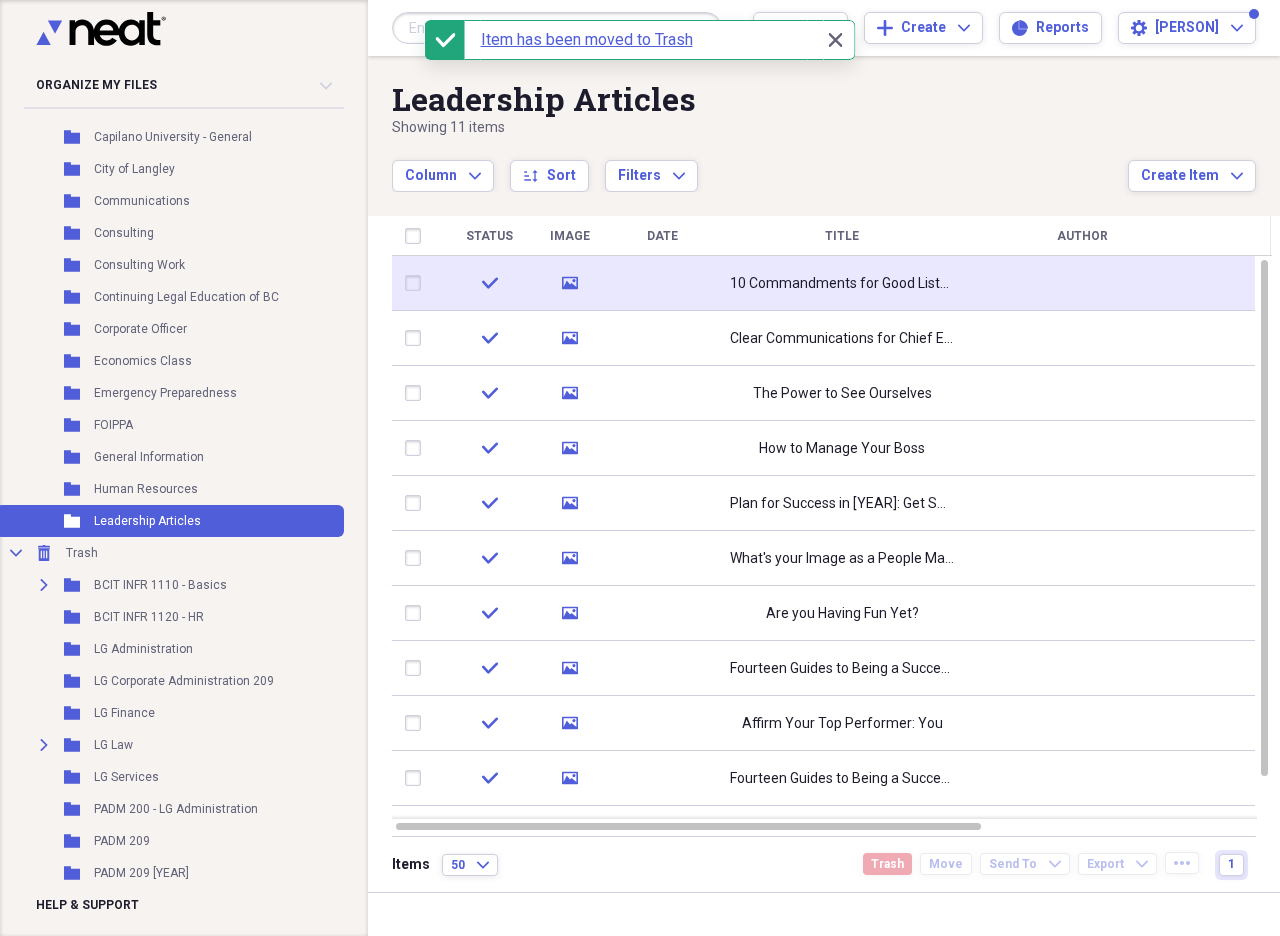 click 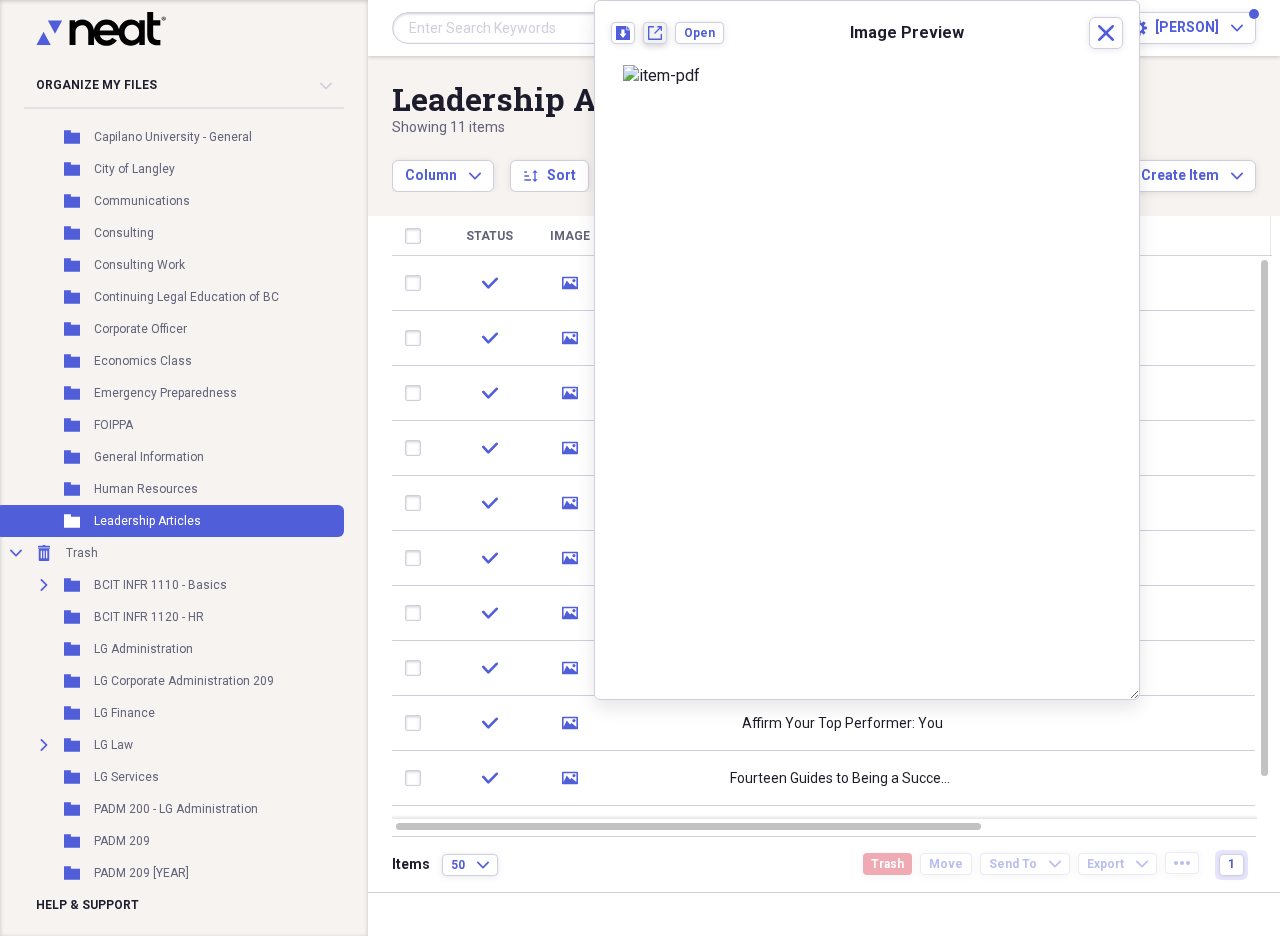 drag, startPoint x: 781, startPoint y: 104, endPoint x: 648, endPoint y: 37, distance: 148.9228 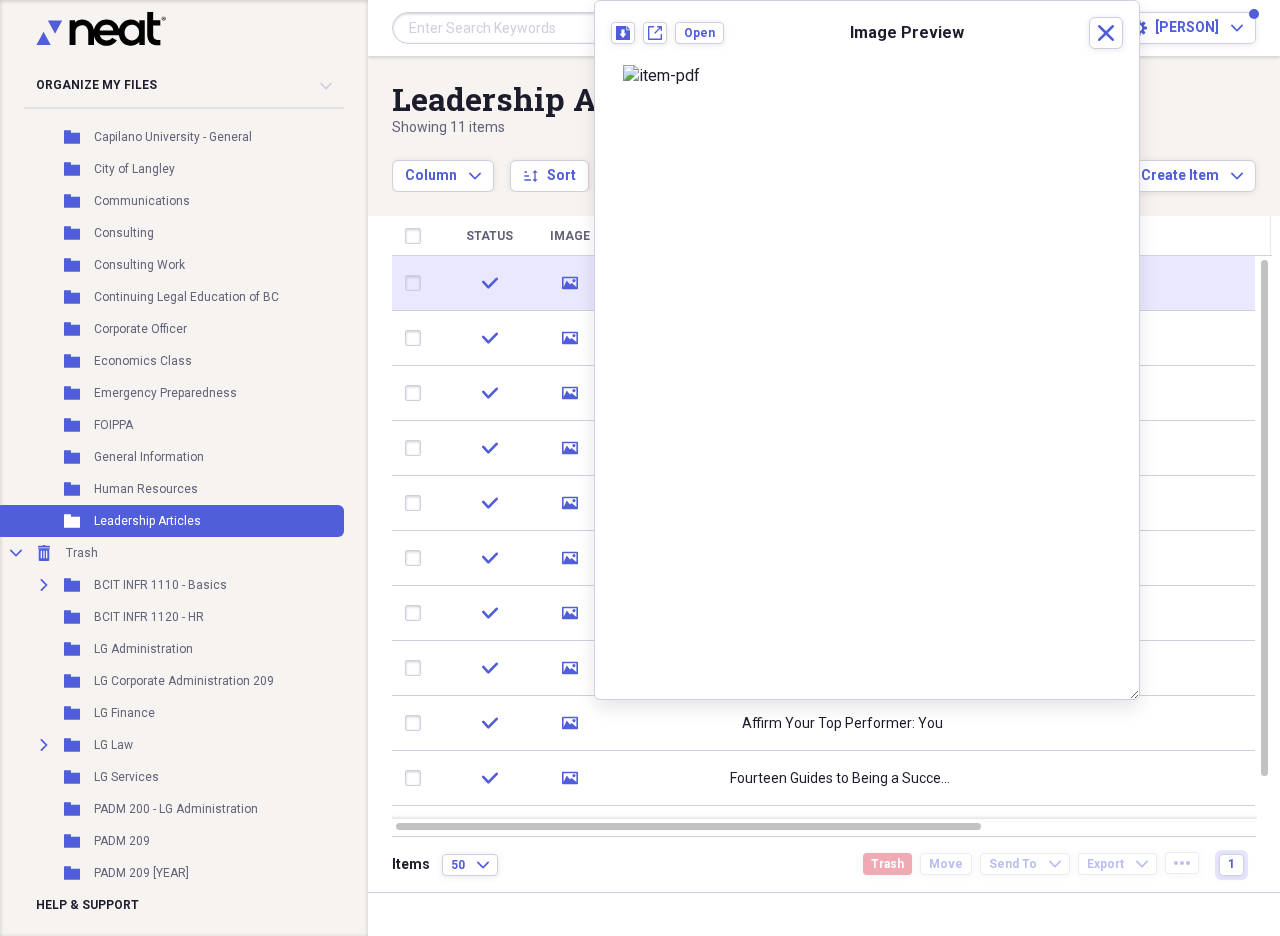click at bounding box center [417, 283] 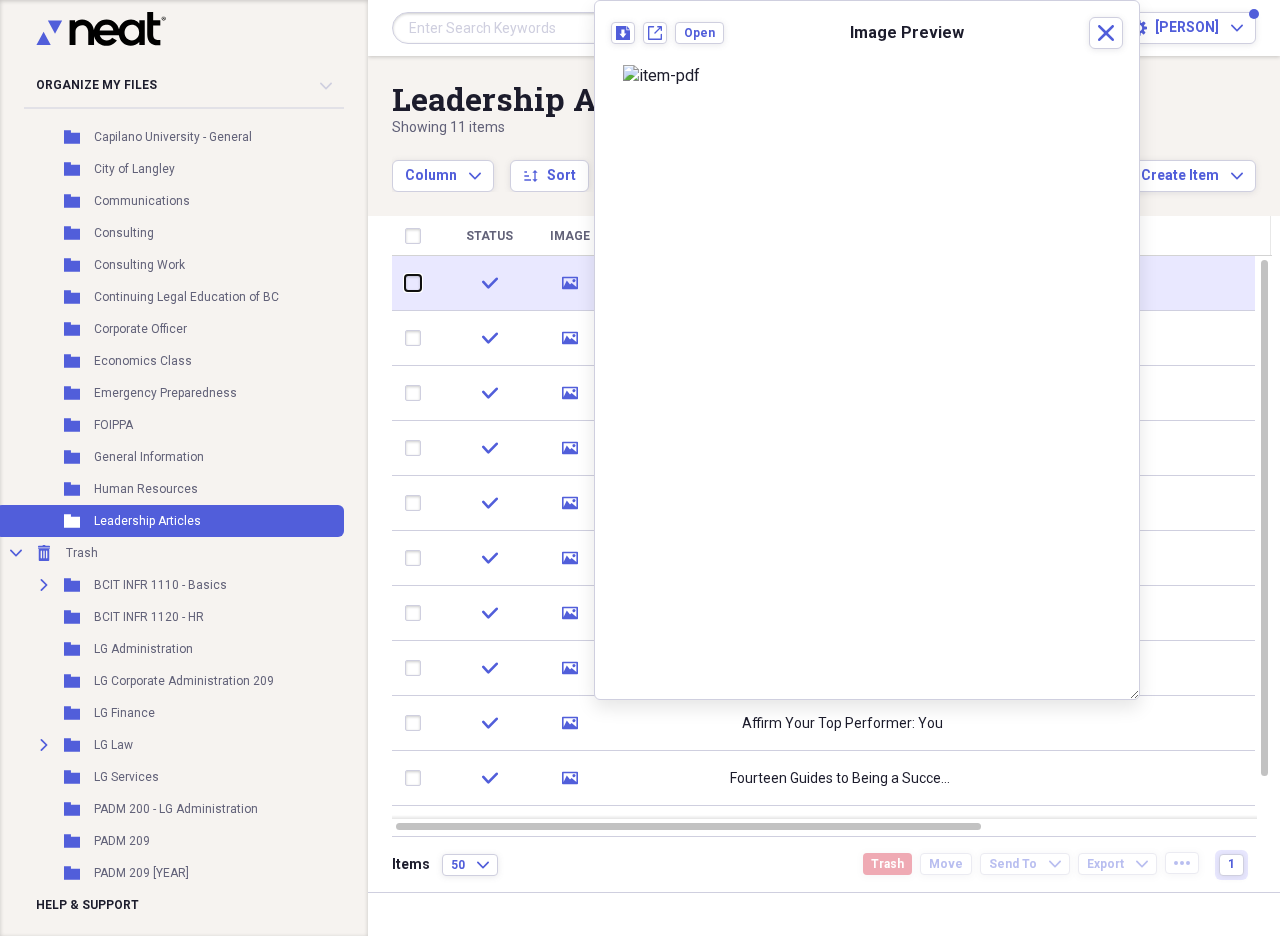 click at bounding box center [405, 283] 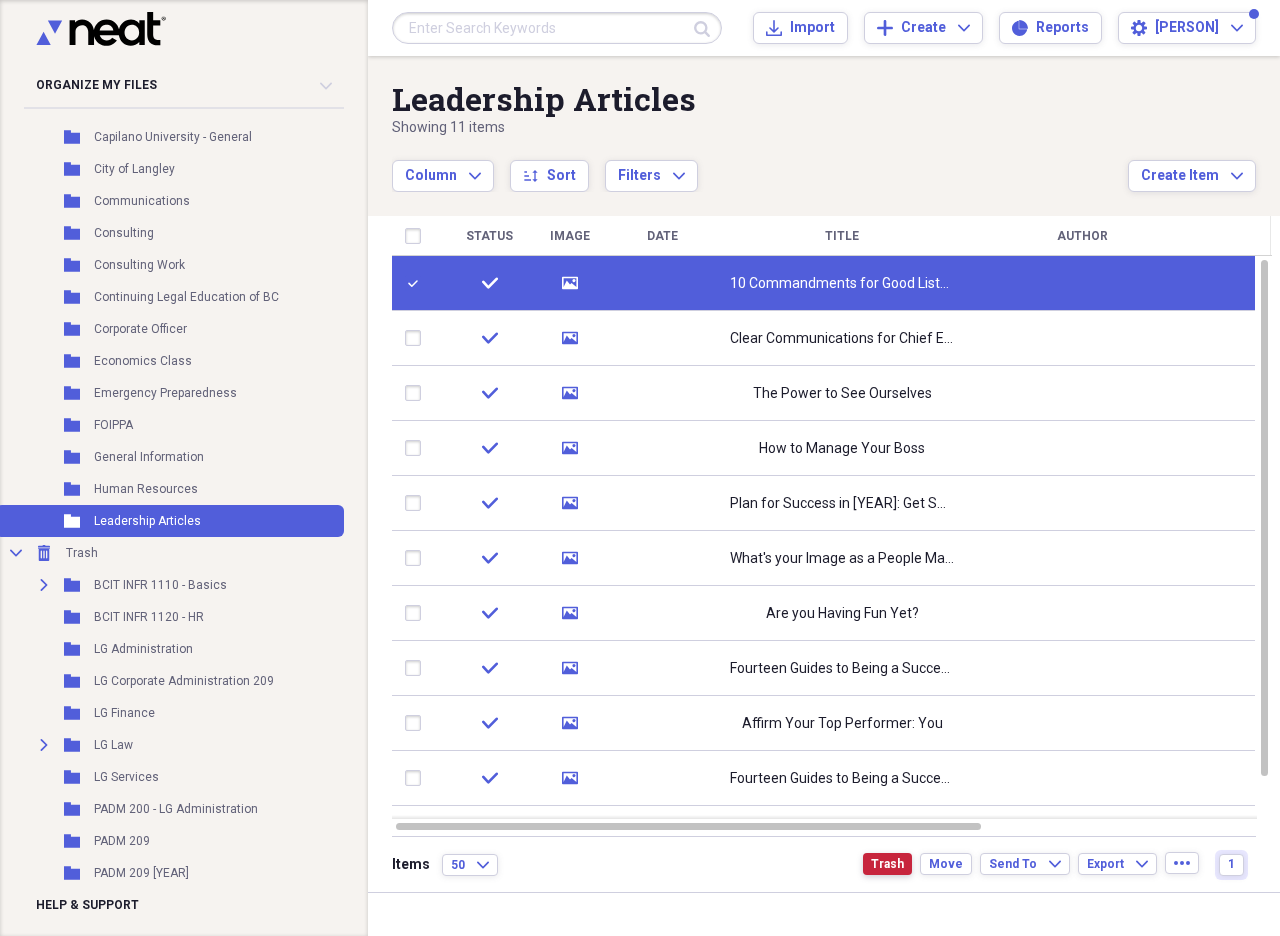 click on "Trash" at bounding box center (887, 864) 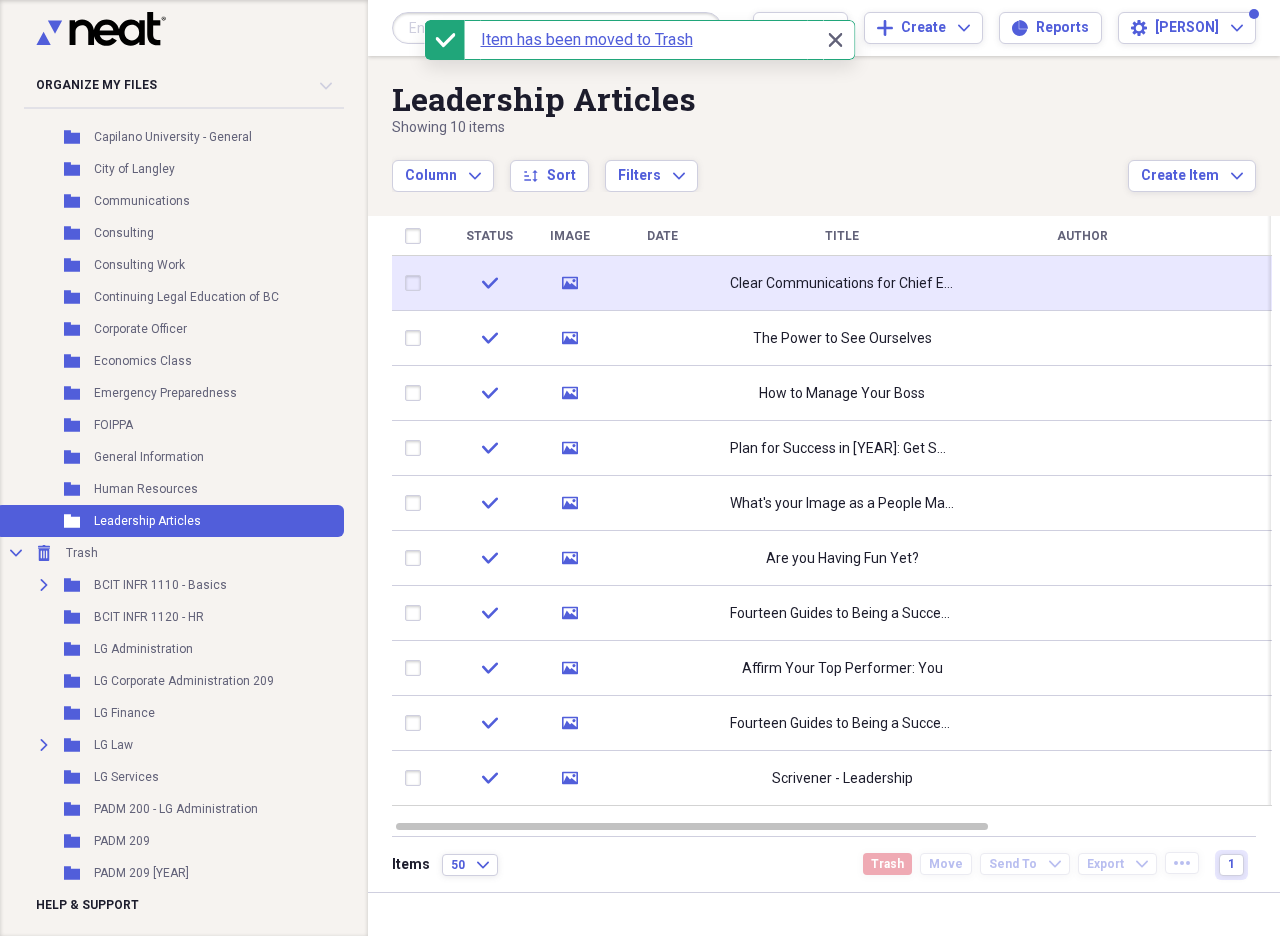 click 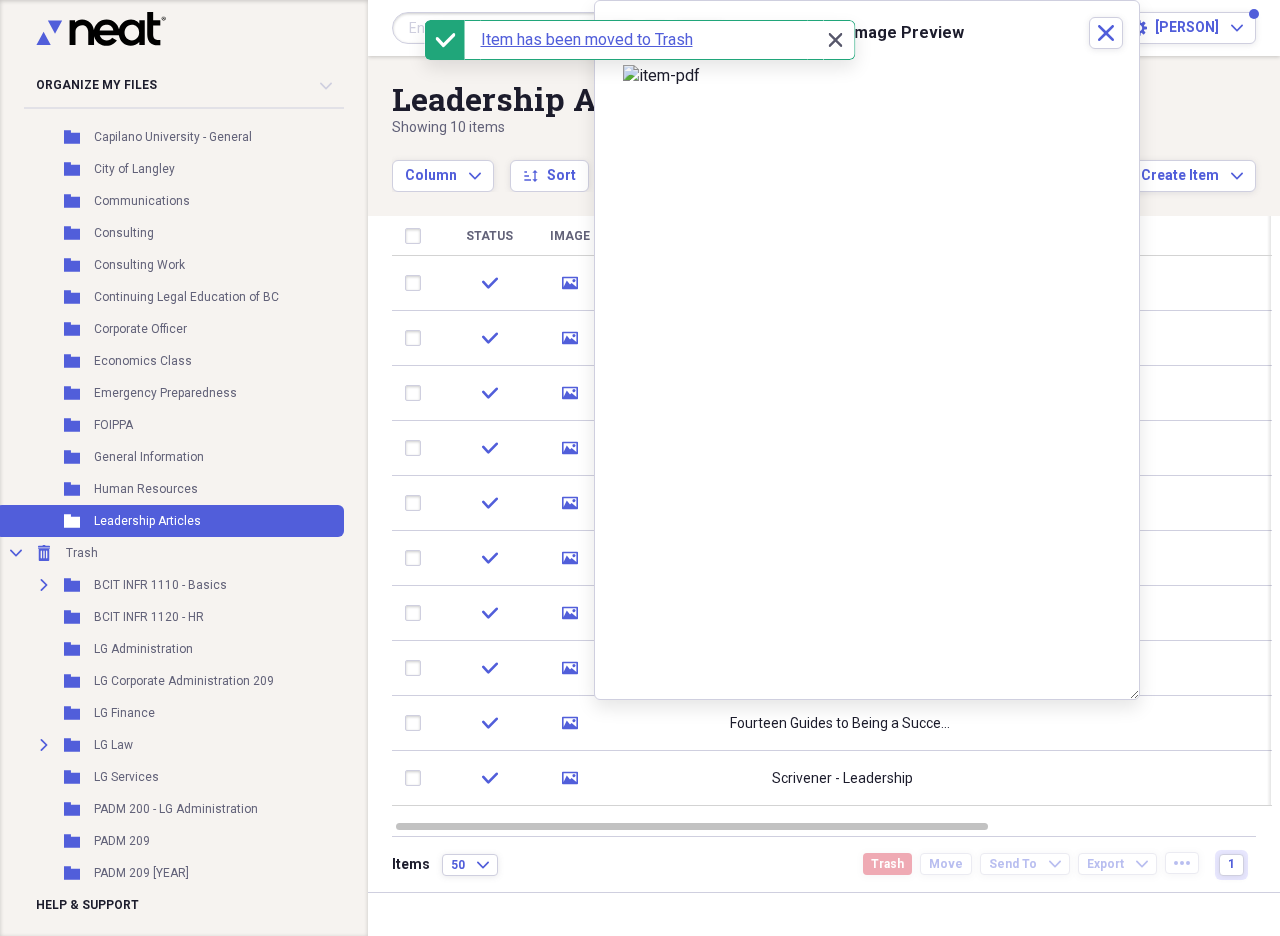click on "Close" 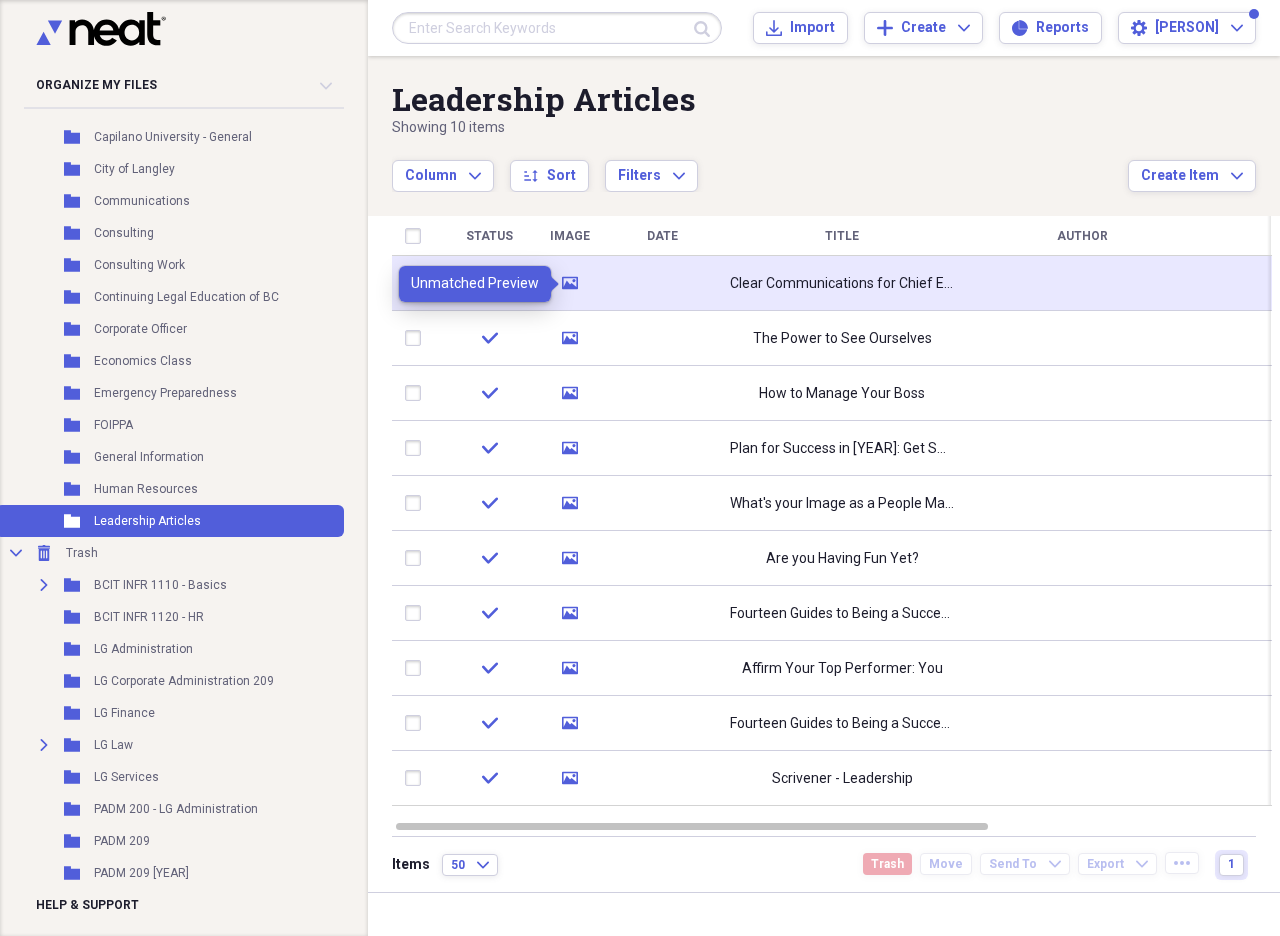 click on "media" 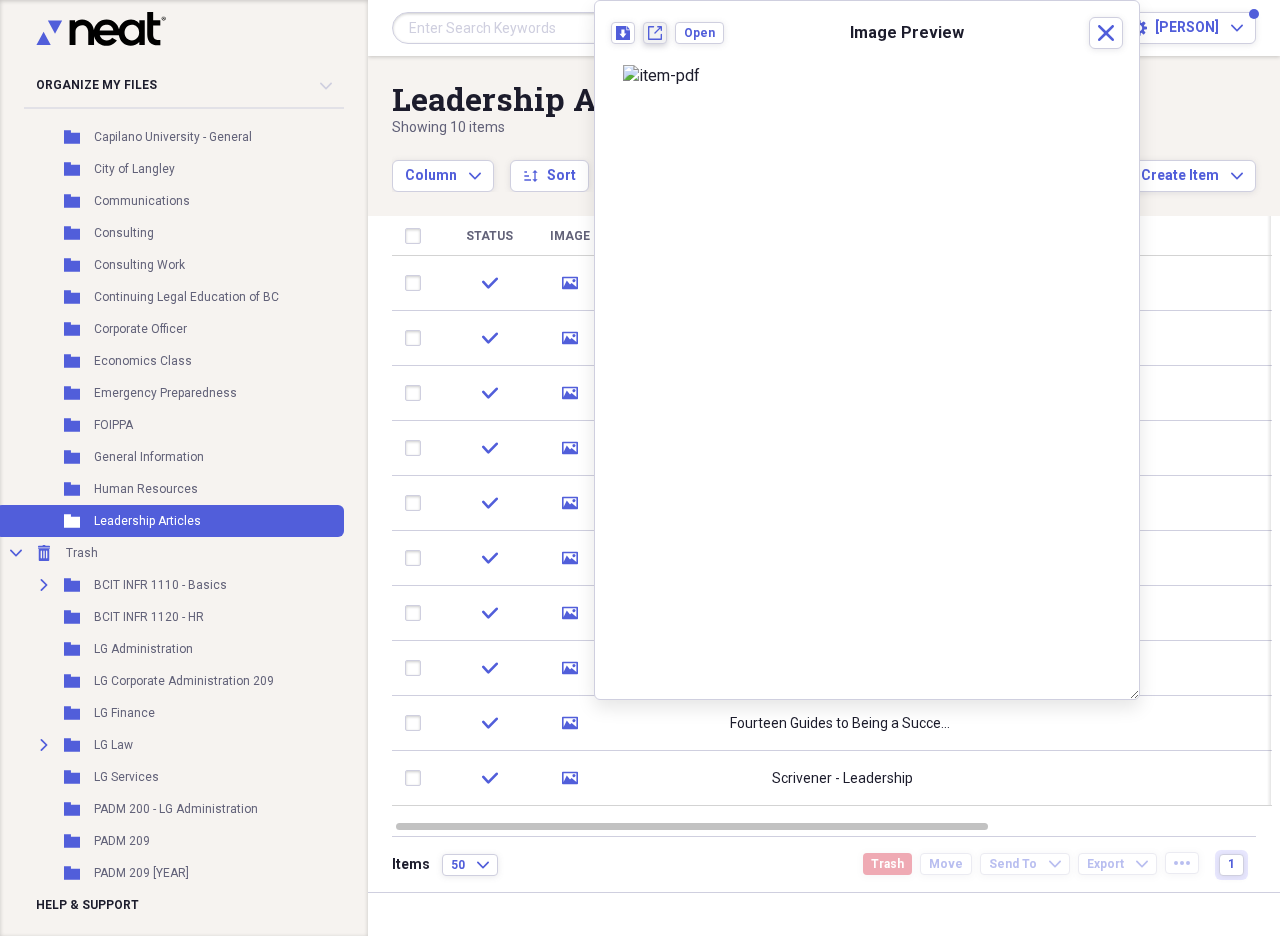 click on "New tab" 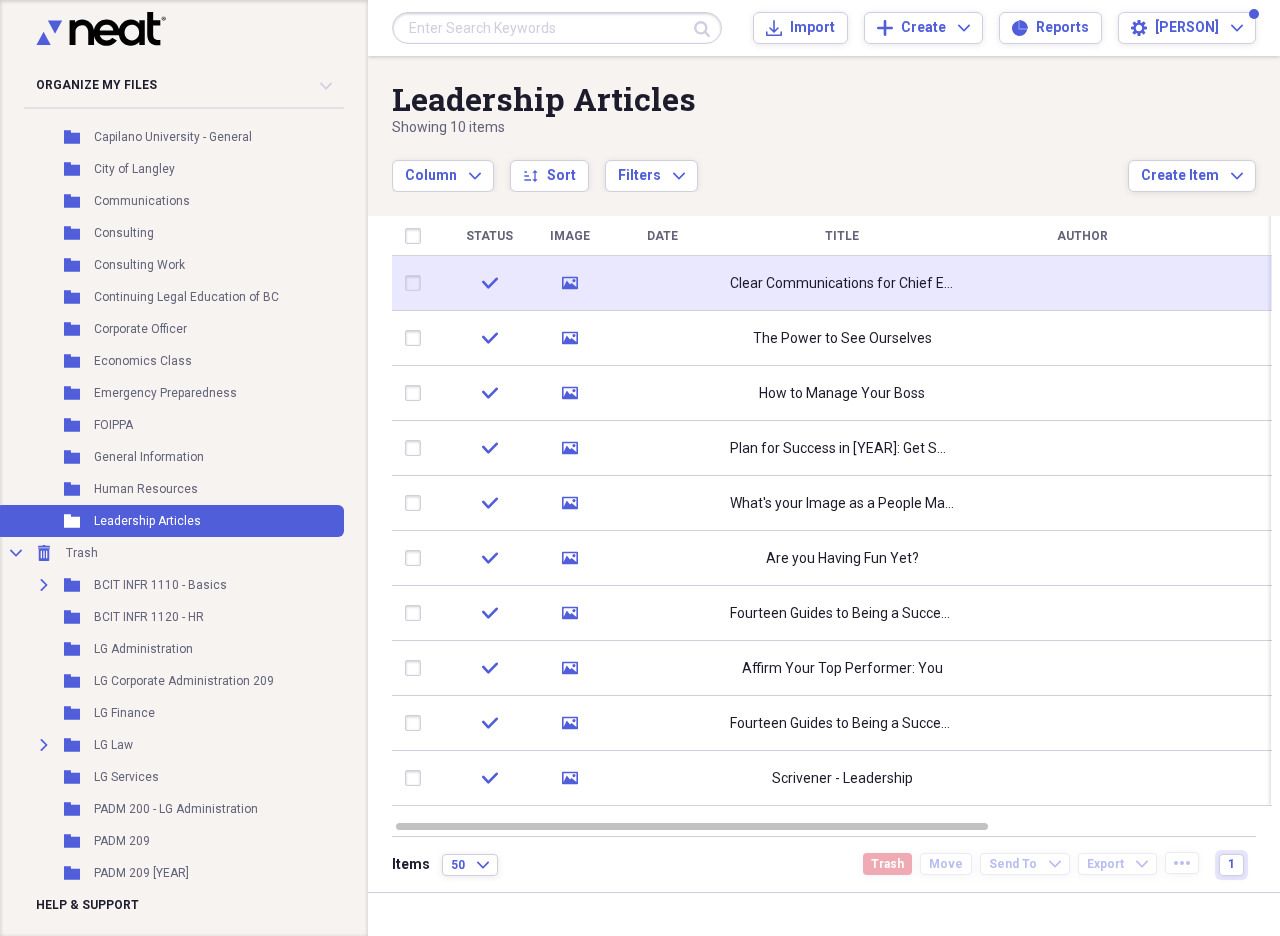 click at bounding box center (417, 283) 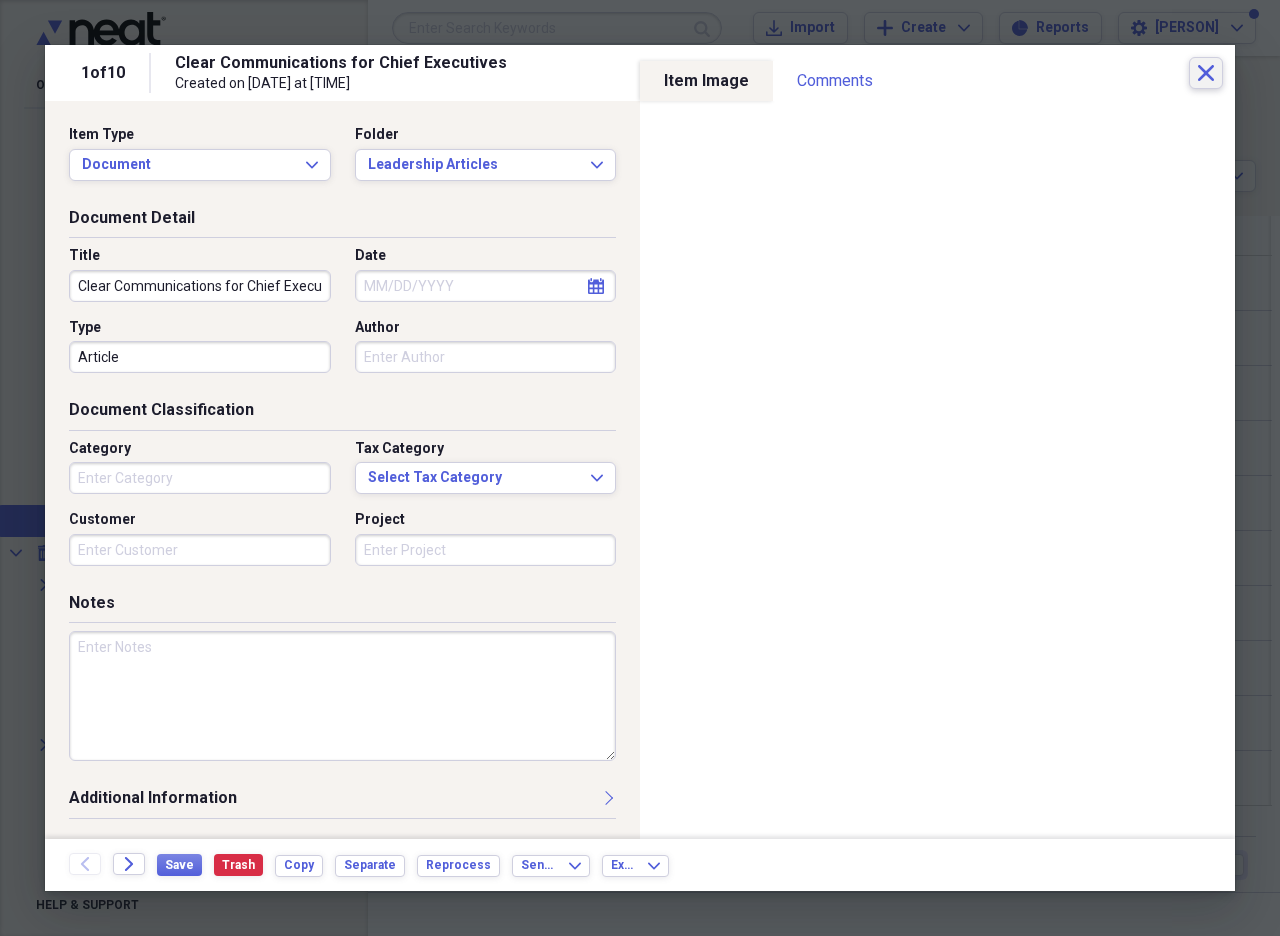 click on "Close" at bounding box center [1206, 73] 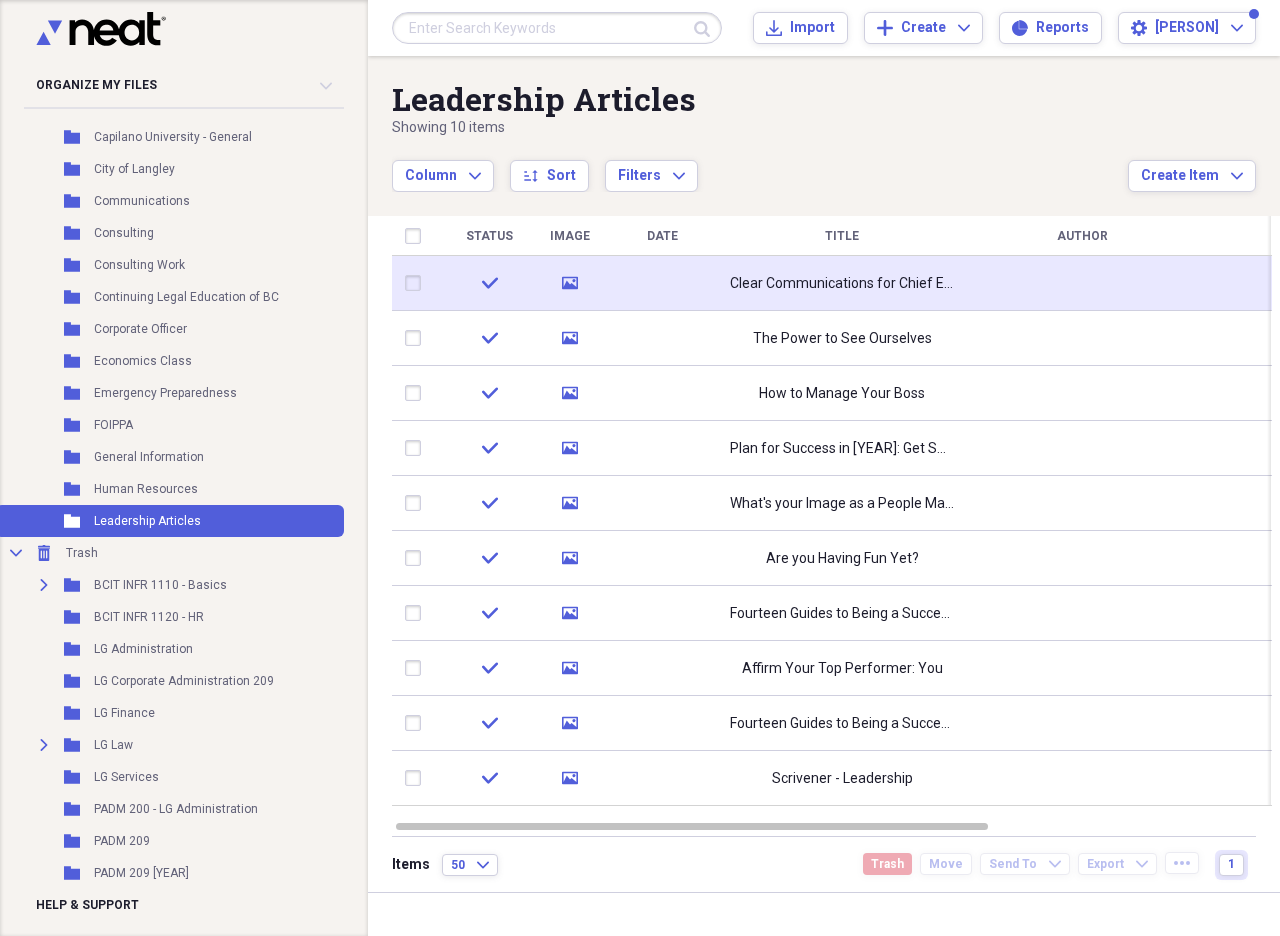 click at bounding box center (417, 283) 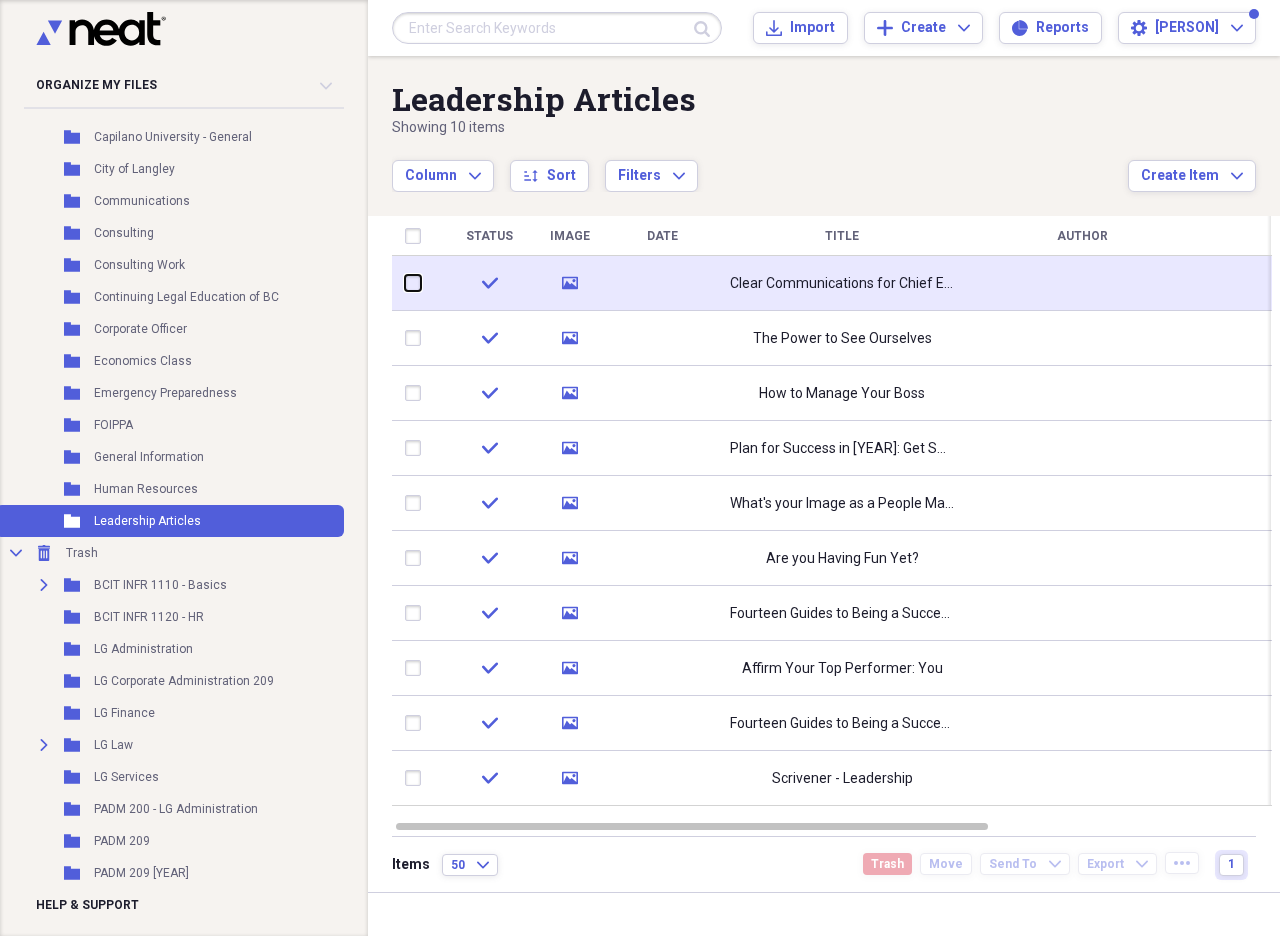 click at bounding box center [405, 283] 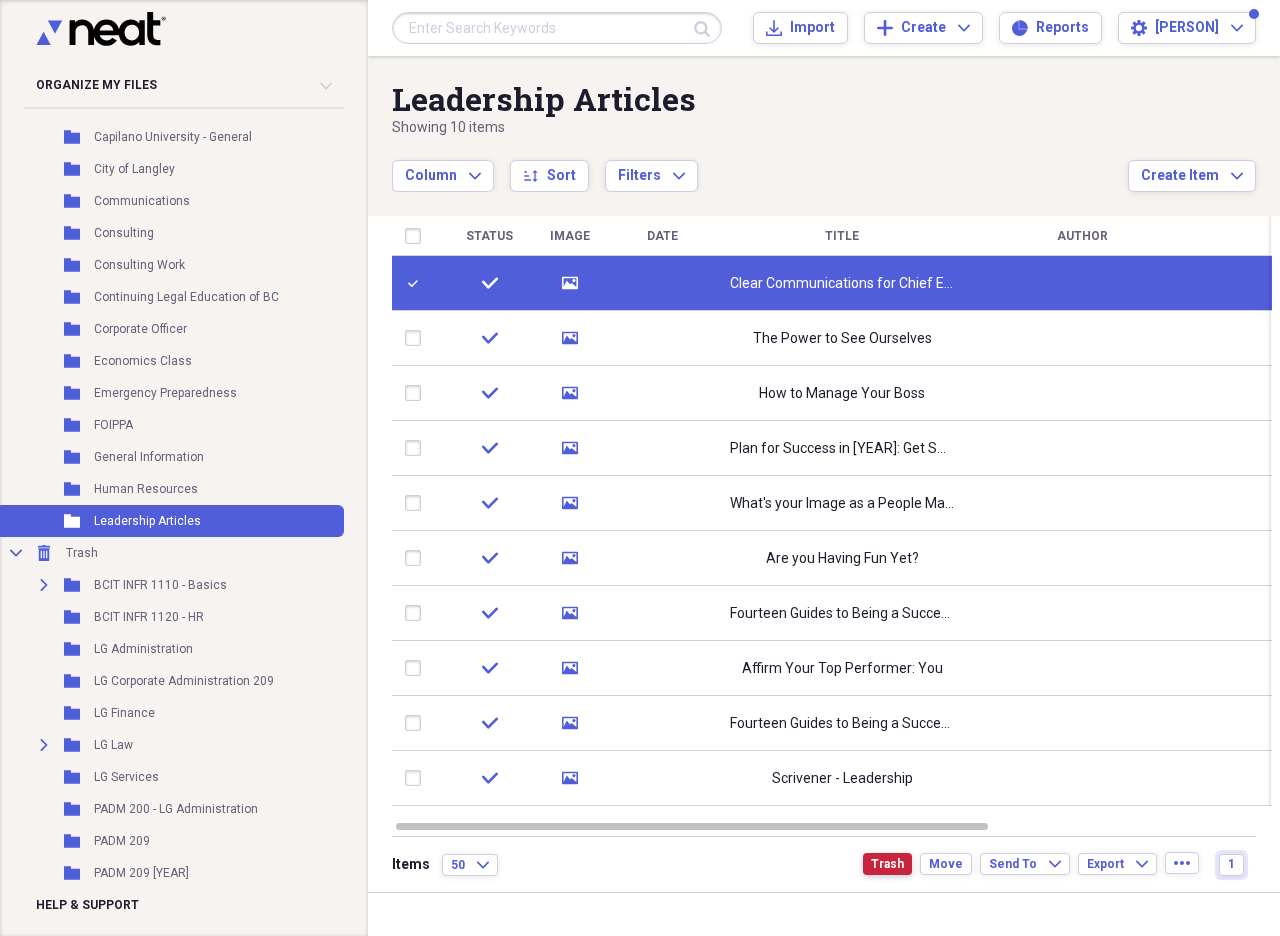click on "Trash" at bounding box center (887, 864) 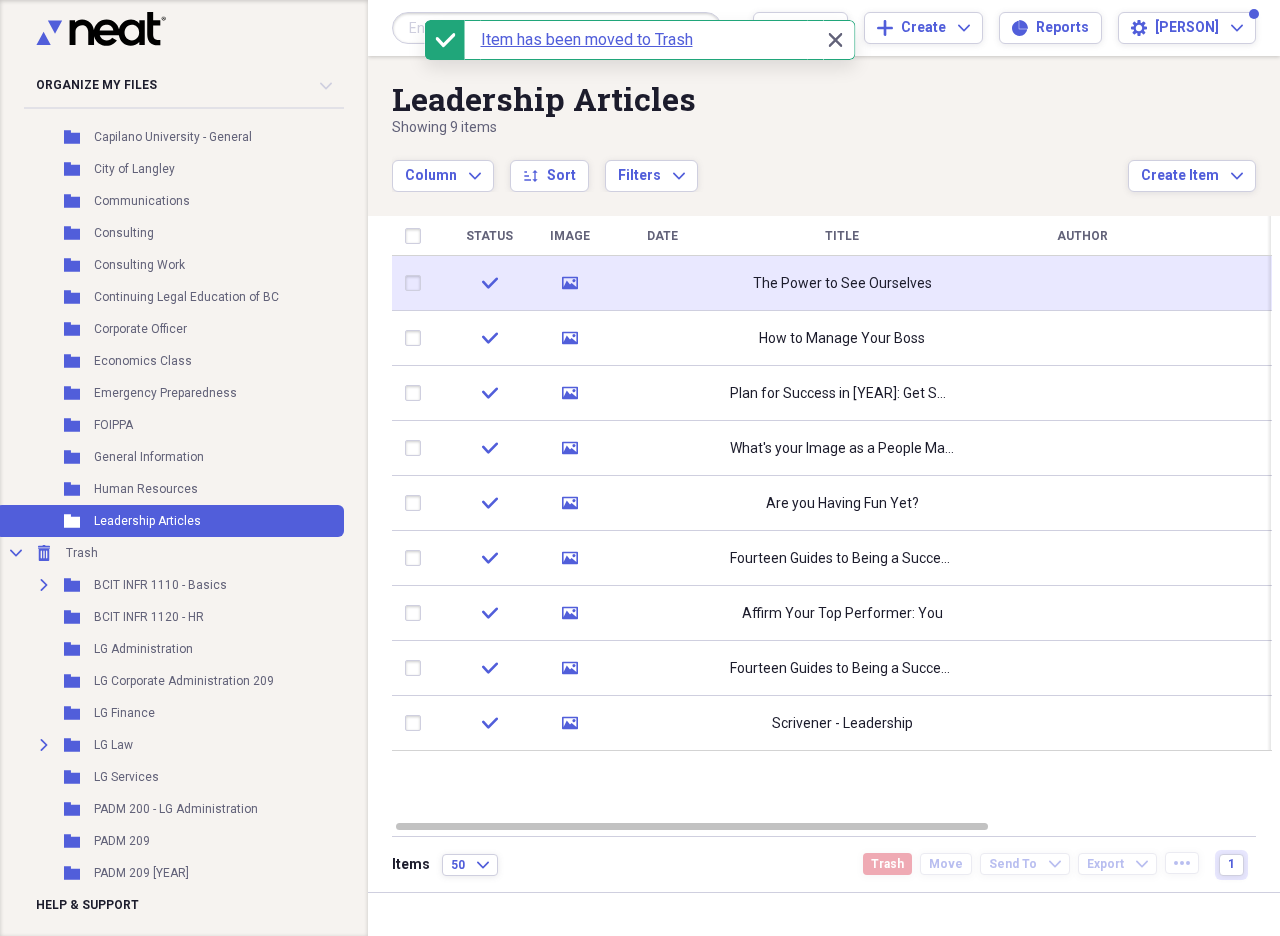 click 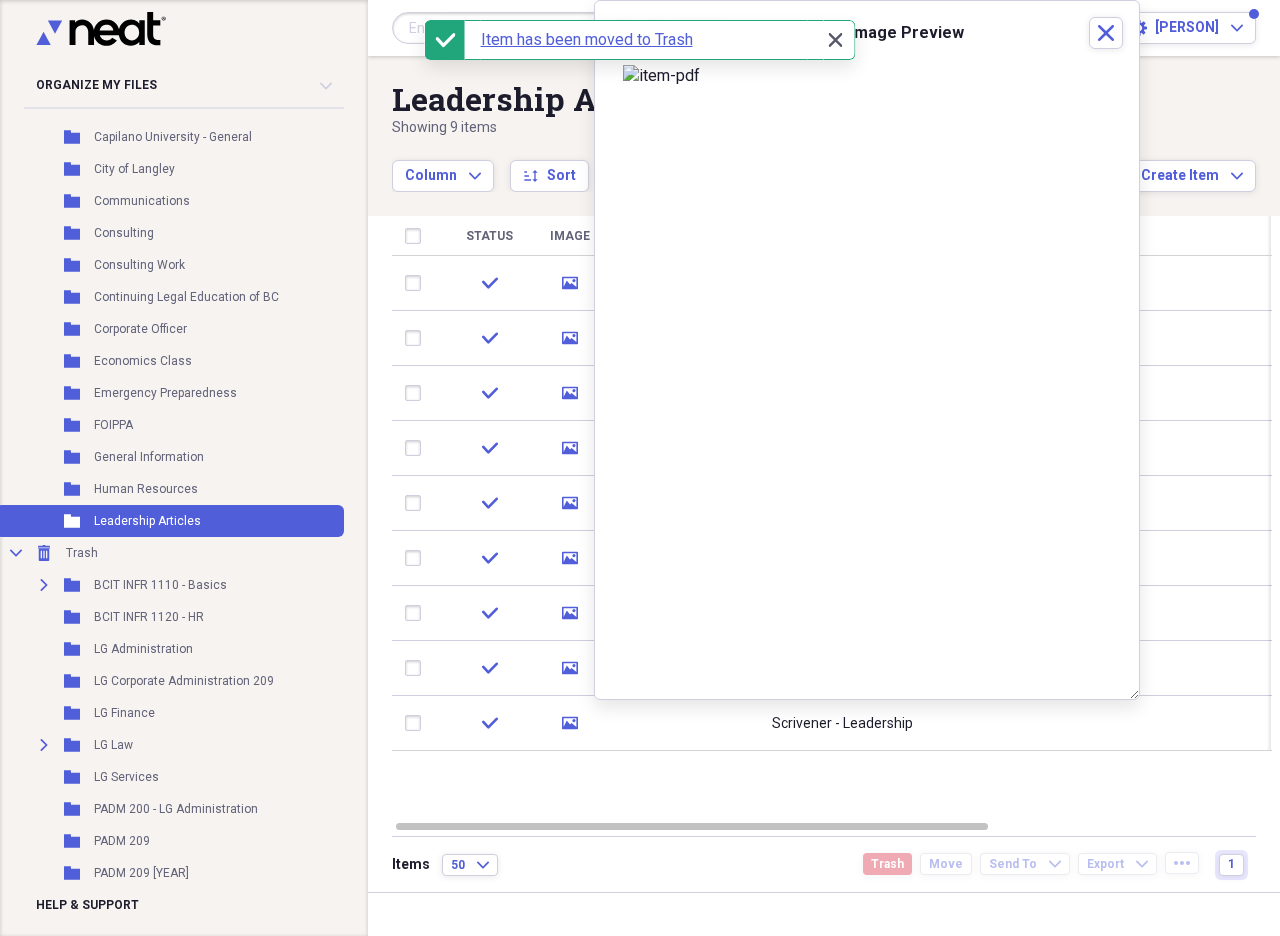 click 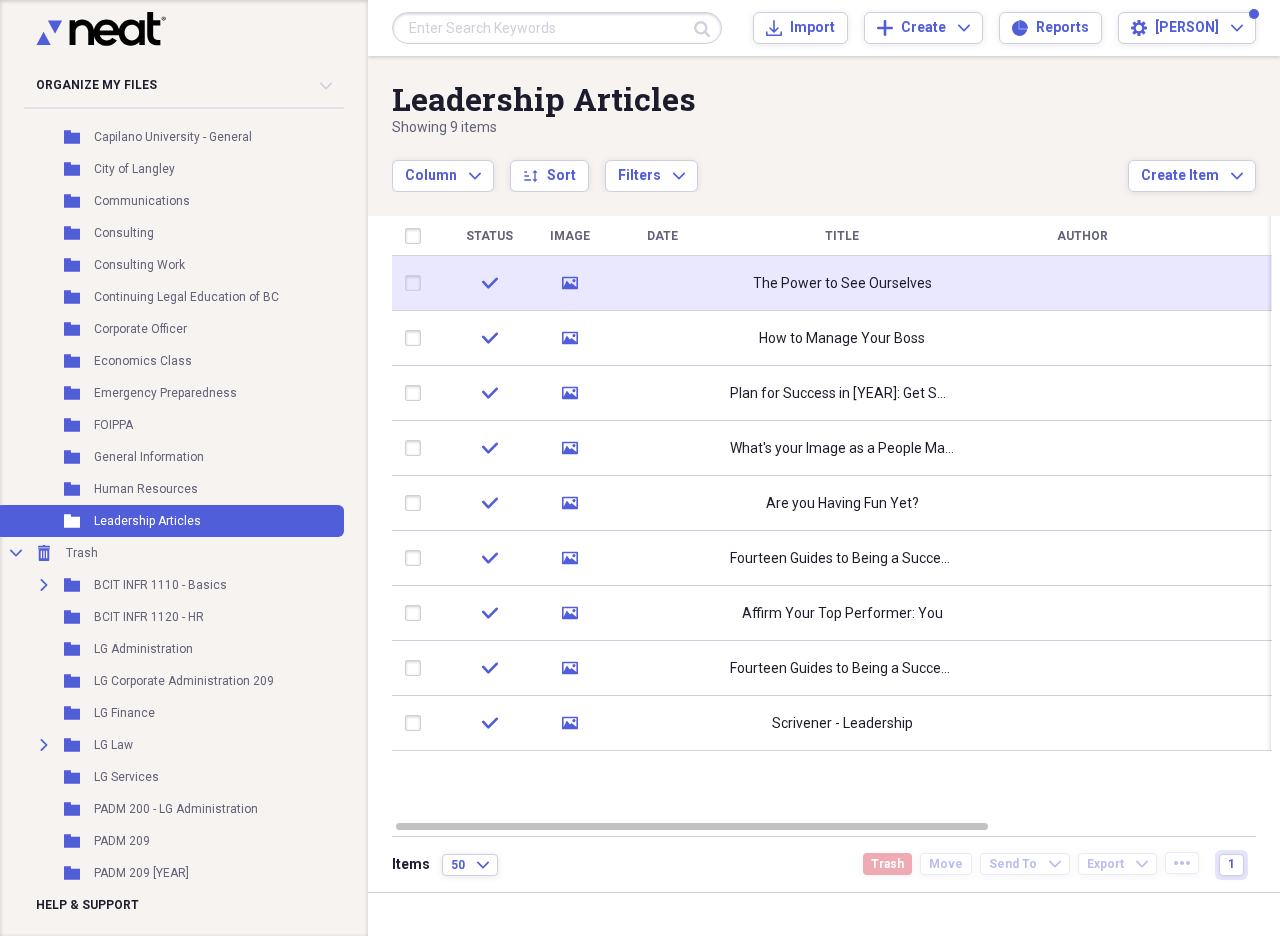 click at bounding box center [417, 283] 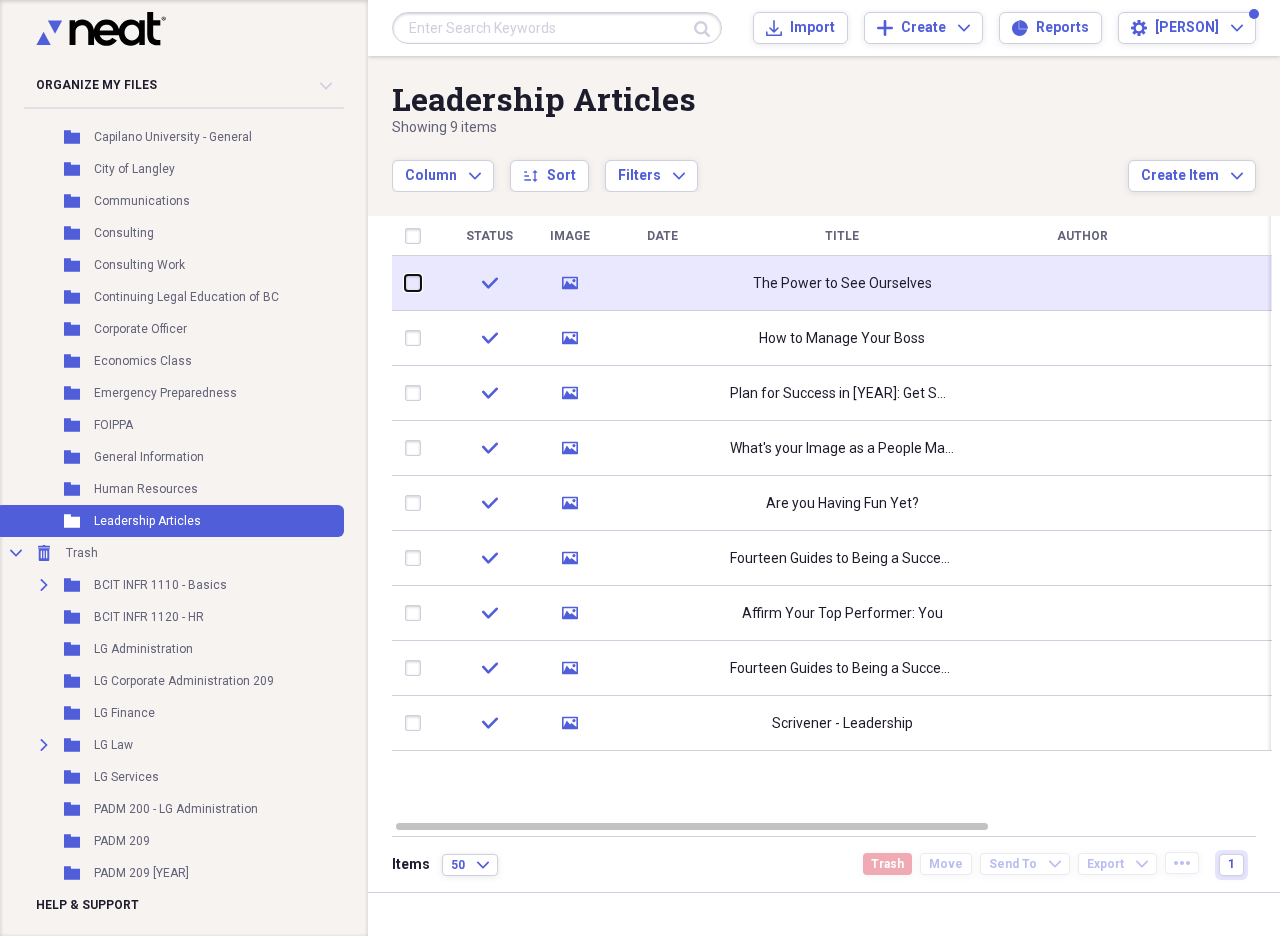 click at bounding box center [405, 283] 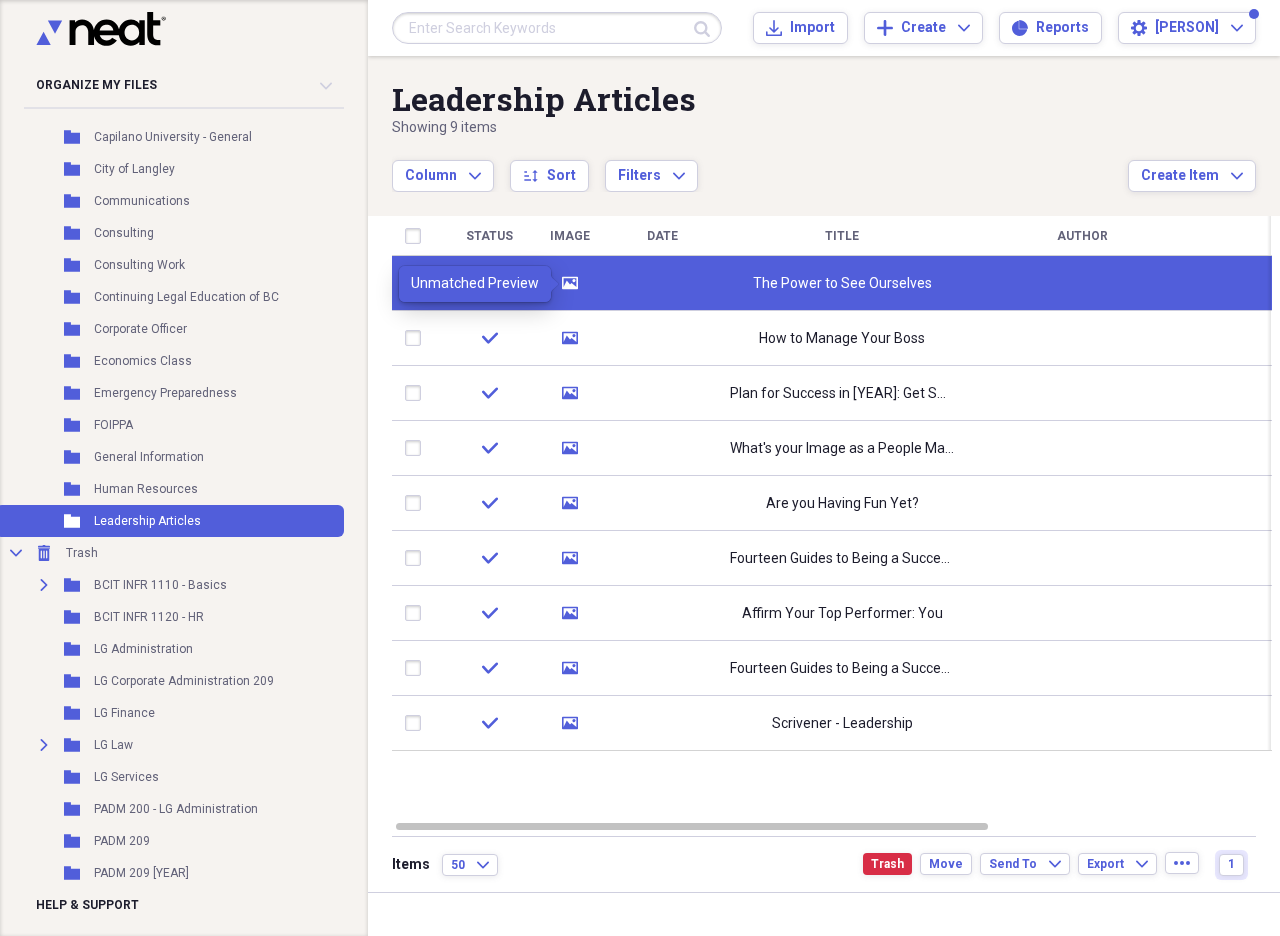 click on "media" 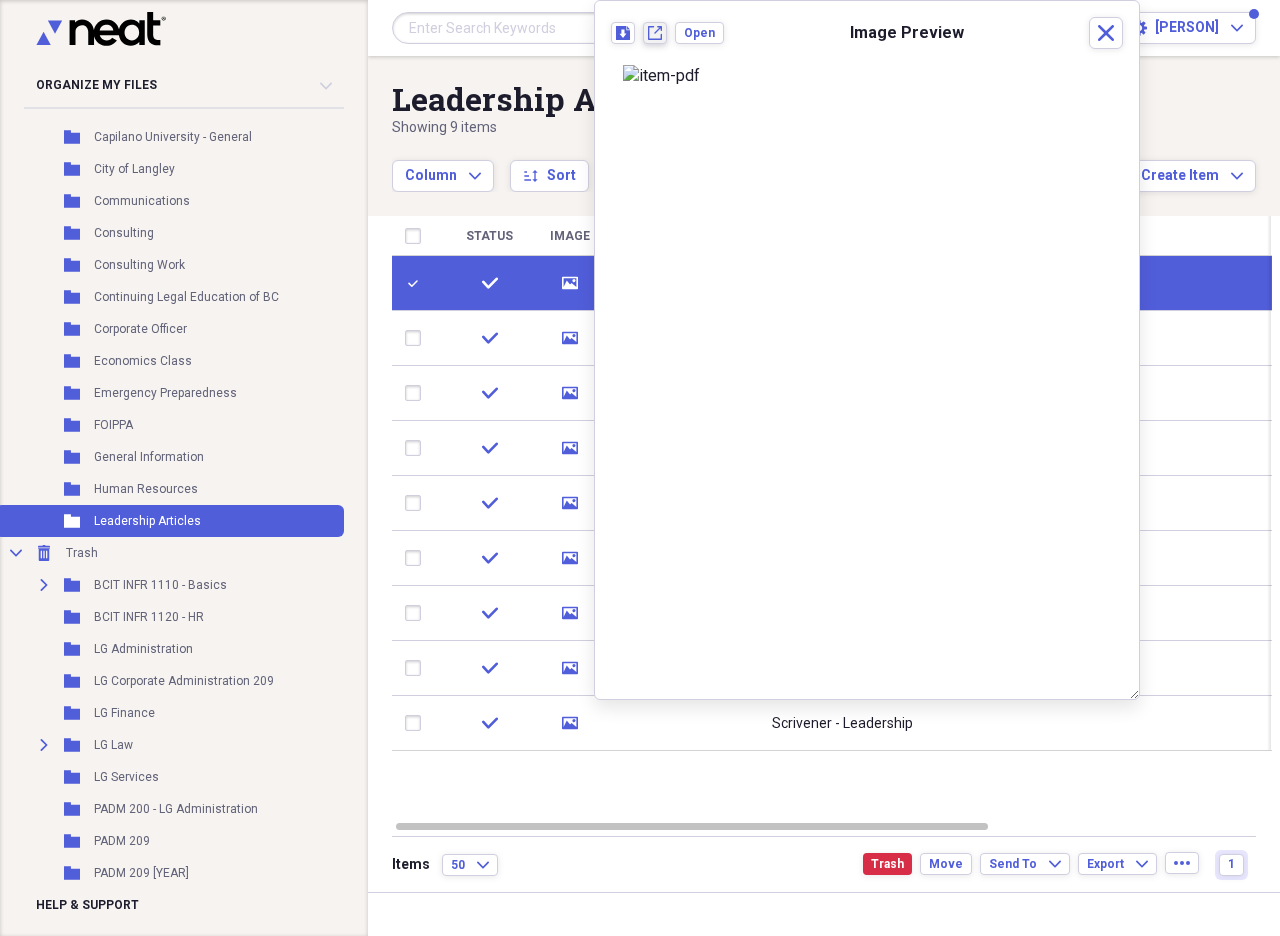 drag, startPoint x: 801, startPoint y: 136, endPoint x: 660, endPoint y: 37, distance: 172.28465 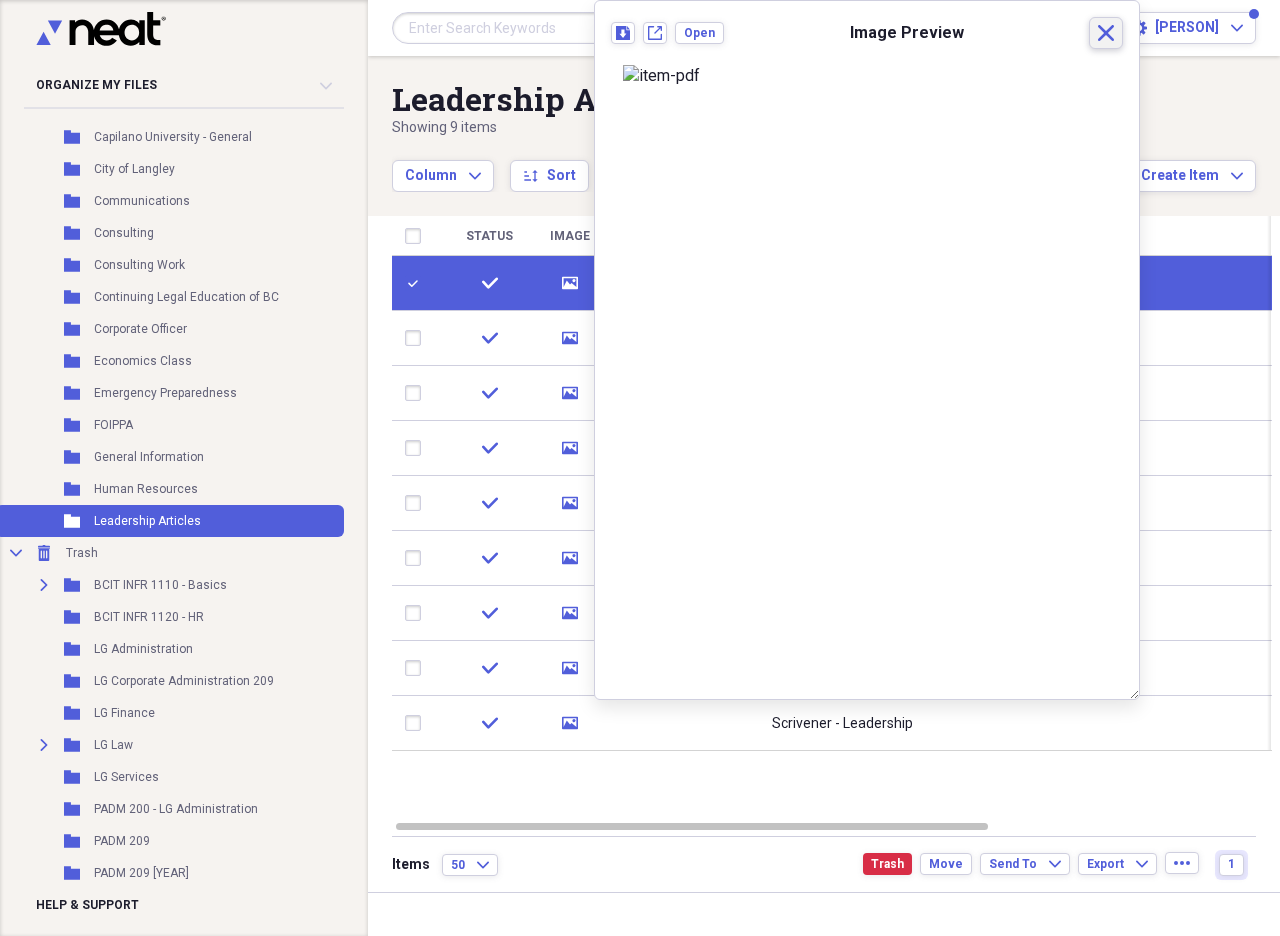 click 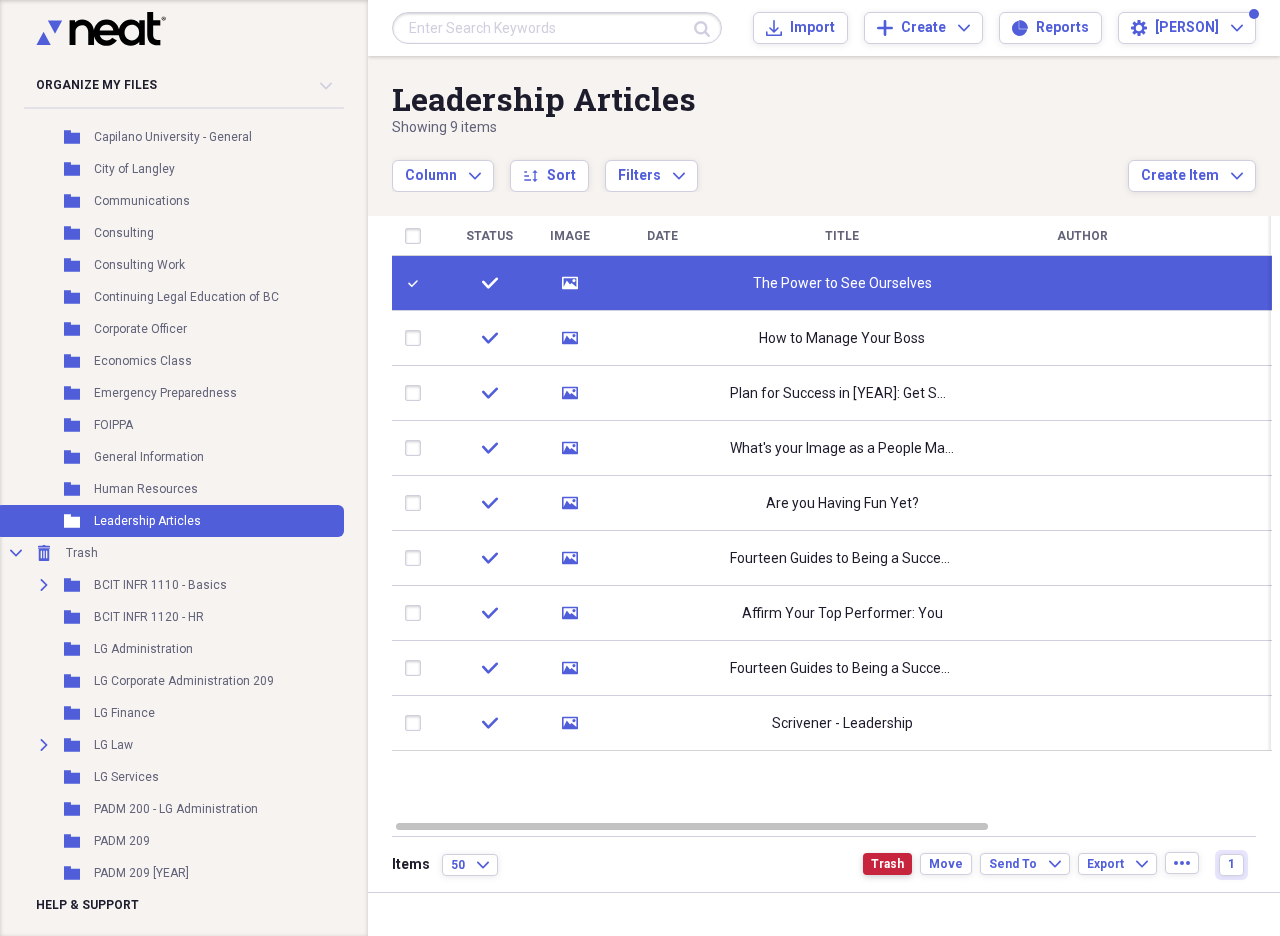 click on "Trash" at bounding box center (887, 864) 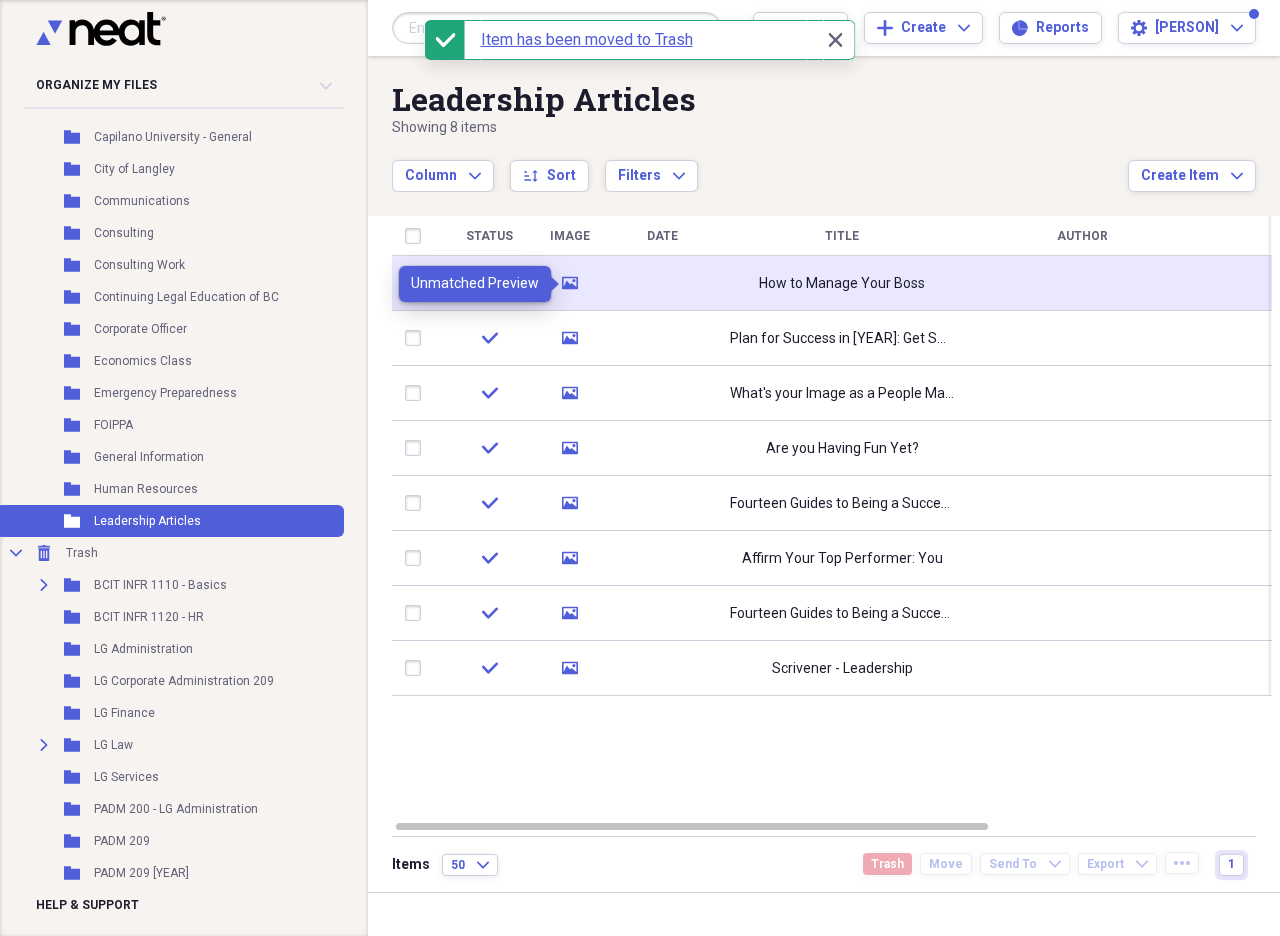 click on "media" 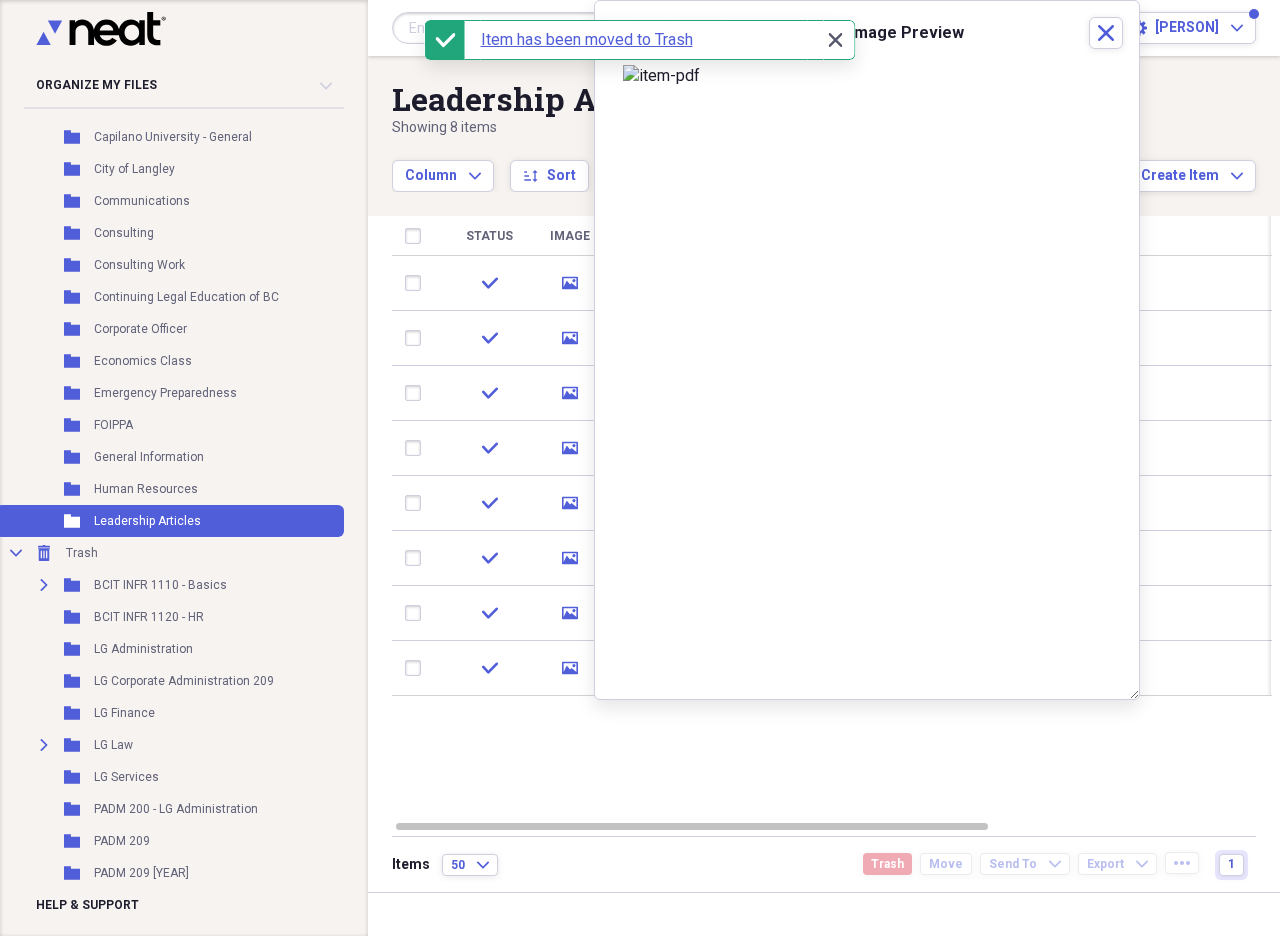 click 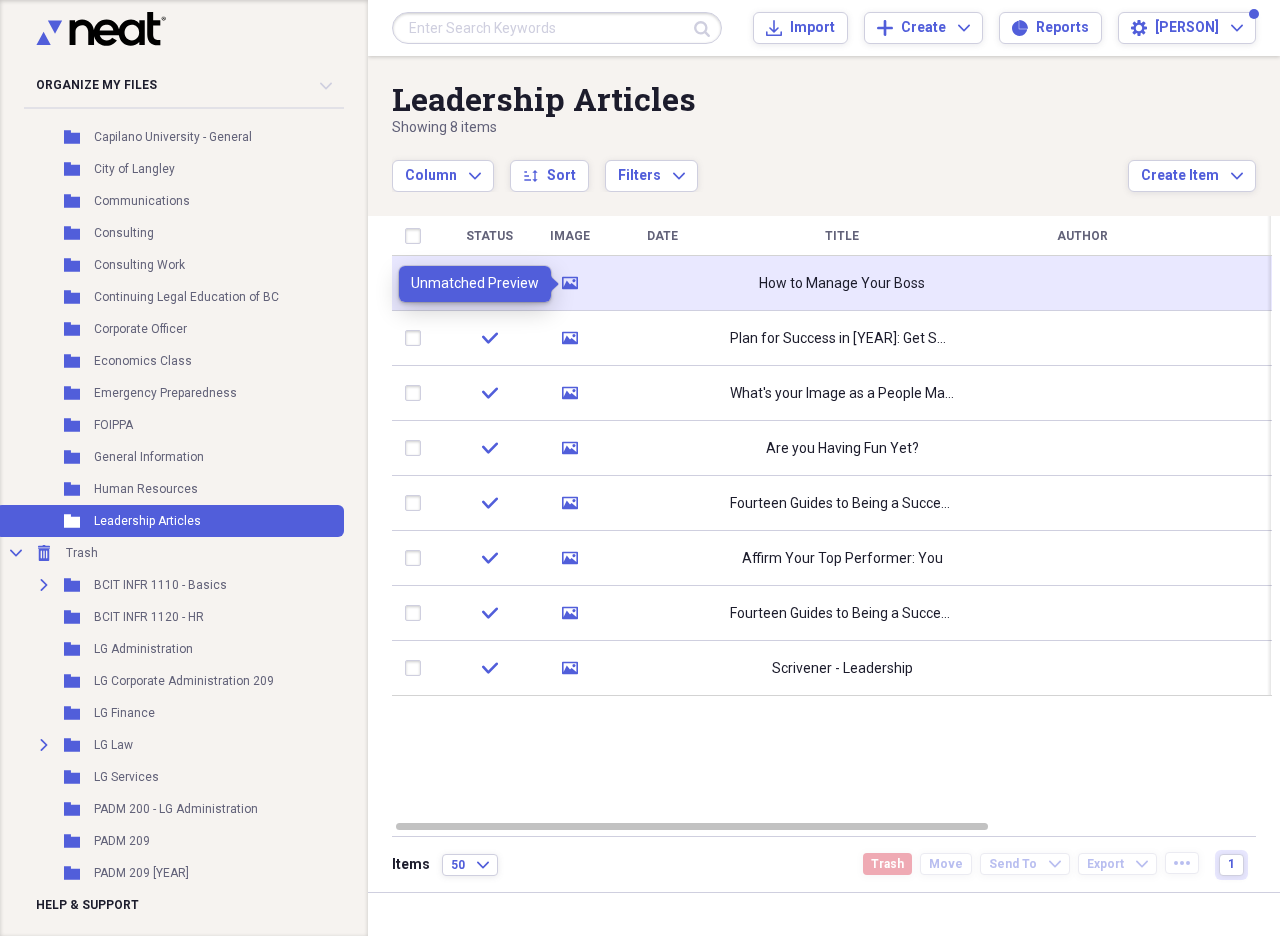 click 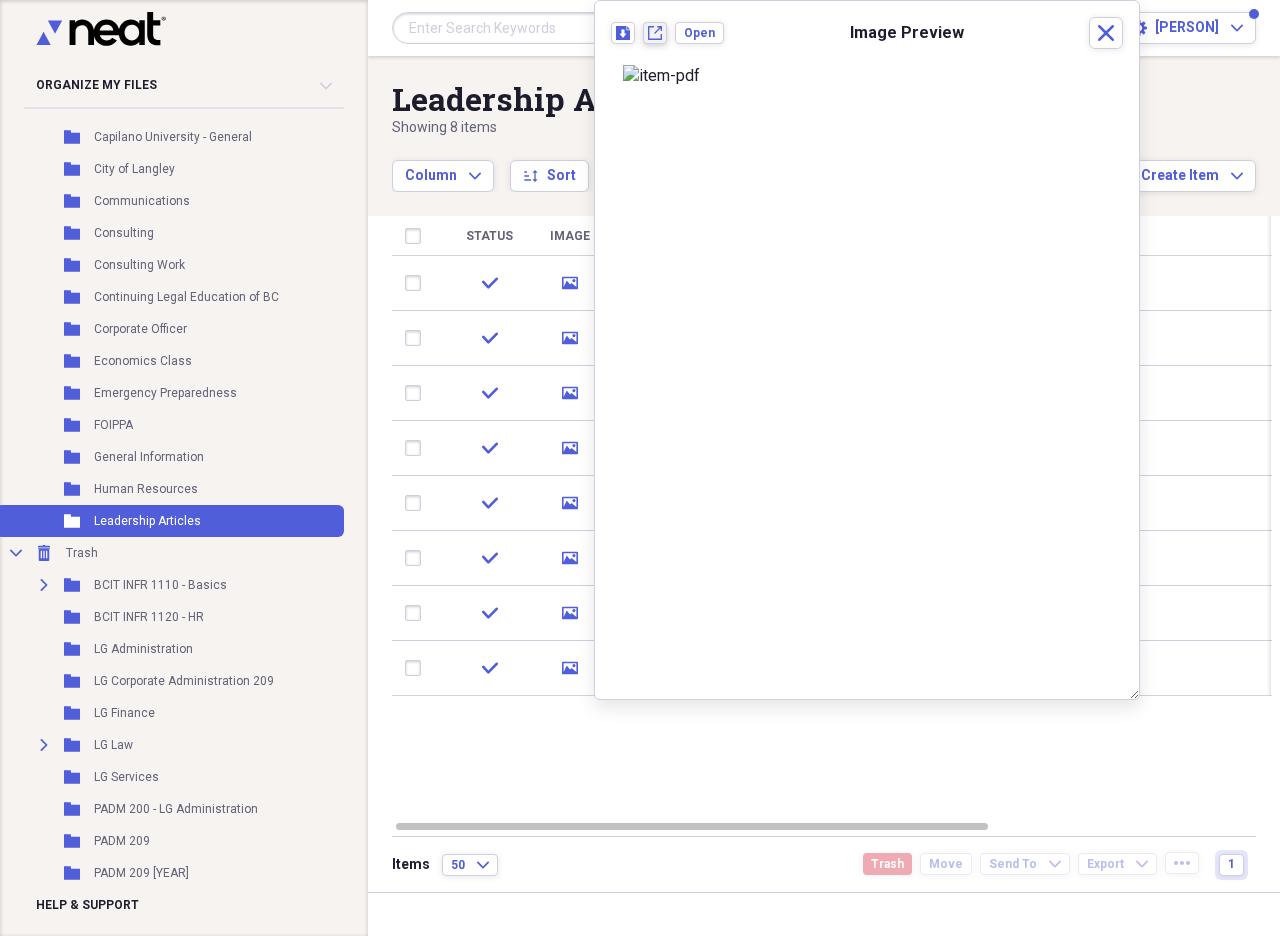 click on "New tab" 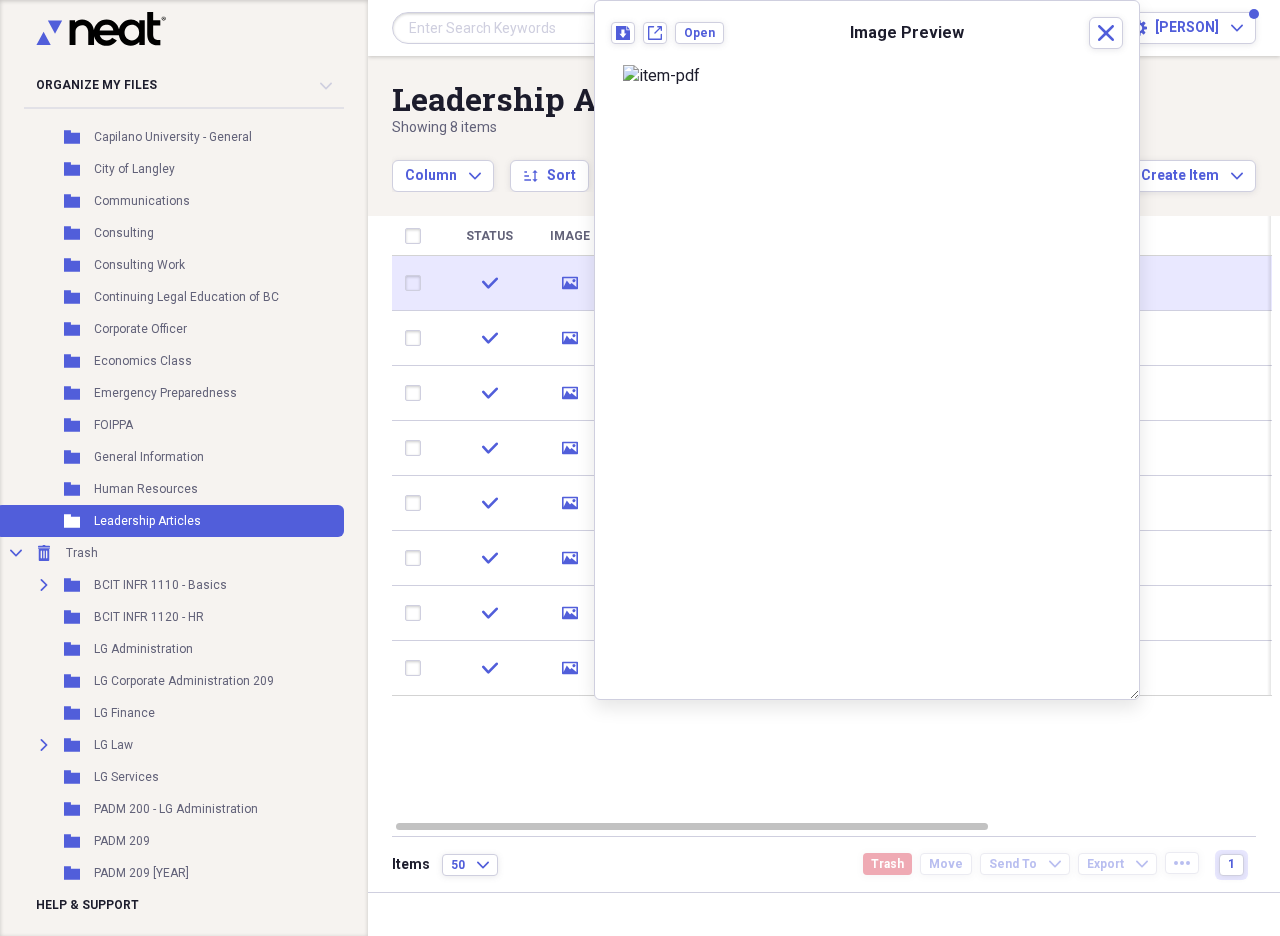 click at bounding box center [417, 283] 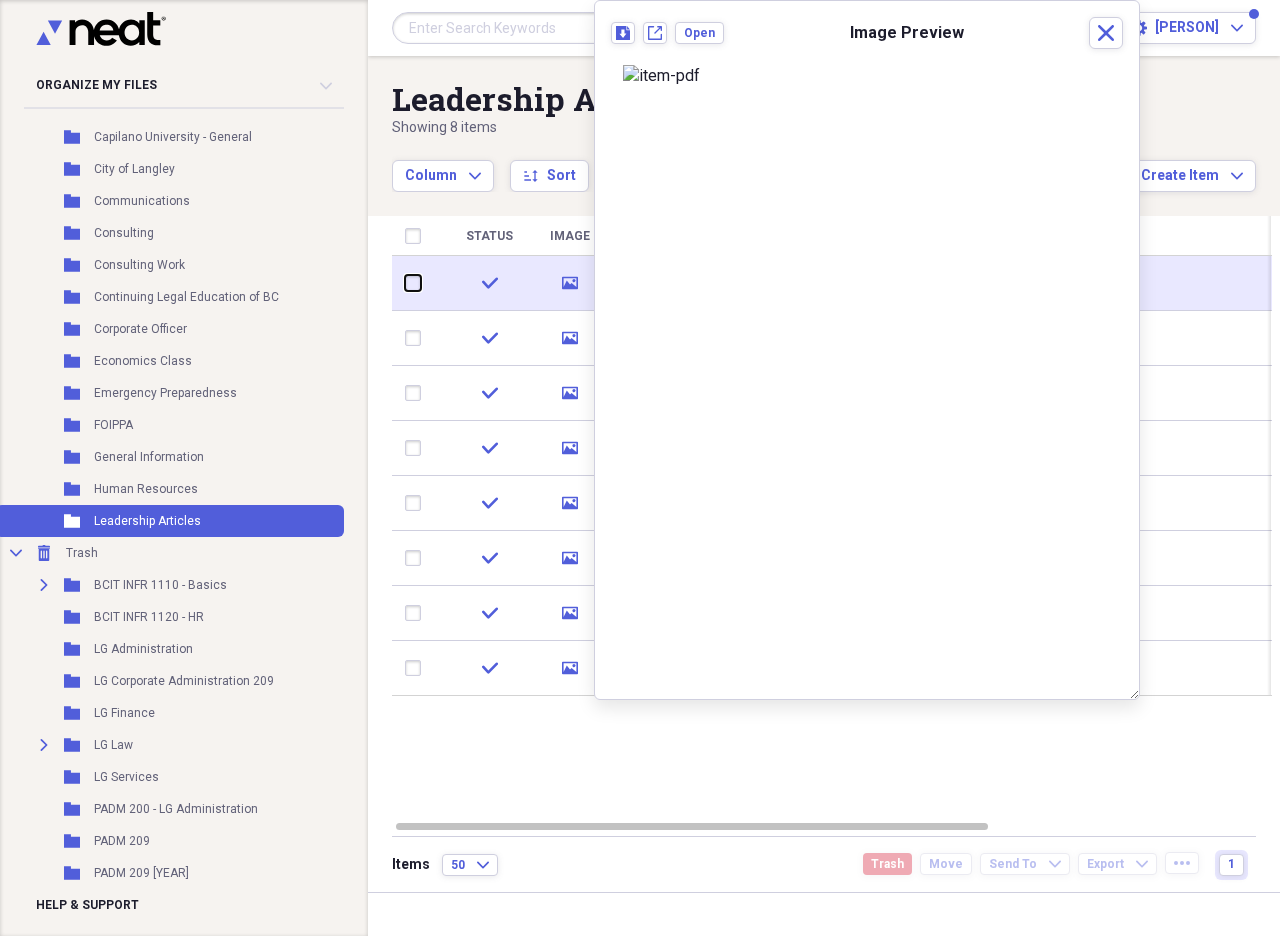 click at bounding box center (405, 283) 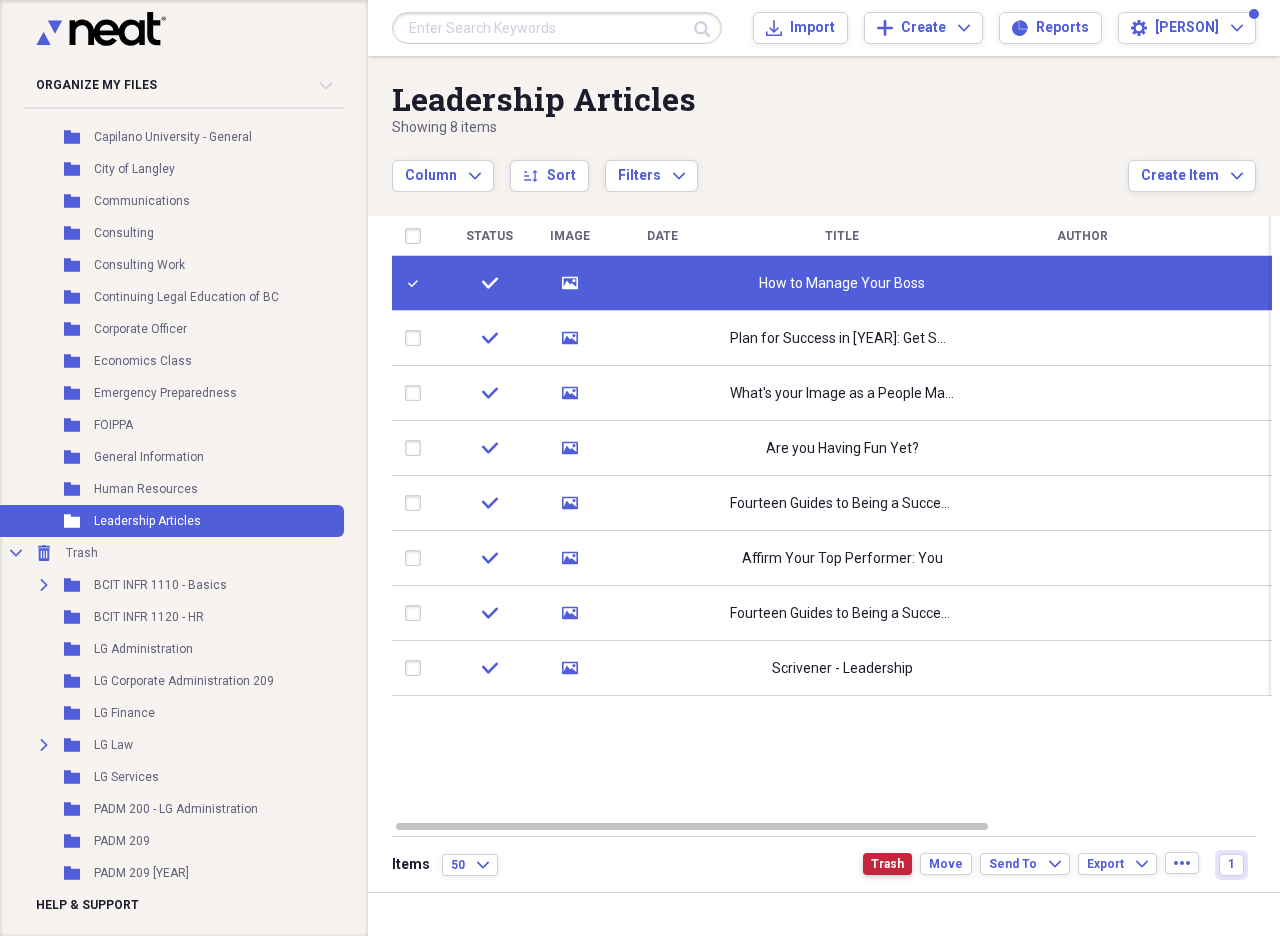 click on "Trash" at bounding box center (887, 864) 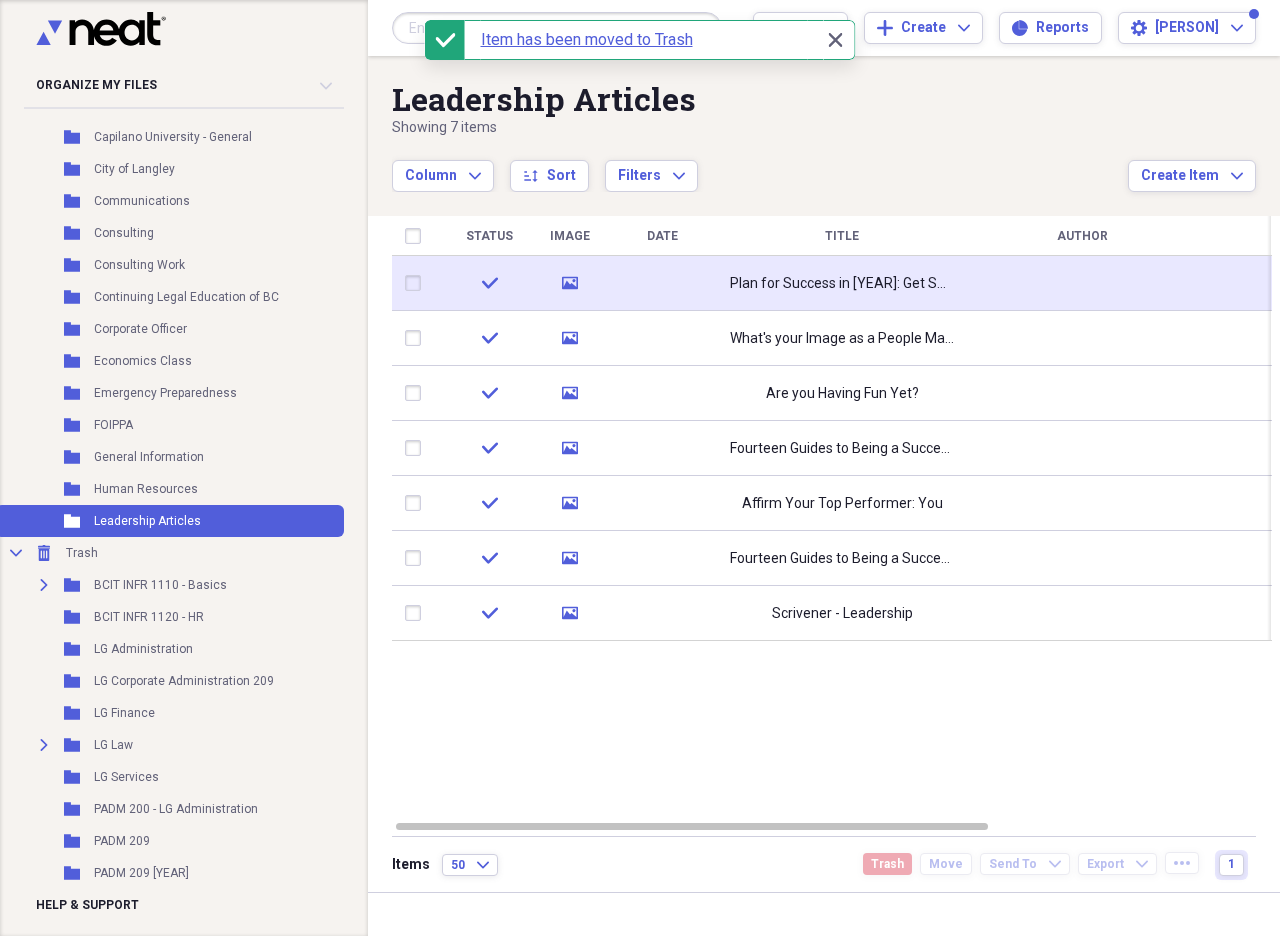 click on "media" at bounding box center [570, 283] 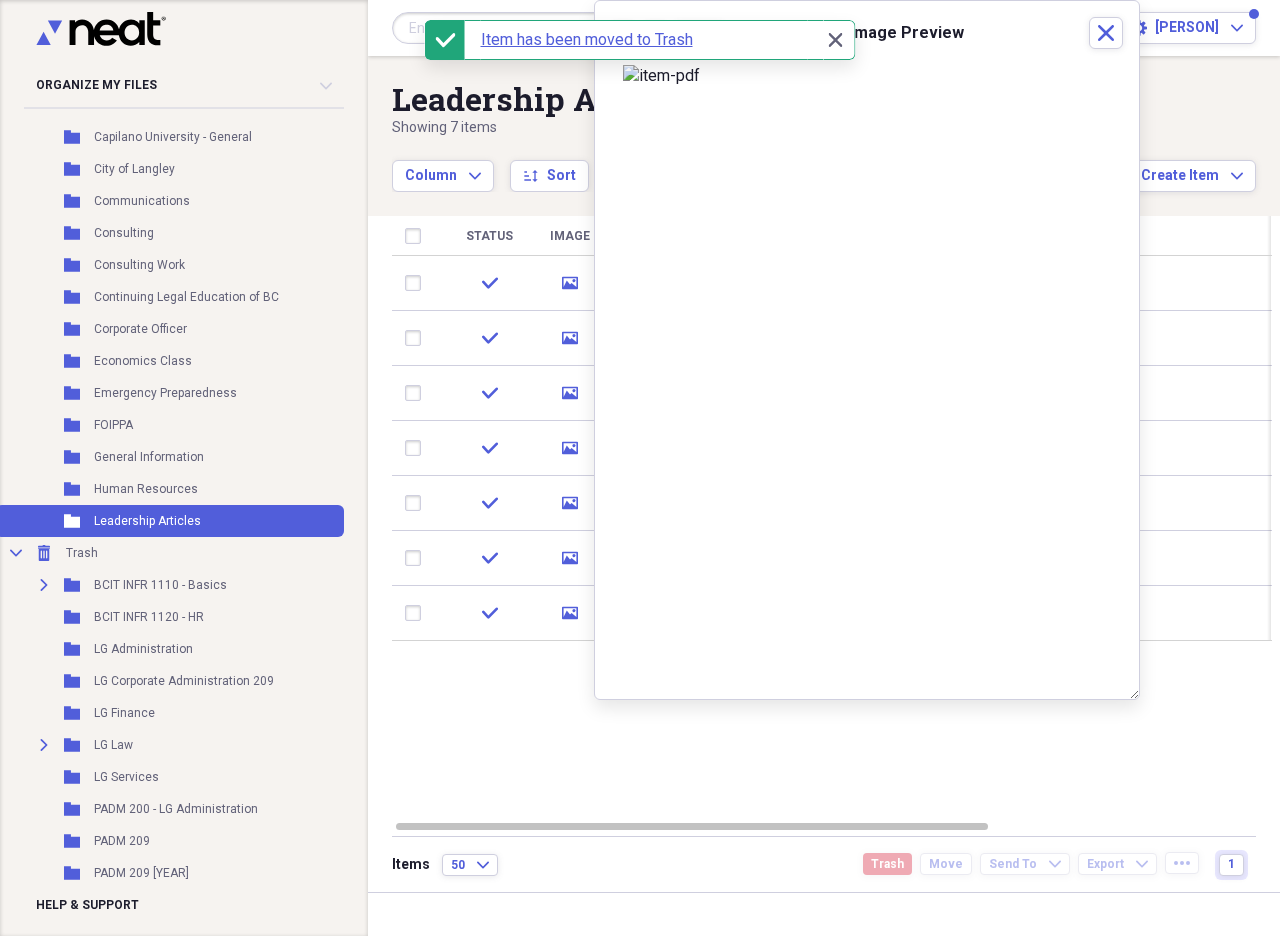 click at bounding box center [867, 76] 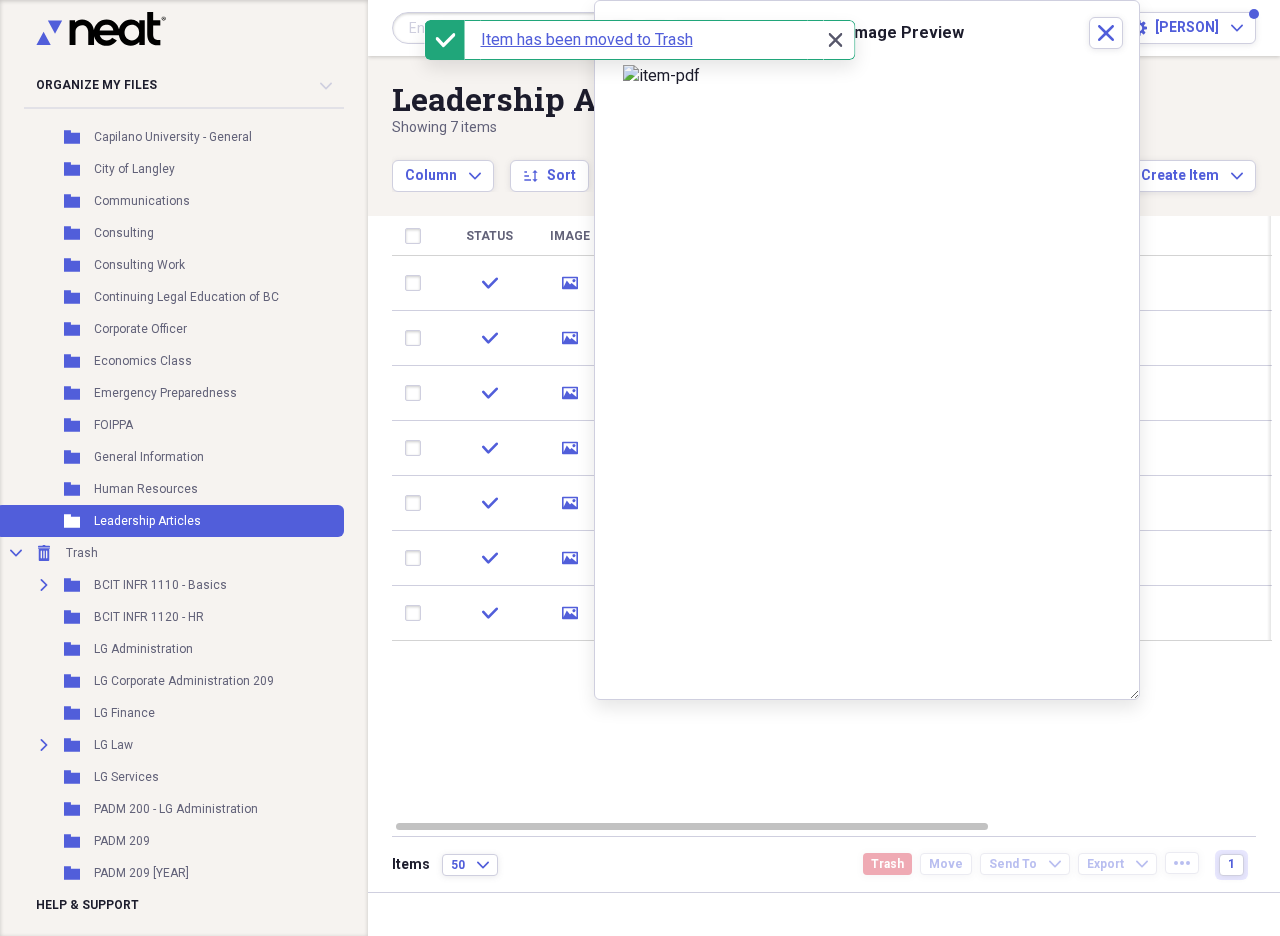 click on "Close" 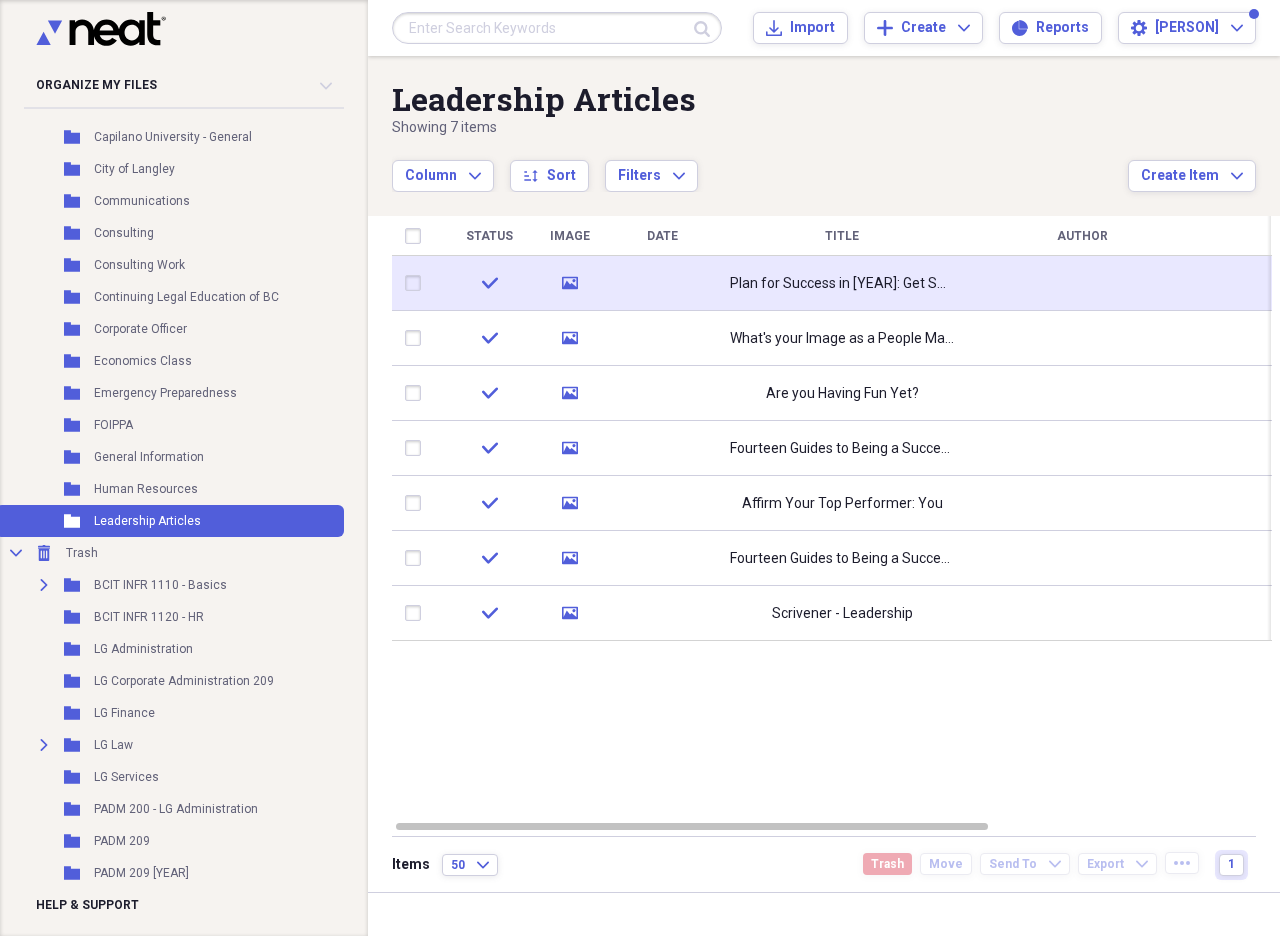 click on "media" 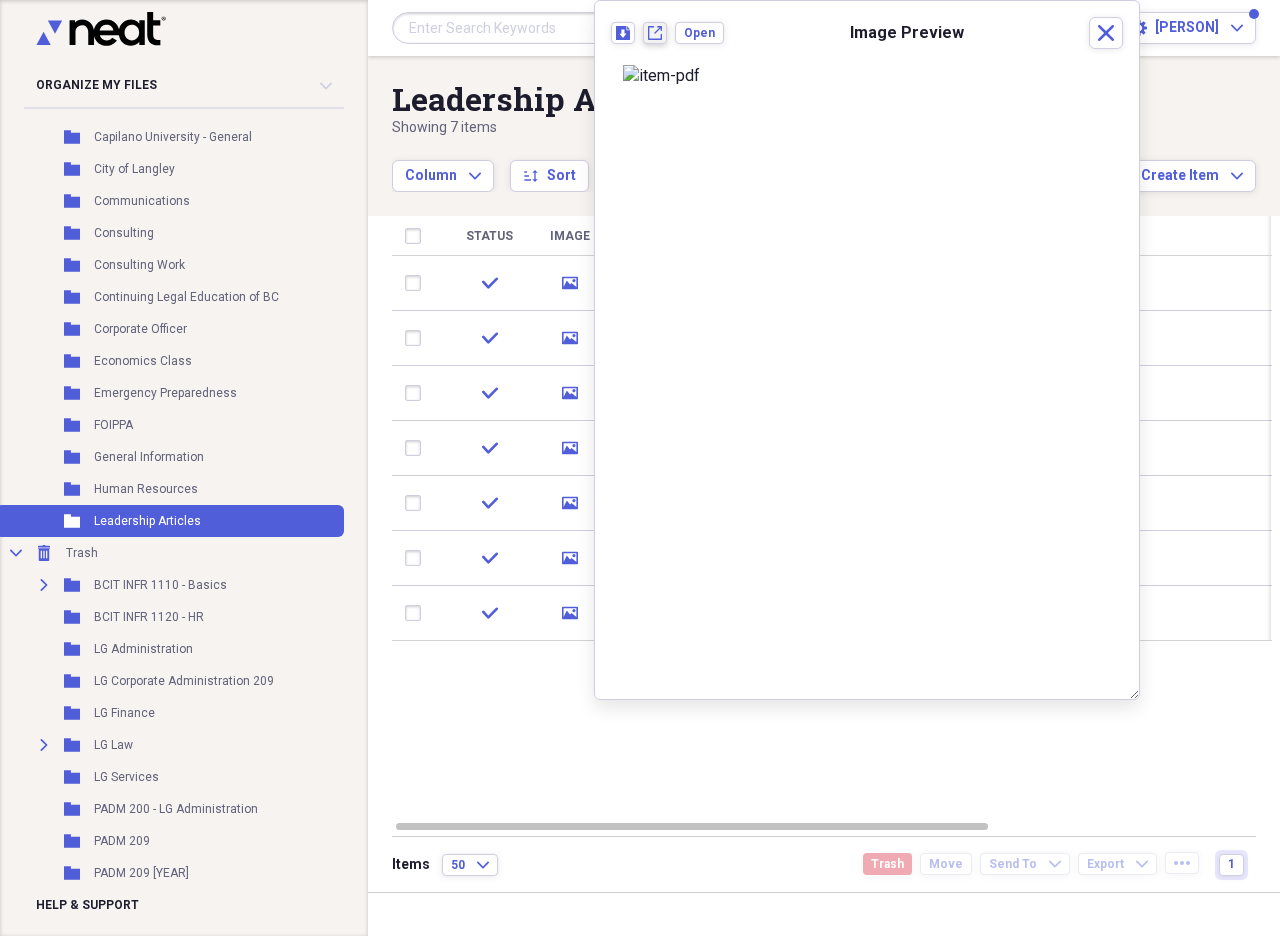 click on "New tab" 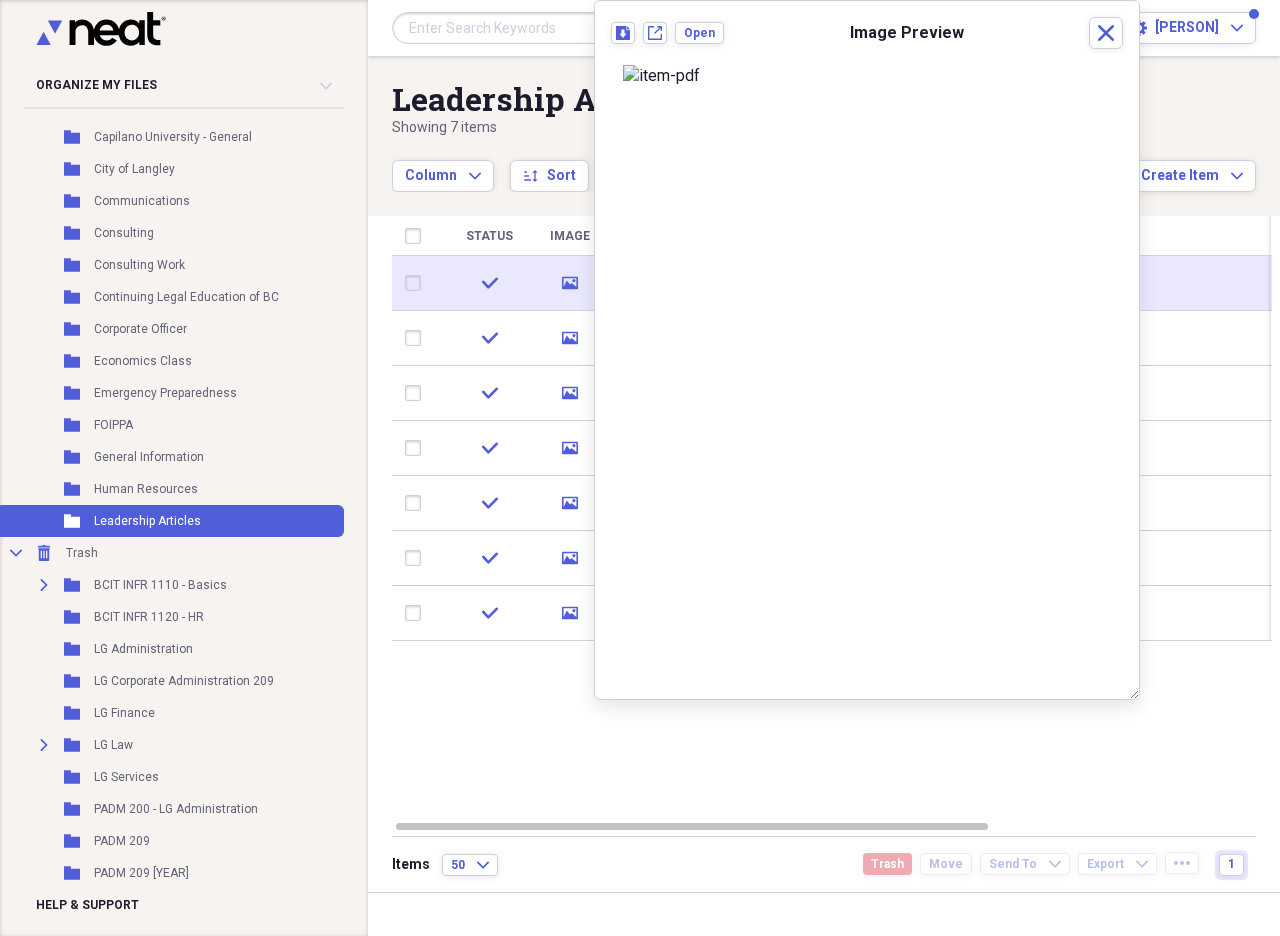 click at bounding box center [417, 283] 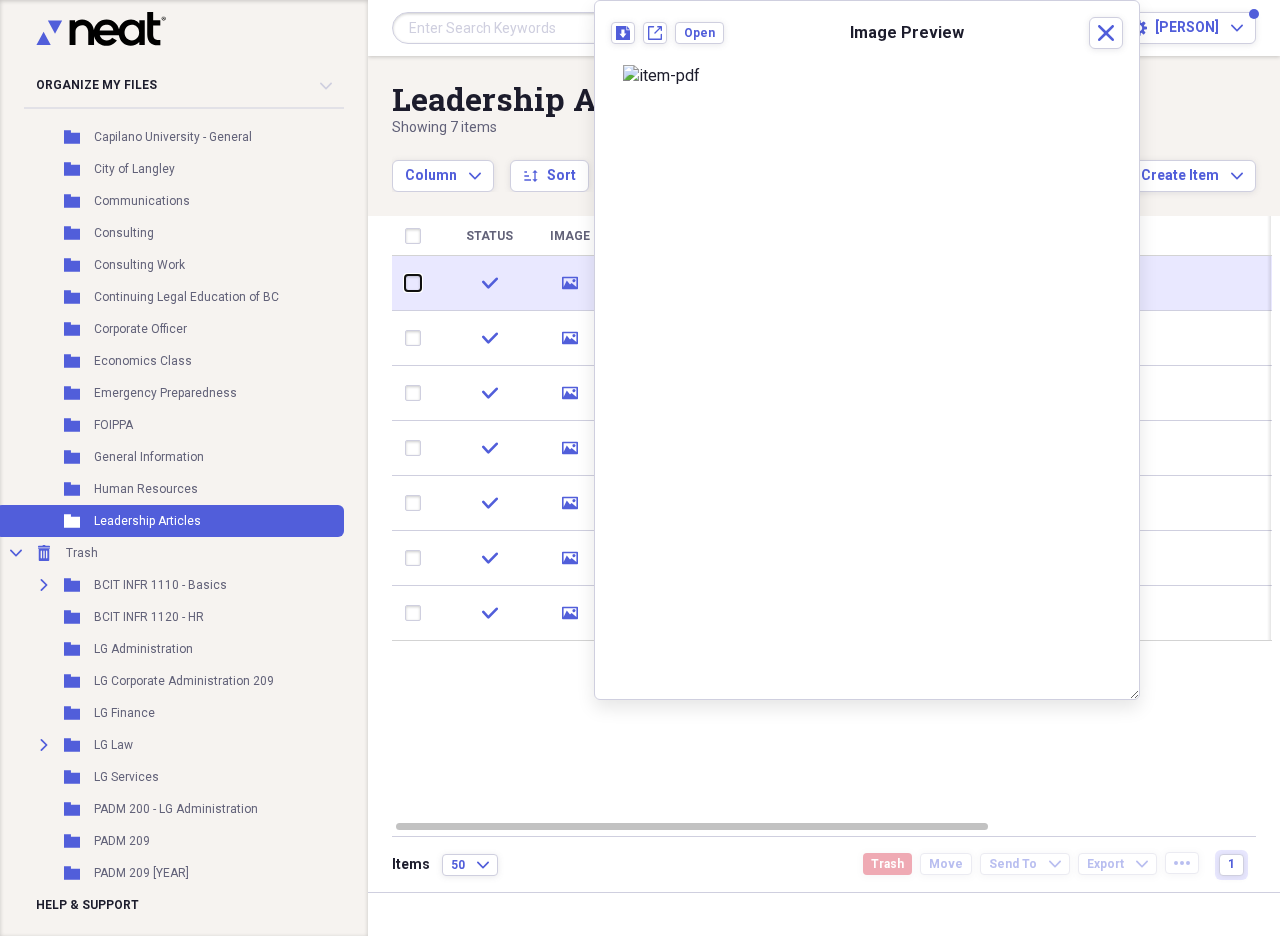click at bounding box center (405, 283) 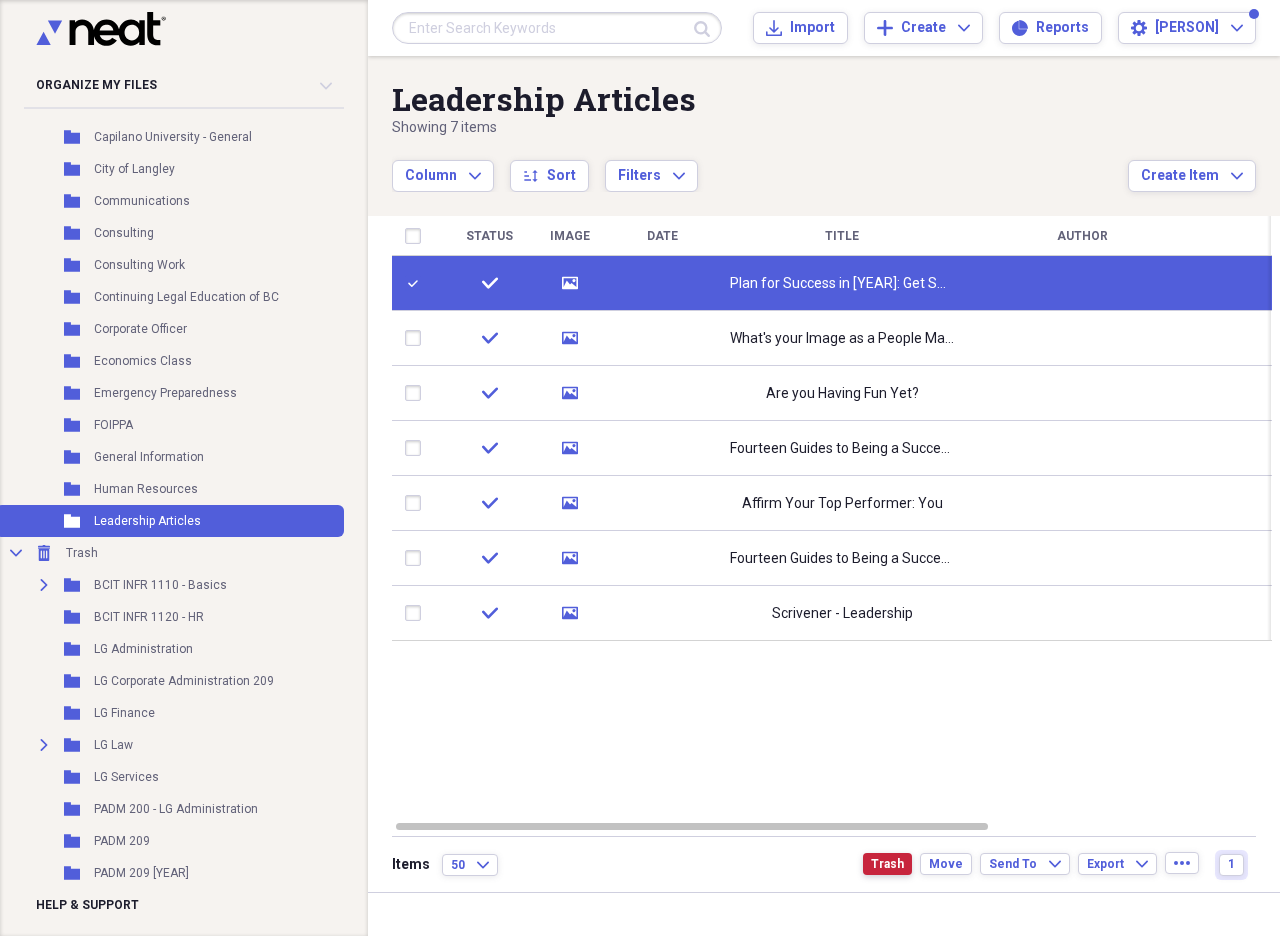 click on "Trash" at bounding box center (887, 864) 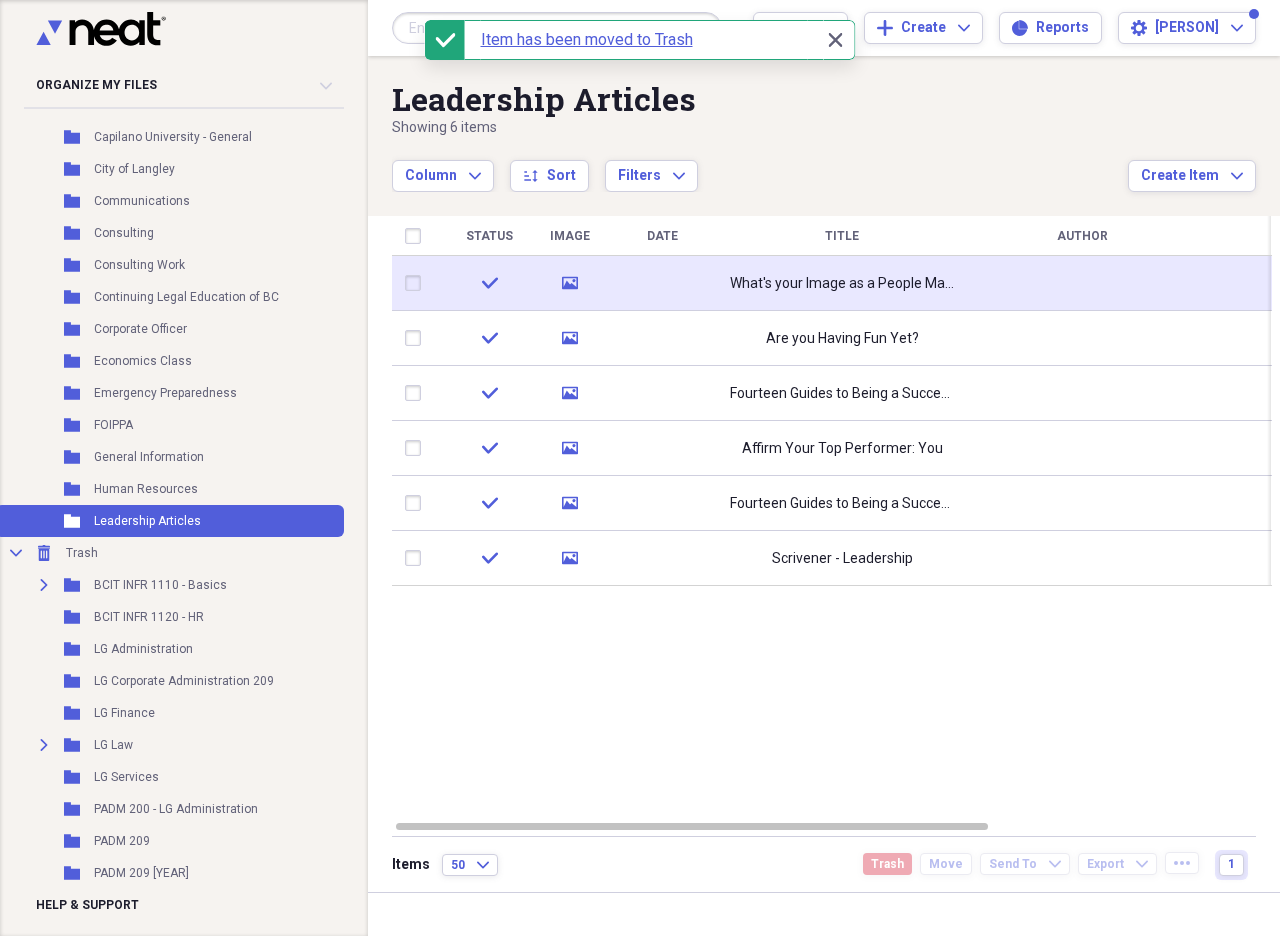 click on "media" 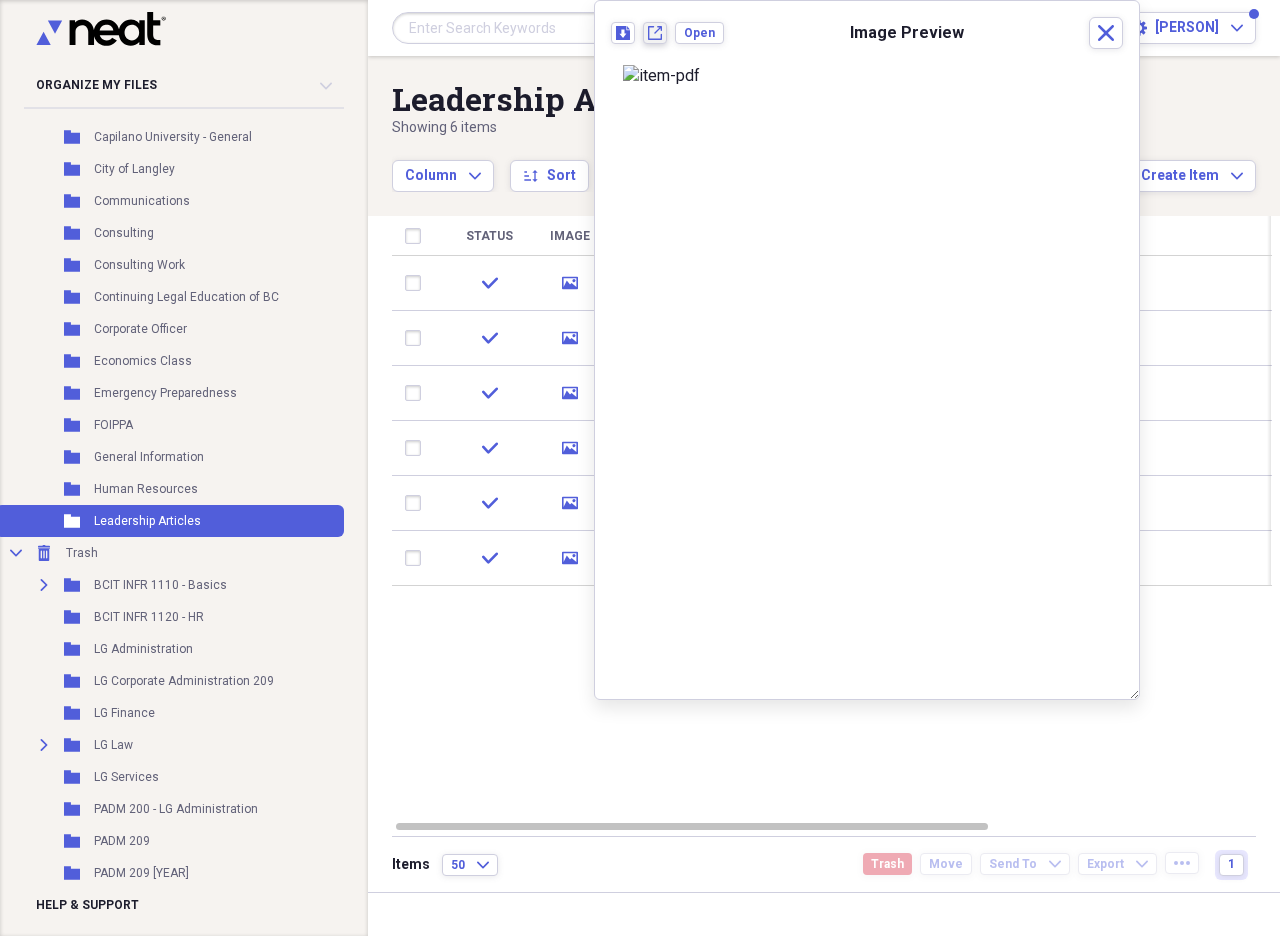 click on "New tab" 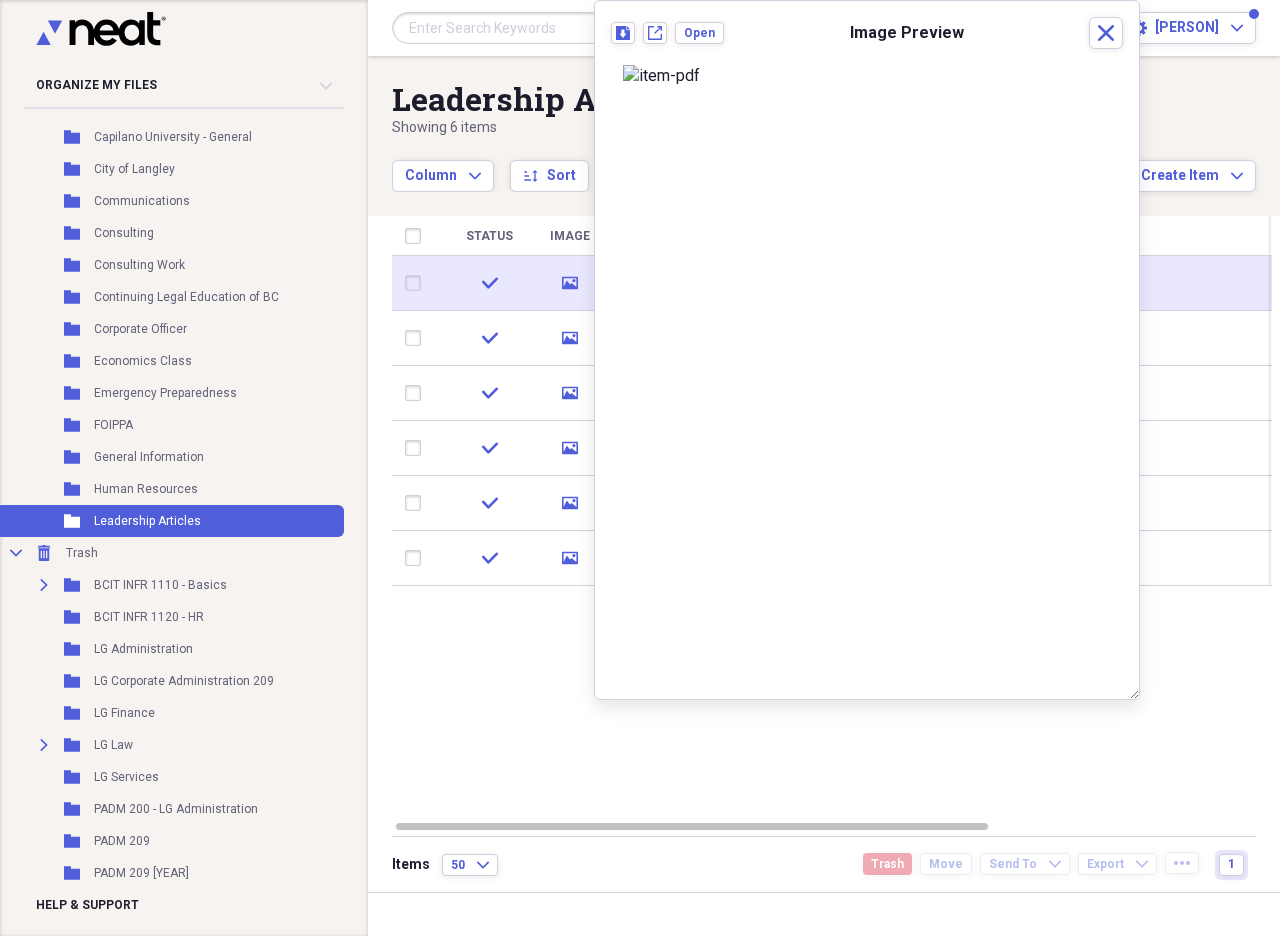 click at bounding box center (417, 283) 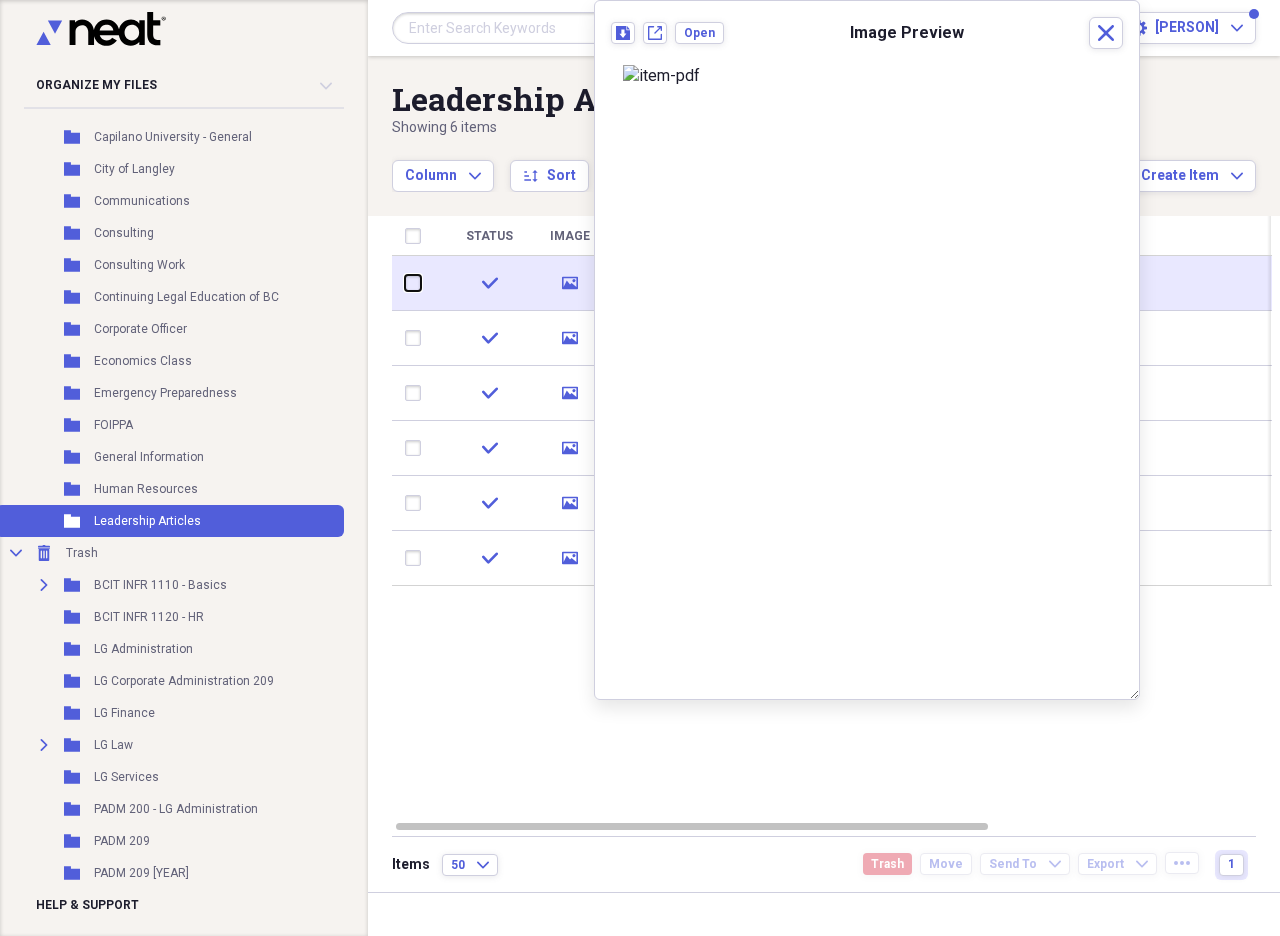 click at bounding box center [405, 283] 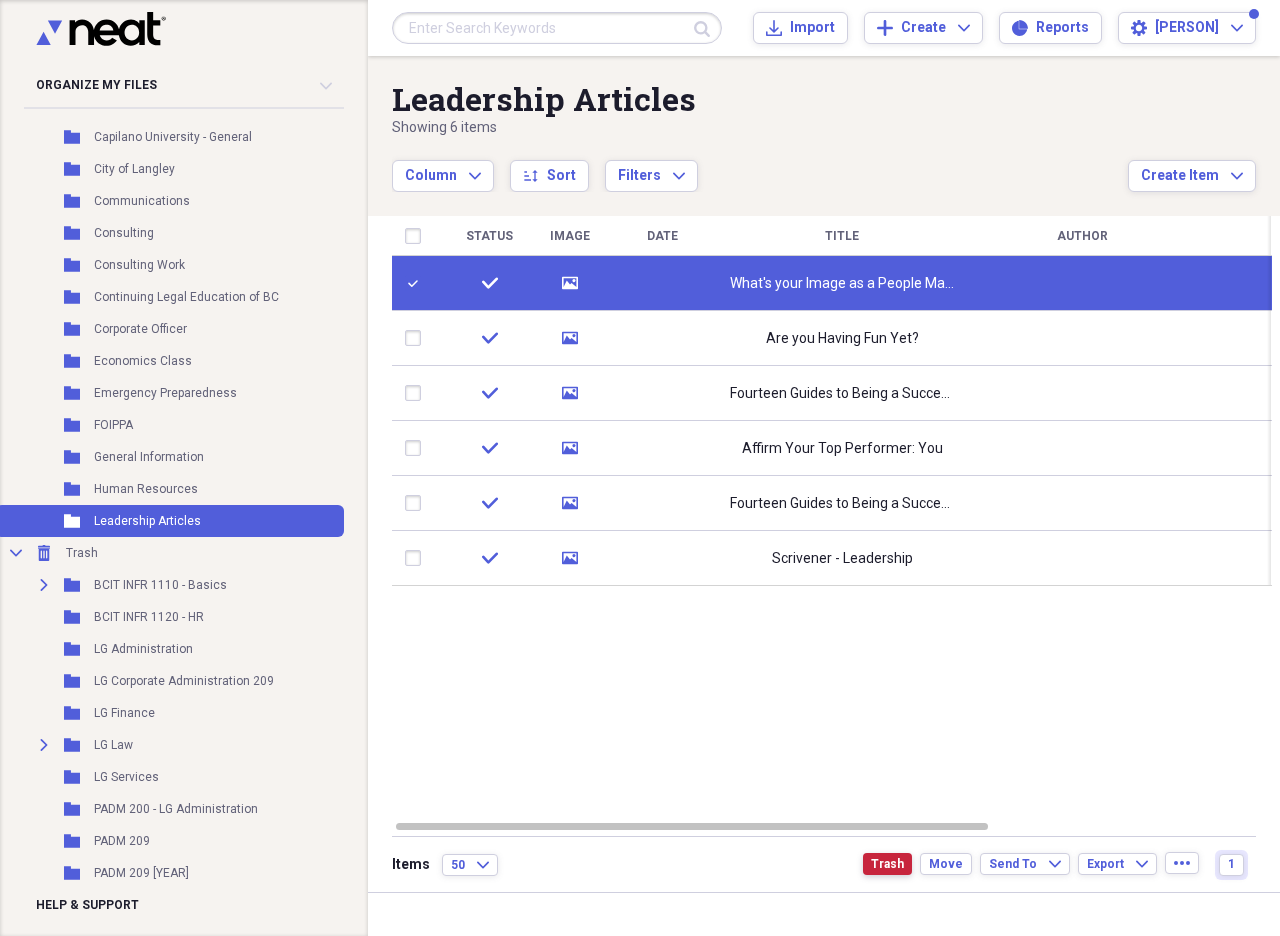 click on "Trash" at bounding box center [887, 864] 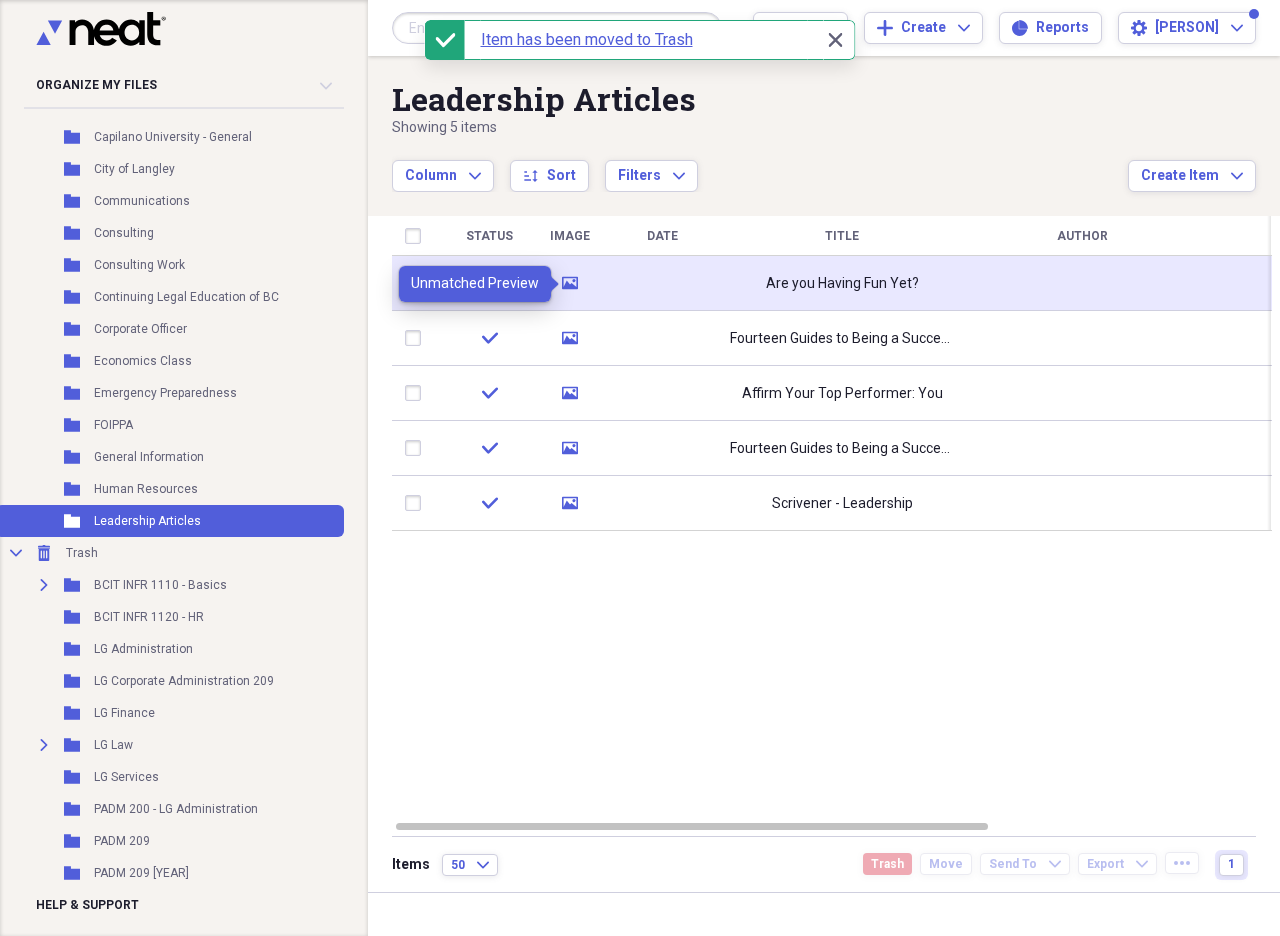 click on "media" 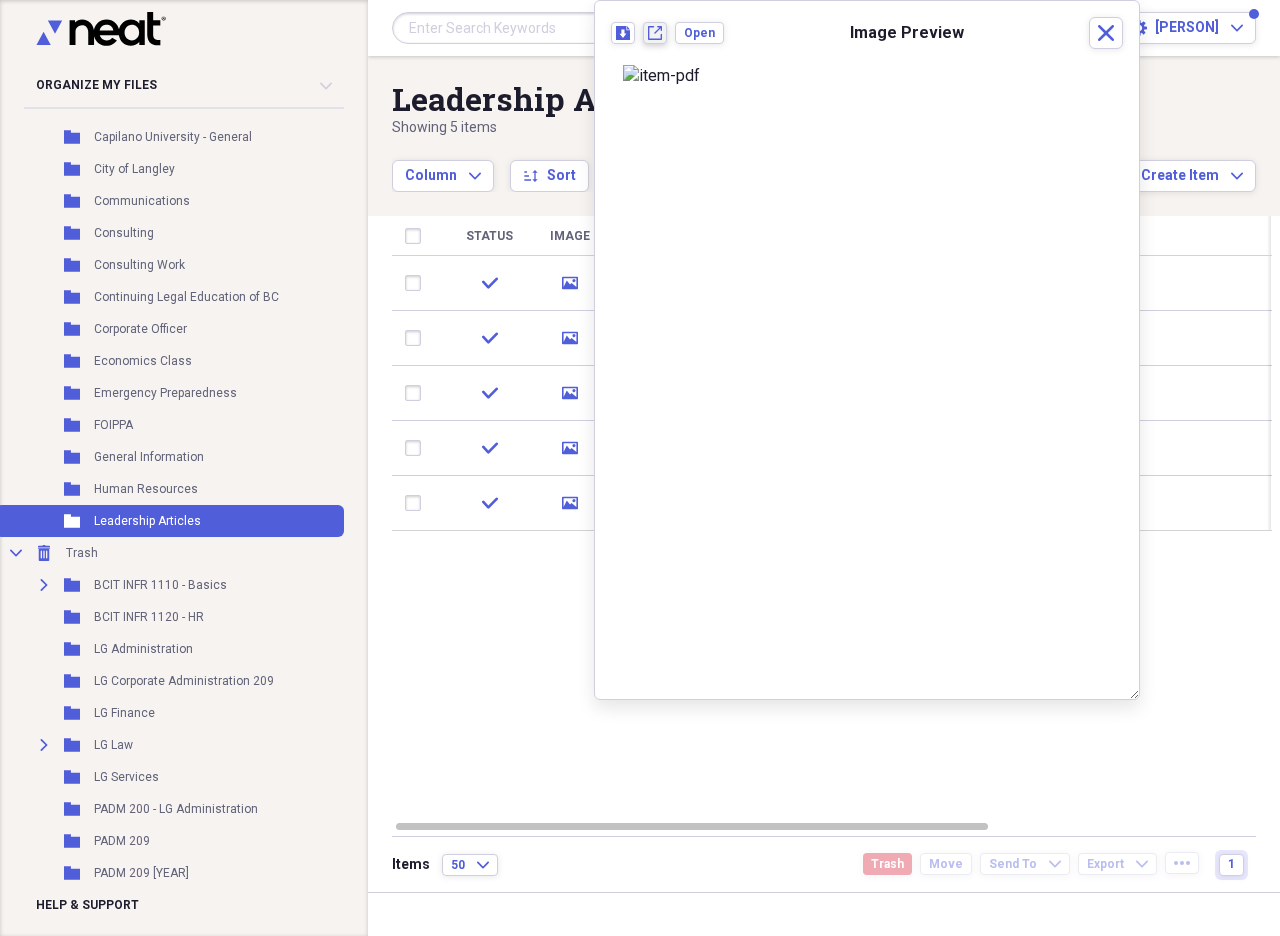 click 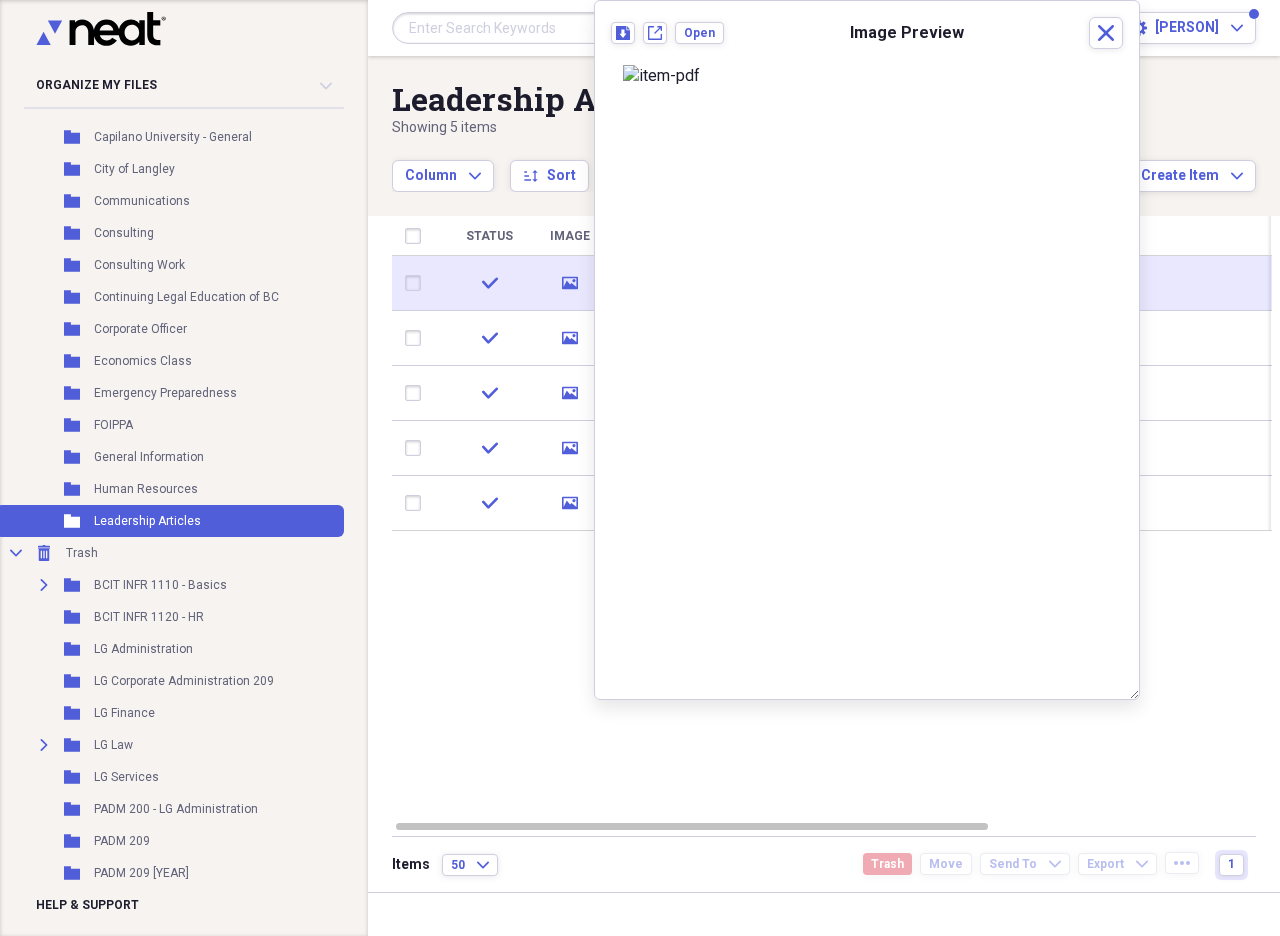 click at bounding box center (417, 283) 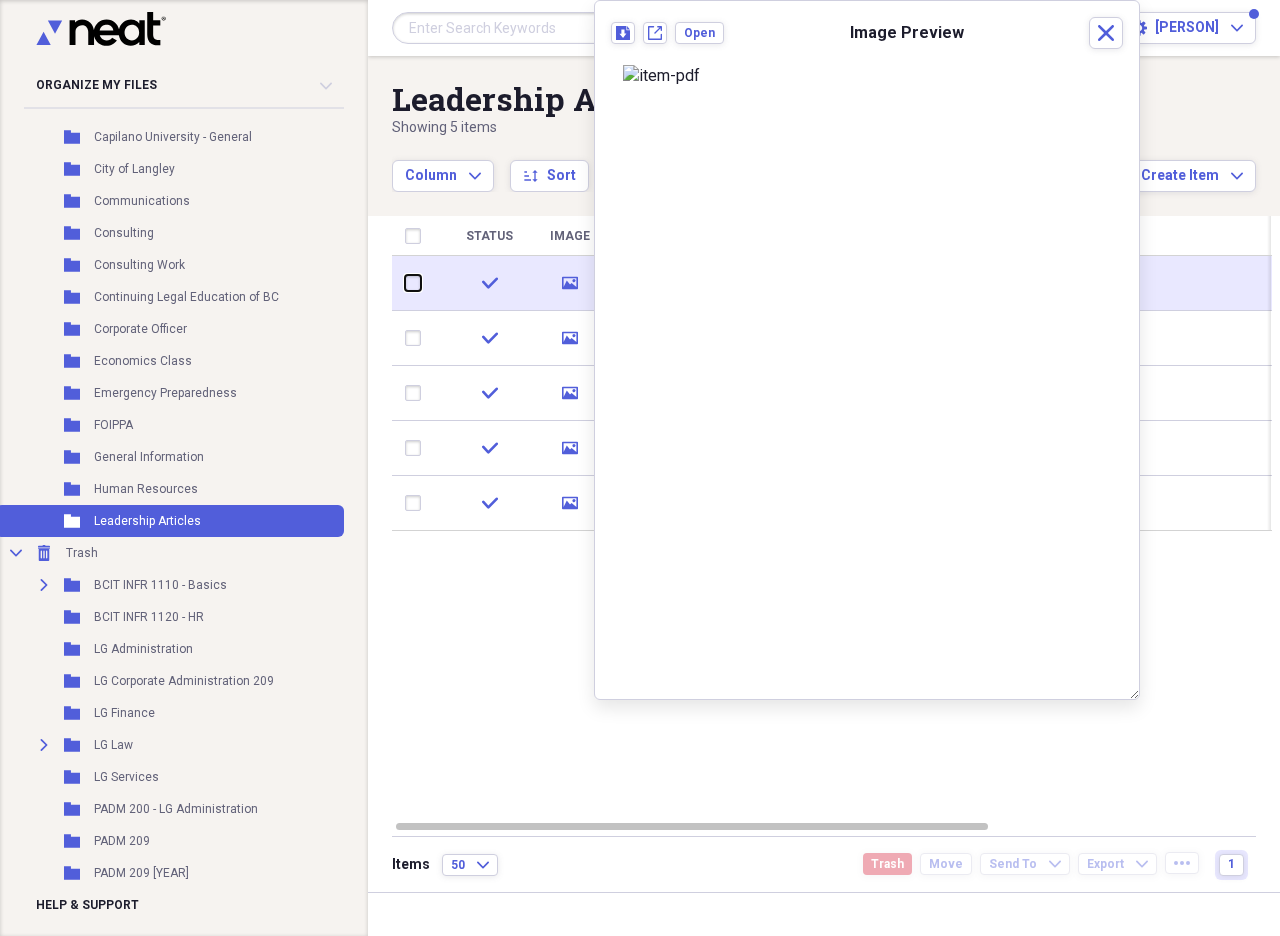 click at bounding box center [405, 283] 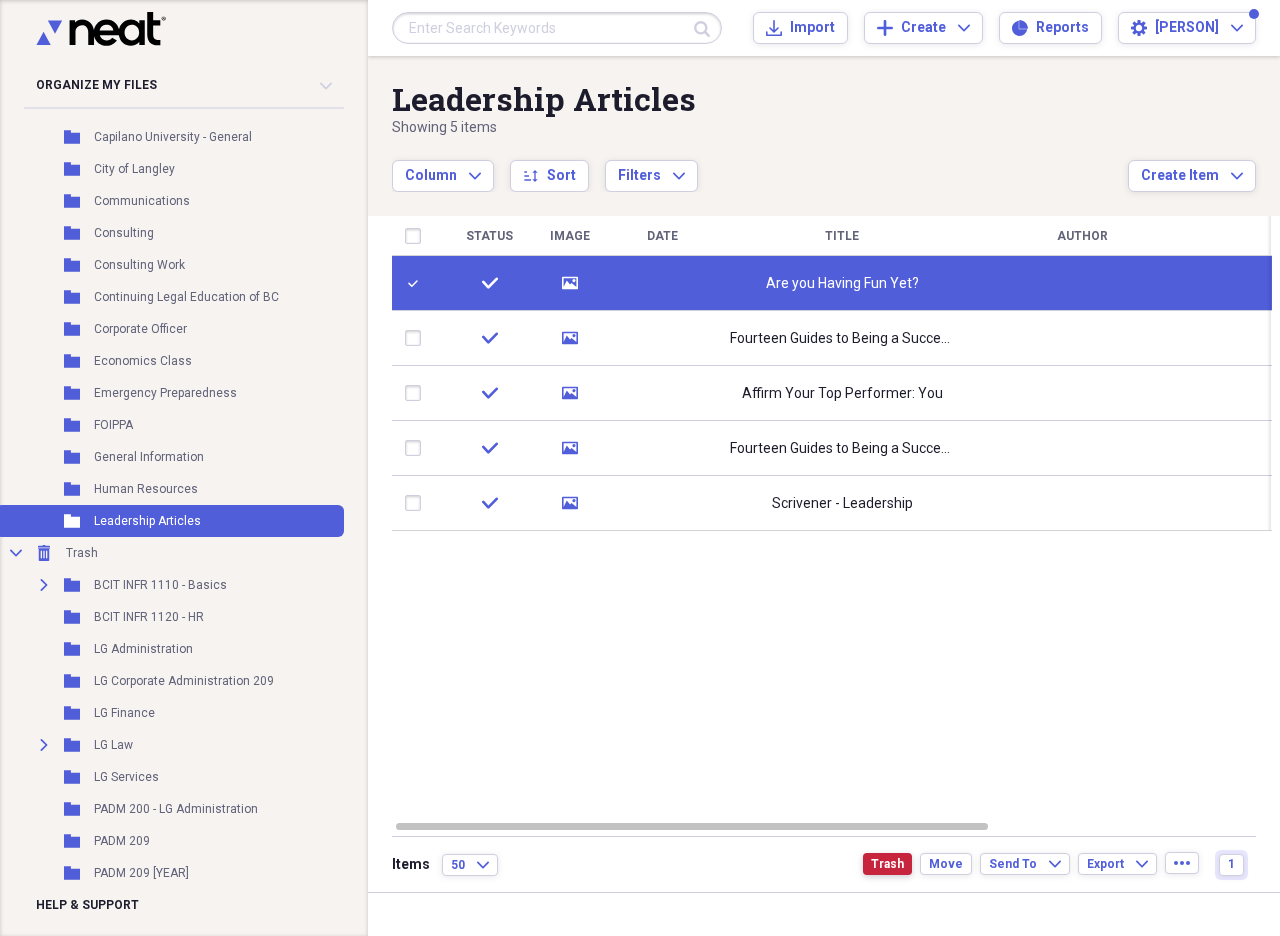 click on "Trash" at bounding box center (887, 864) 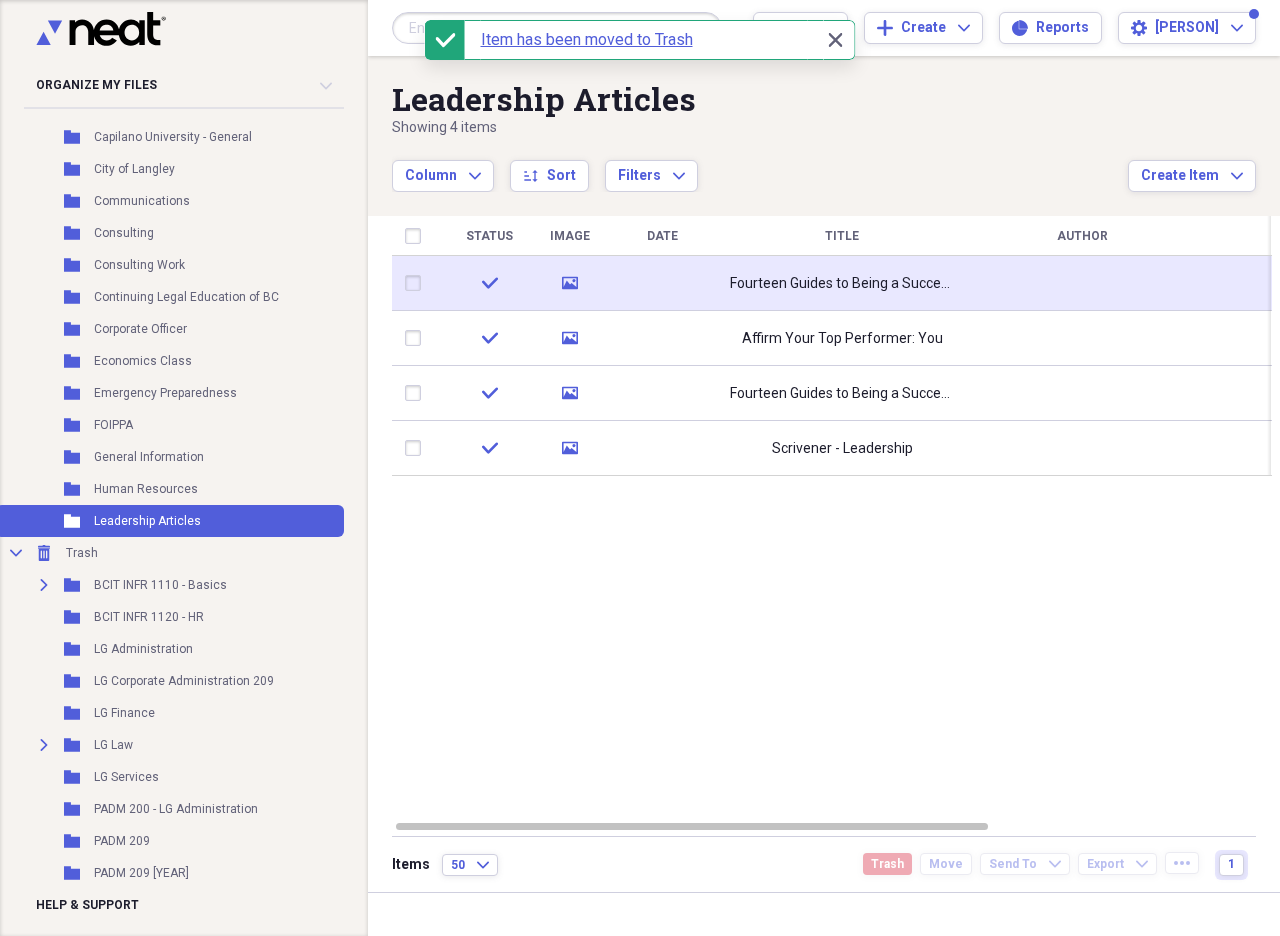 click on "media" 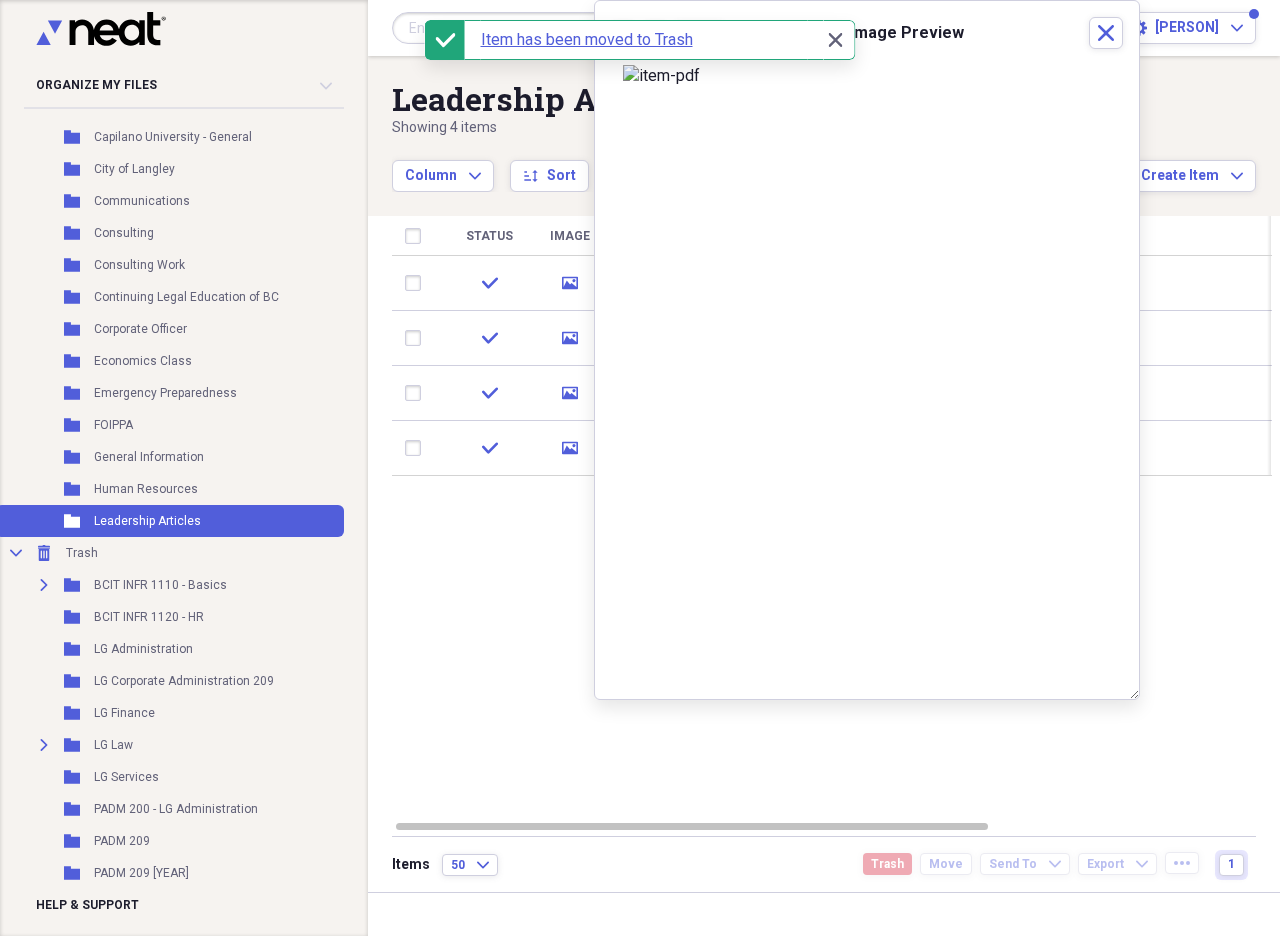 drag, startPoint x: 886, startPoint y: 160, endPoint x: 789, endPoint y: 166, distance: 97.18539 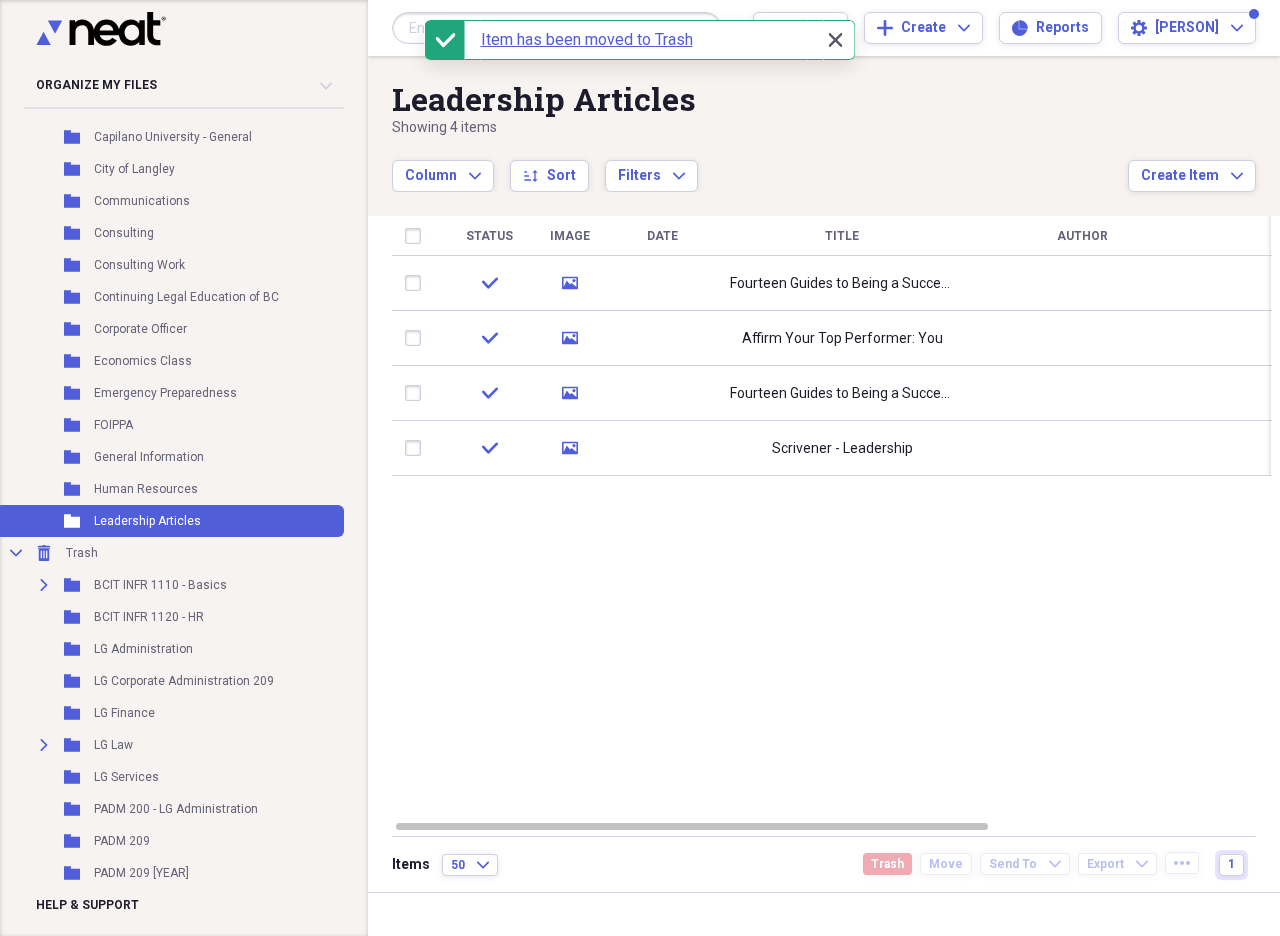click on "Close" 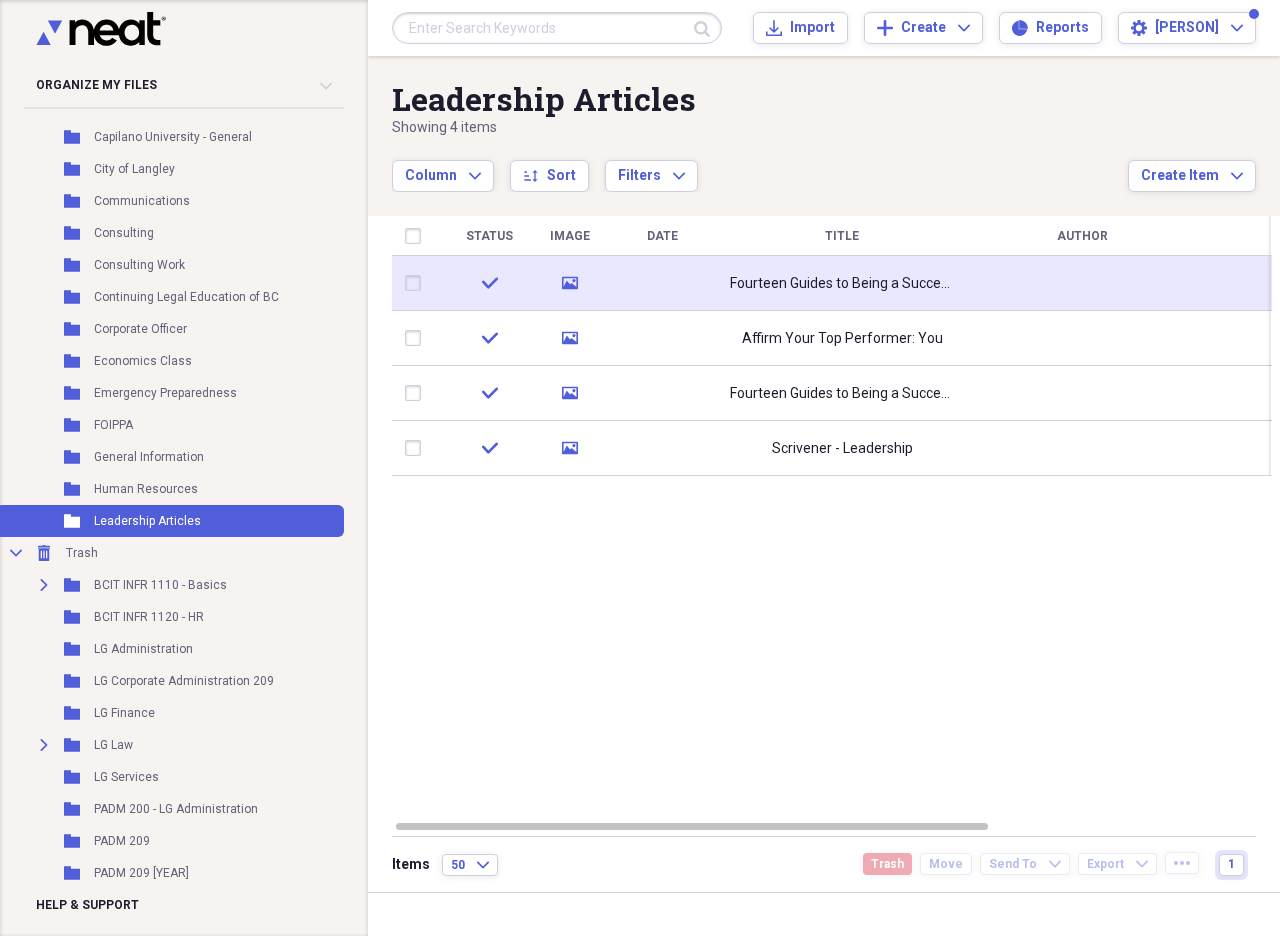 click on "media" 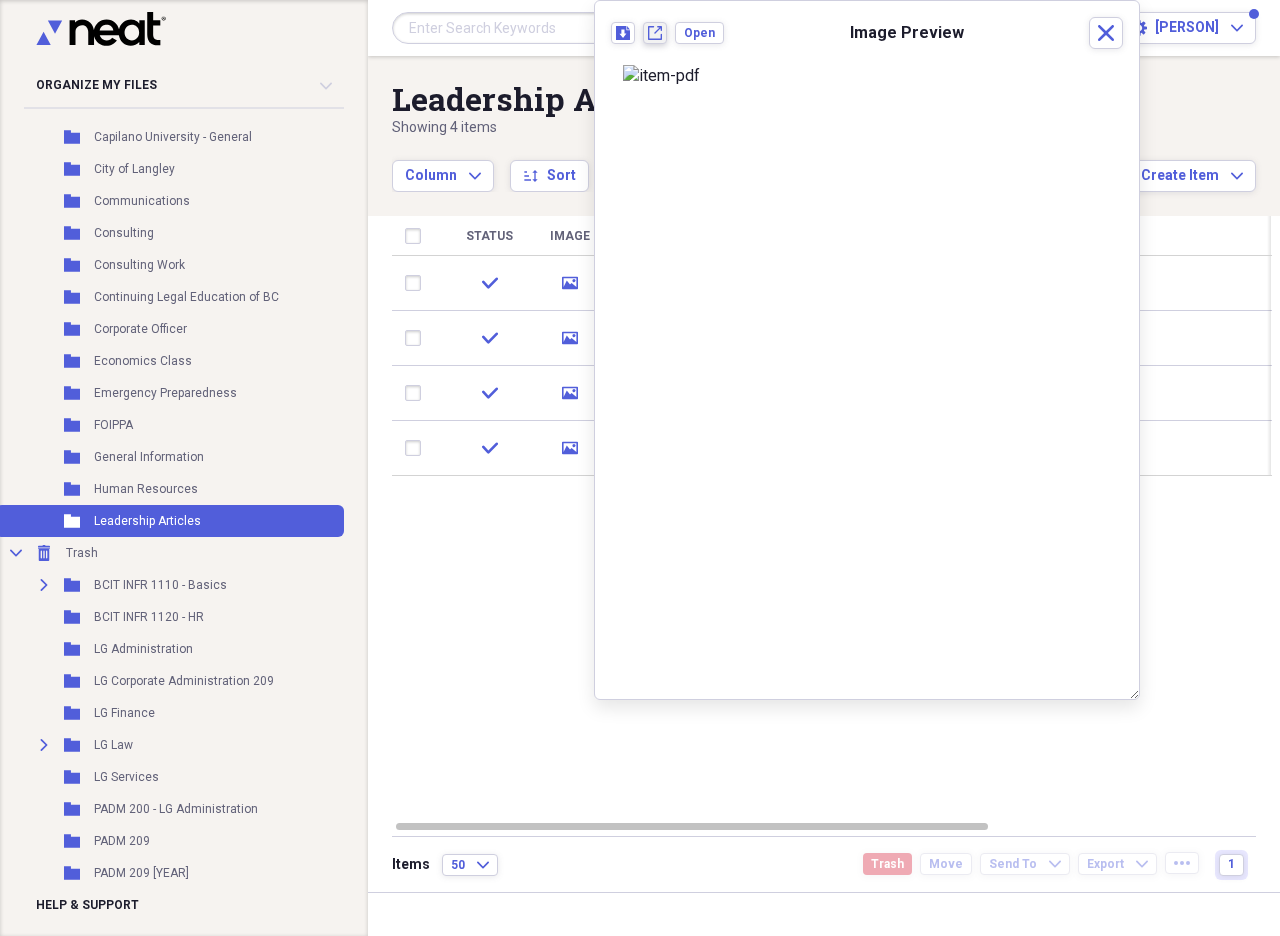 click on "New tab" 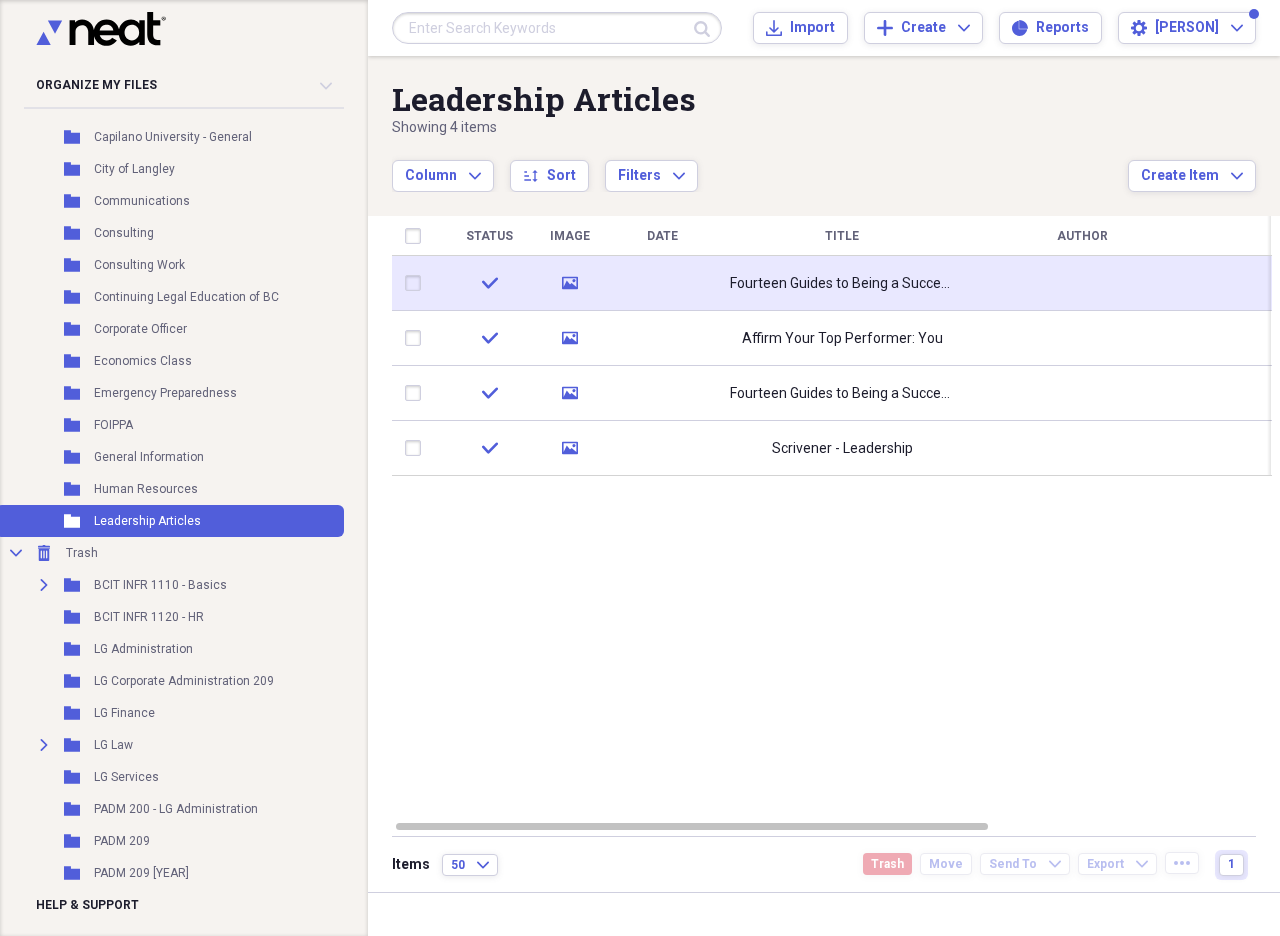 click at bounding box center [417, 283] 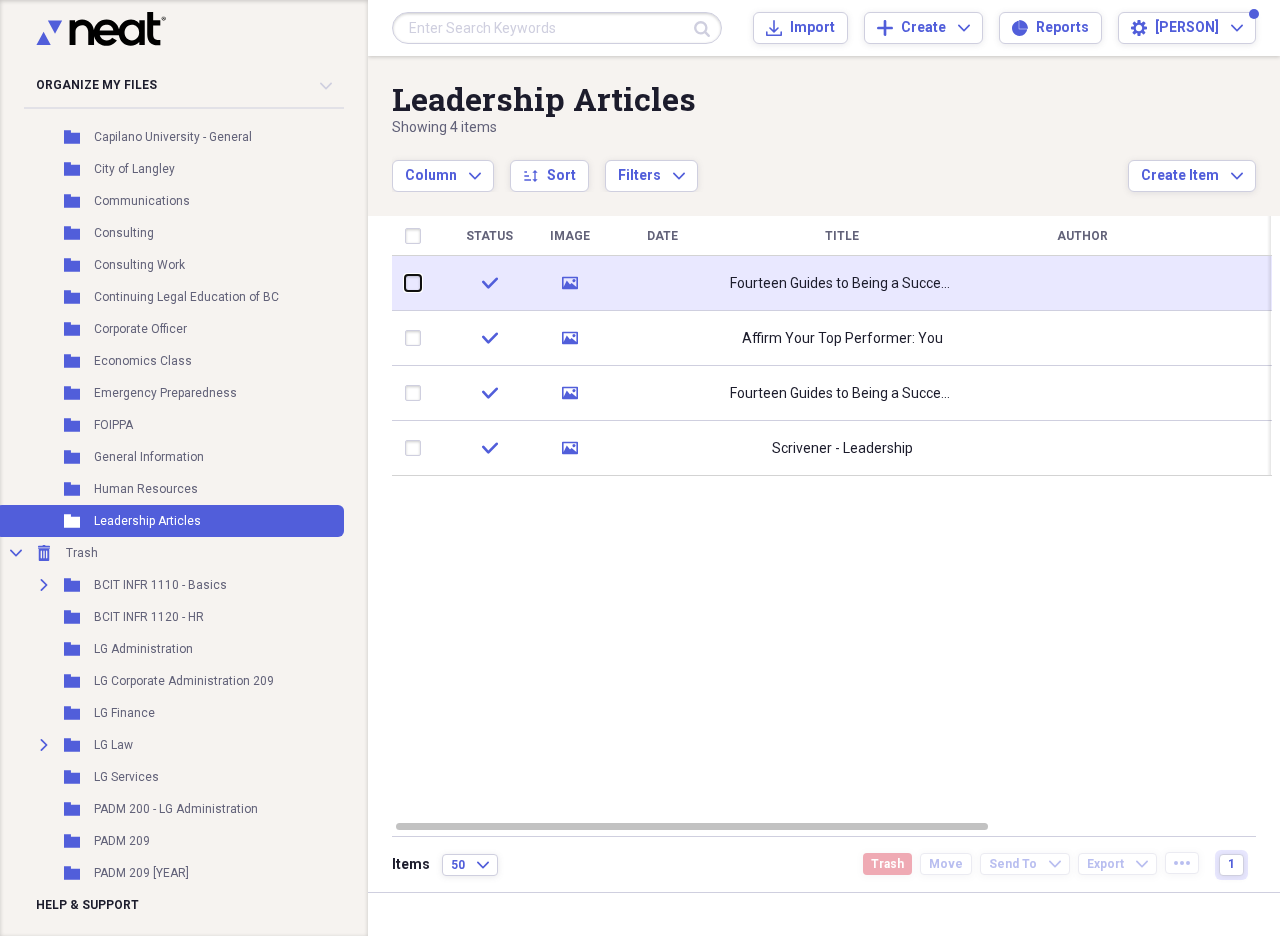 click at bounding box center [405, 283] 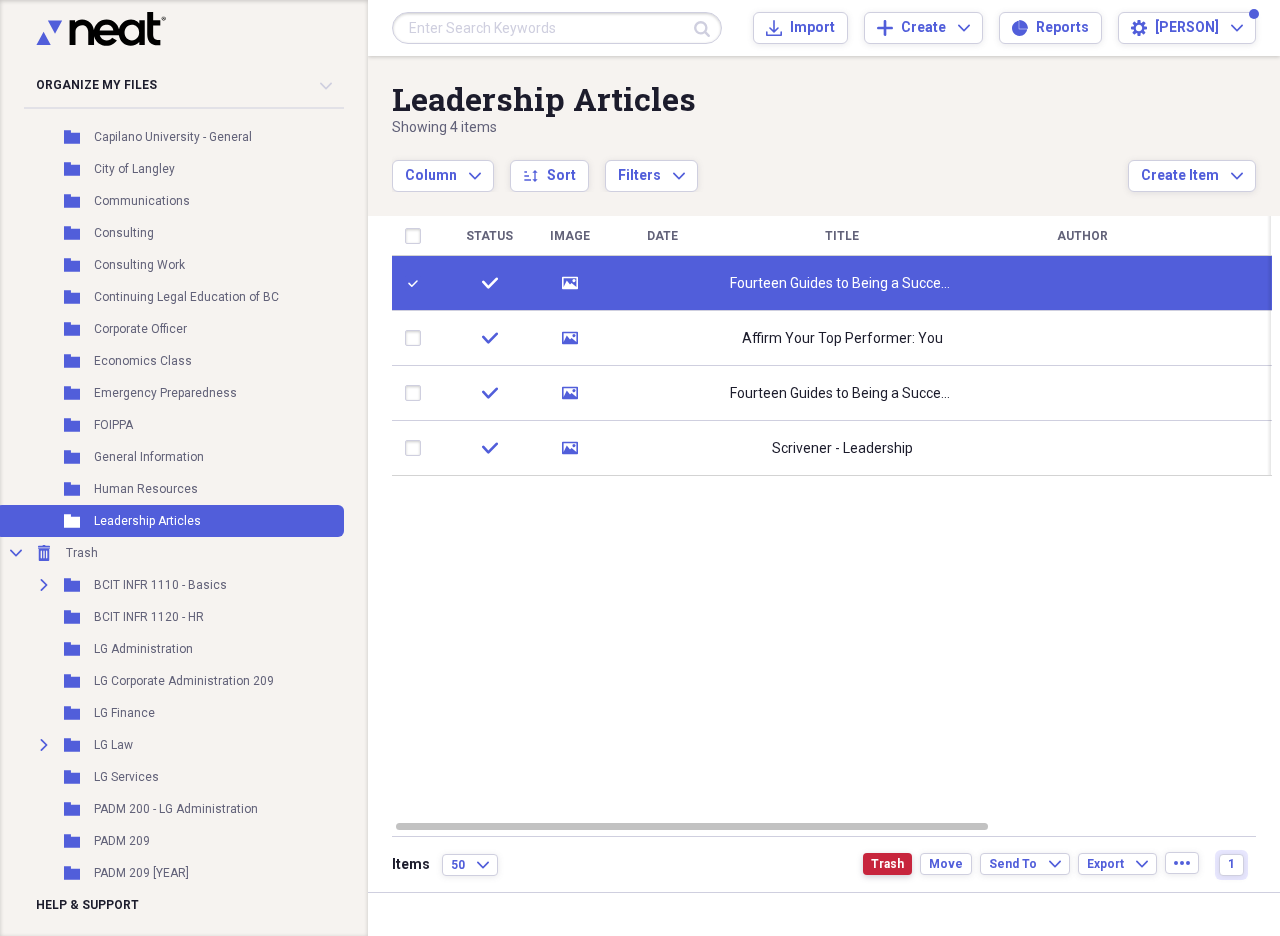 click on "Trash" at bounding box center (887, 864) 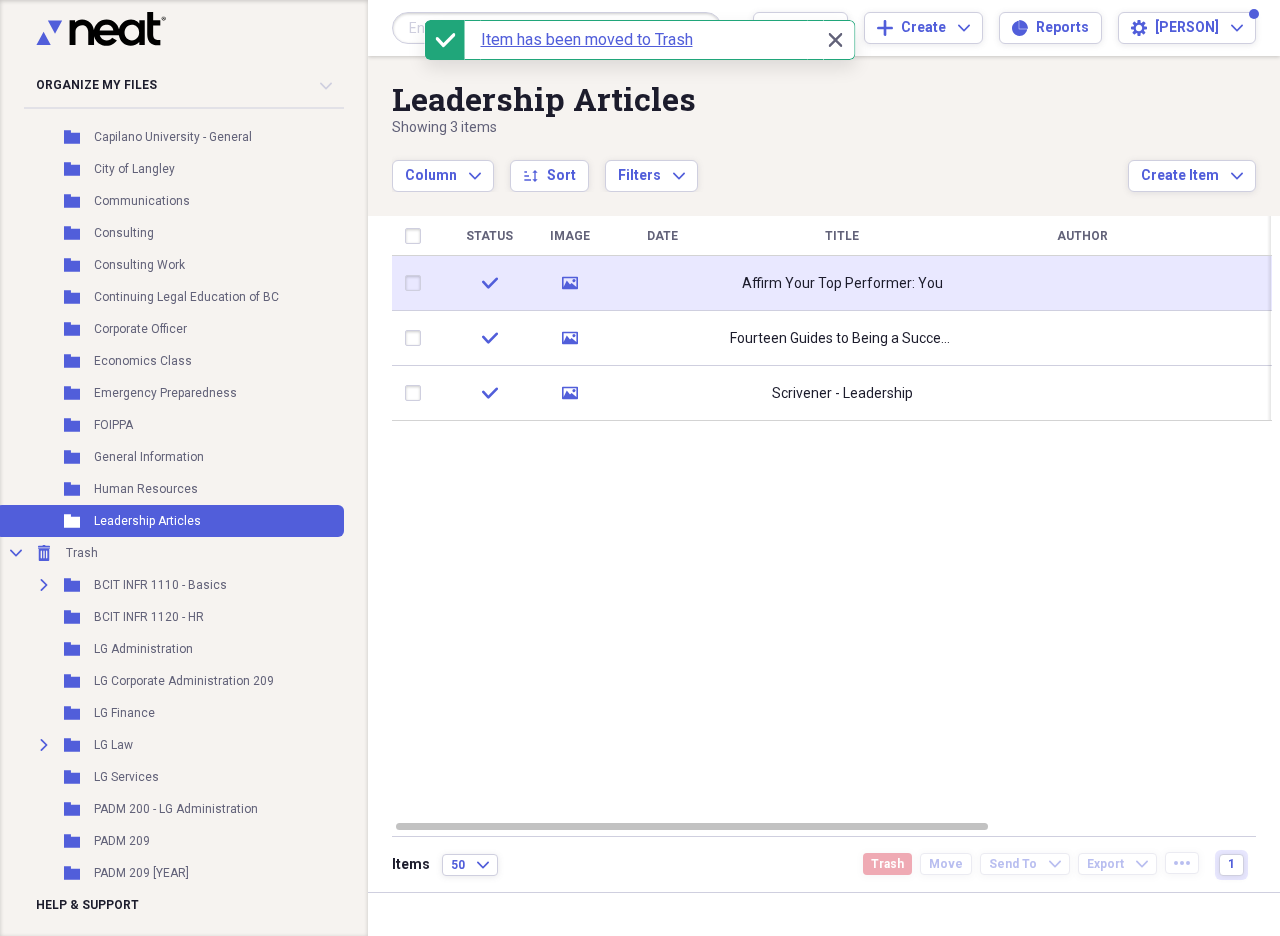 click on "Affirm Your Top Performer: You" at bounding box center [842, 283] 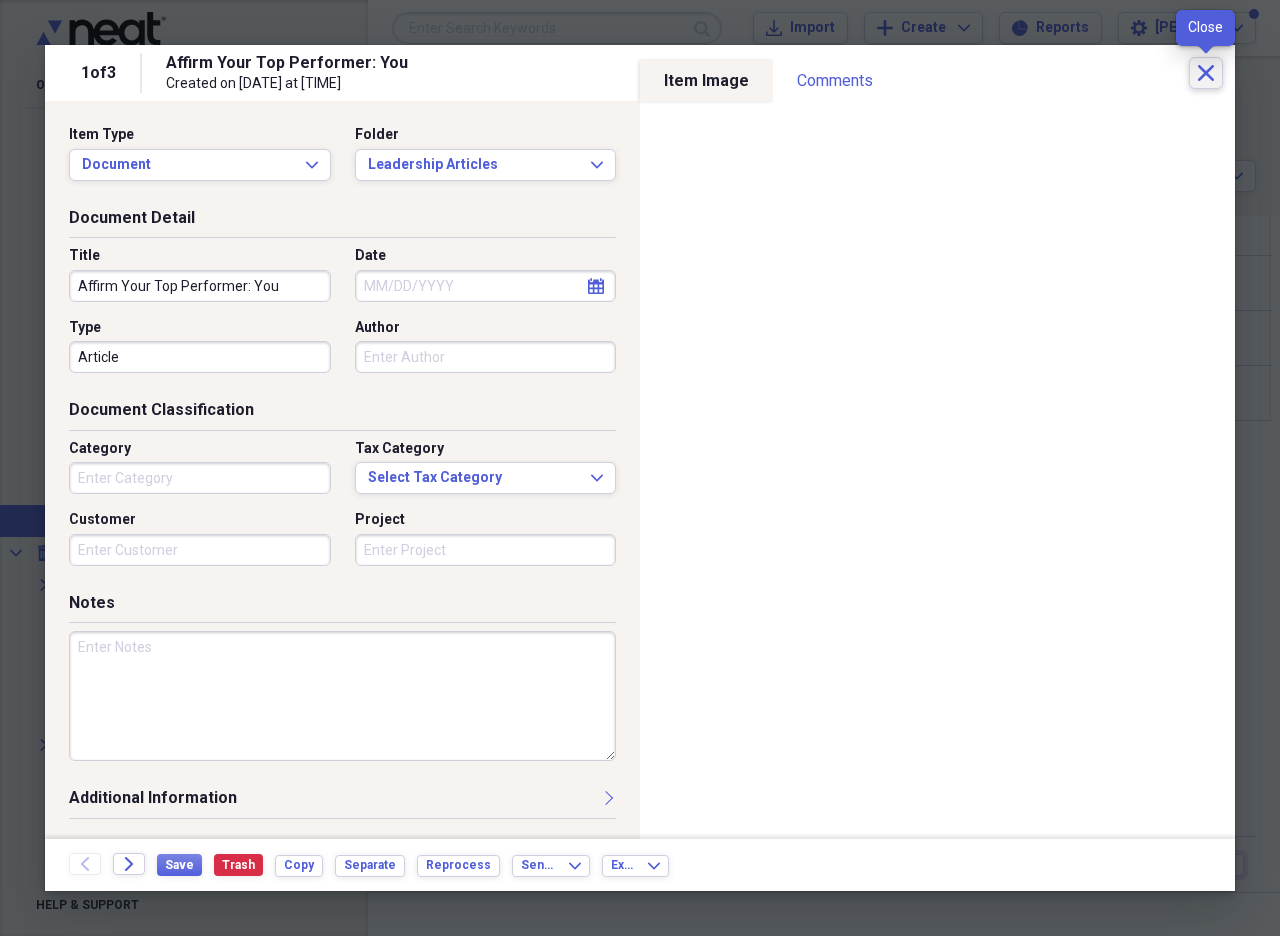 click 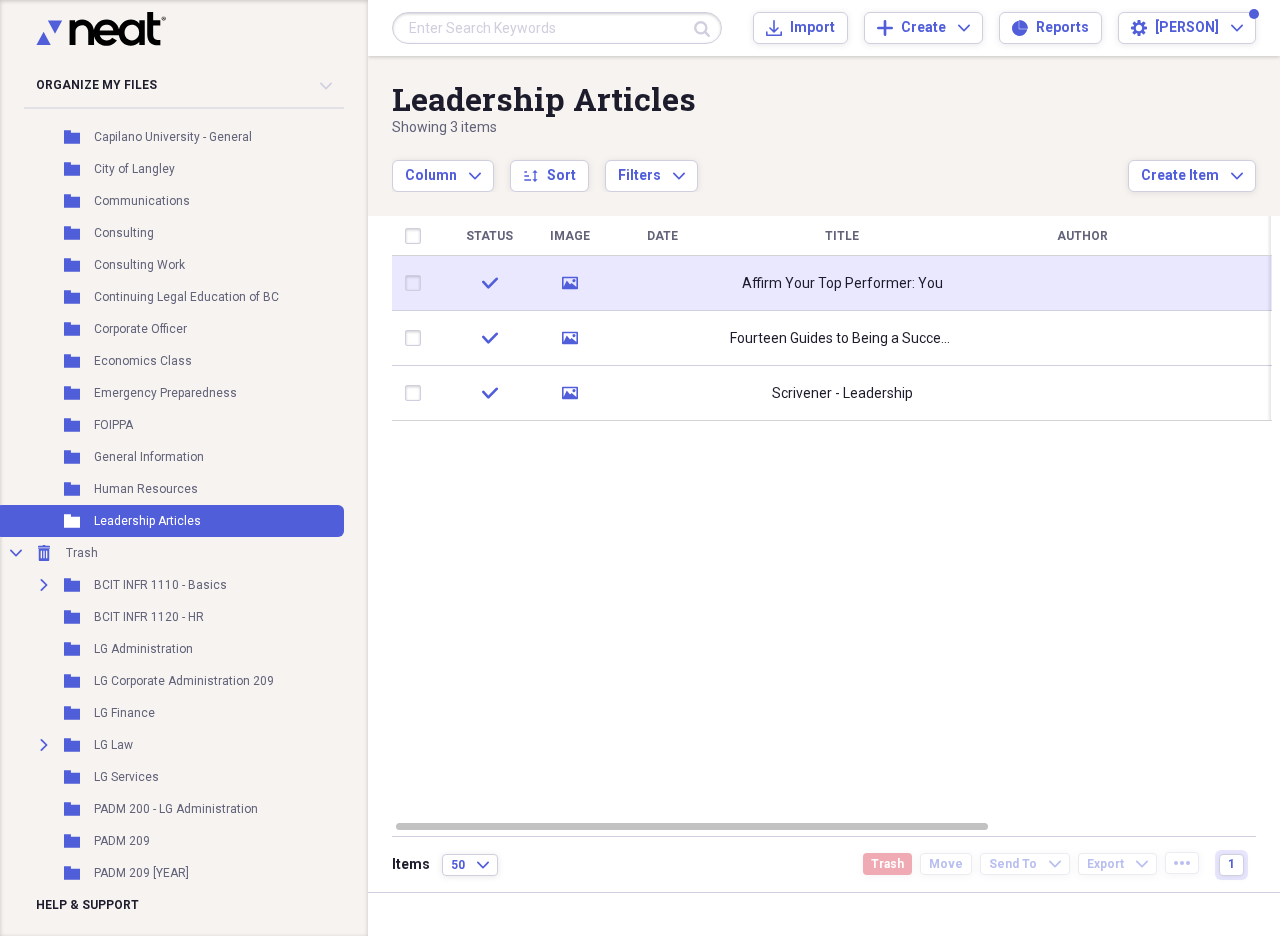 click at bounding box center [417, 283] 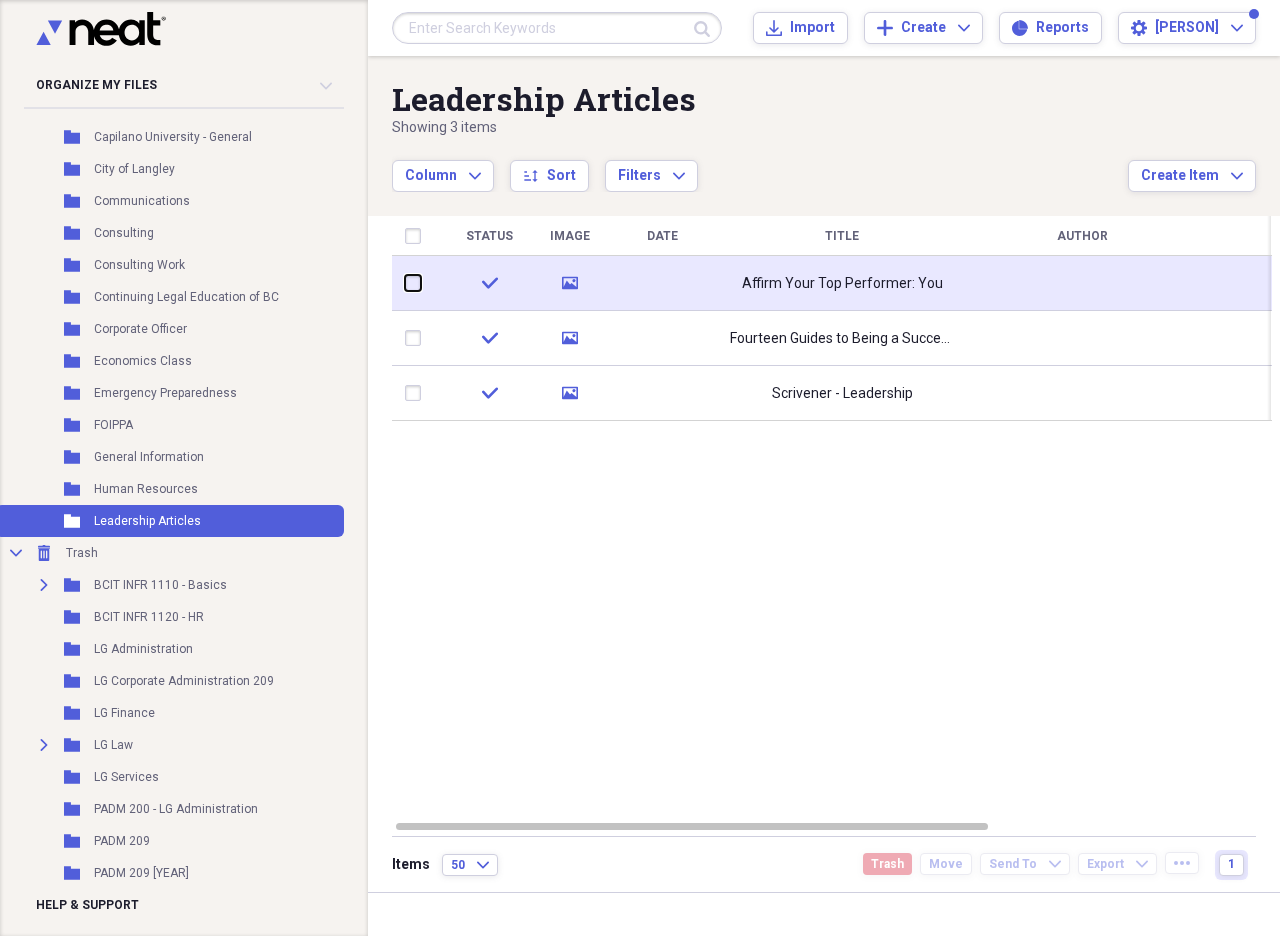 click at bounding box center (405, 283) 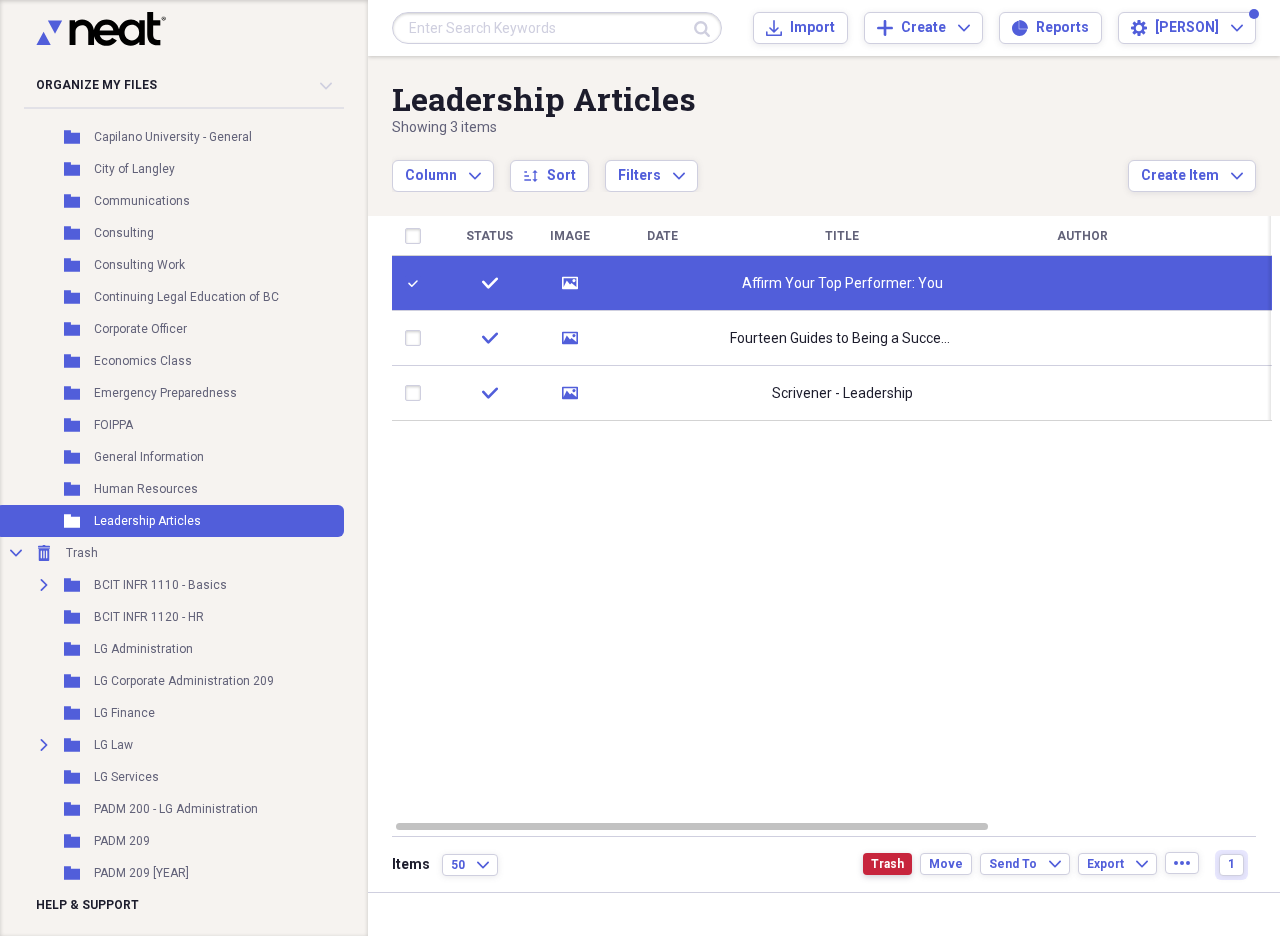 click on "Trash" at bounding box center [887, 864] 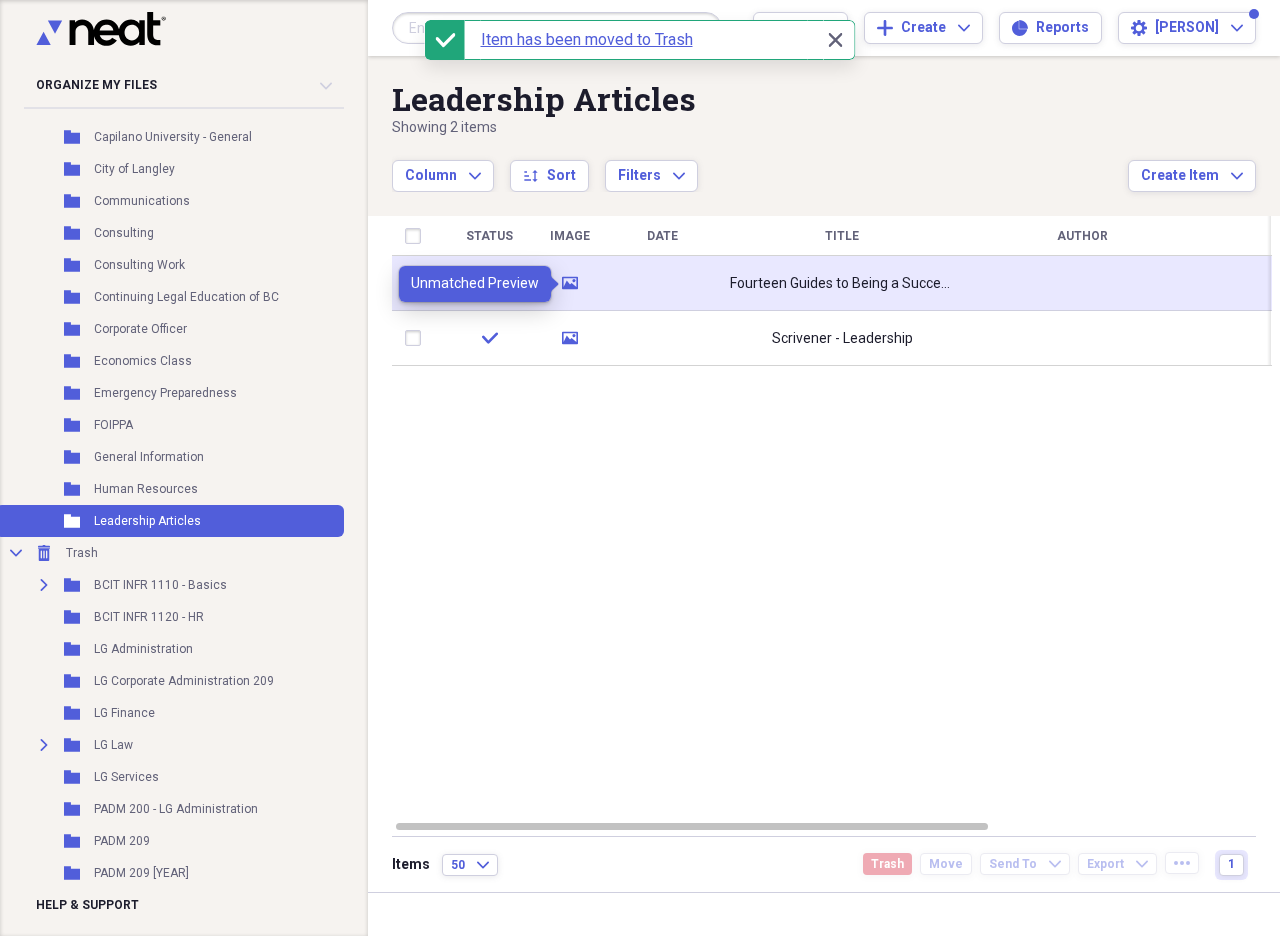 click on "media" 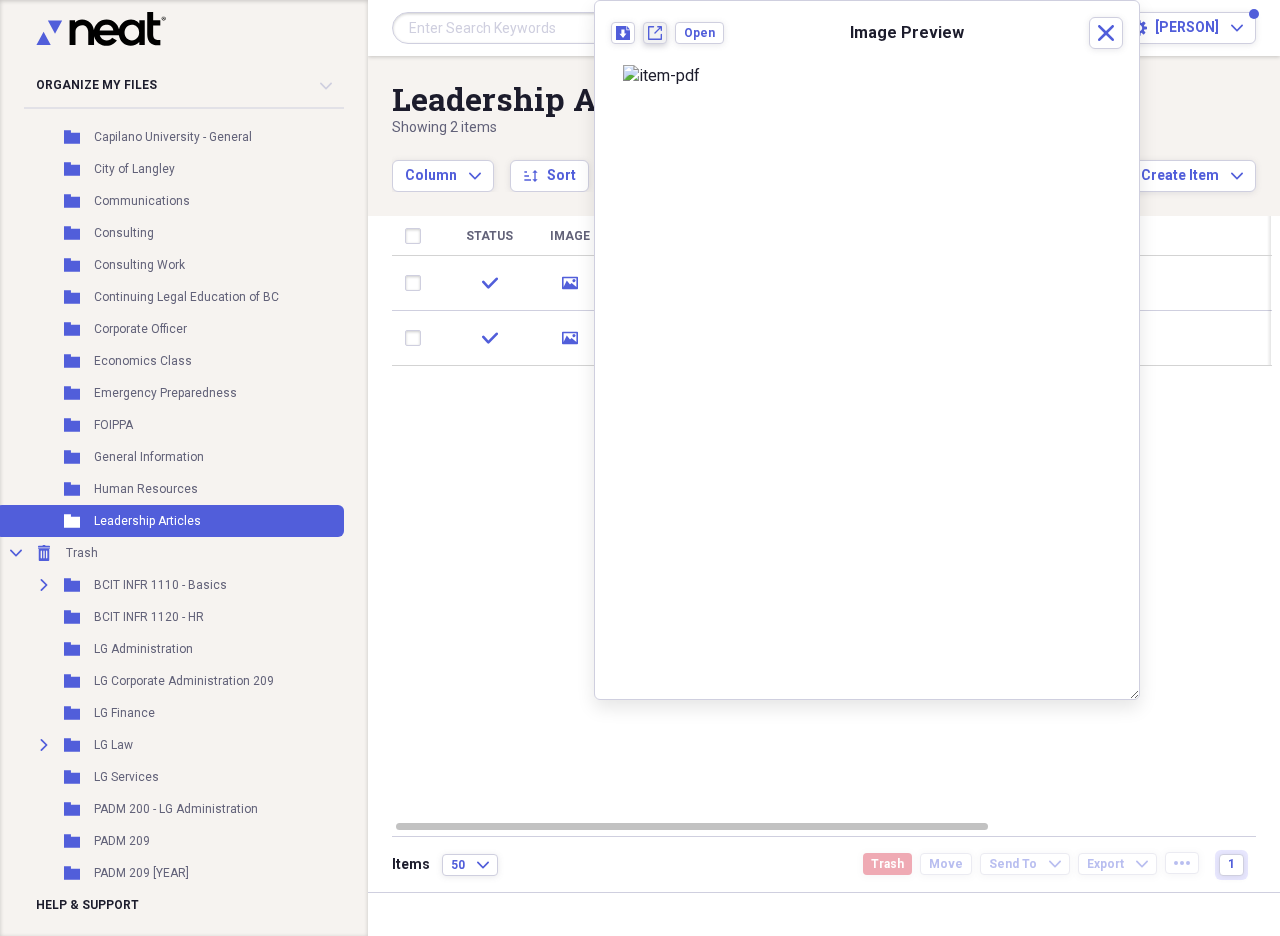 click on "New tab" 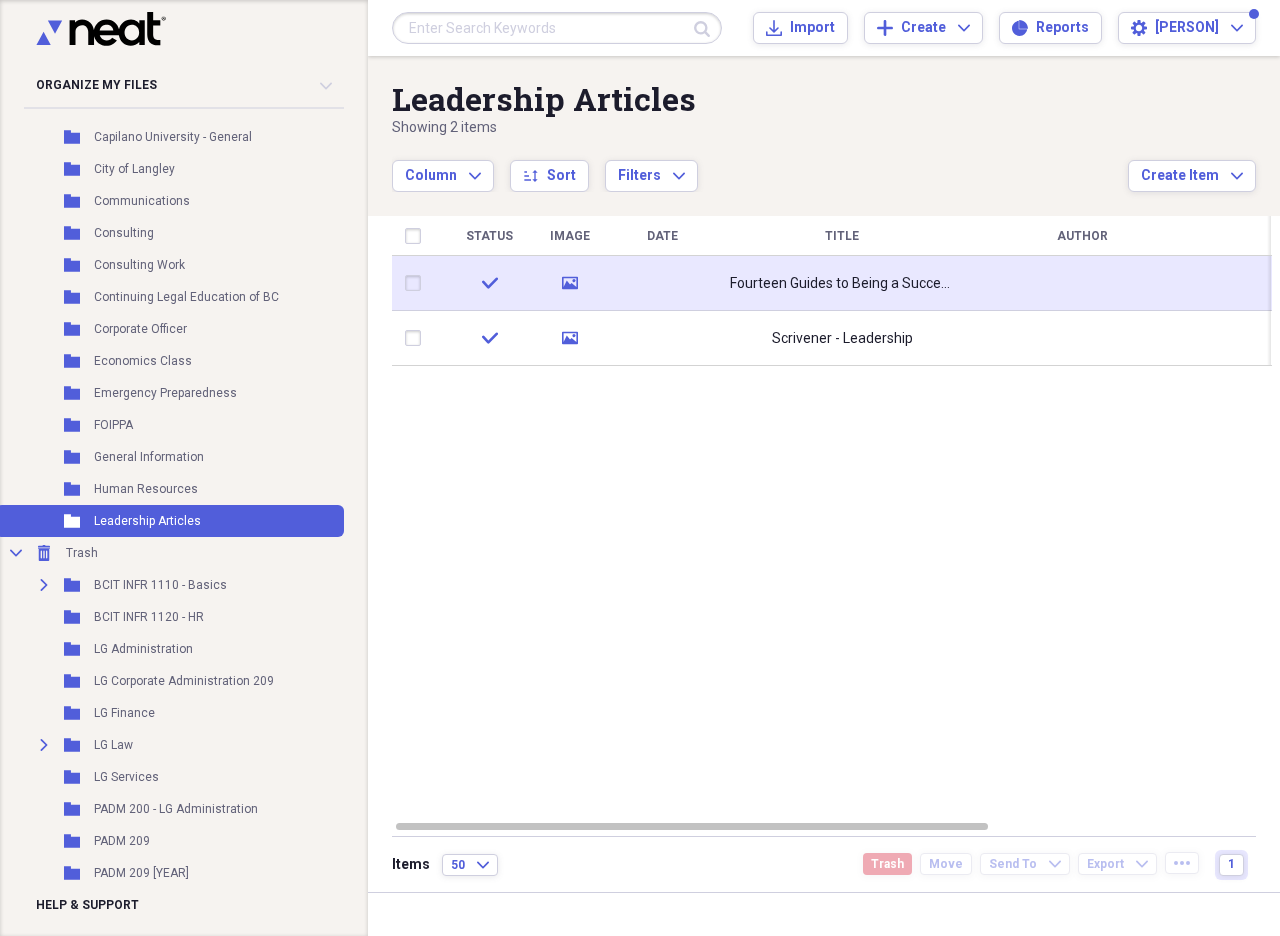 click at bounding box center (417, 283) 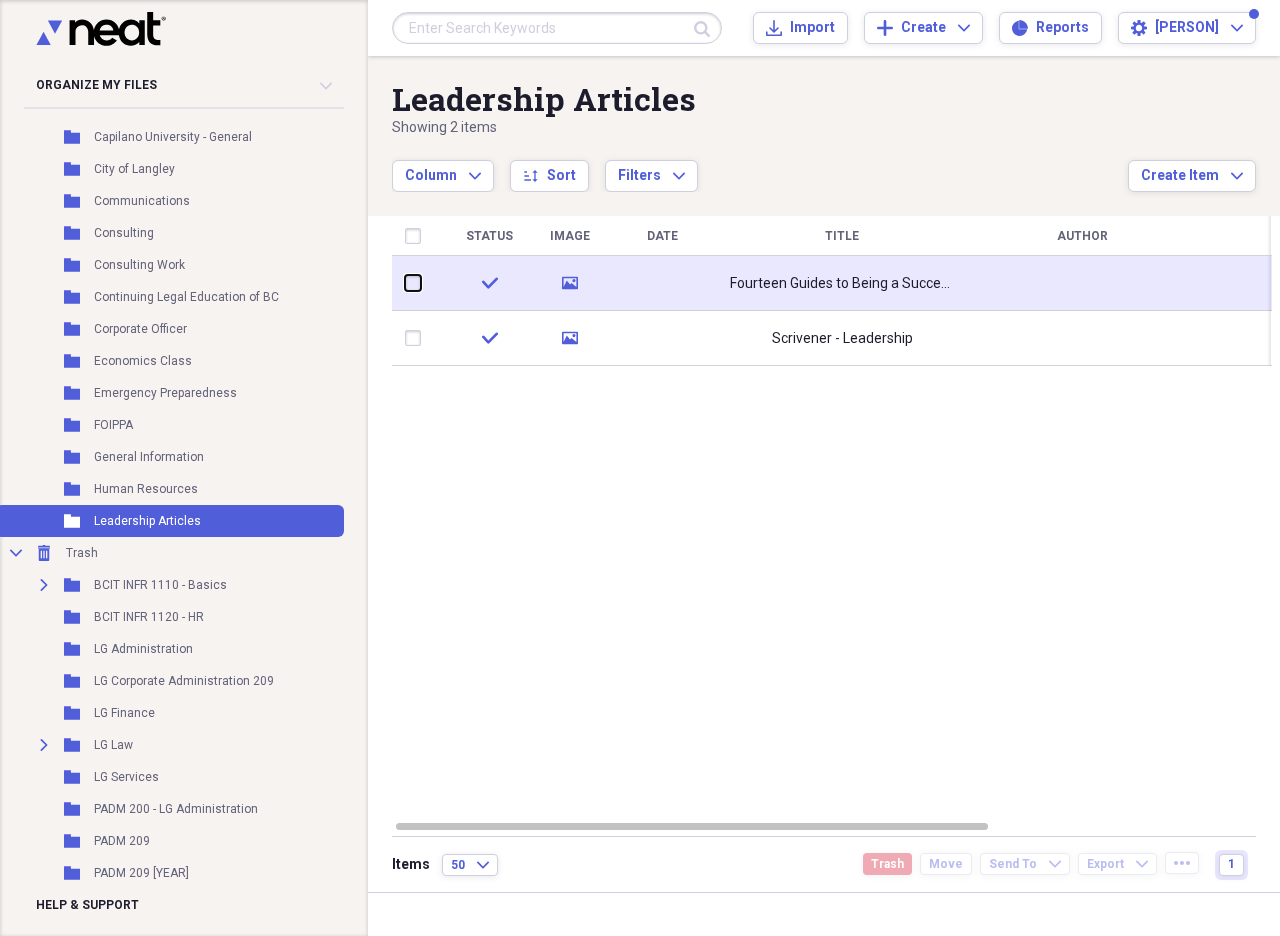 click at bounding box center (405, 283) 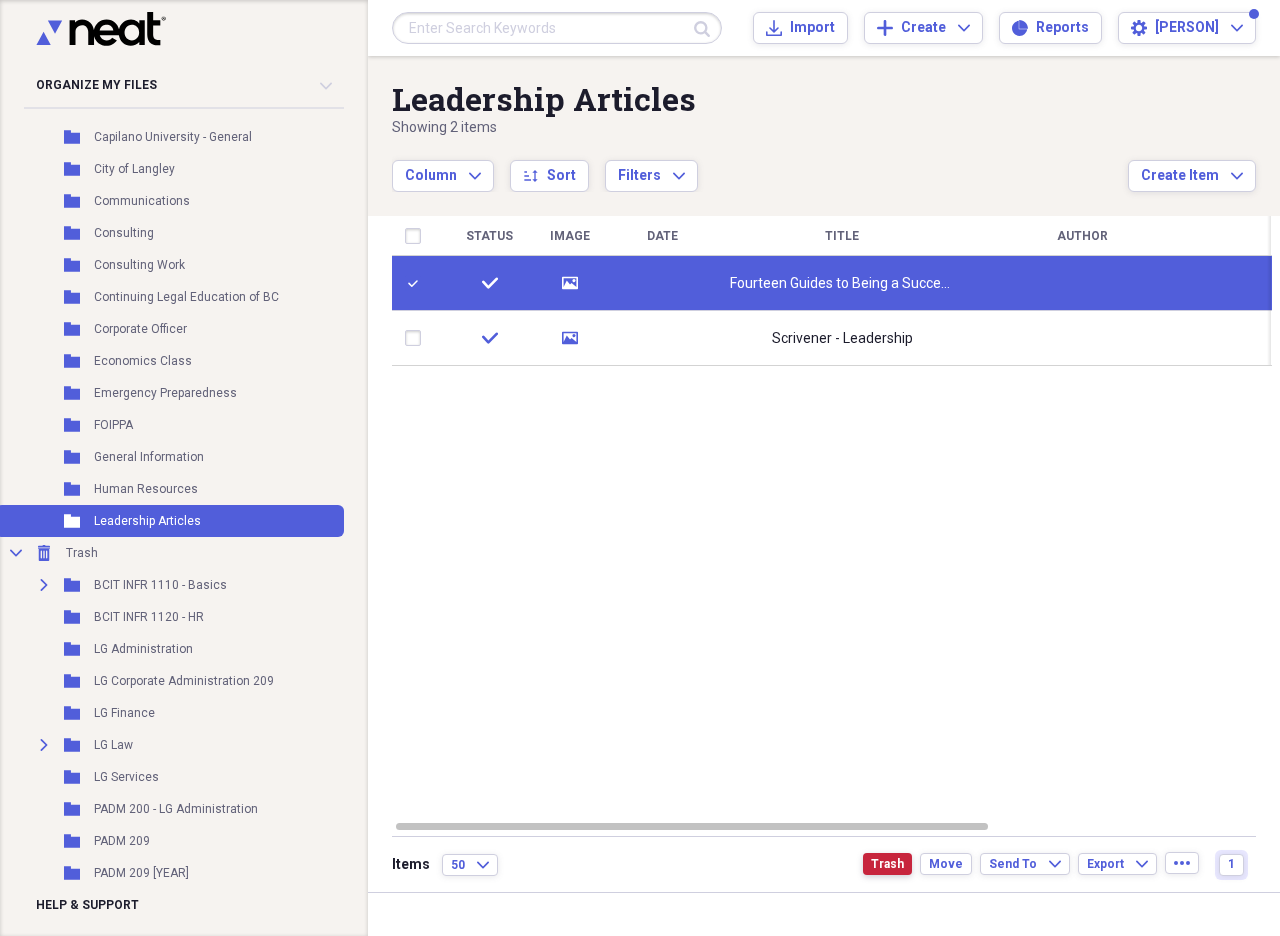 click on "Trash" at bounding box center (887, 864) 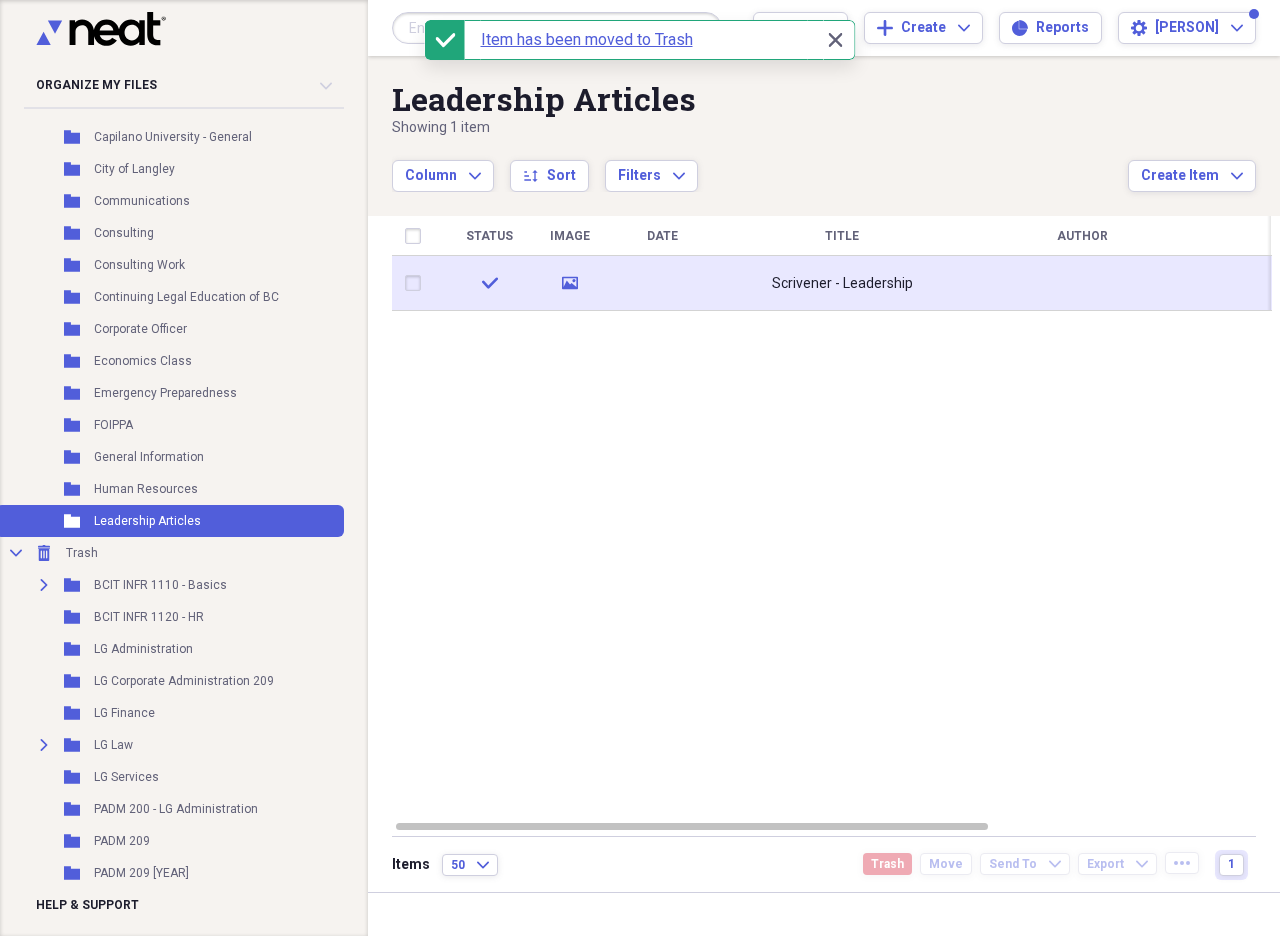 click 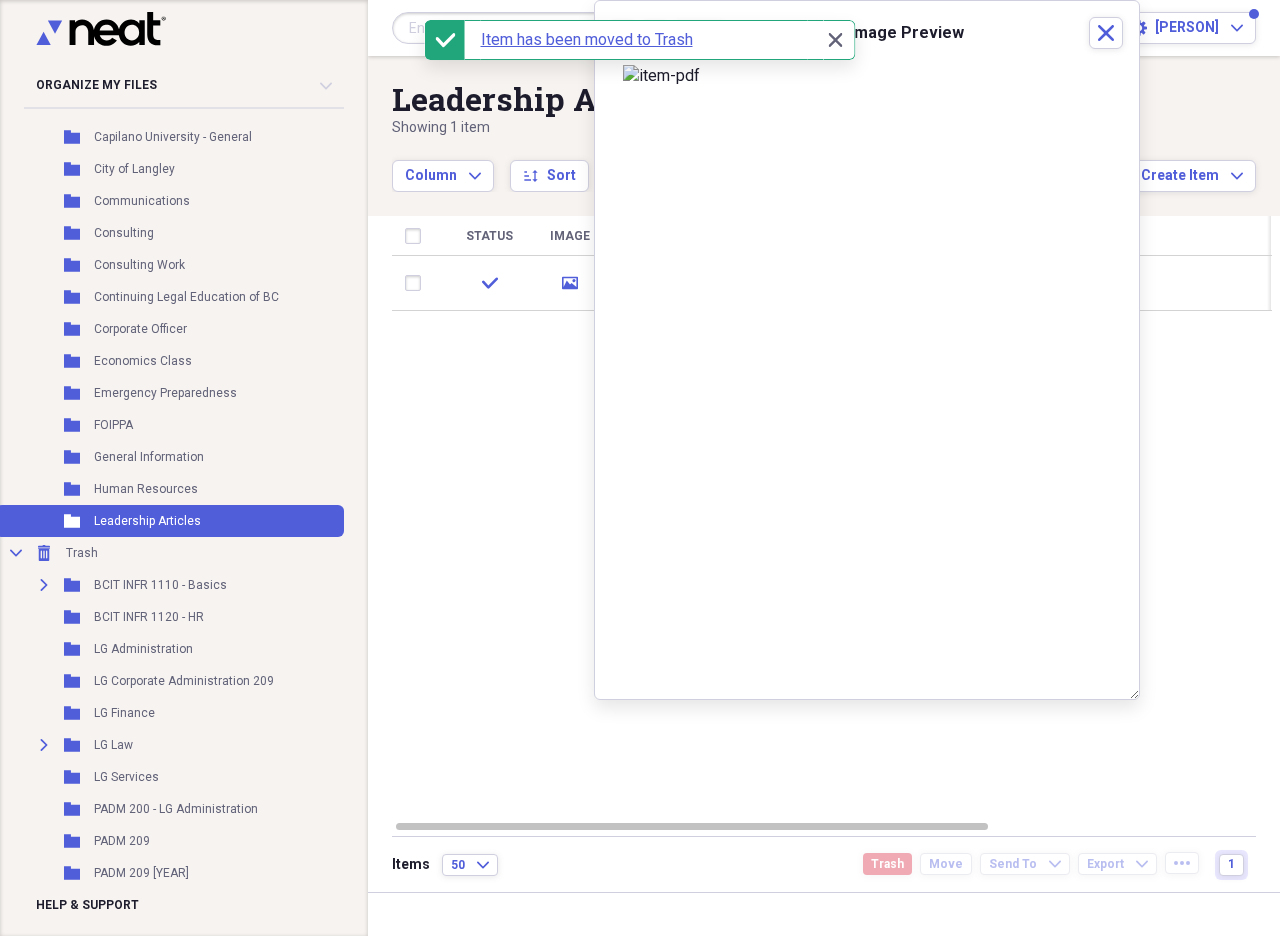 click at bounding box center [867, 76] 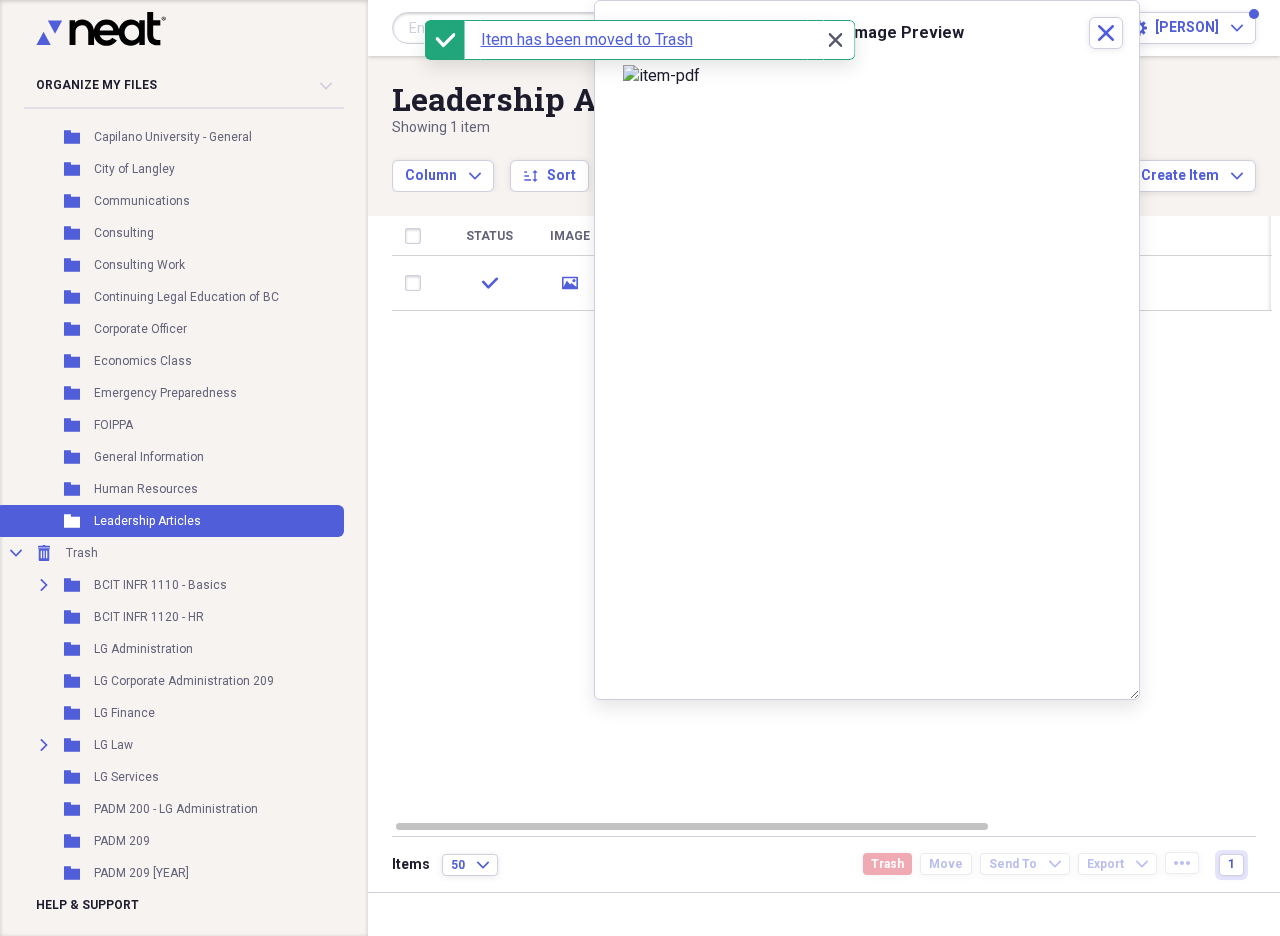 click on "Close Close" at bounding box center (835, 40) 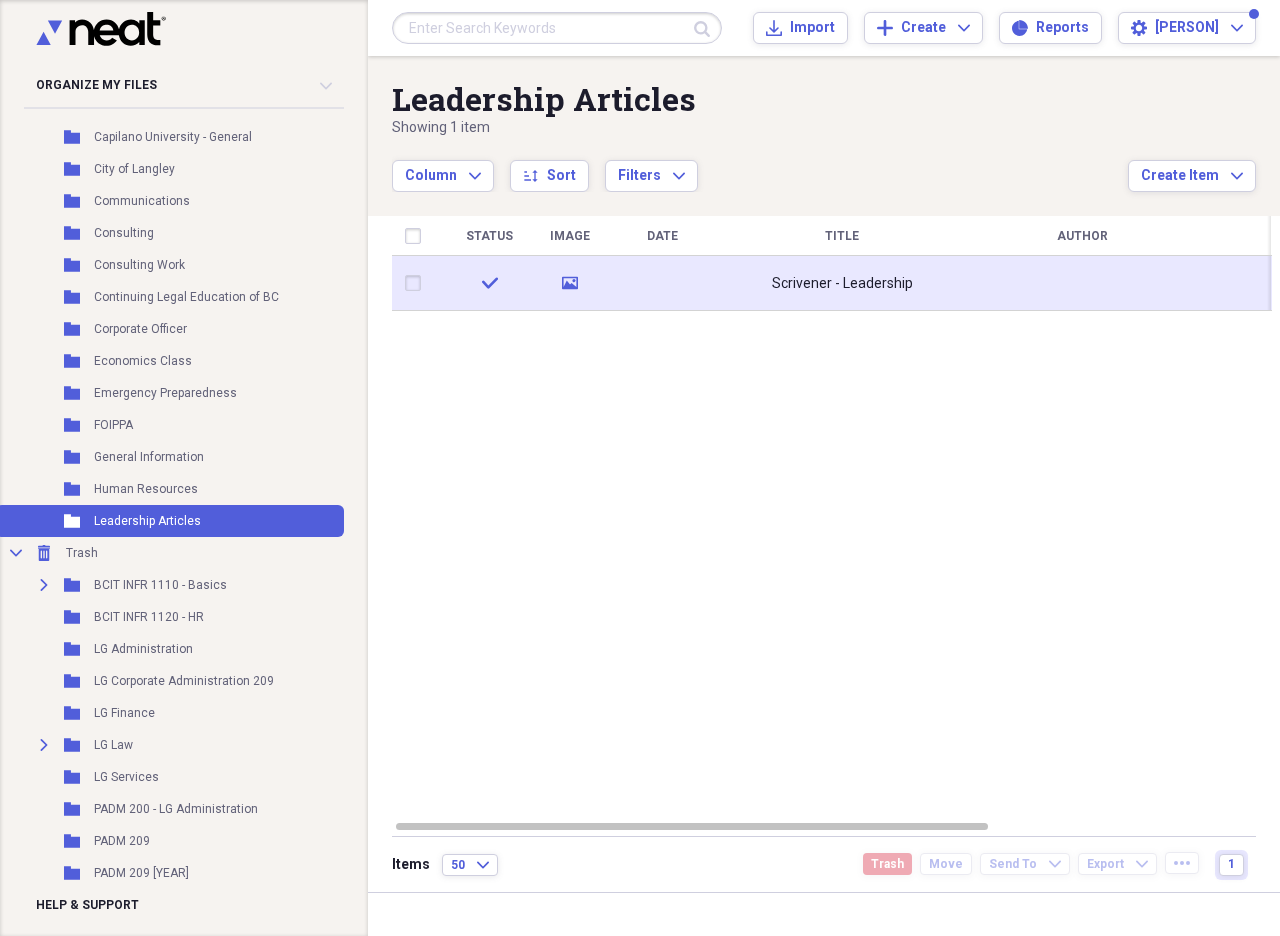 click at bounding box center (417, 283) 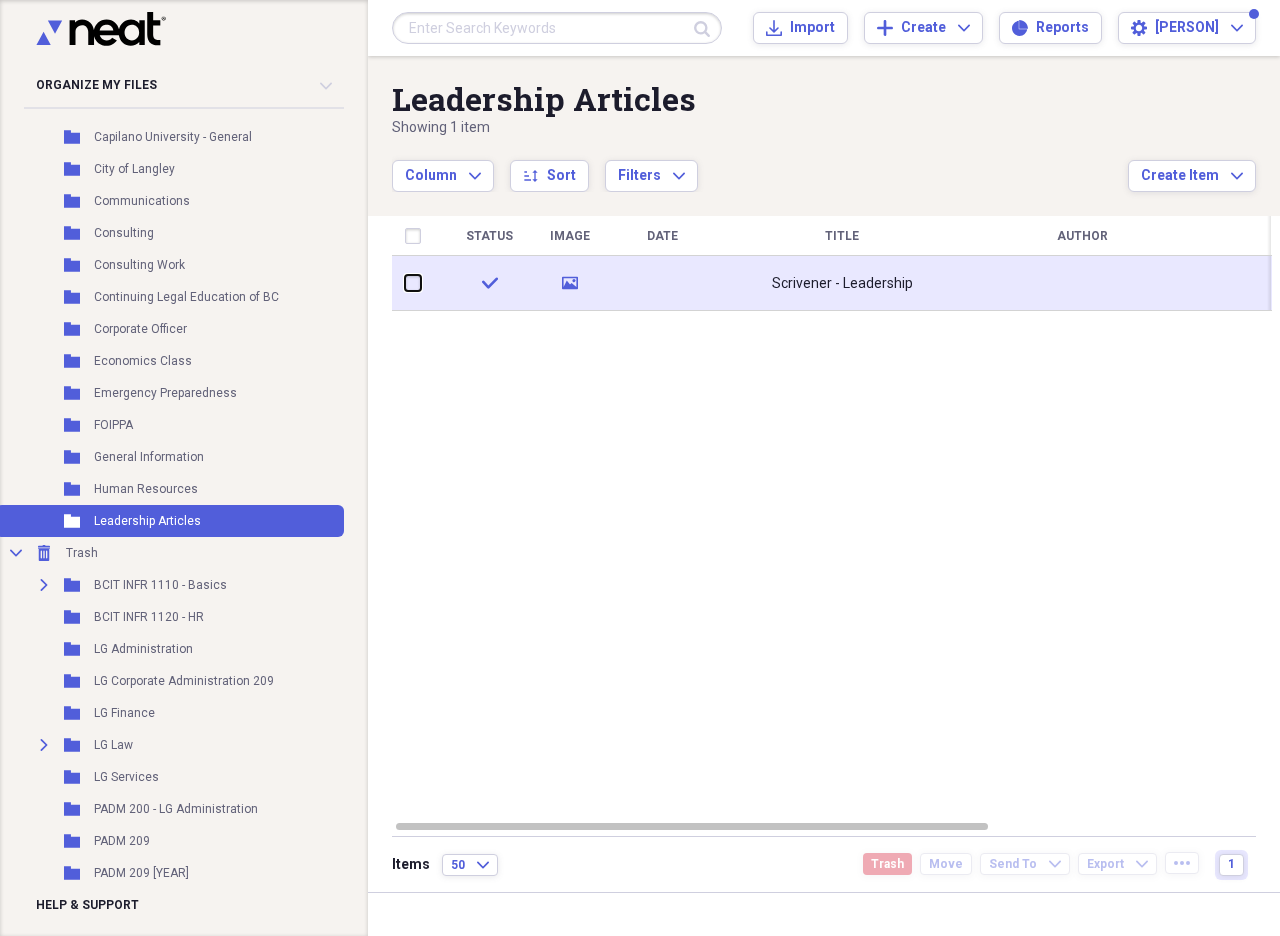 click at bounding box center (405, 283) 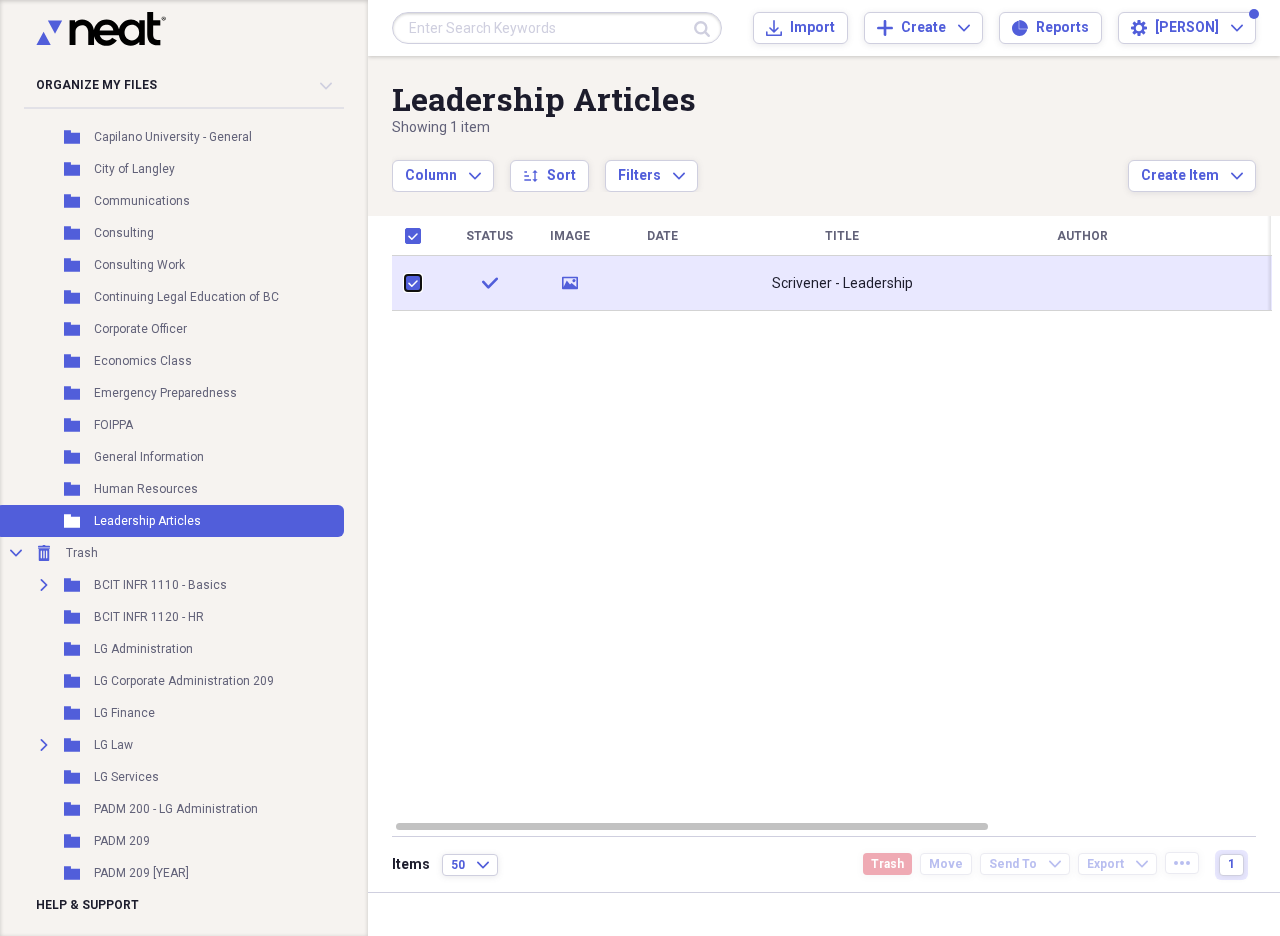 checkbox on "true" 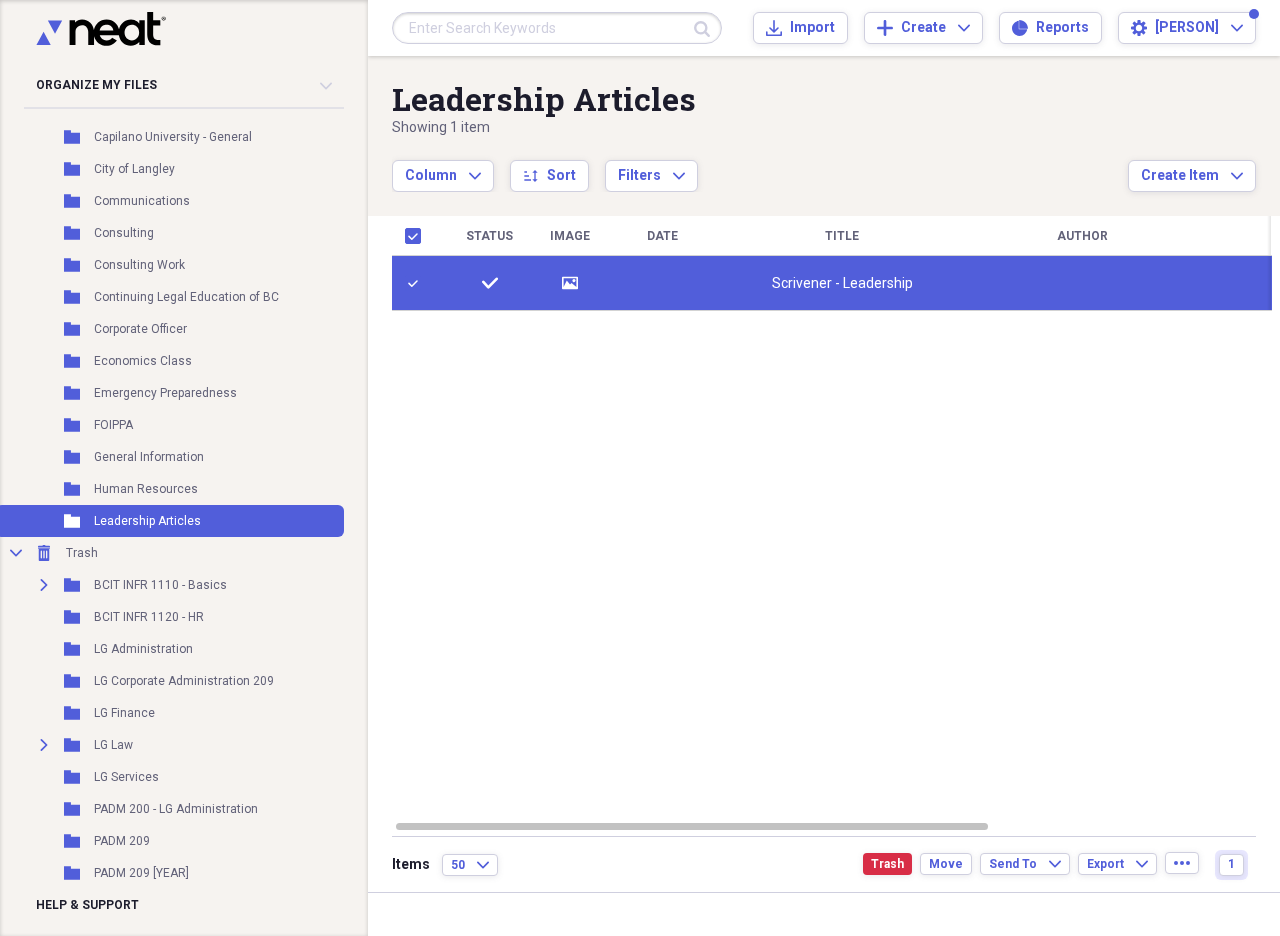 click 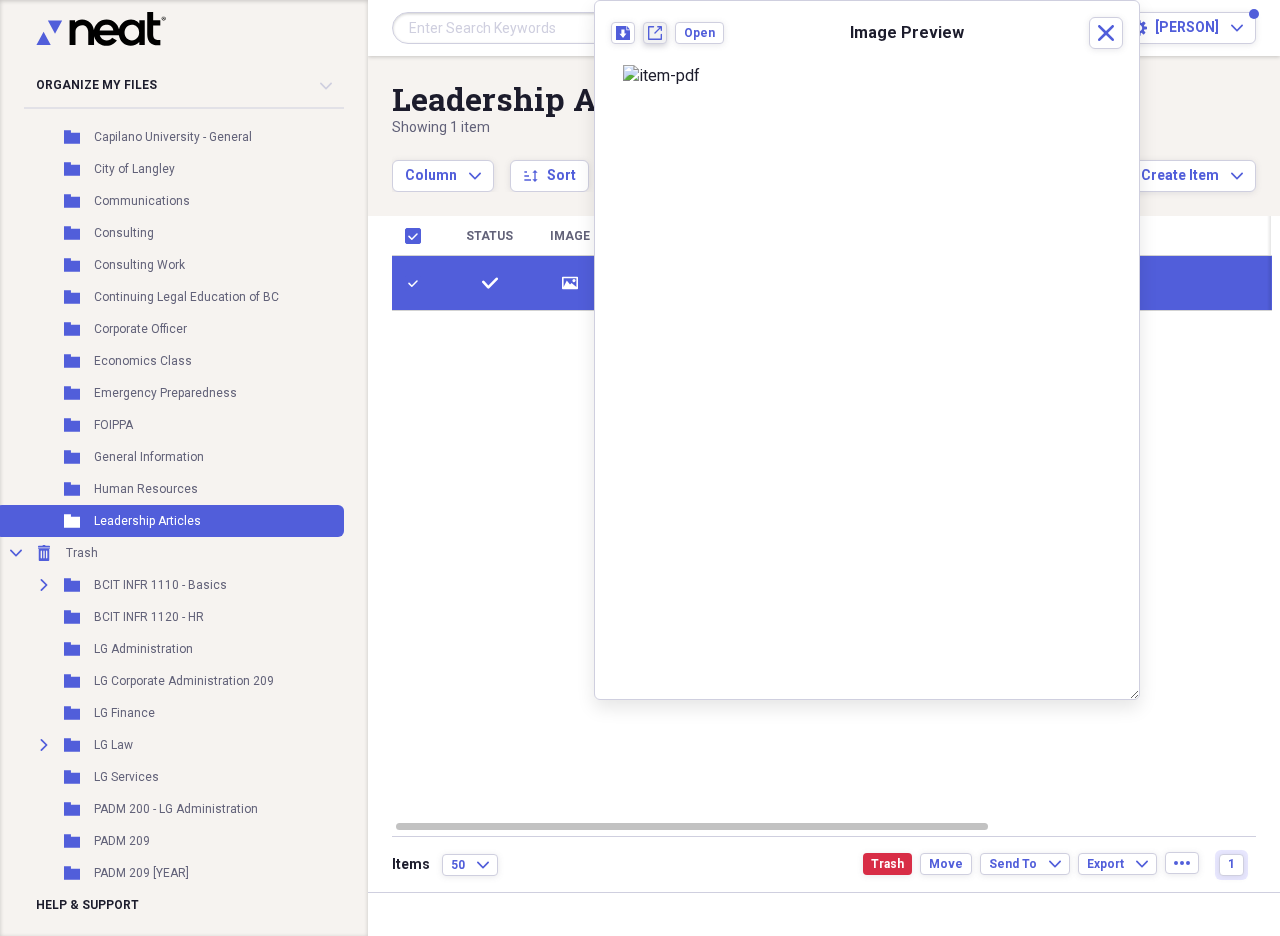 click on "New tab" 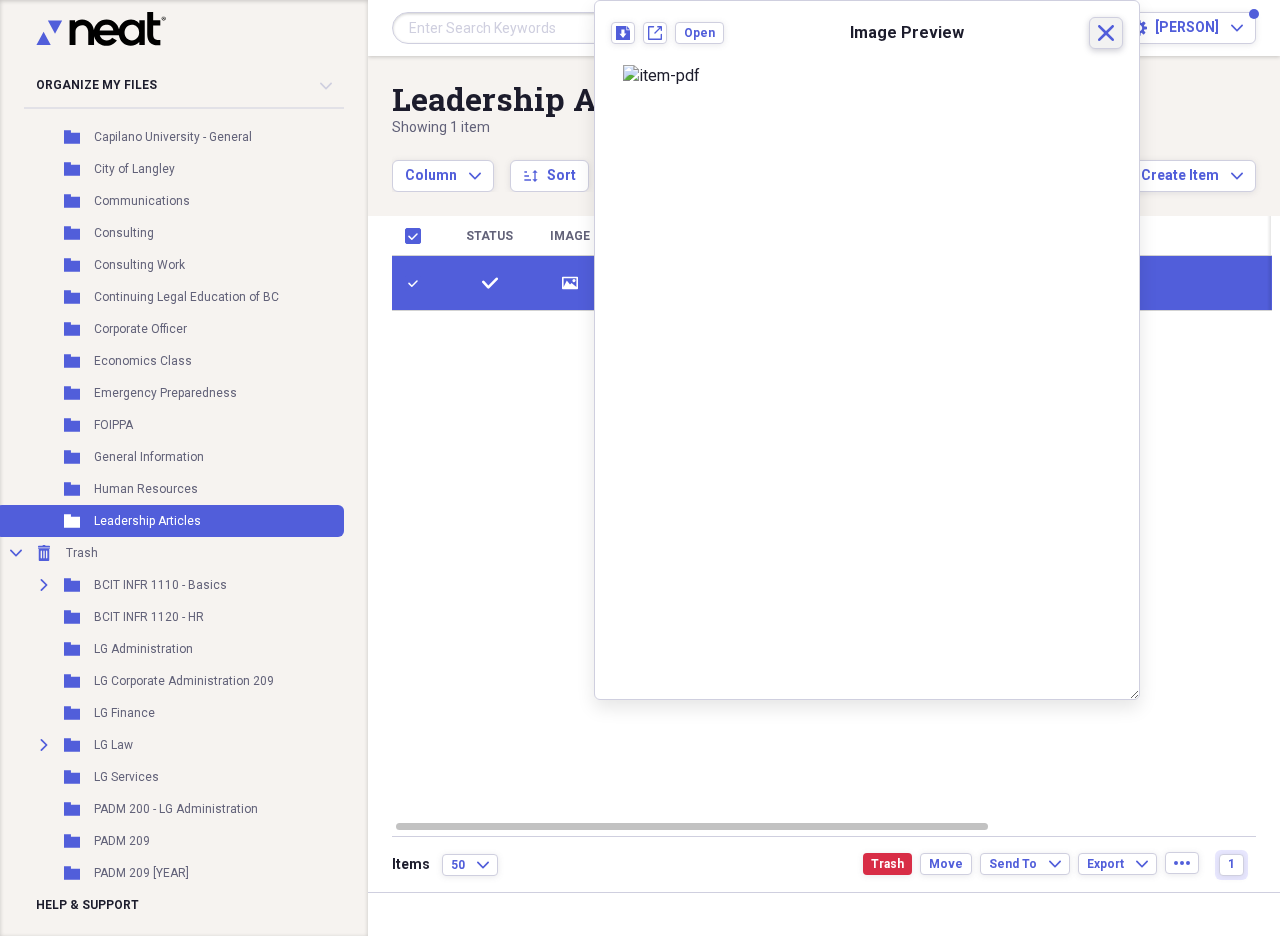click on "Close" 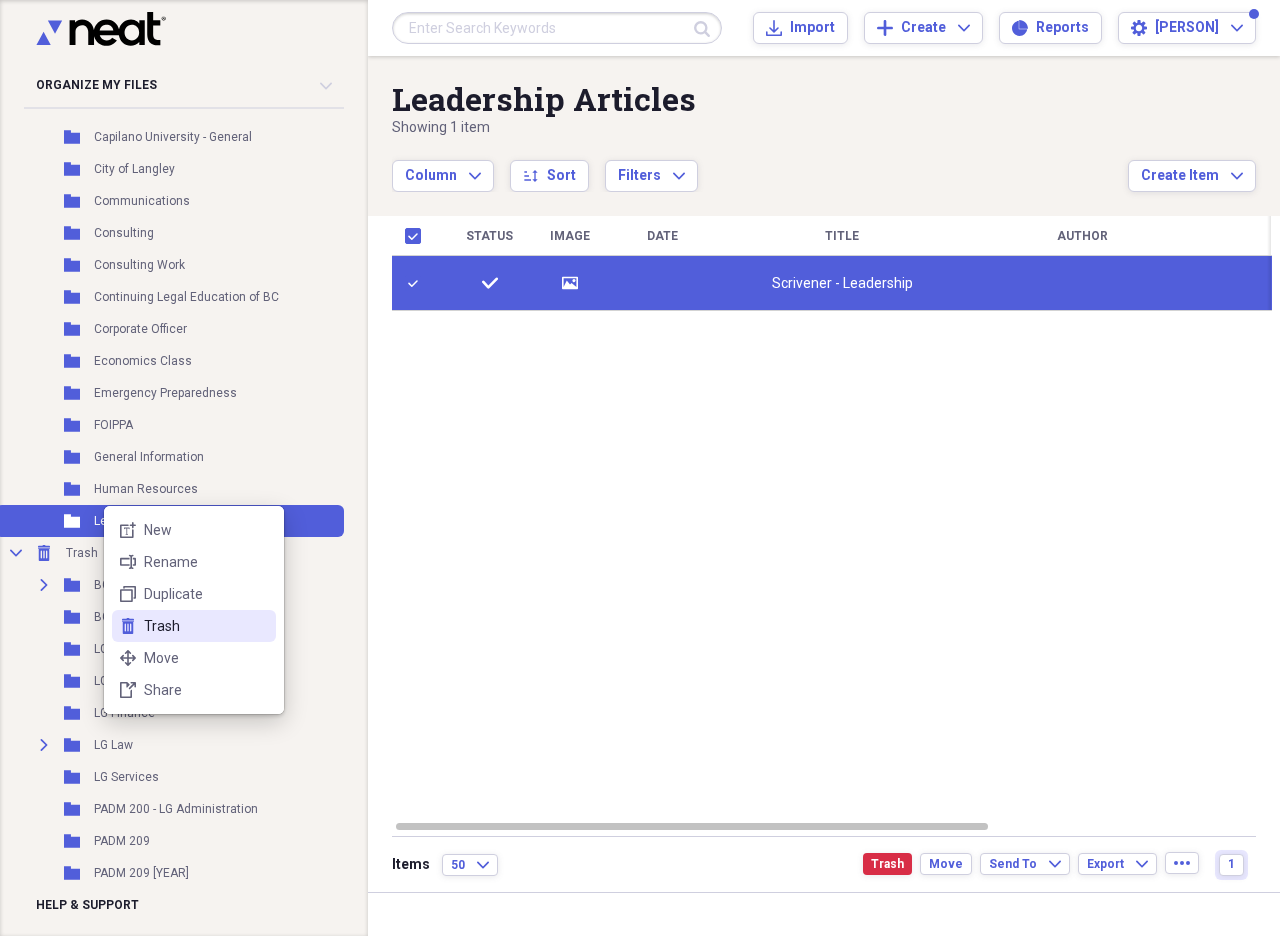 click on "Trash" at bounding box center [206, 626] 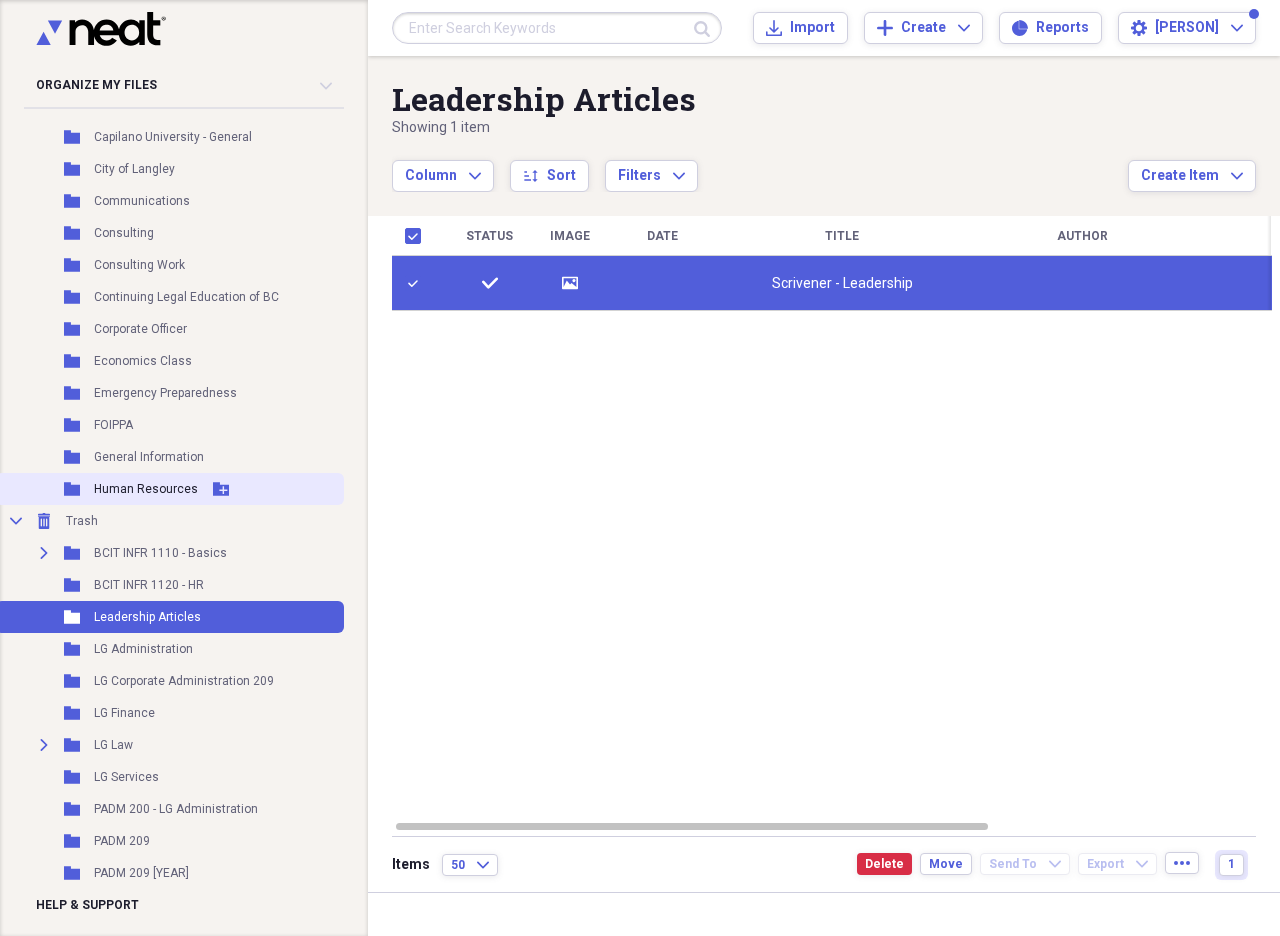 click on "Human Resources" at bounding box center [146, 489] 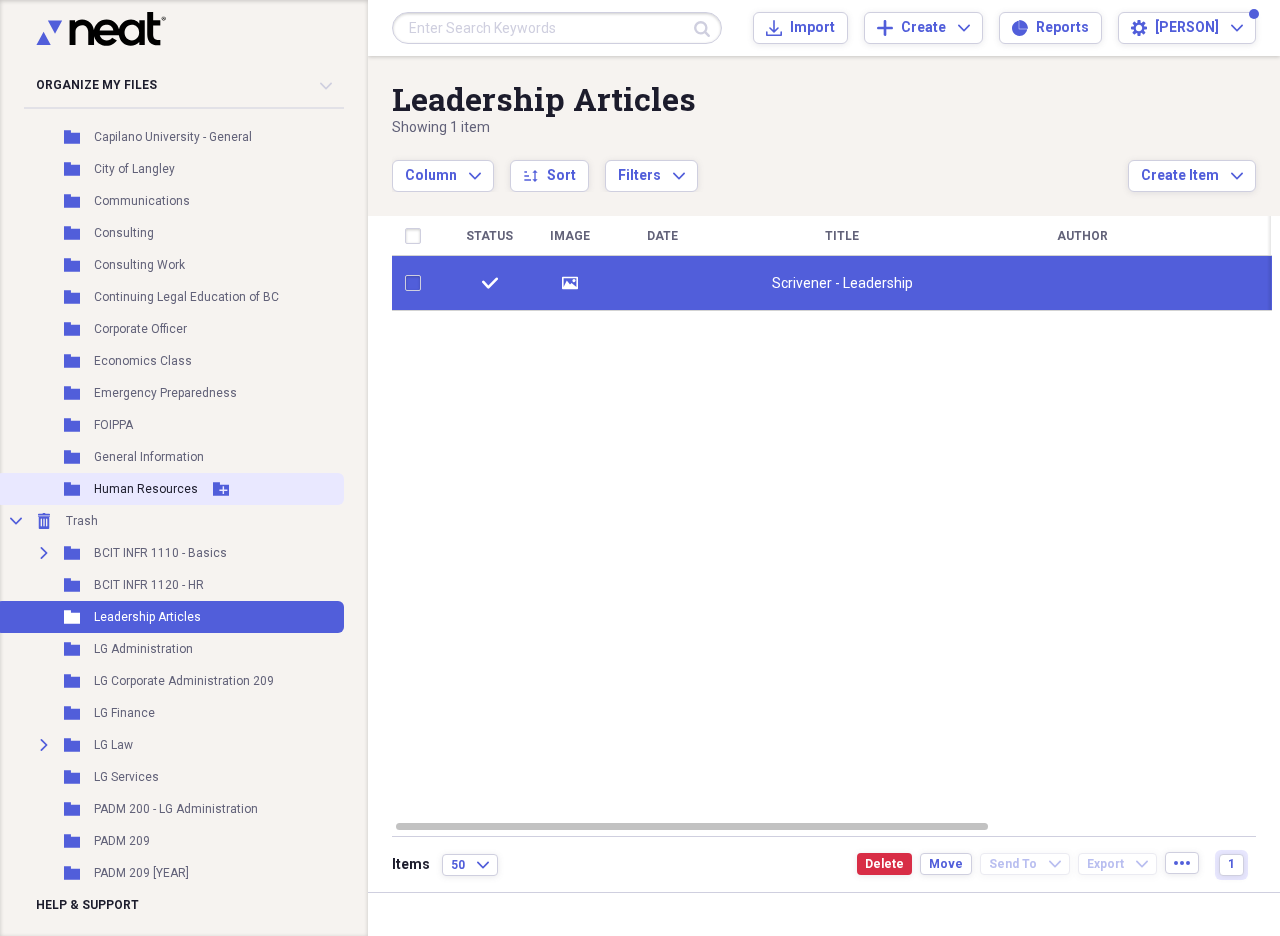 checkbox on "false" 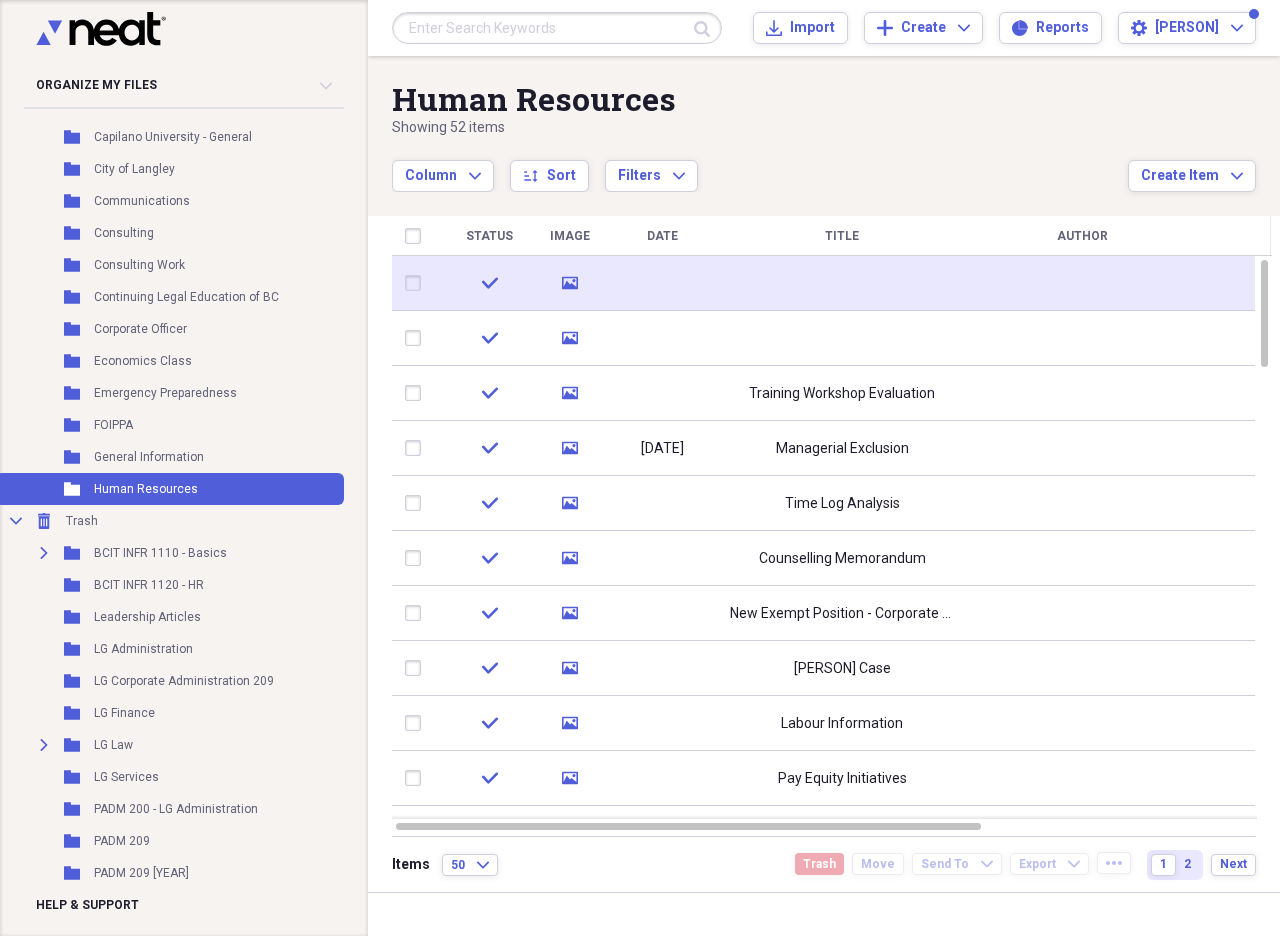 click 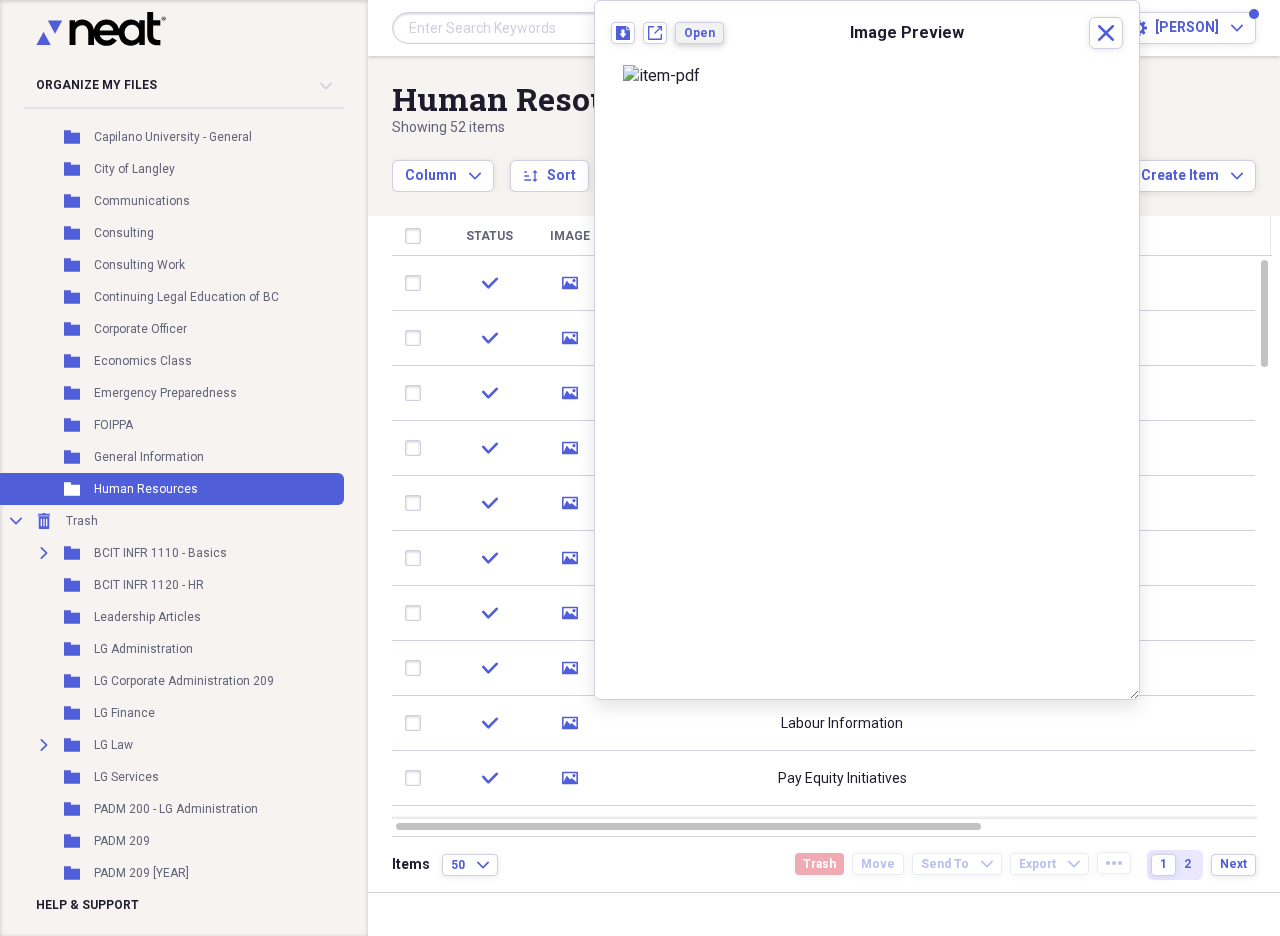 click on "Open" at bounding box center (699, 33) 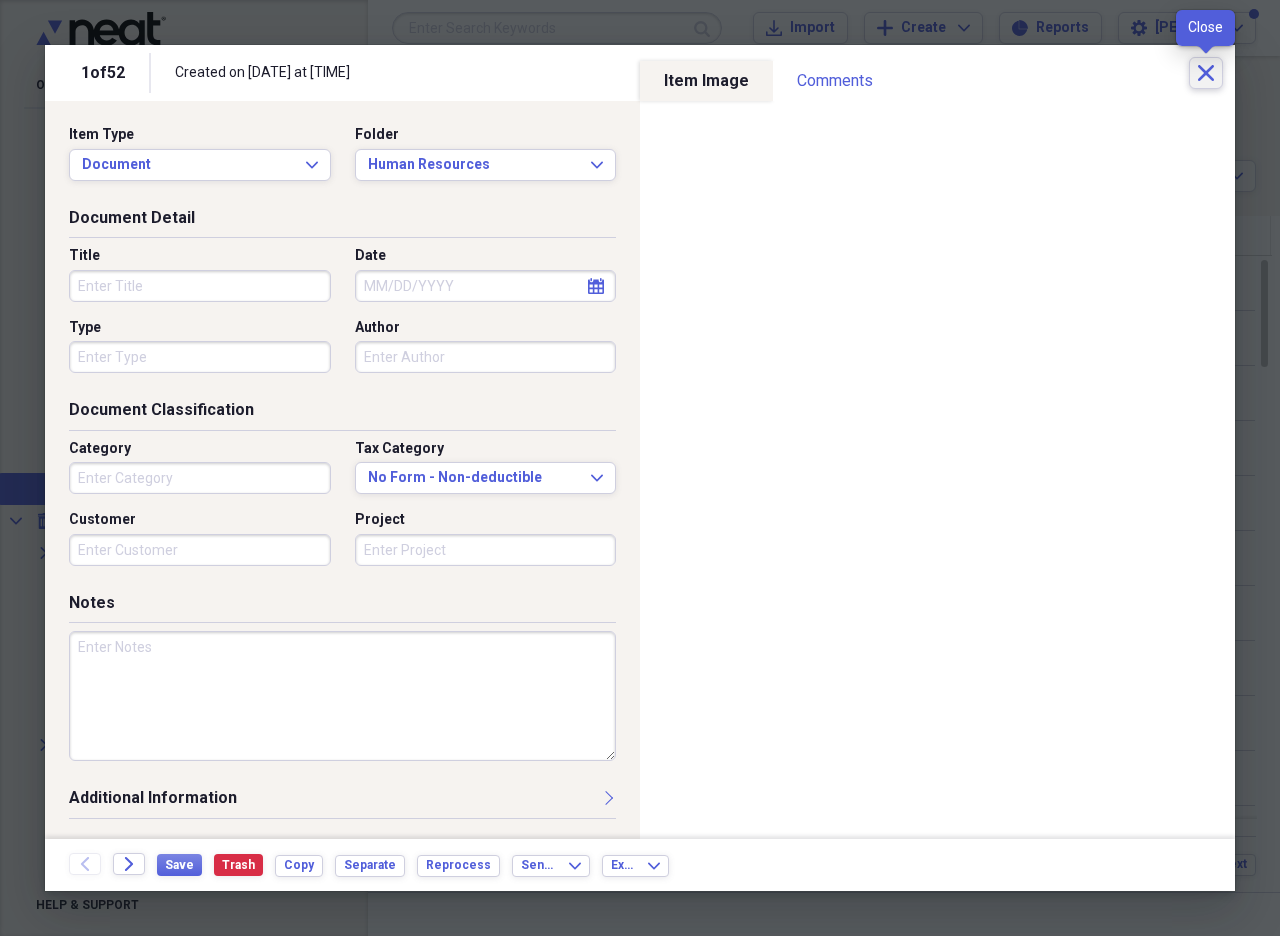 click 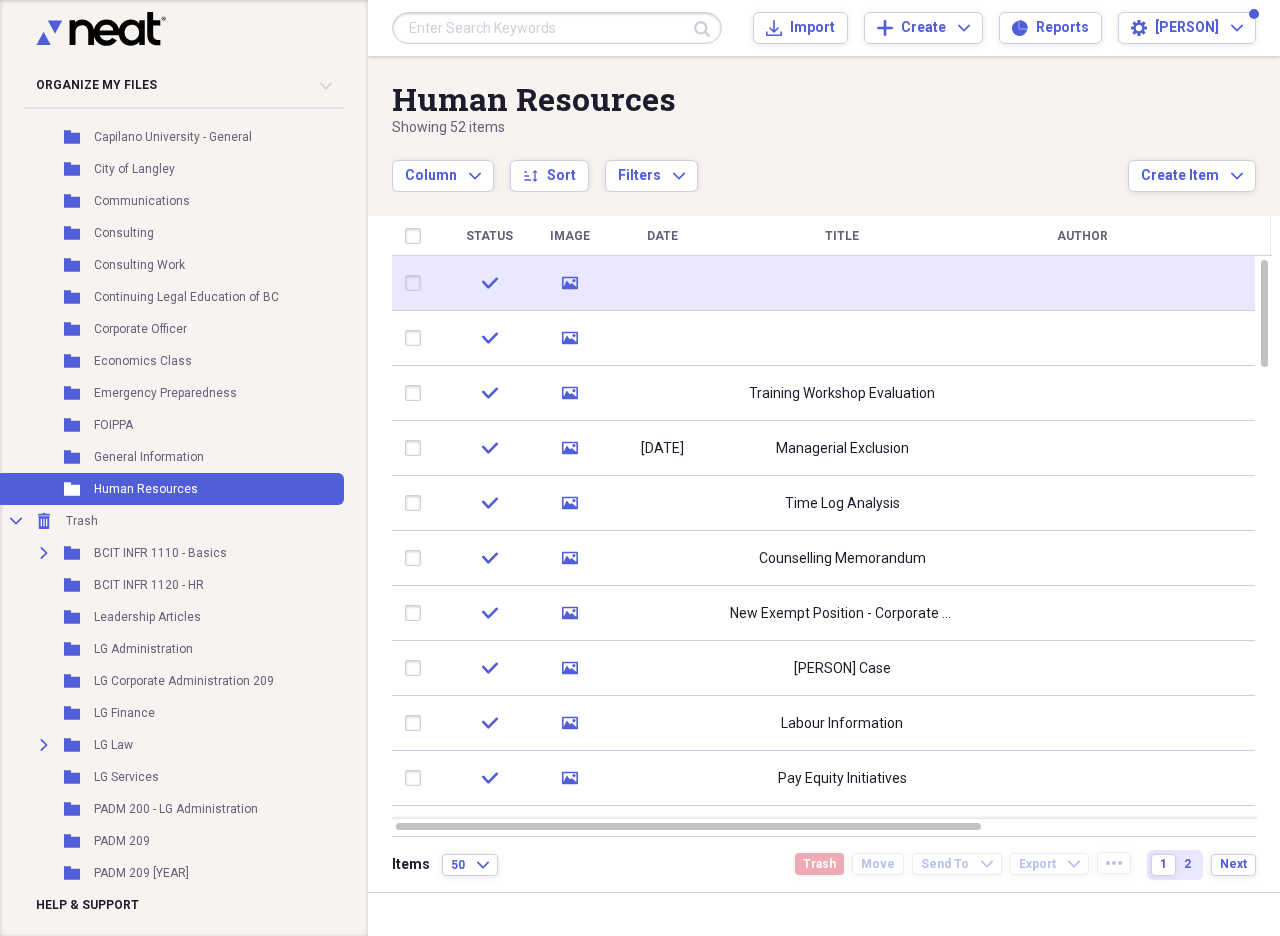 click at bounding box center [417, 283] 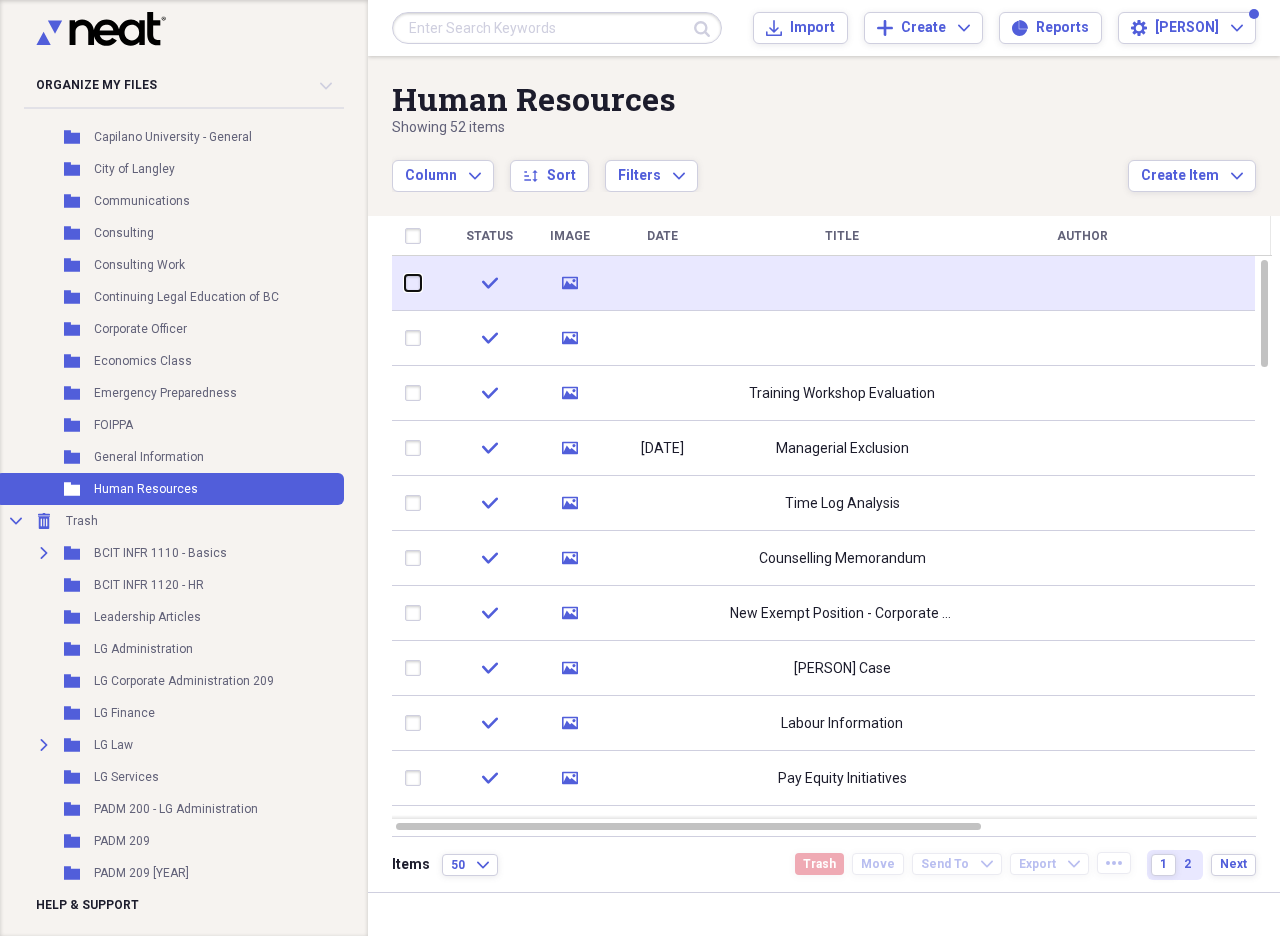 click at bounding box center [405, 283] 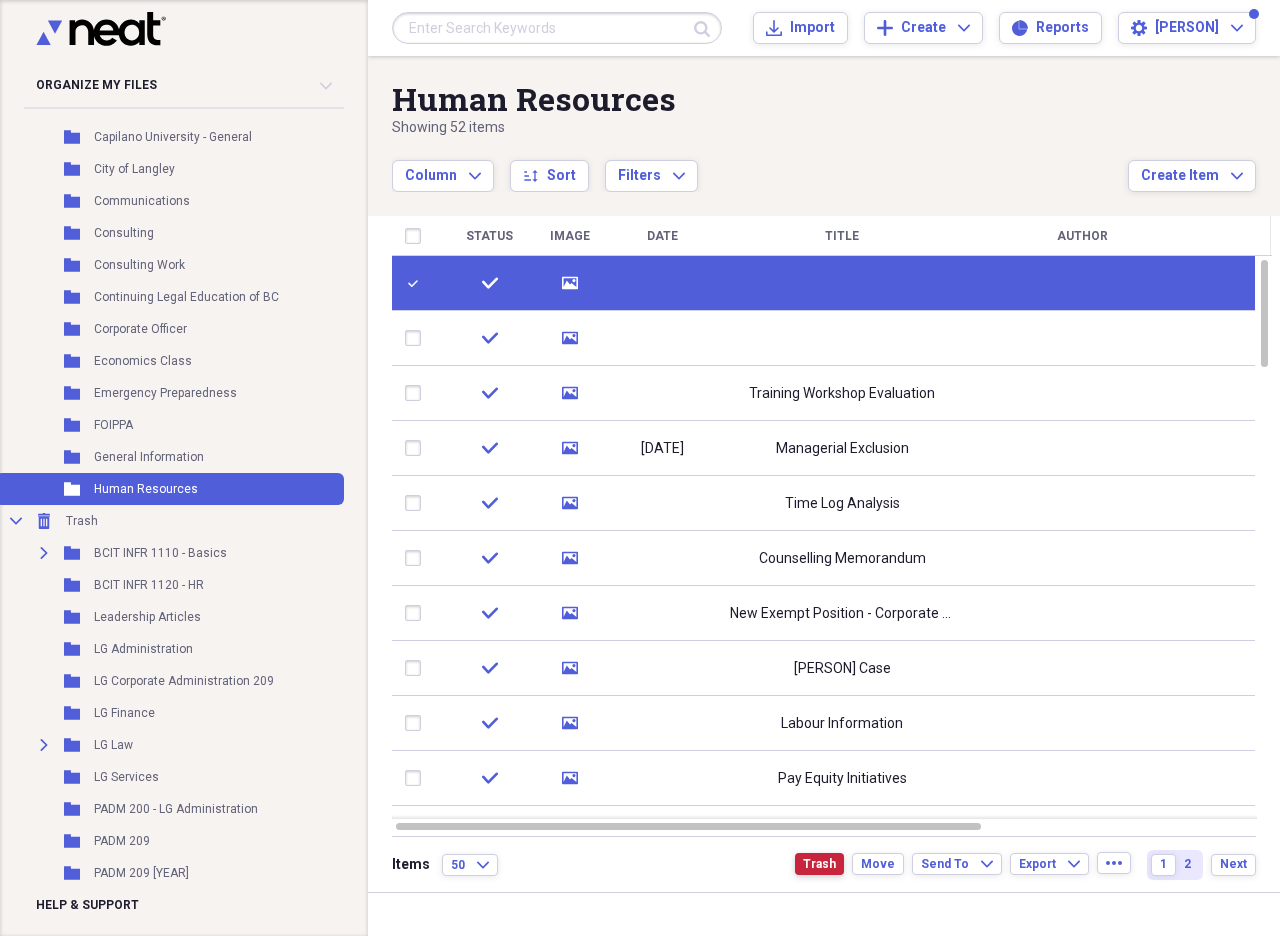 click on "Trash" at bounding box center (819, 864) 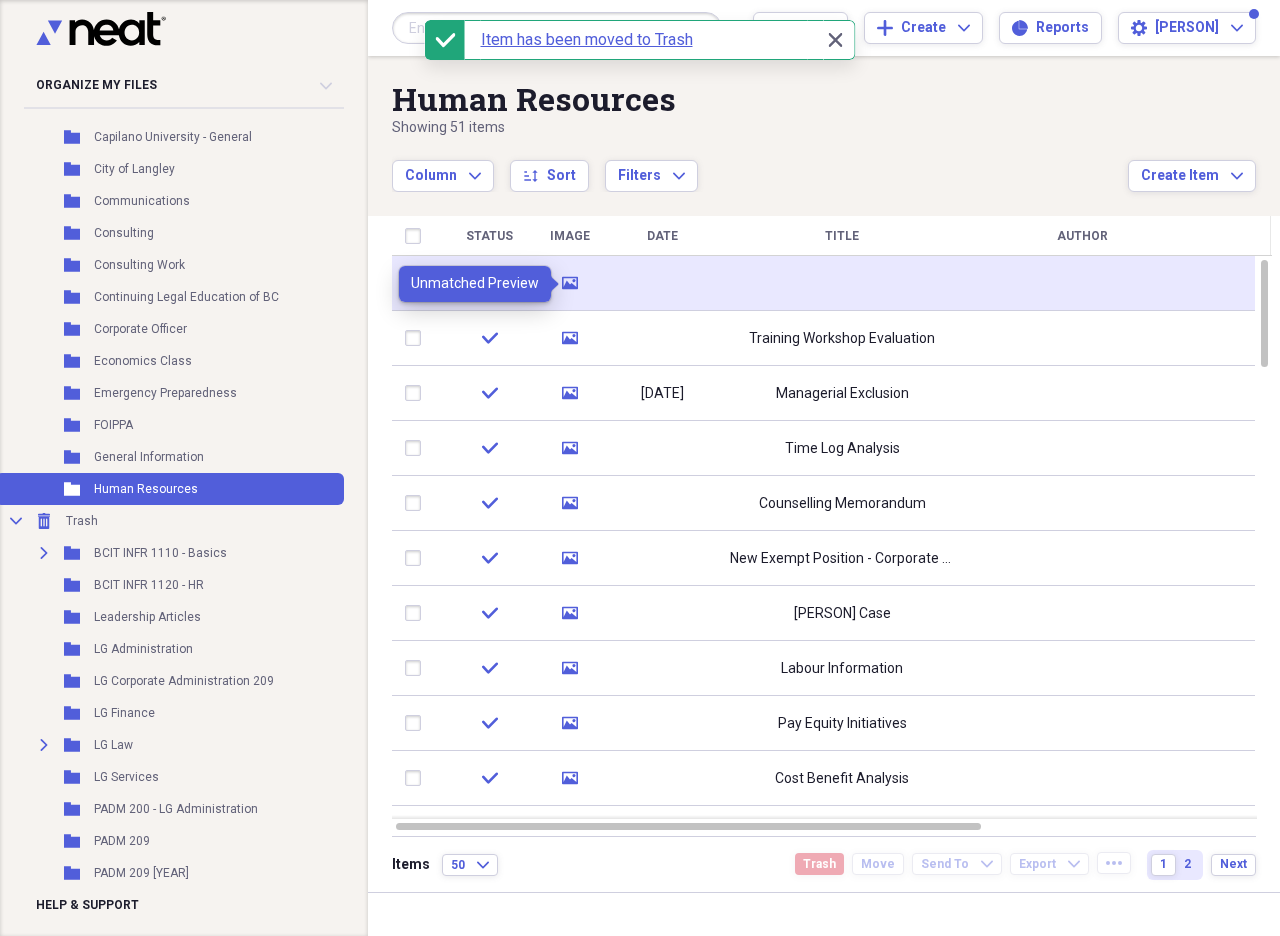 click 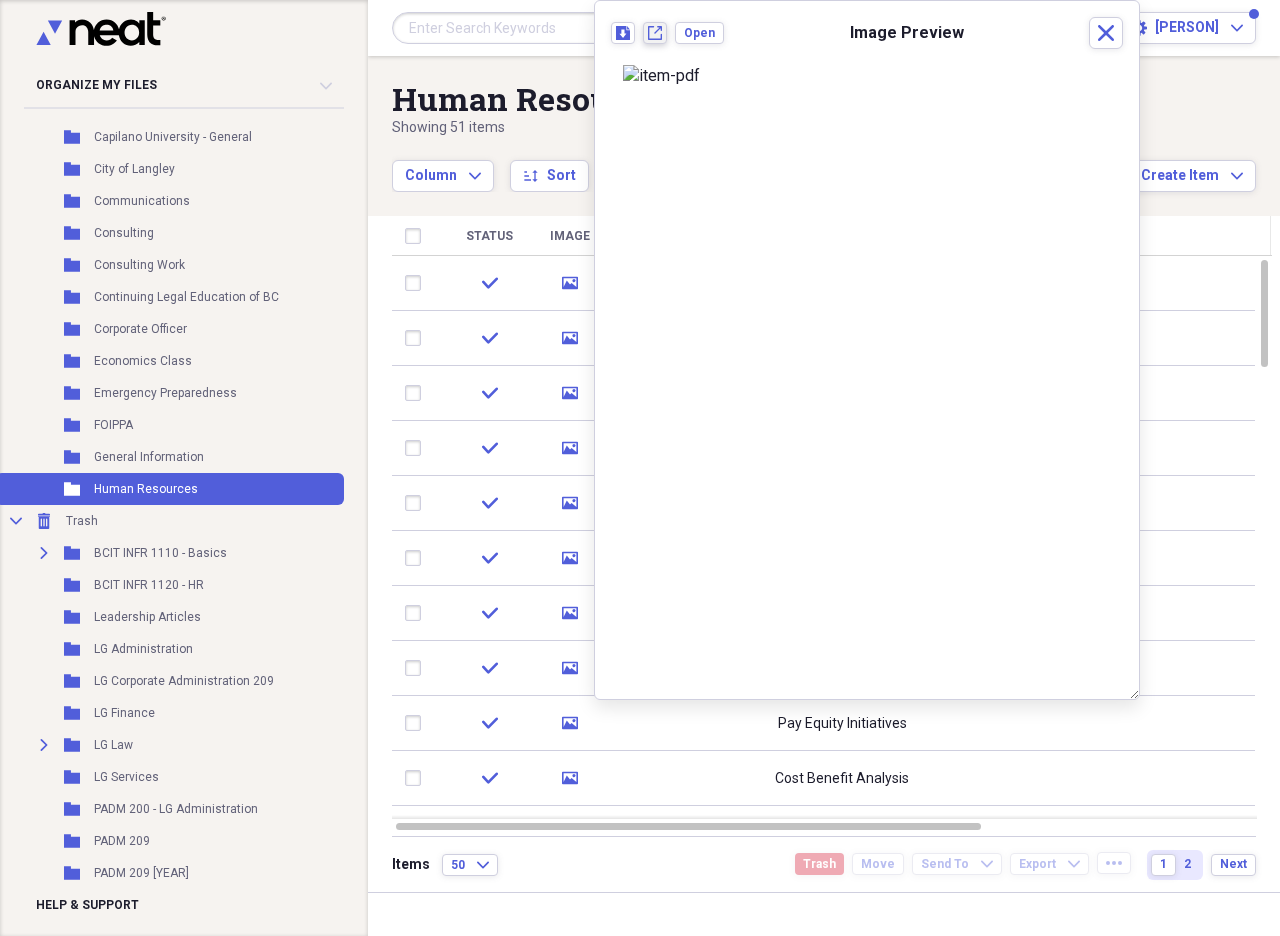 click 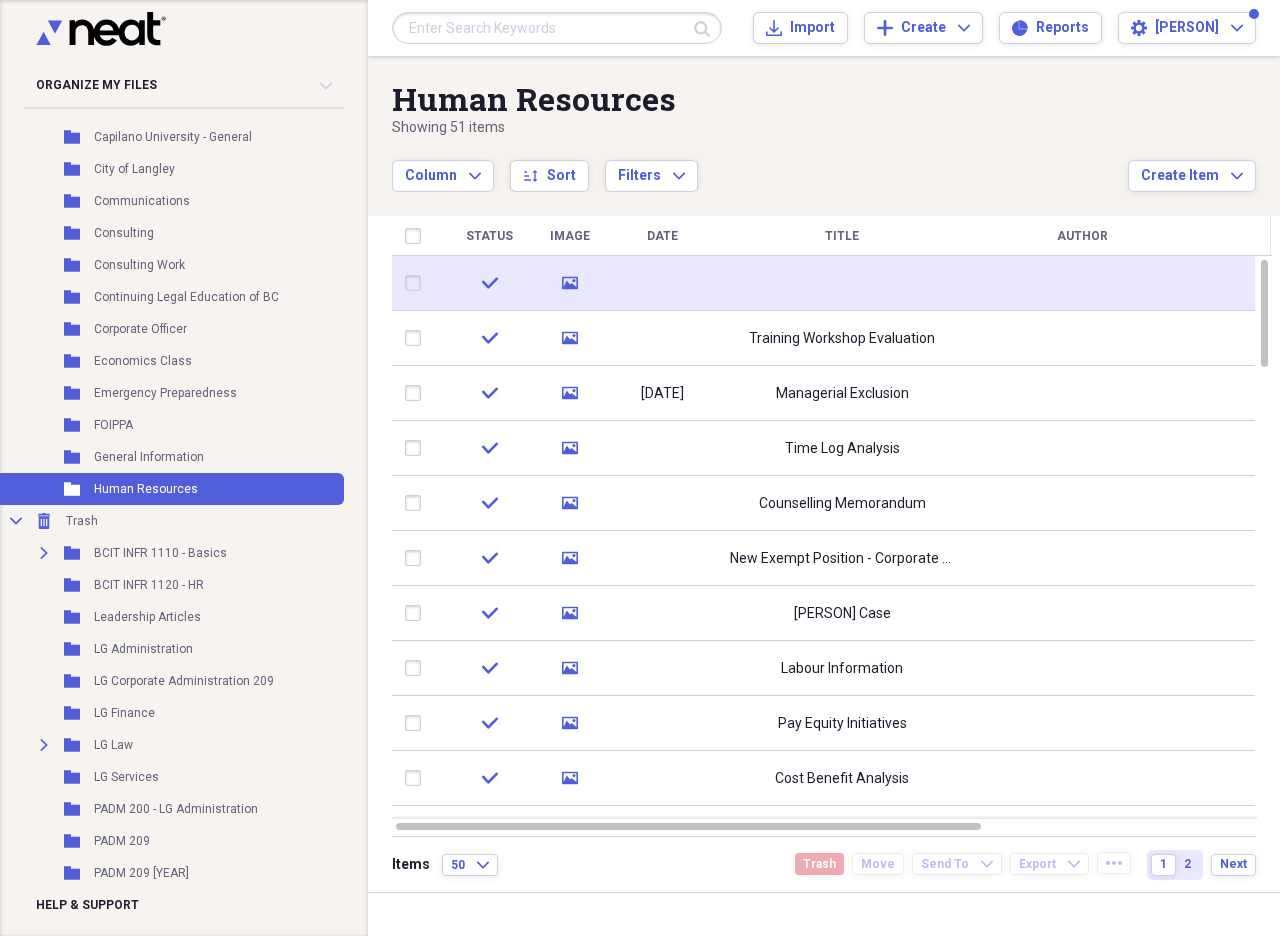 click at bounding box center (417, 283) 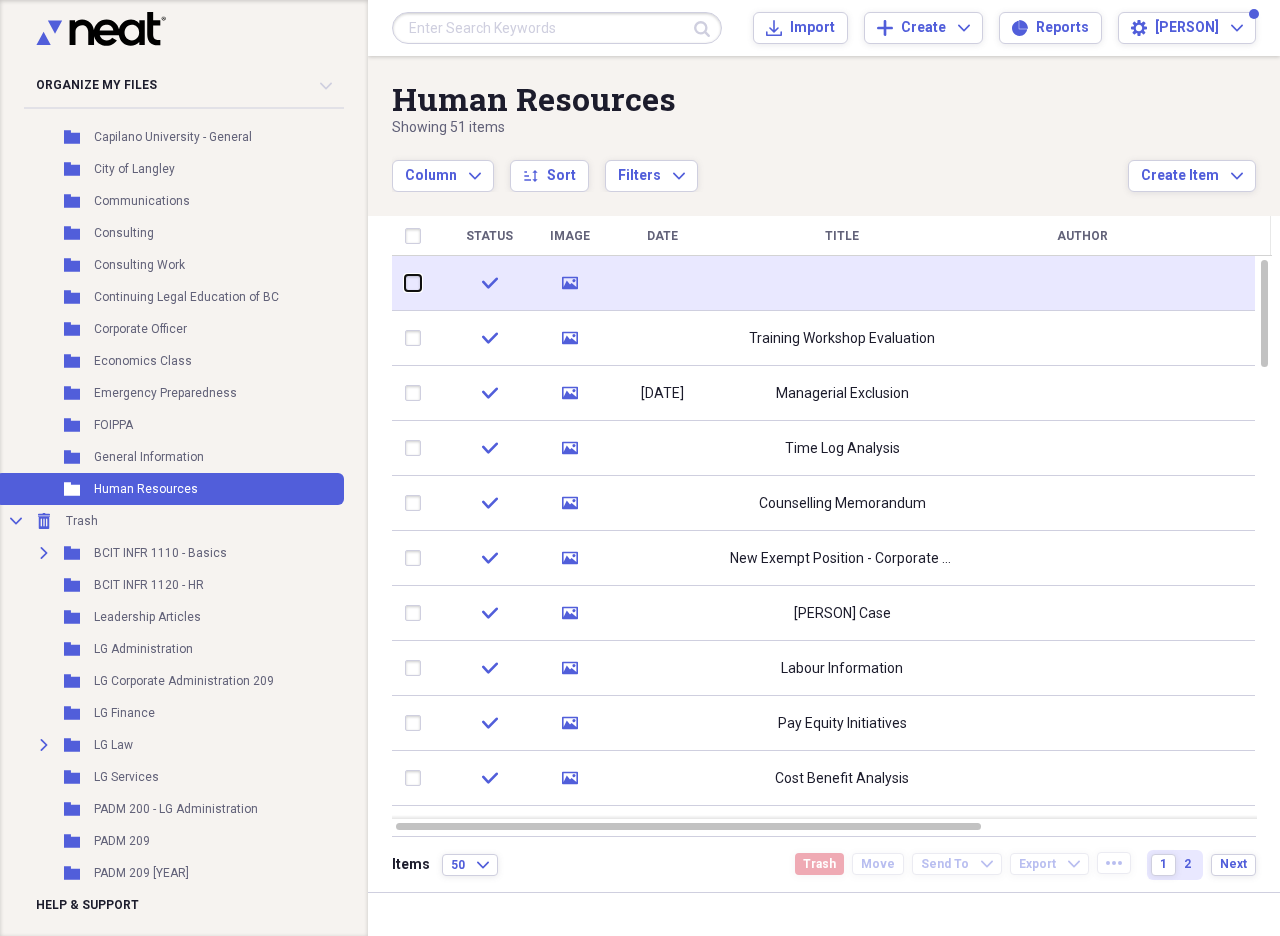 click at bounding box center [405, 283] 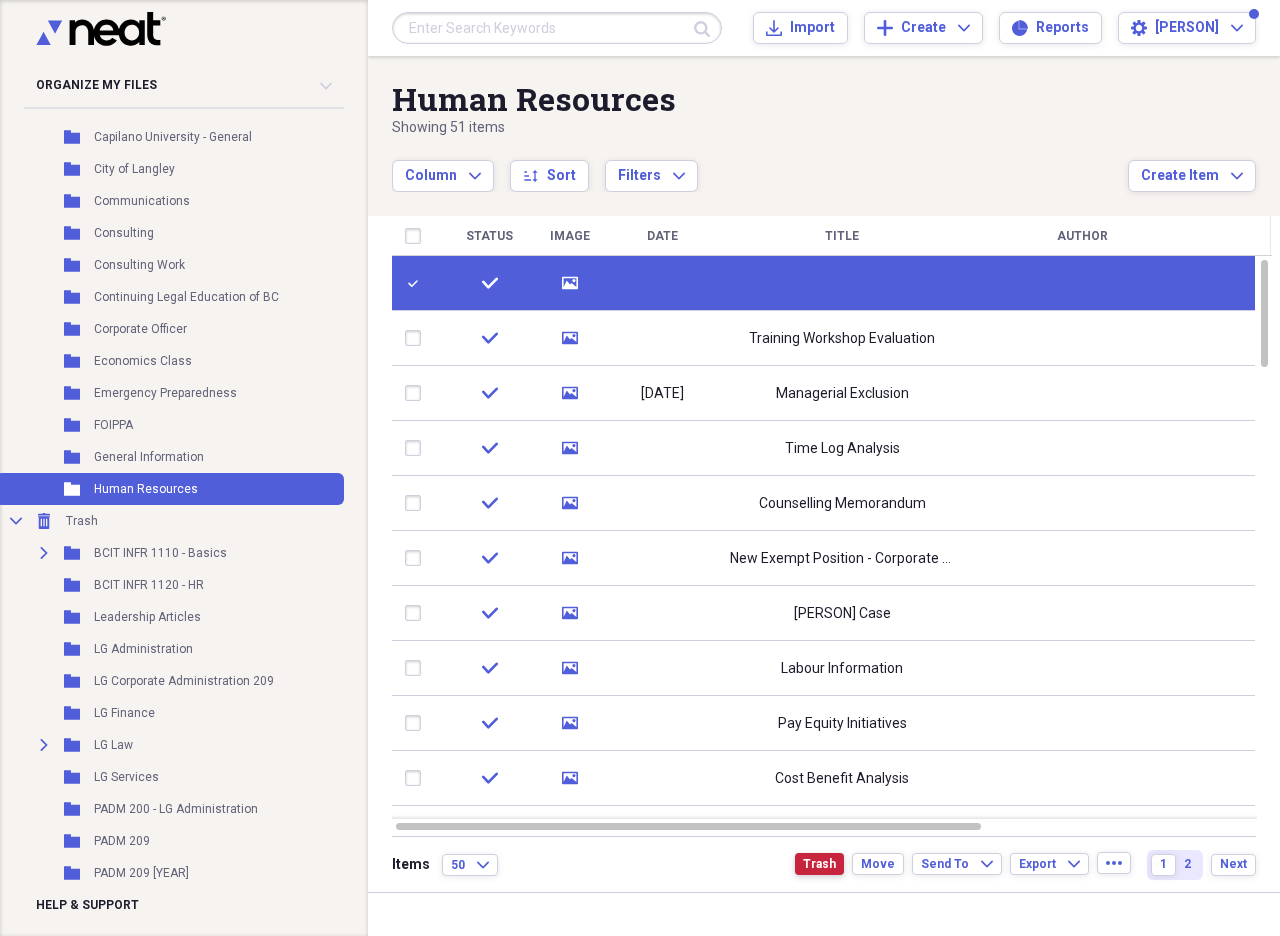 click on "Trash" at bounding box center [819, 864] 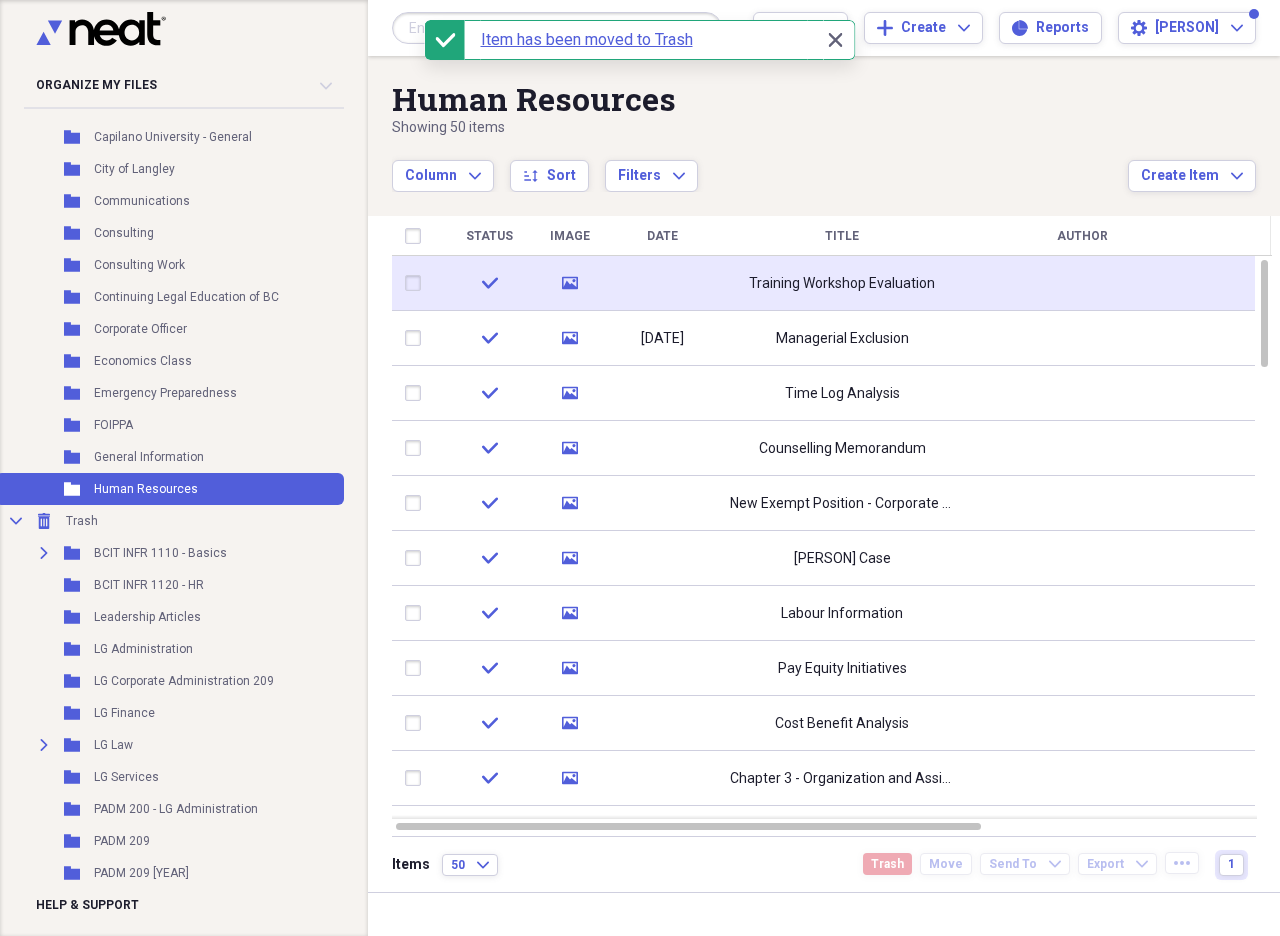 click at bounding box center (417, 283) 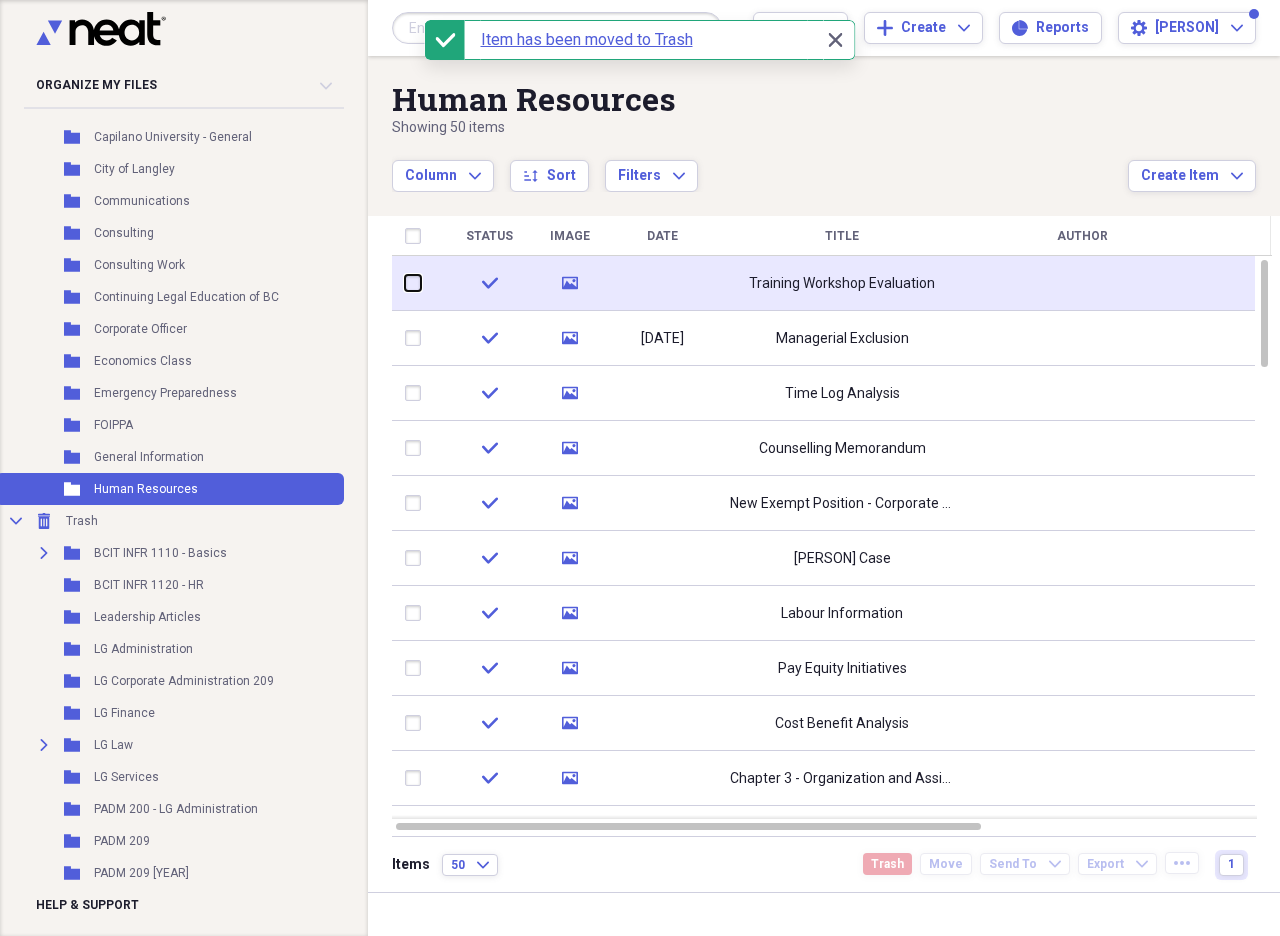 click at bounding box center (405, 283) 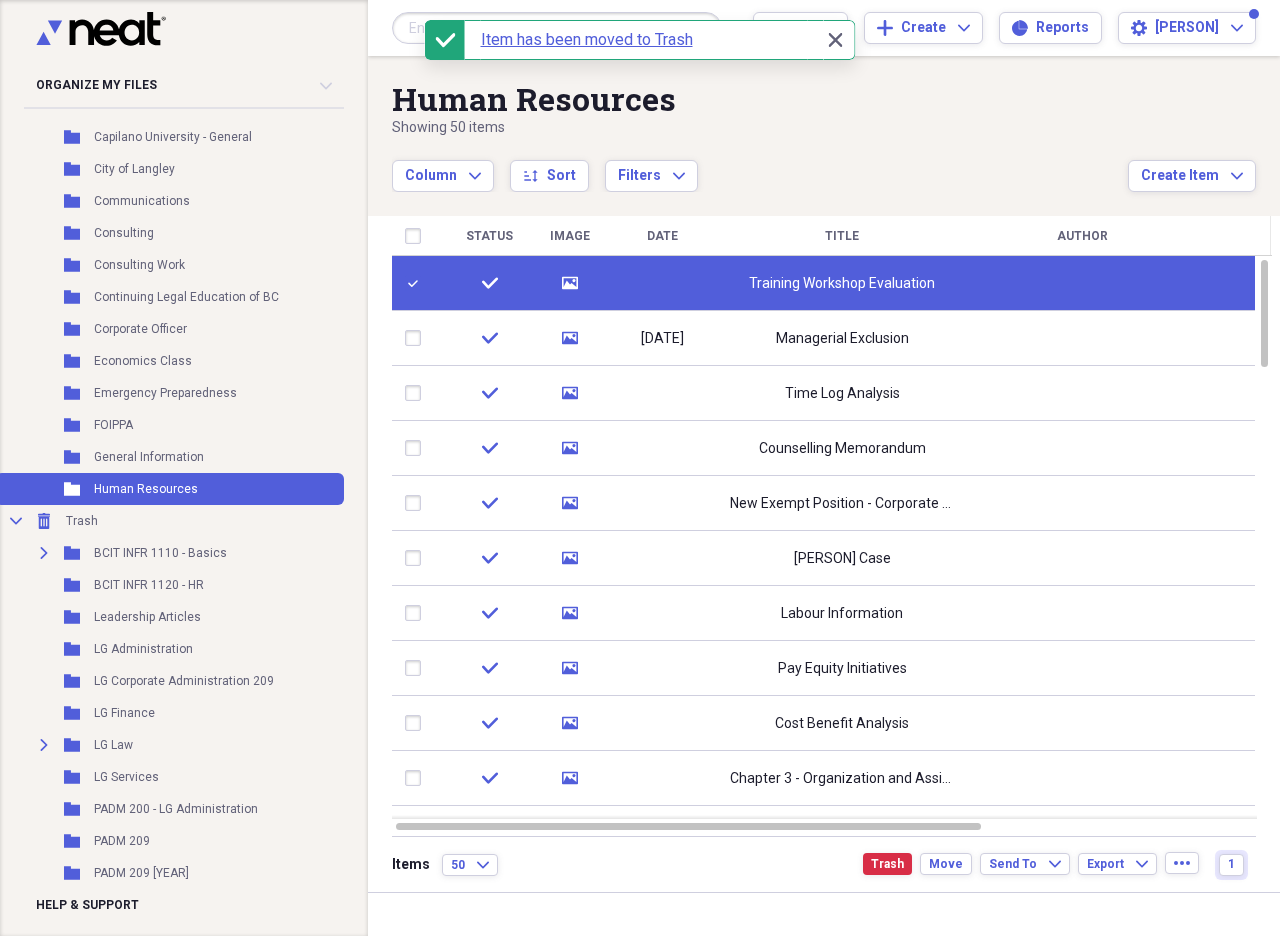 click on "media" 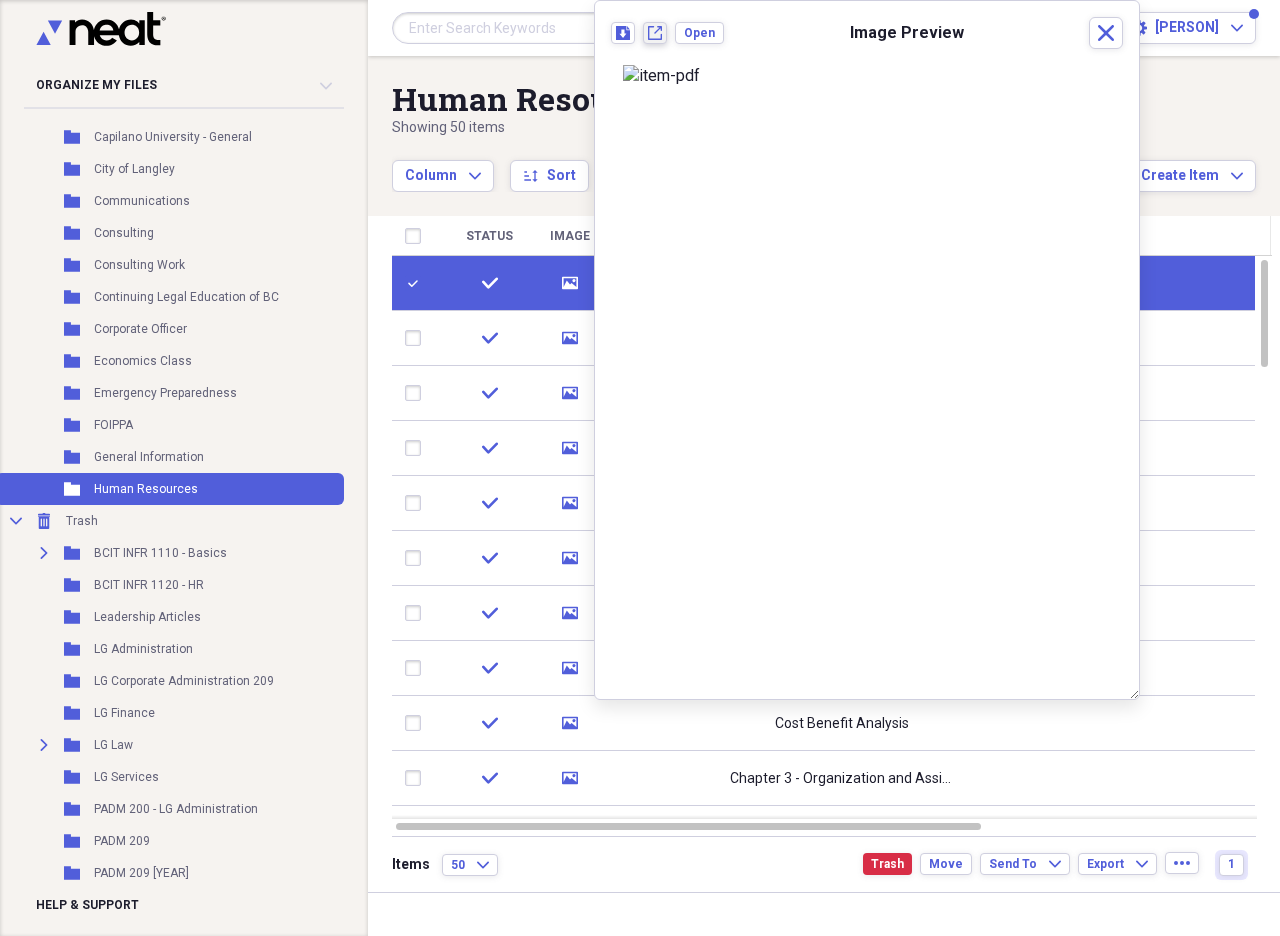click on "New tab" 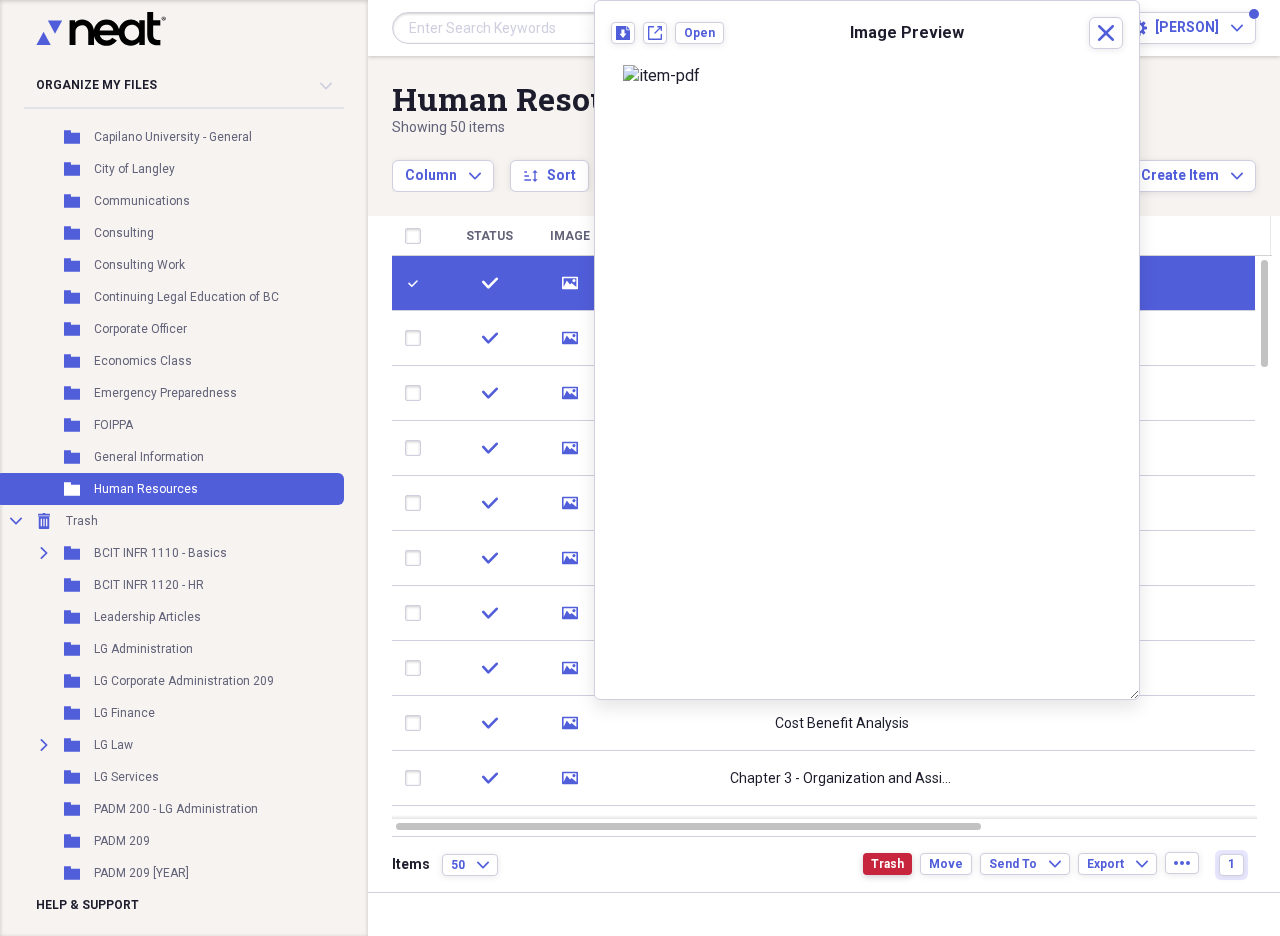 click on "Trash" at bounding box center [887, 864] 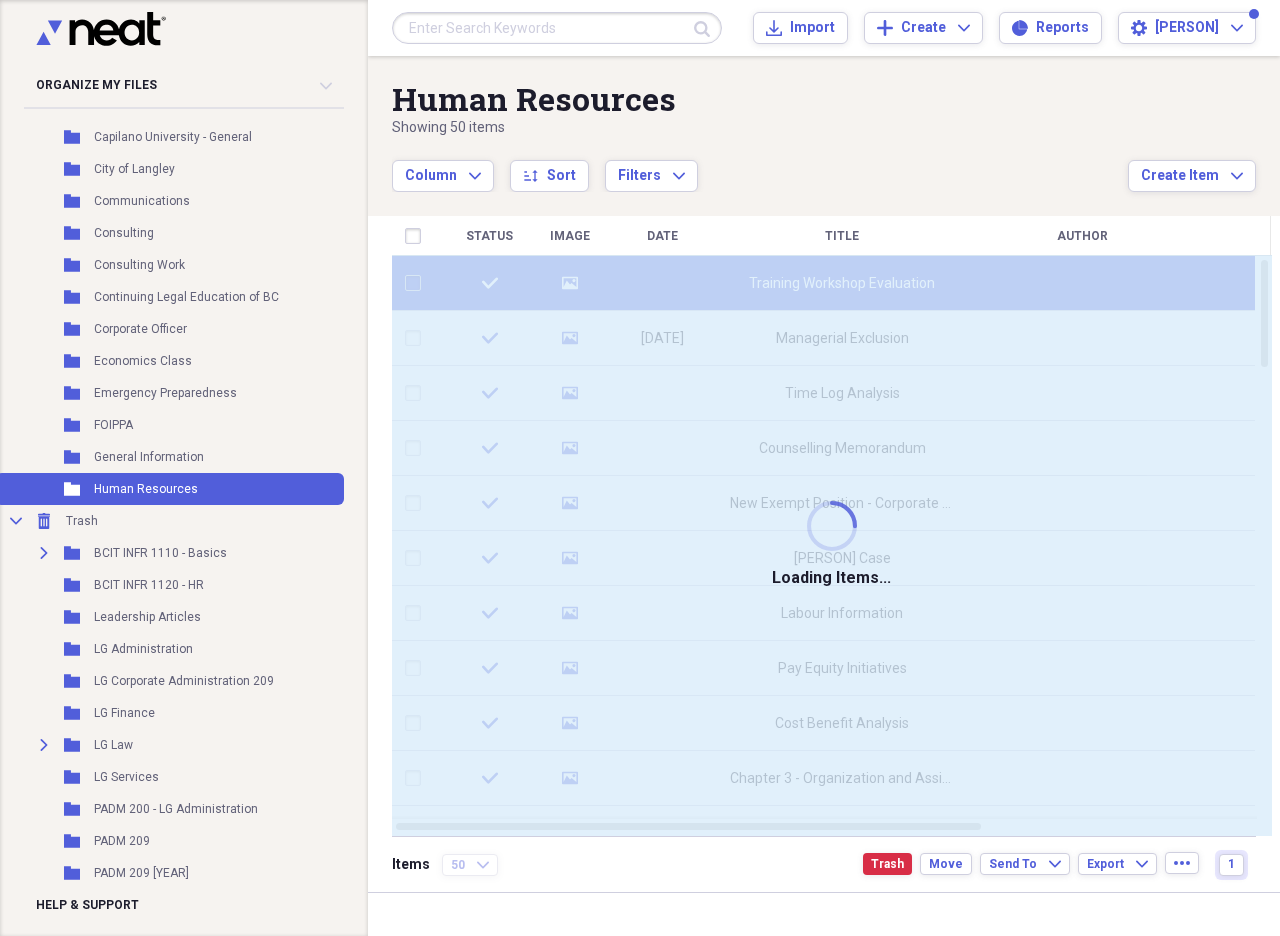 checkbox on "false" 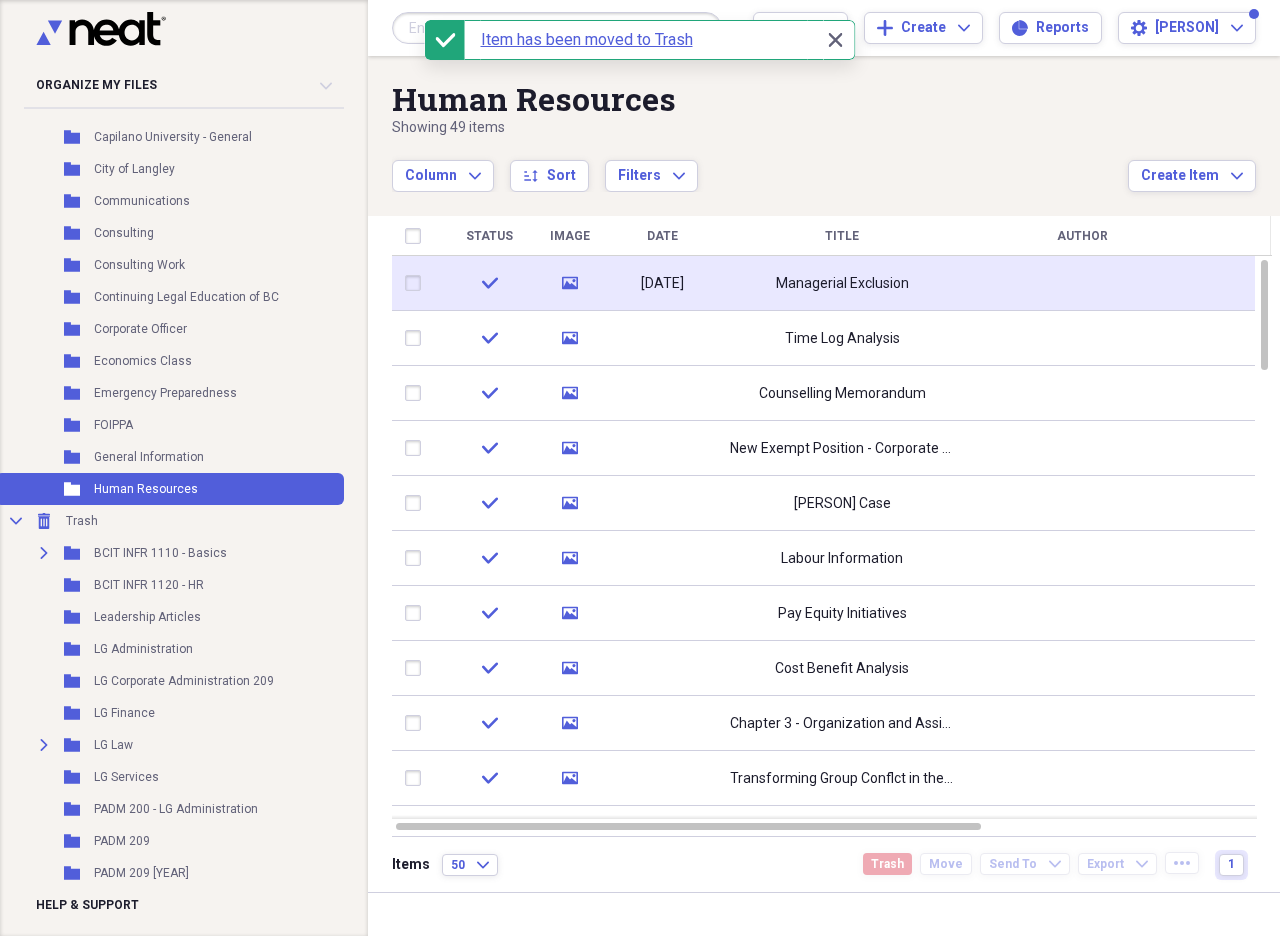 click on "media" 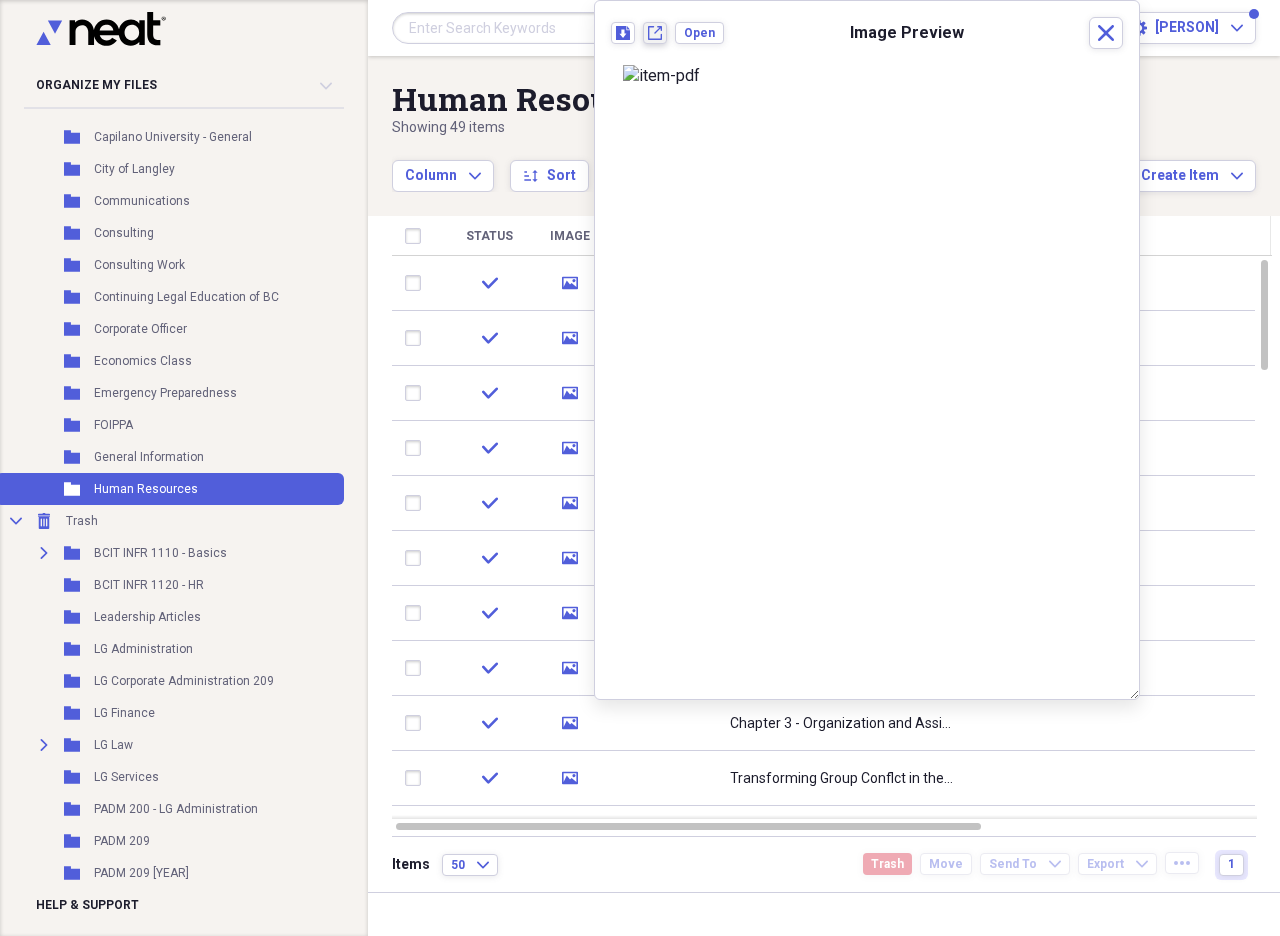 click on "New tab" 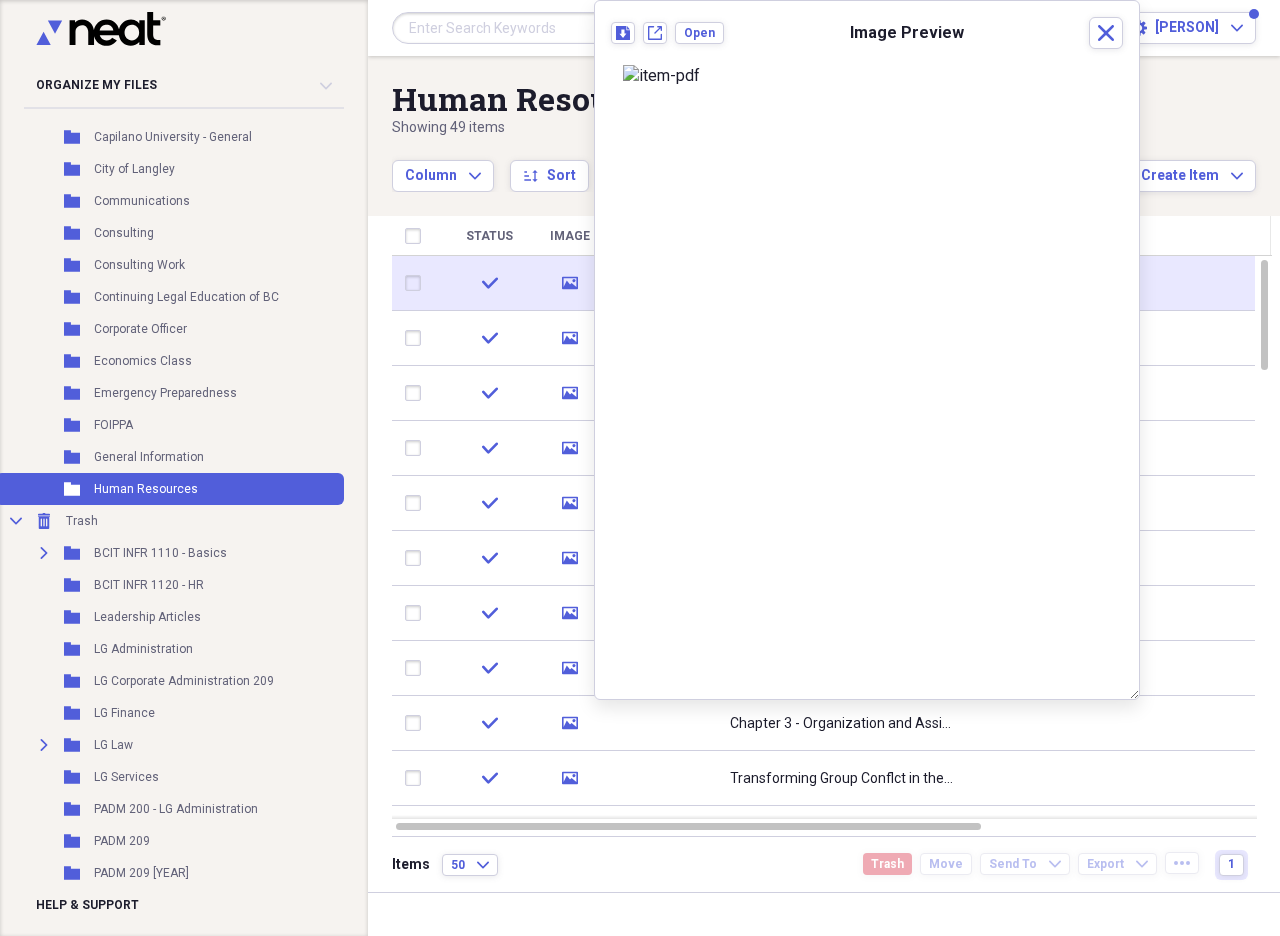 click at bounding box center (417, 283) 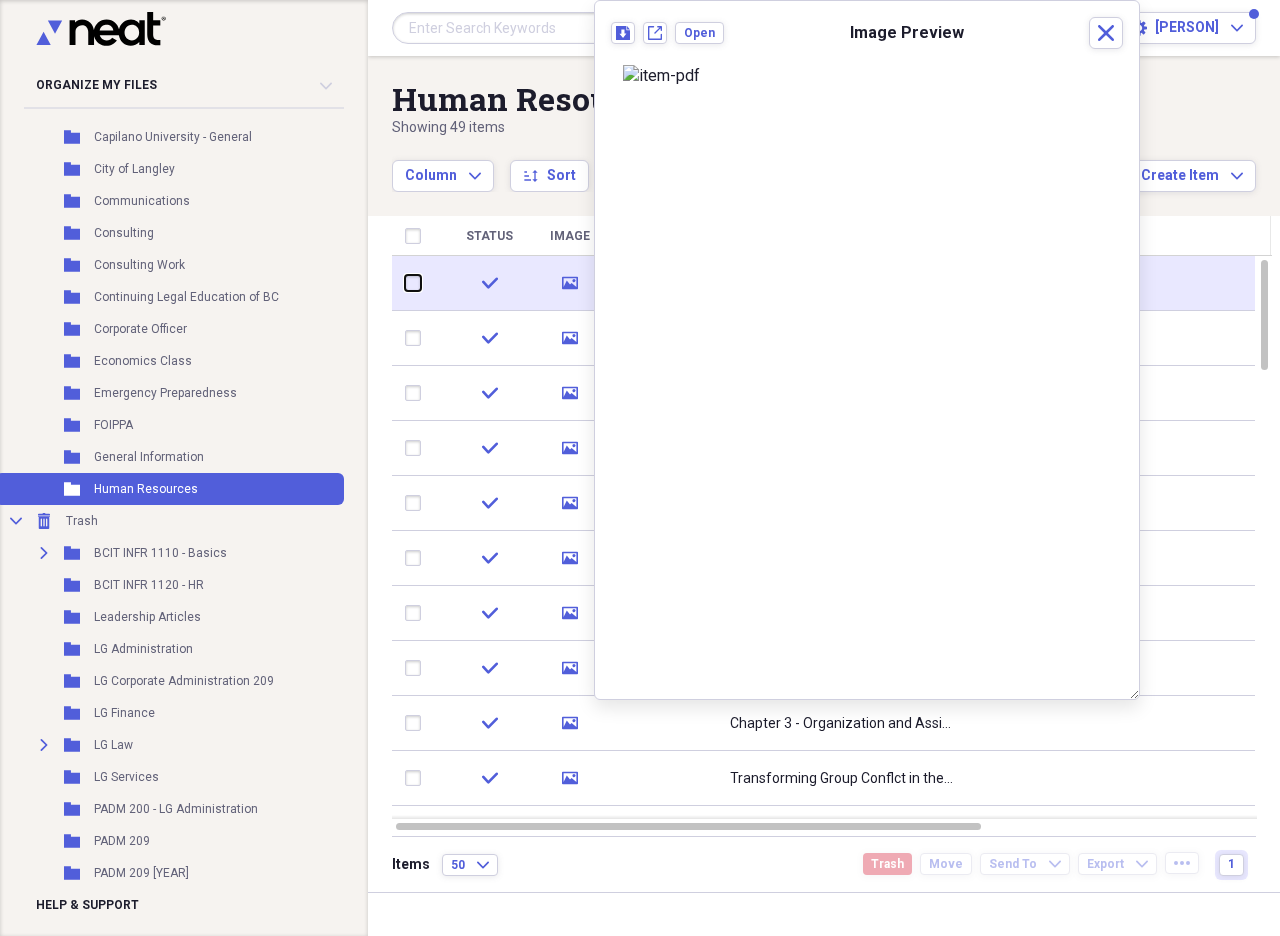 click at bounding box center [405, 283] 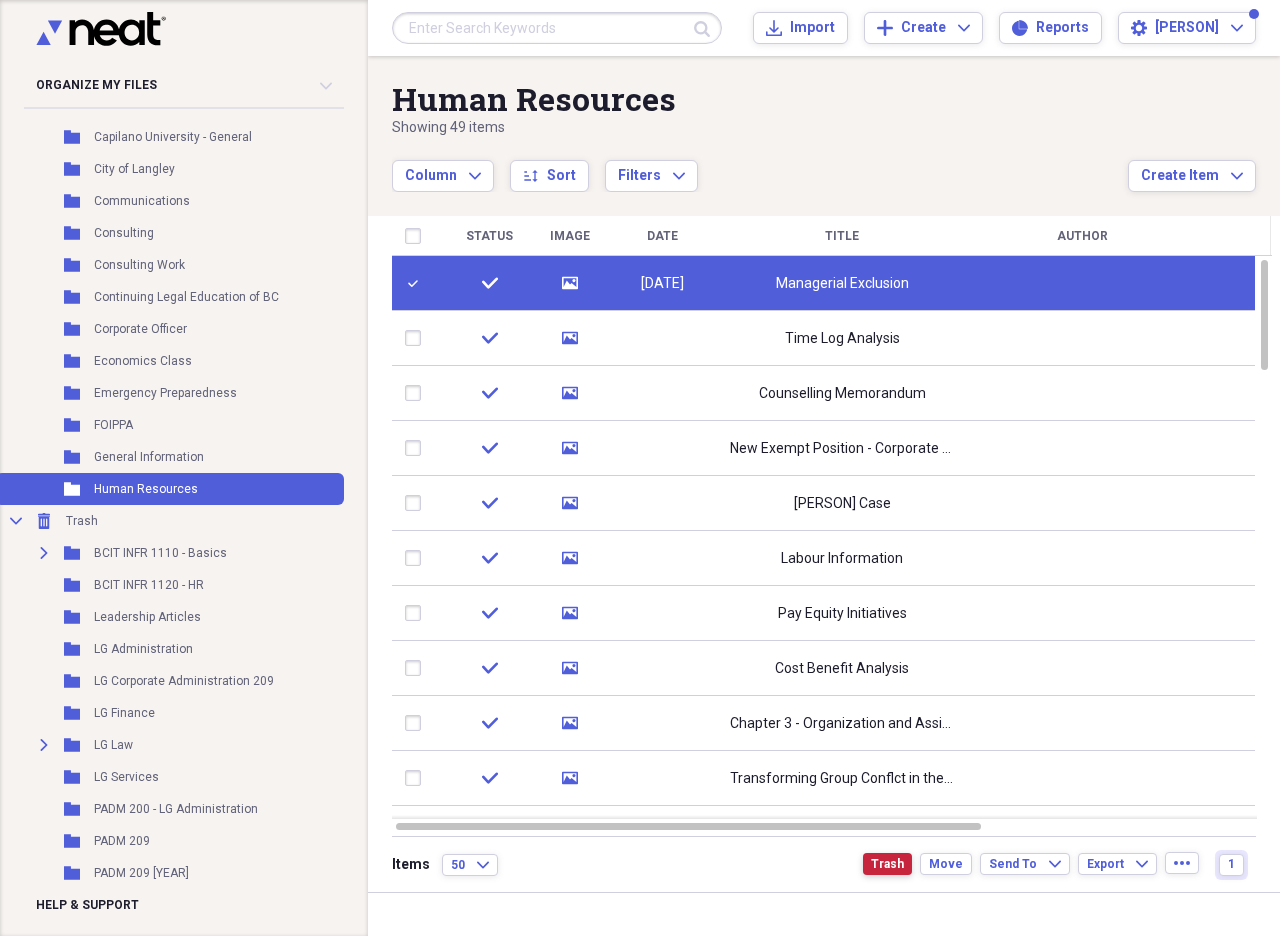 click on "Trash" at bounding box center [887, 864] 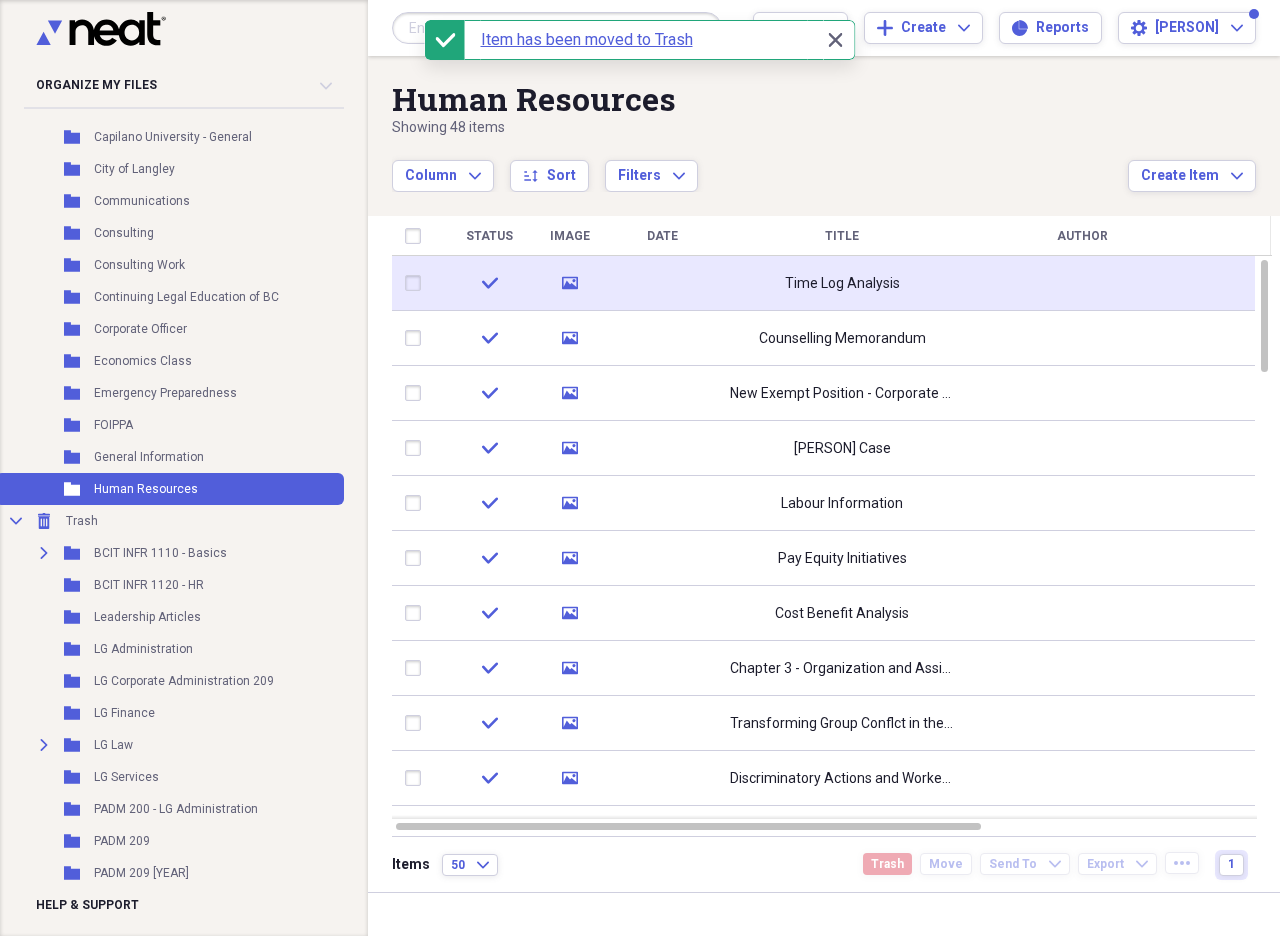 click 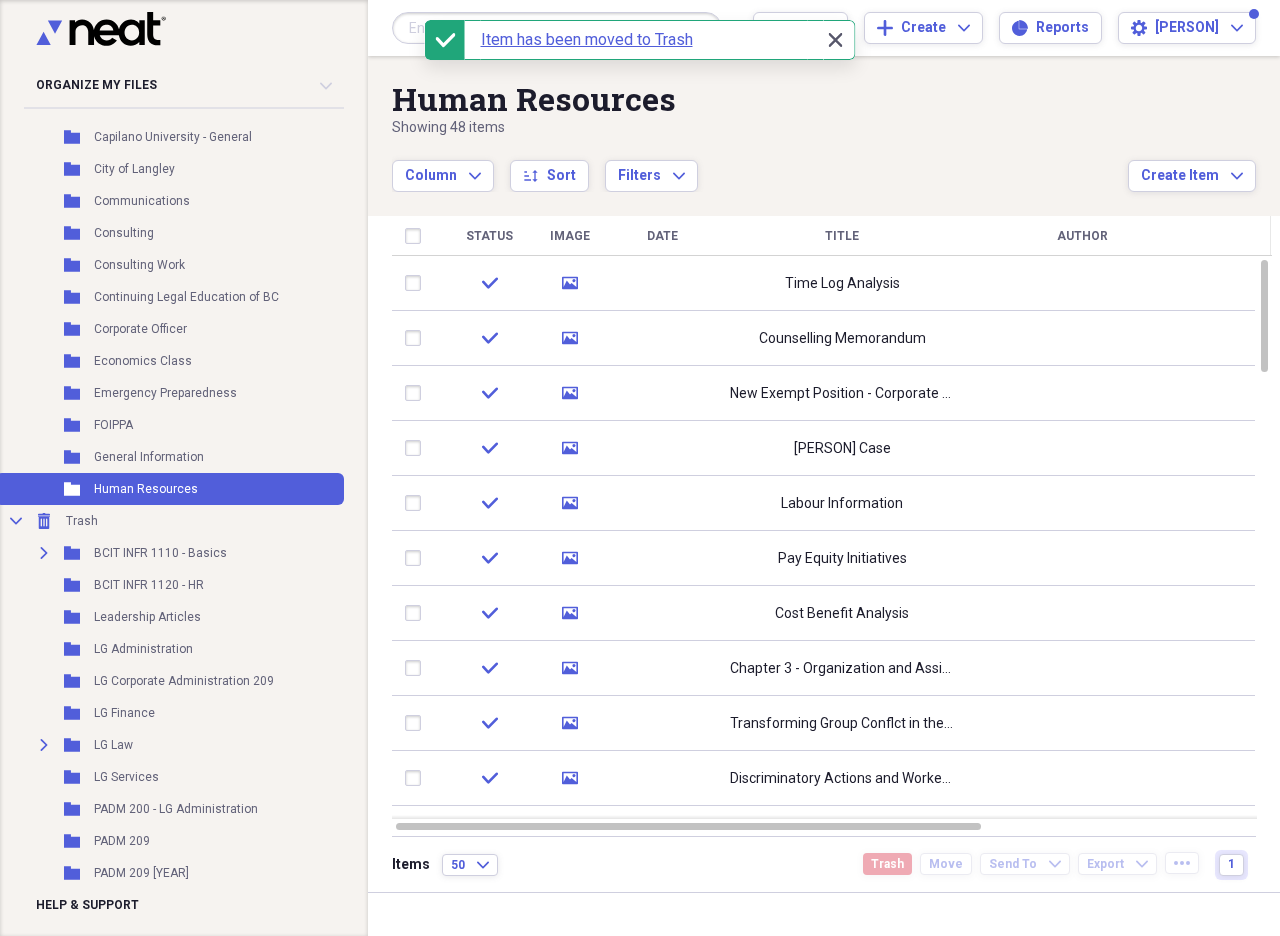 click 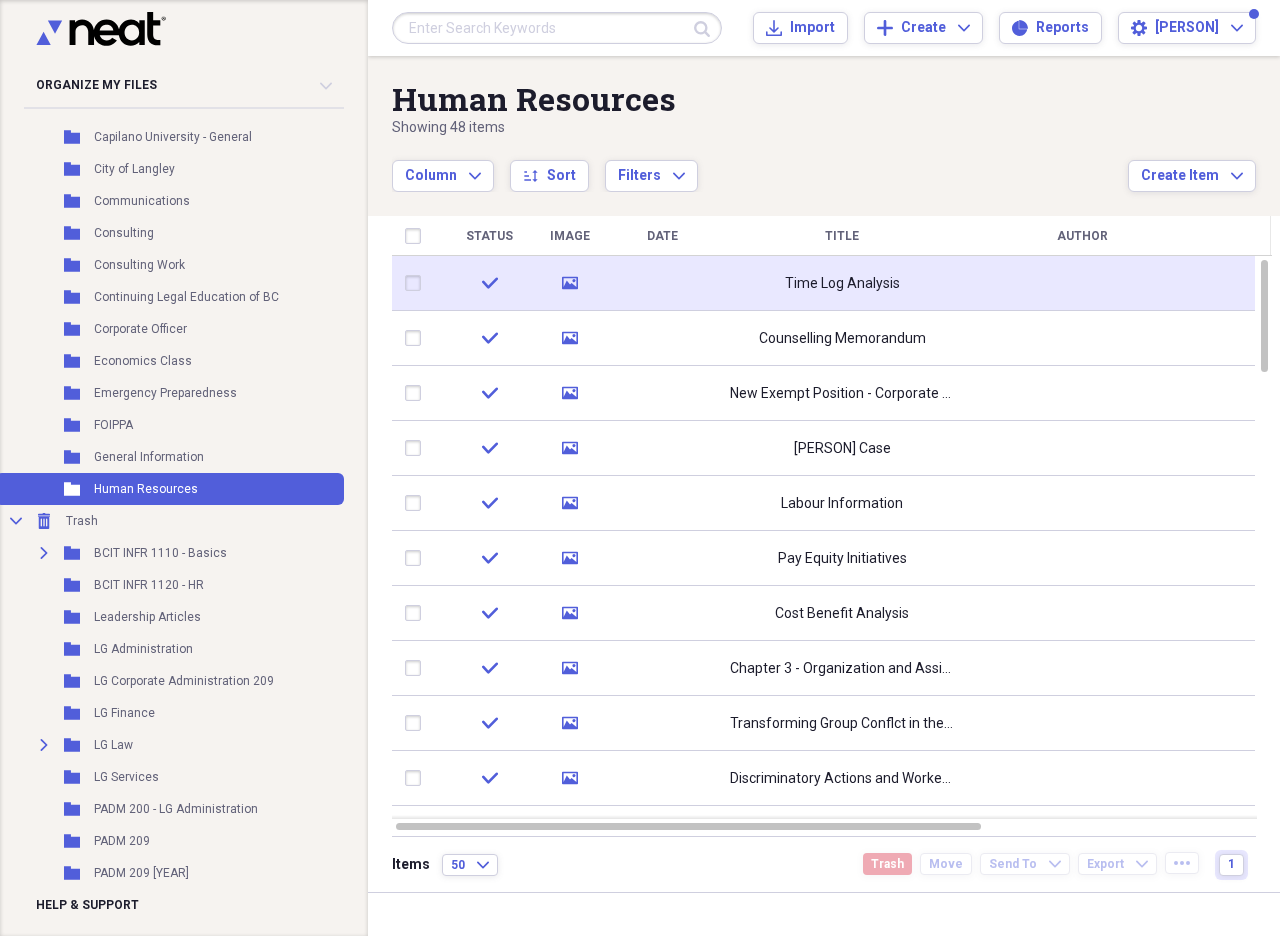 click 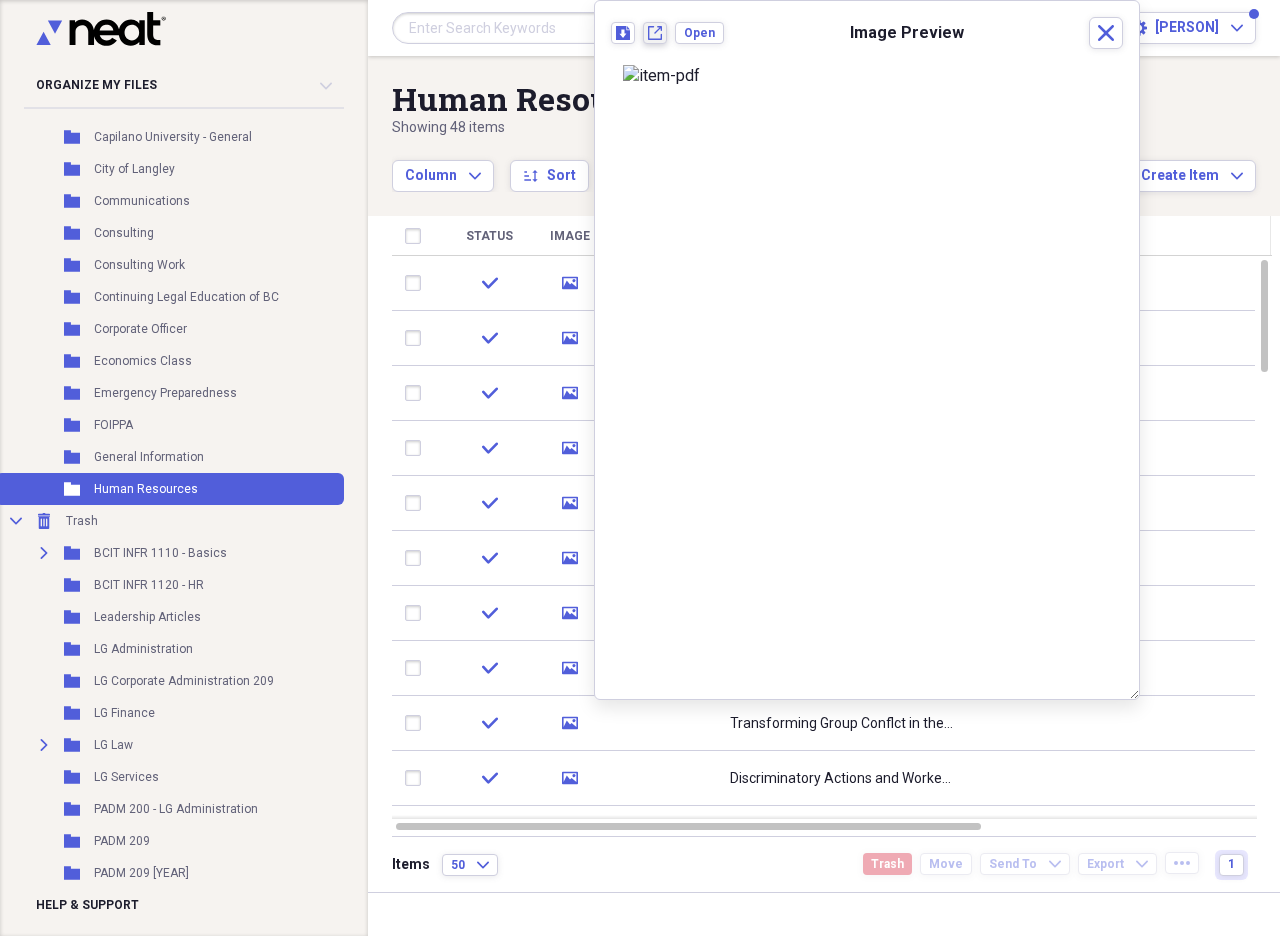 click on "New tab" 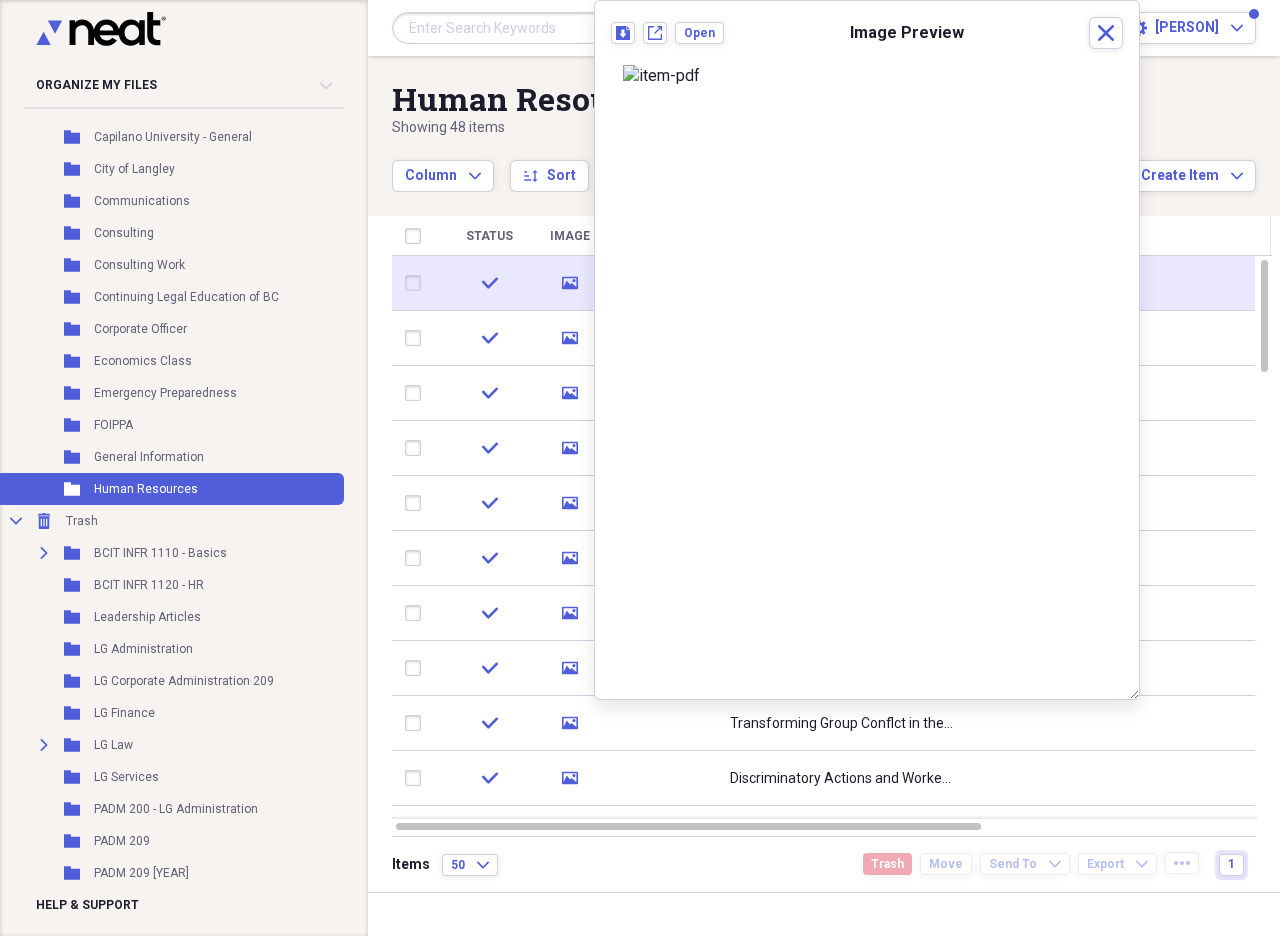 click at bounding box center [417, 283] 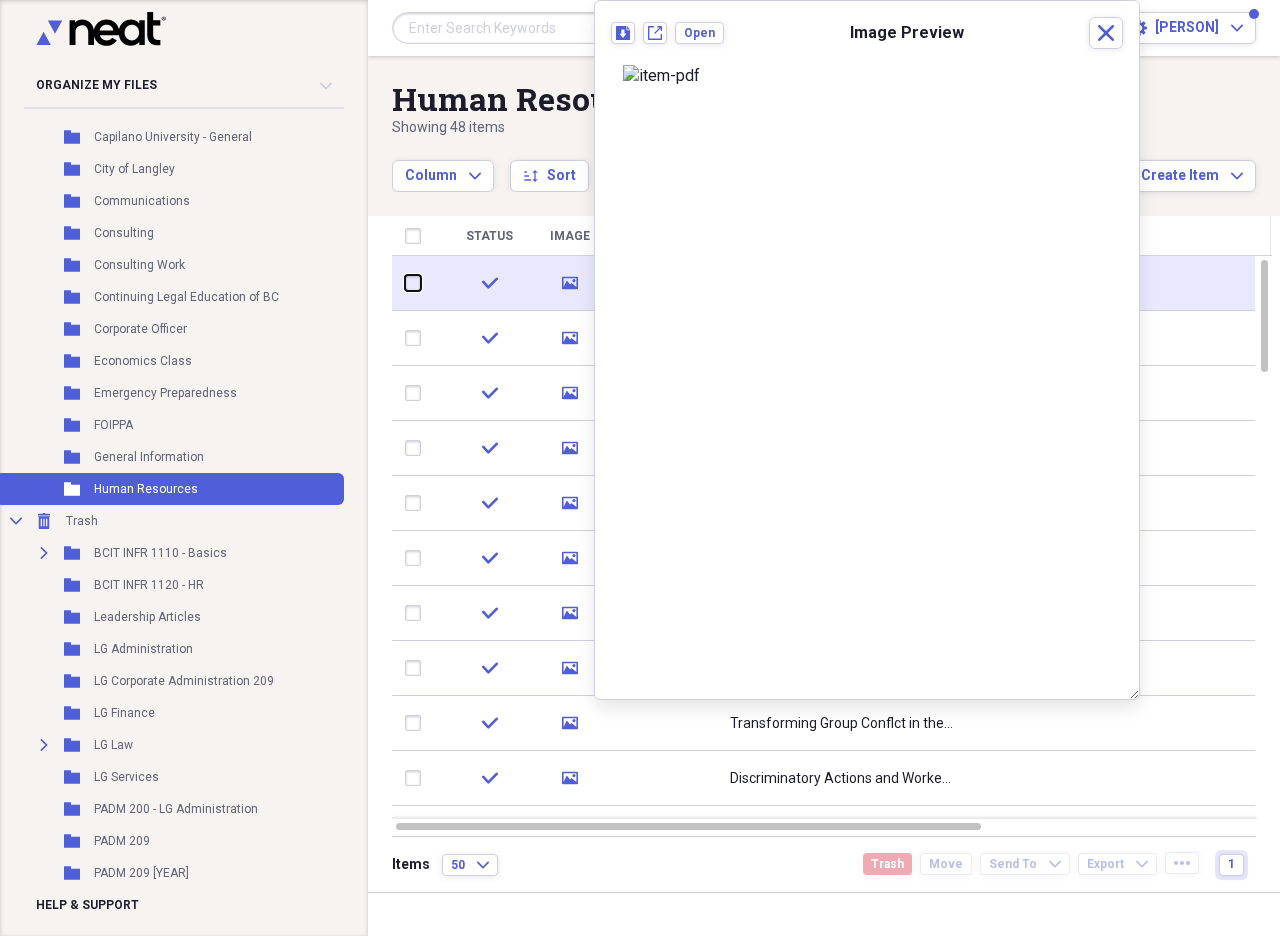 click at bounding box center (405, 283) 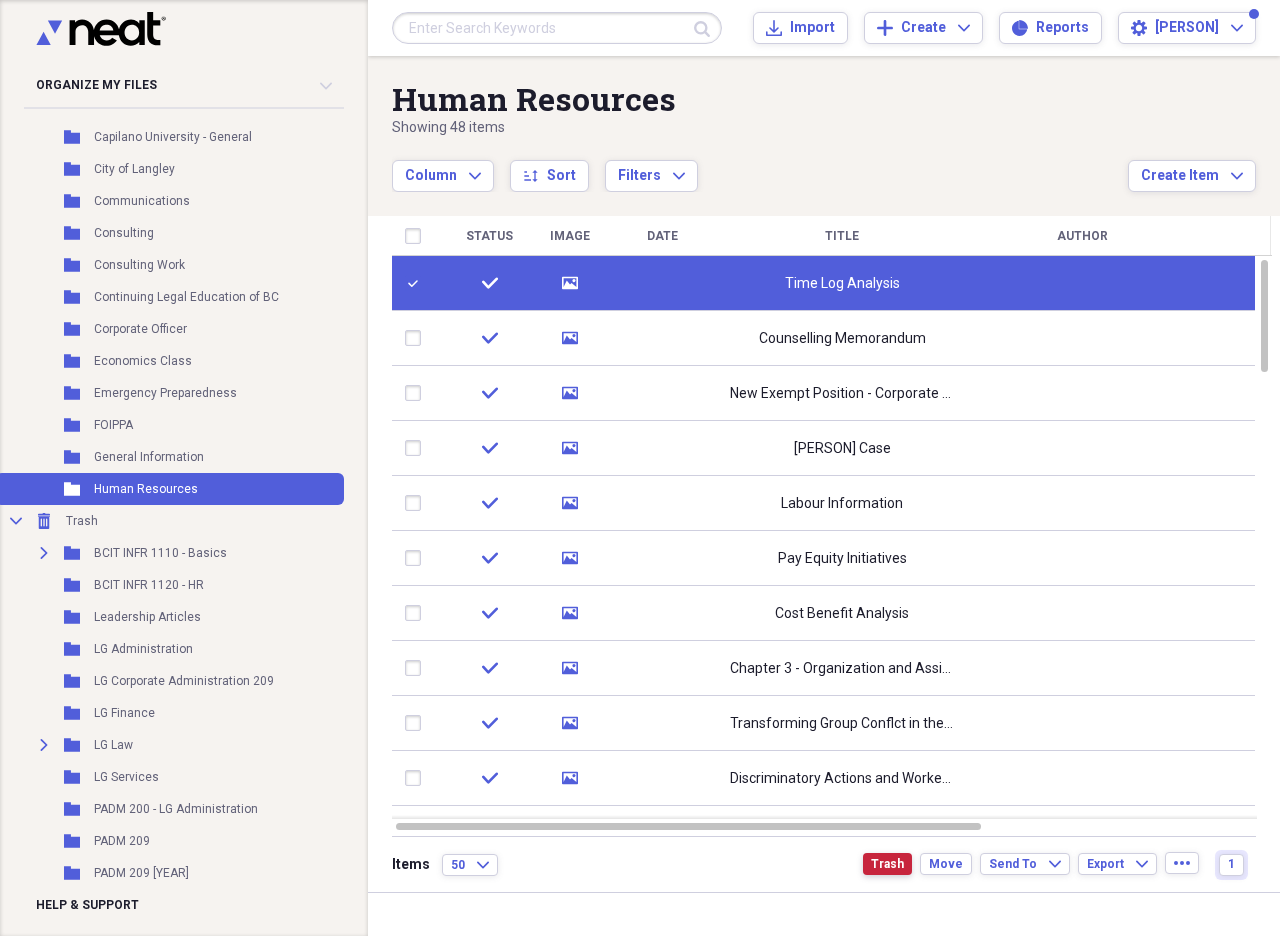 click on "Trash" at bounding box center (887, 864) 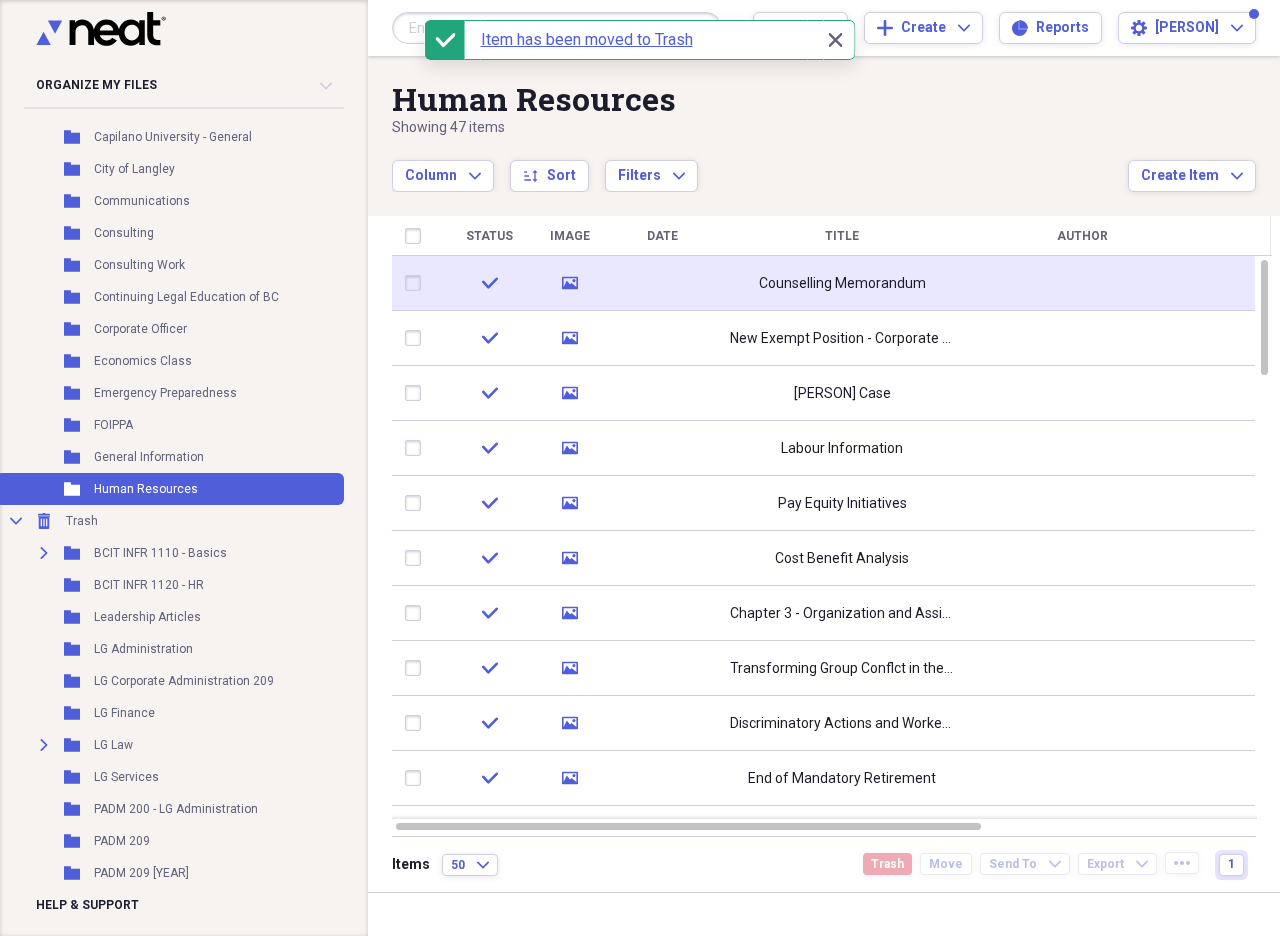 click 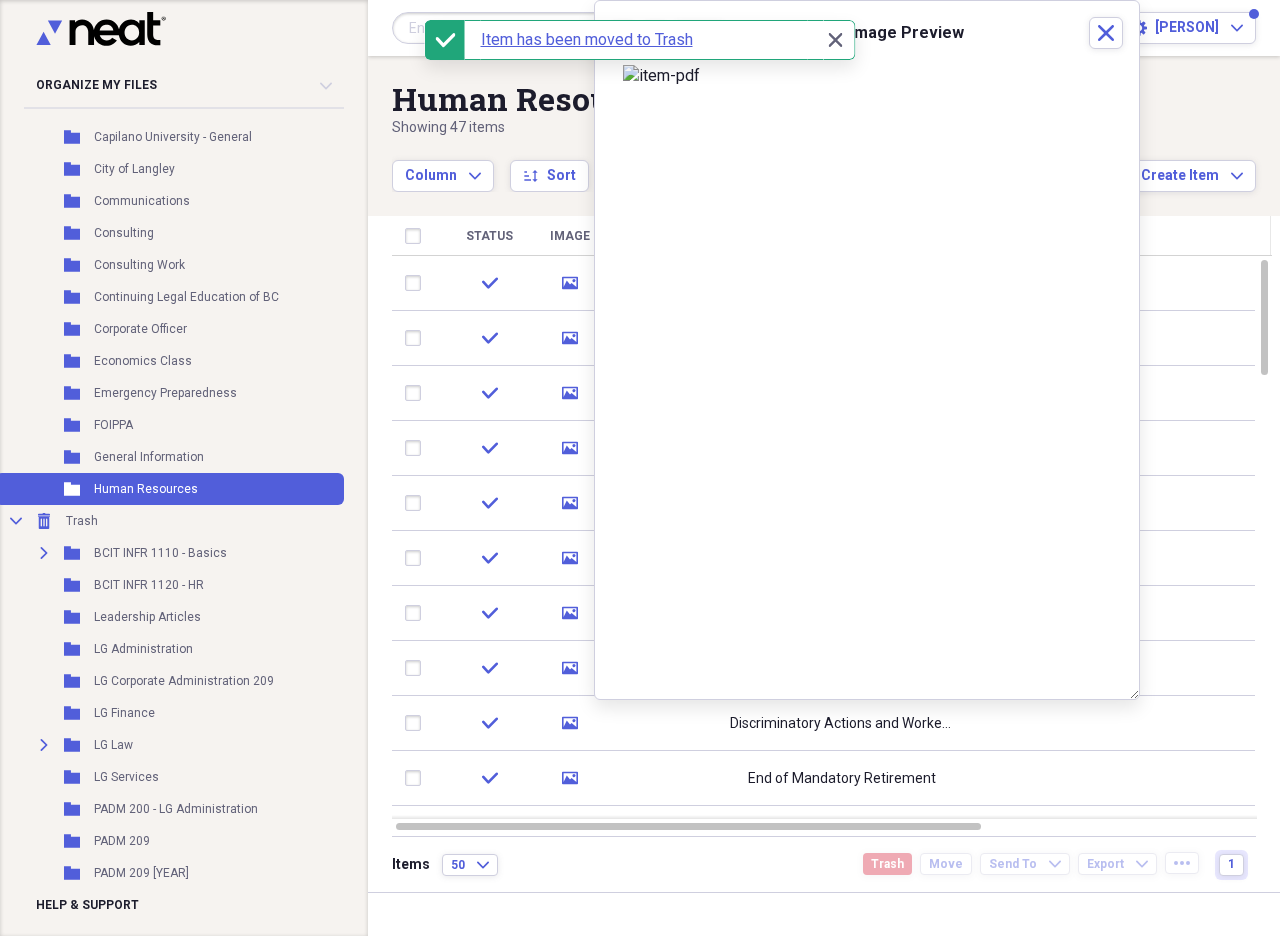 click at bounding box center [867, 76] 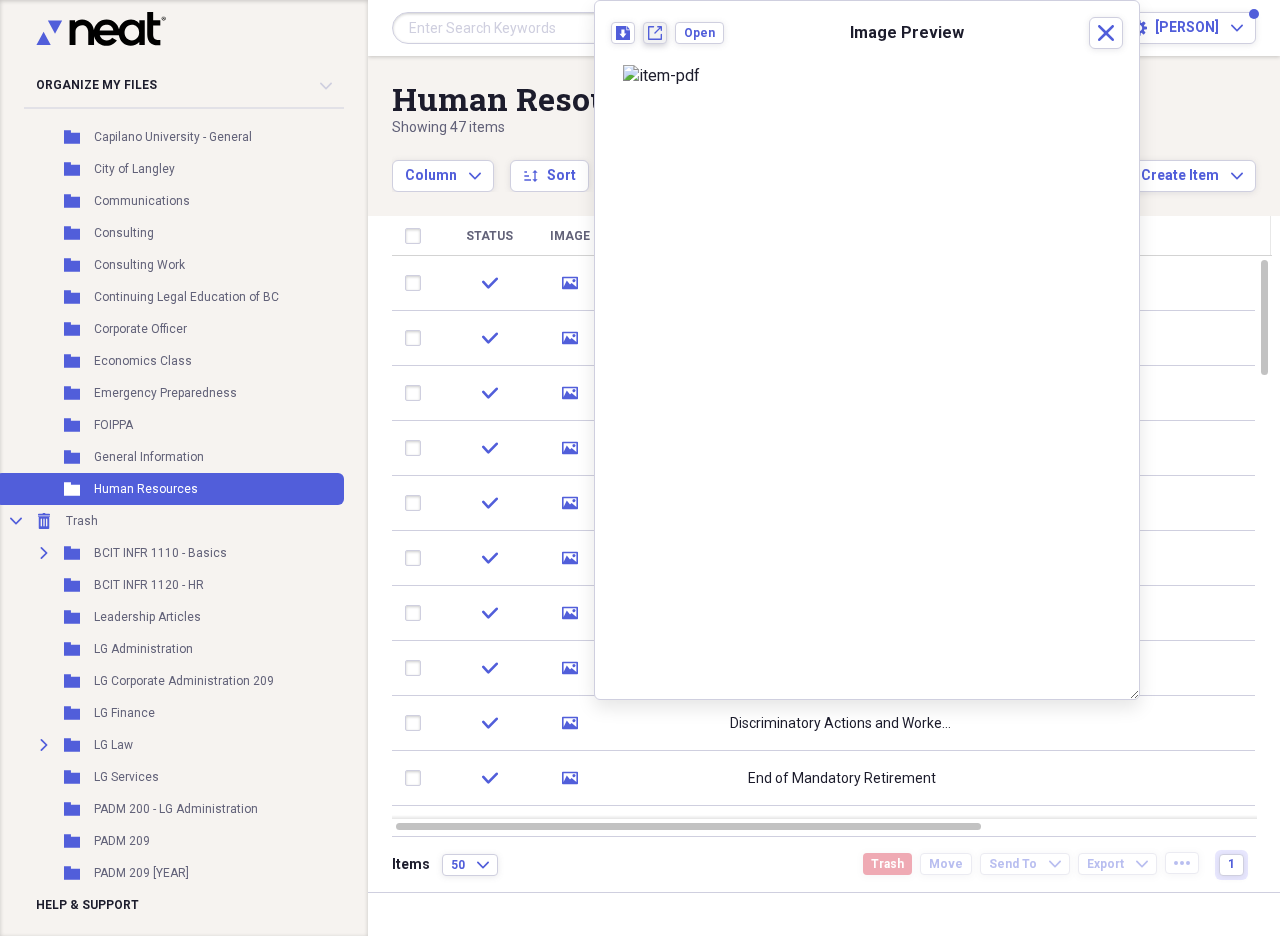 click on "New tab" 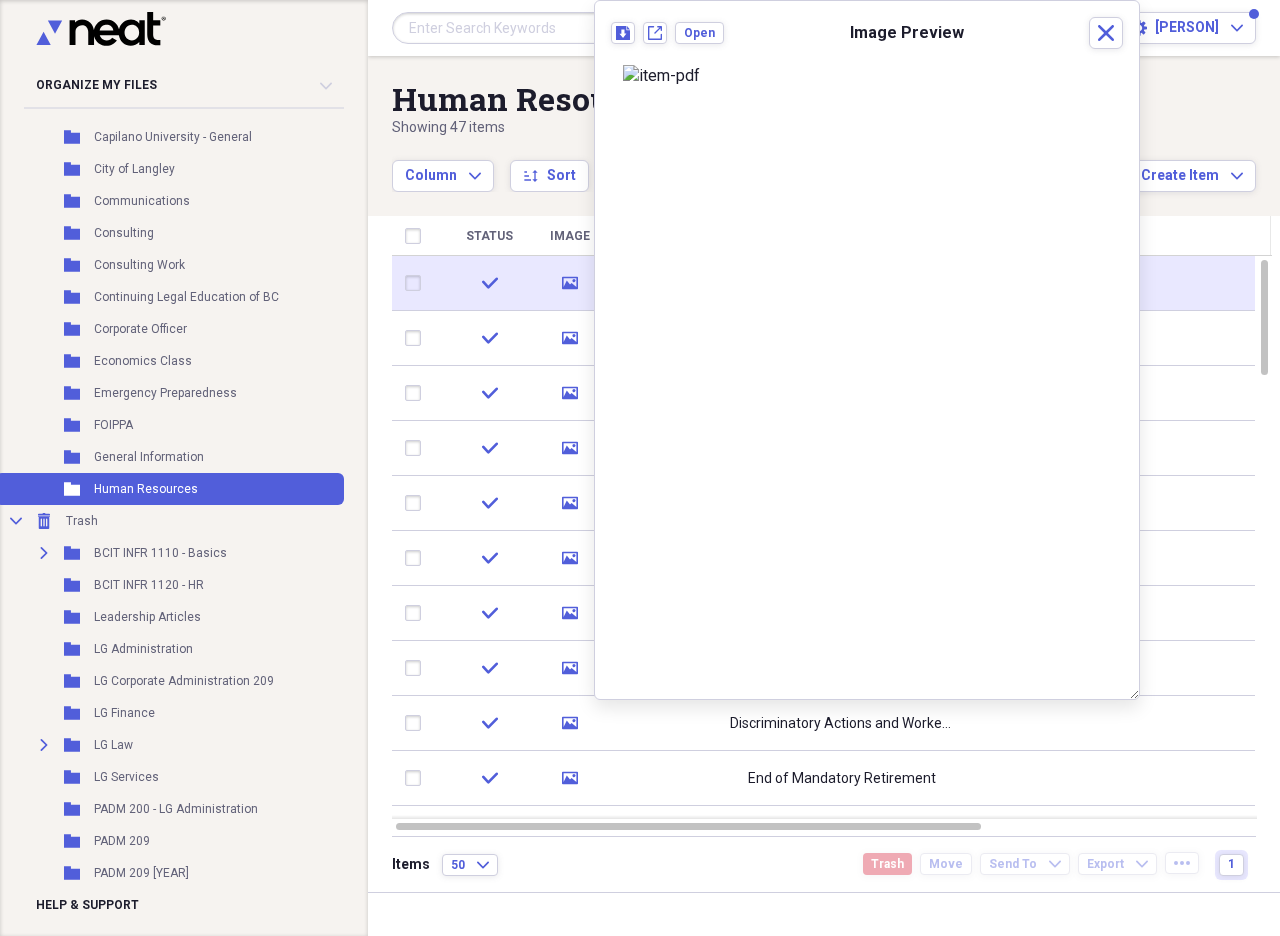 click at bounding box center [417, 283] 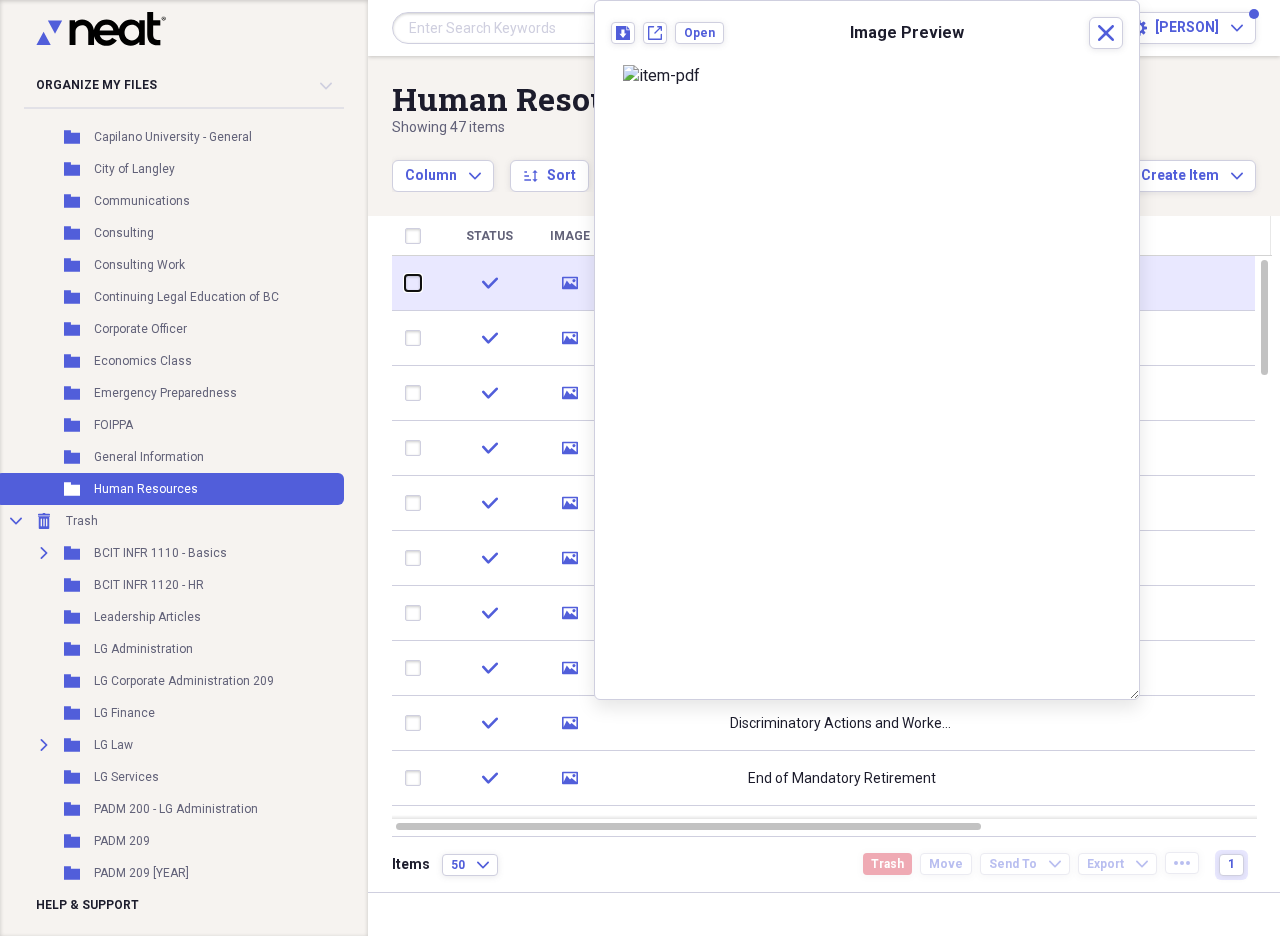 click at bounding box center (405, 283) 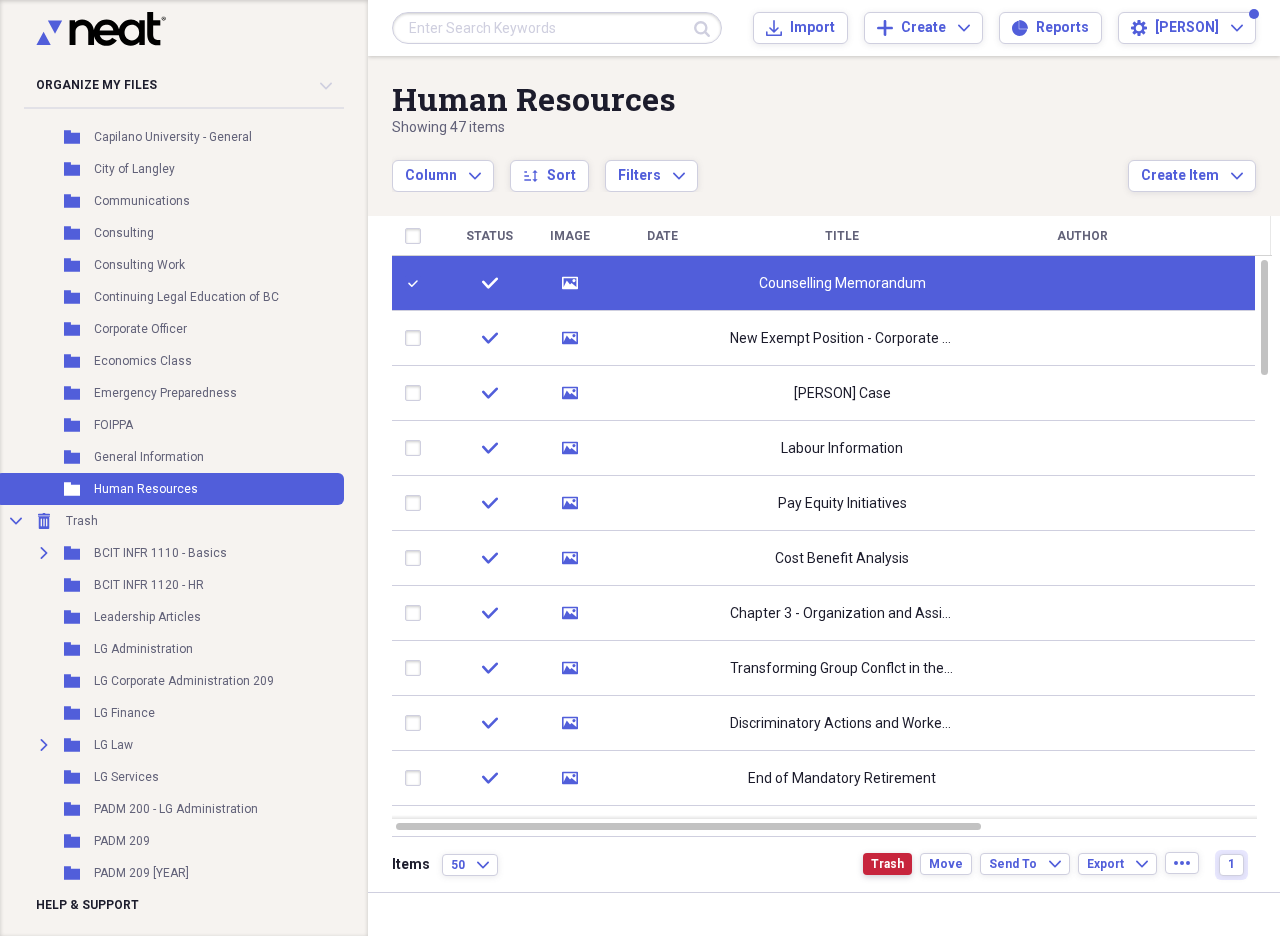 click on "Trash" at bounding box center [887, 864] 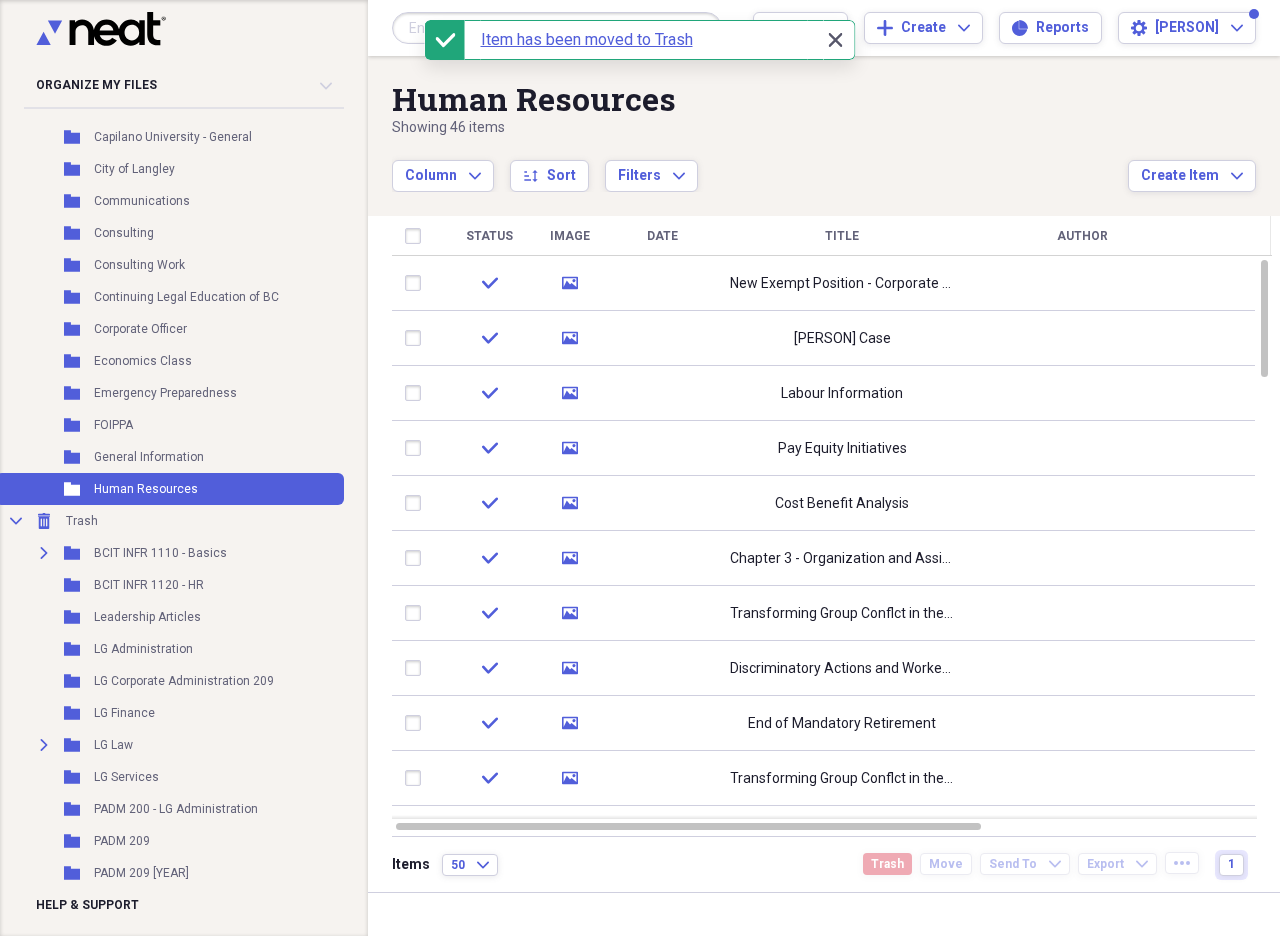 click on "Close" 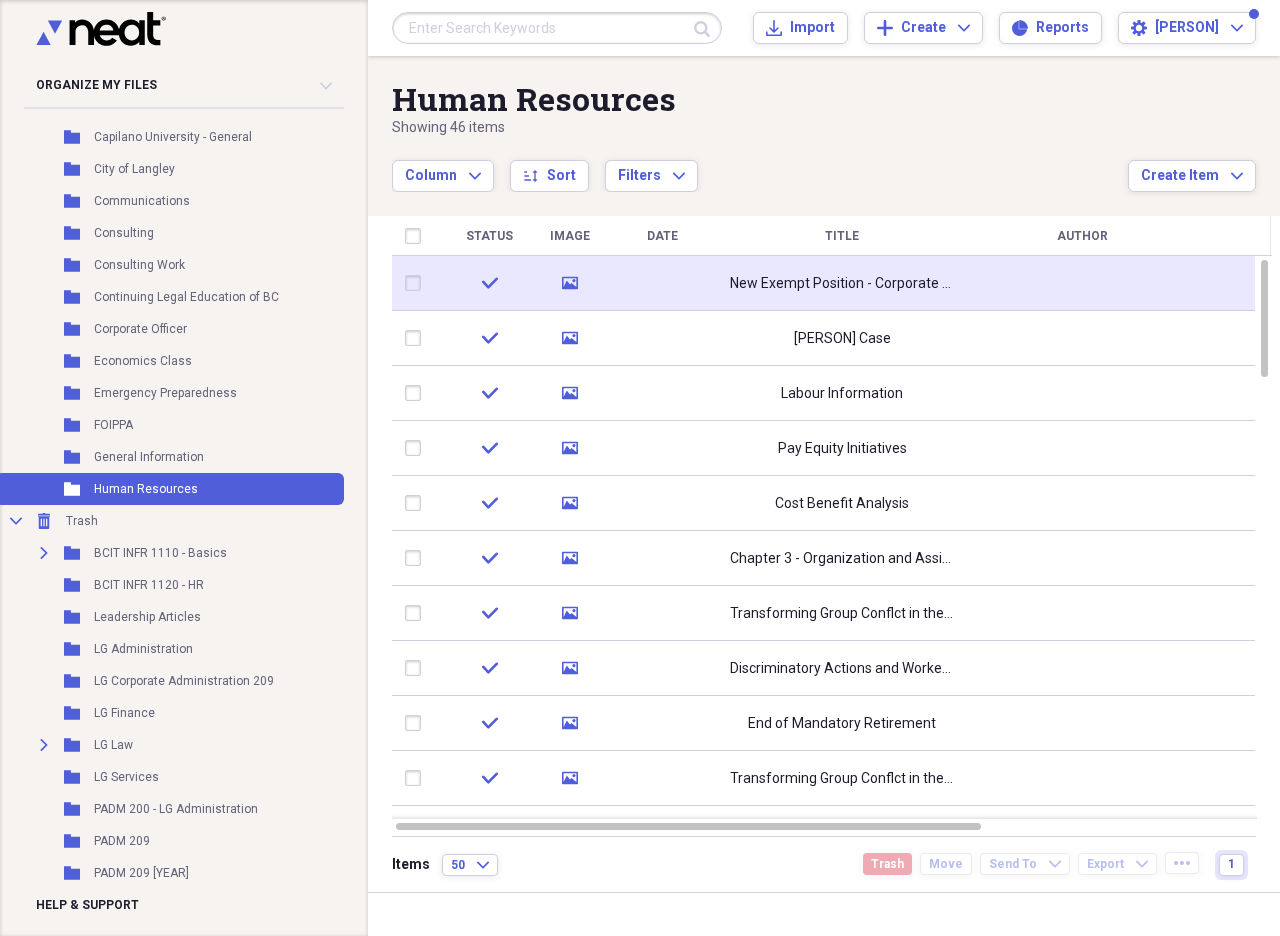 click 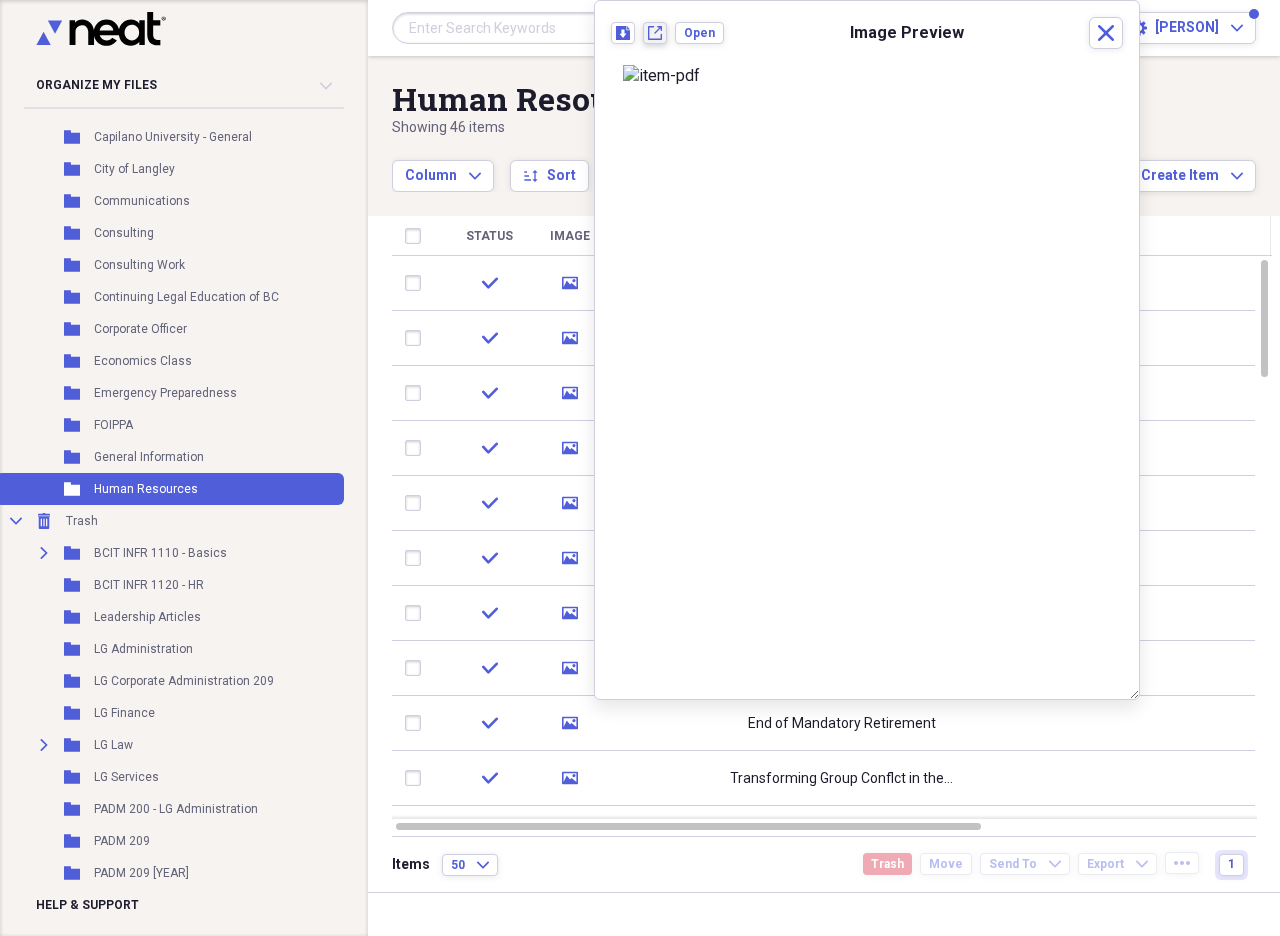 drag, startPoint x: 872, startPoint y: 174, endPoint x: 651, endPoint y: 30, distance: 263.77454 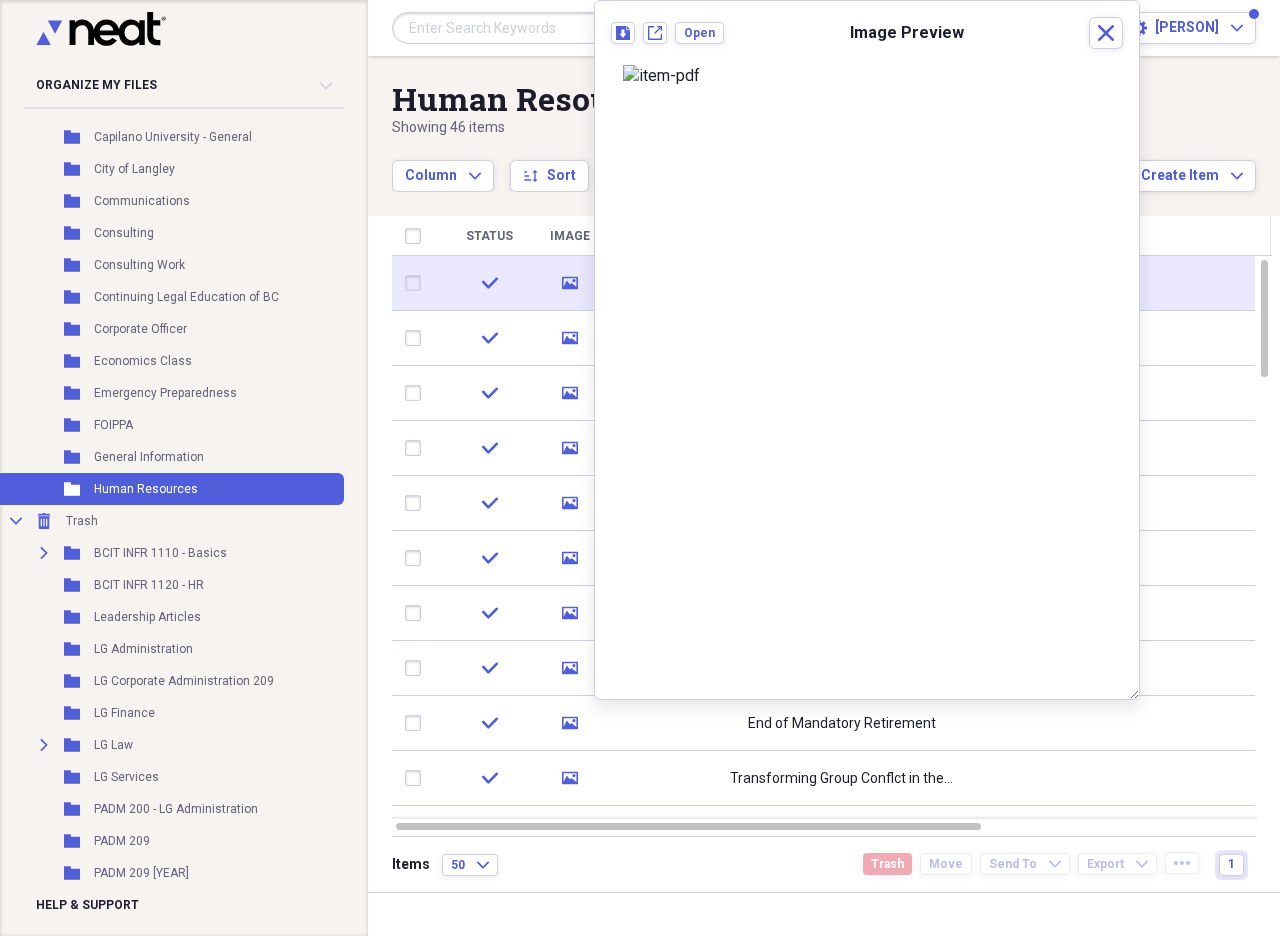 click at bounding box center [417, 283] 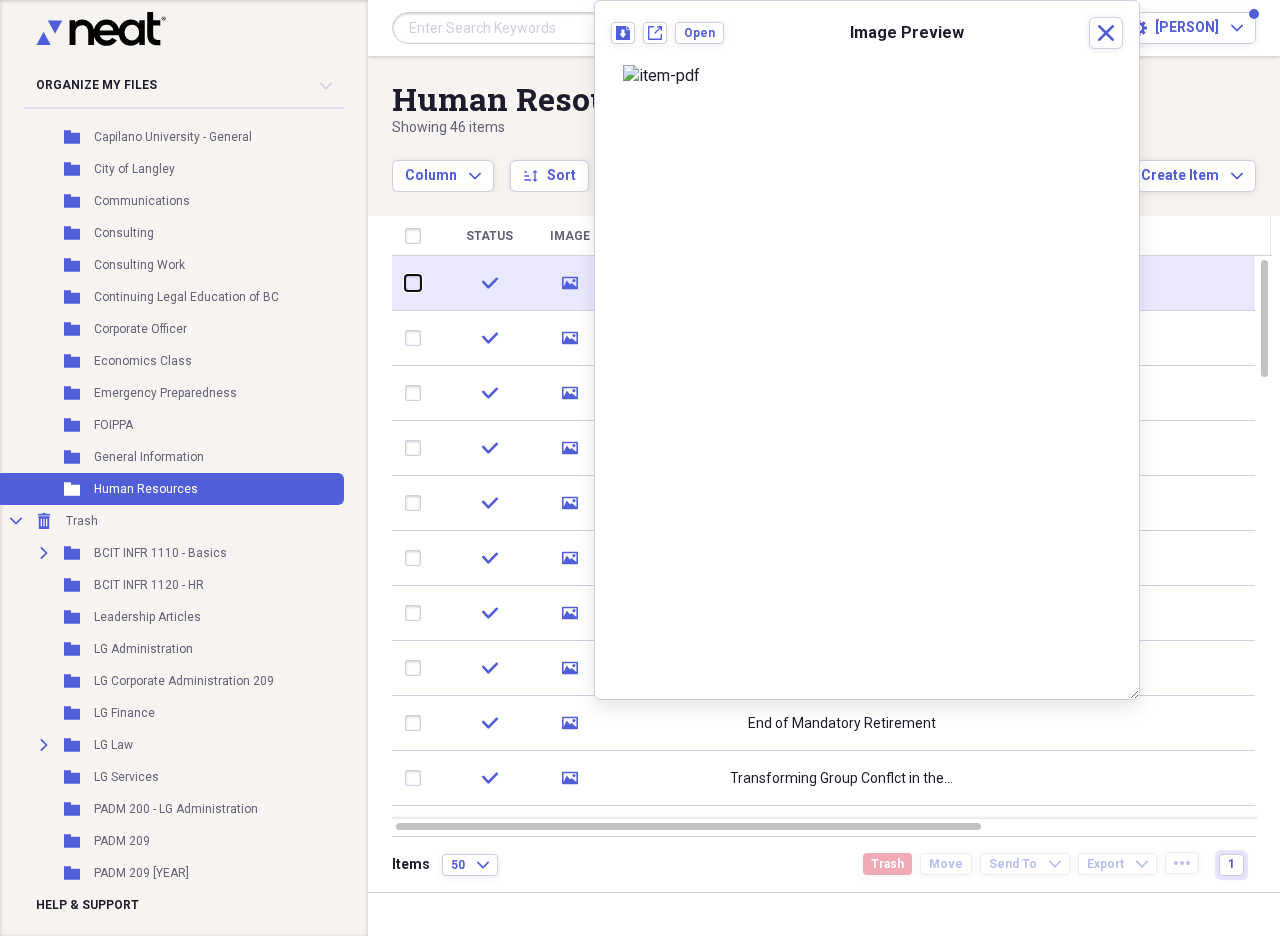 click at bounding box center (405, 283) 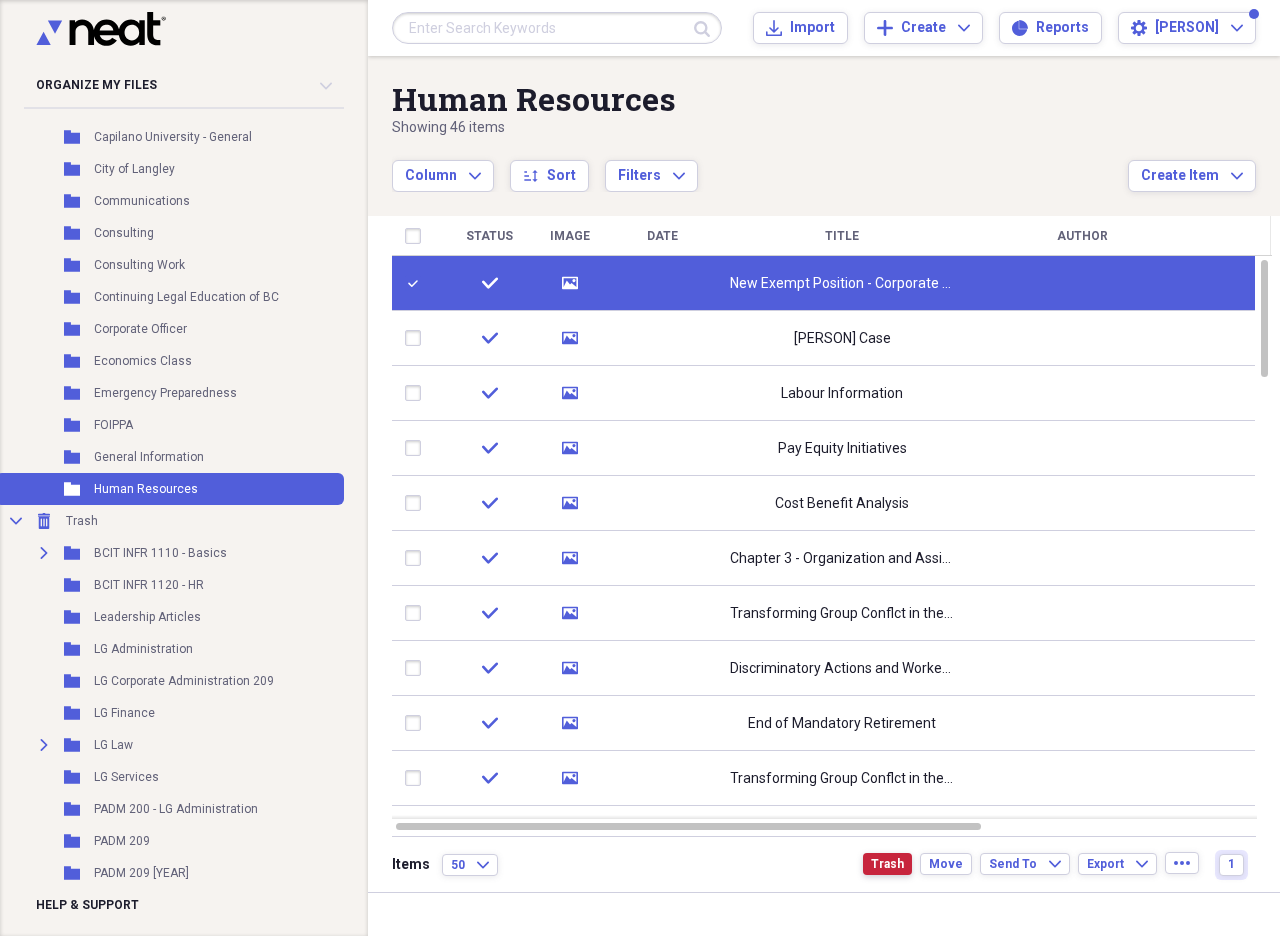 click on "Trash" at bounding box center (887, 864) 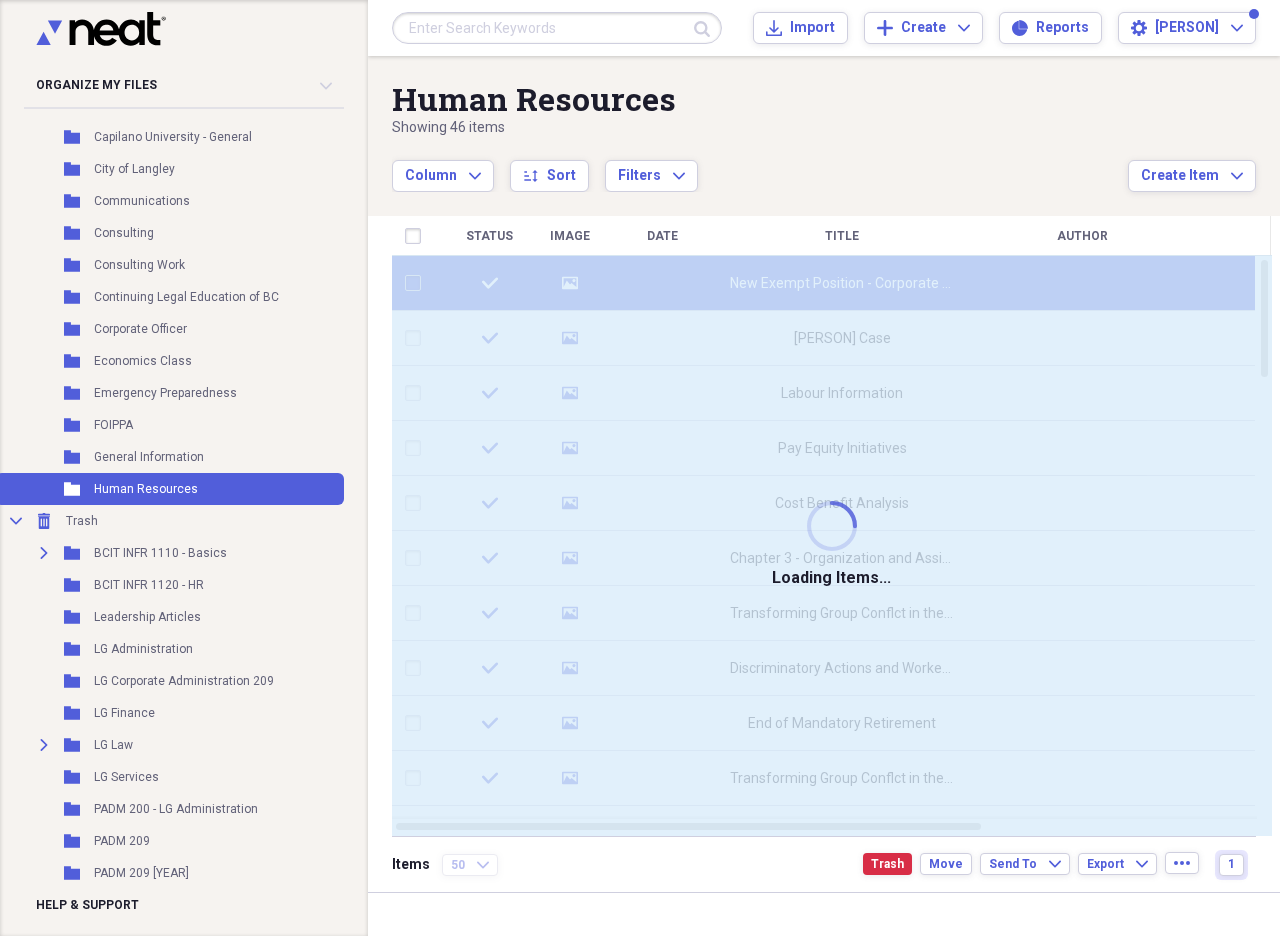 checkbox on "false" 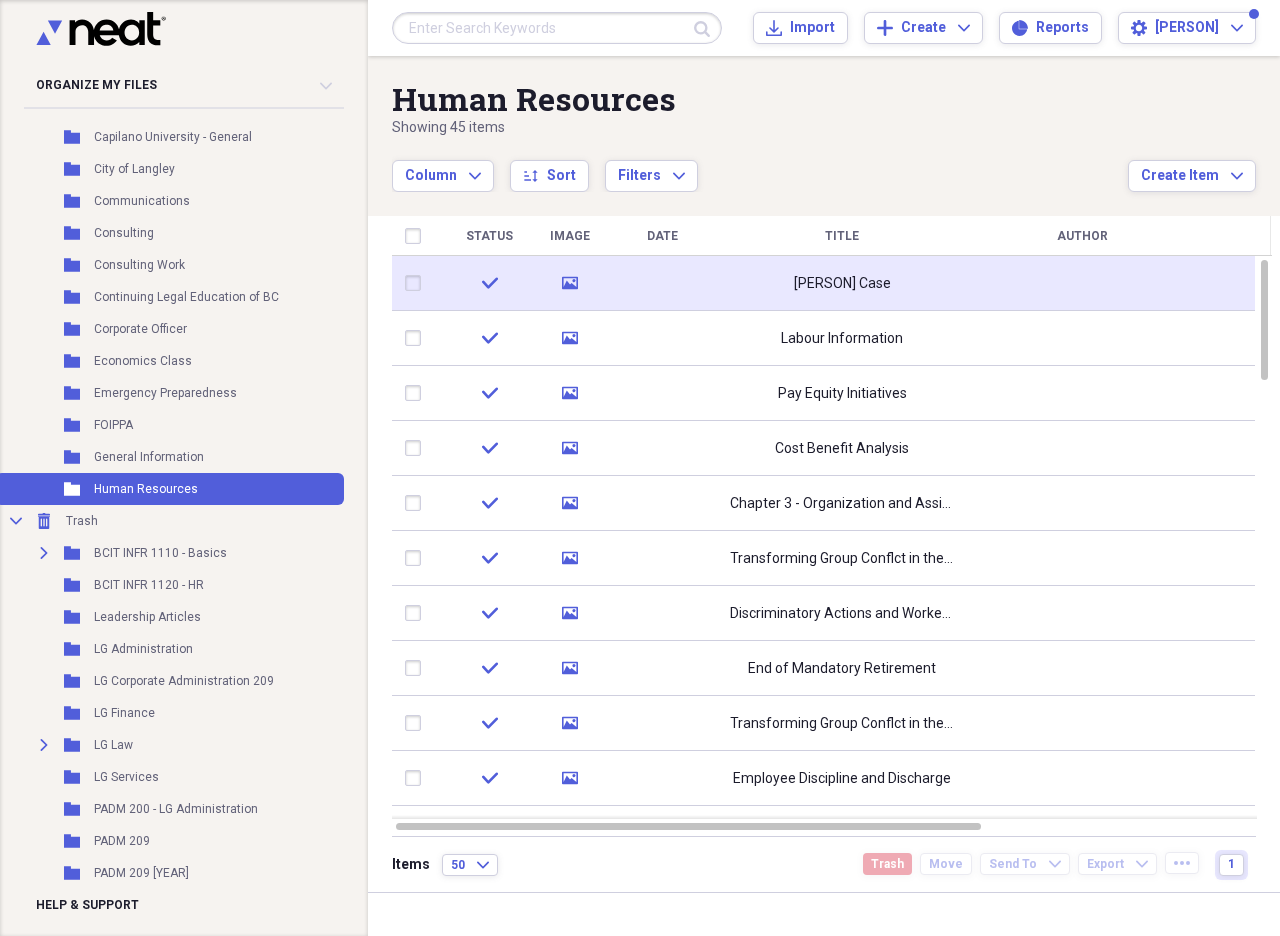 click at bounding box center (417, 283) 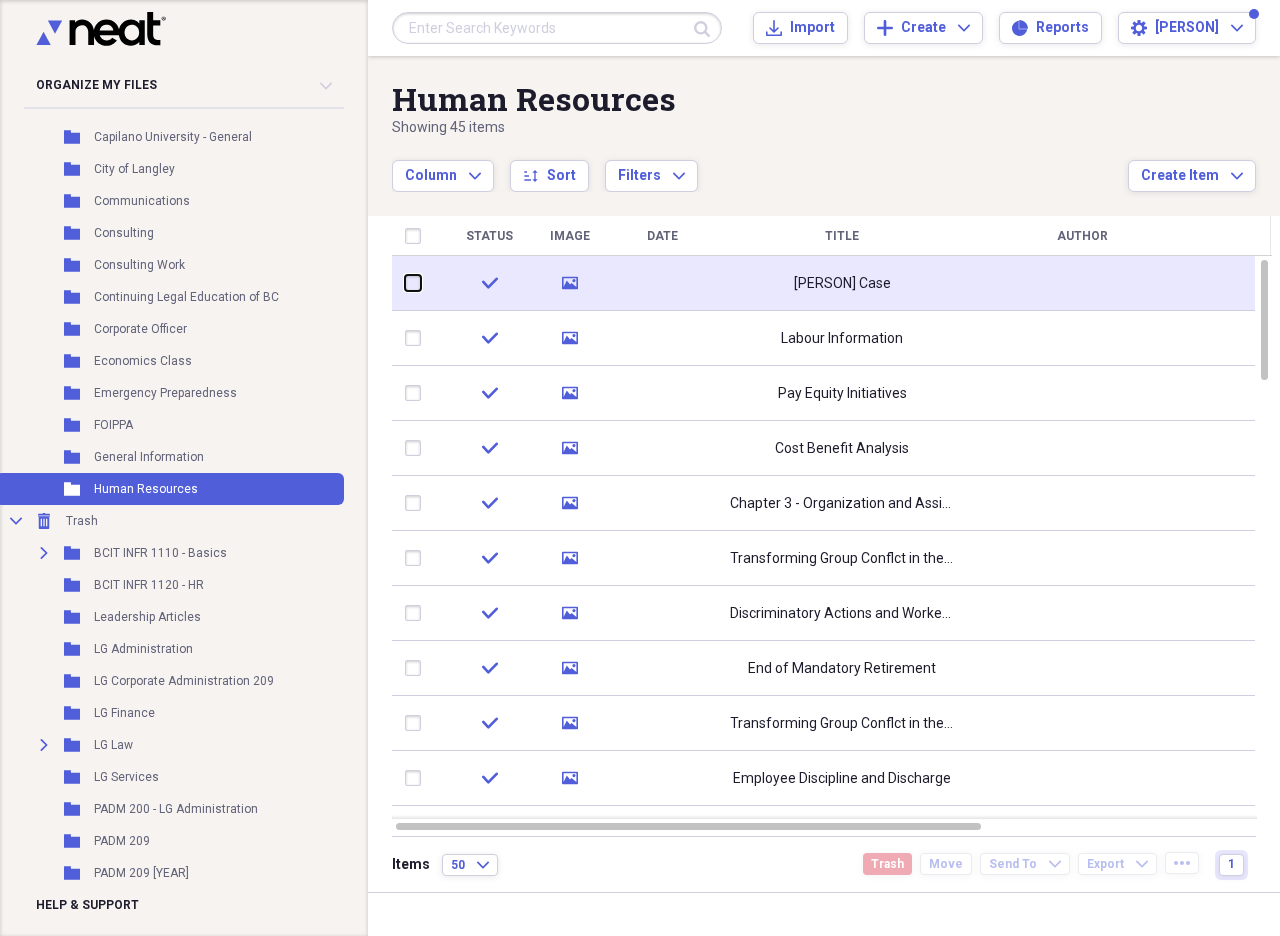 click at bounding box center [405, 283] 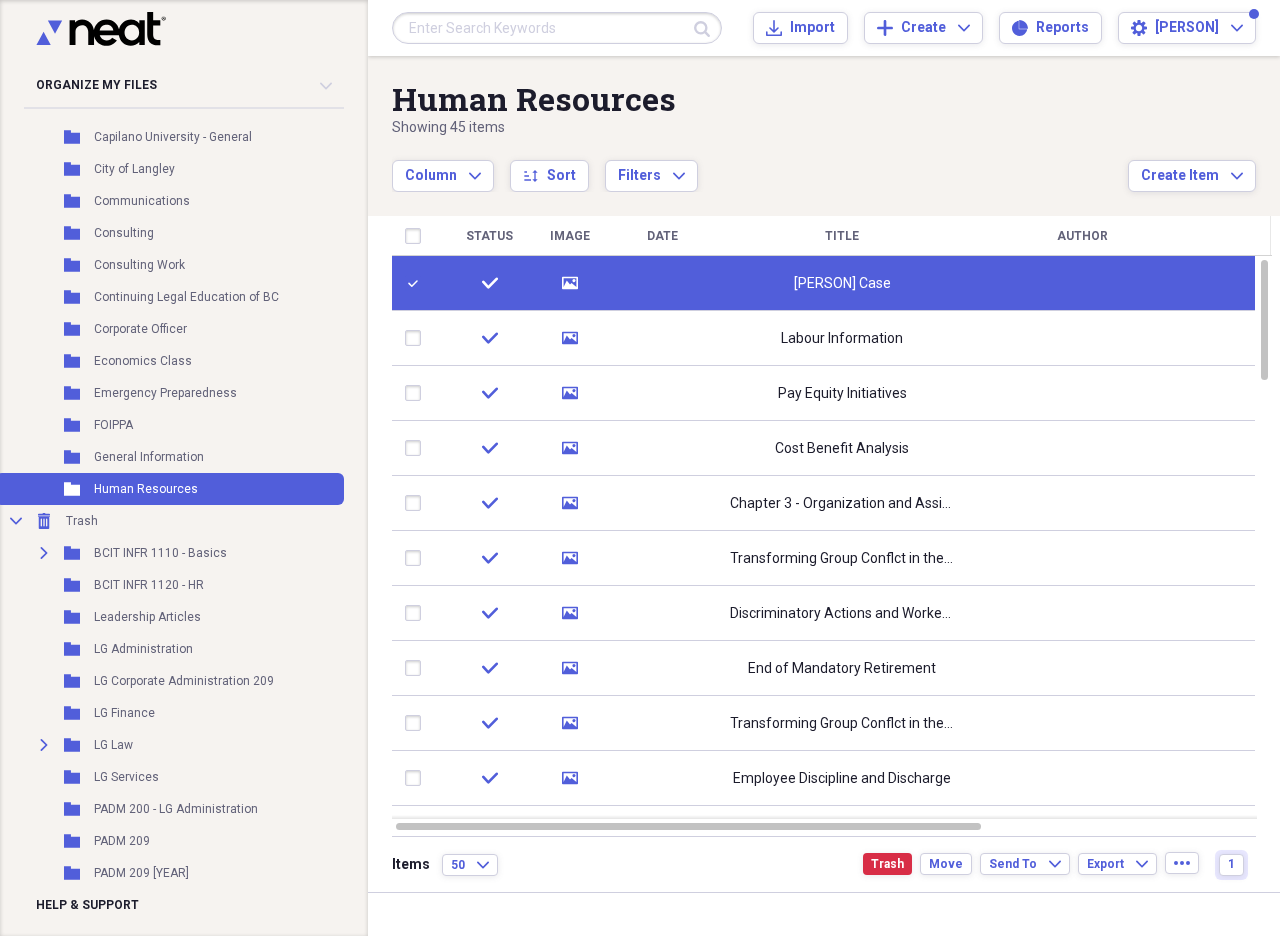 click on "media" 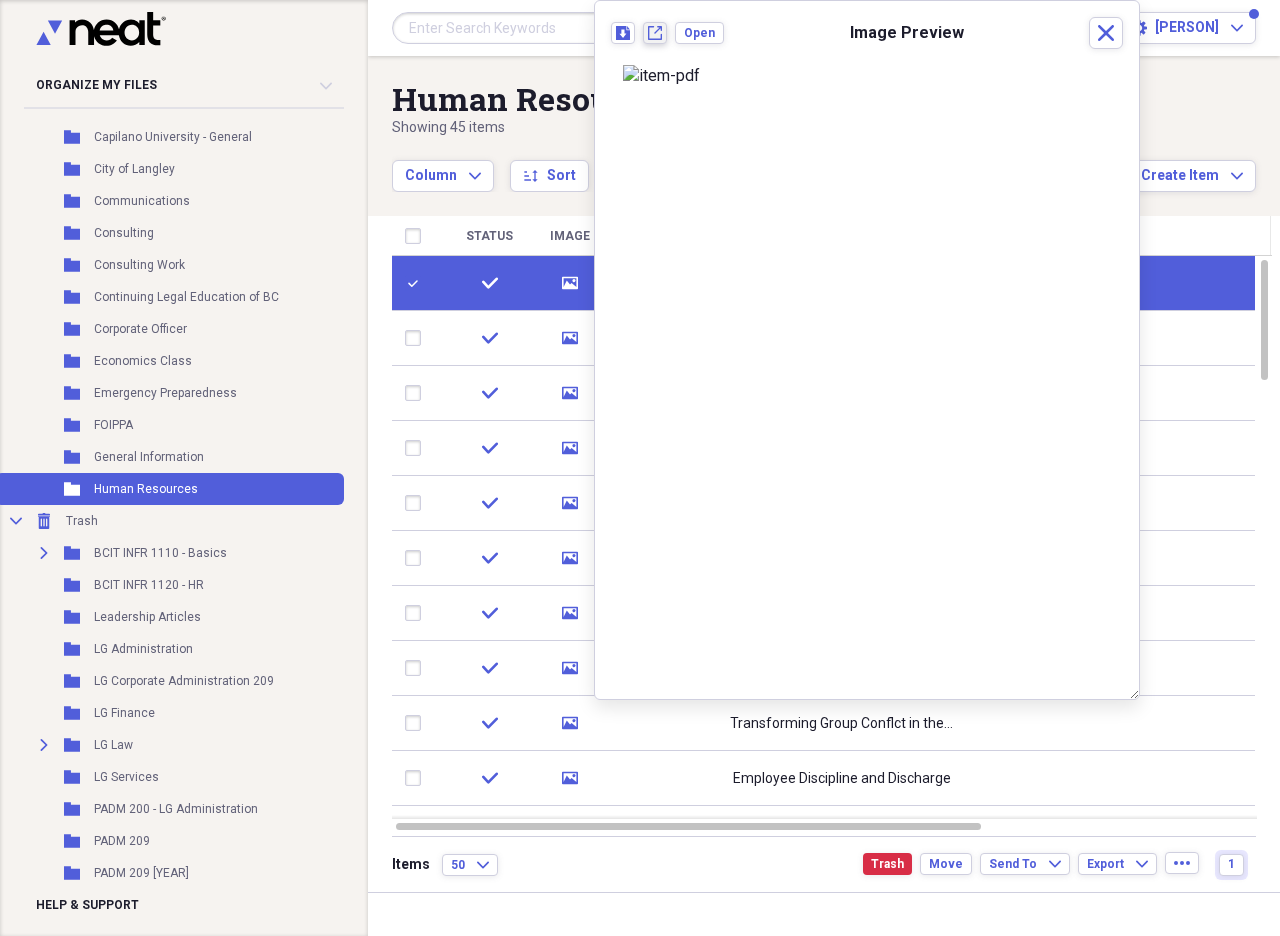 click 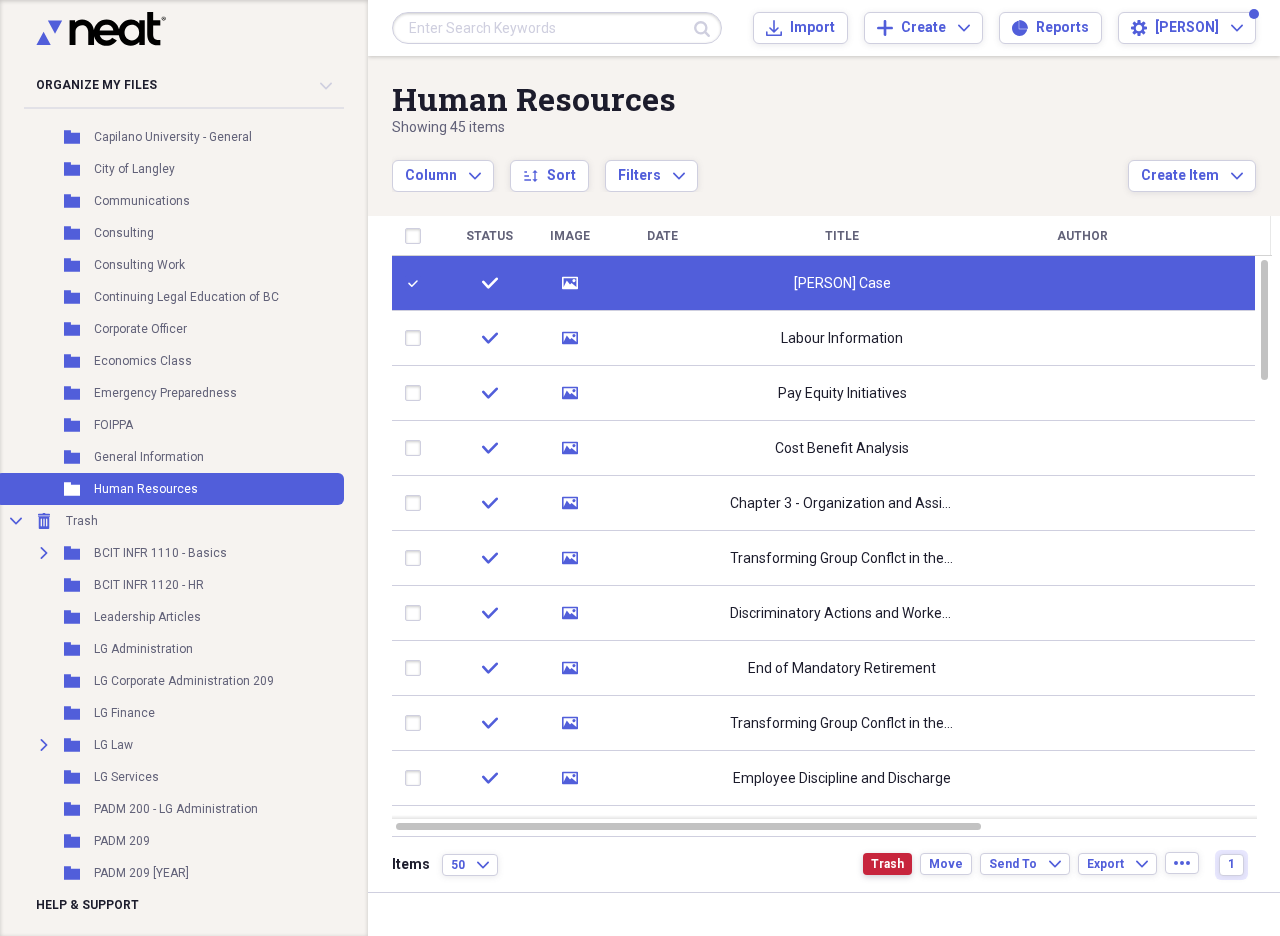 click on "Trash" at bounding box center [887, 864] 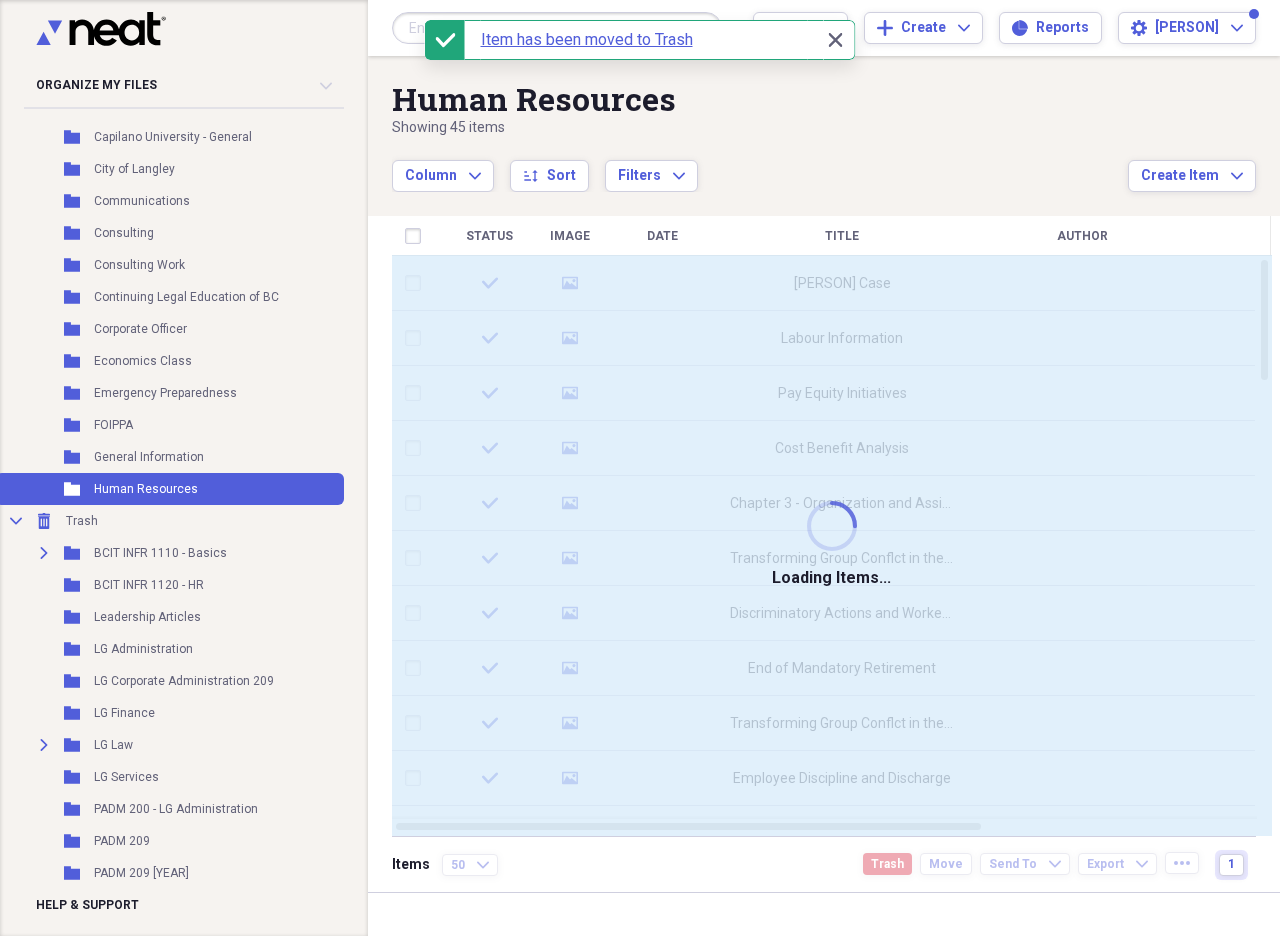checkbox on "false" 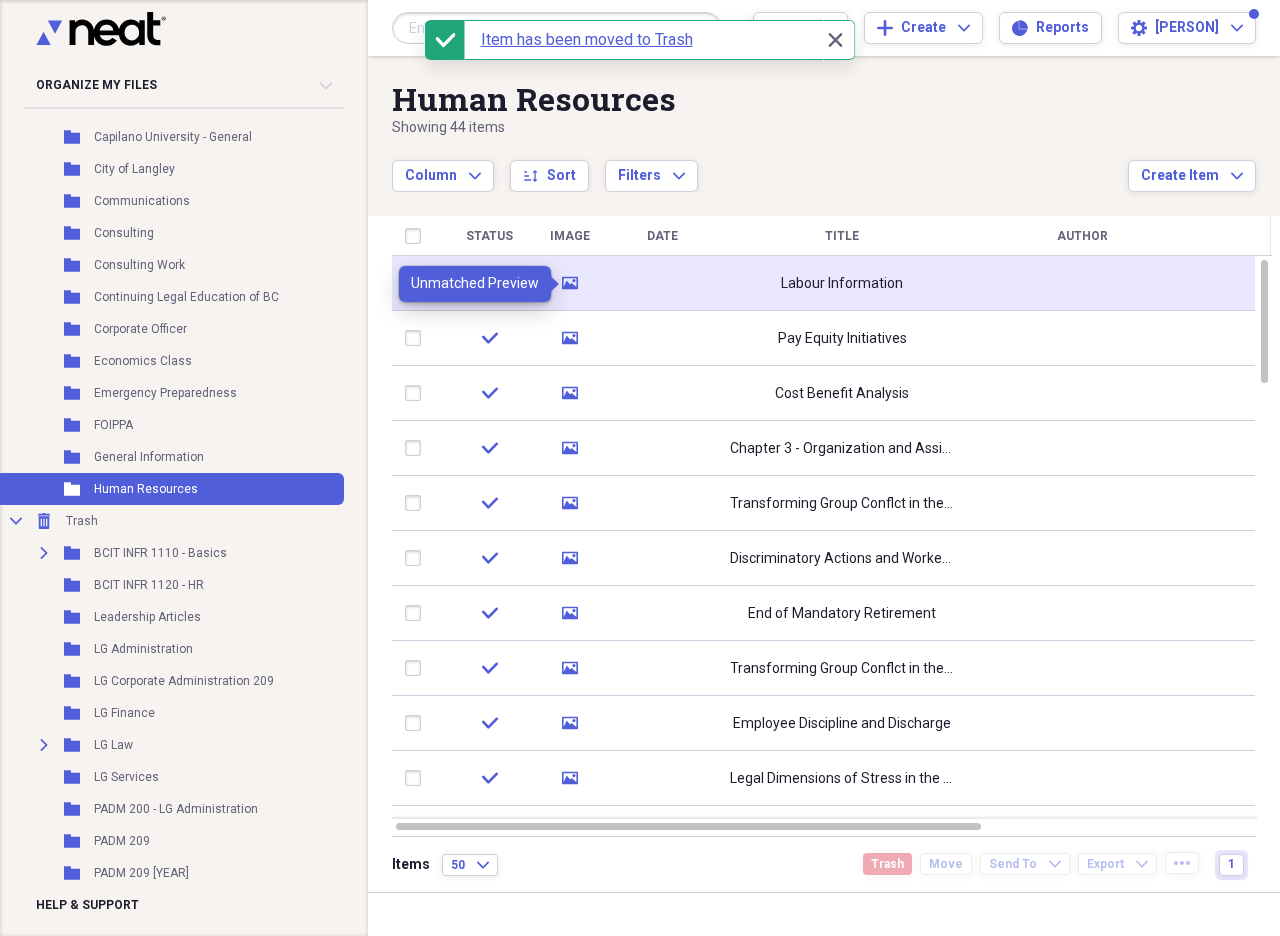 click 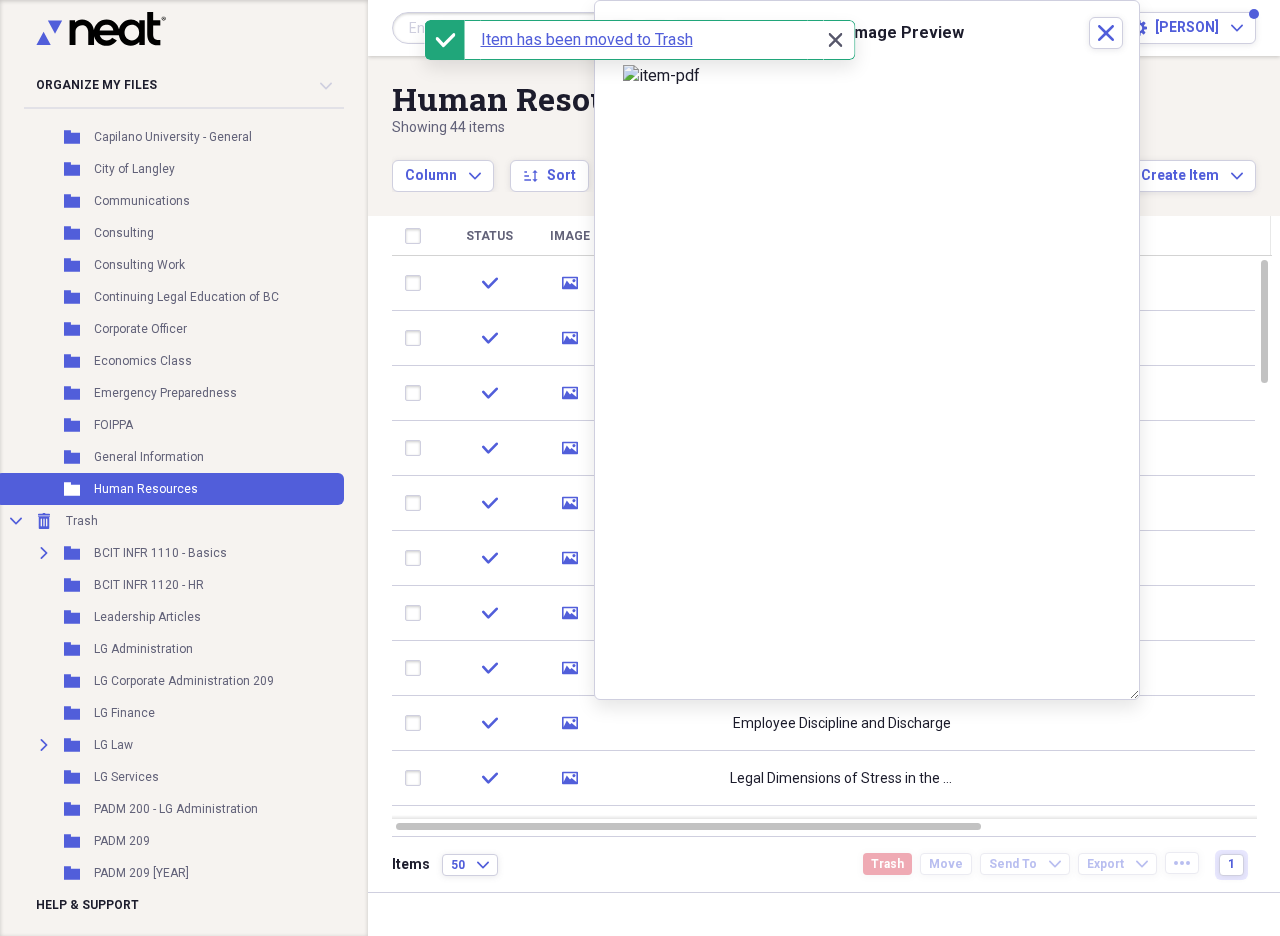 click 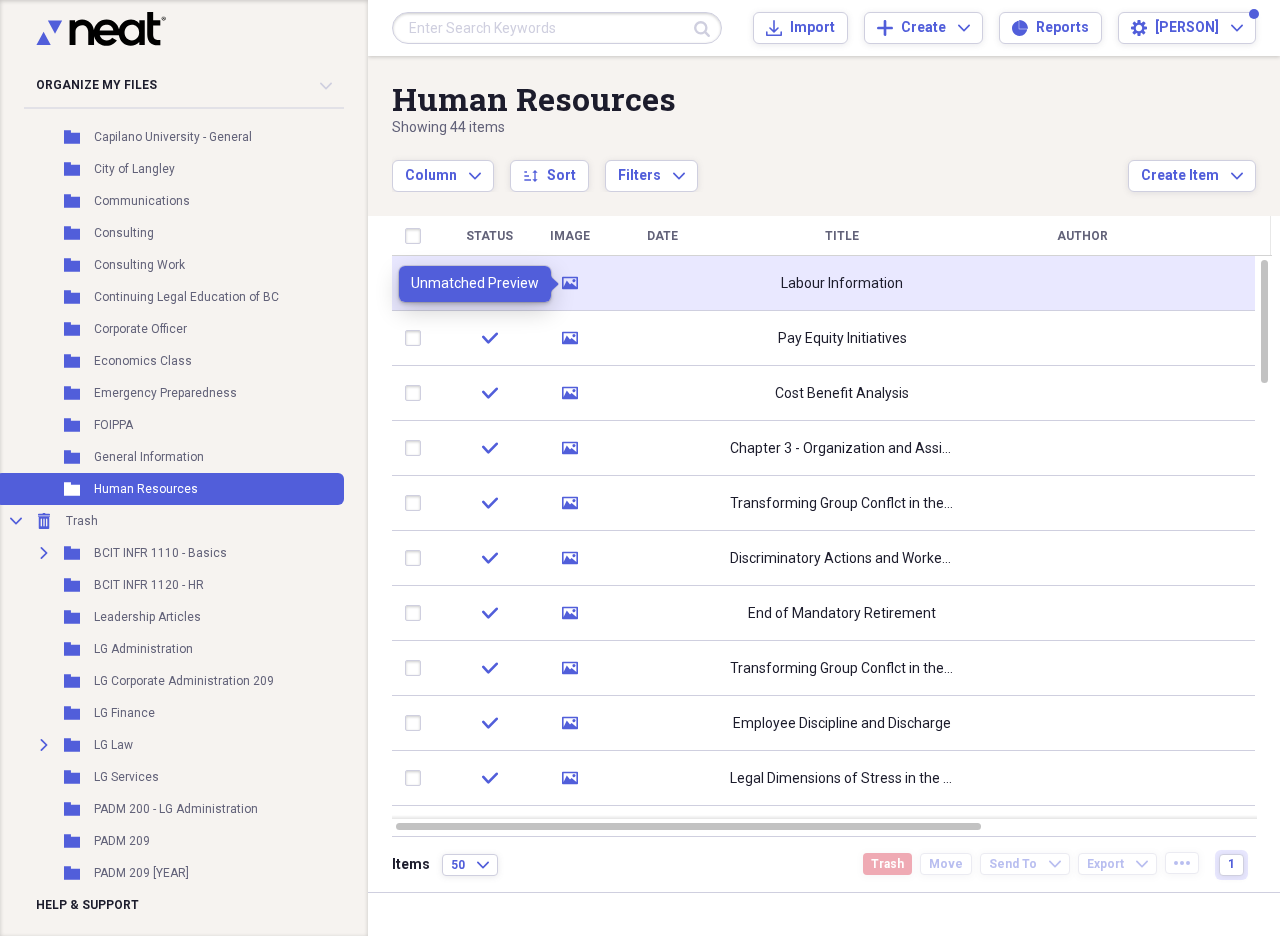 click 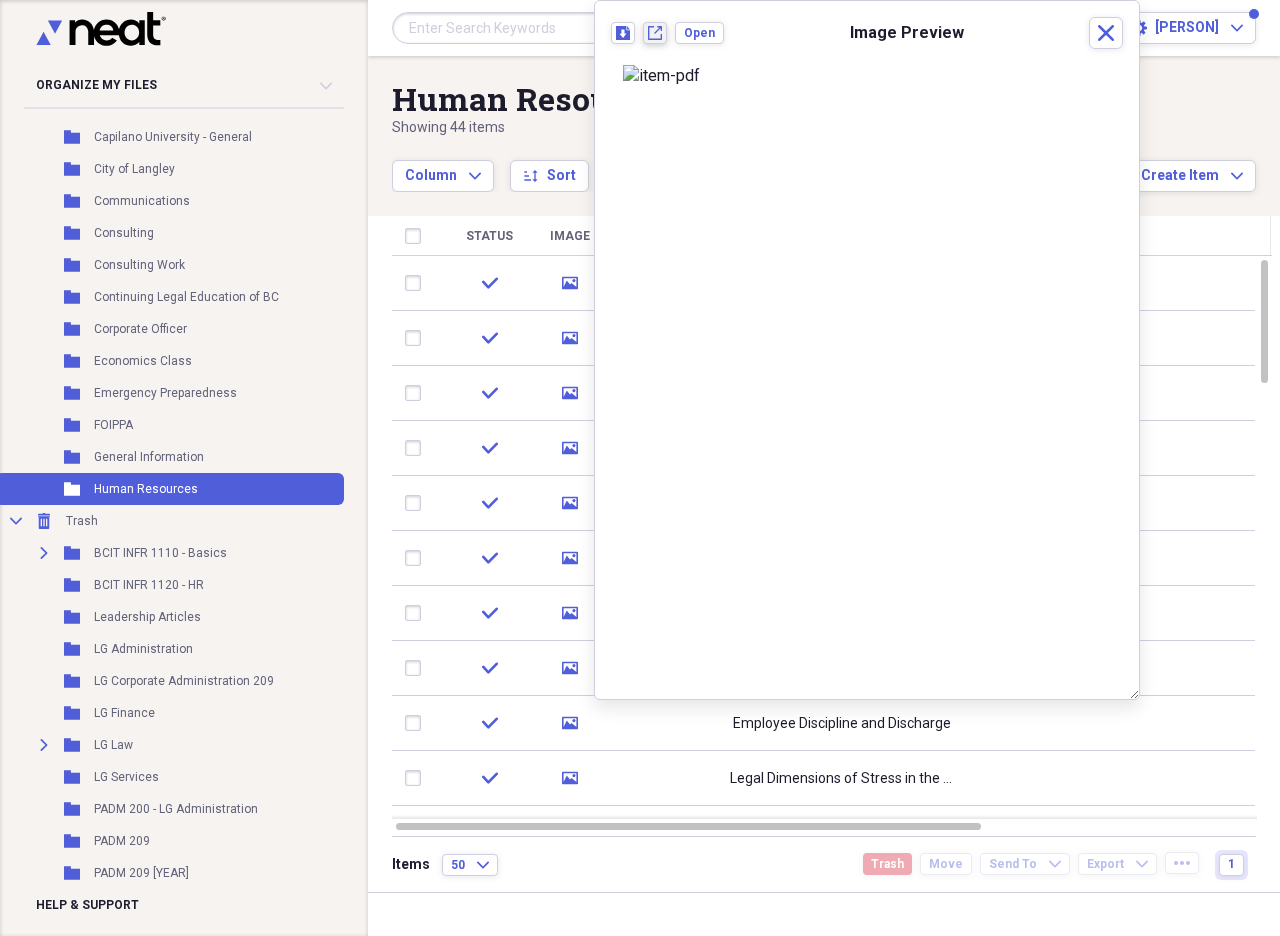 click on "New tab" 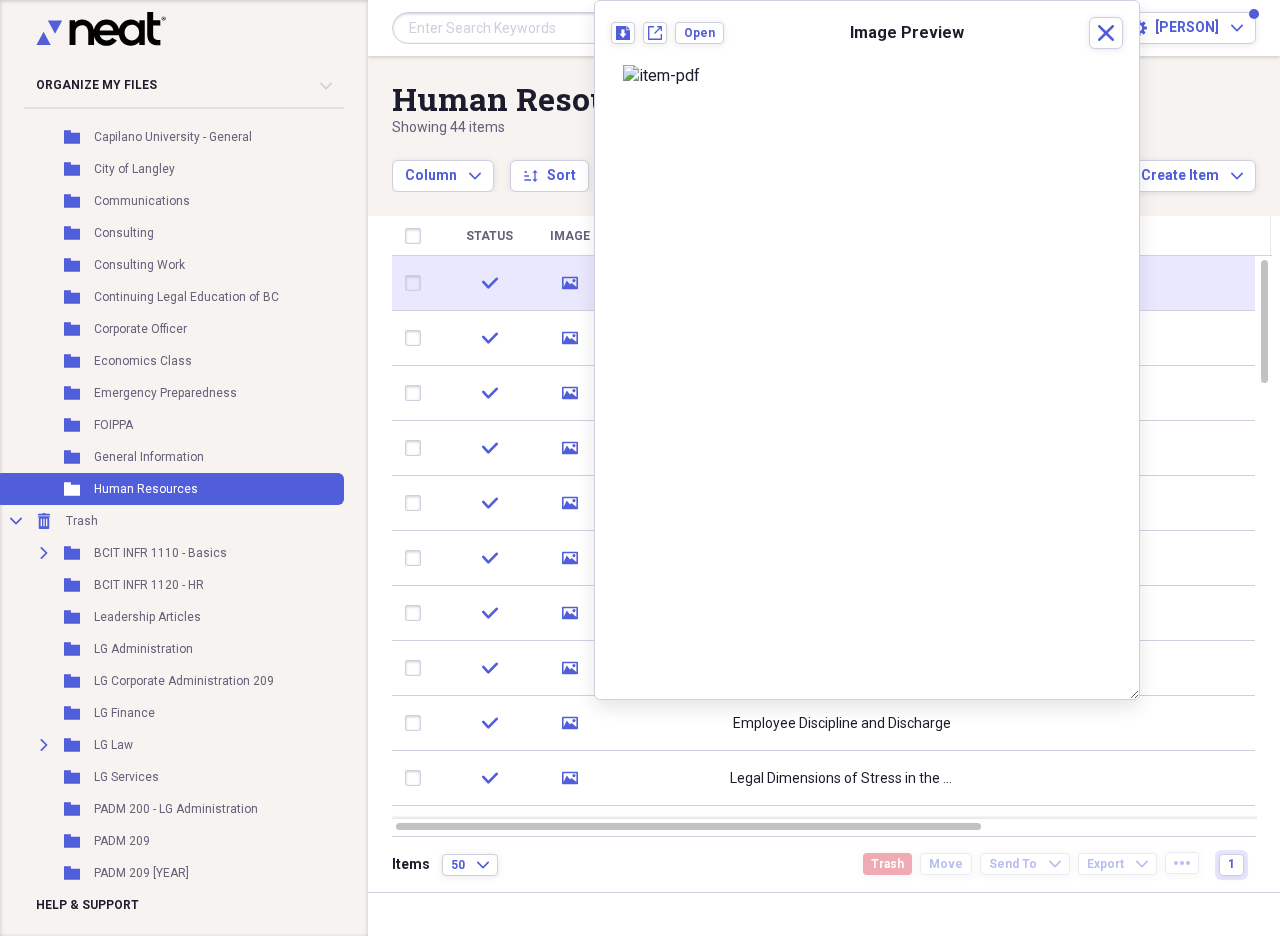 click at bounding box center [417, 283] 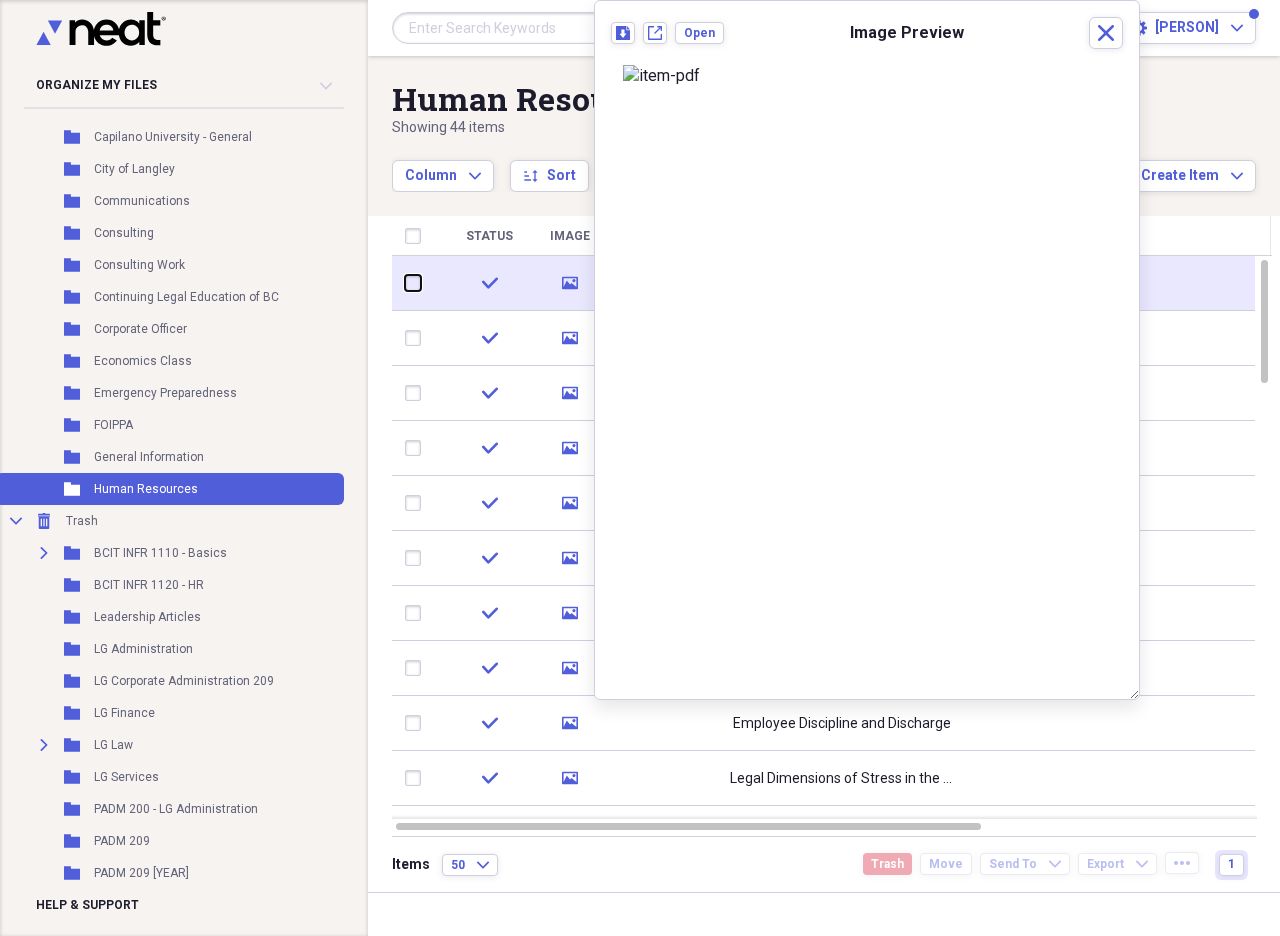 click at bounding box center [405, 283] 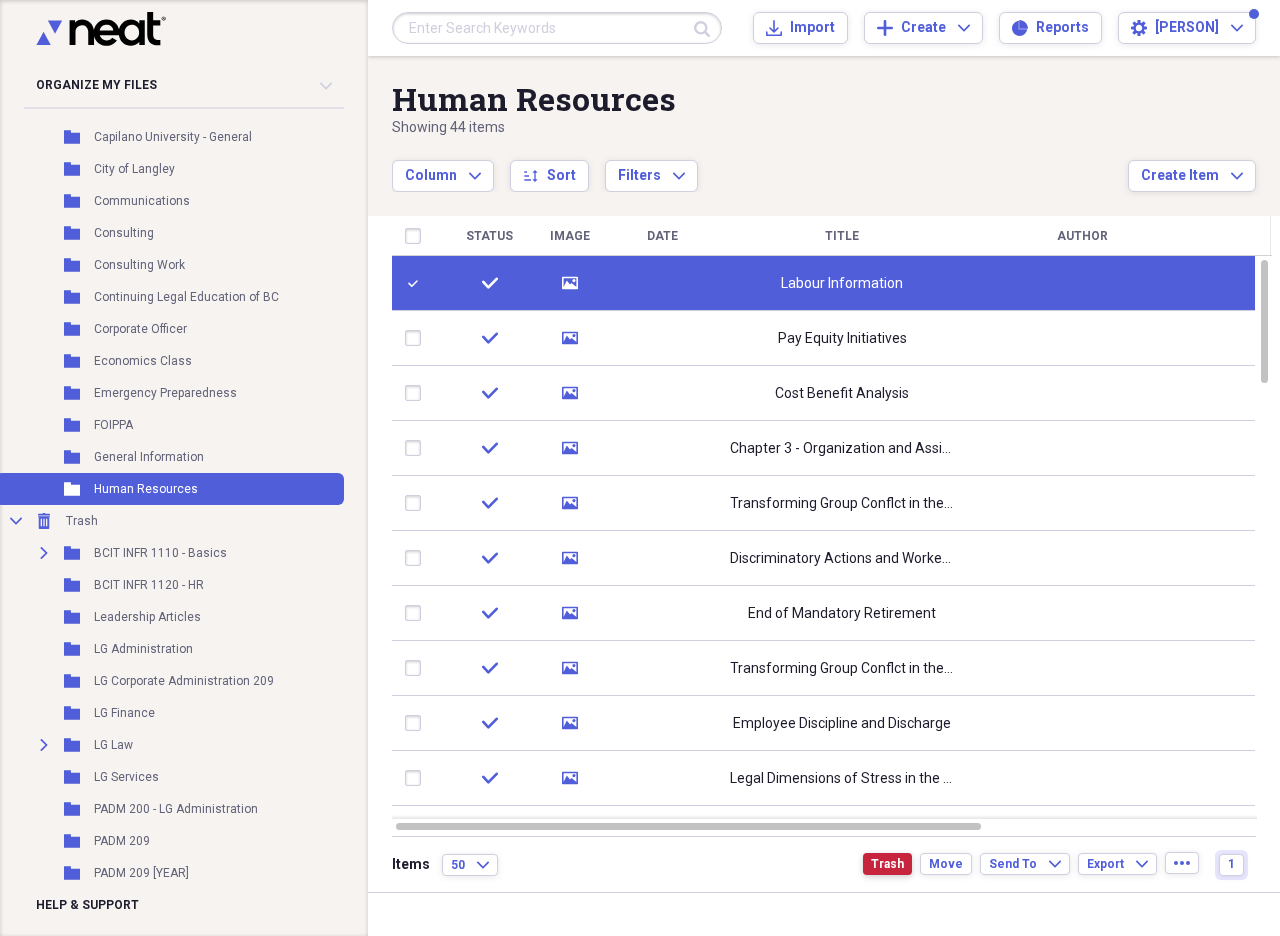click on "Trash" at bounding box center [887, 864] 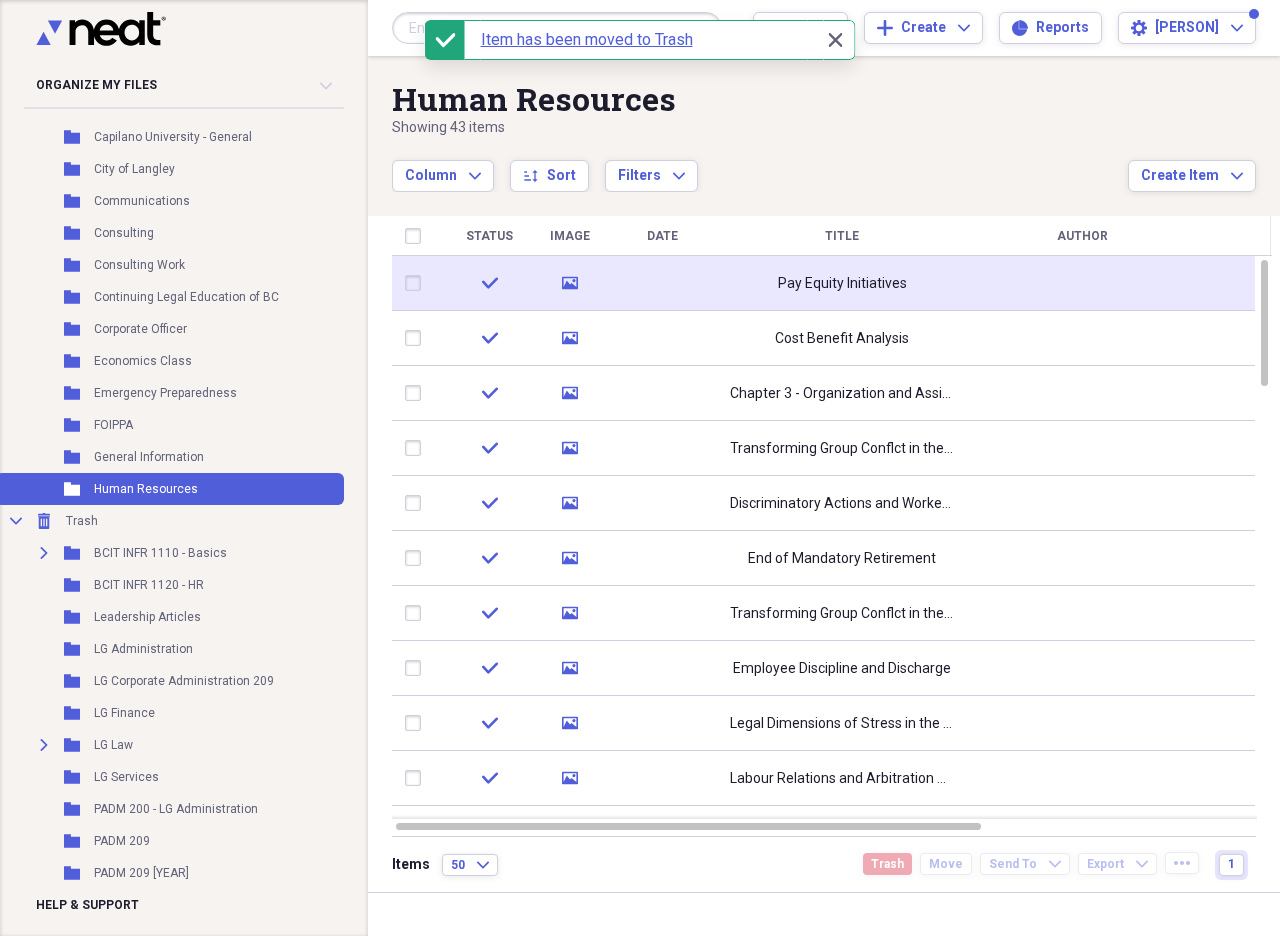 click 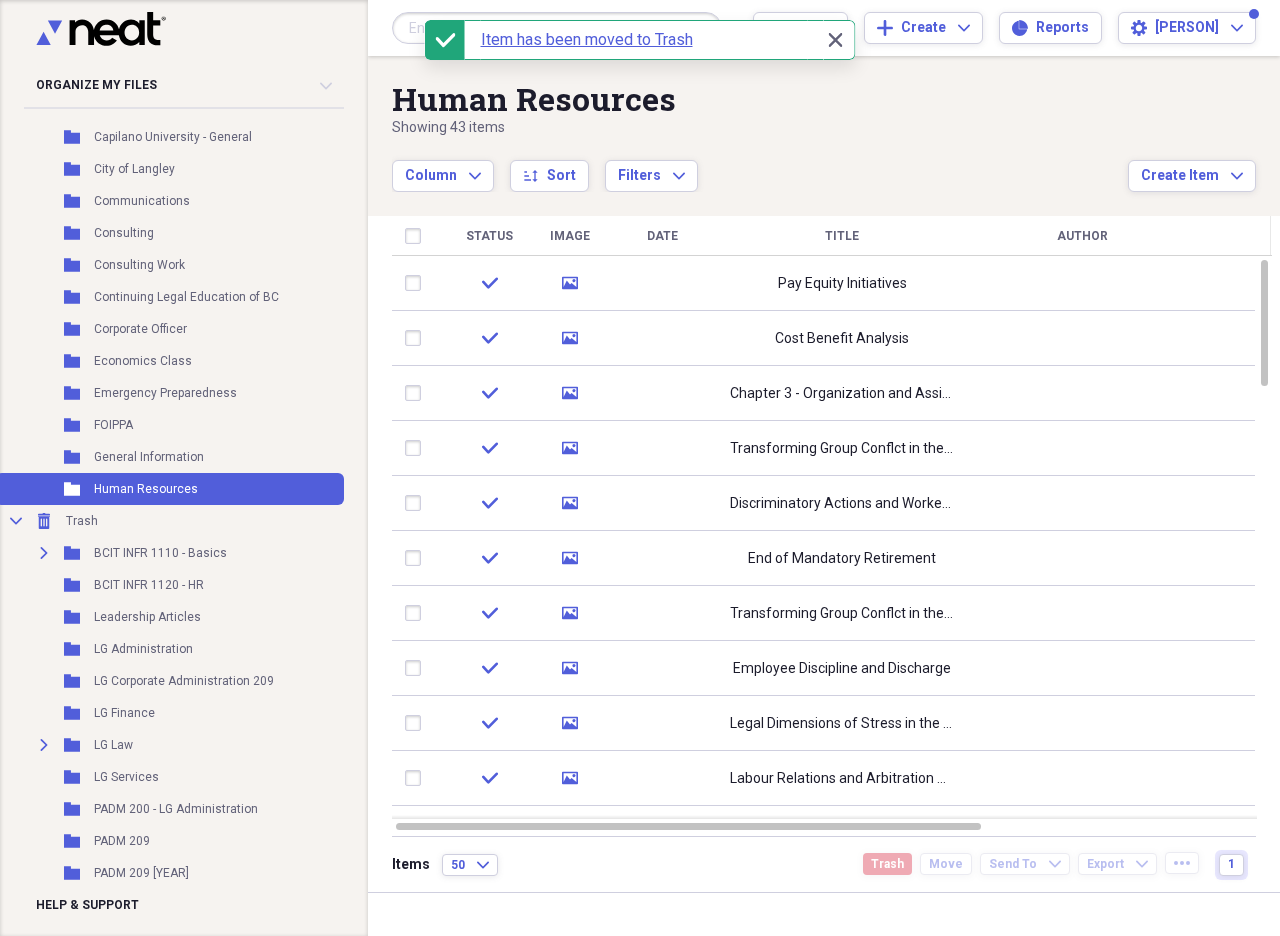 click on "Close Close" at bounding box center [840, 40] 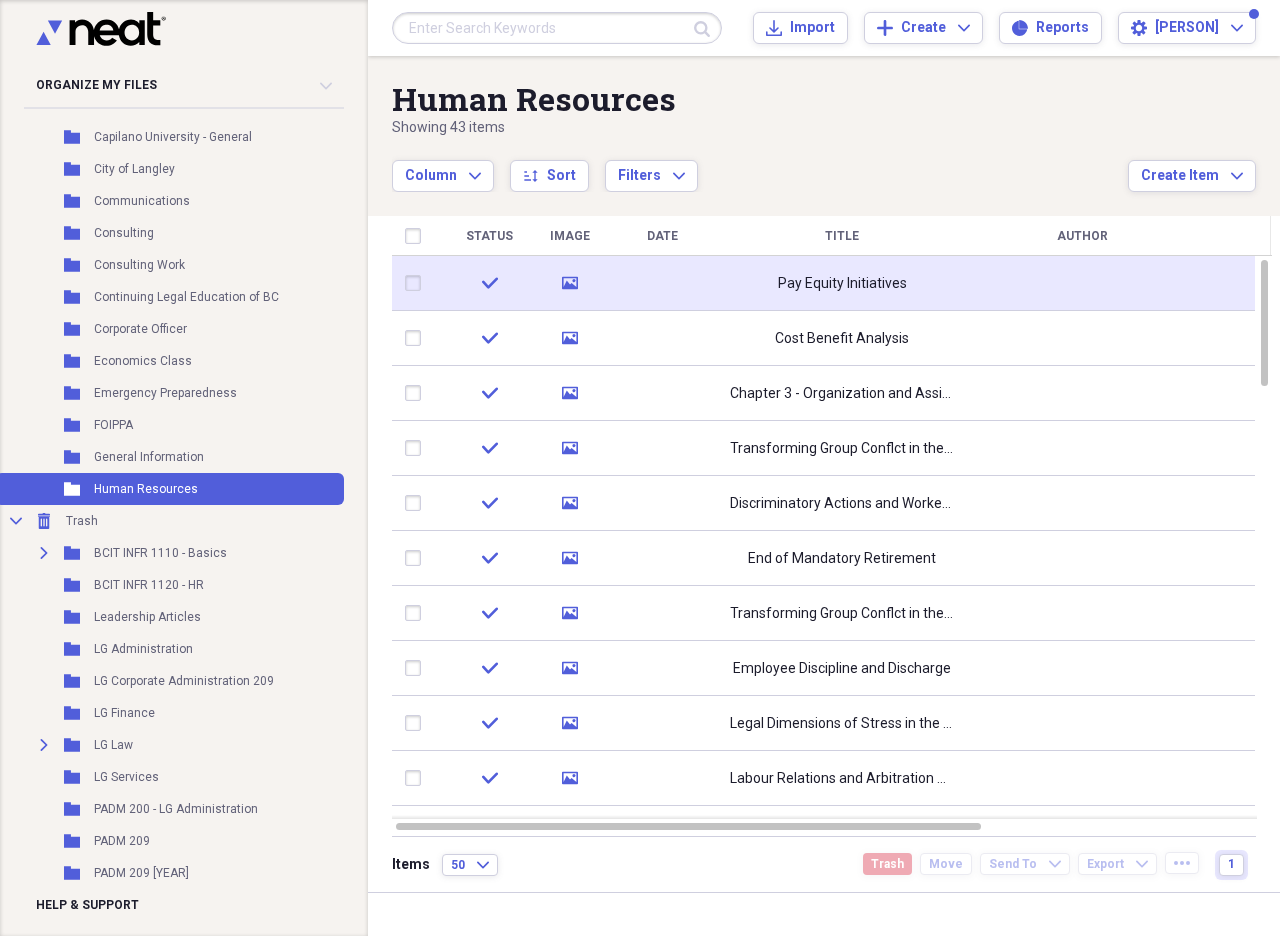 click on "media" 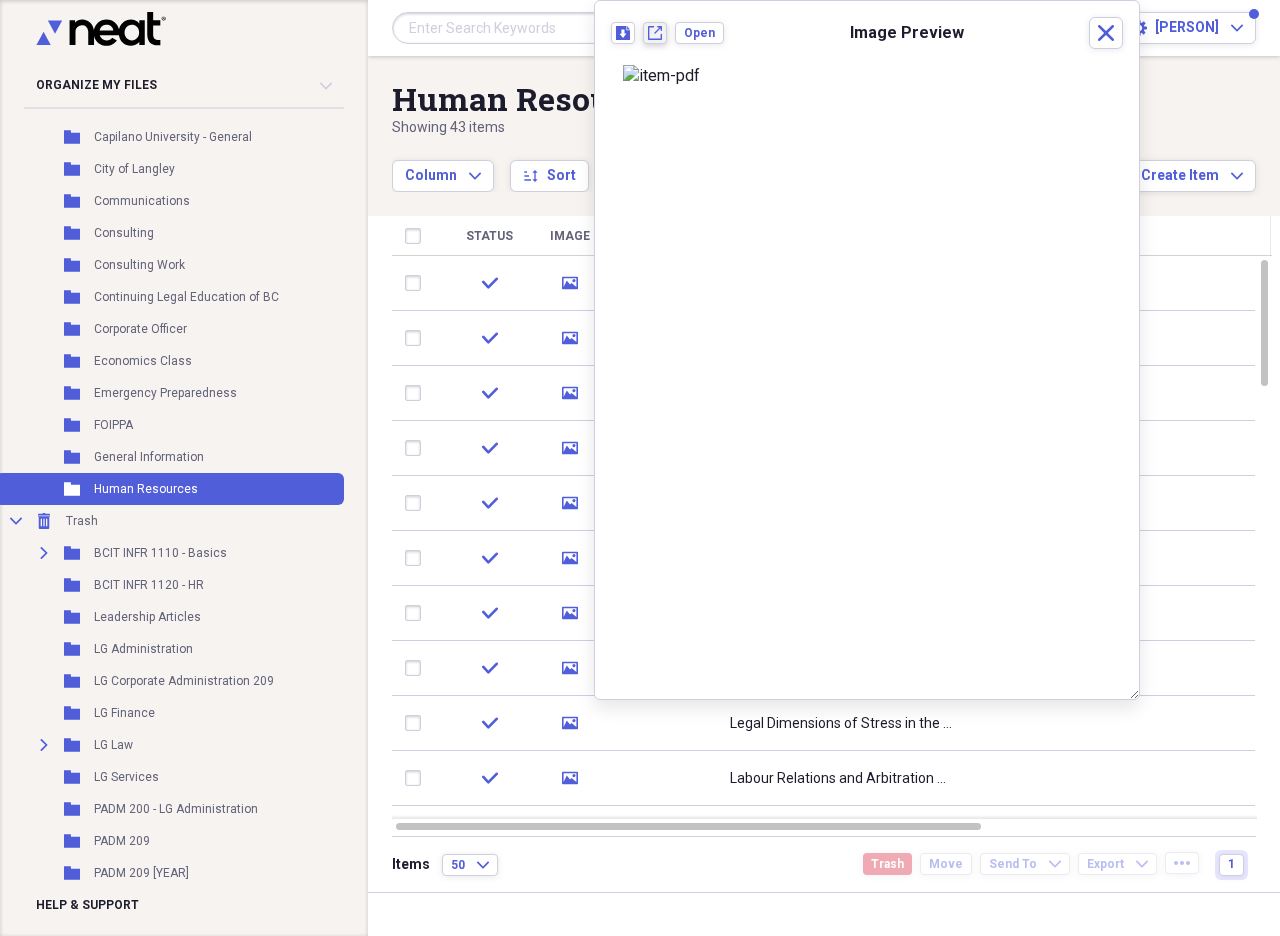 click on "New tab" 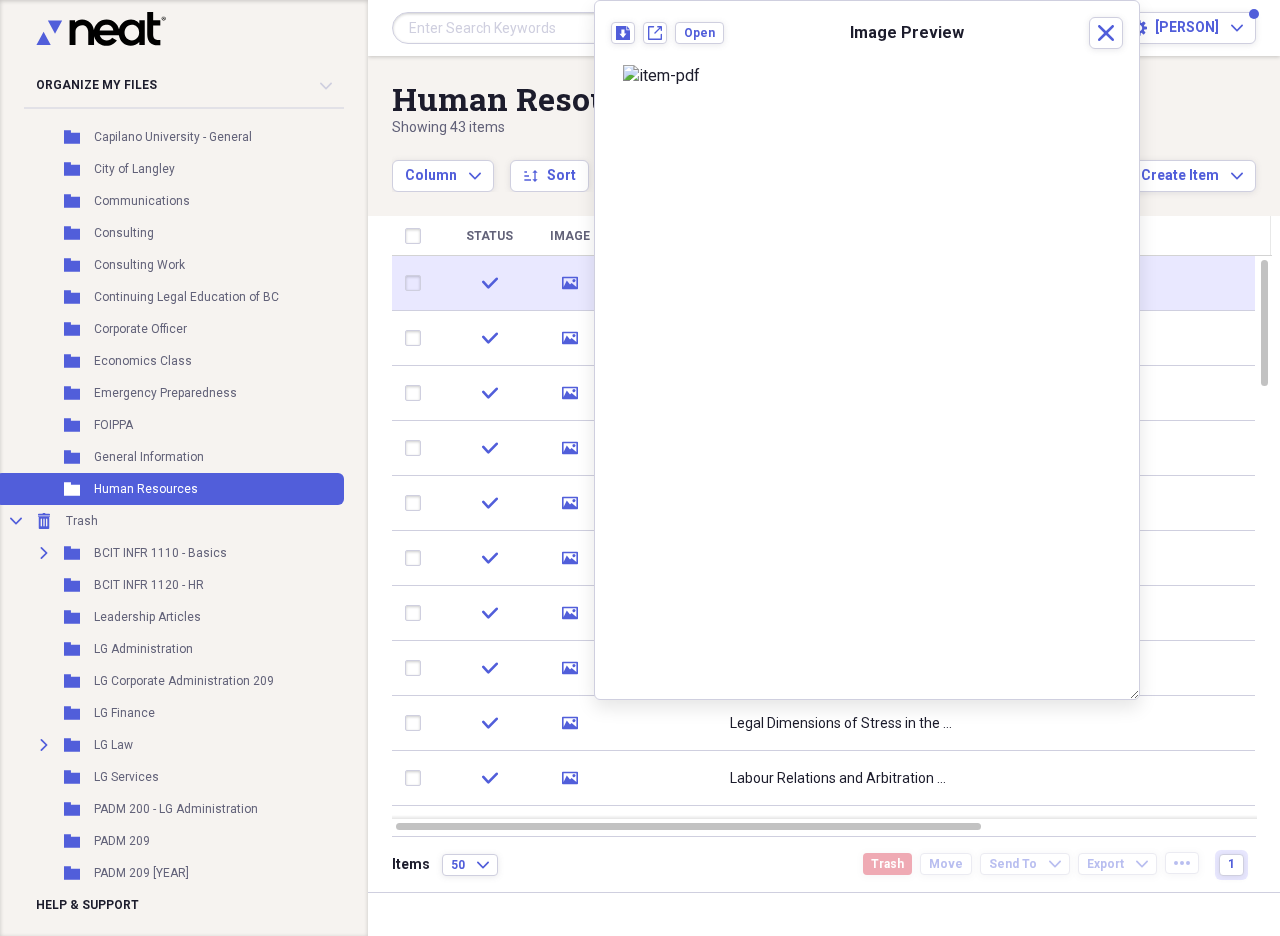 click at bounding box center (417, 283) 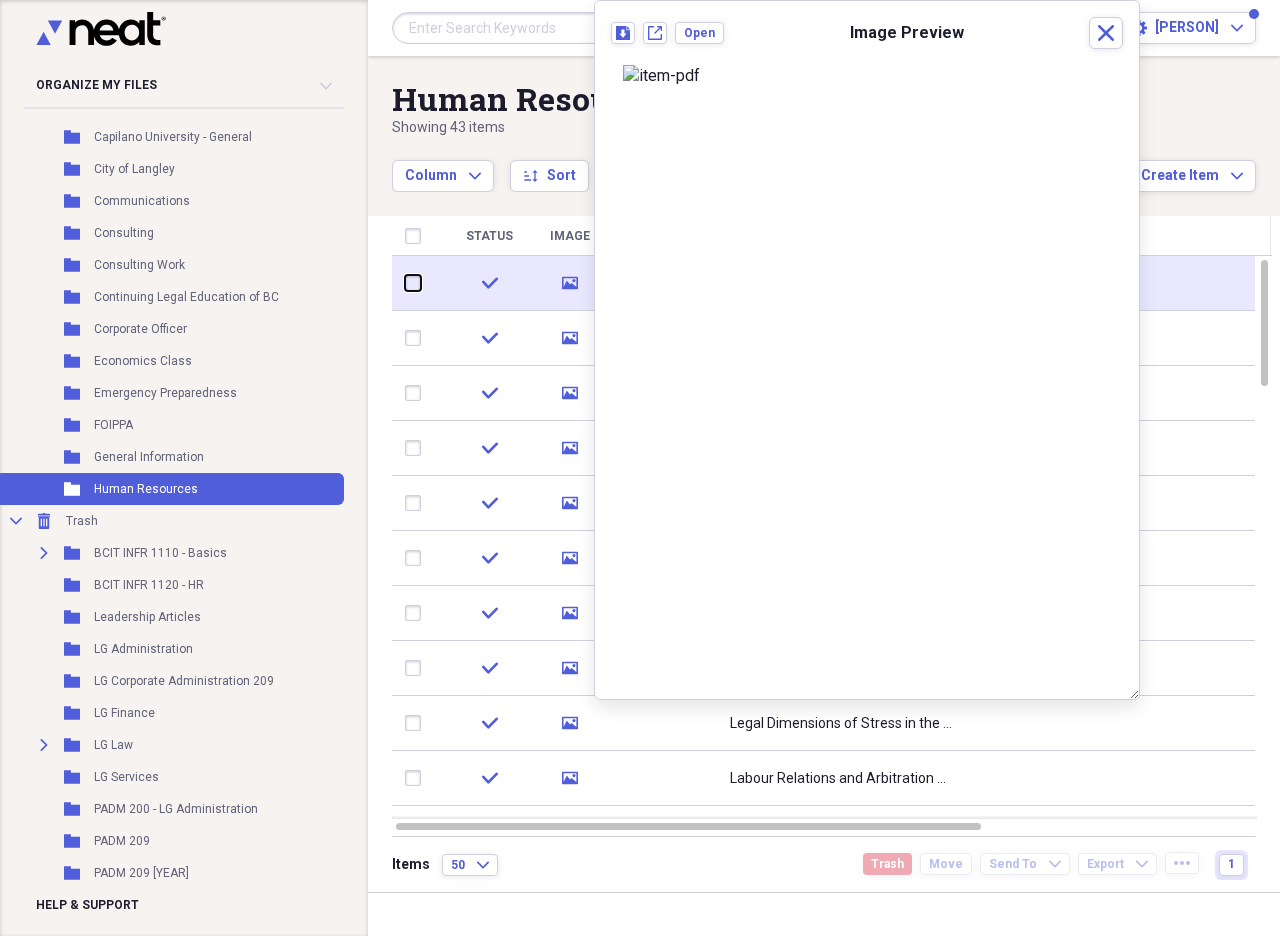 click at bounding box center (405, 283) 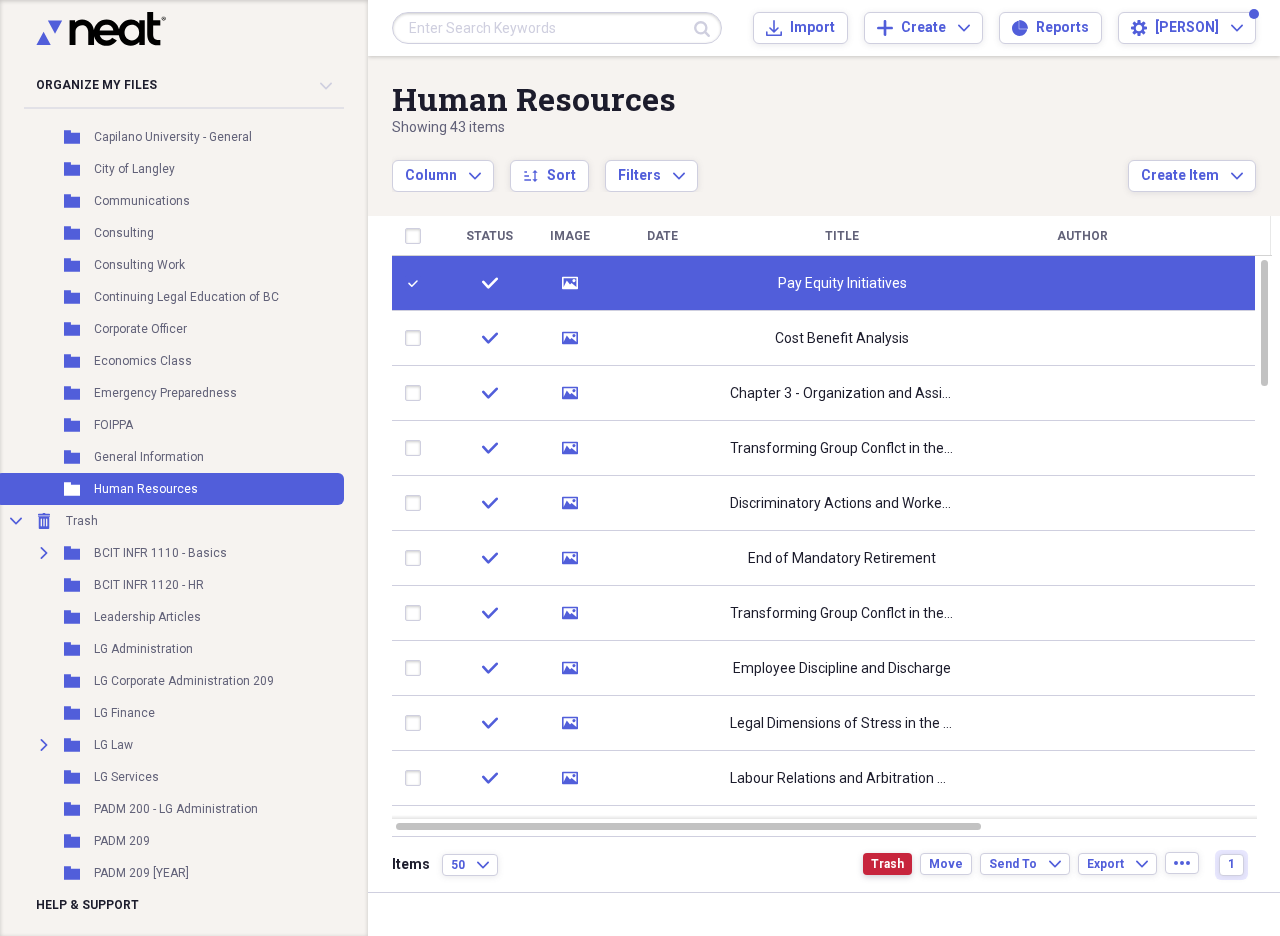 click on "Trash" at bounding box center (887, 864) 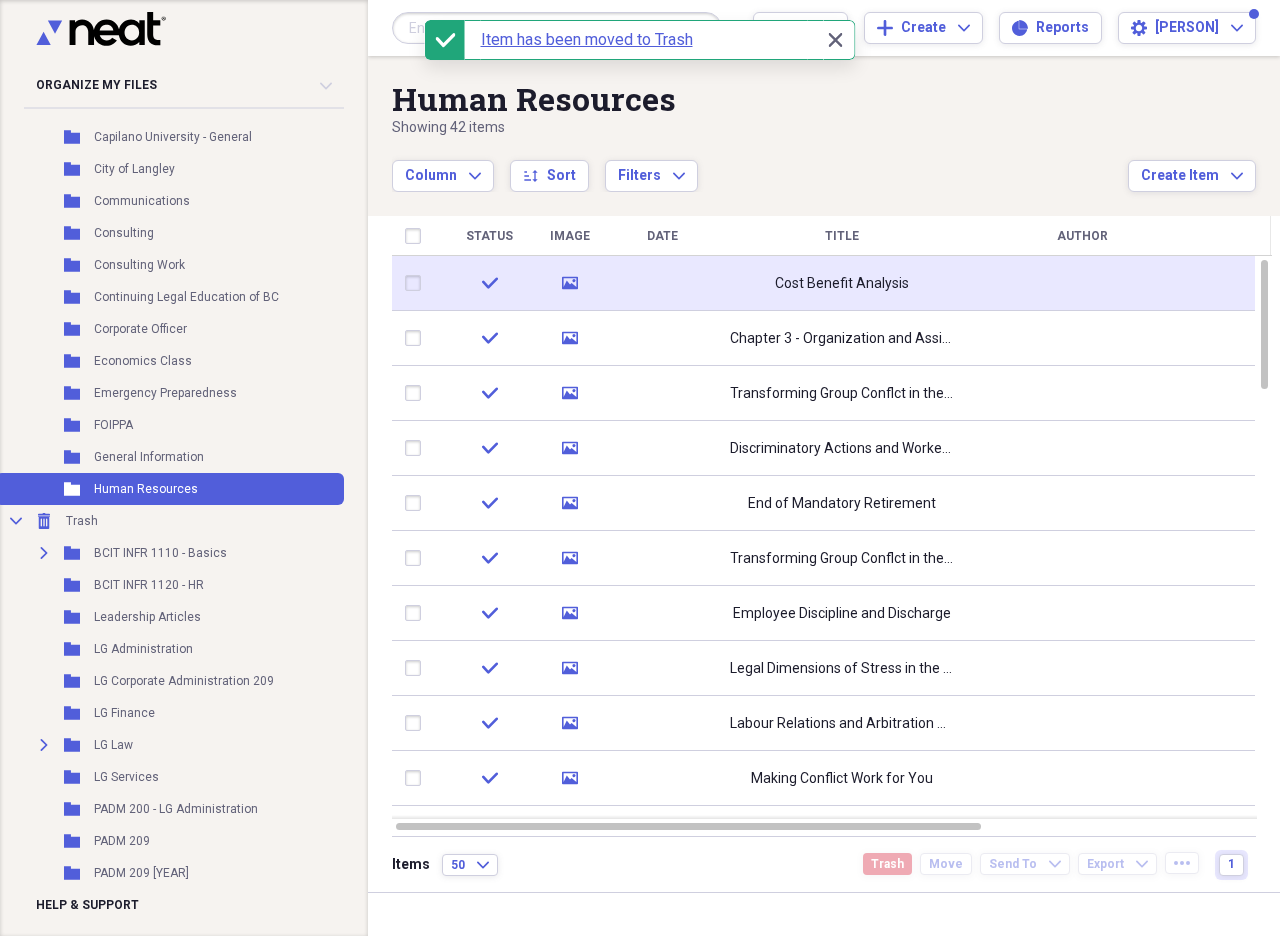 click on "media" 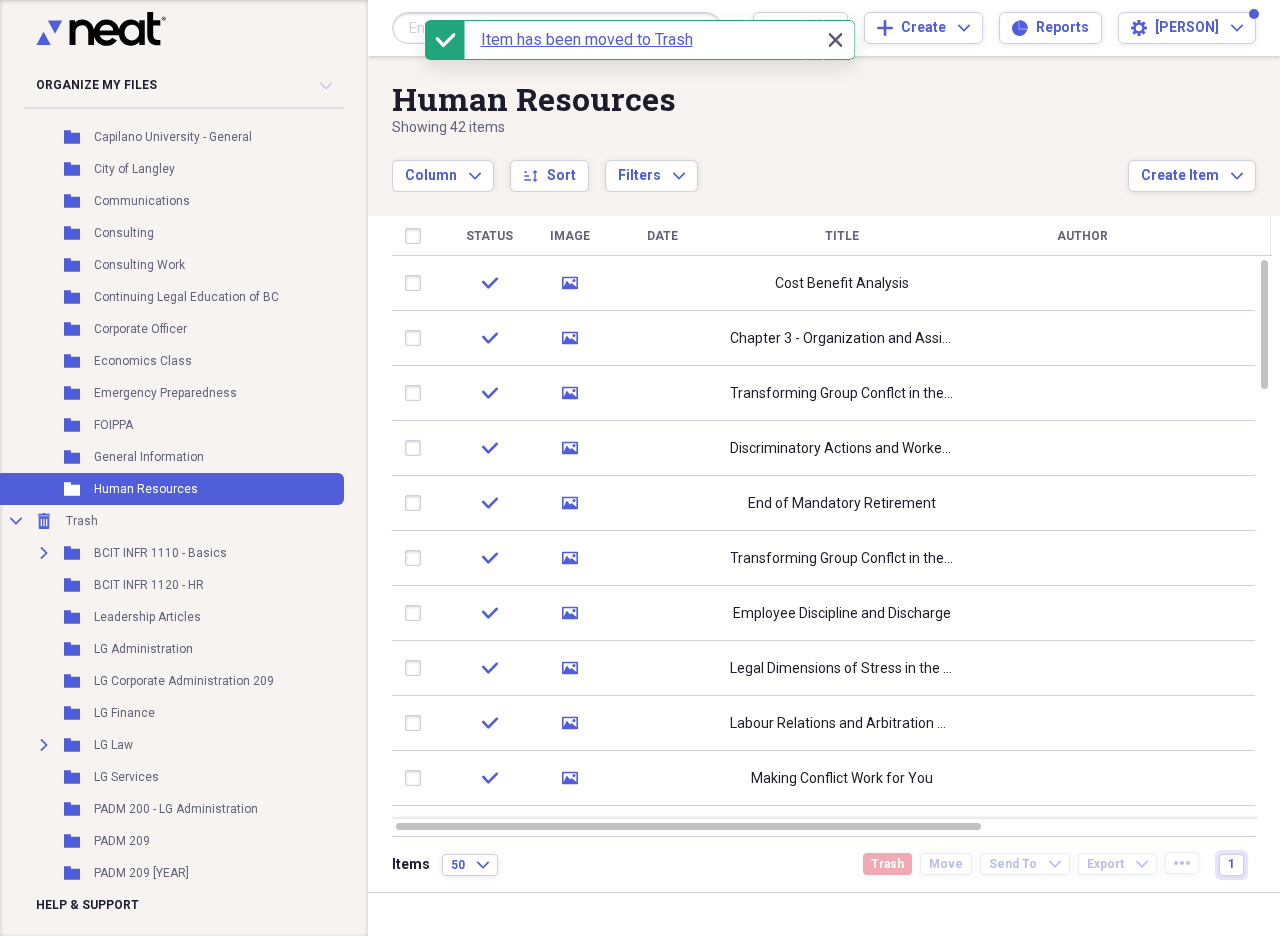 click 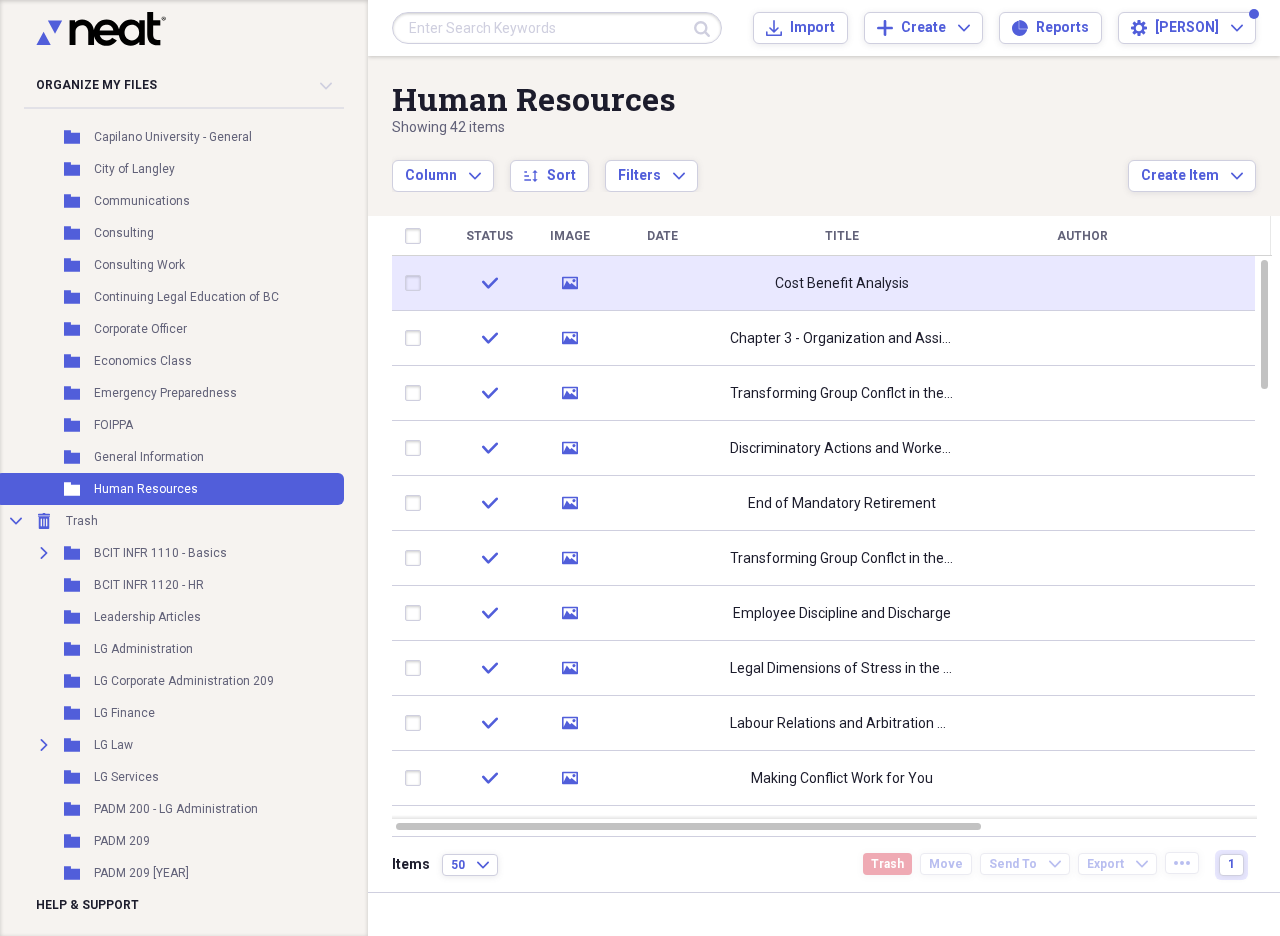 click on "media" 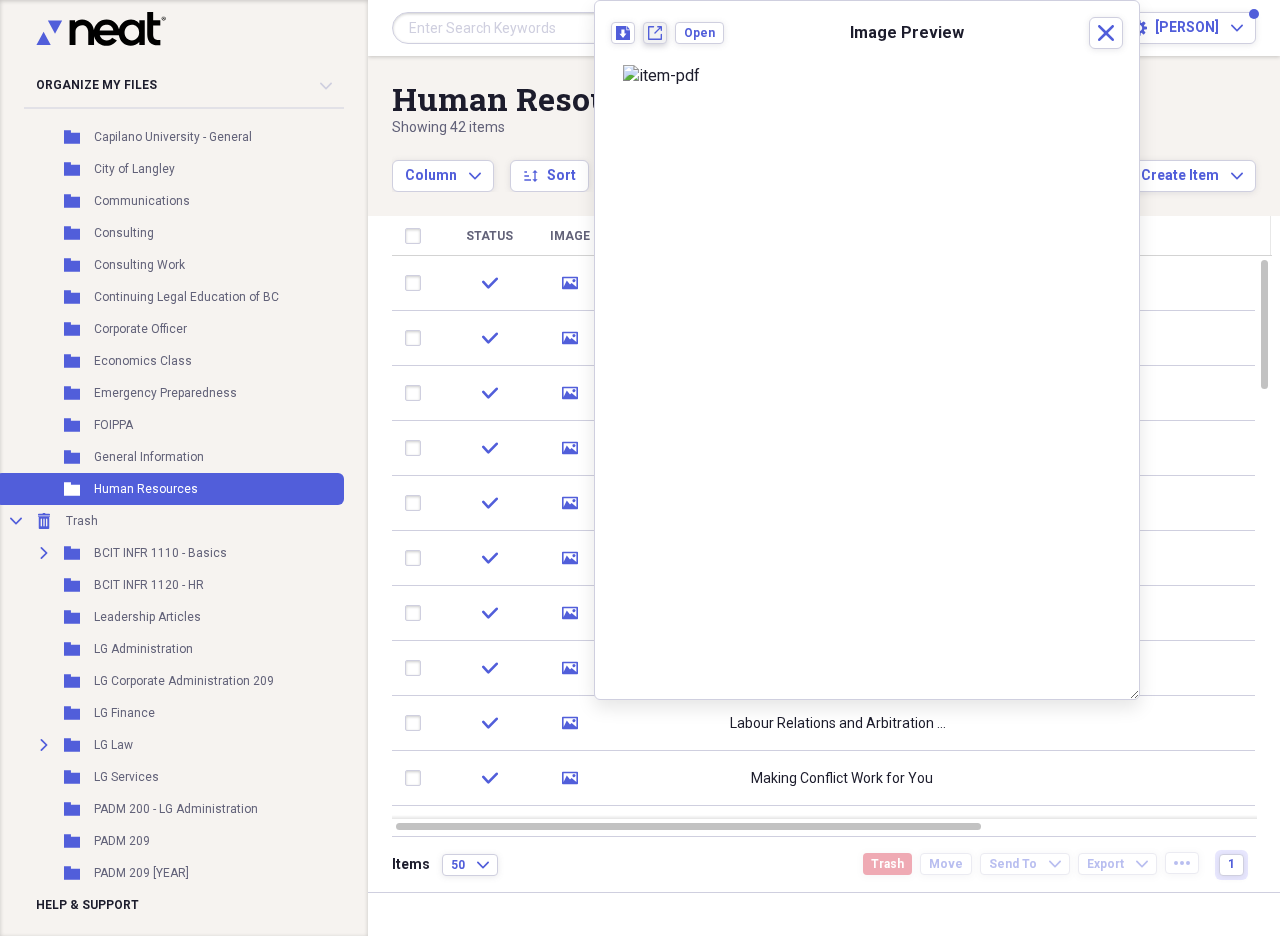click 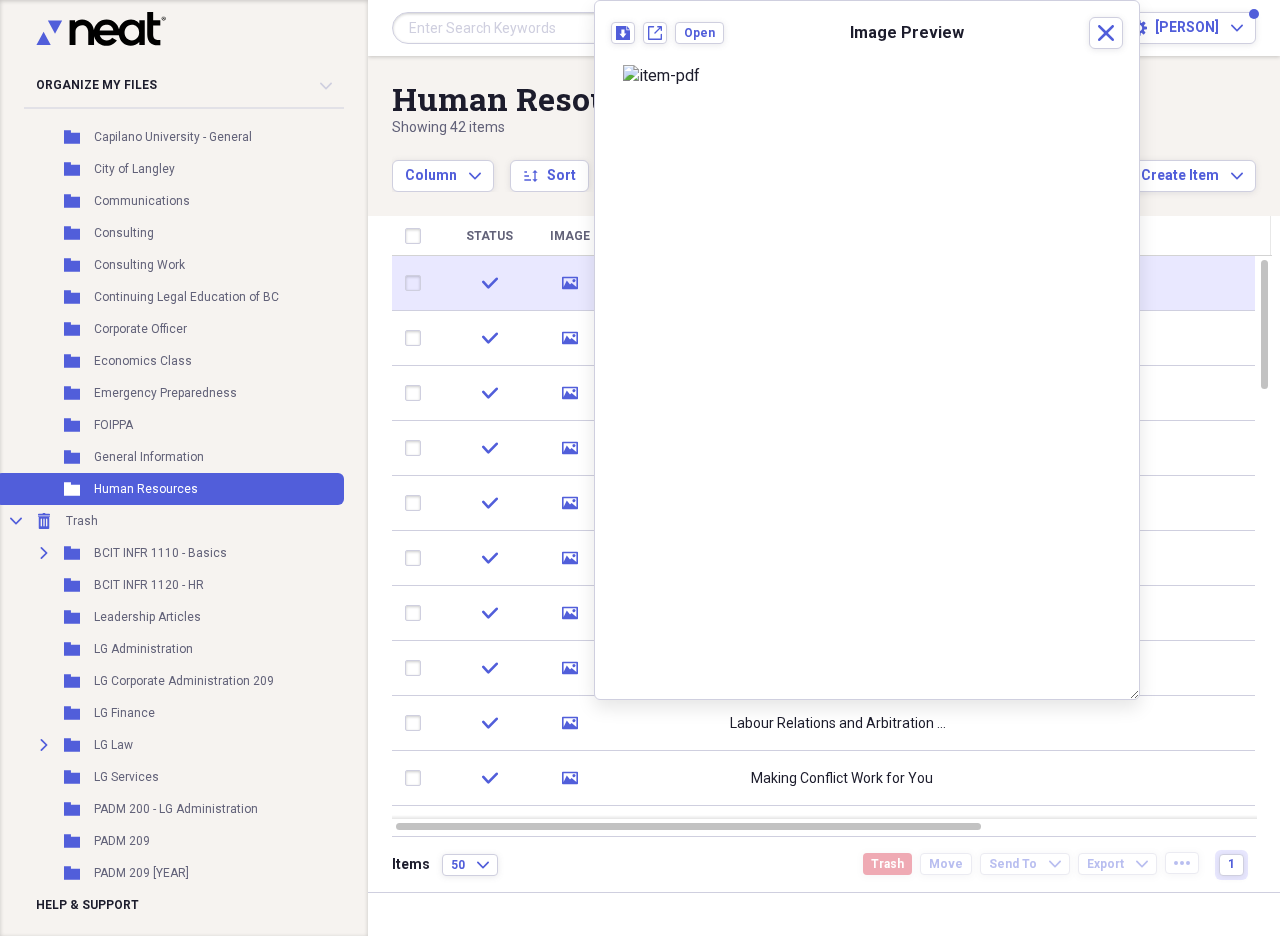 click at bounding box center (417, 283) 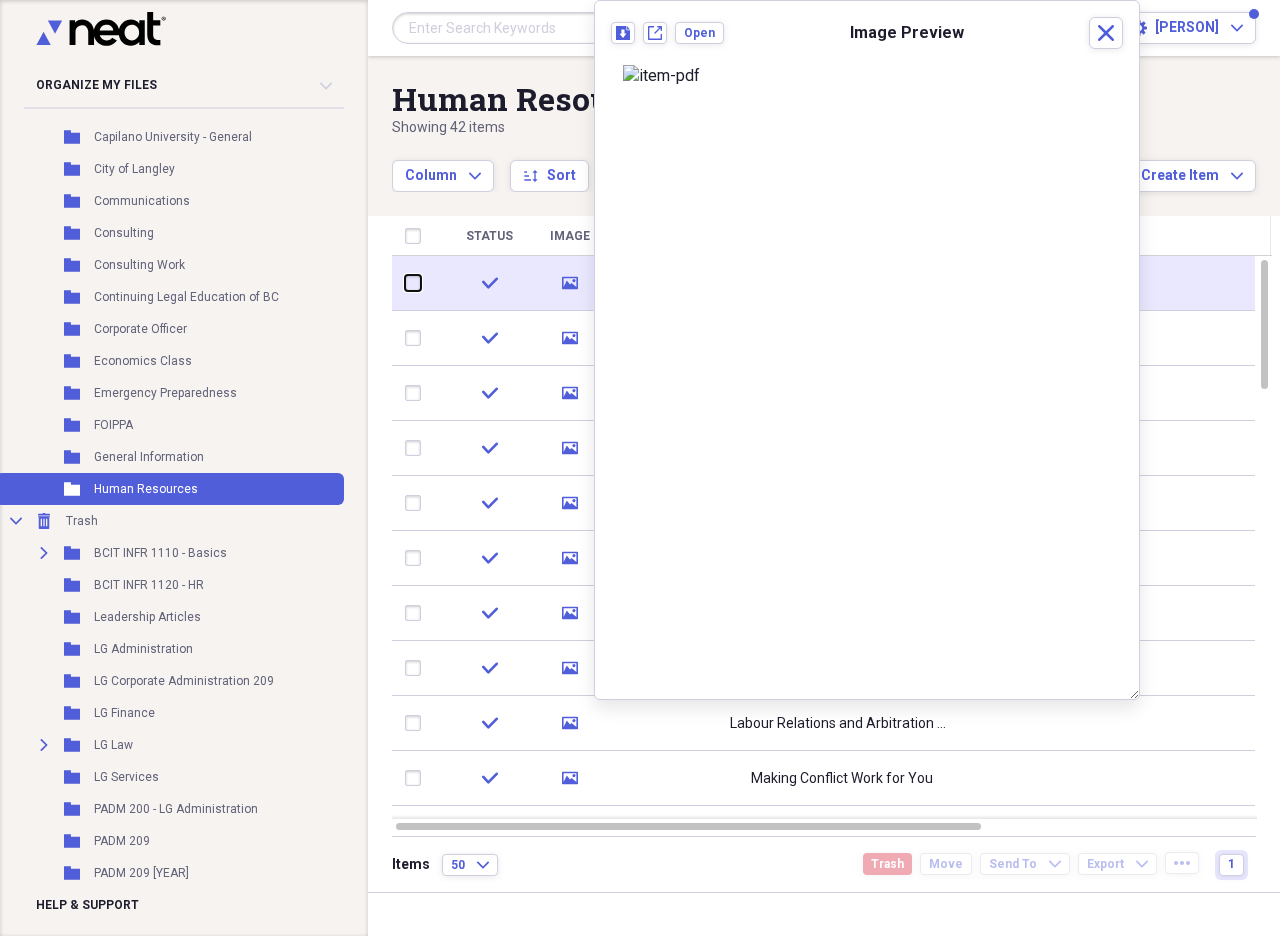 click at bounding box center (405, 283) 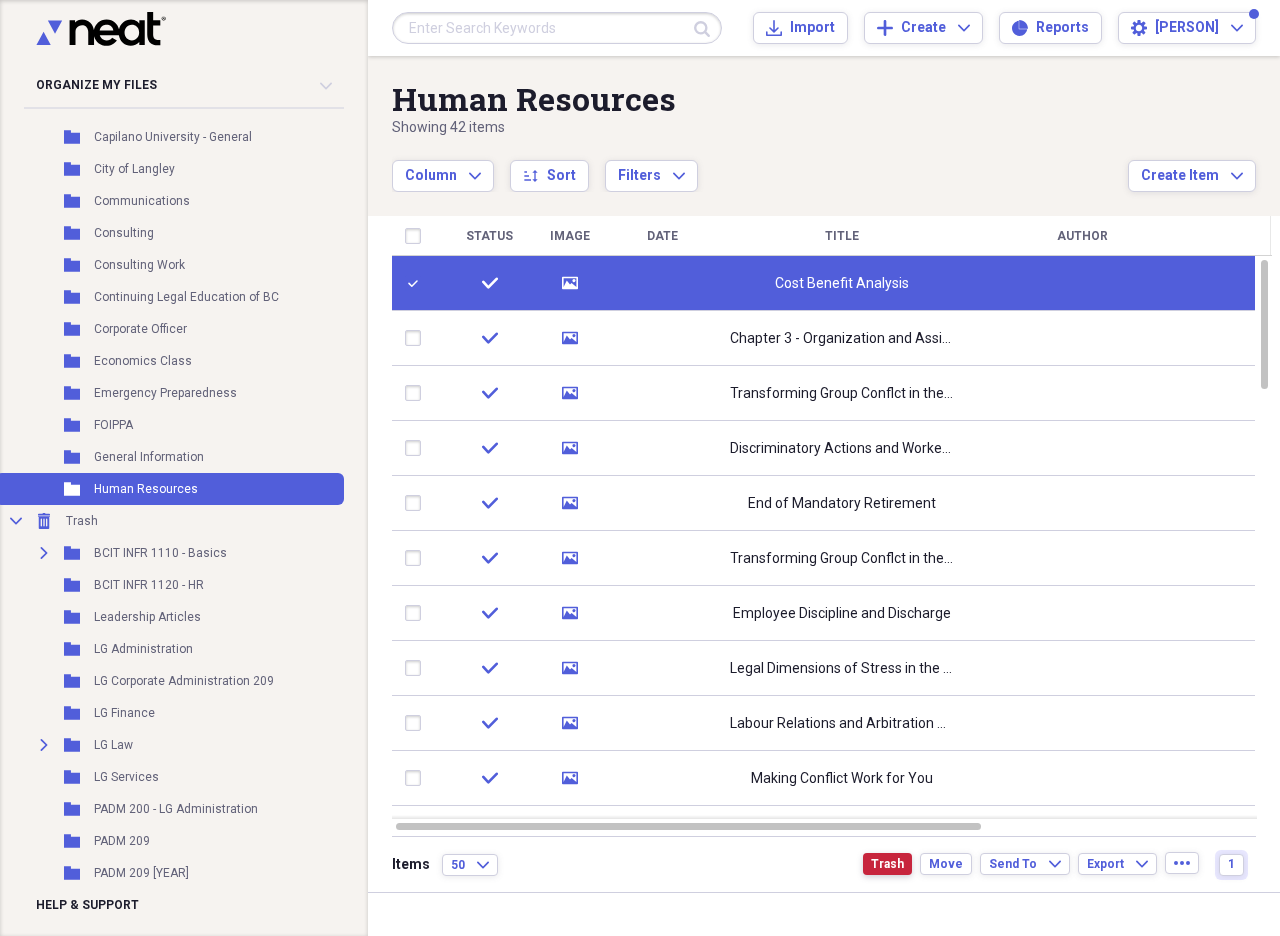 click on "Trash" at bounding box center [887, 864] 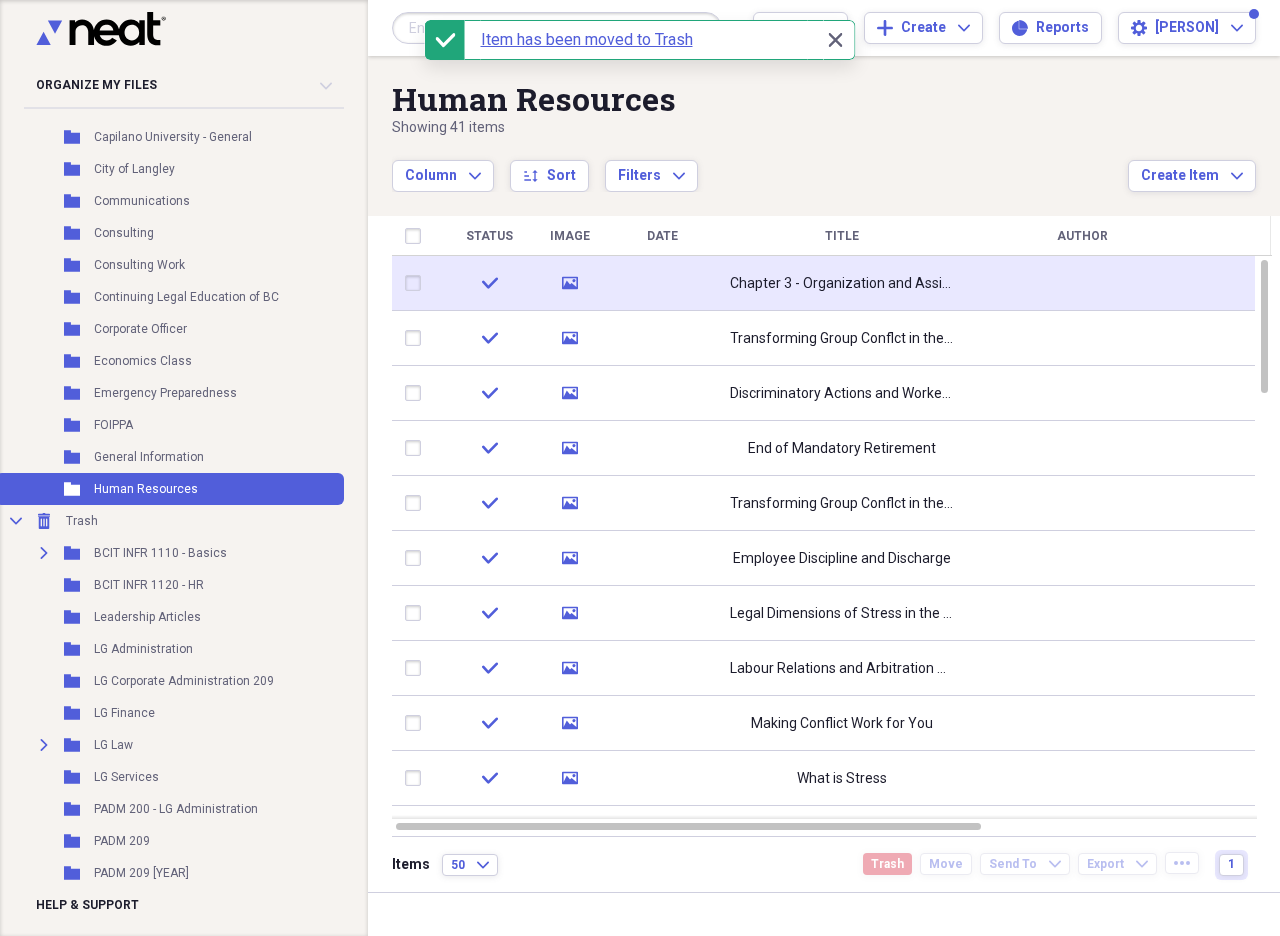 click on "media" 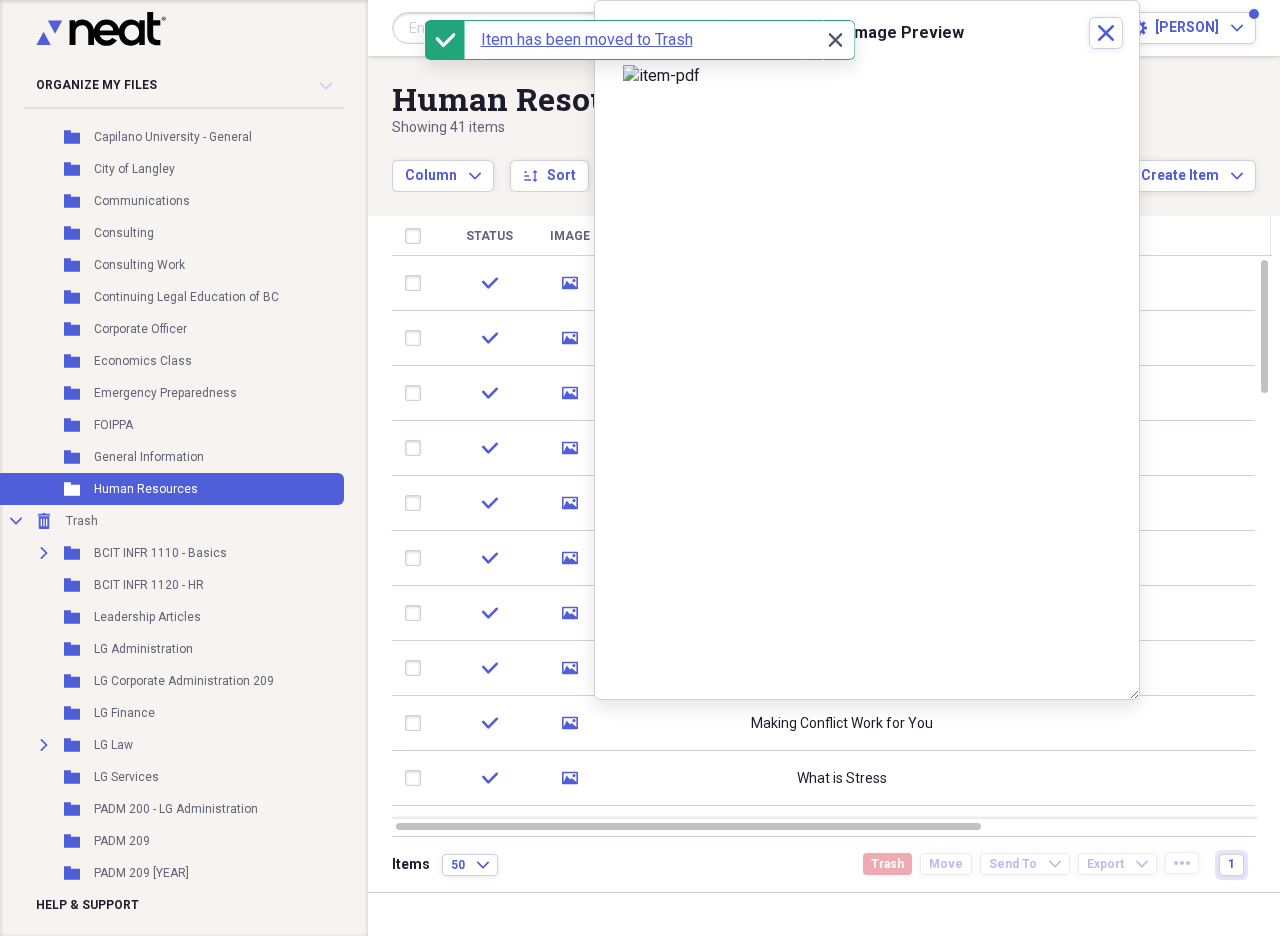click 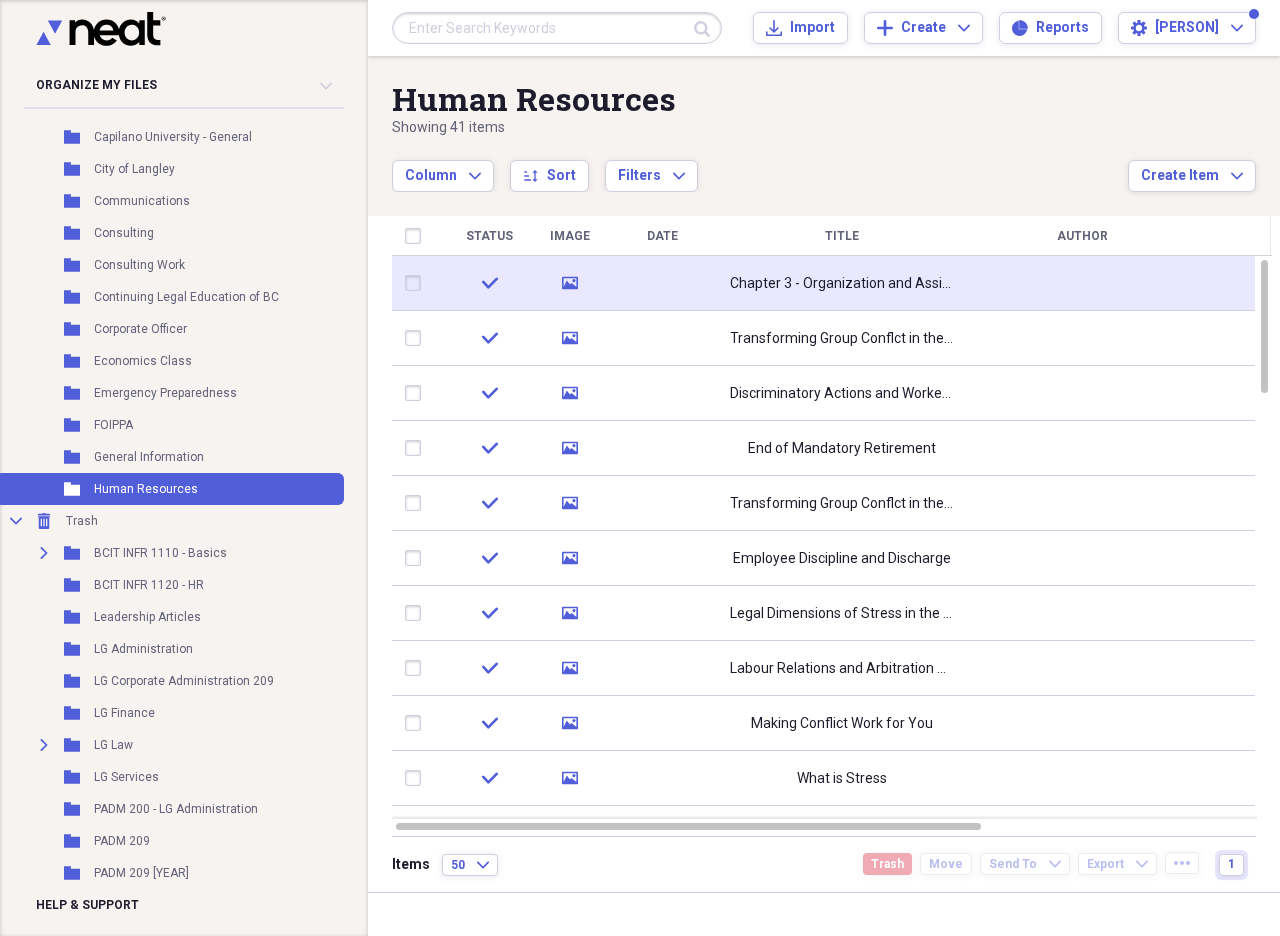 click 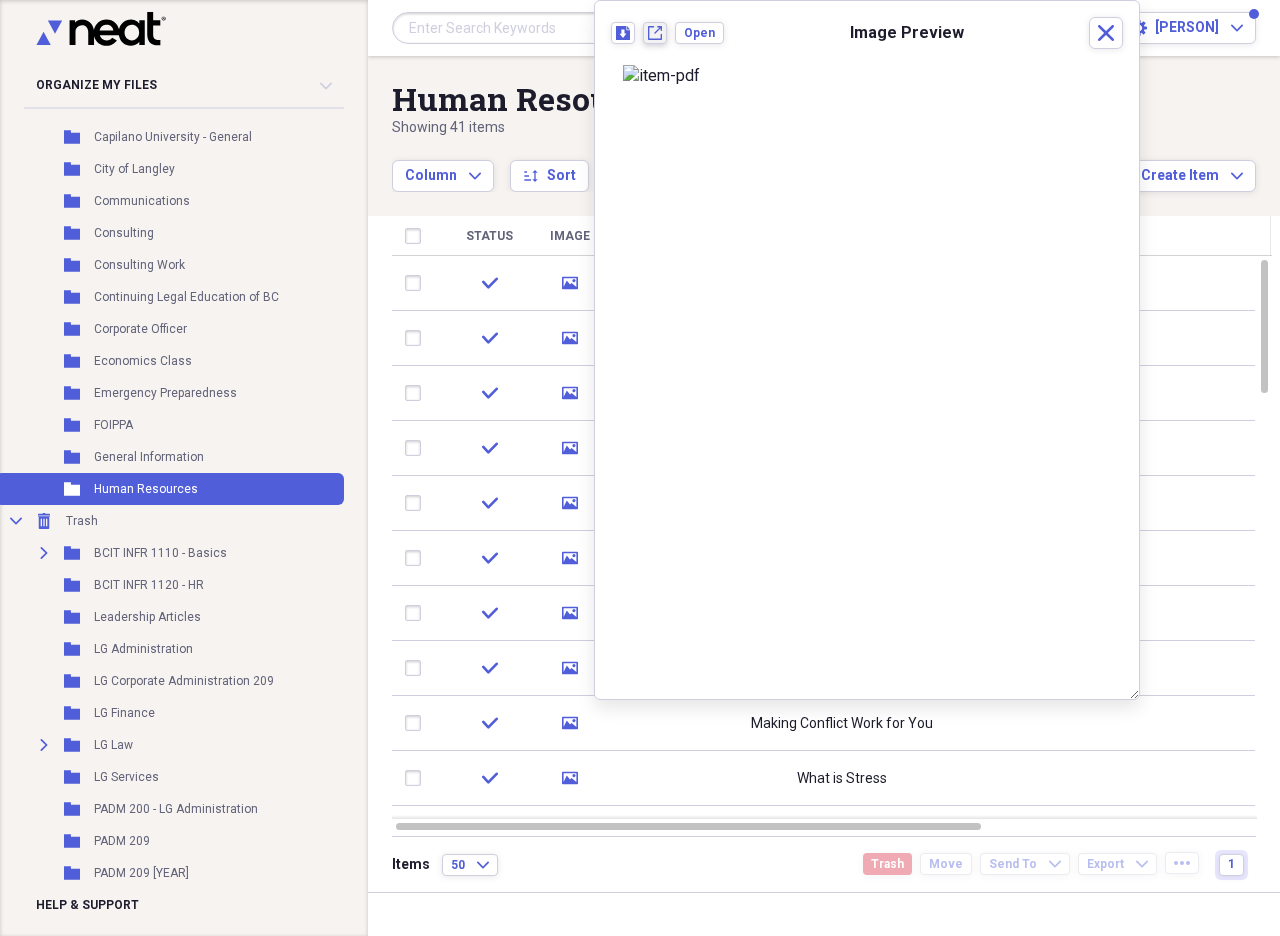 click on "New tab" at bounding box center [655, 33] 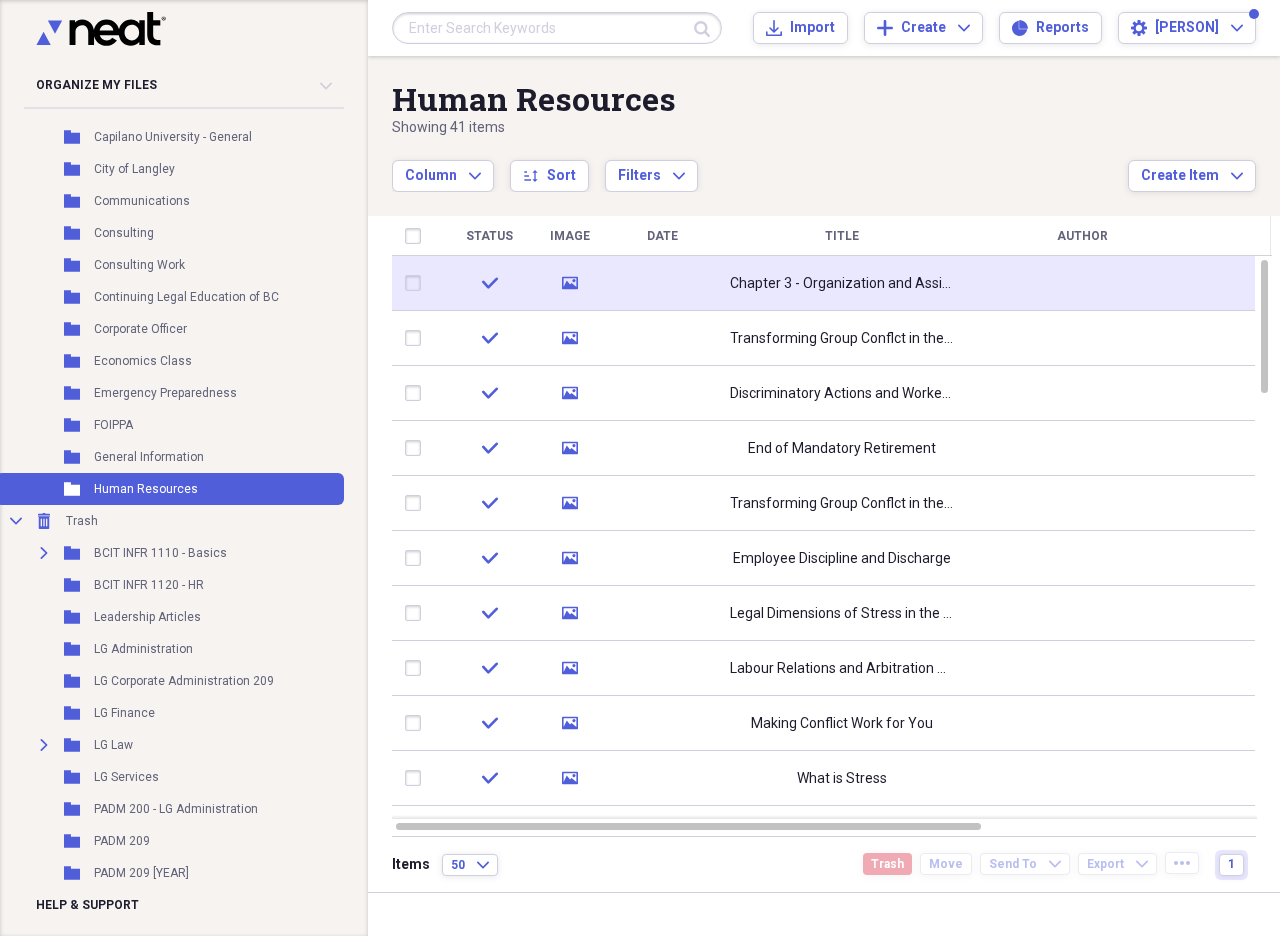 click at bounding box center [417, 283] 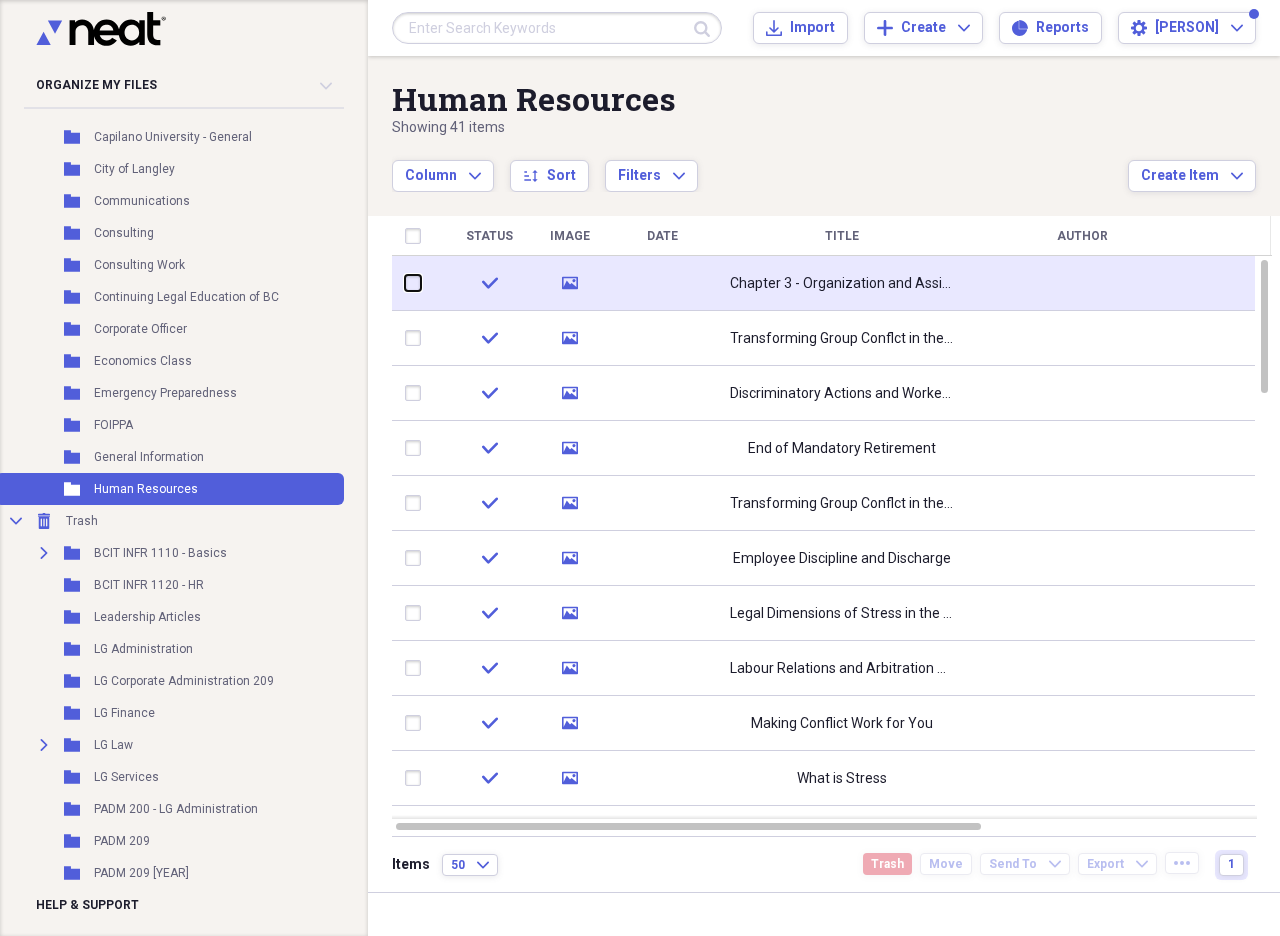 click at bounding box center [405, 283] 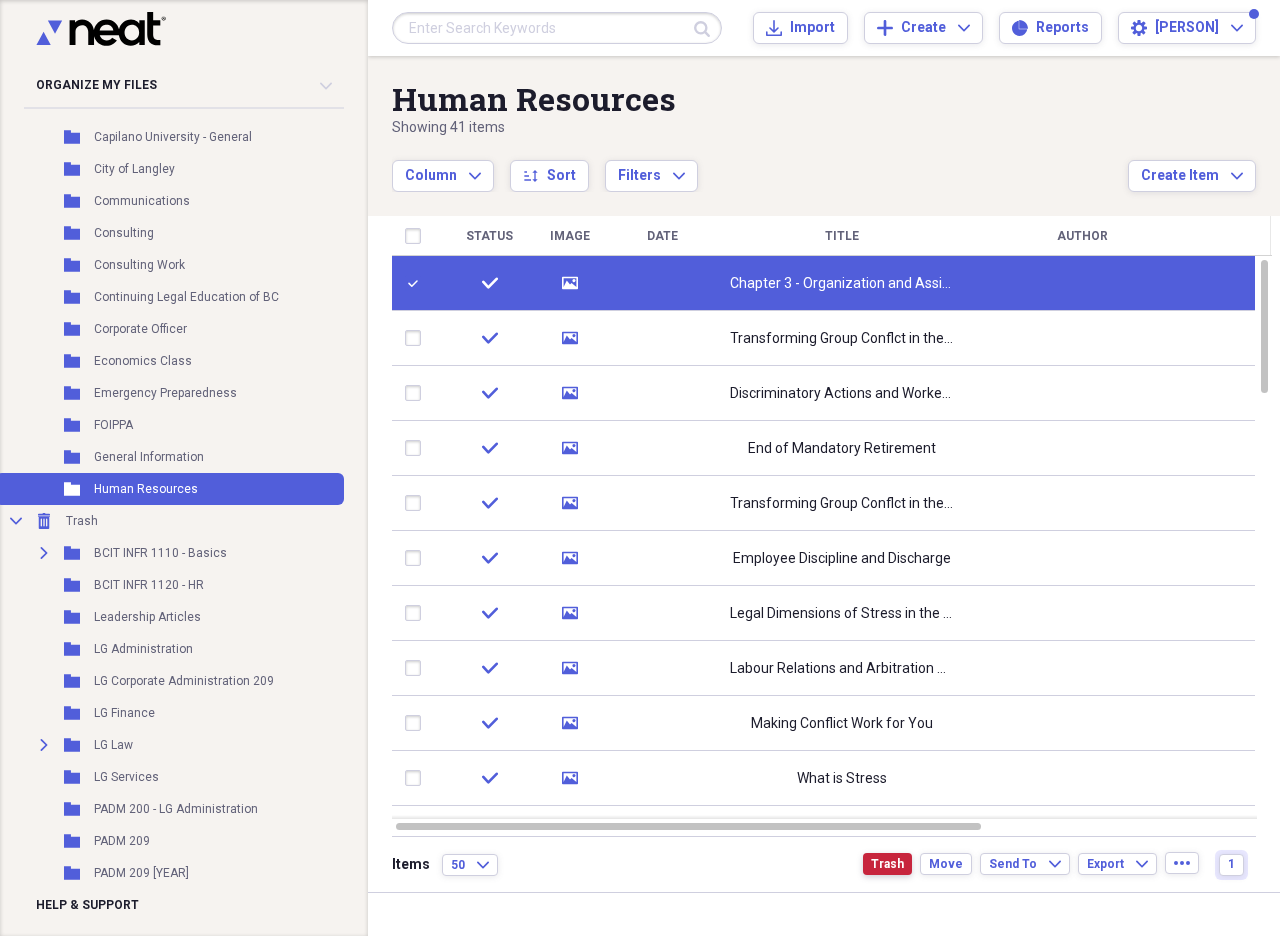 click on "Trash" at bounding box center (887, 864) 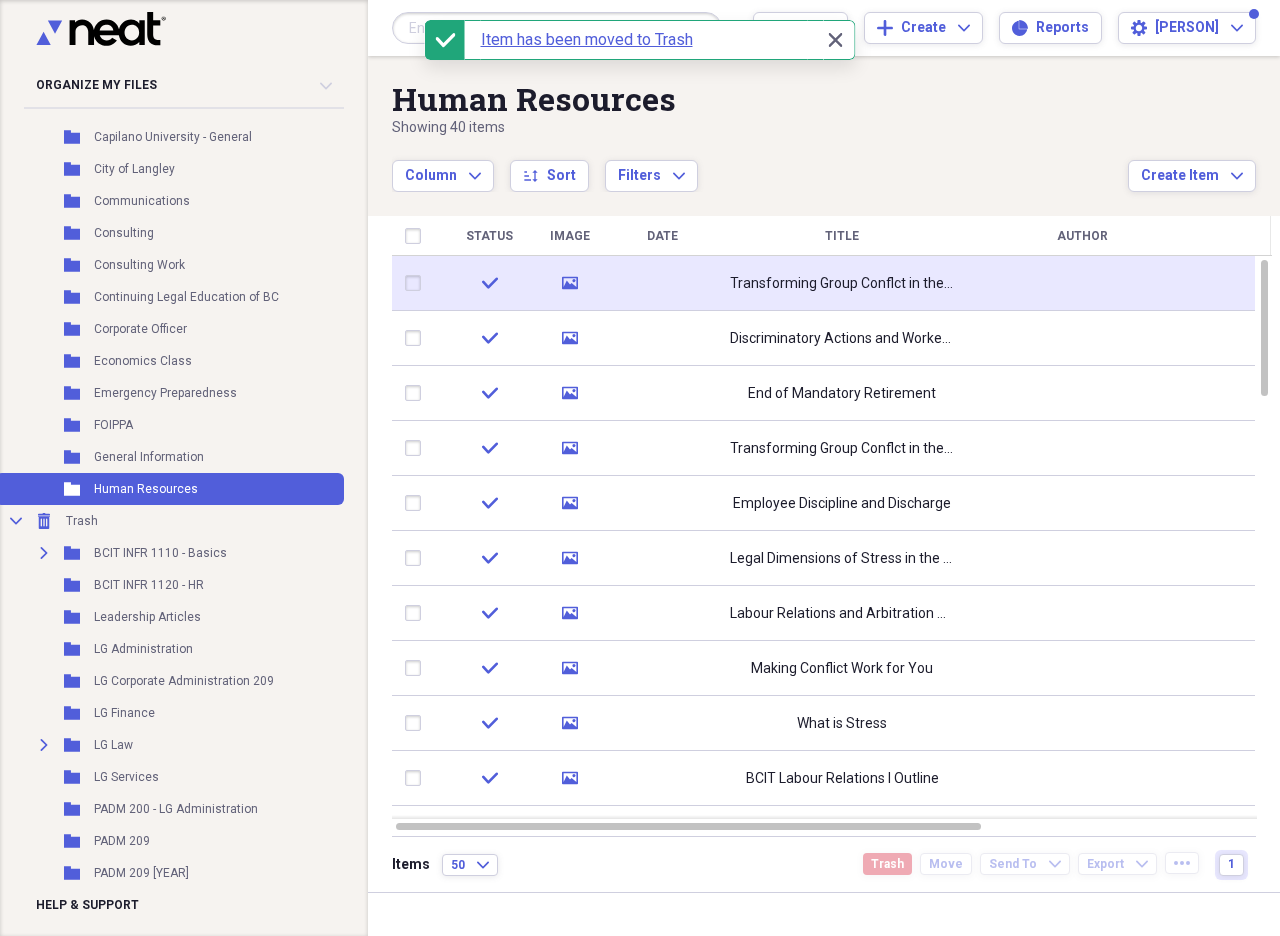 click on "media" 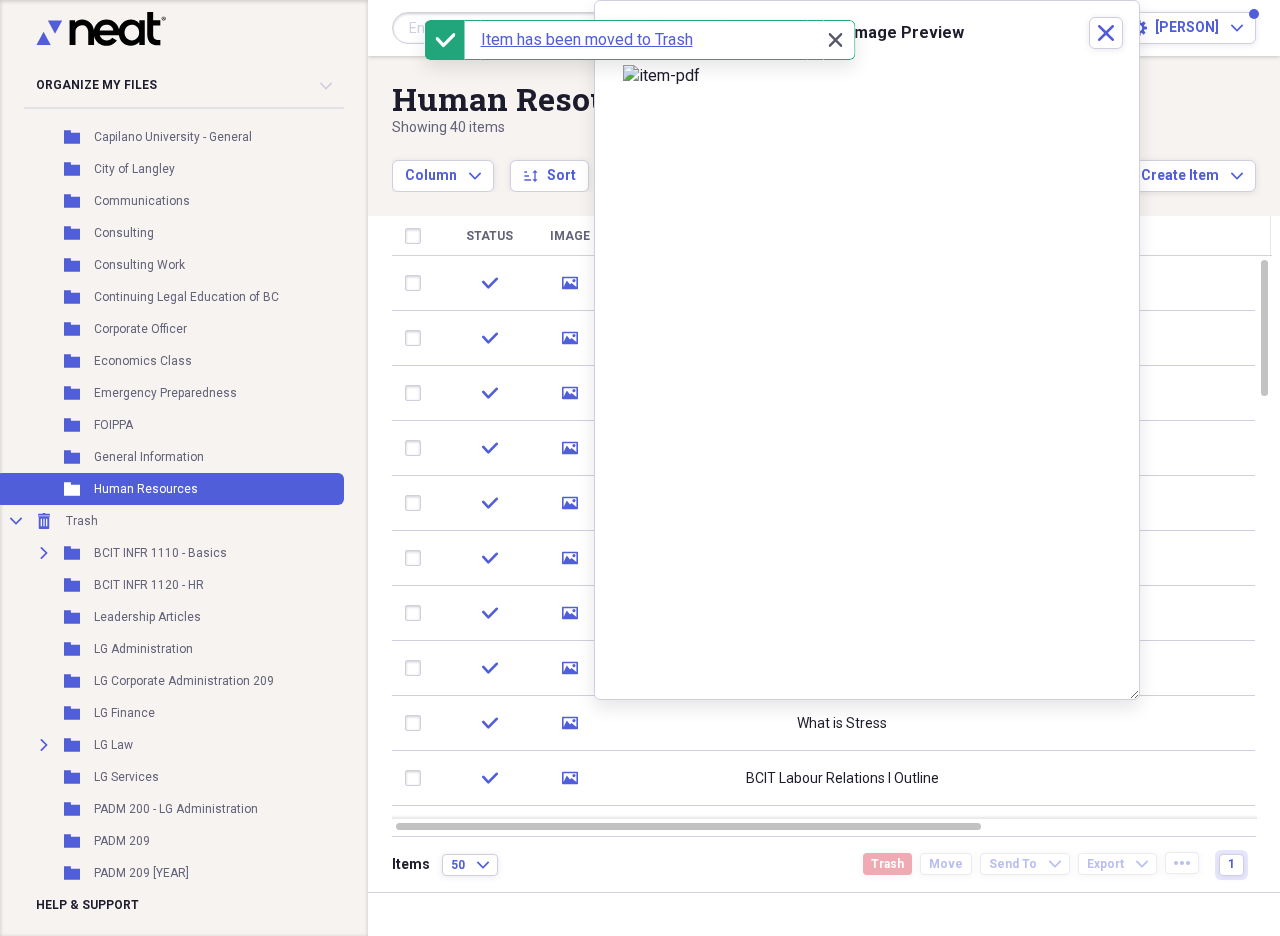 click on "Close" 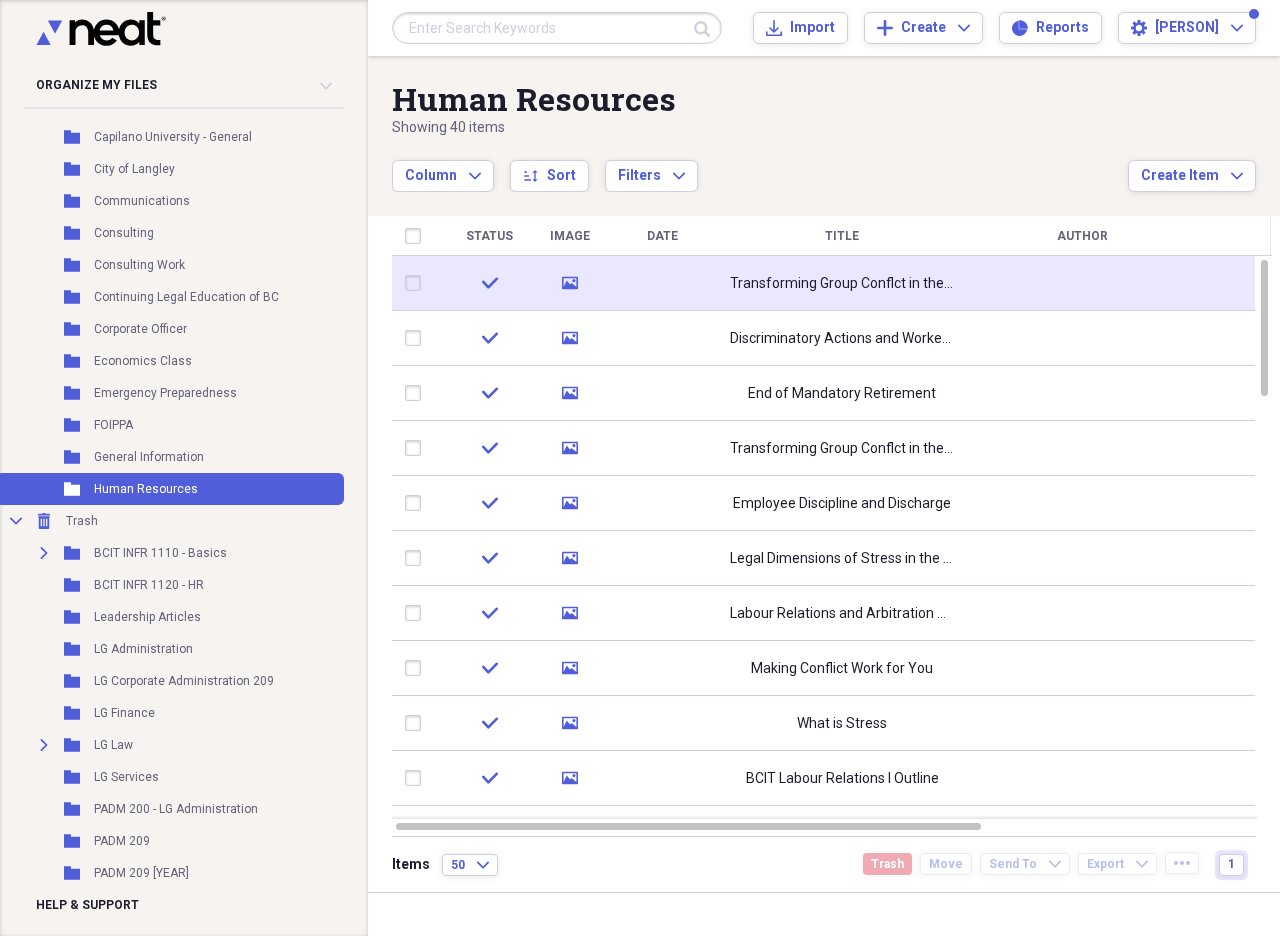 click 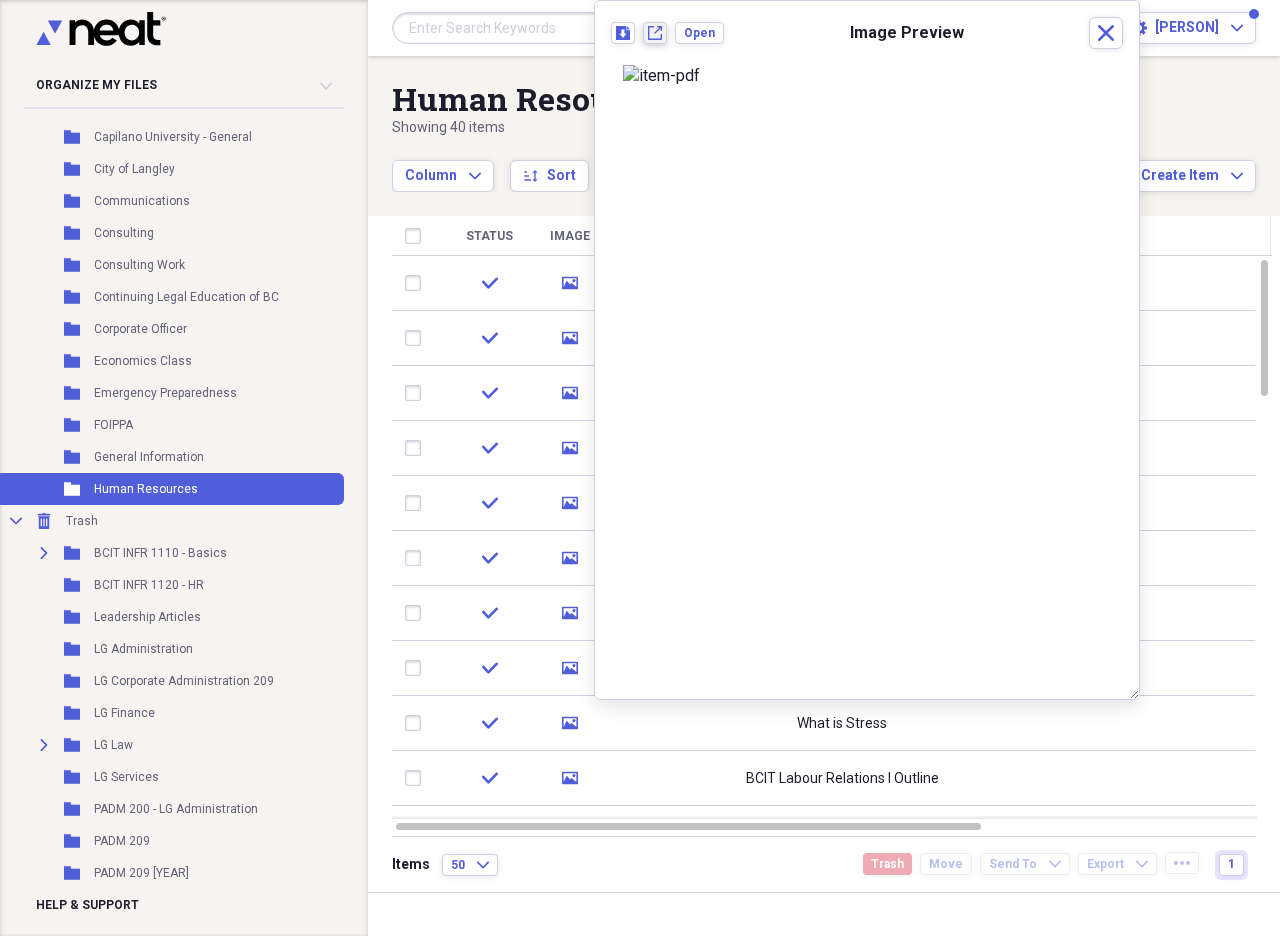 click on "New tab" 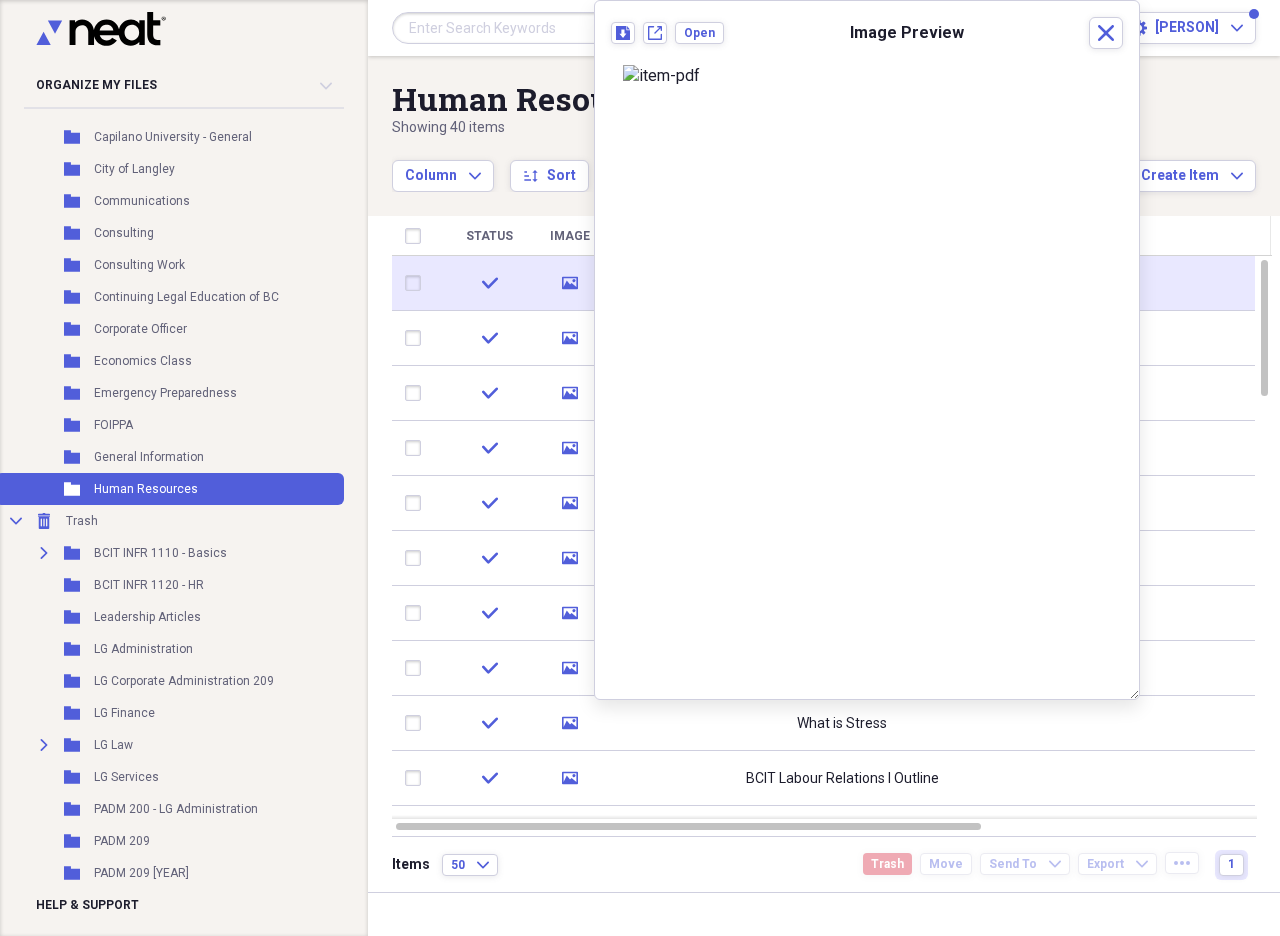 click at bounding box center (417, 283) 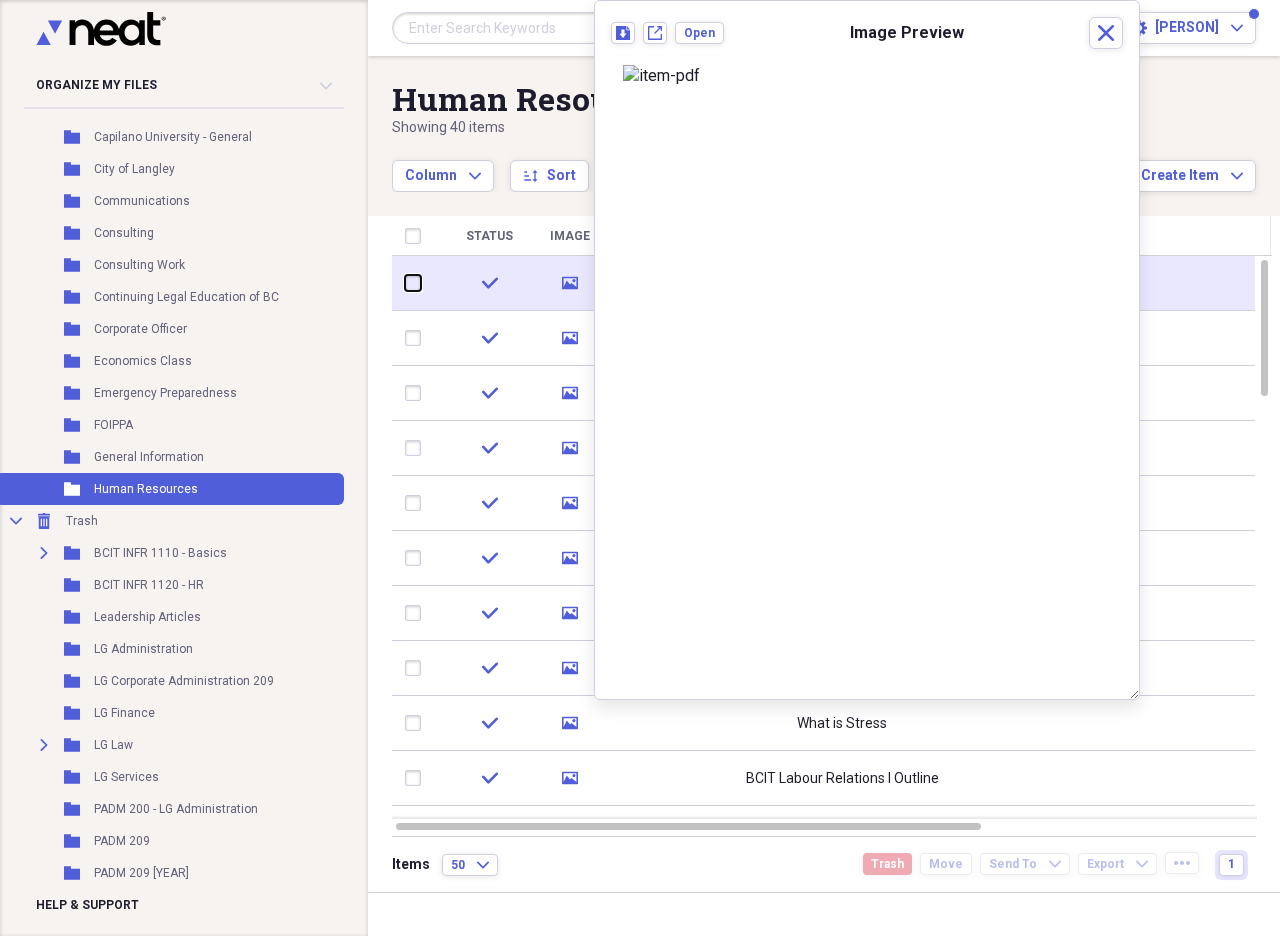 click at bounding box center [405, 283] 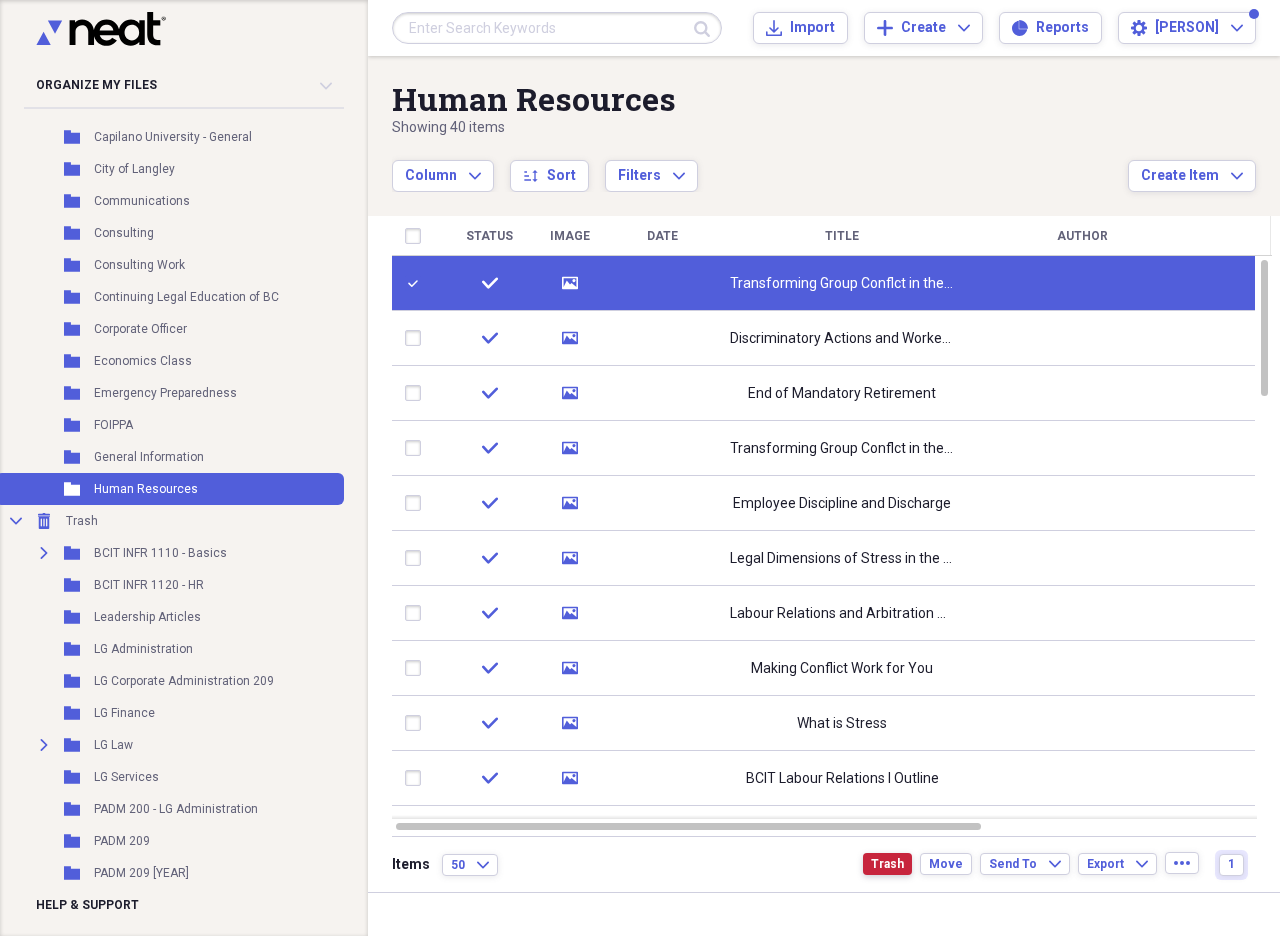 click on "Trash" at bounding box center (887, 864) 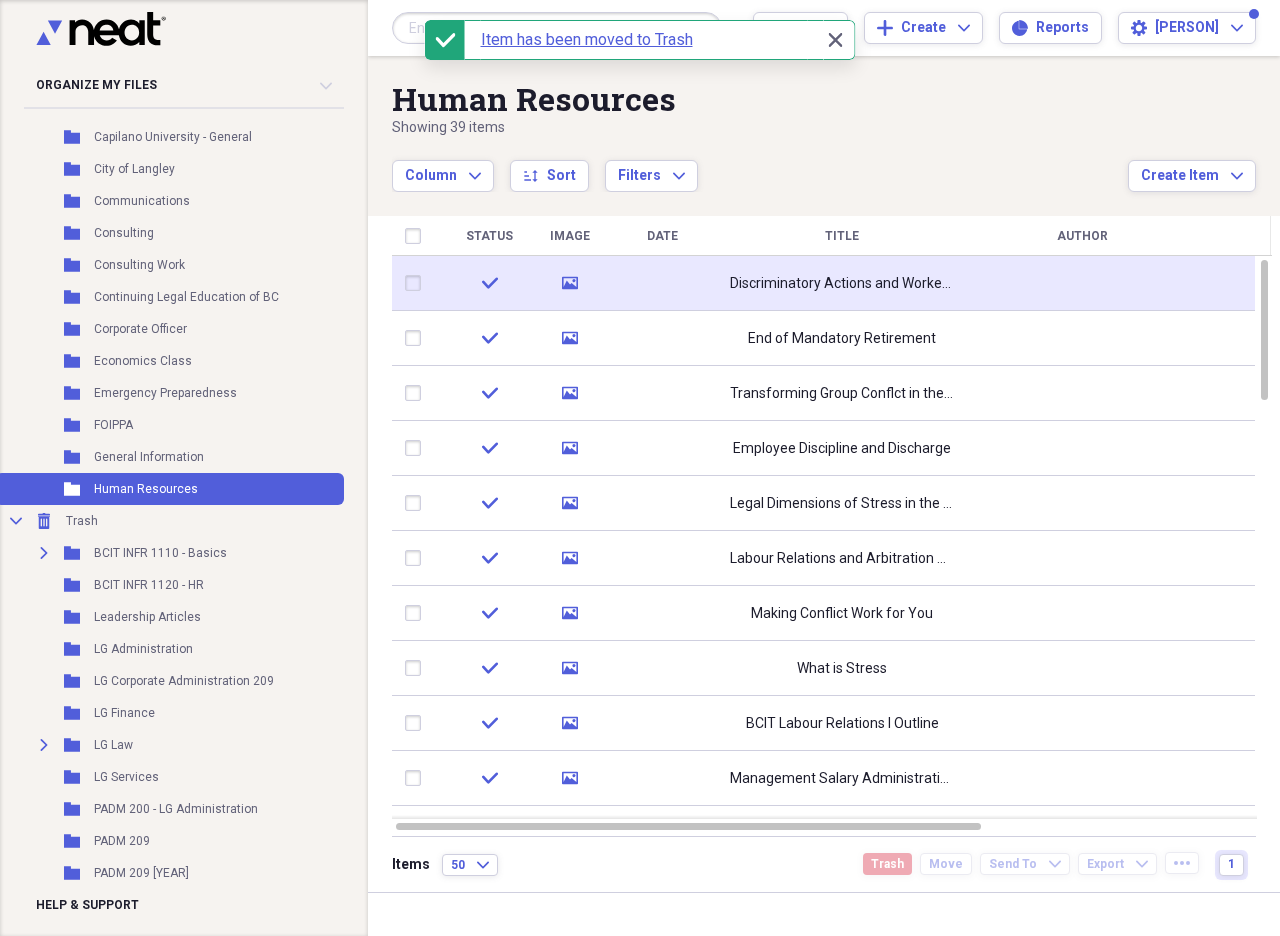 click 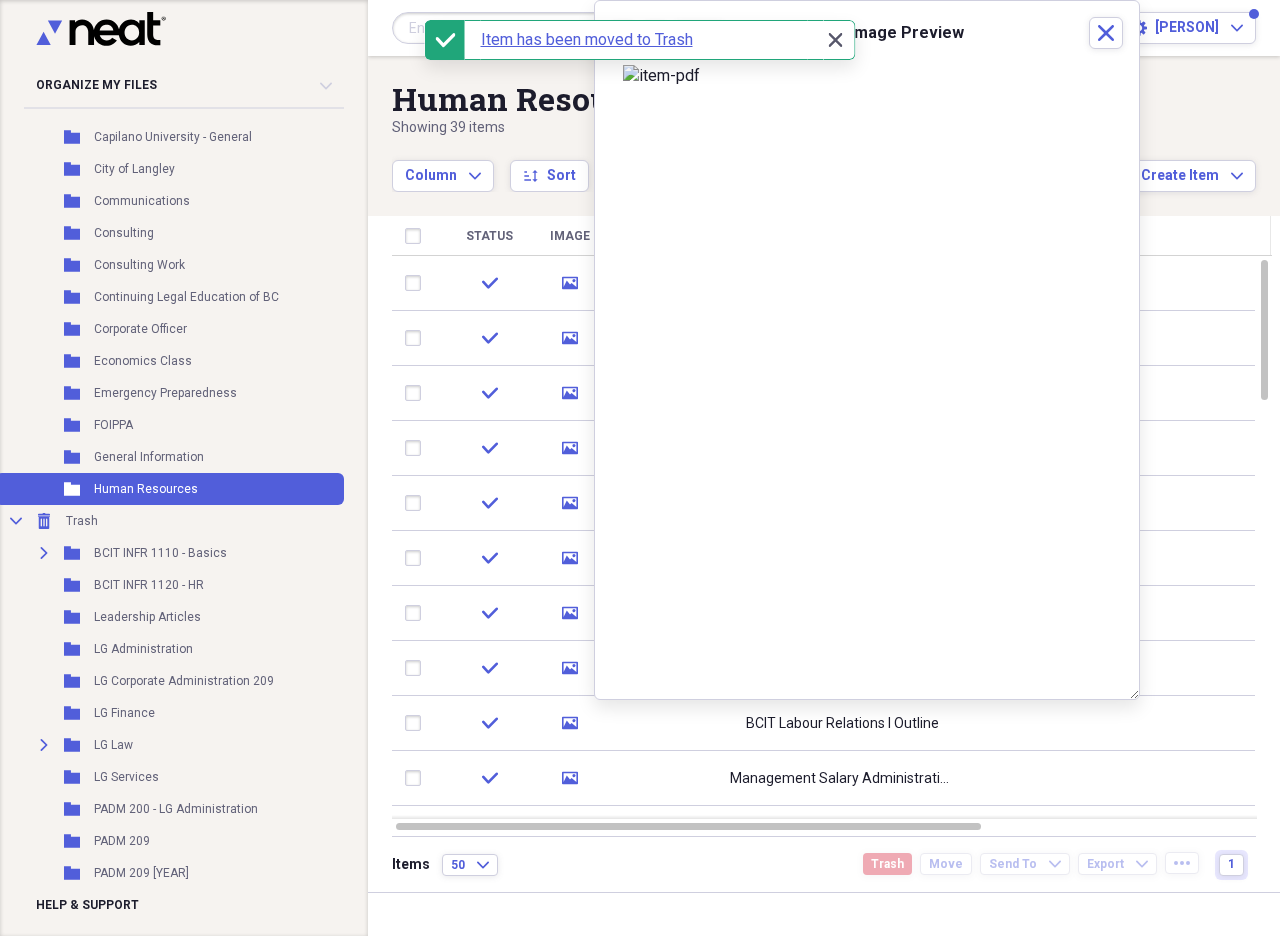 click 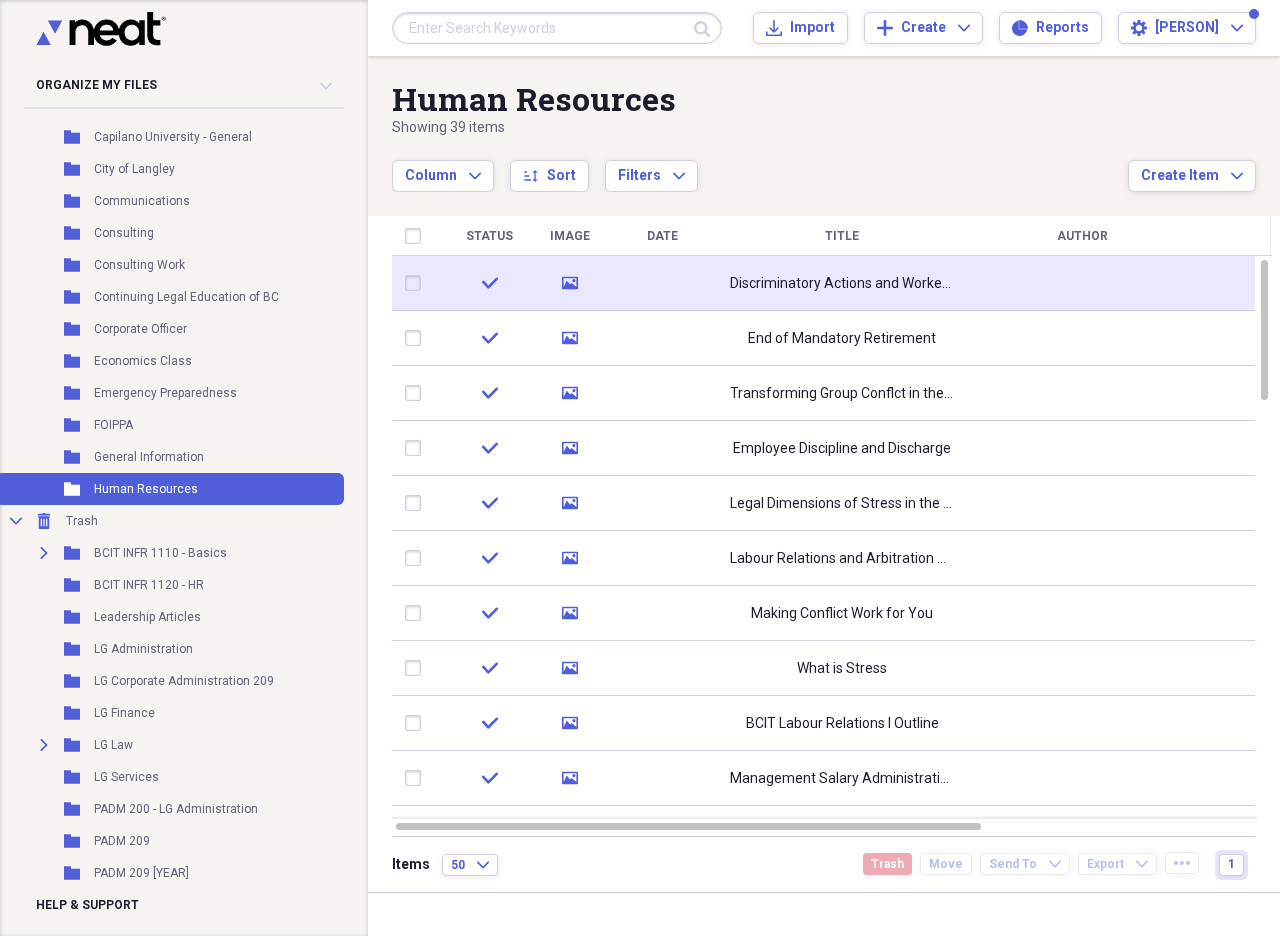 click on "media" 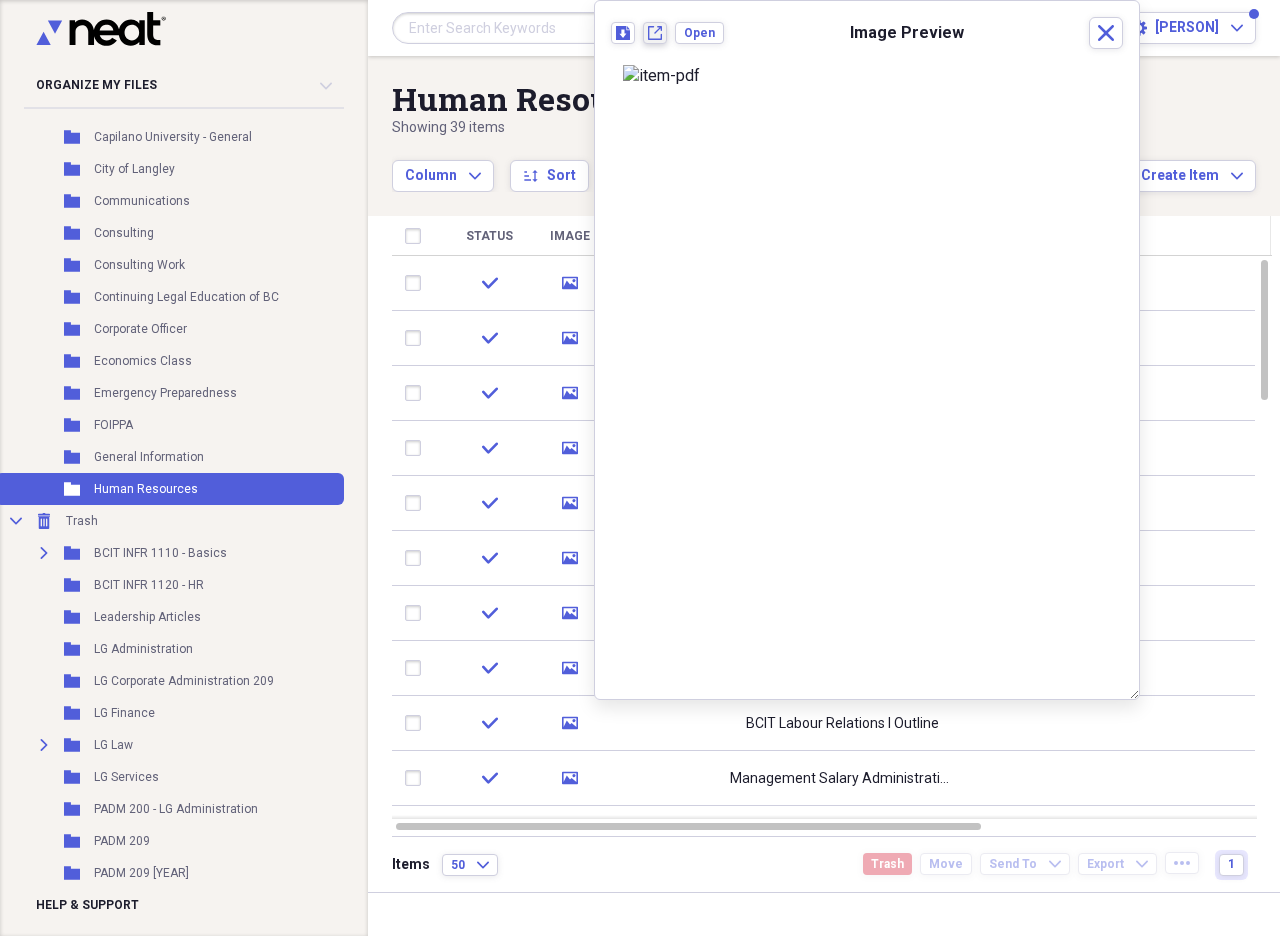 click 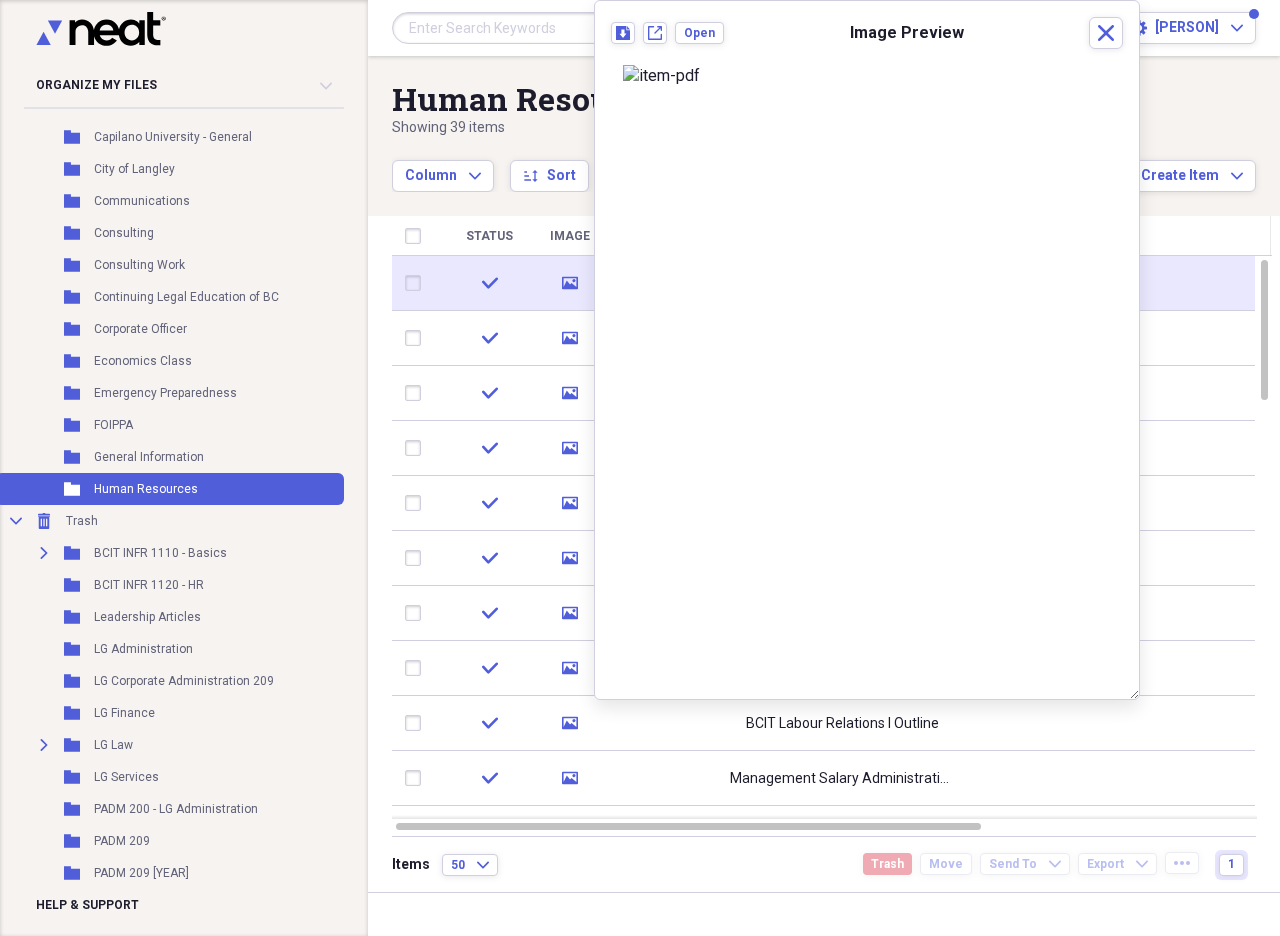 click at bounding box center (417, 283) 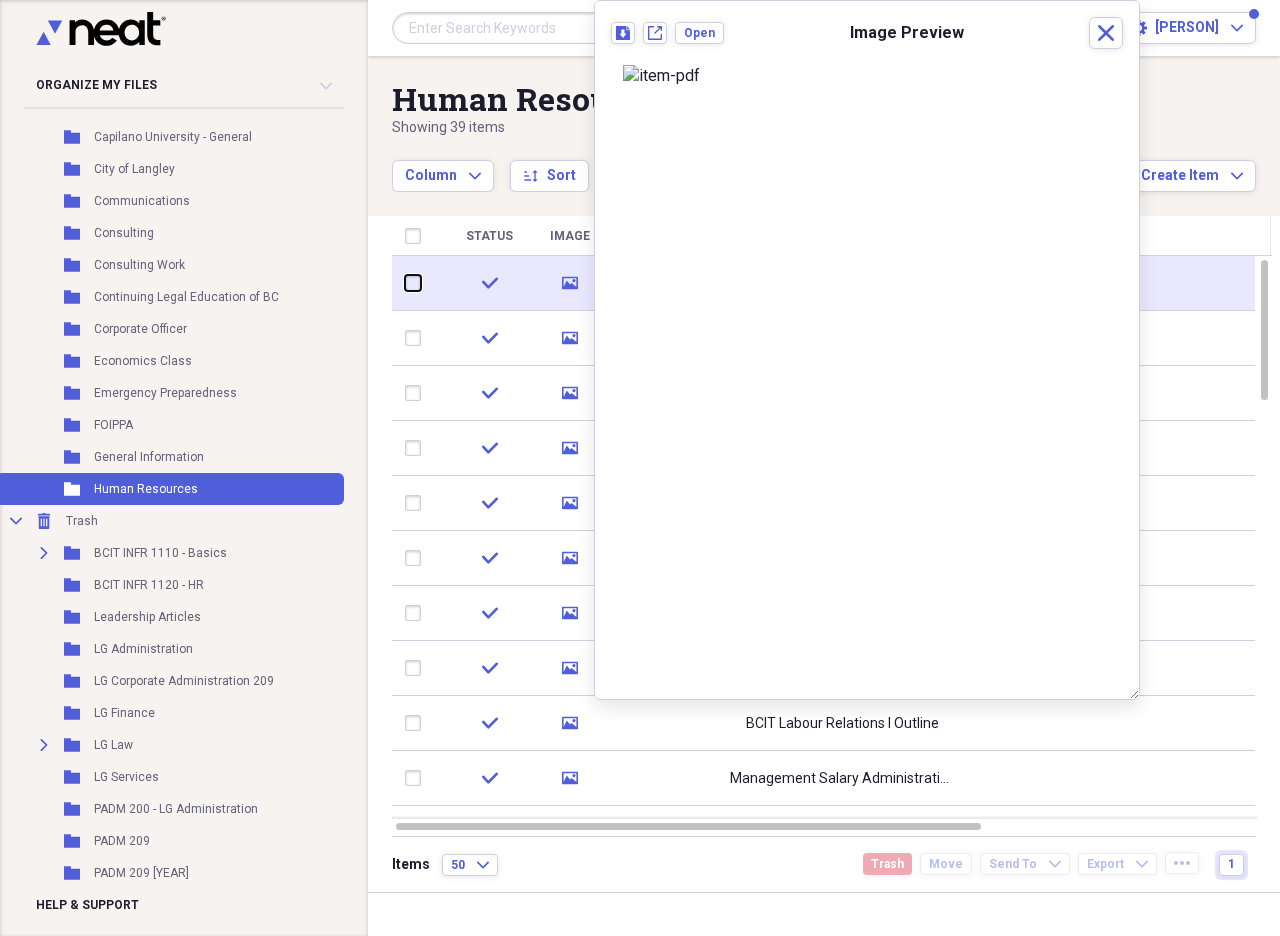 click at bounding box center [405, 283] 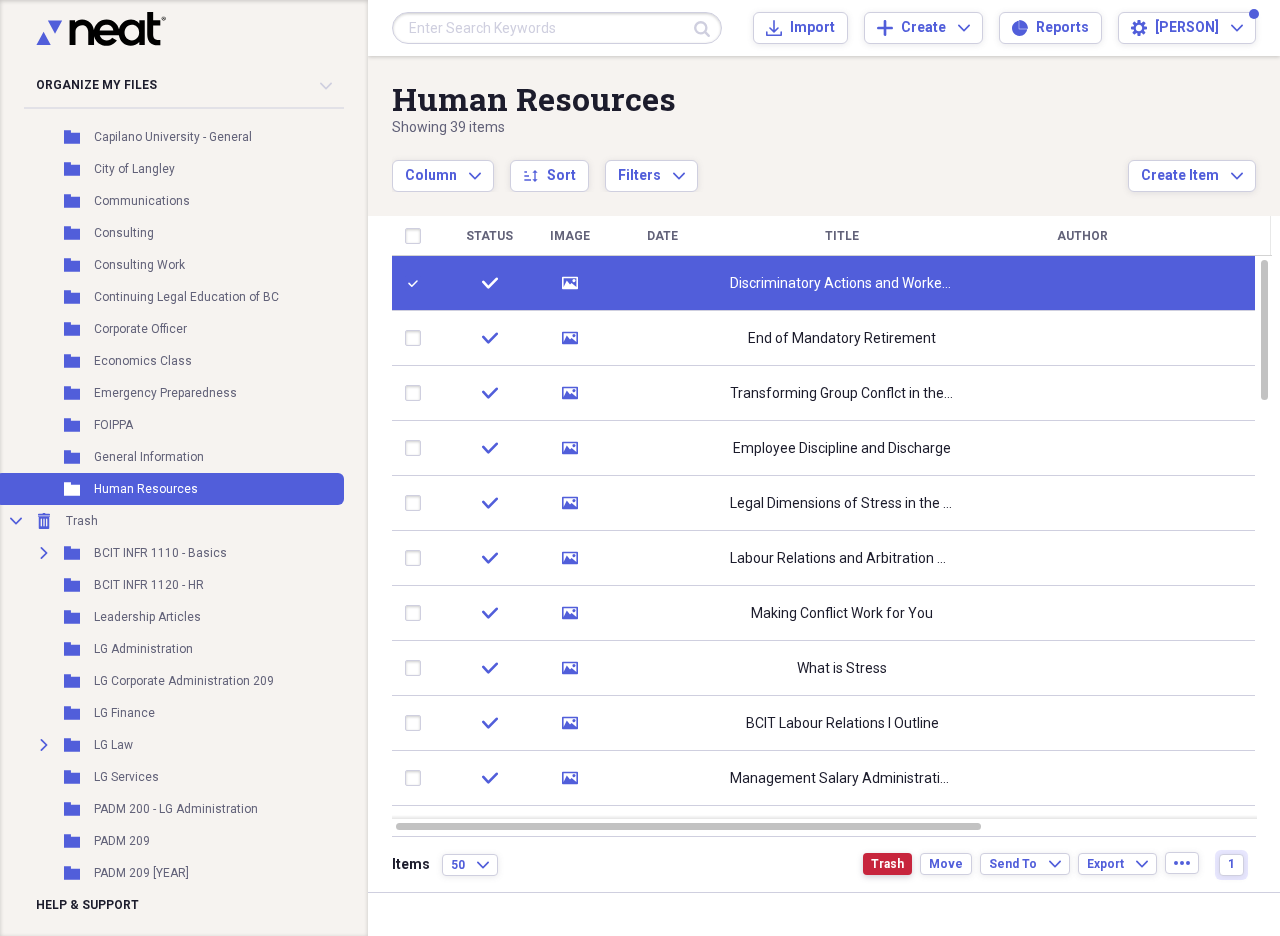 click on "Trash" at bounding box center (887, 864) 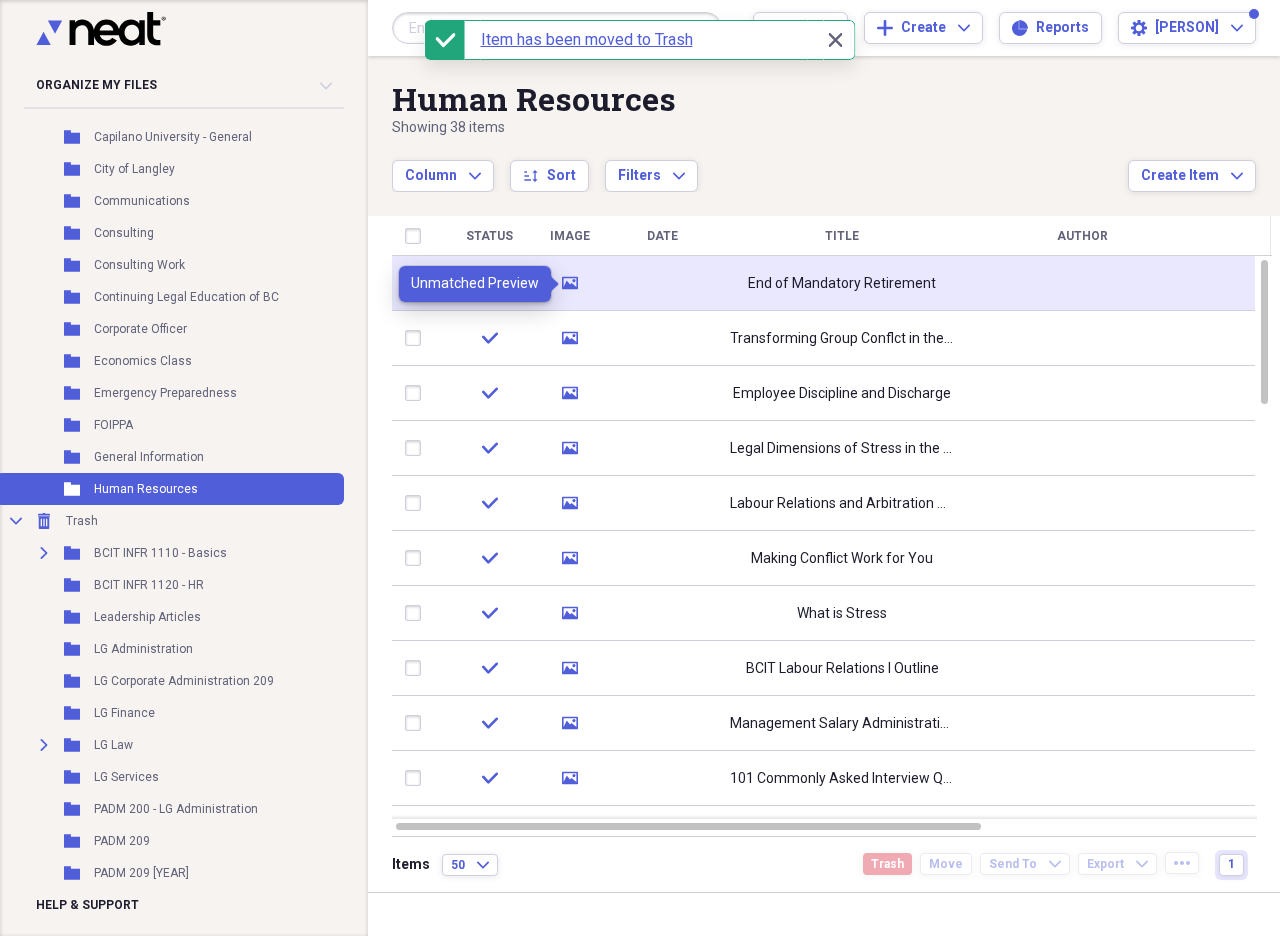 click 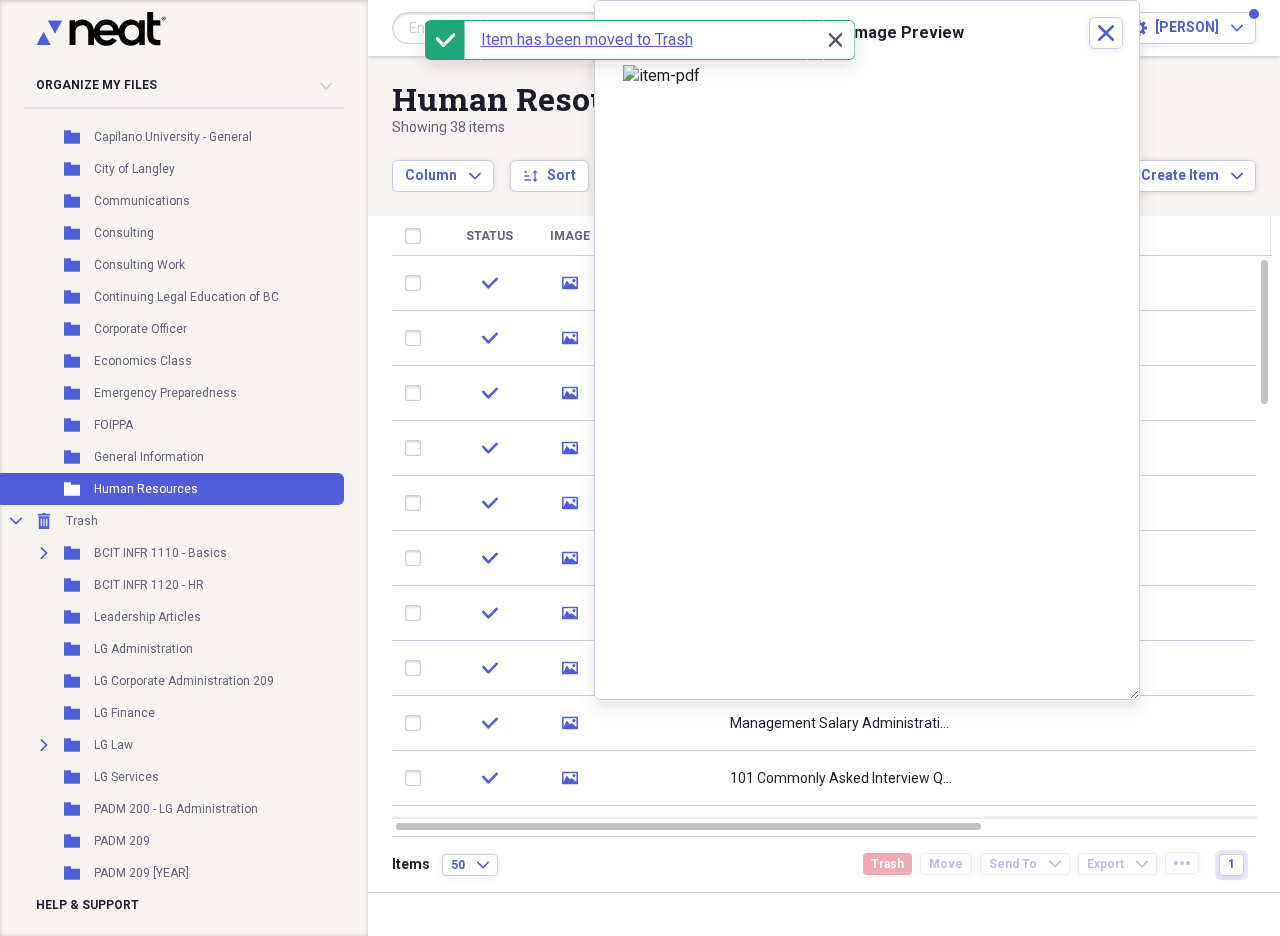click on "Close" 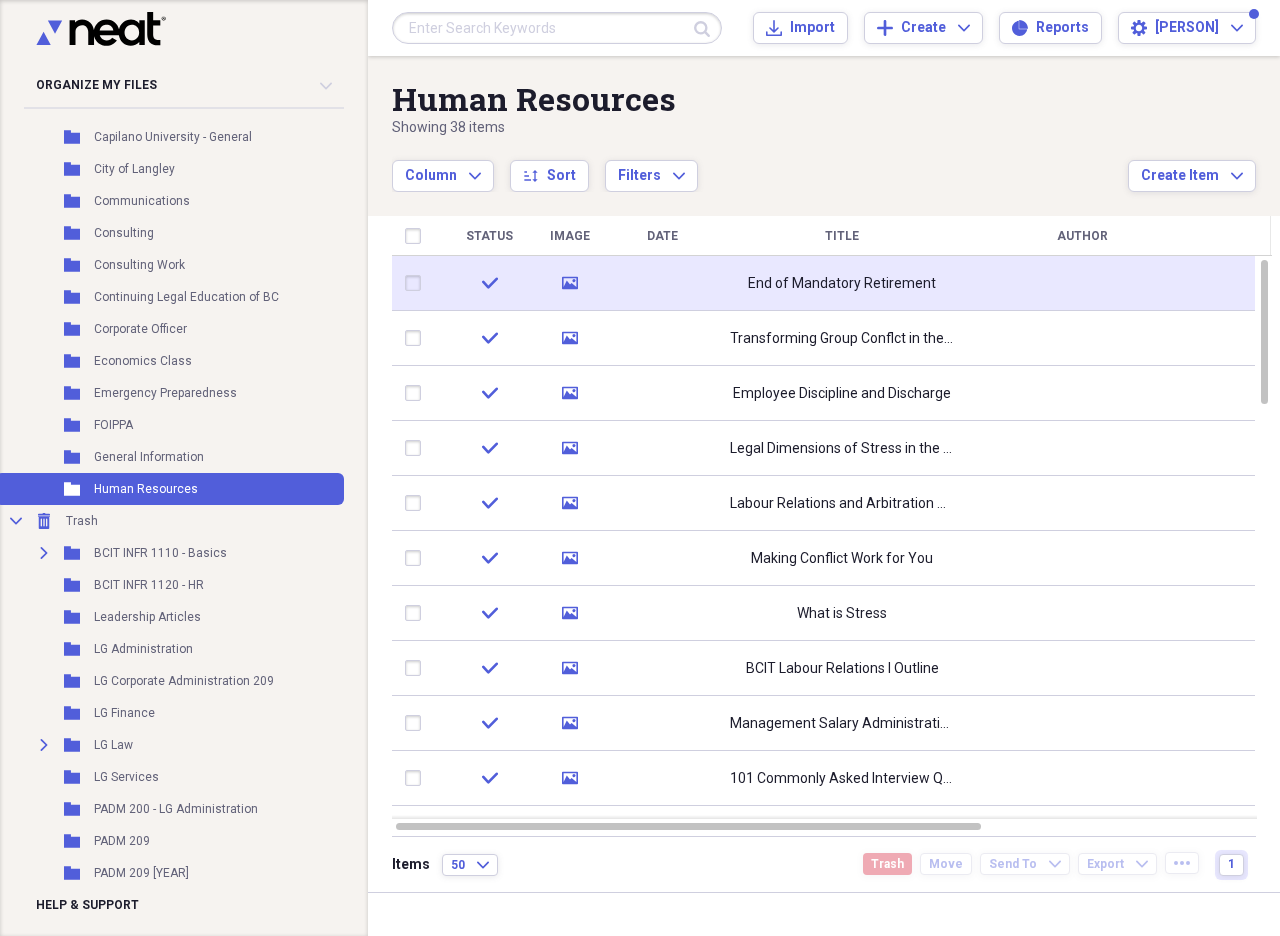 click on "media" 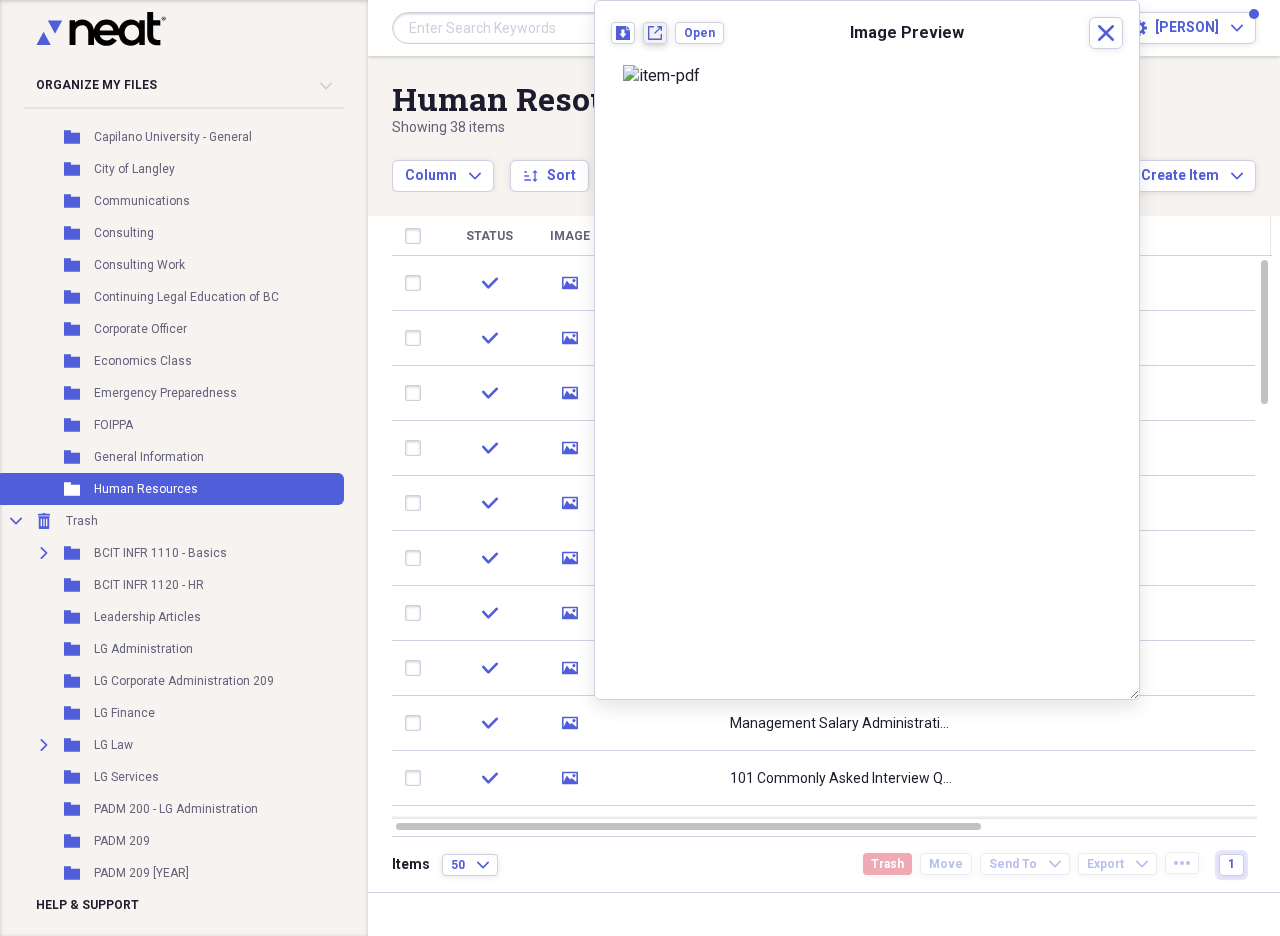 click on "New tab" 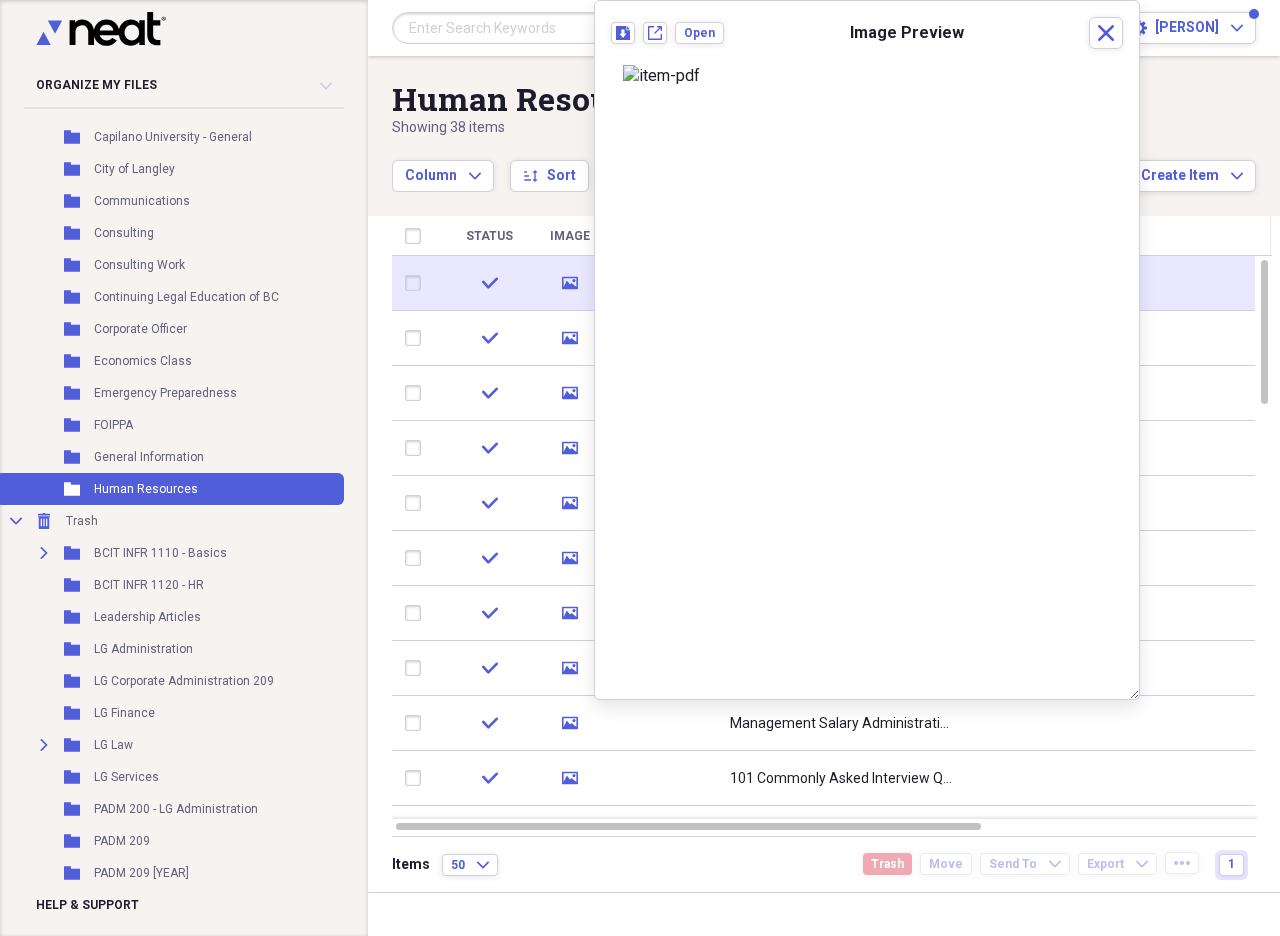 click at bounding box center [417, 283] 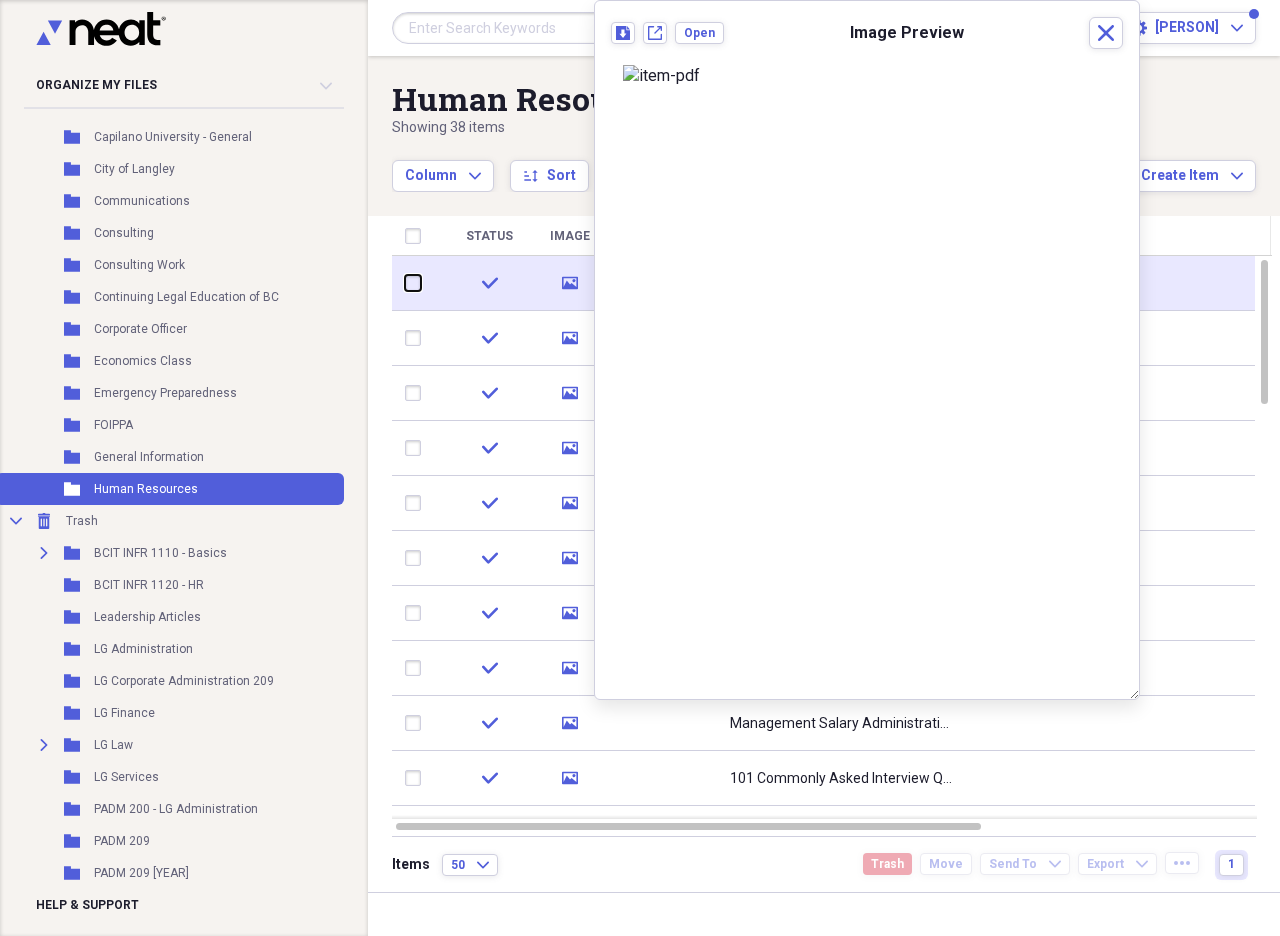 click at bounding box center (405, 283) 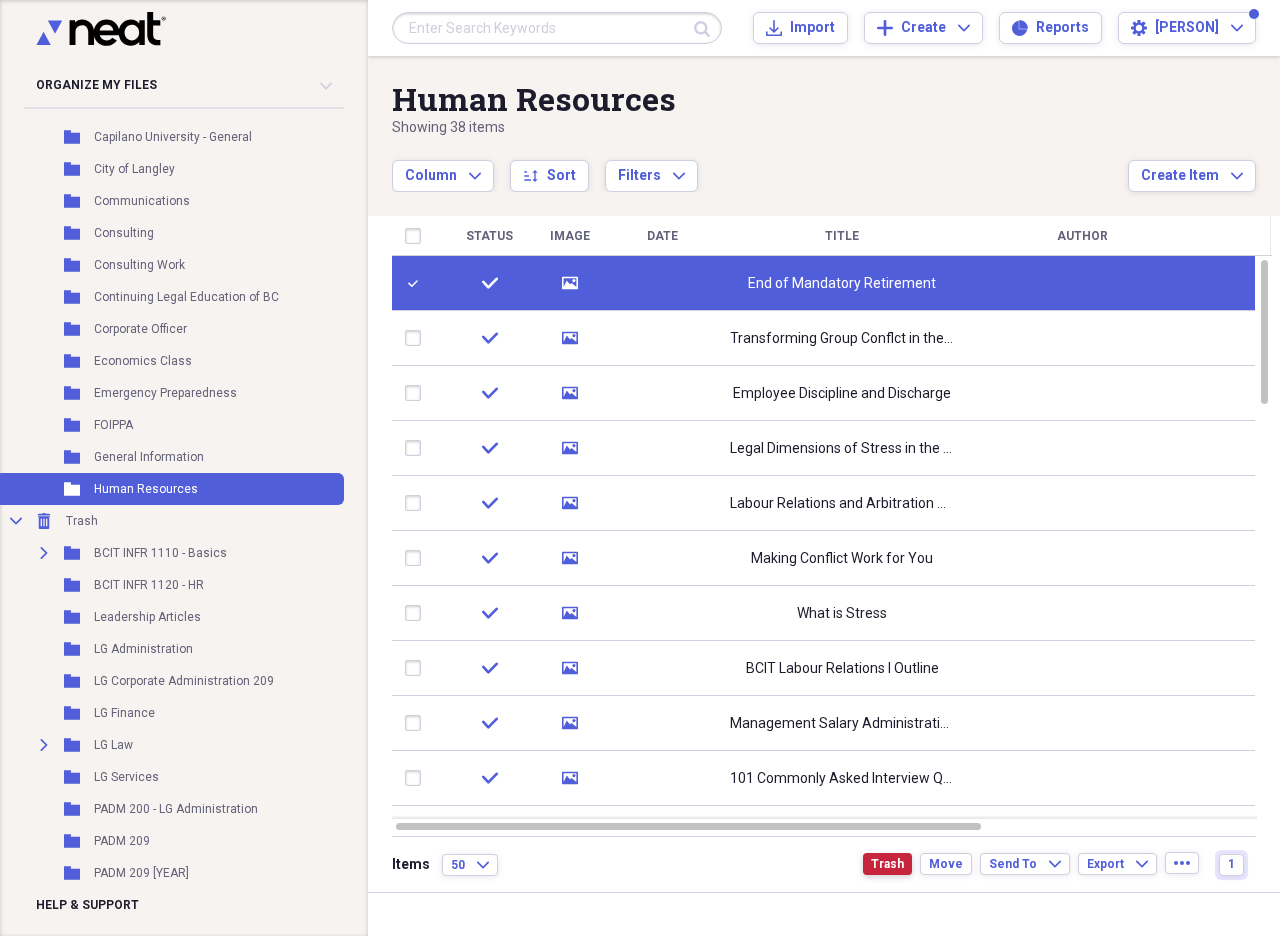 click on "Trash" at bounding box center [887, 864] 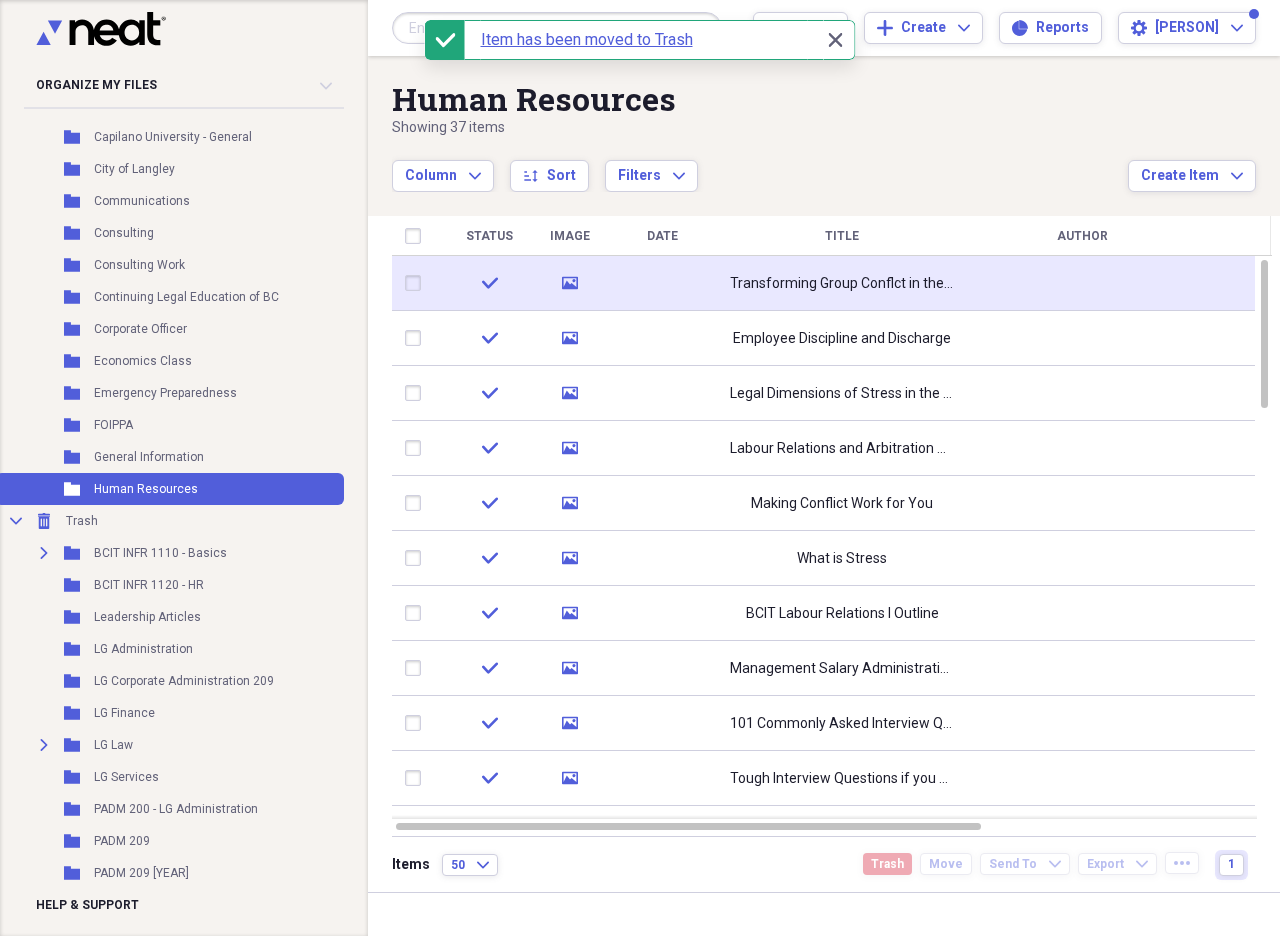 click on "media" 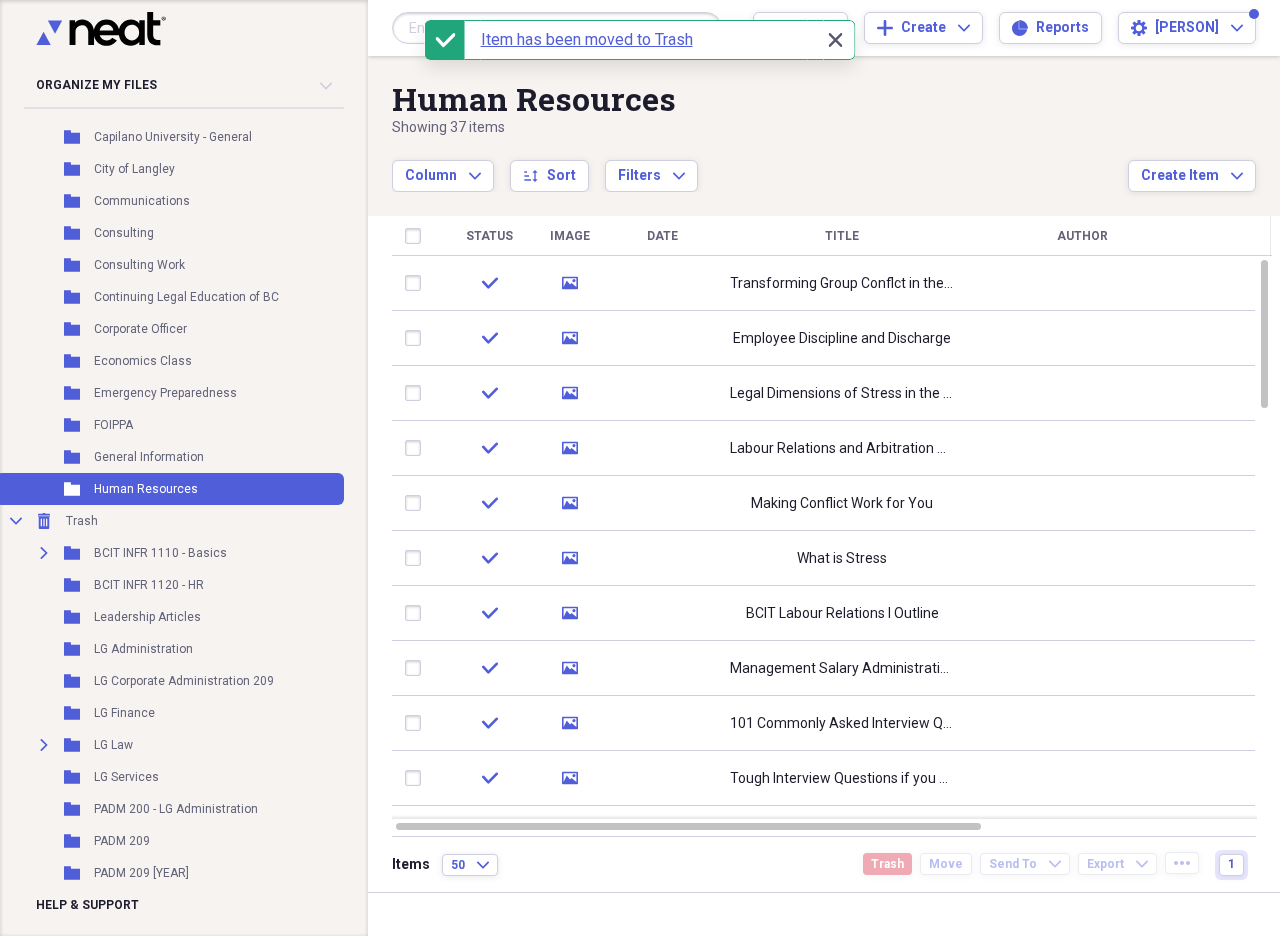 click on "Close" 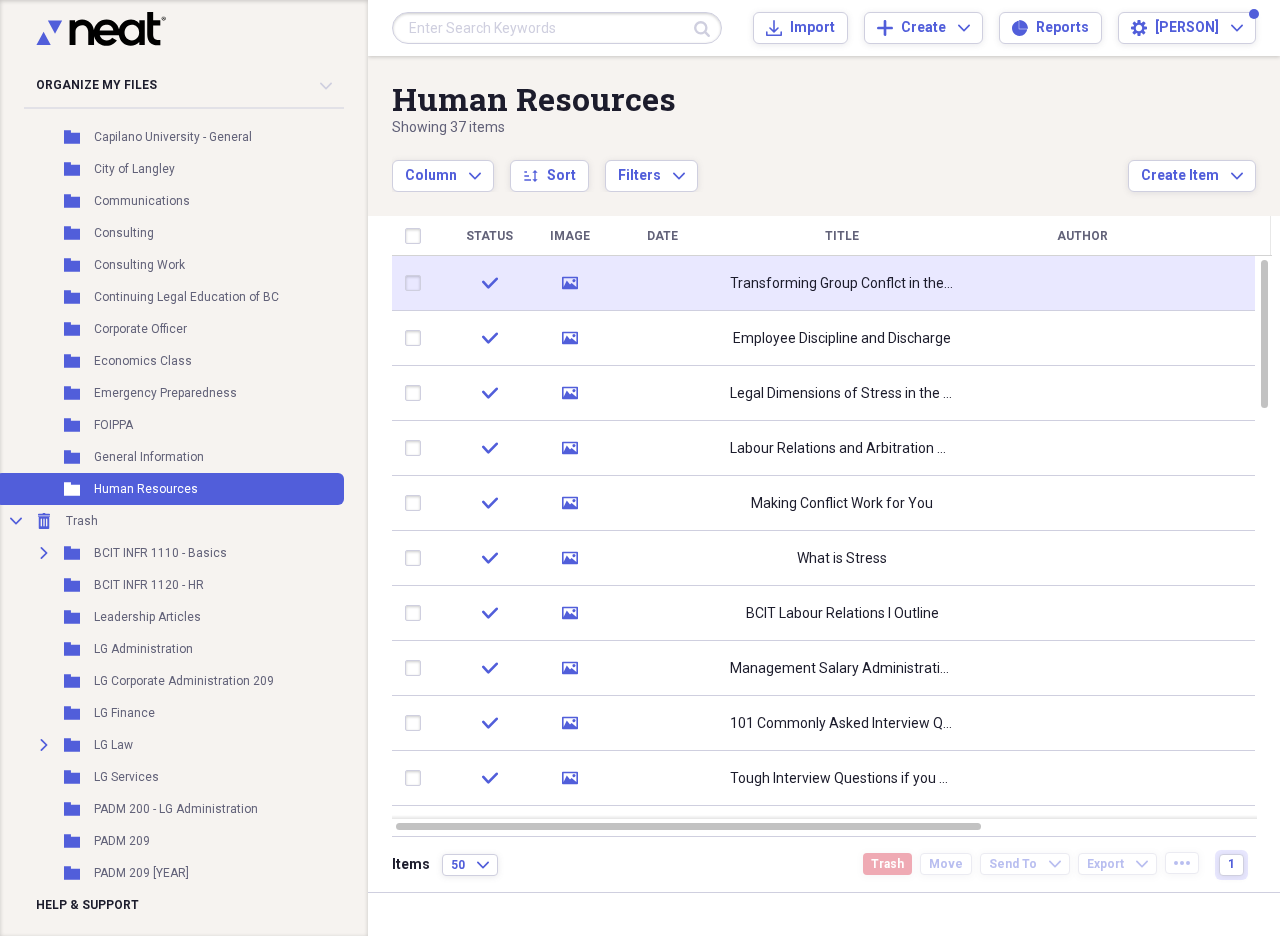 click on "media" 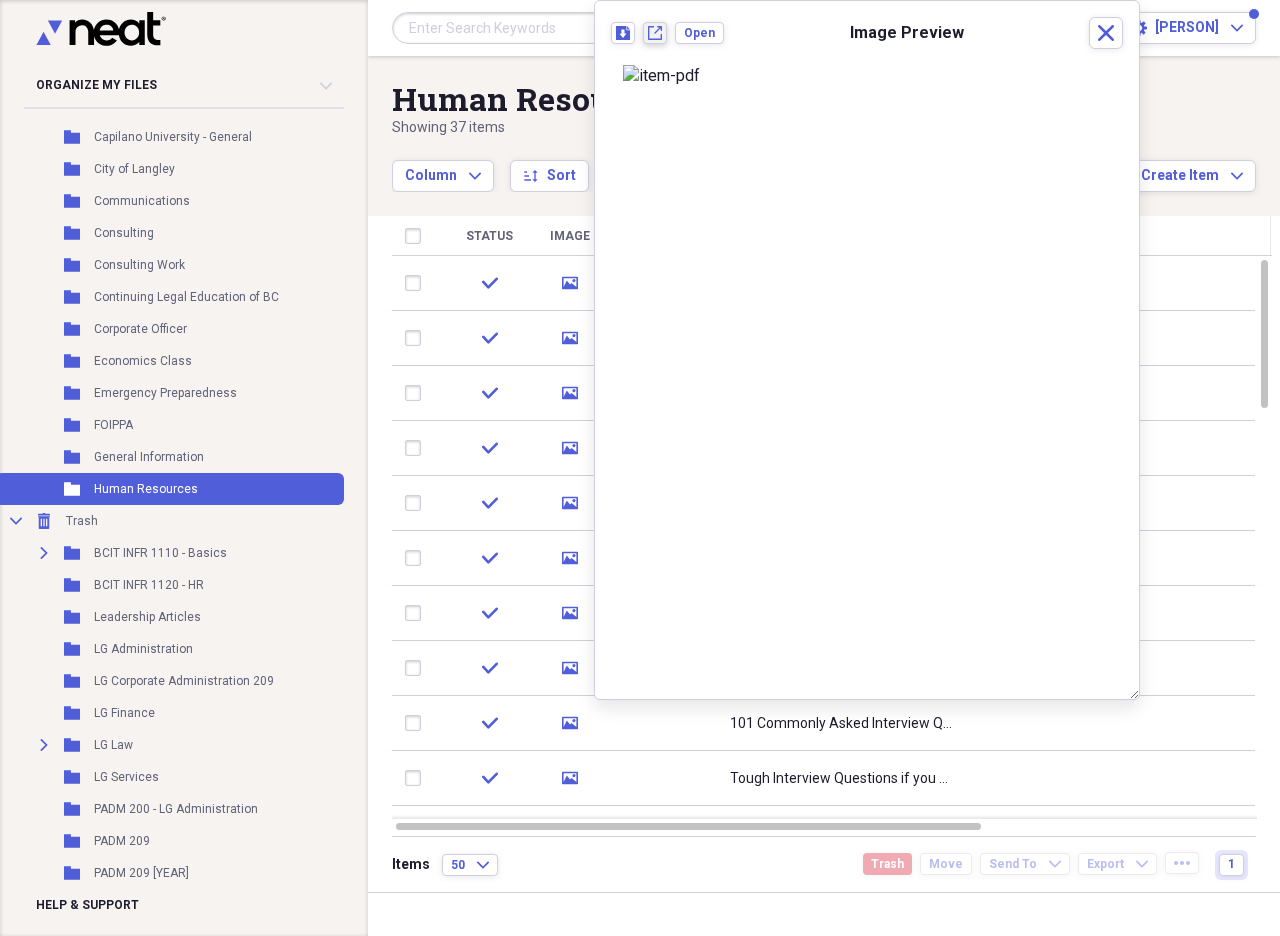 click on "New tab" 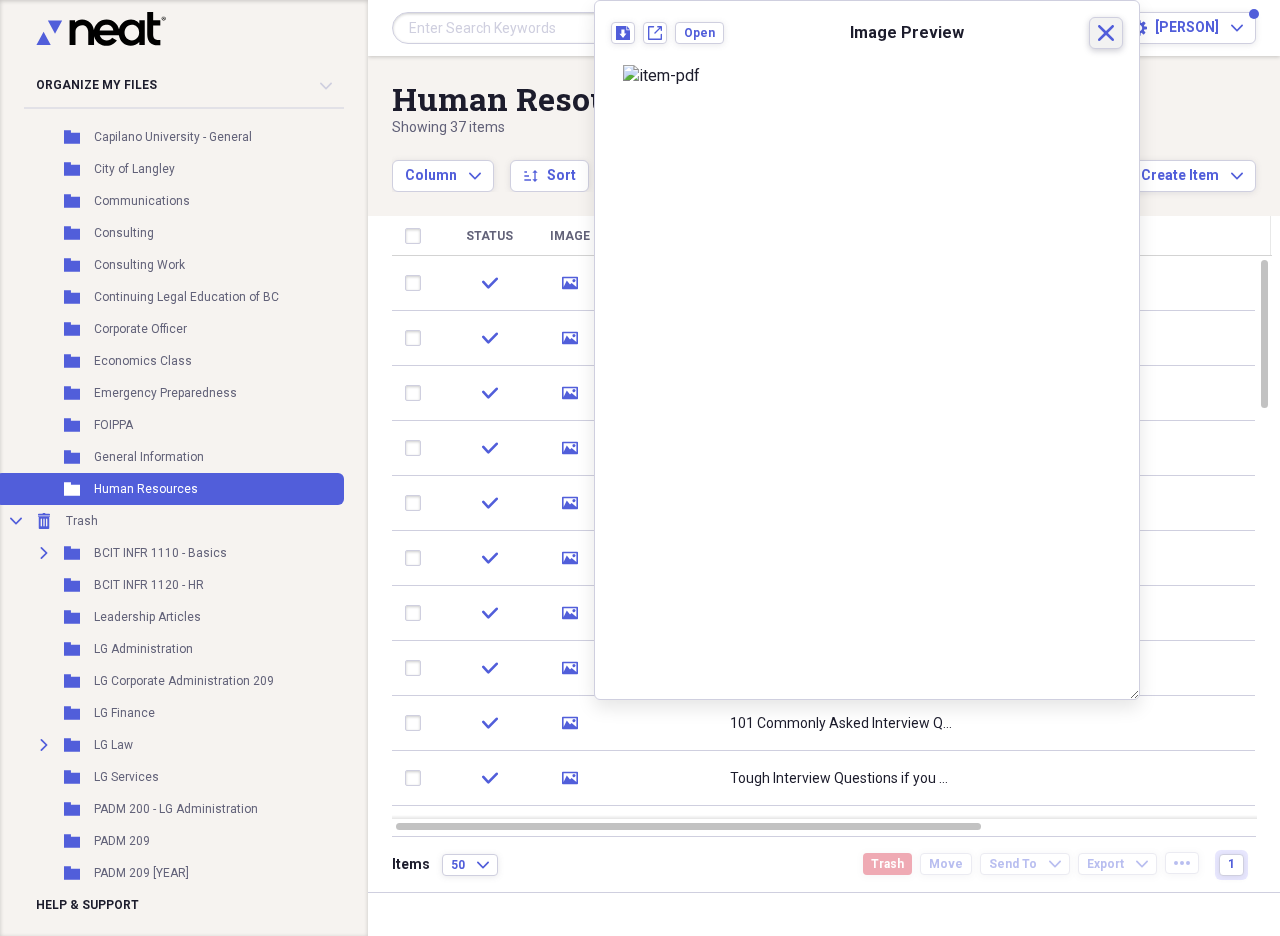 click on "Close" 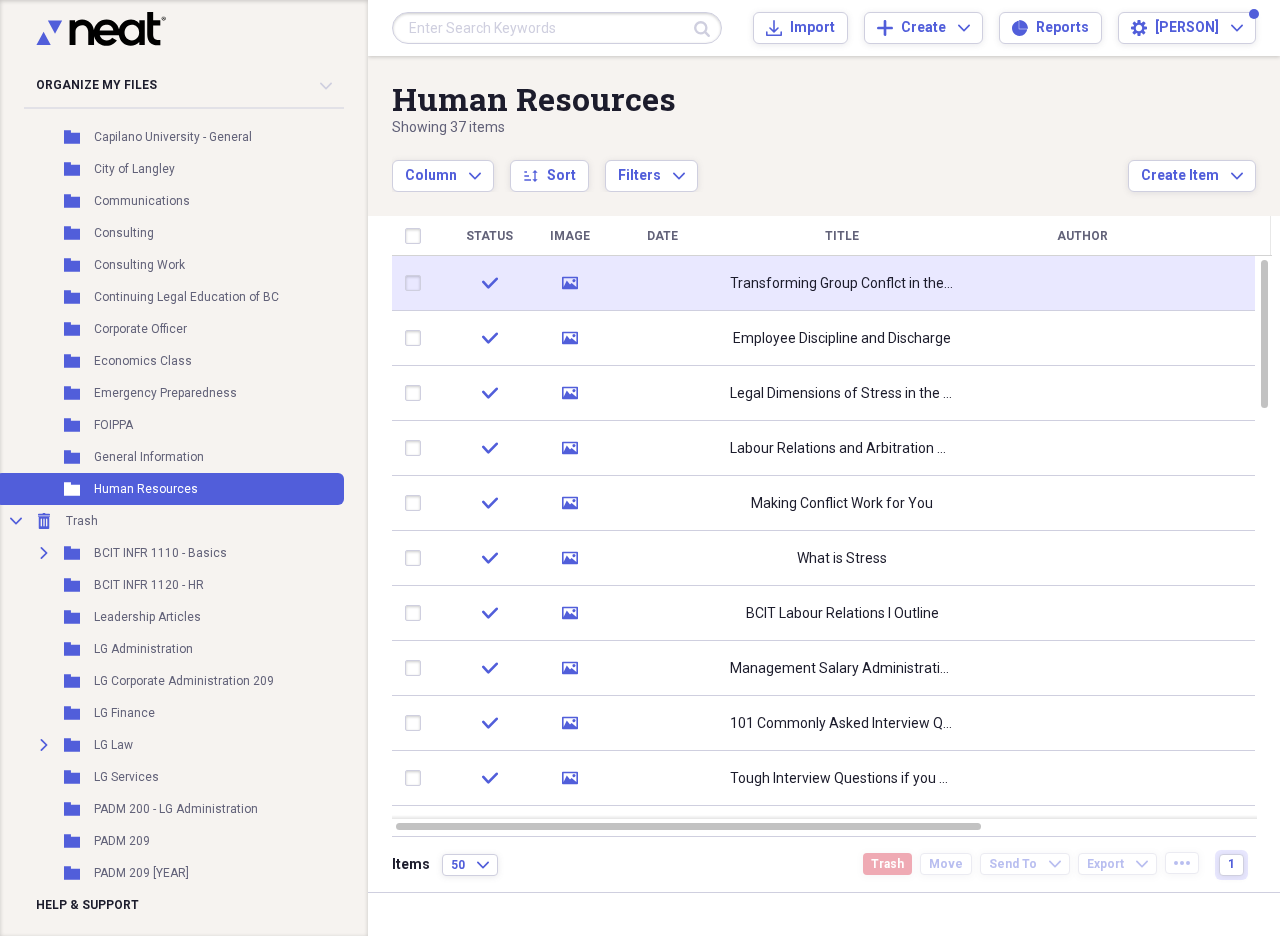 click at bounding box center (417, 283) 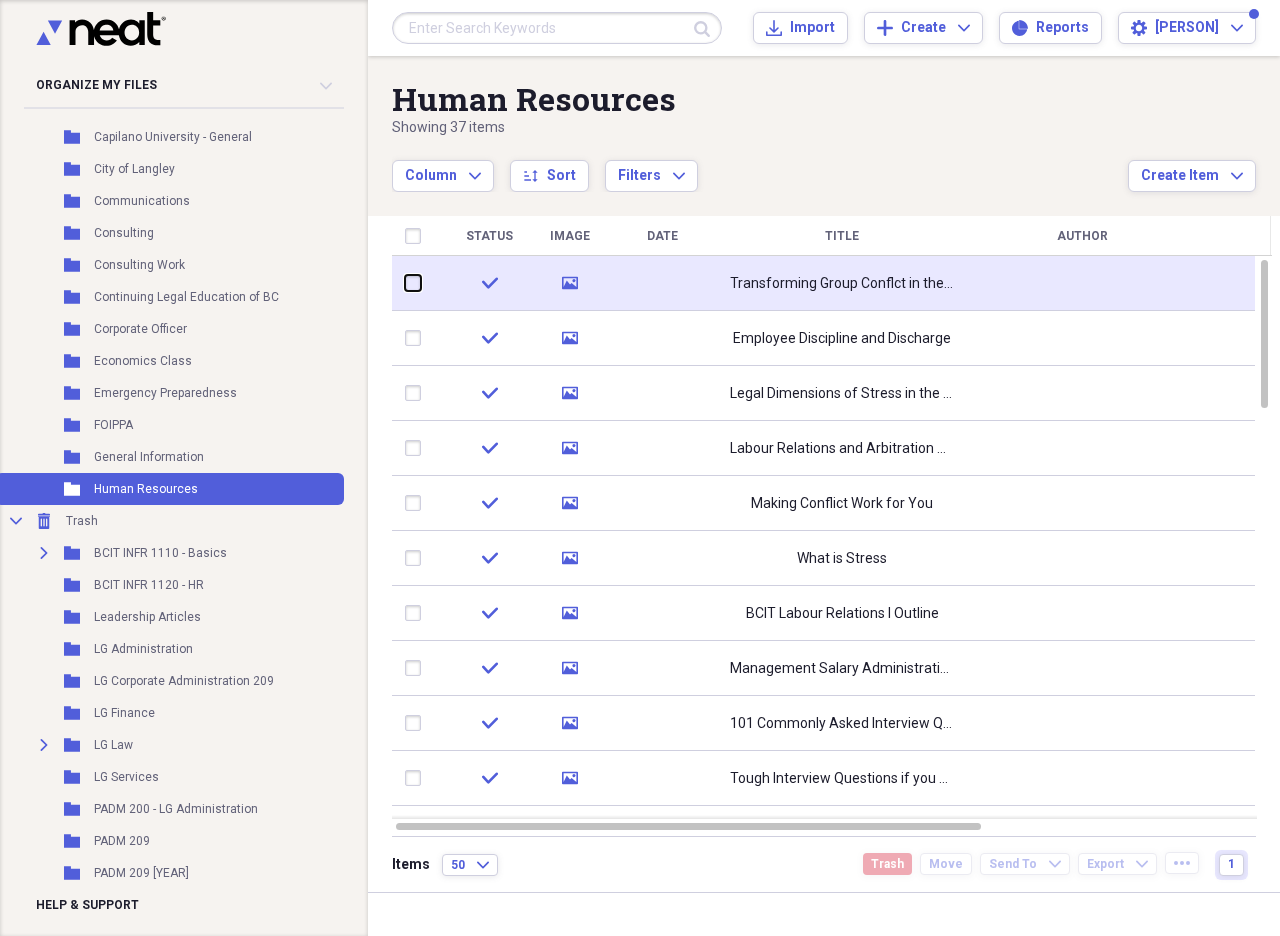 click at bounding box center (405, 283) 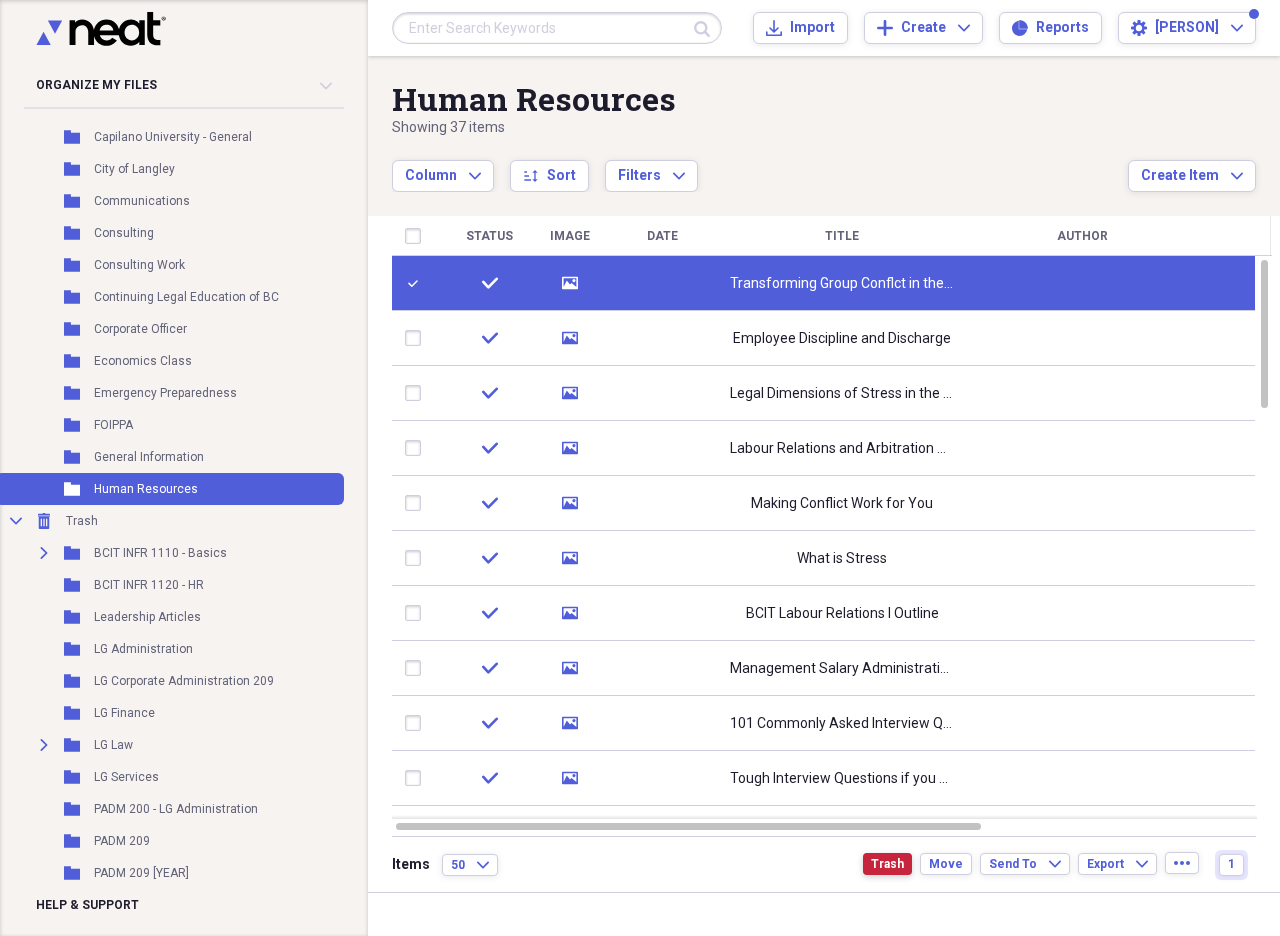 click on "Trash" at bounding box center (887, 864) 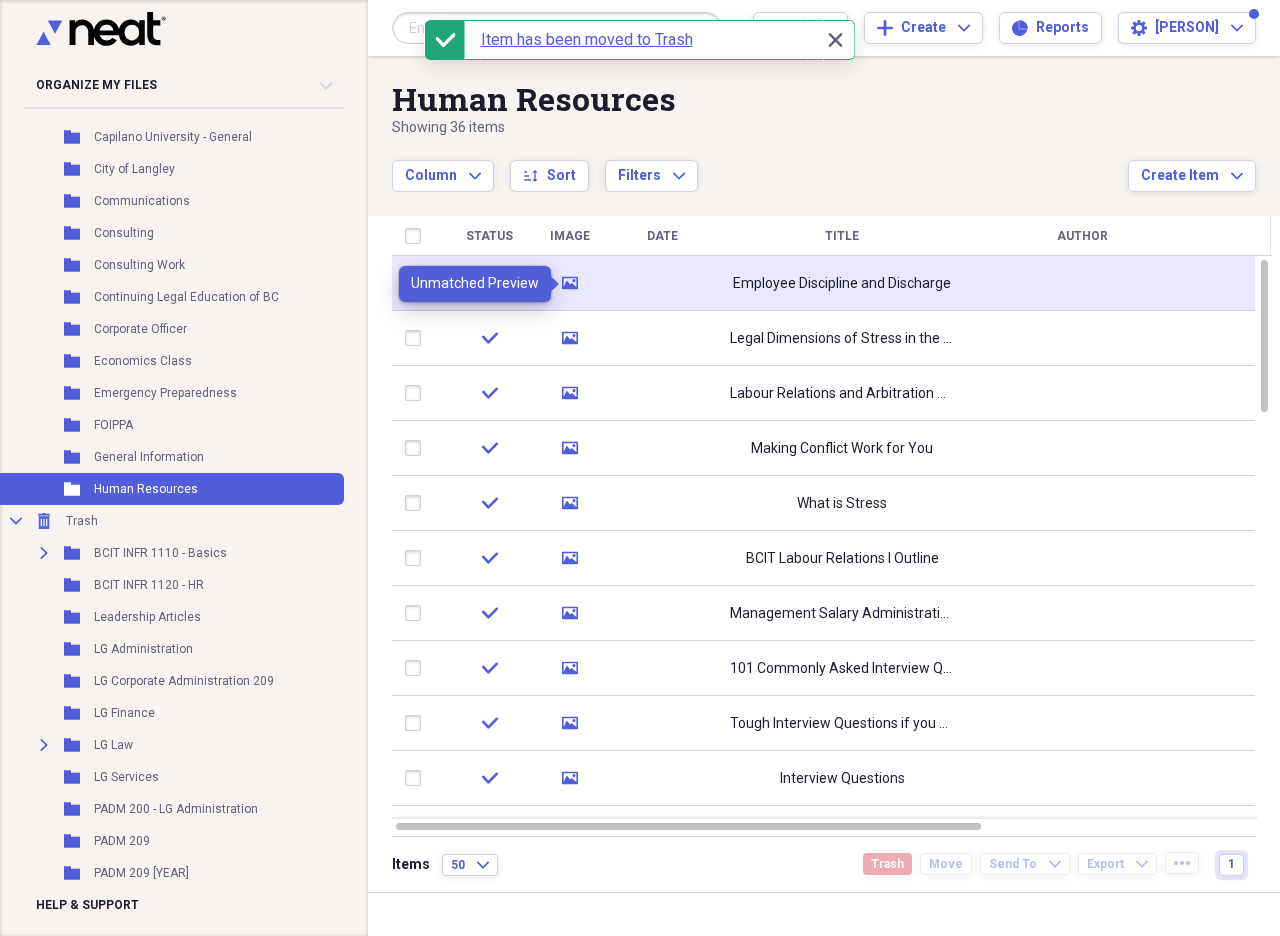 click 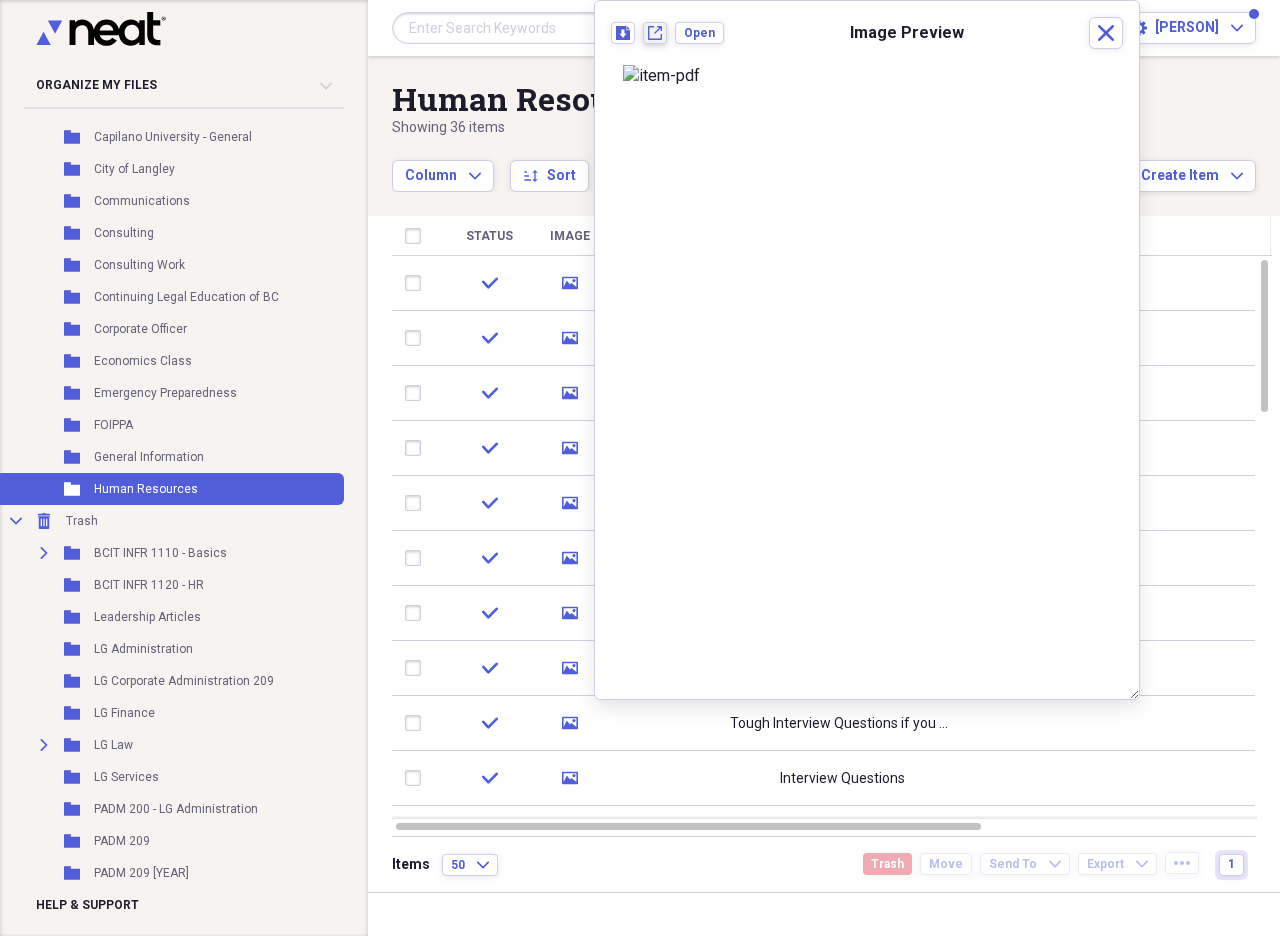 click on "New tab" 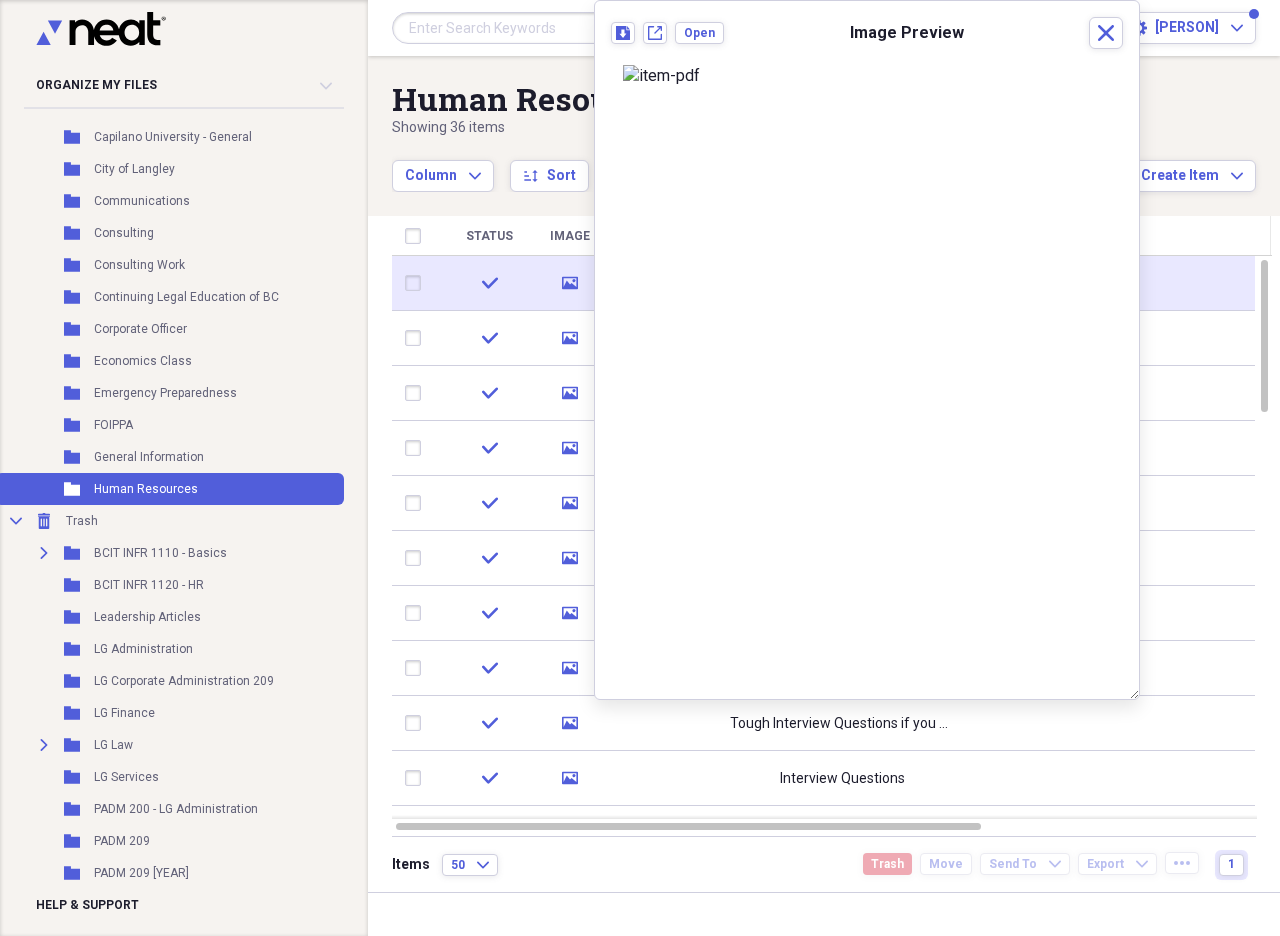 click at bounding box center [417, 283] 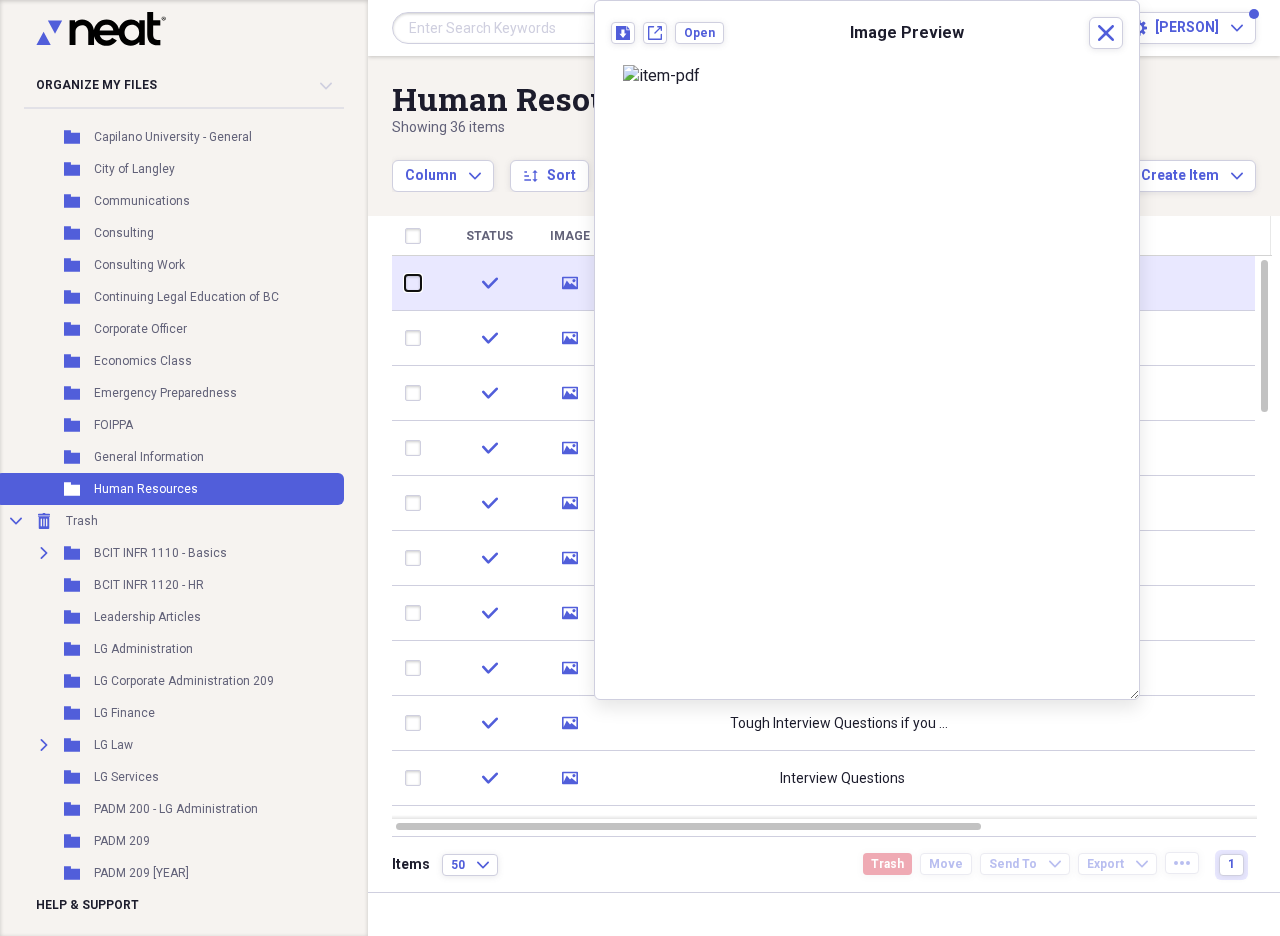 click at bounding box center [405, 283] 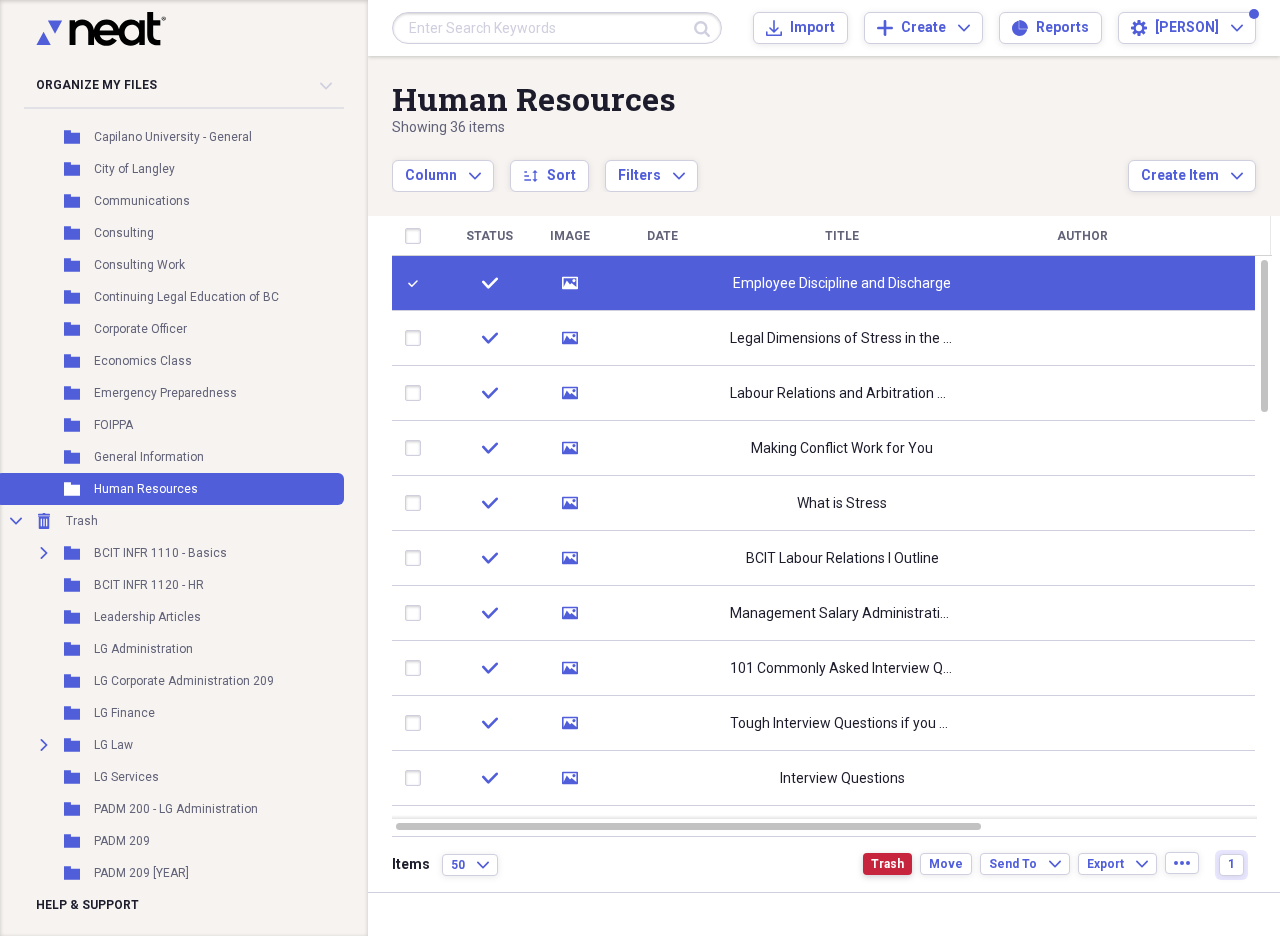 click on "Trash" at bounding box center [887, 864] 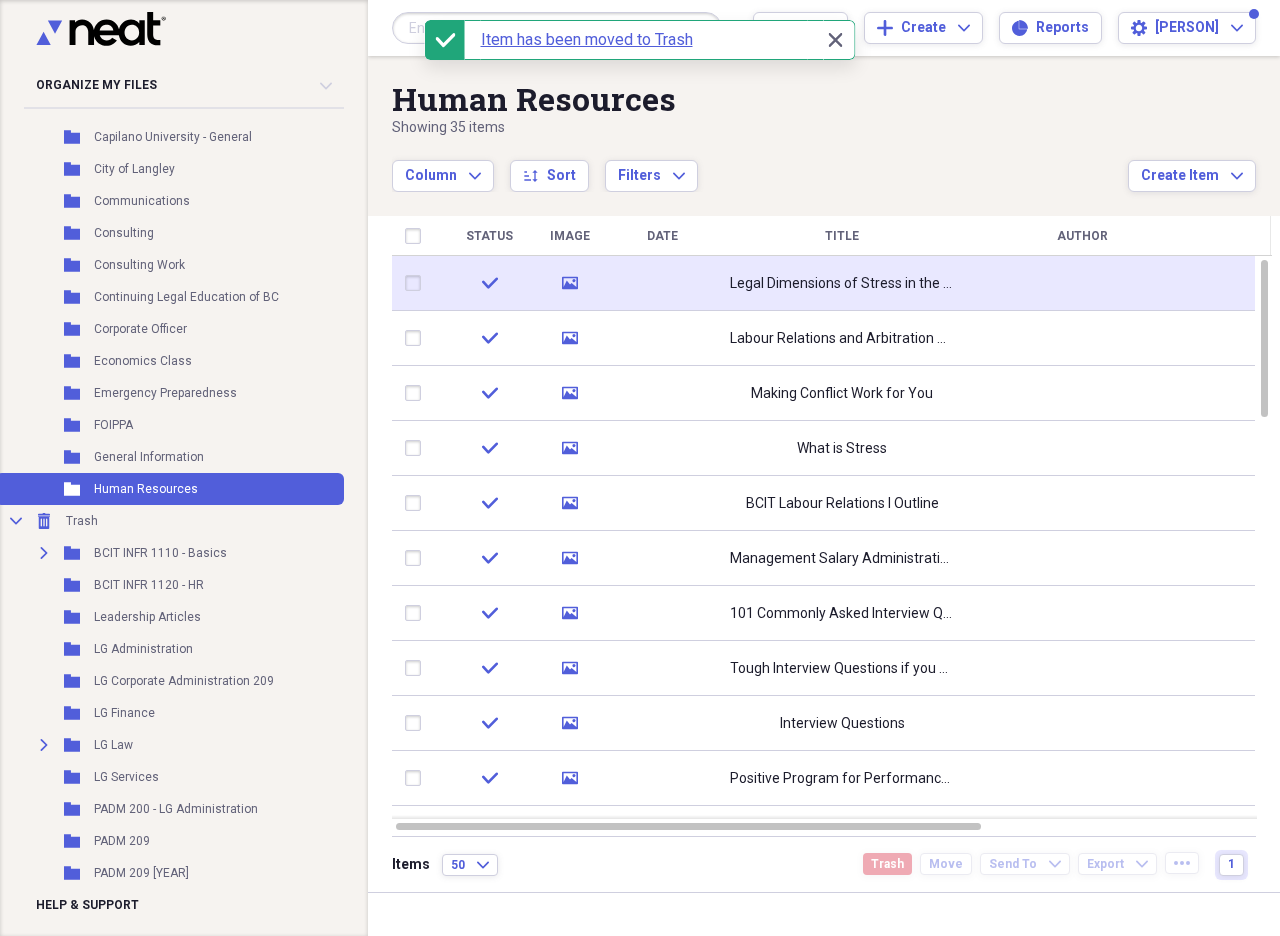 click 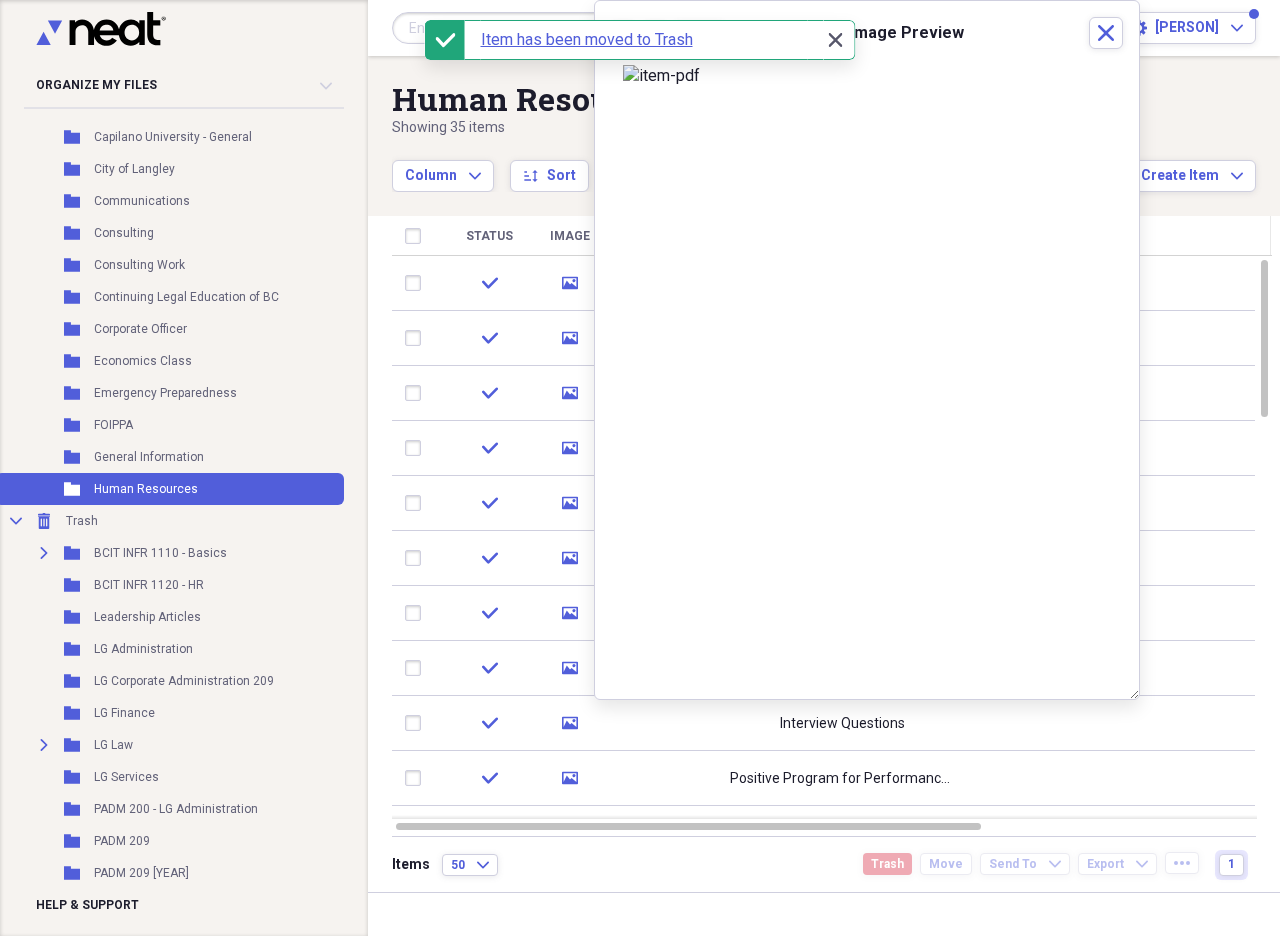 click 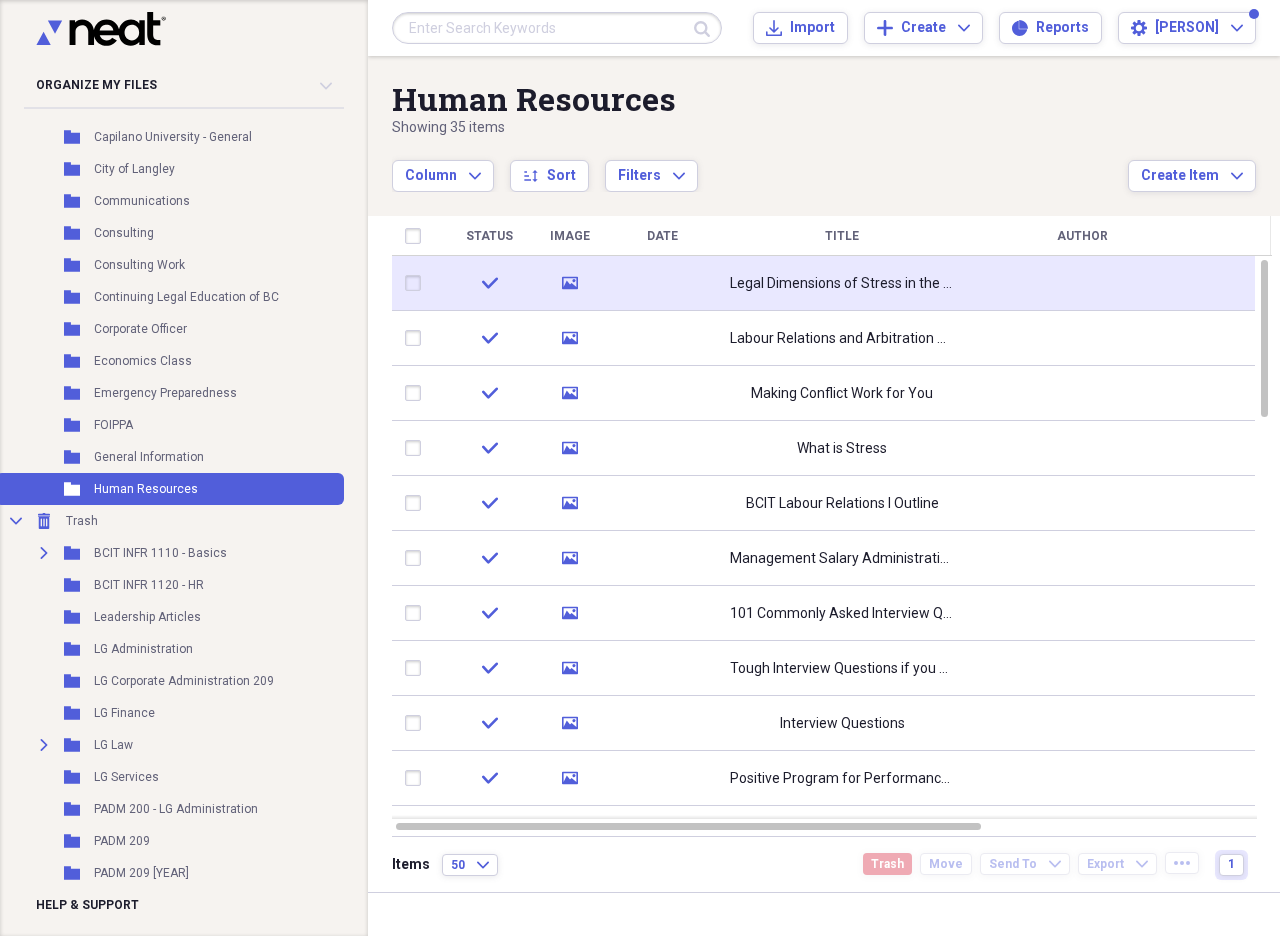 click on "media" 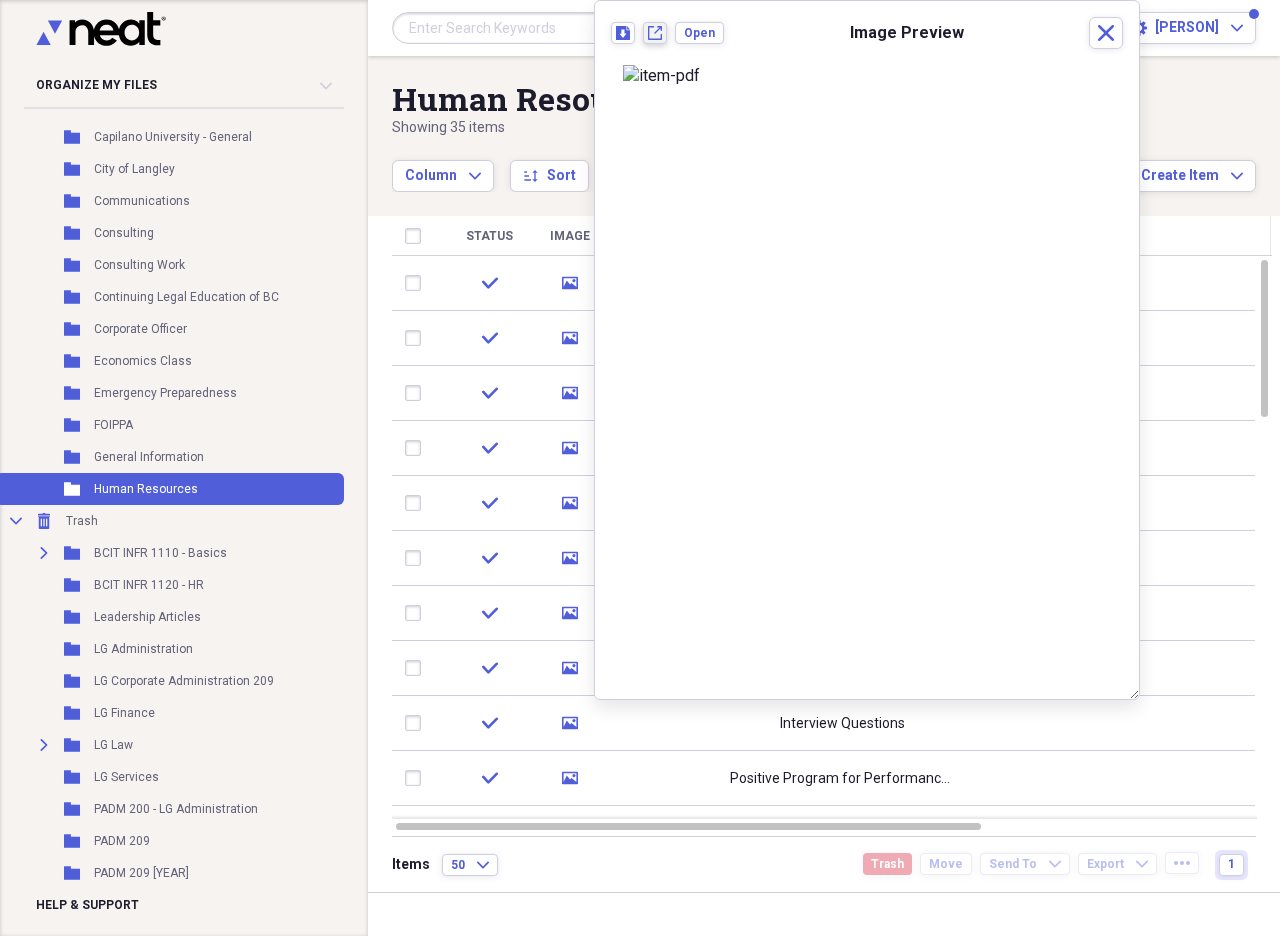 click 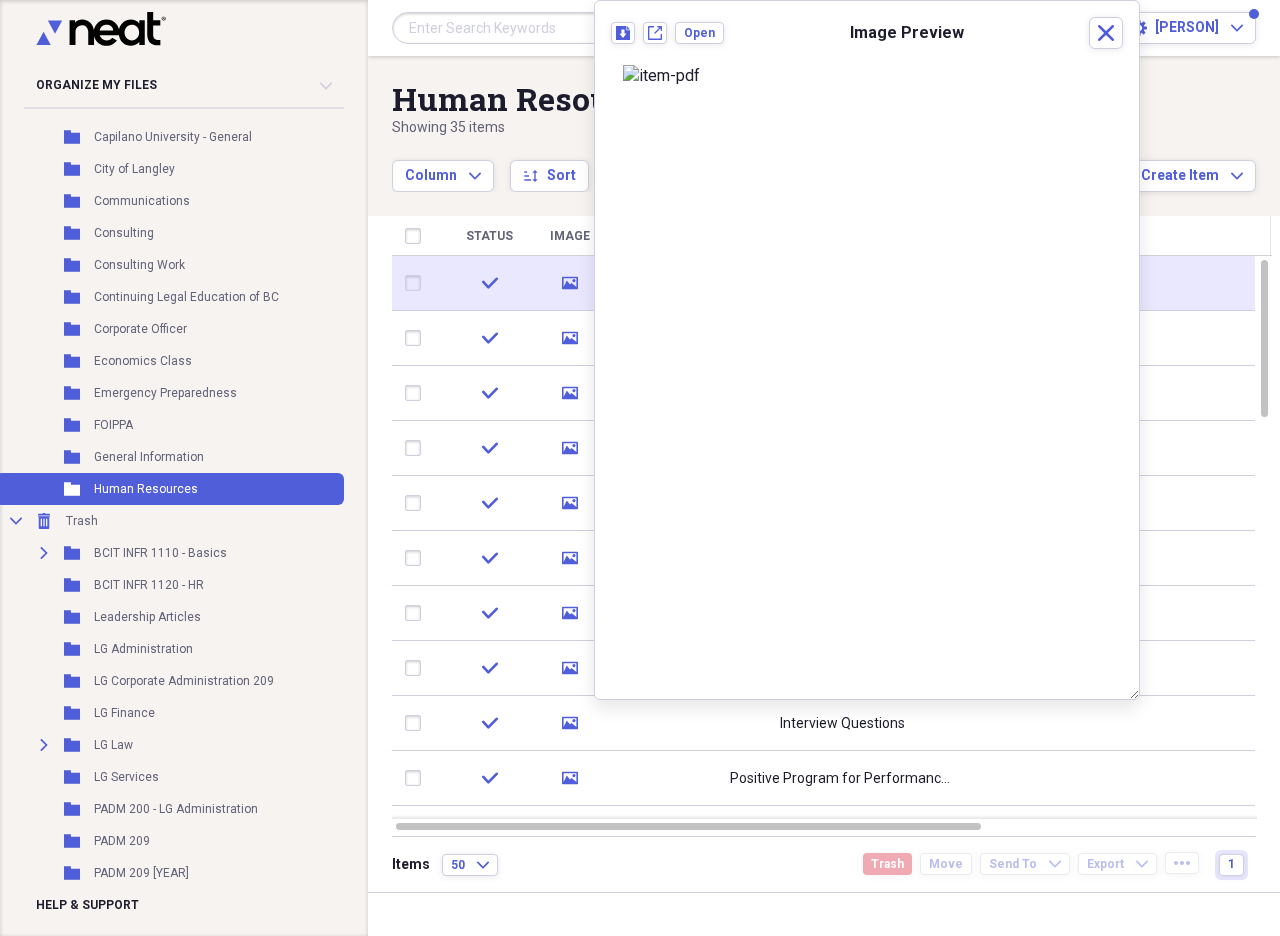 click at bounding box center (417, 283) 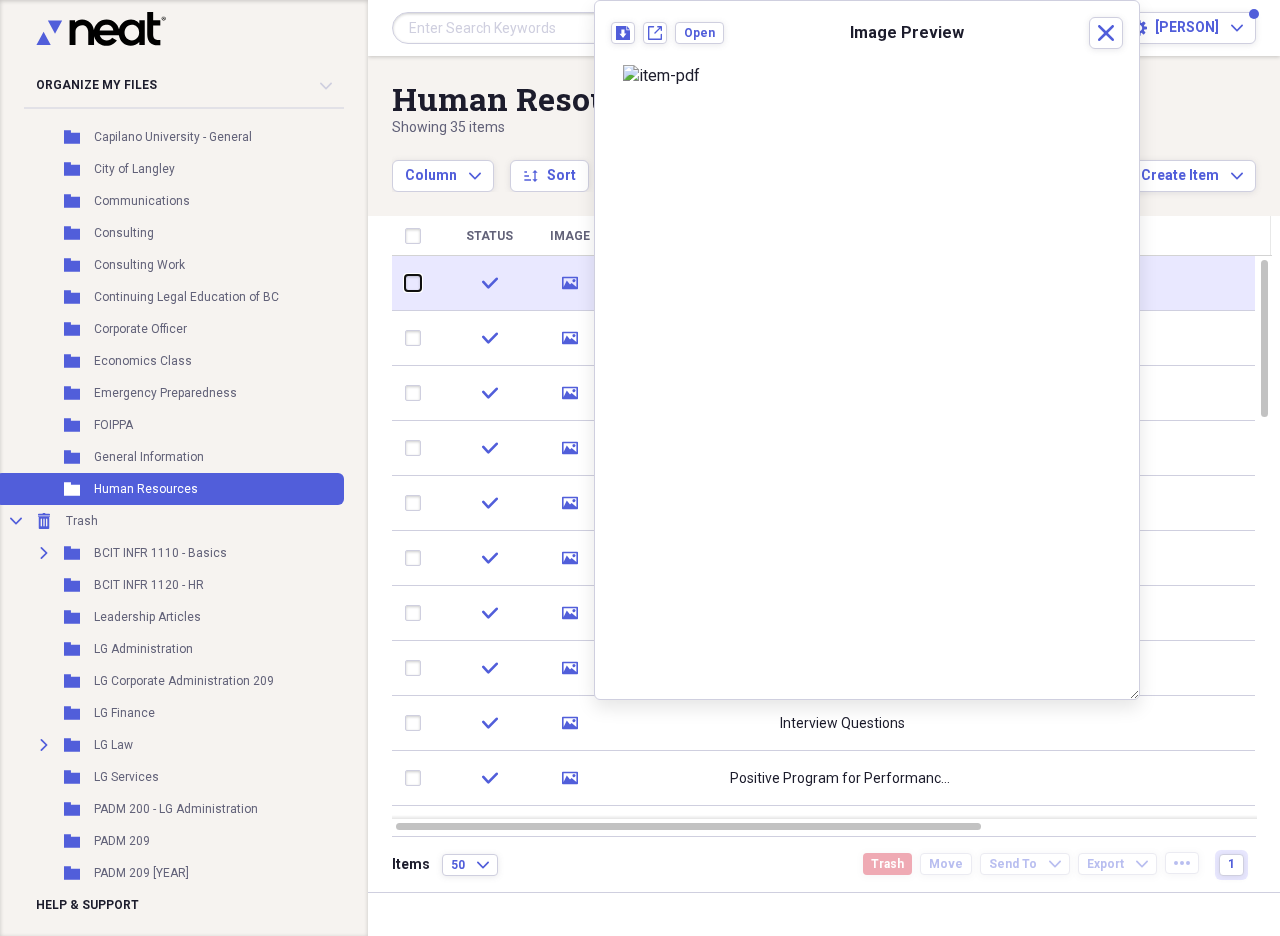click at bounding box center (405, 283) 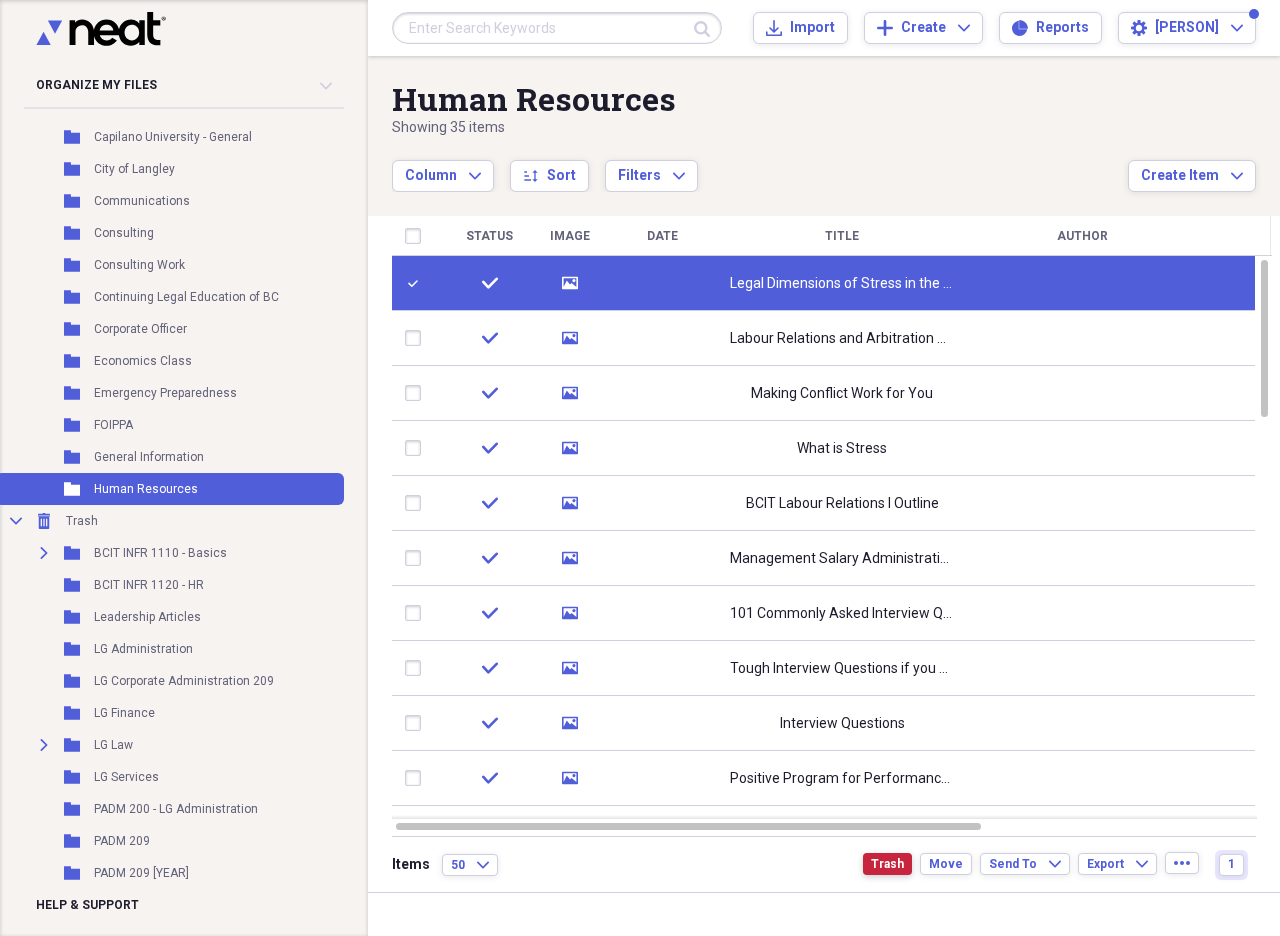 click on "Trash" at bounding box center (887, 864) 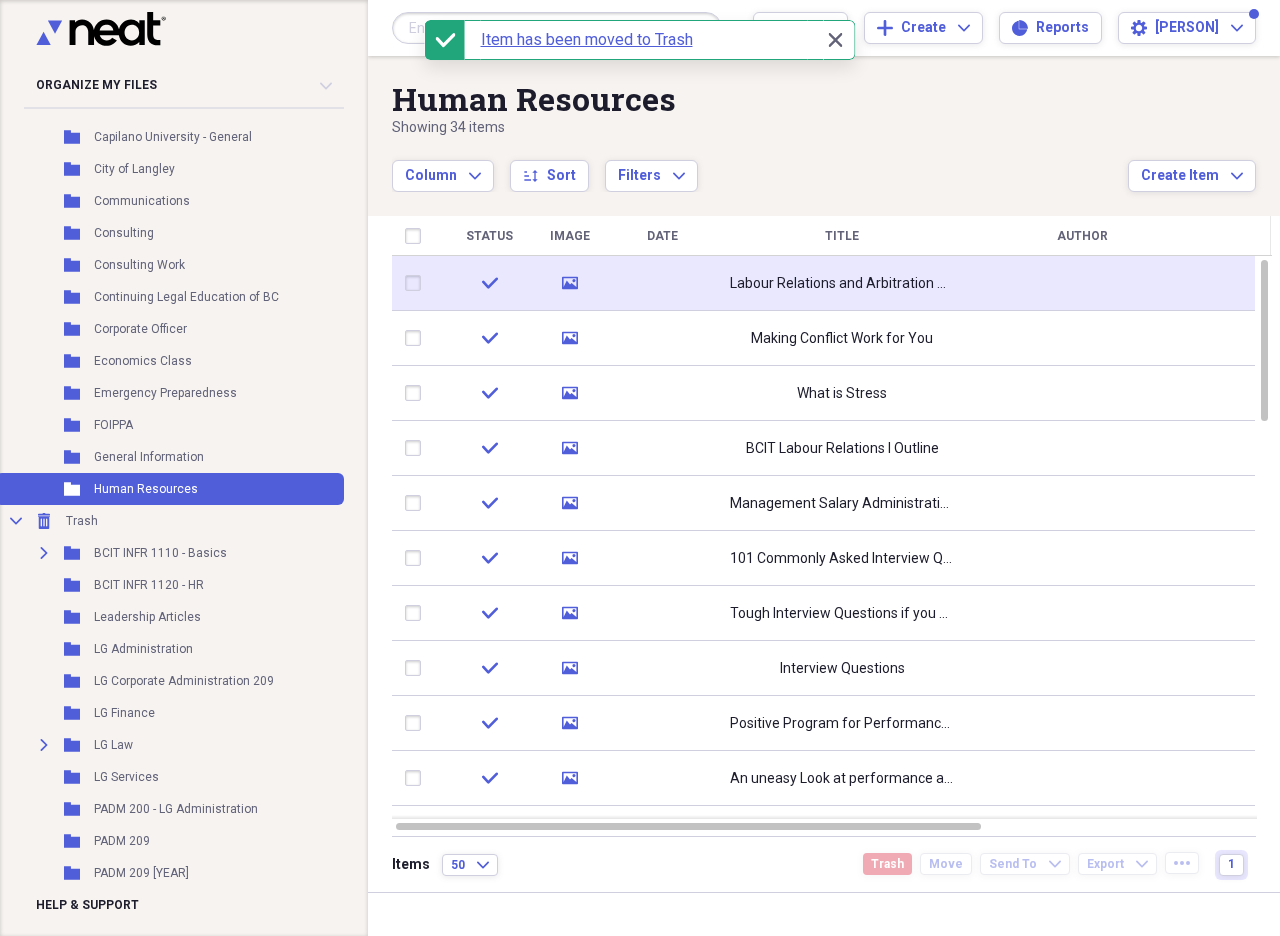 click 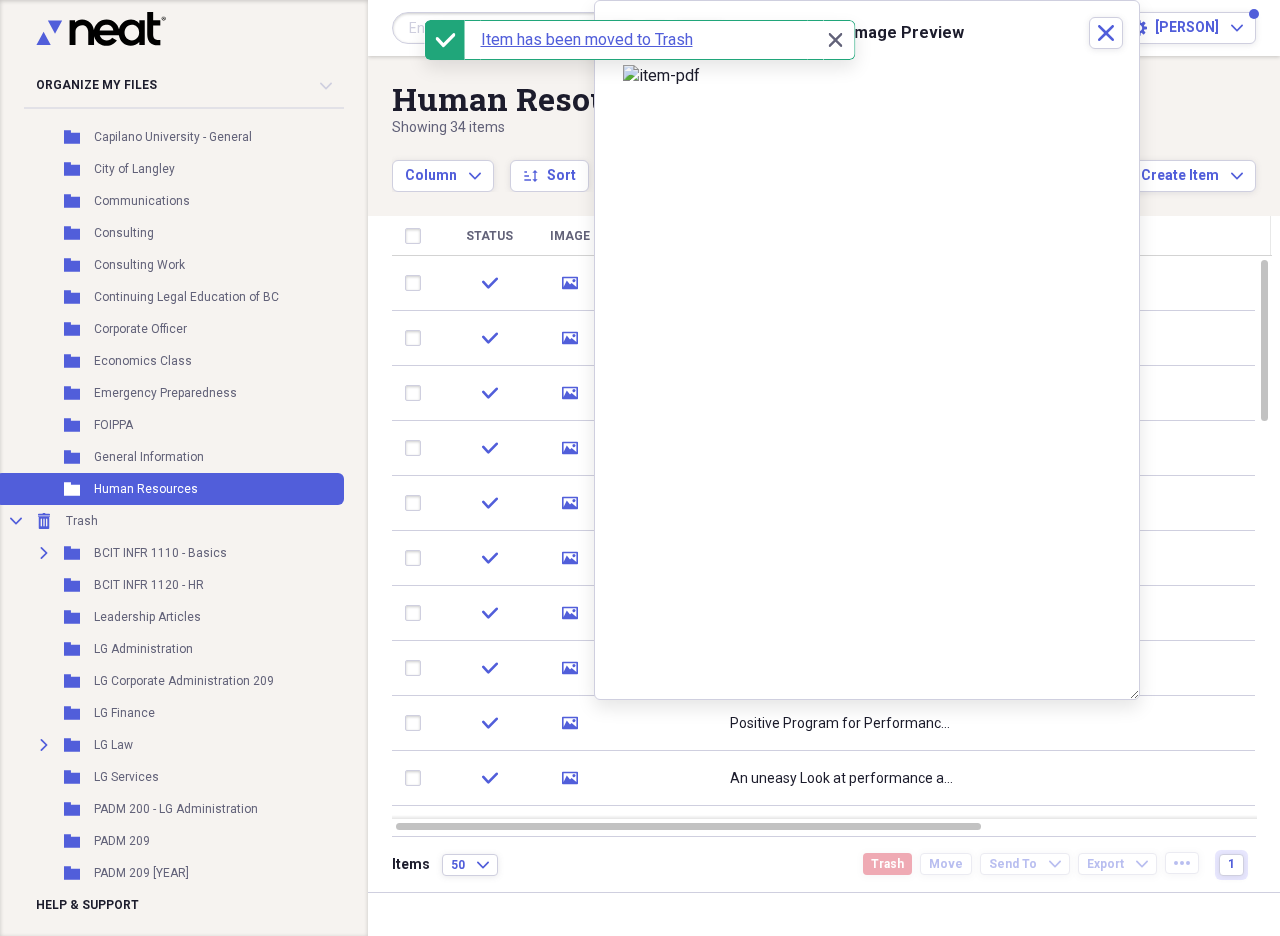 click at bounding box center [867, 76] 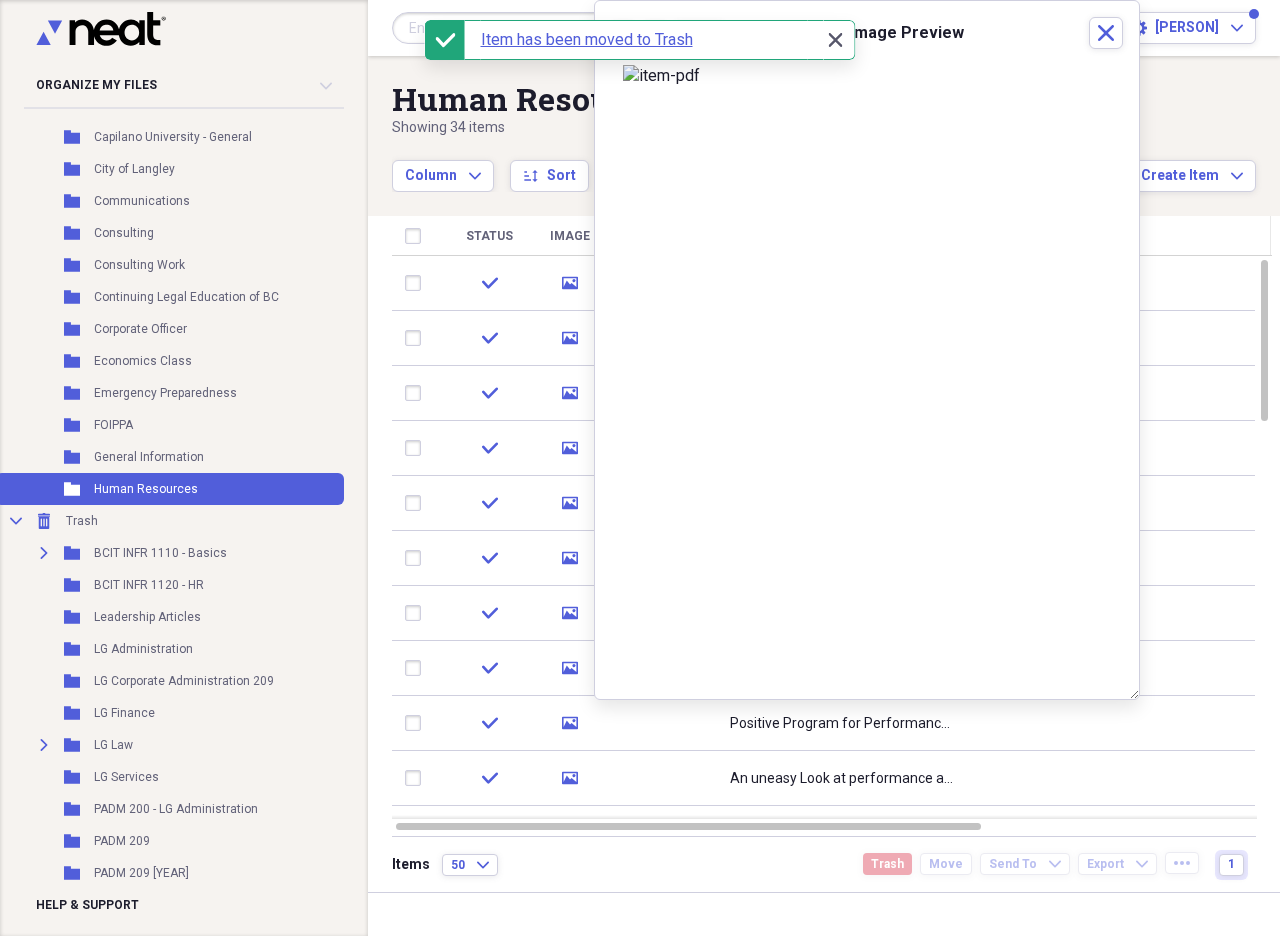 click 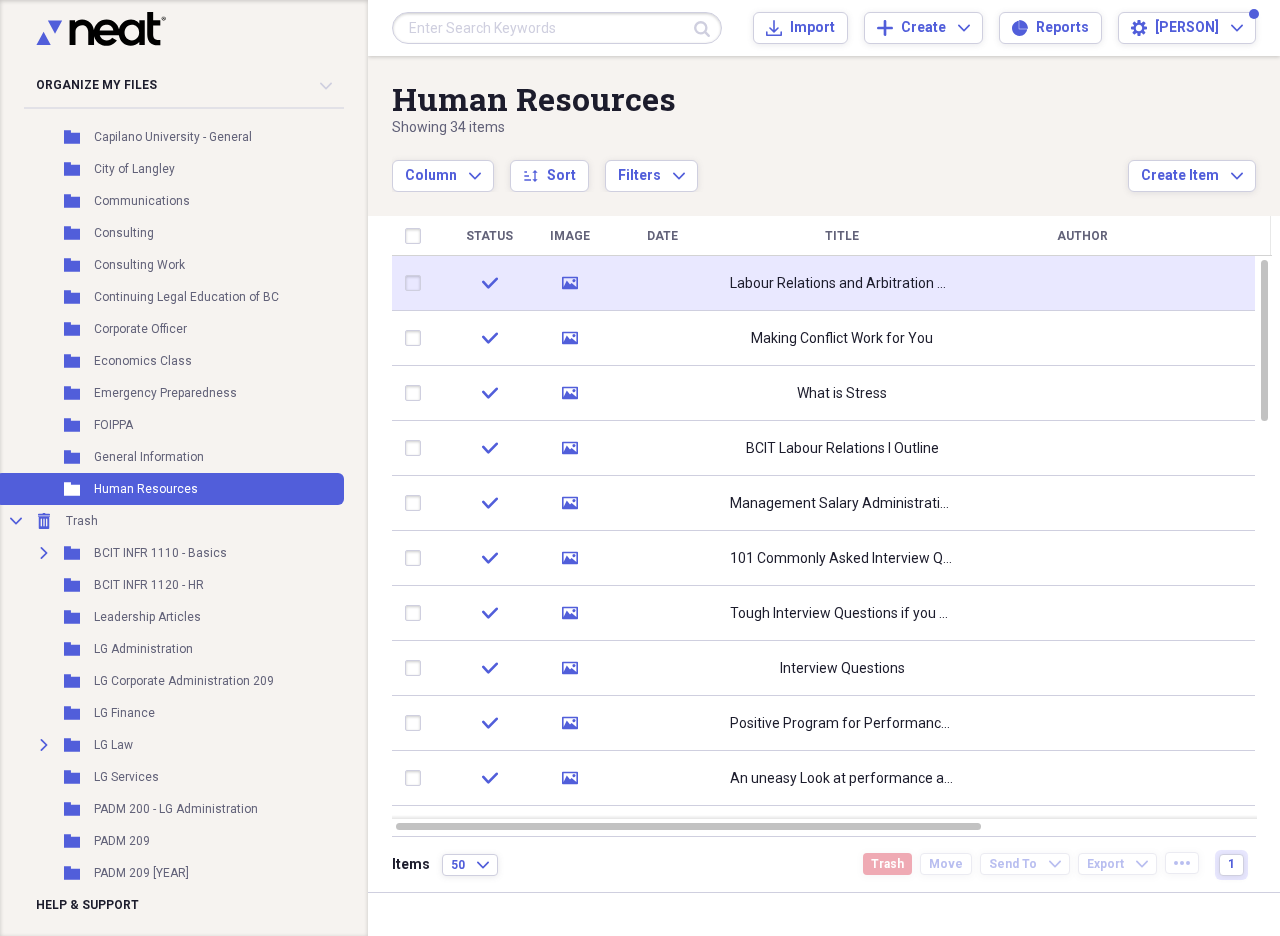 click on "media" 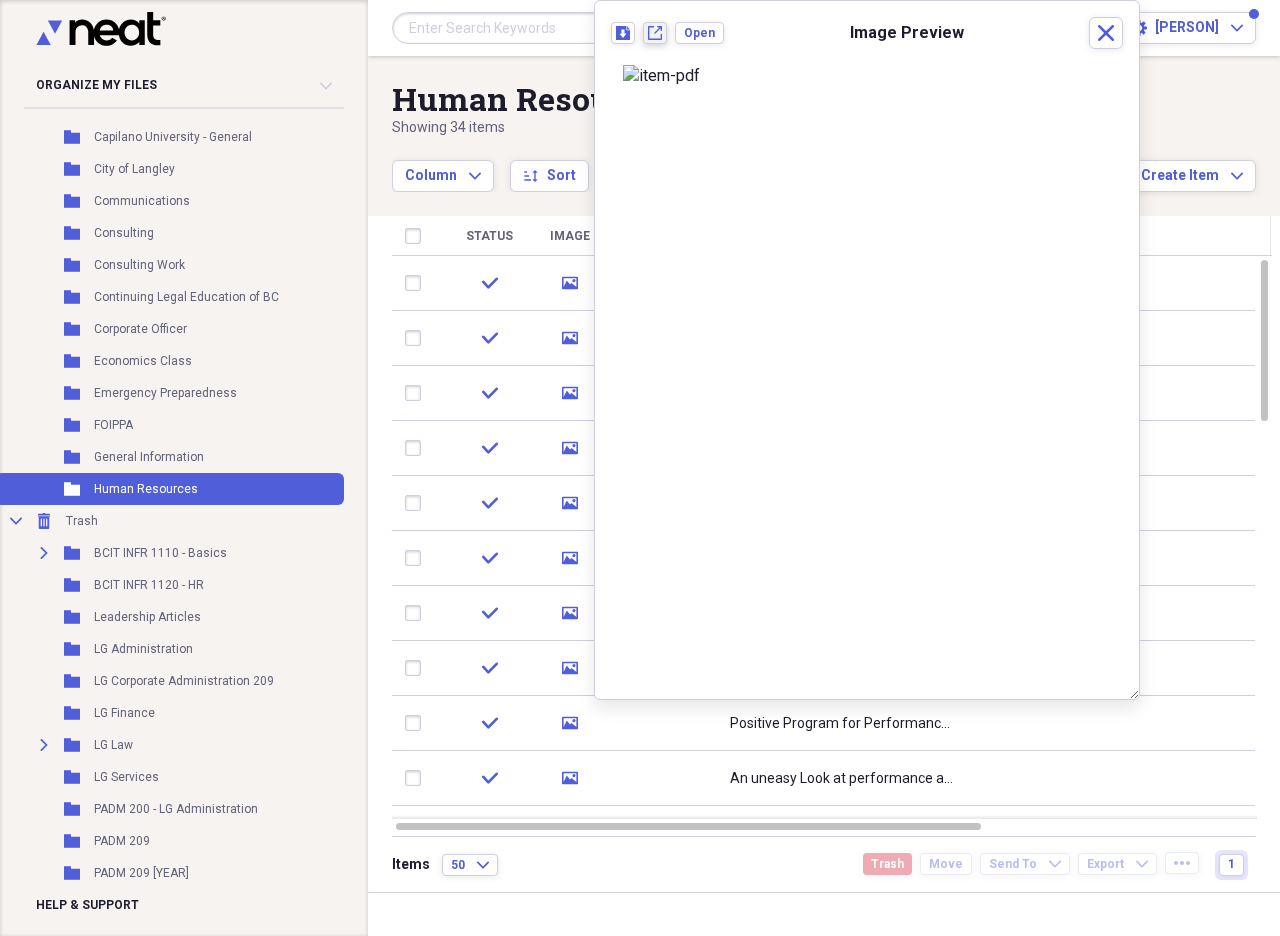 click on "New tab" 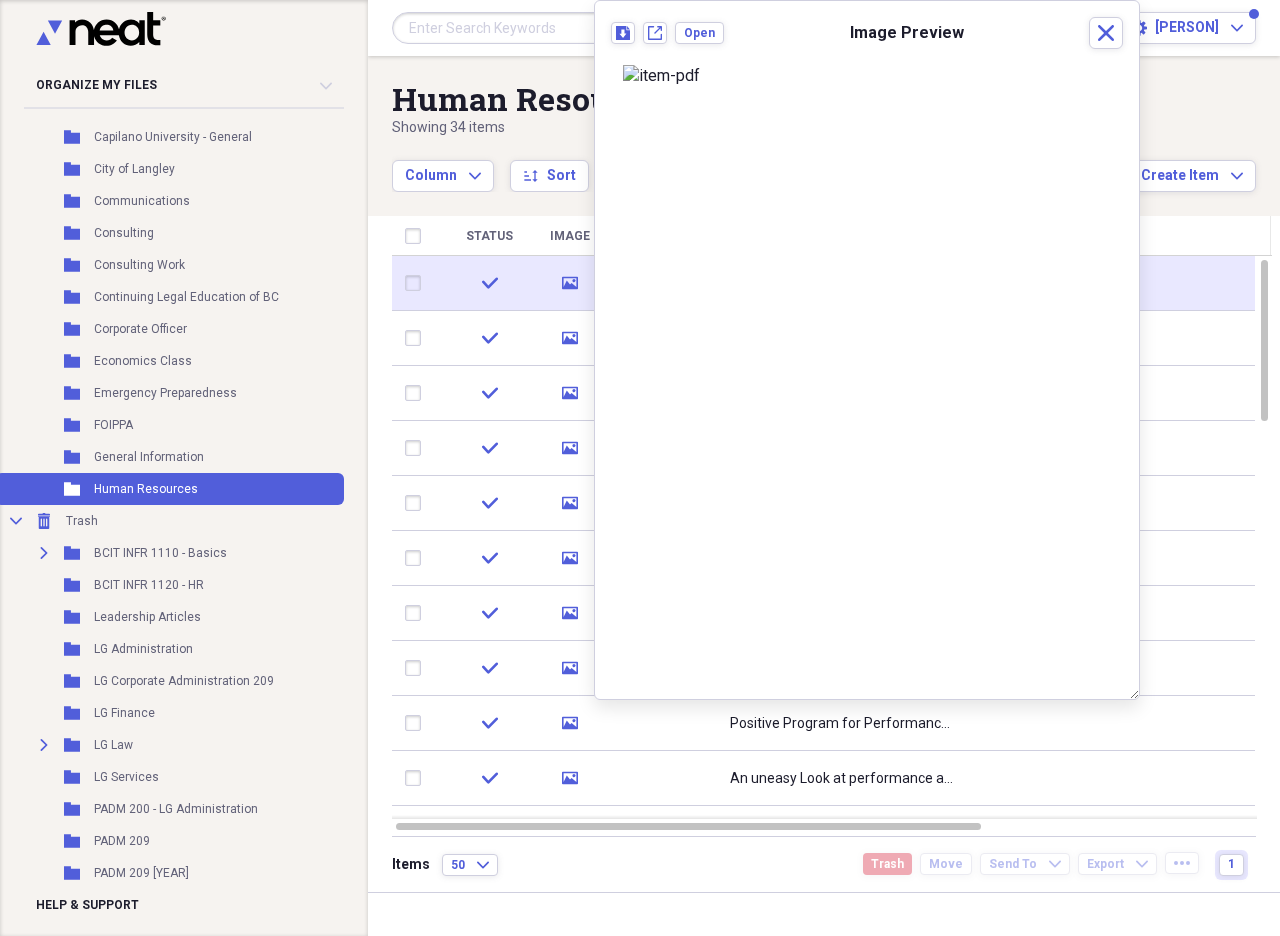 drag, startPoint x: 425, startPoint y: 286, endPoint x: 415, endPoint y: 285, distance: 10.049875 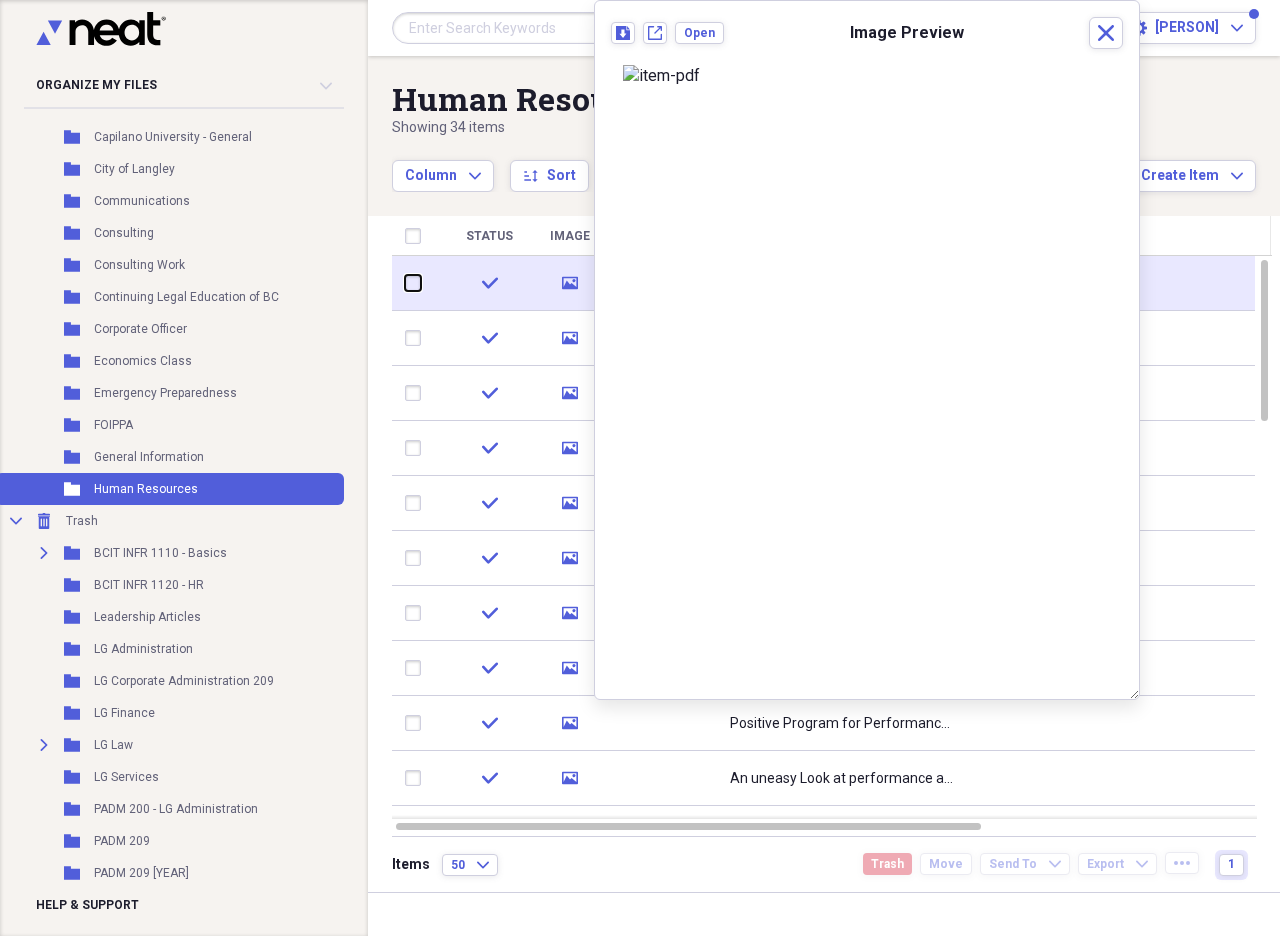 click at bounding box center (405, 283) 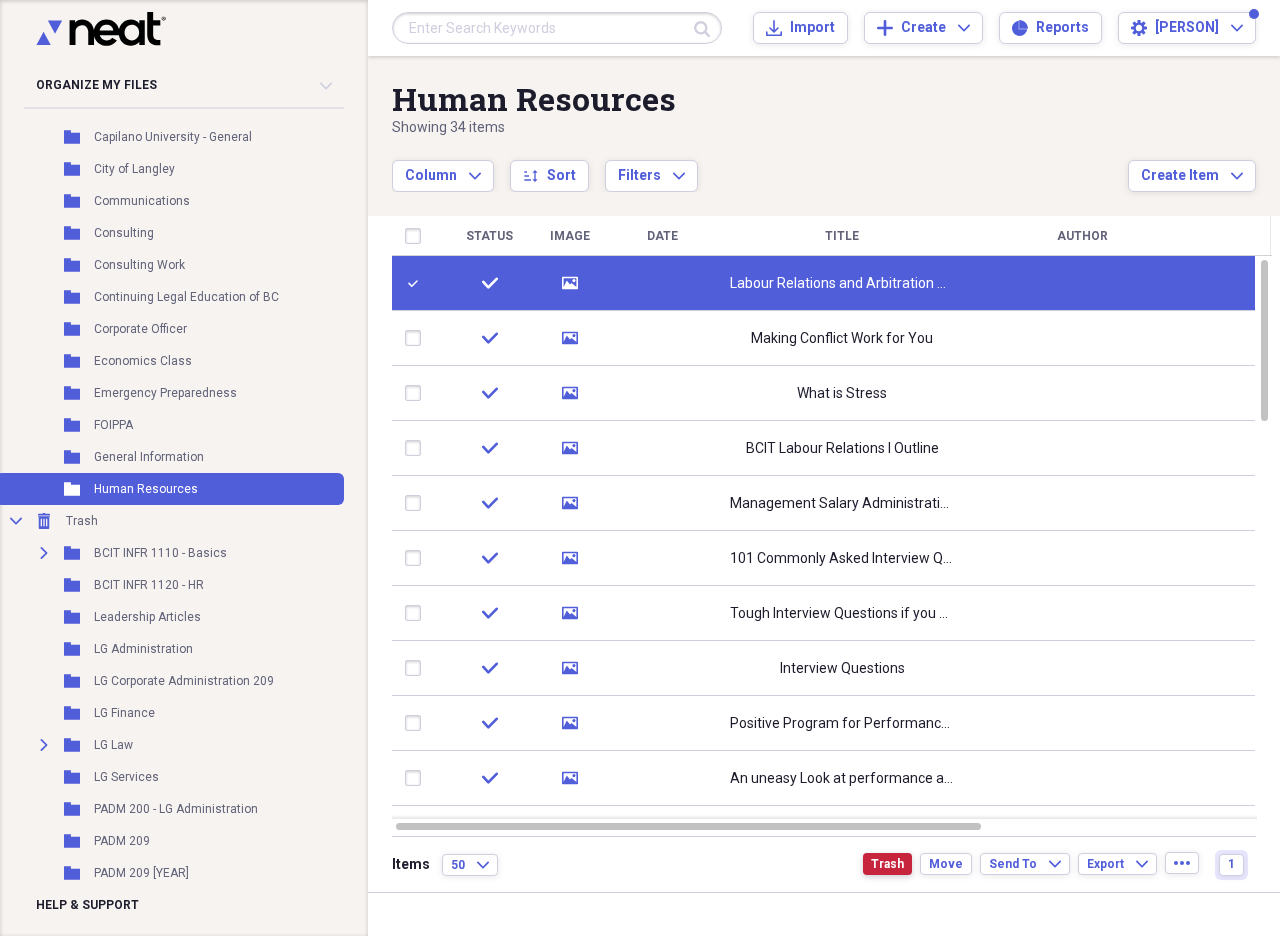 click on "Trash" at bounding box center [887, 864] 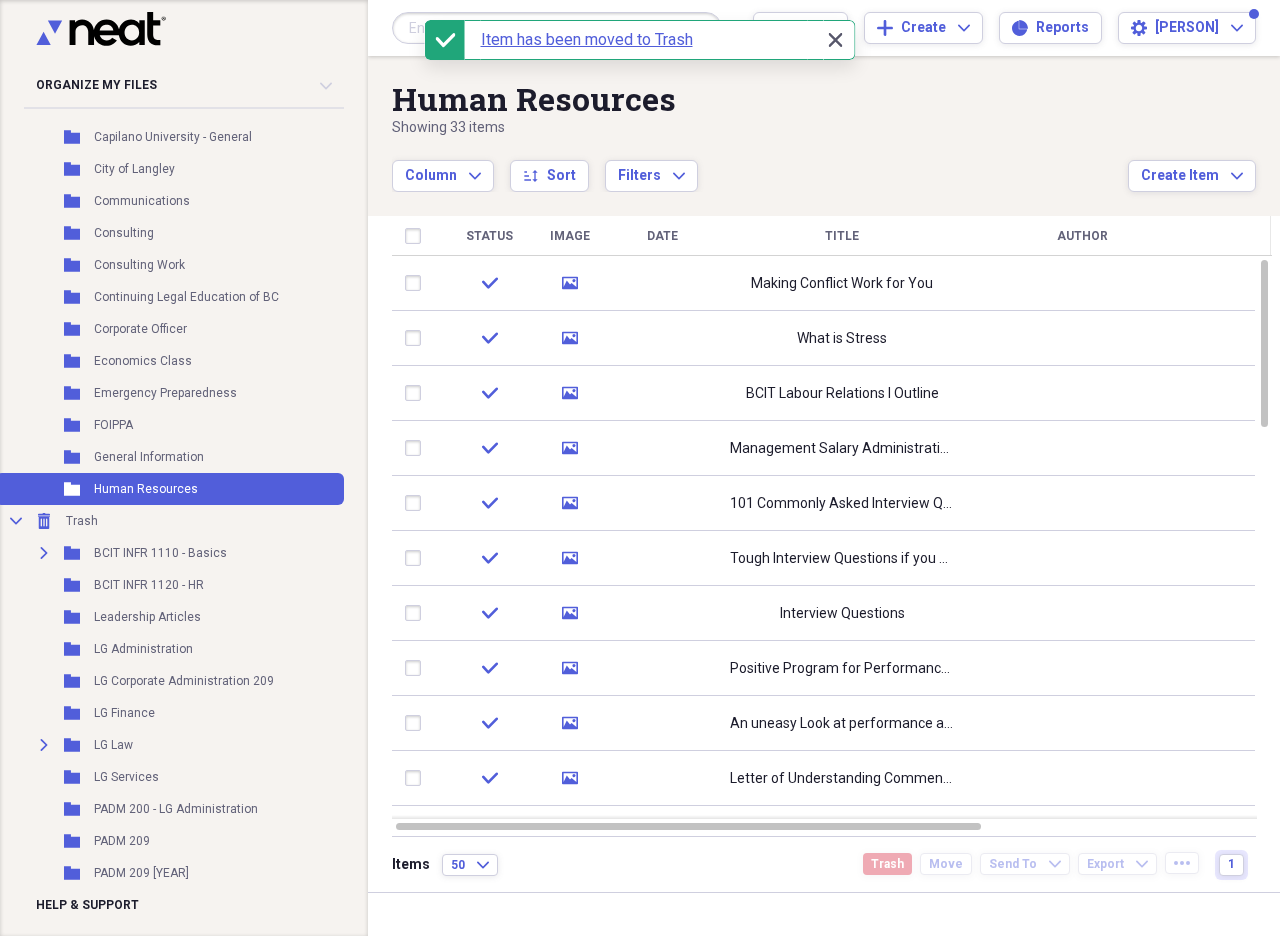 click on "Close" 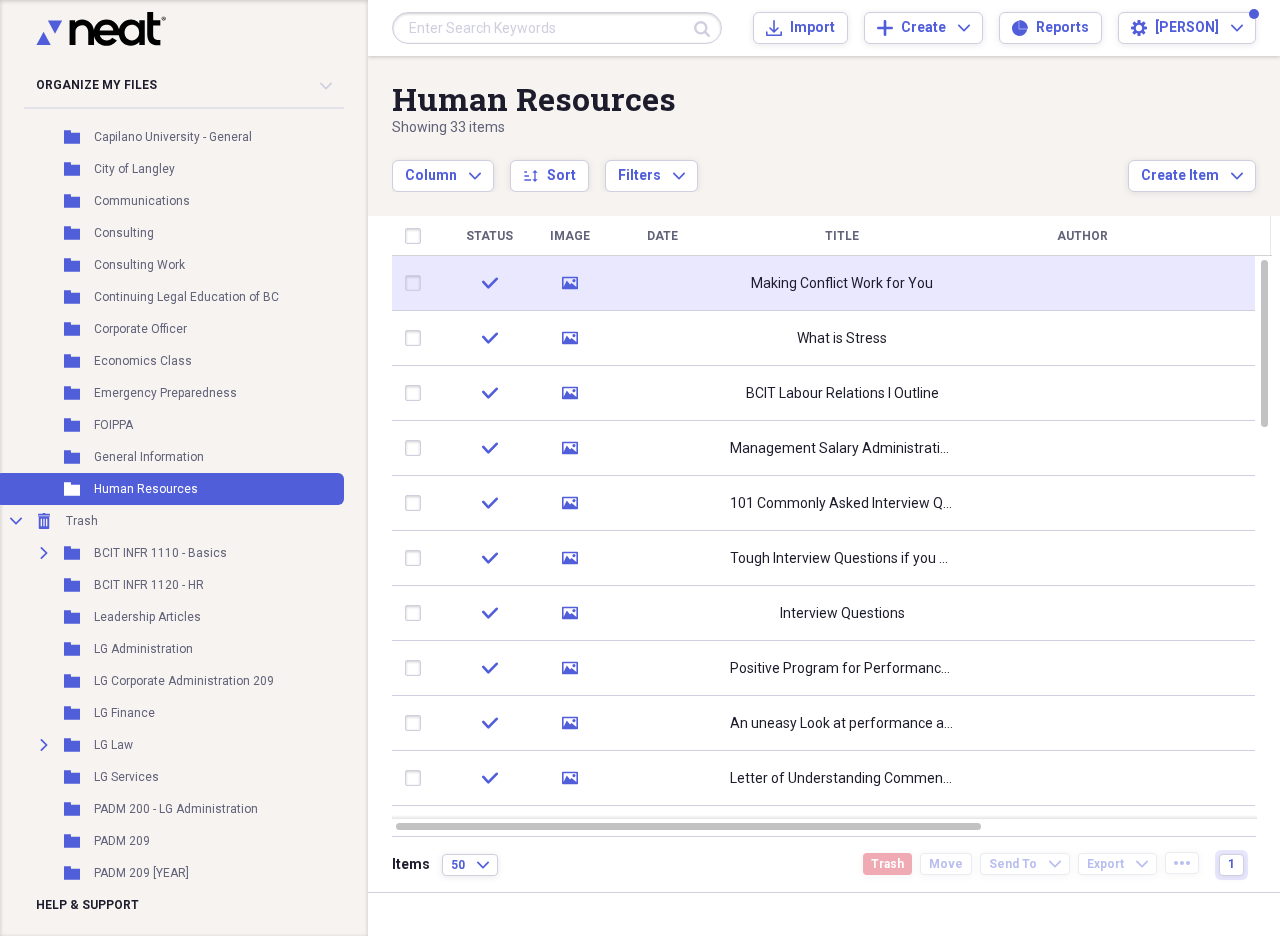 click 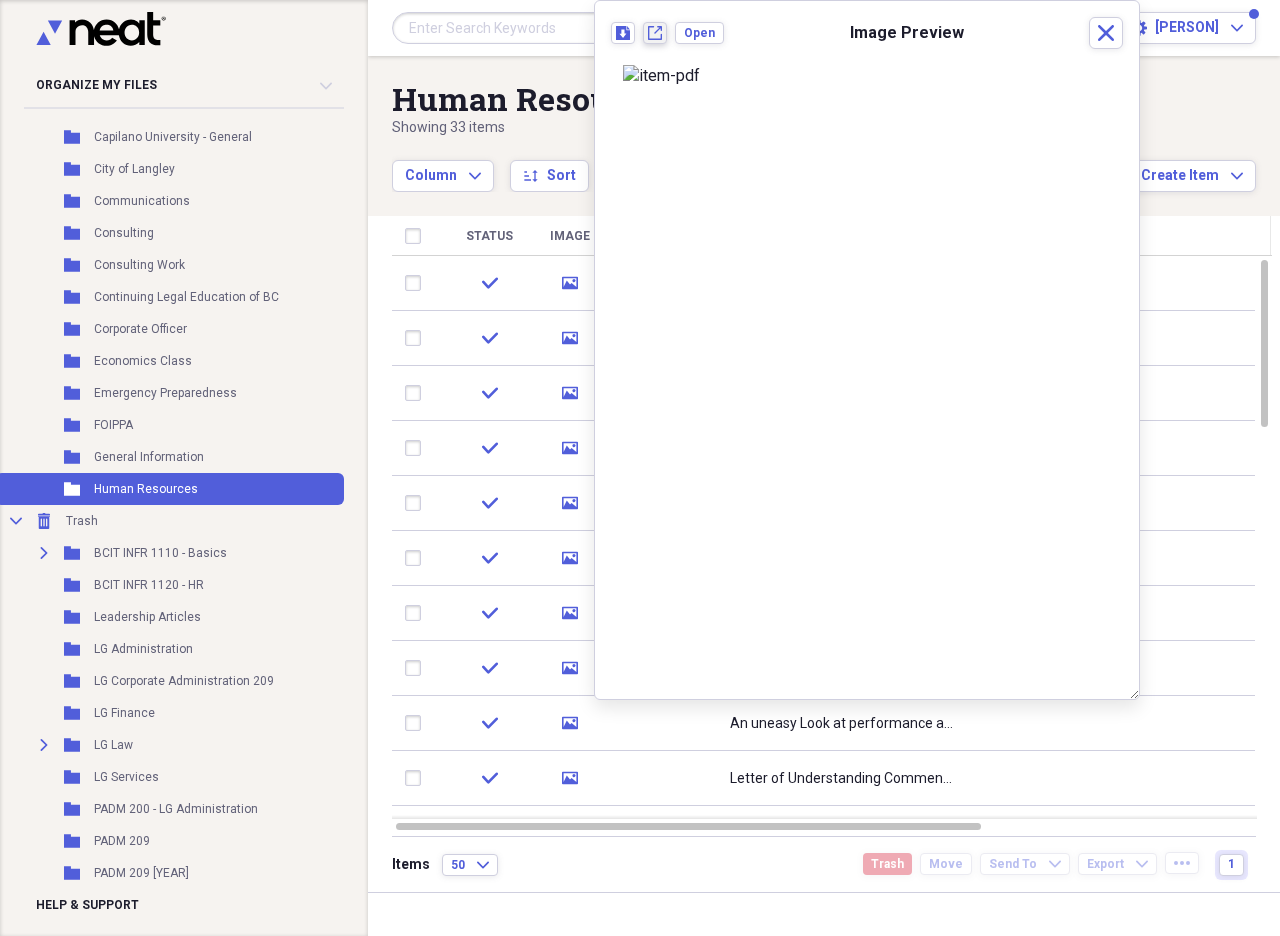 click on "New tab" 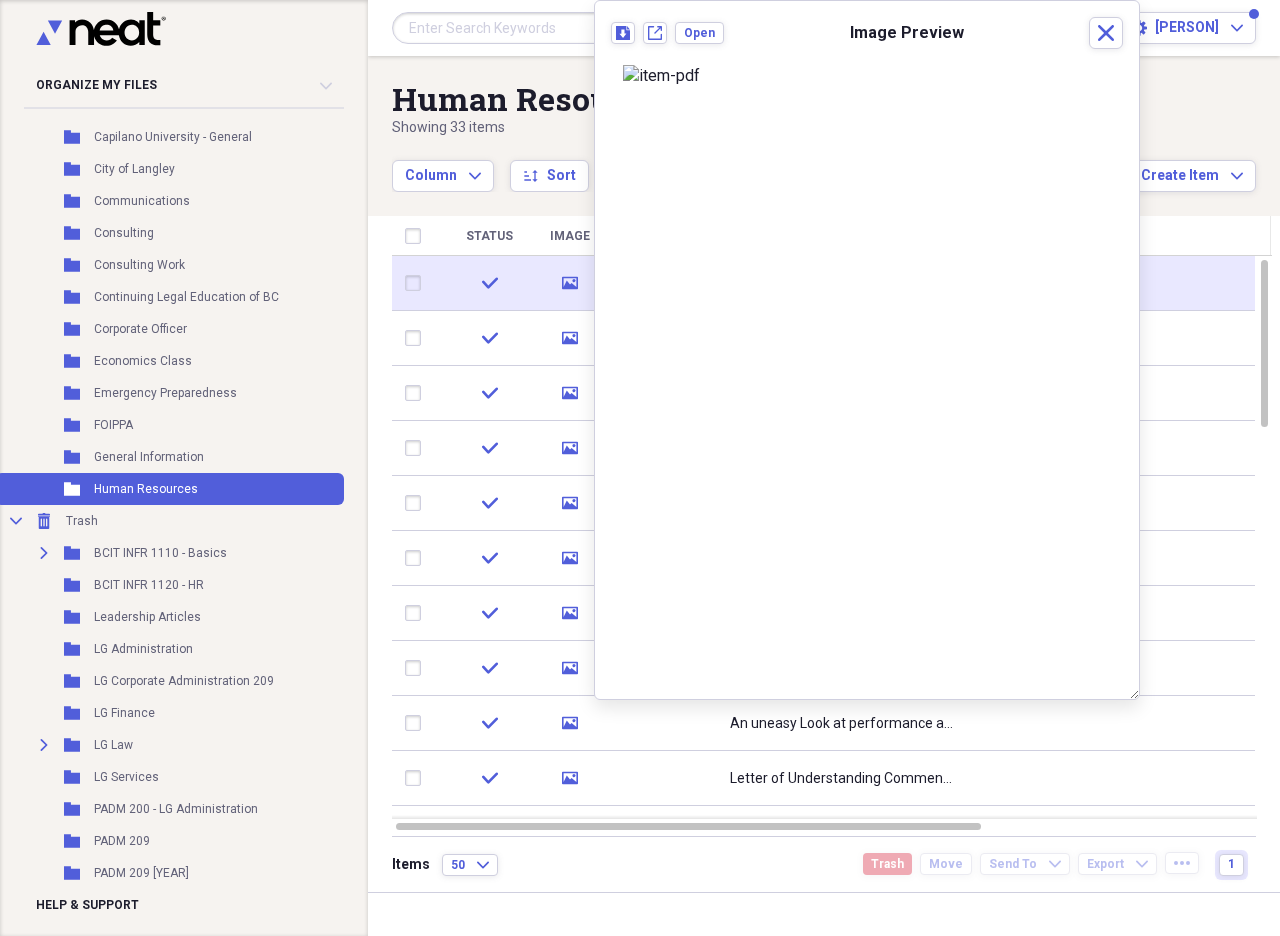 click at bounding box center (417, 283) 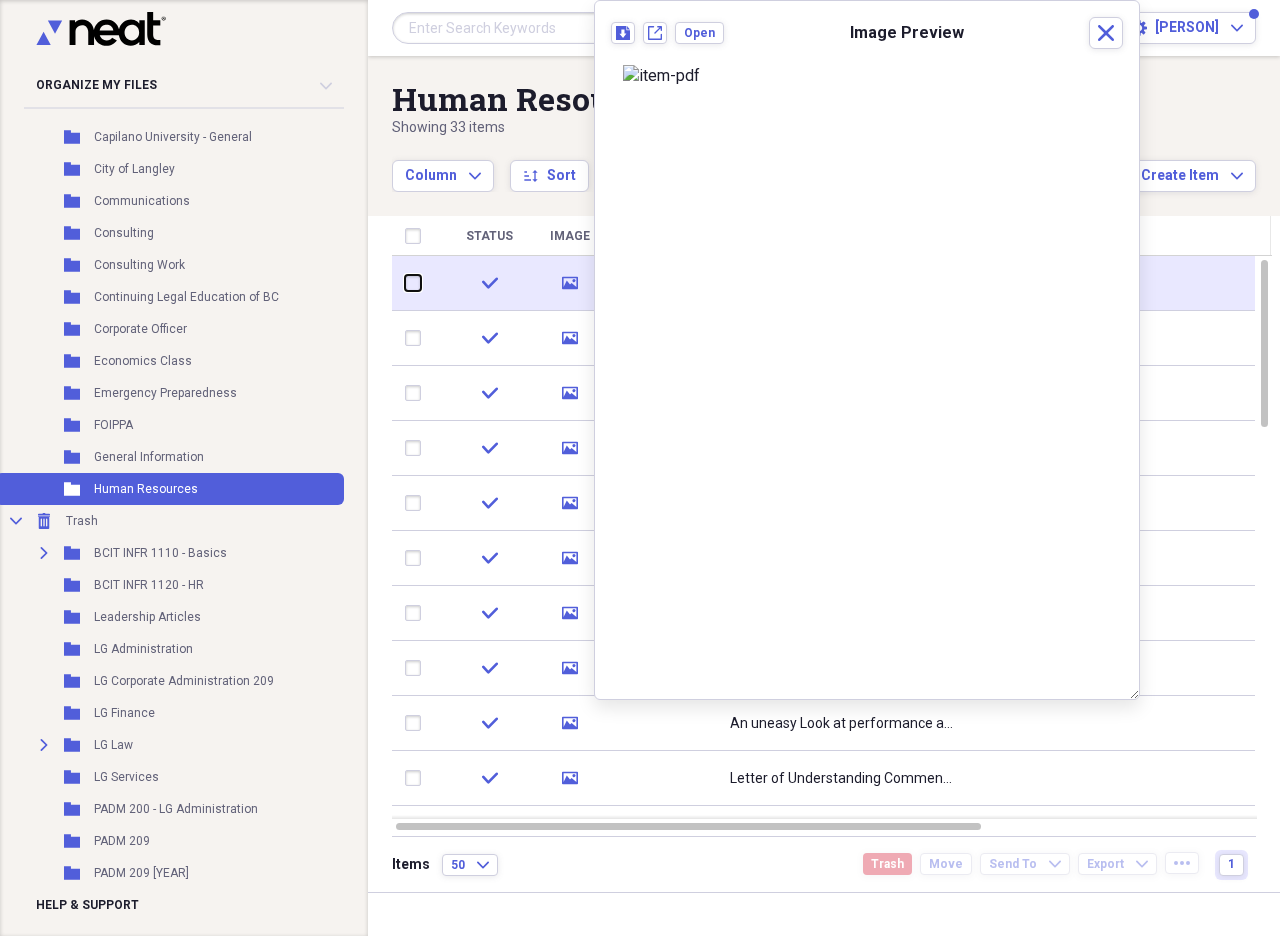 click at bounding box center [405, 283] 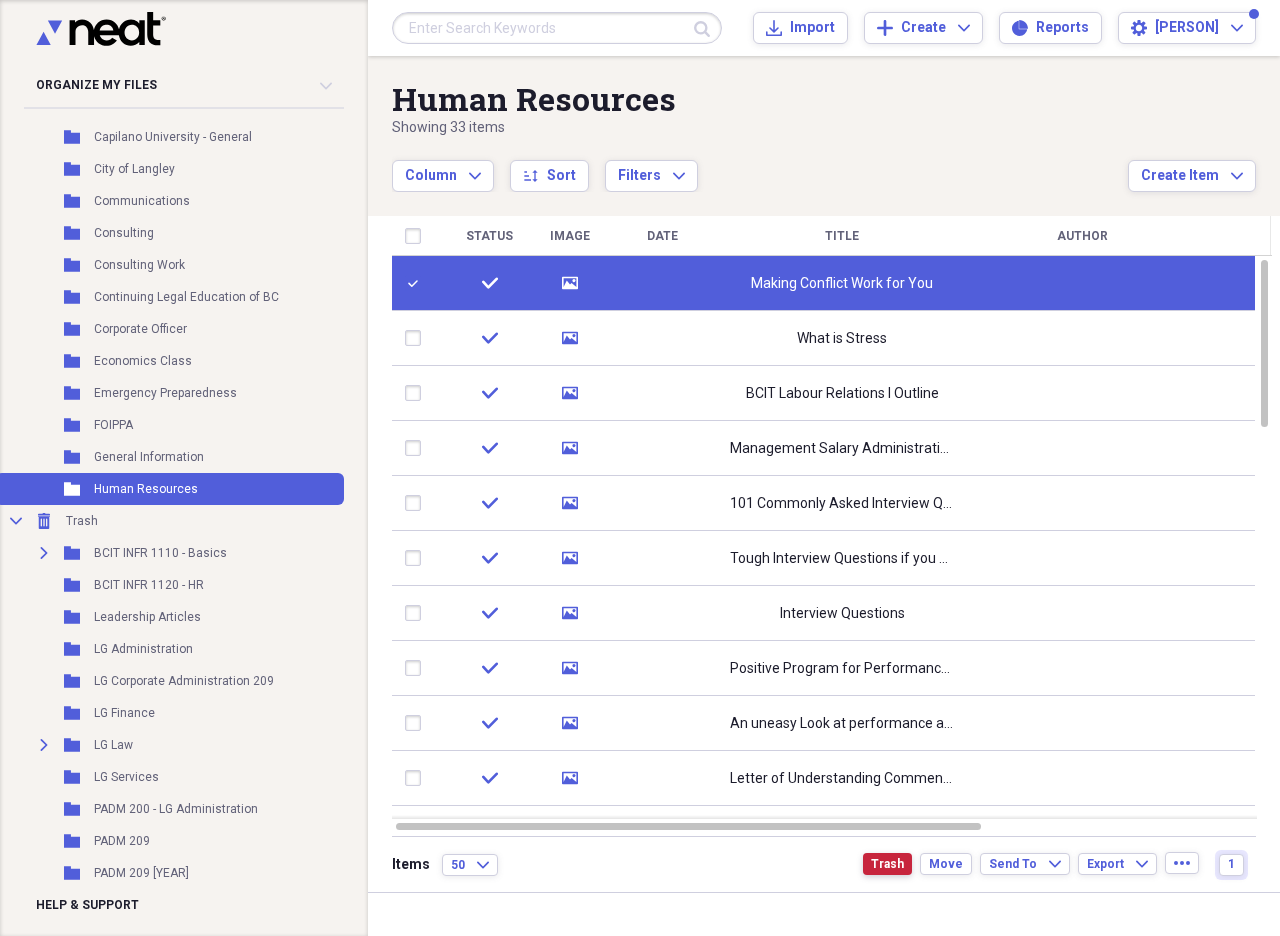 click on "Trash" at bounding box center [887, 864] 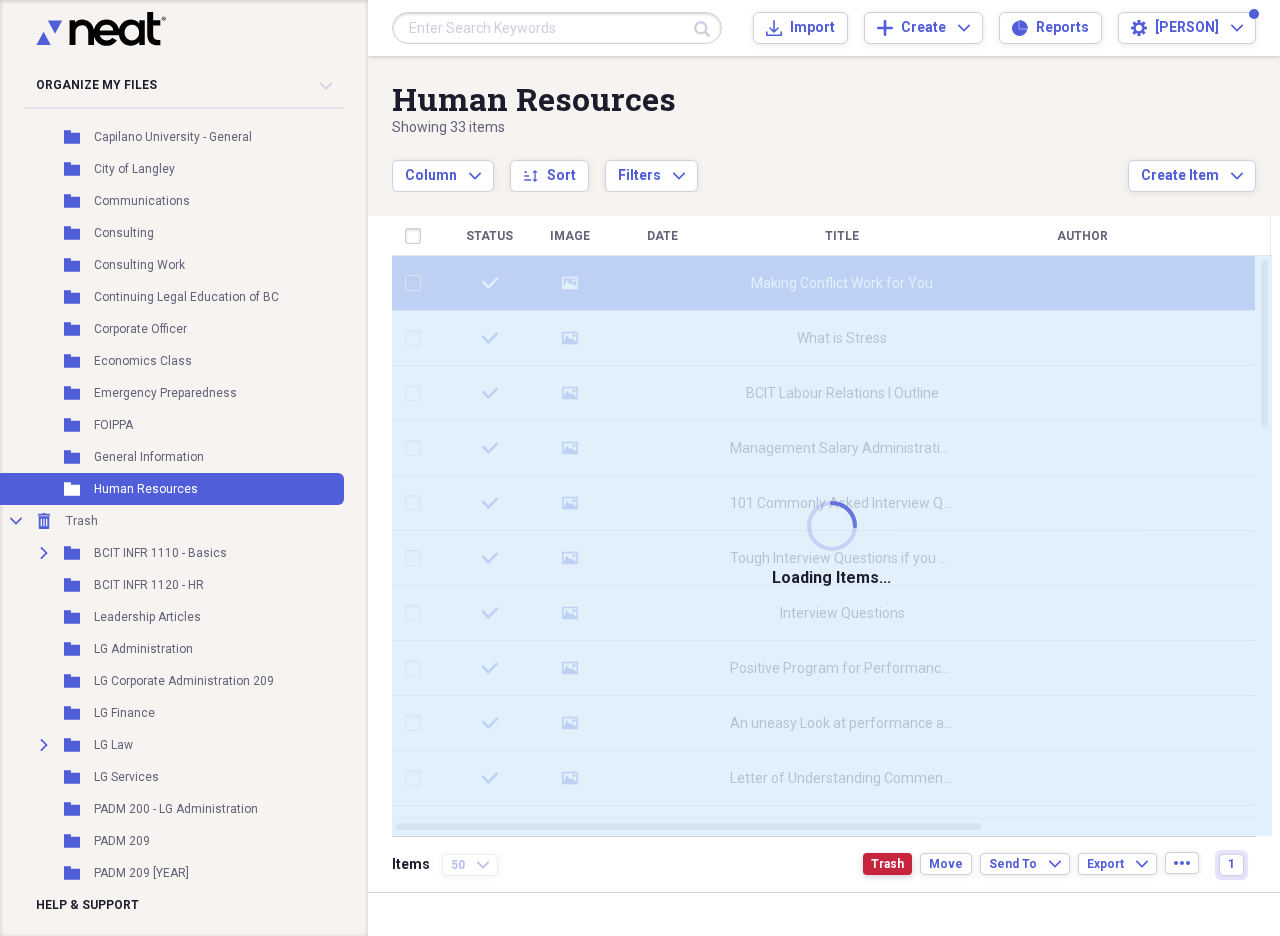 checkbox on "false" 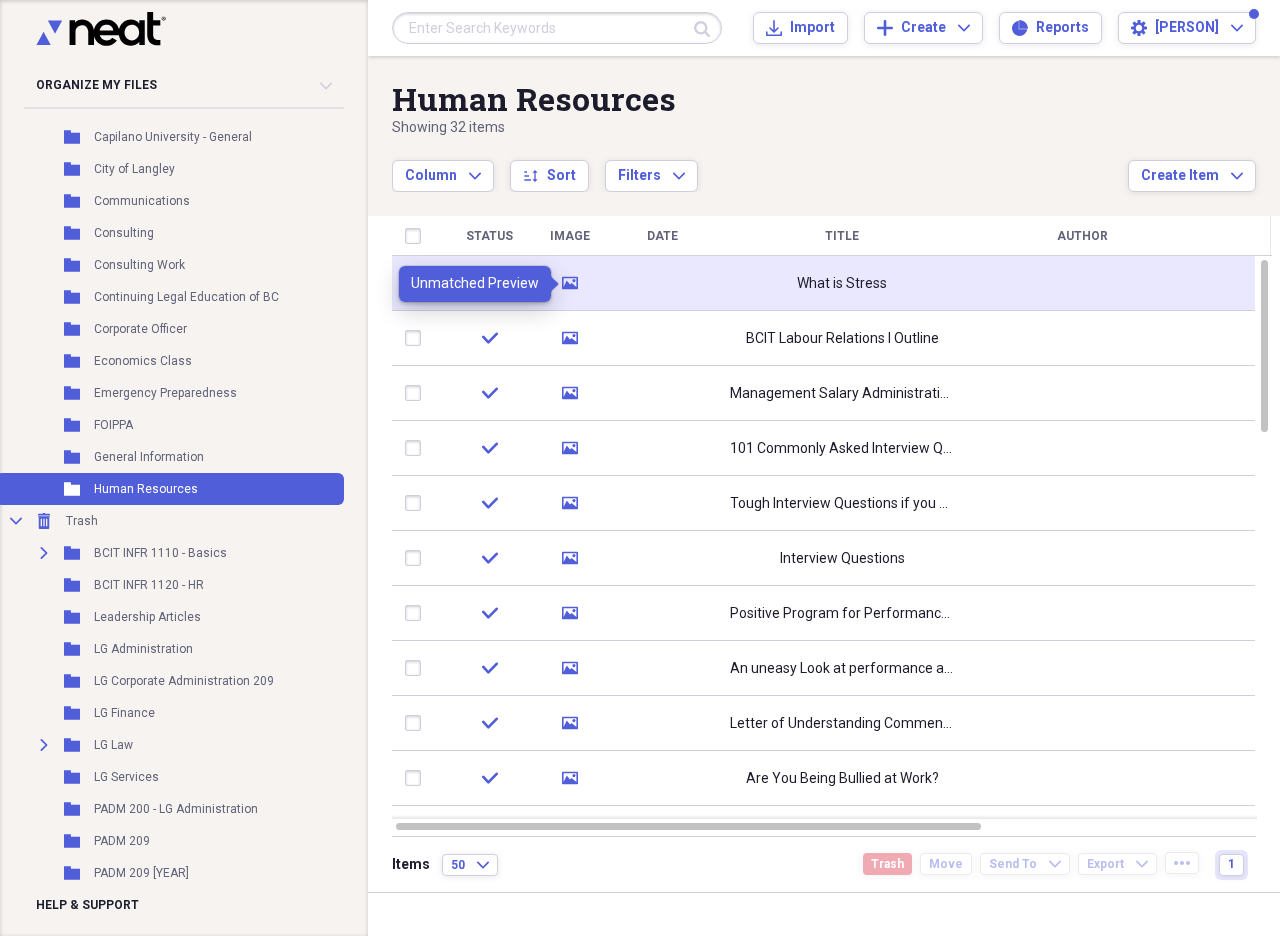 click on "media" 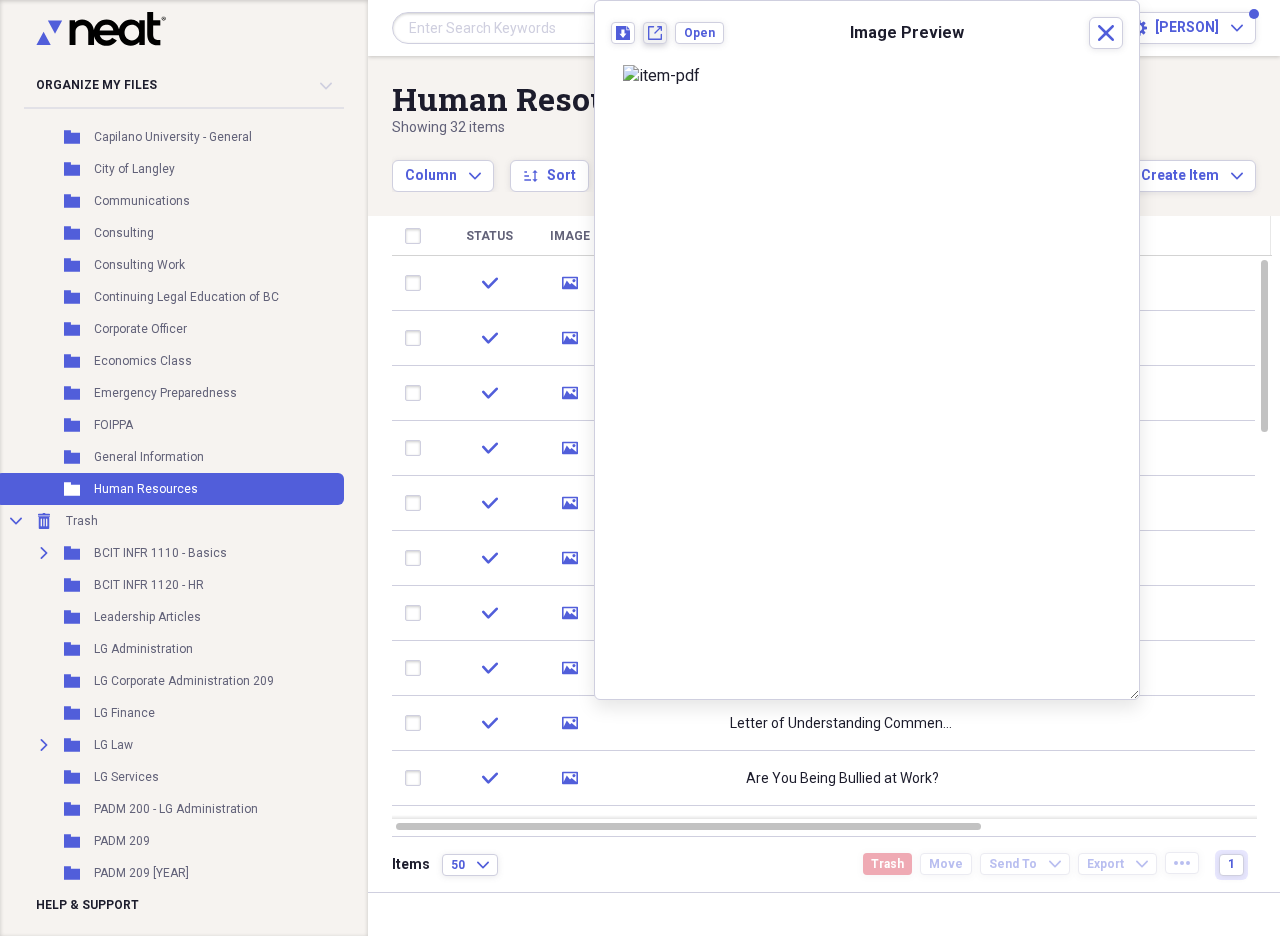 click on "New tab" 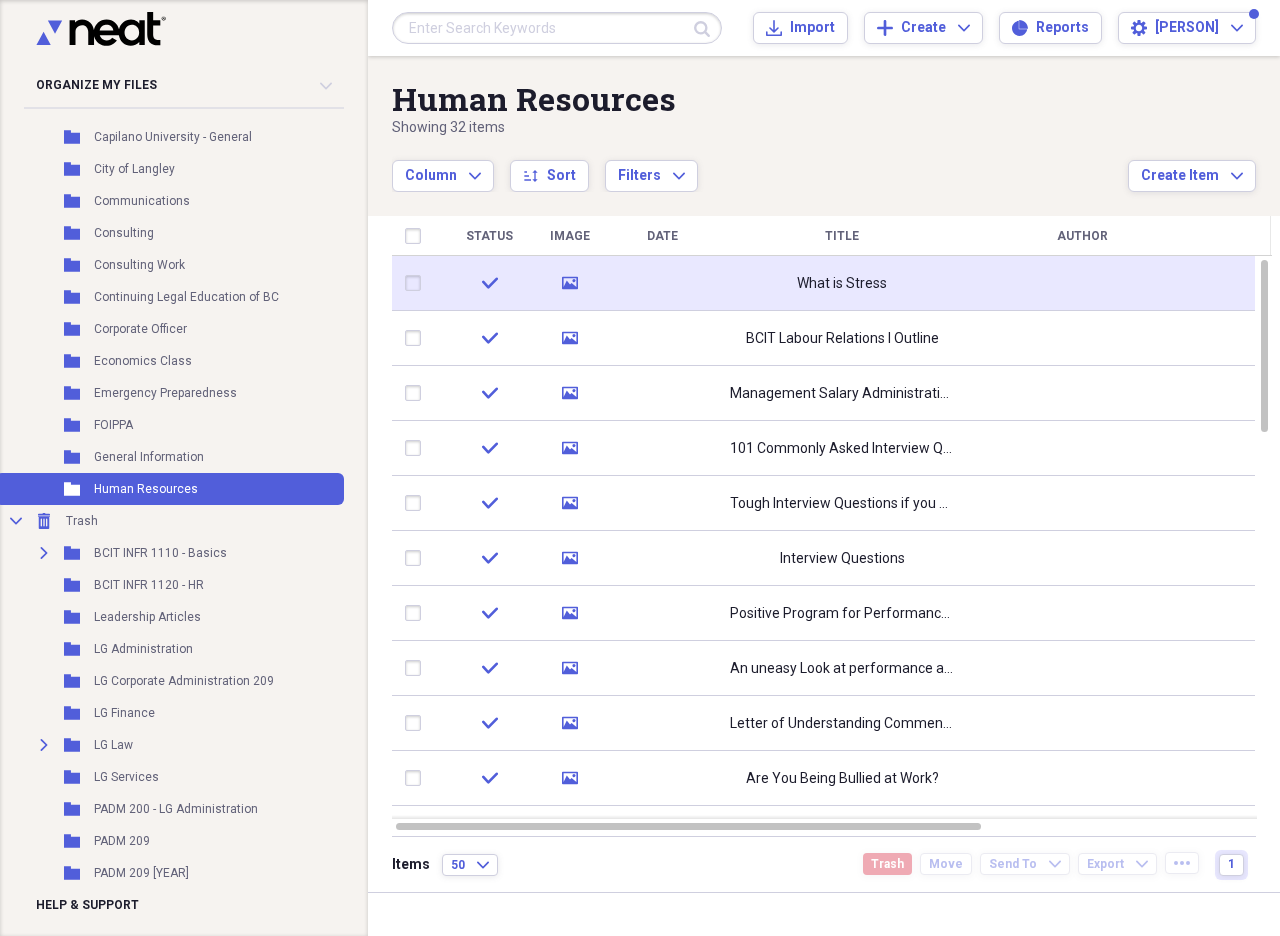 click at bounding box center (417, 283) 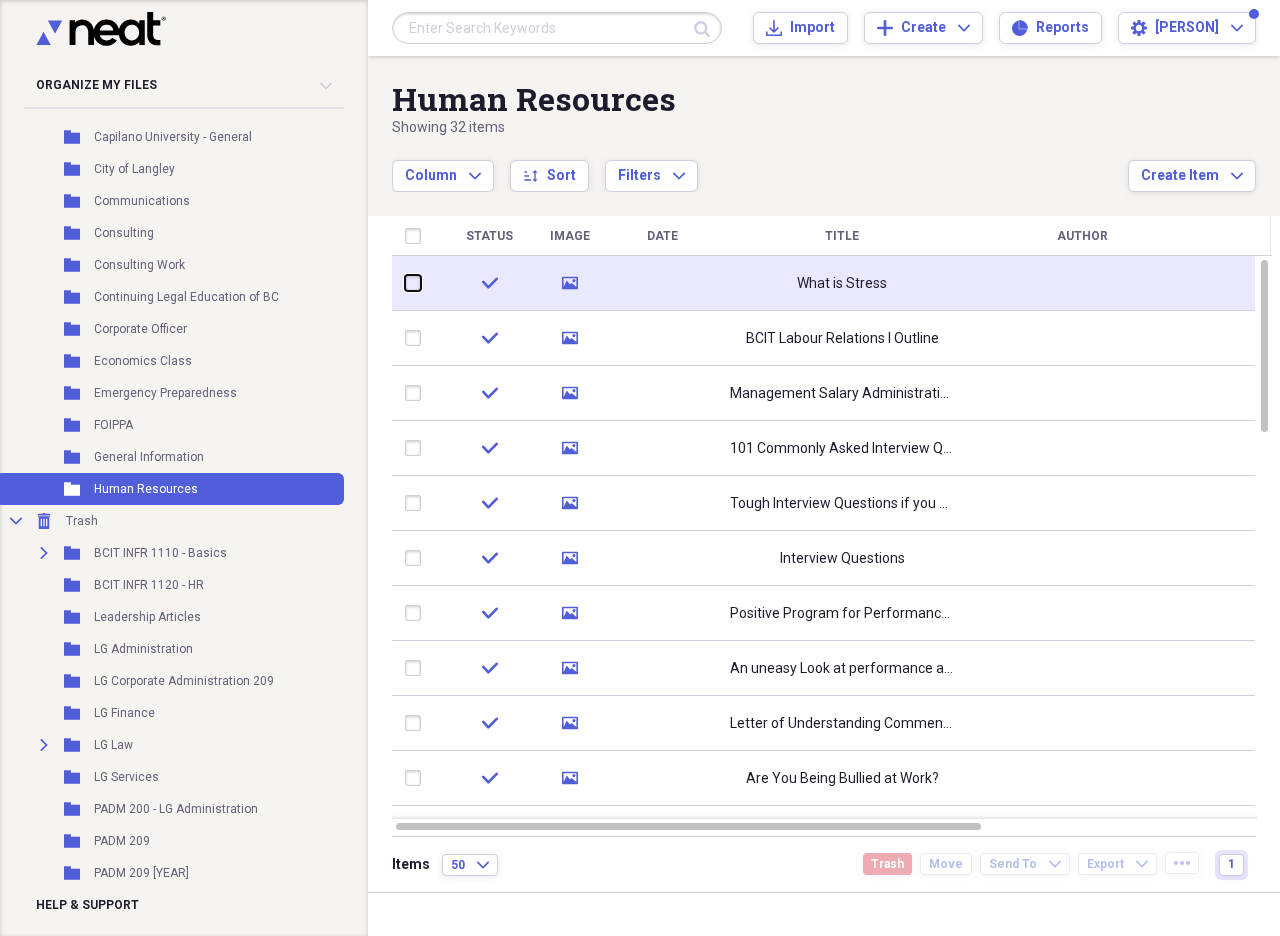 click at bounding box center (405, 283) 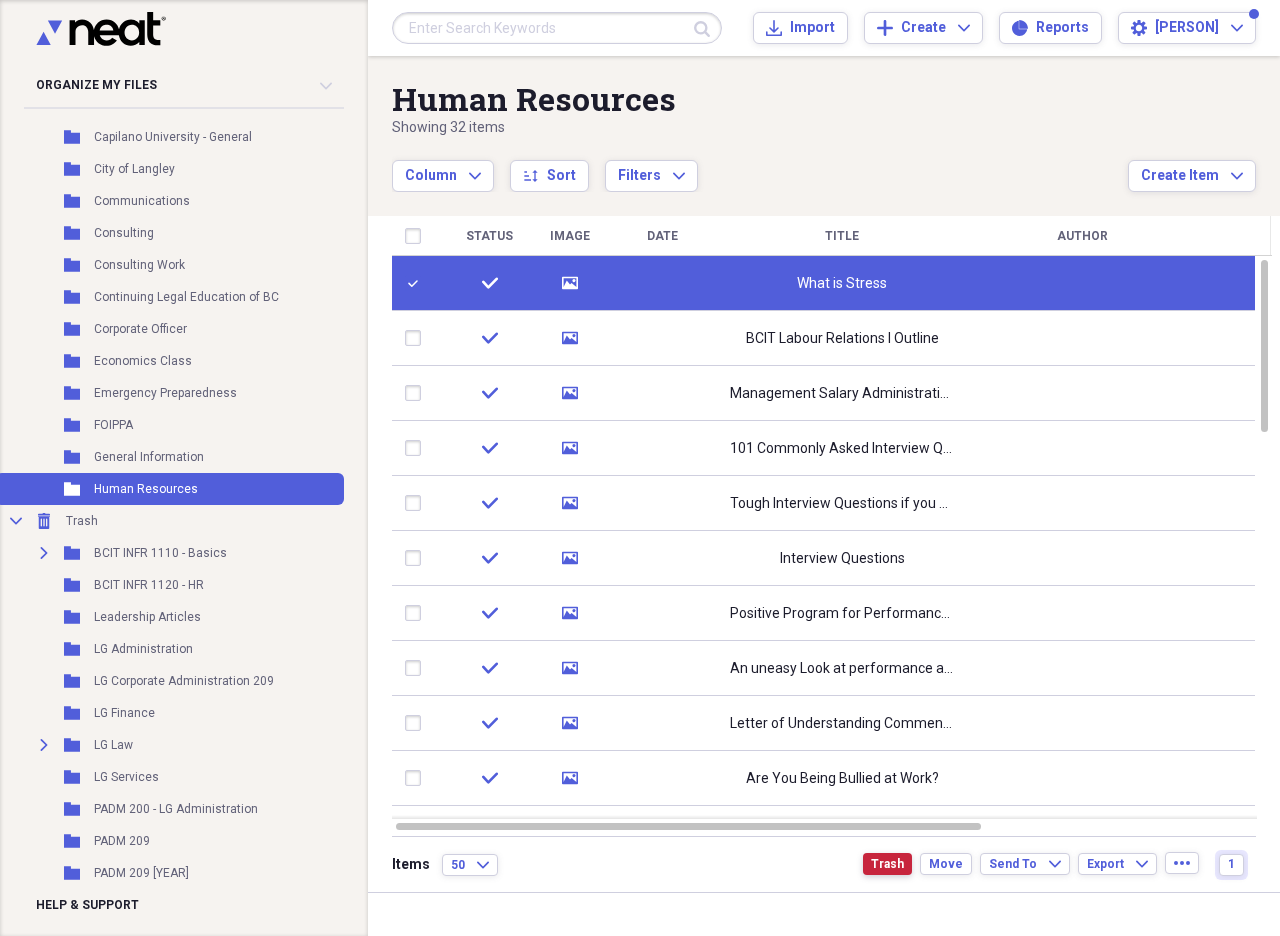 click on "Trash" at bounding box center (887, 864) 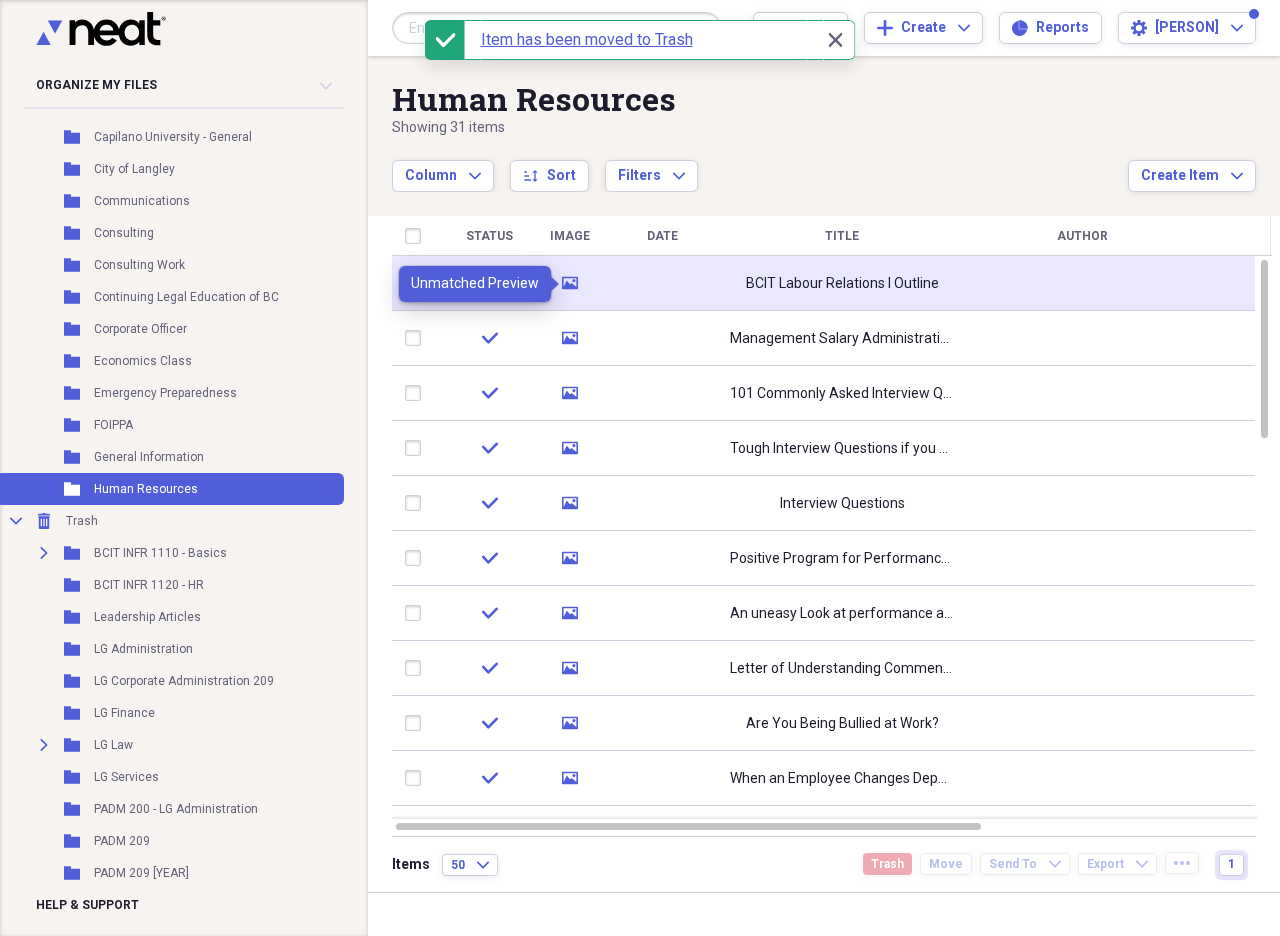 click 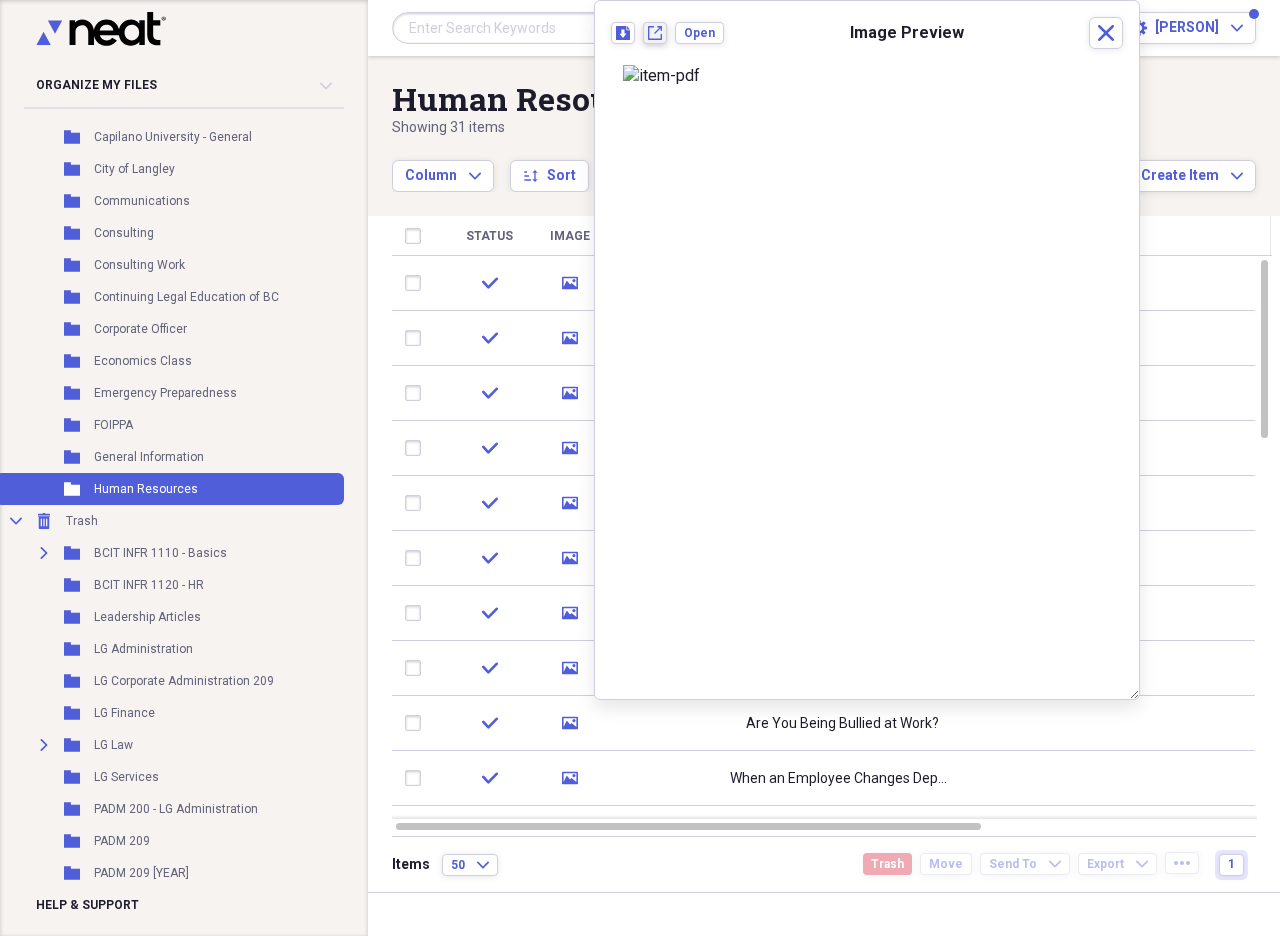 click on "New tab" 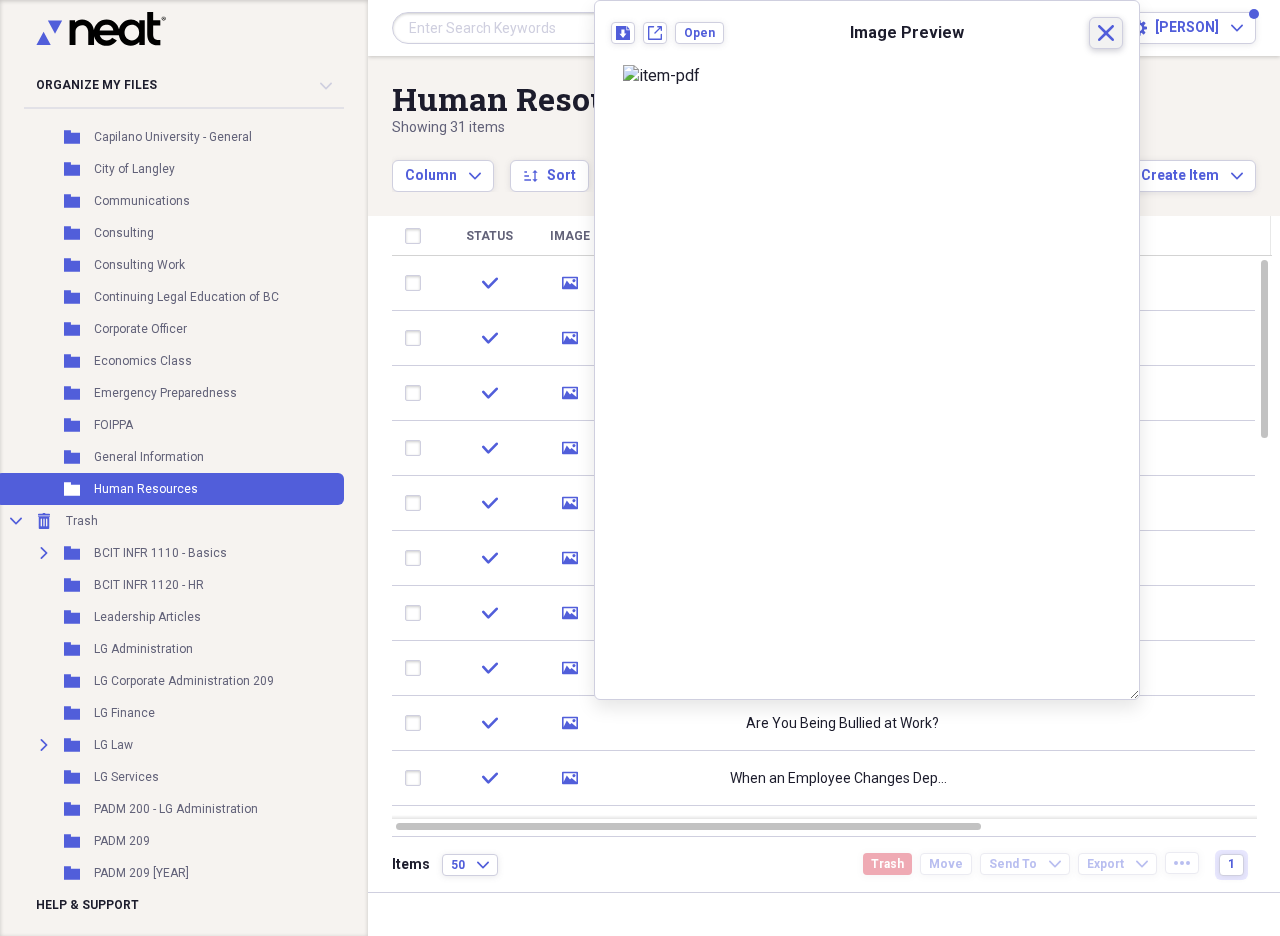 click on "Close" 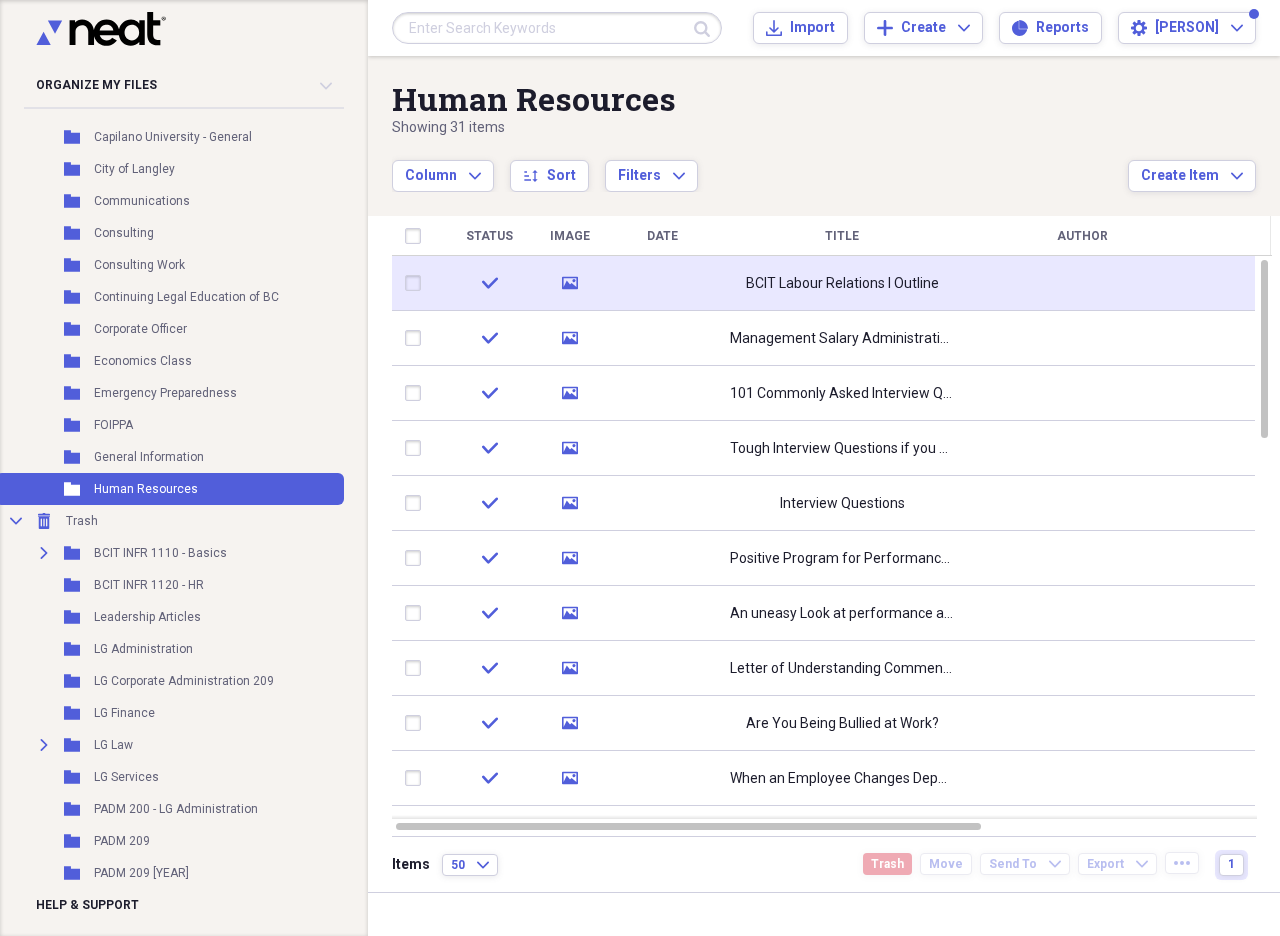 click at bounding box center [417, 283] 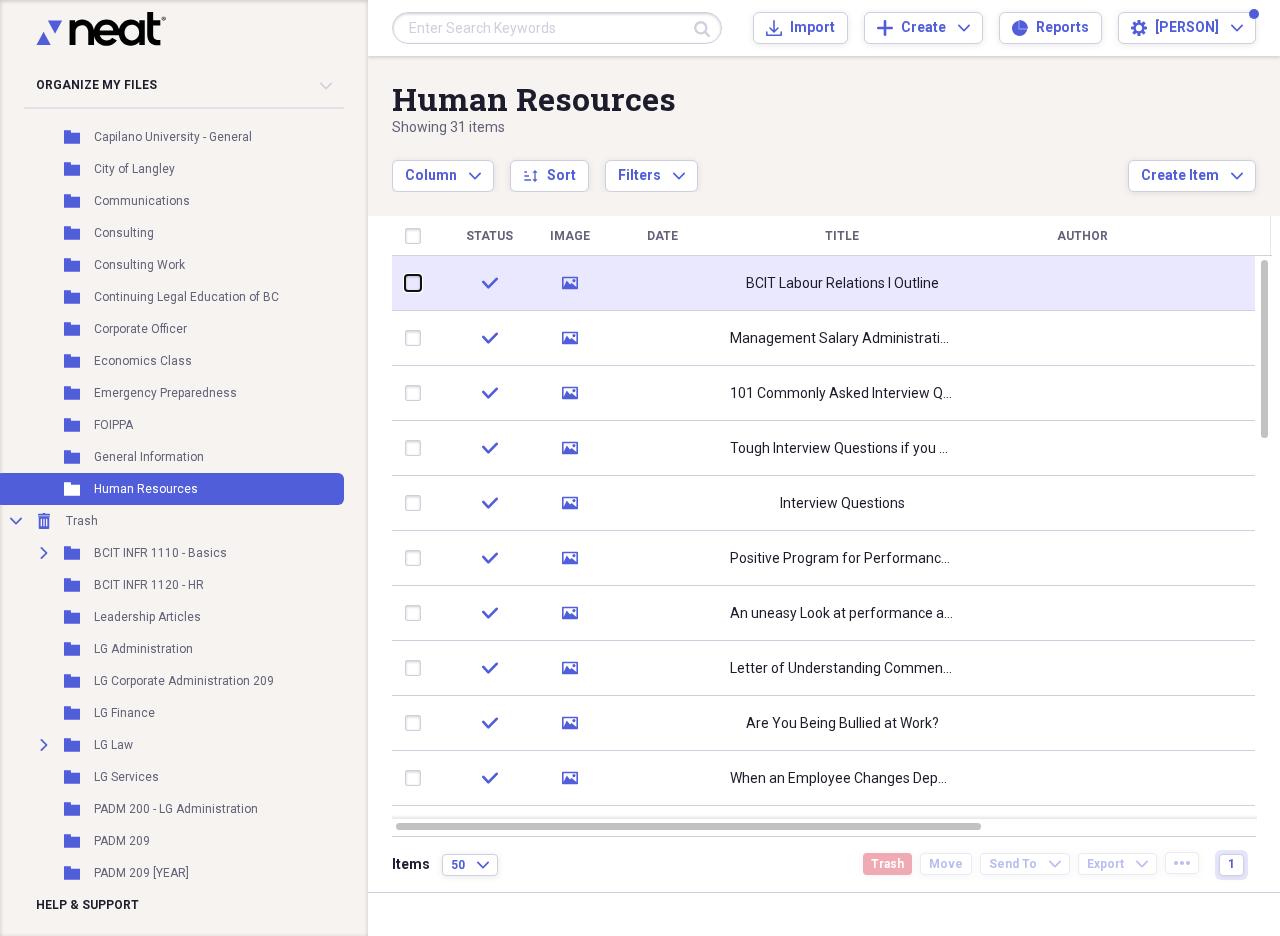 click at bounding box center (405, 283) 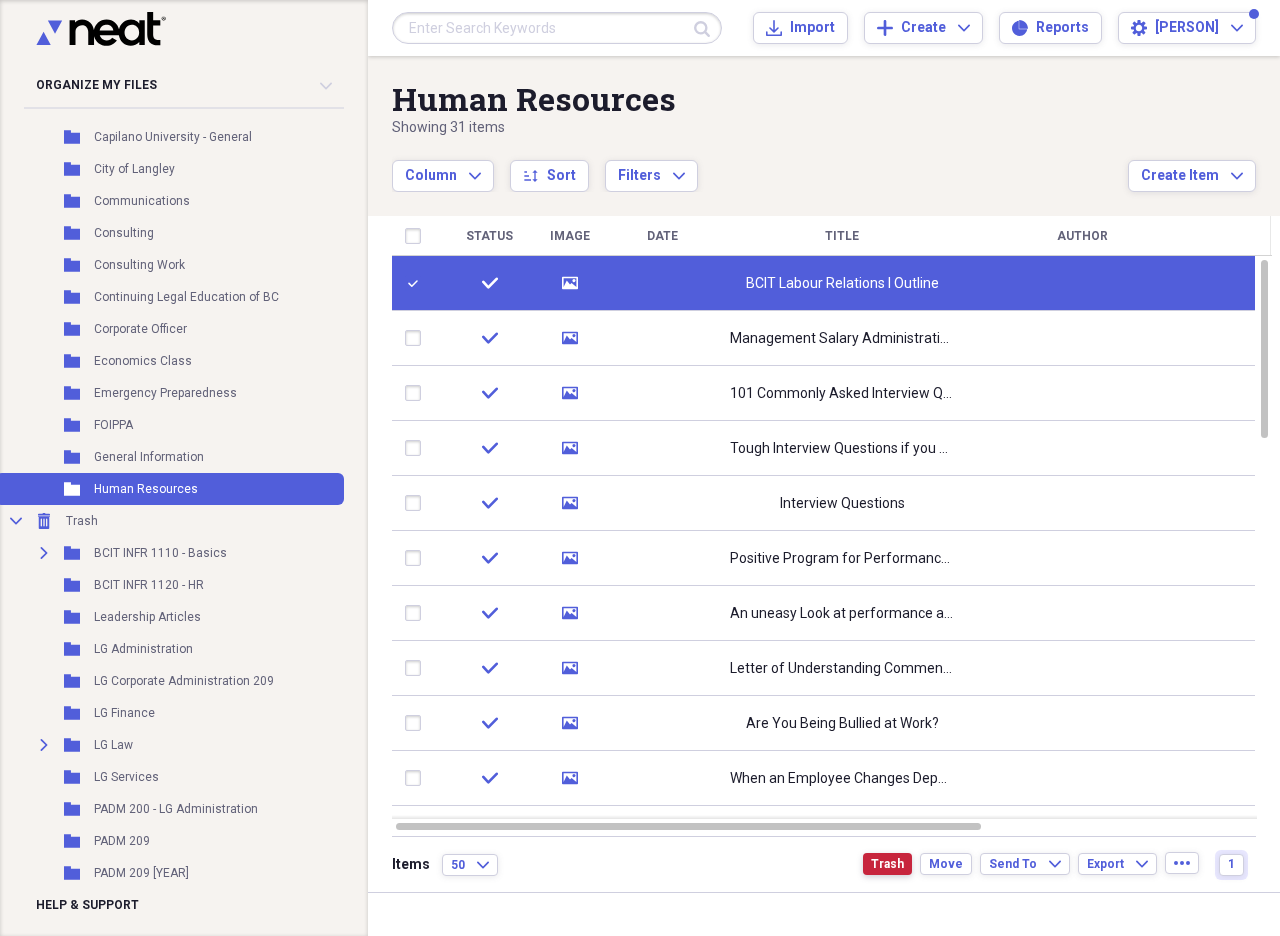 click on "Trash" at bounding box center (887, 864) 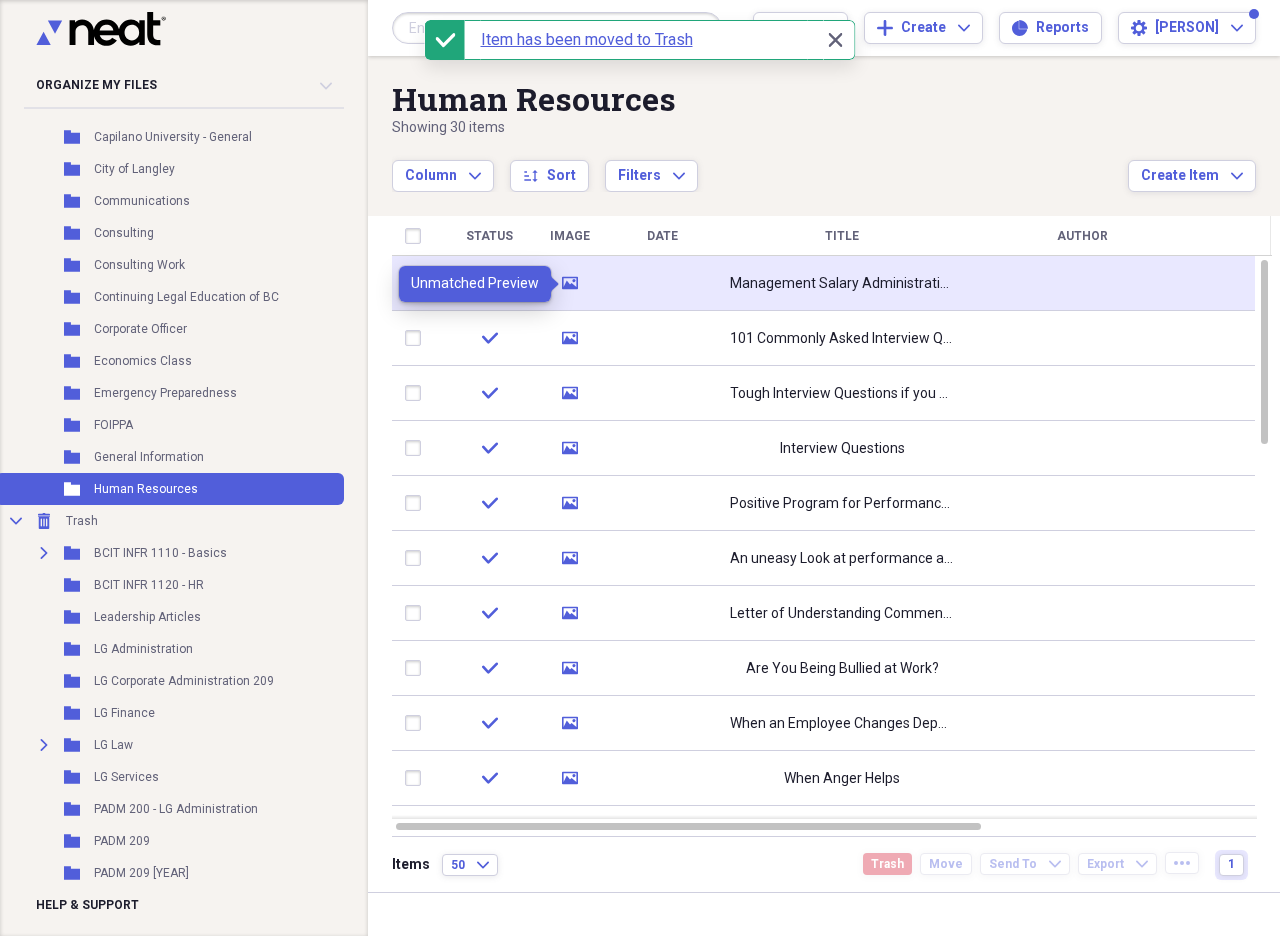 click 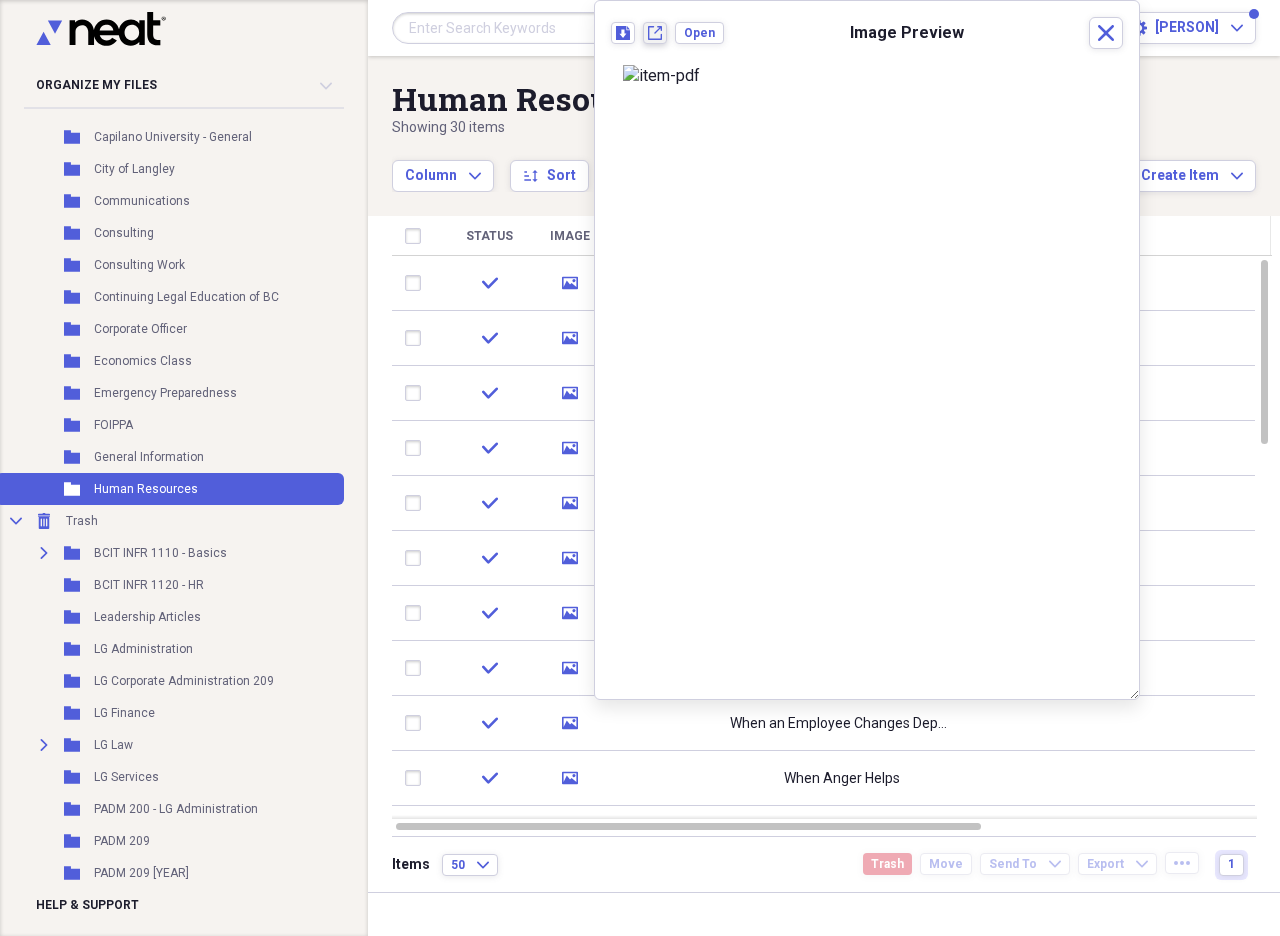 drag, startPoint x: 805, startPoint y: 123, endPoint x: 659, endPoint y: 32, distance: 172.03778 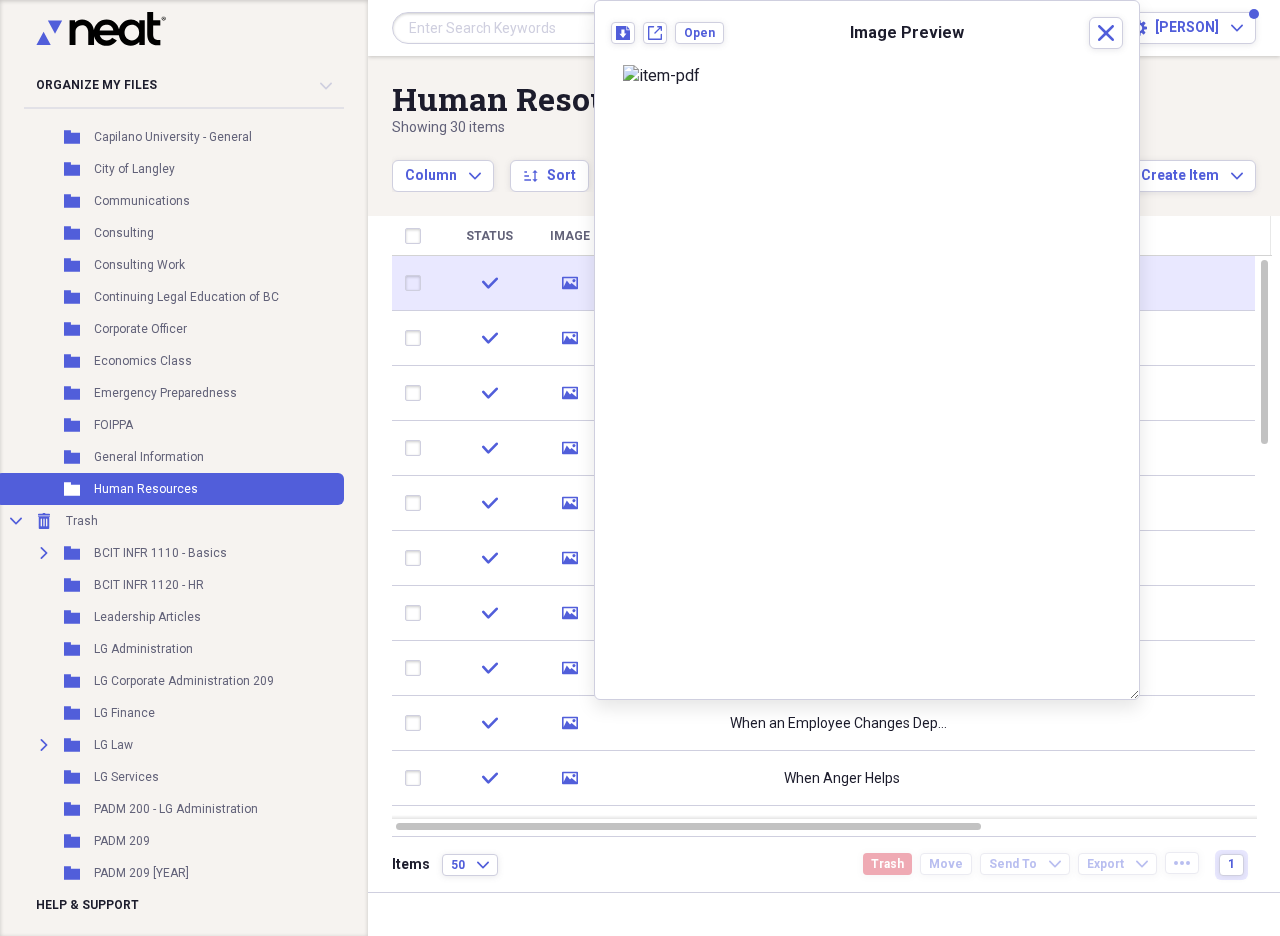 click at bounding box center (417, 283) 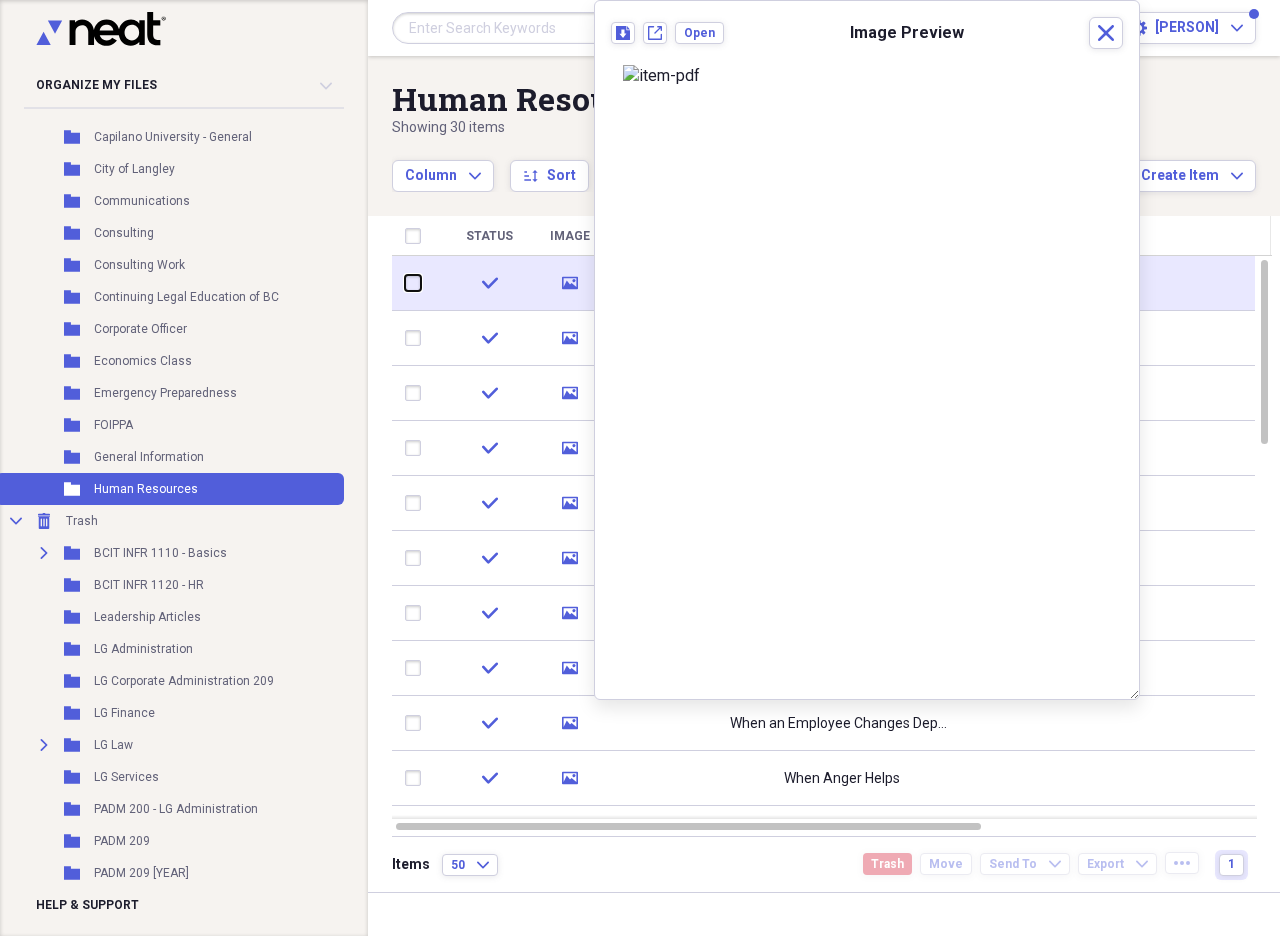 click at bounding box center (405, 283) 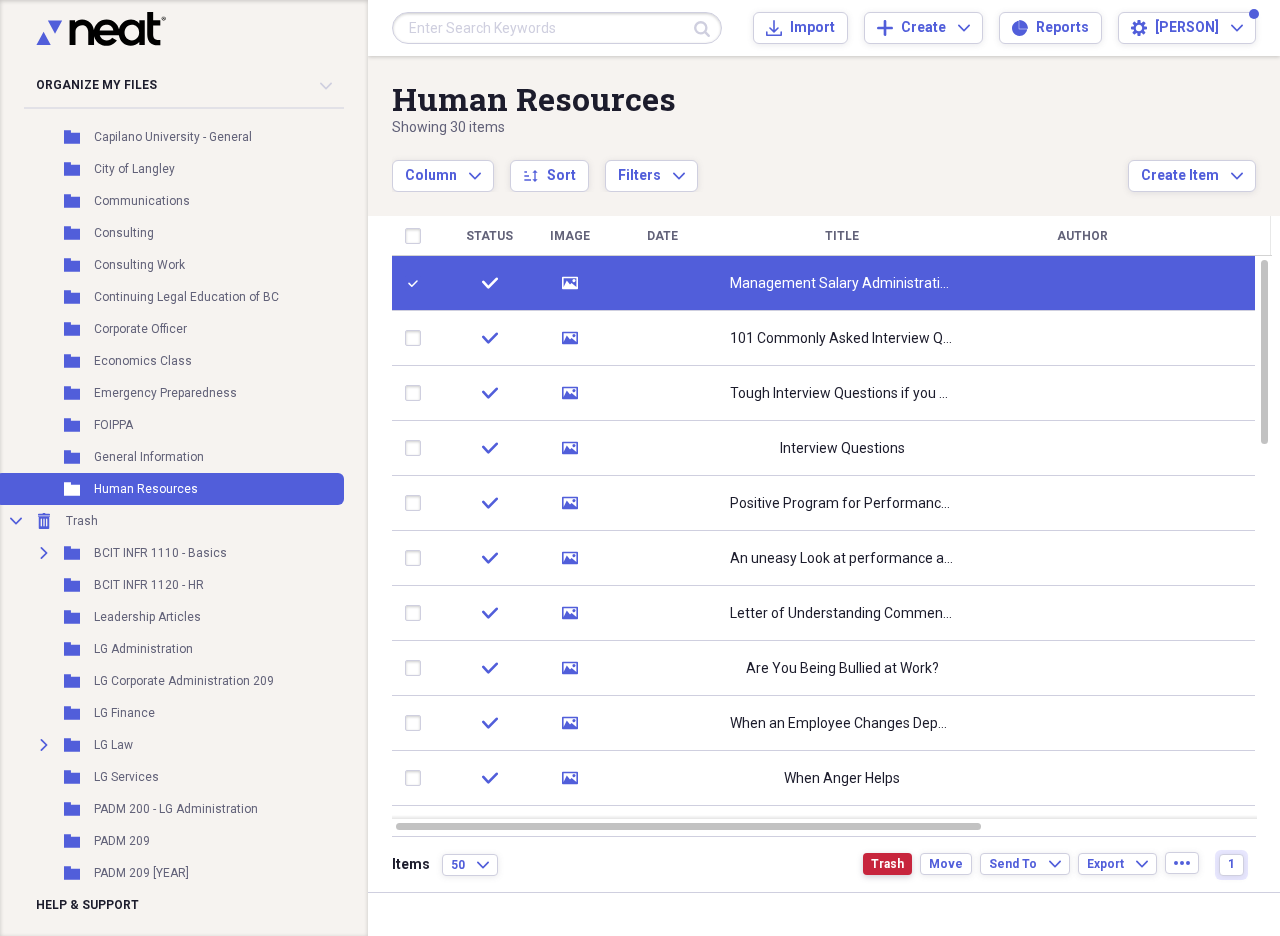 click on "Trash" at bounding box center (887, 864) 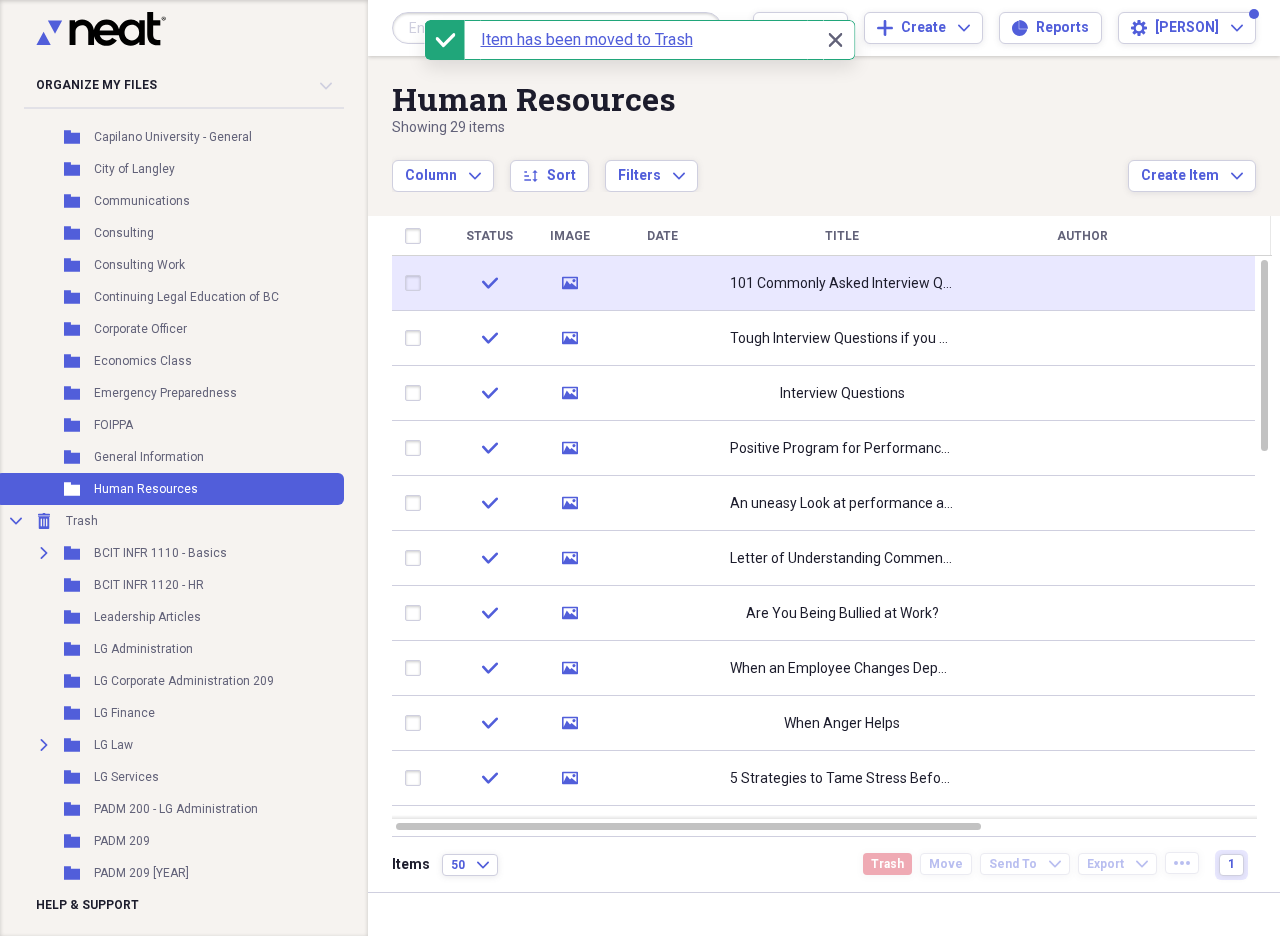 click on "media" 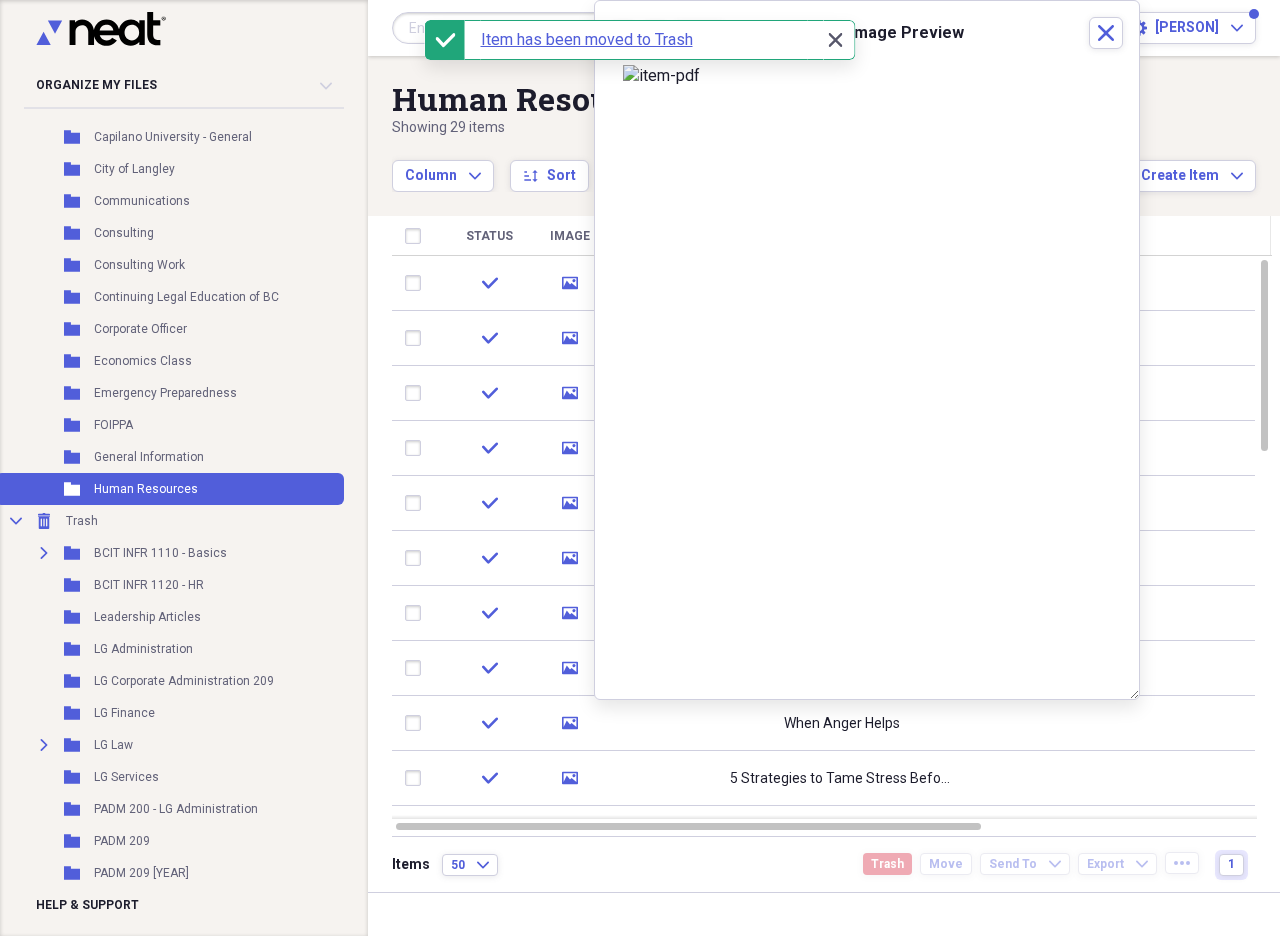 click on "Close" 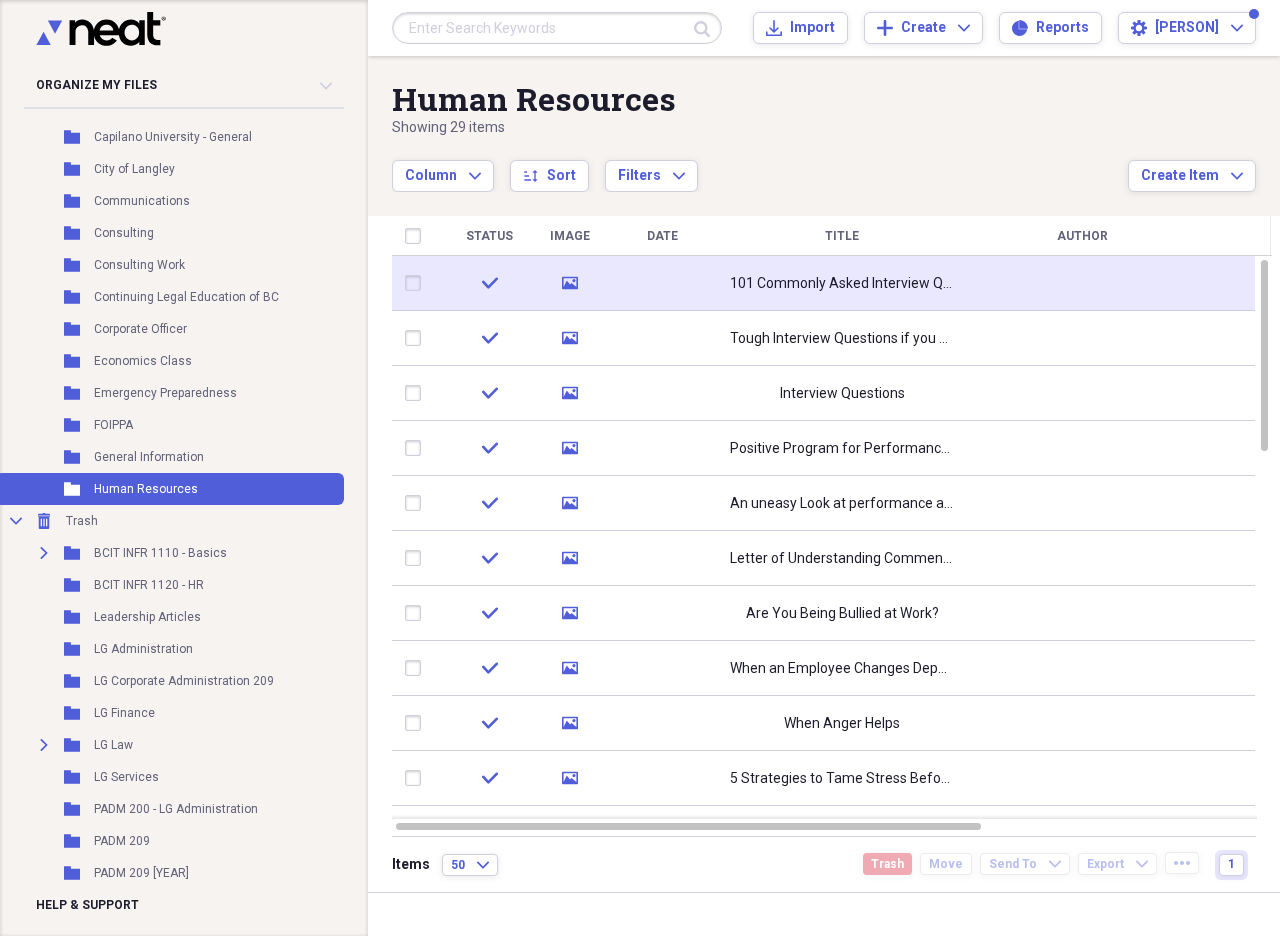 click on "media" 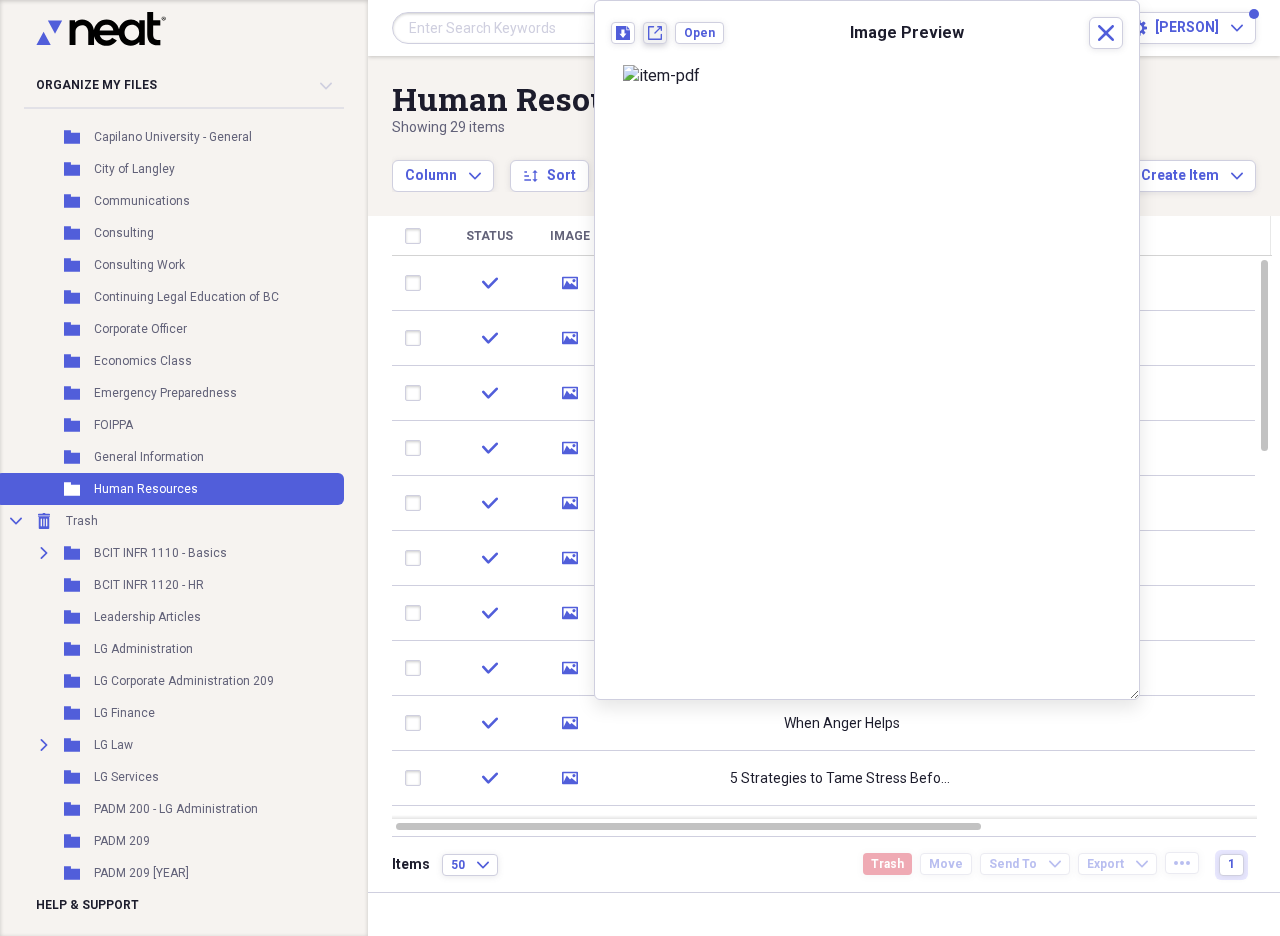 click on "New tab" 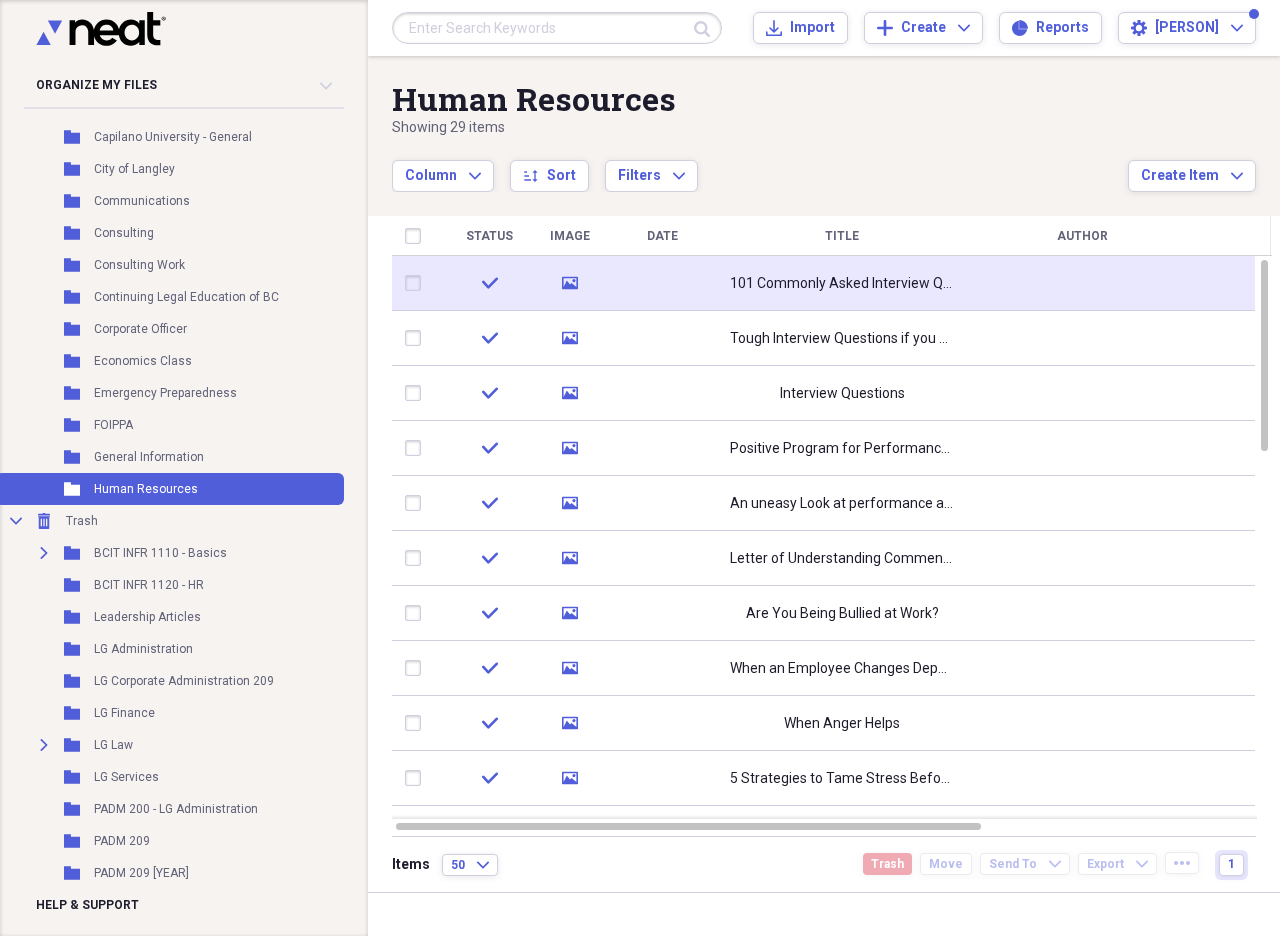 click at bounding box center [417, 283] 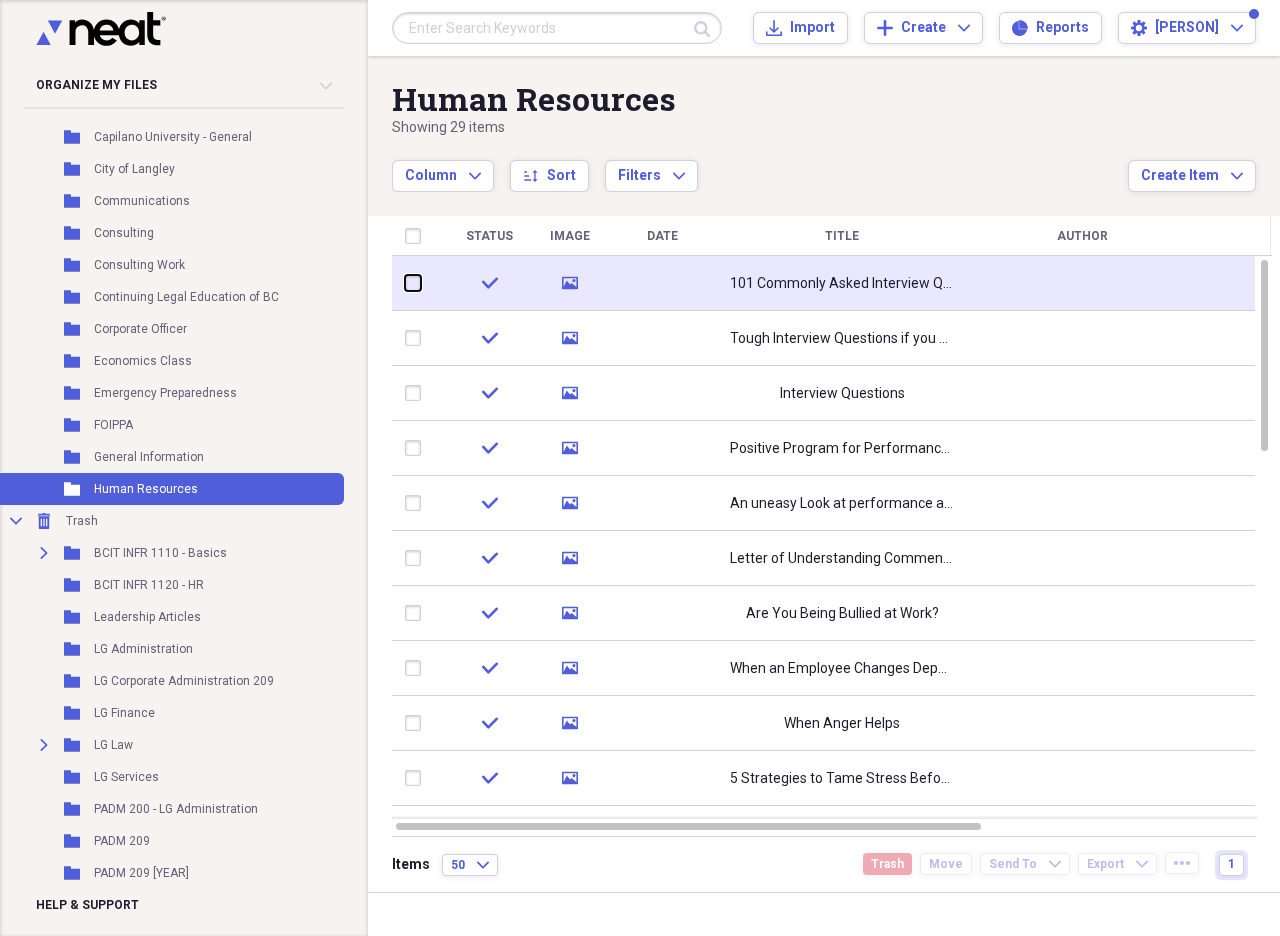 click at bounding box center [405, 283] 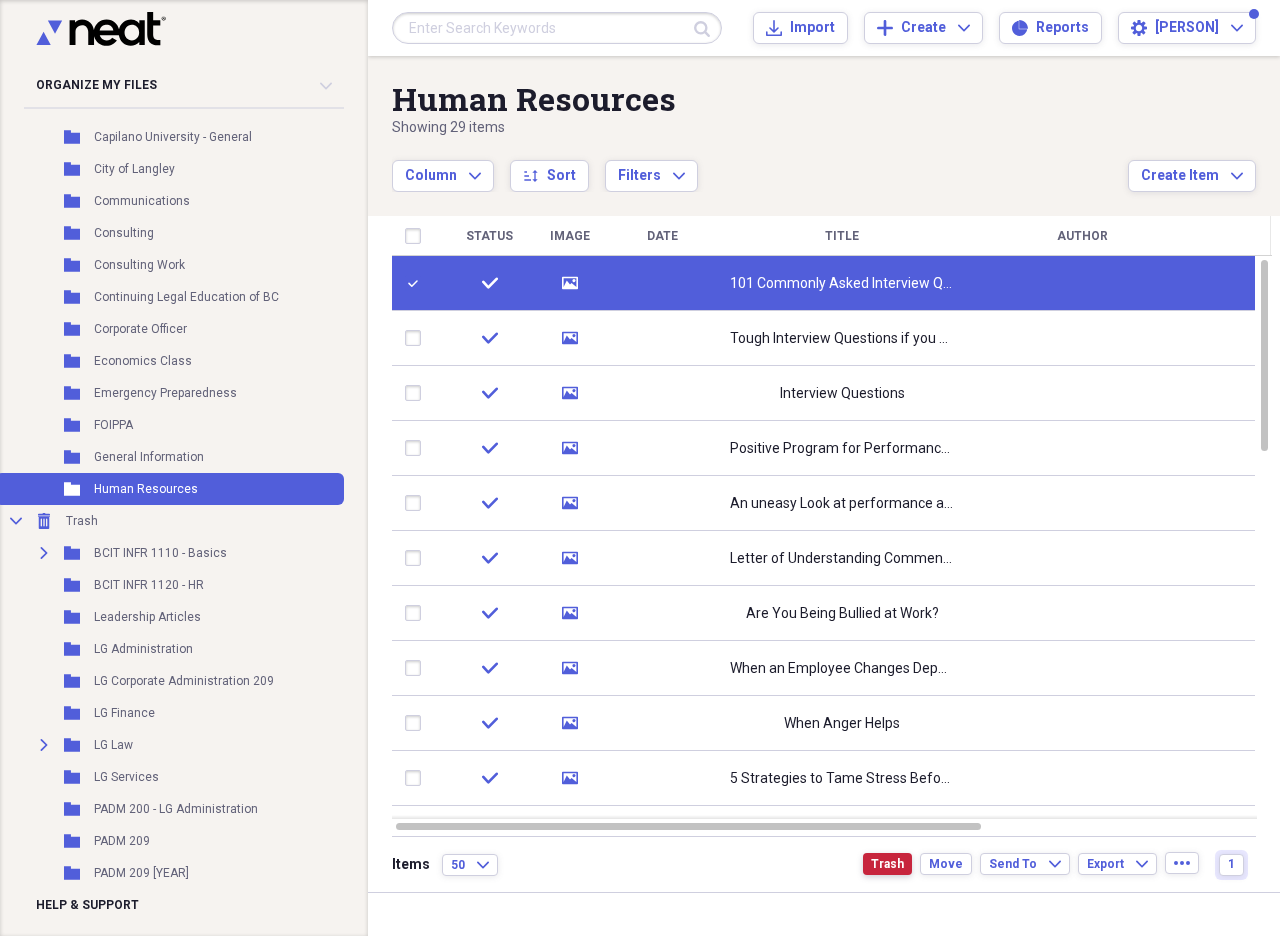 click on "Trash" at bounding box center (887, 864) 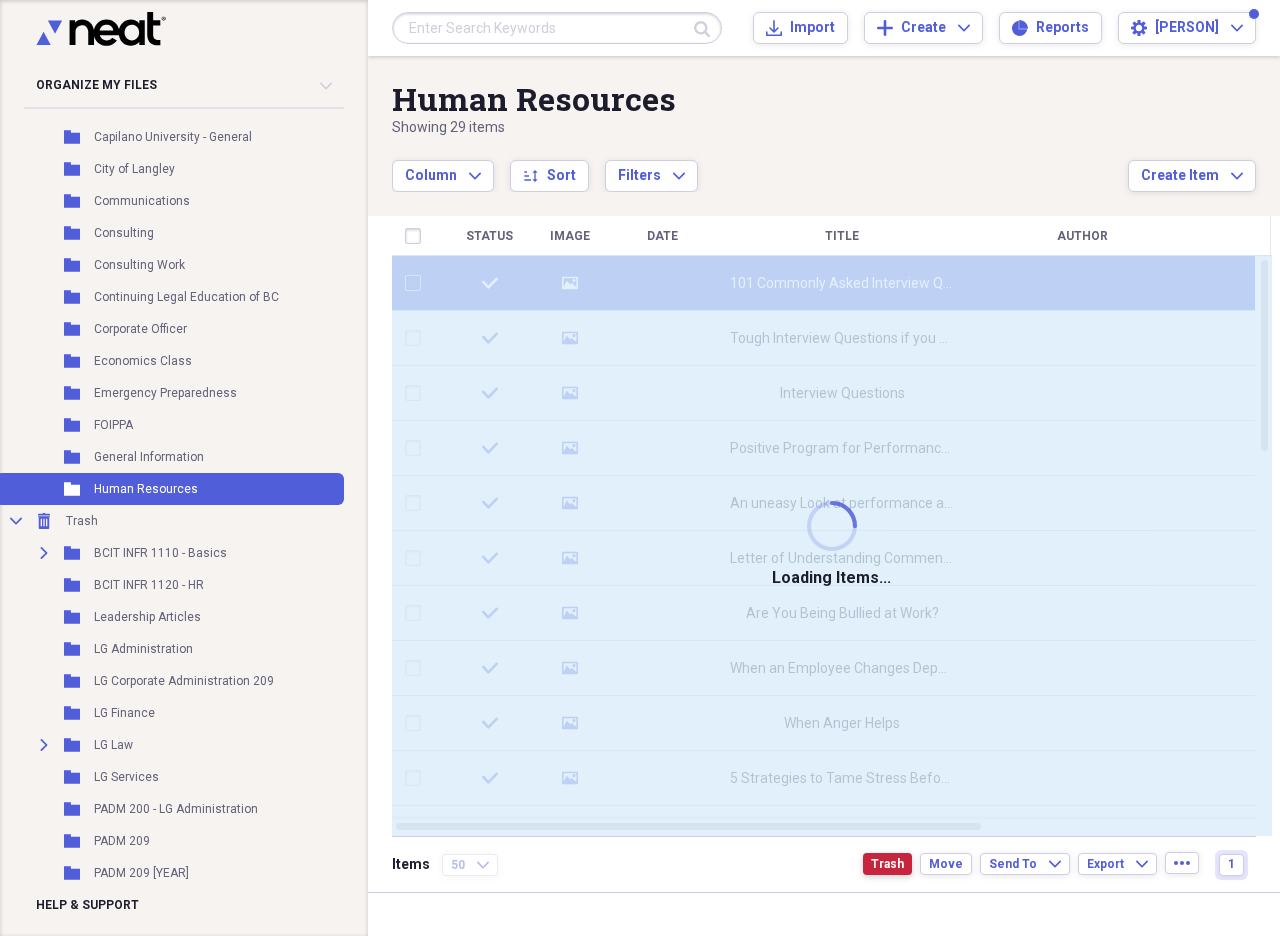 checkbox on "false" 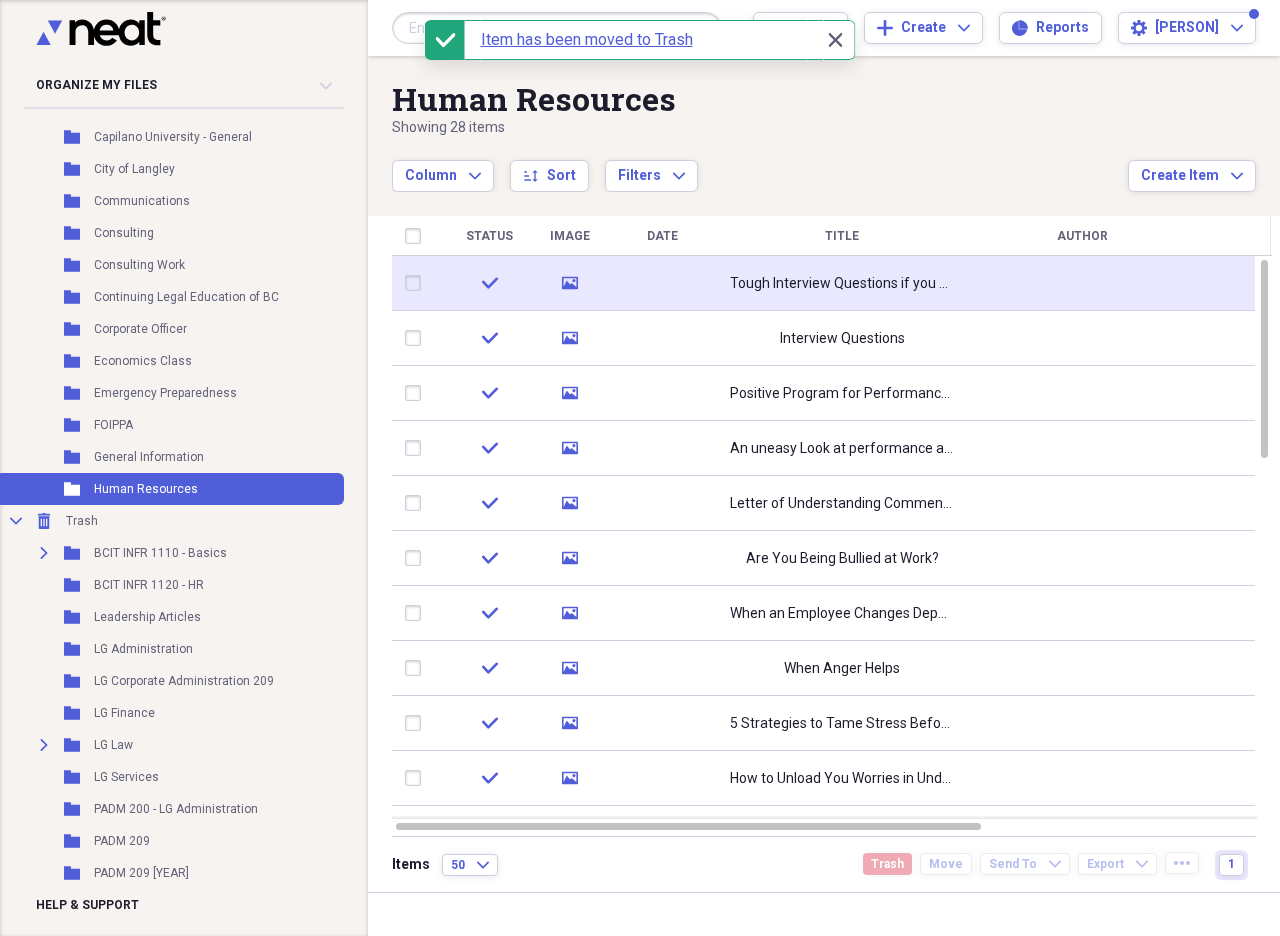 click 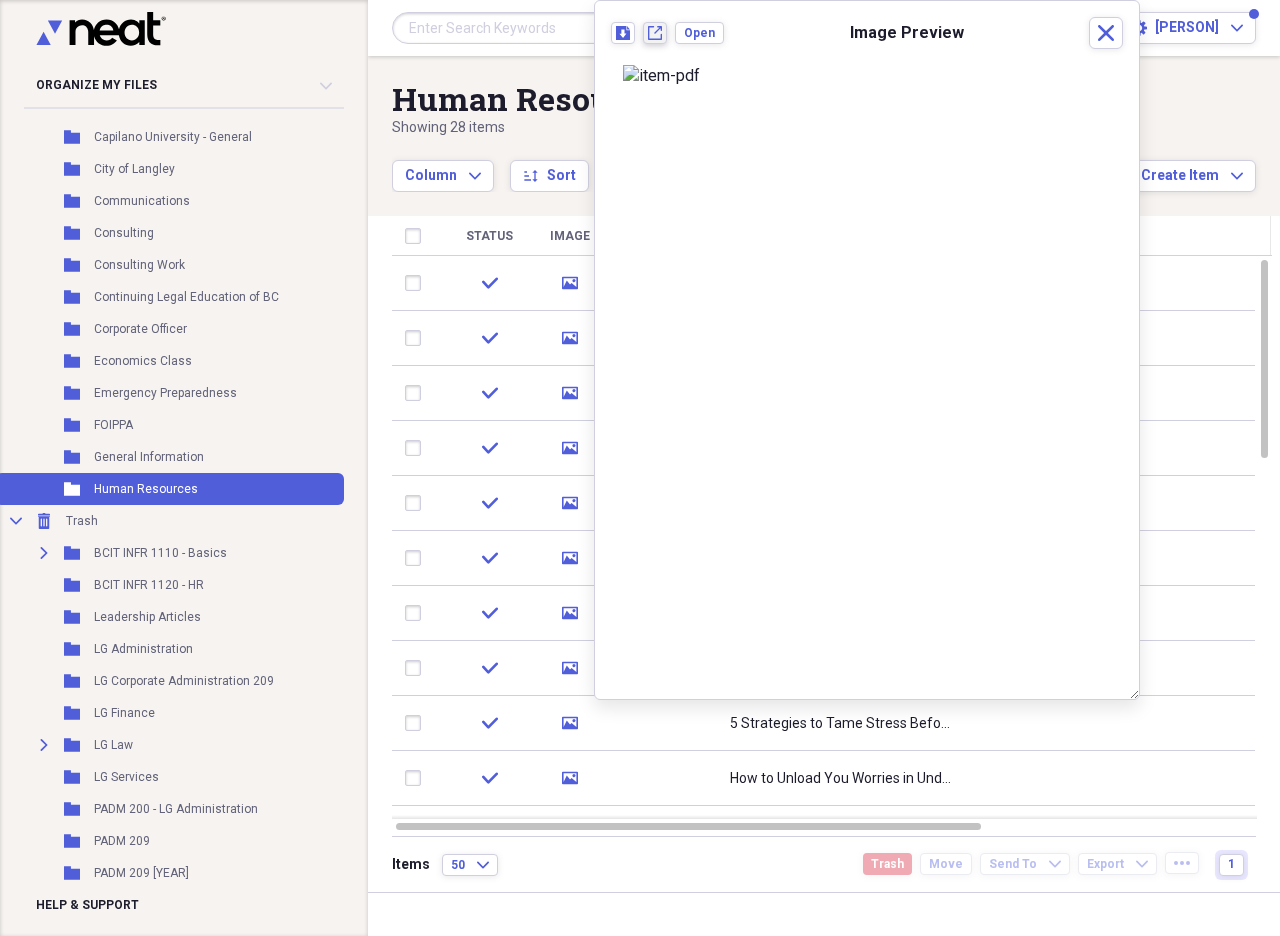 click 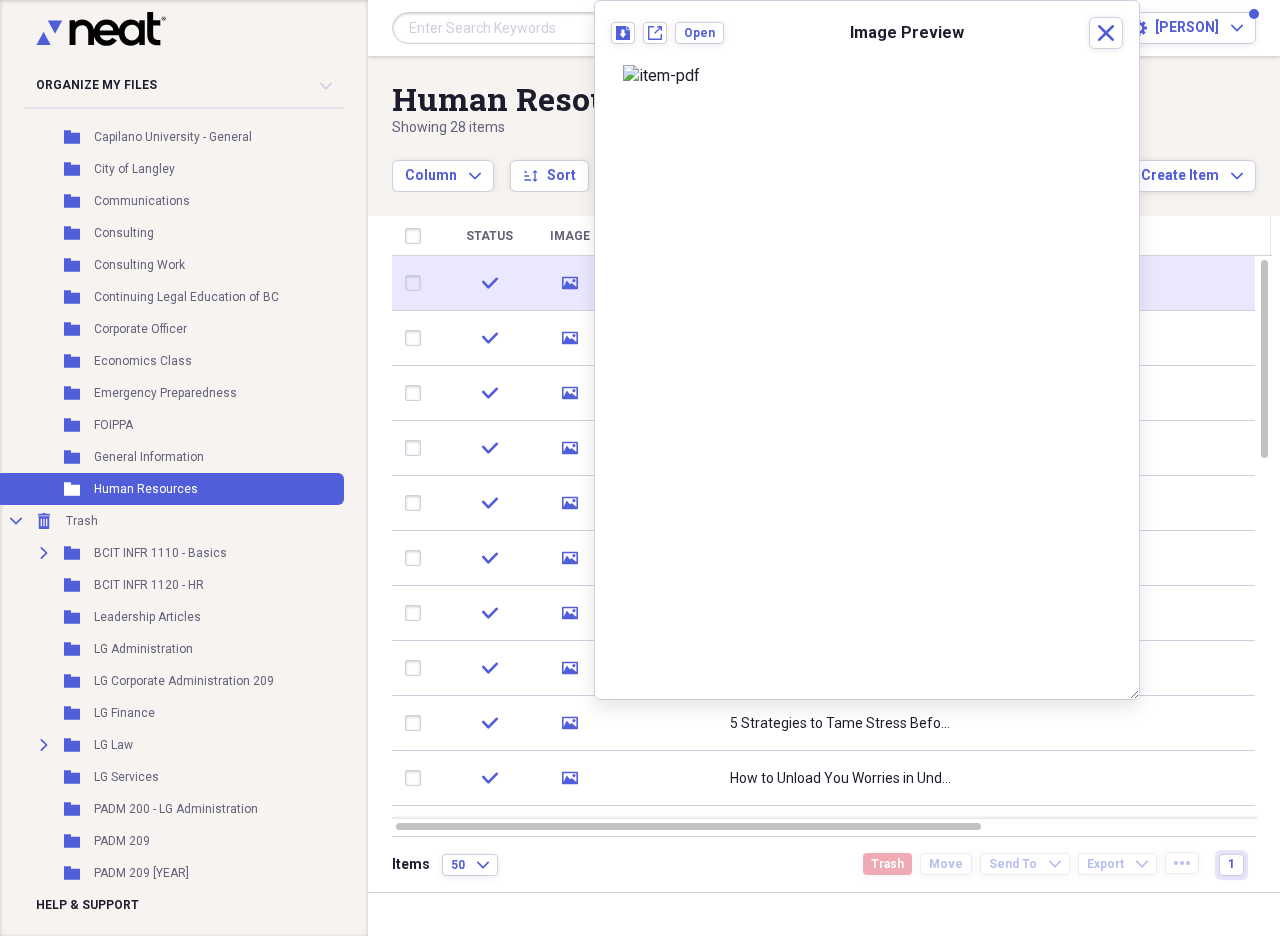 click at bounding box center [417, 283] 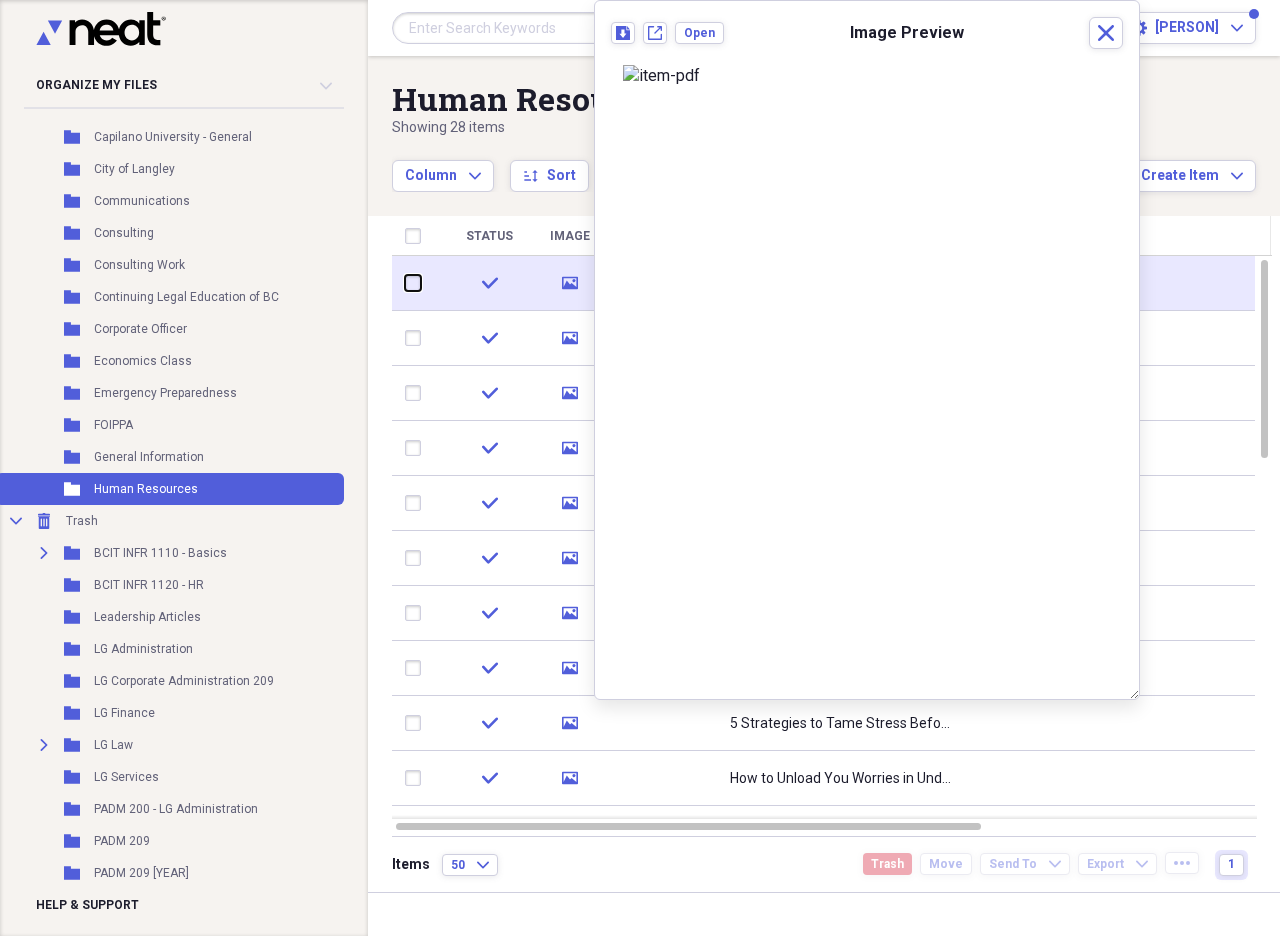 click at bounding box center (405, 283) 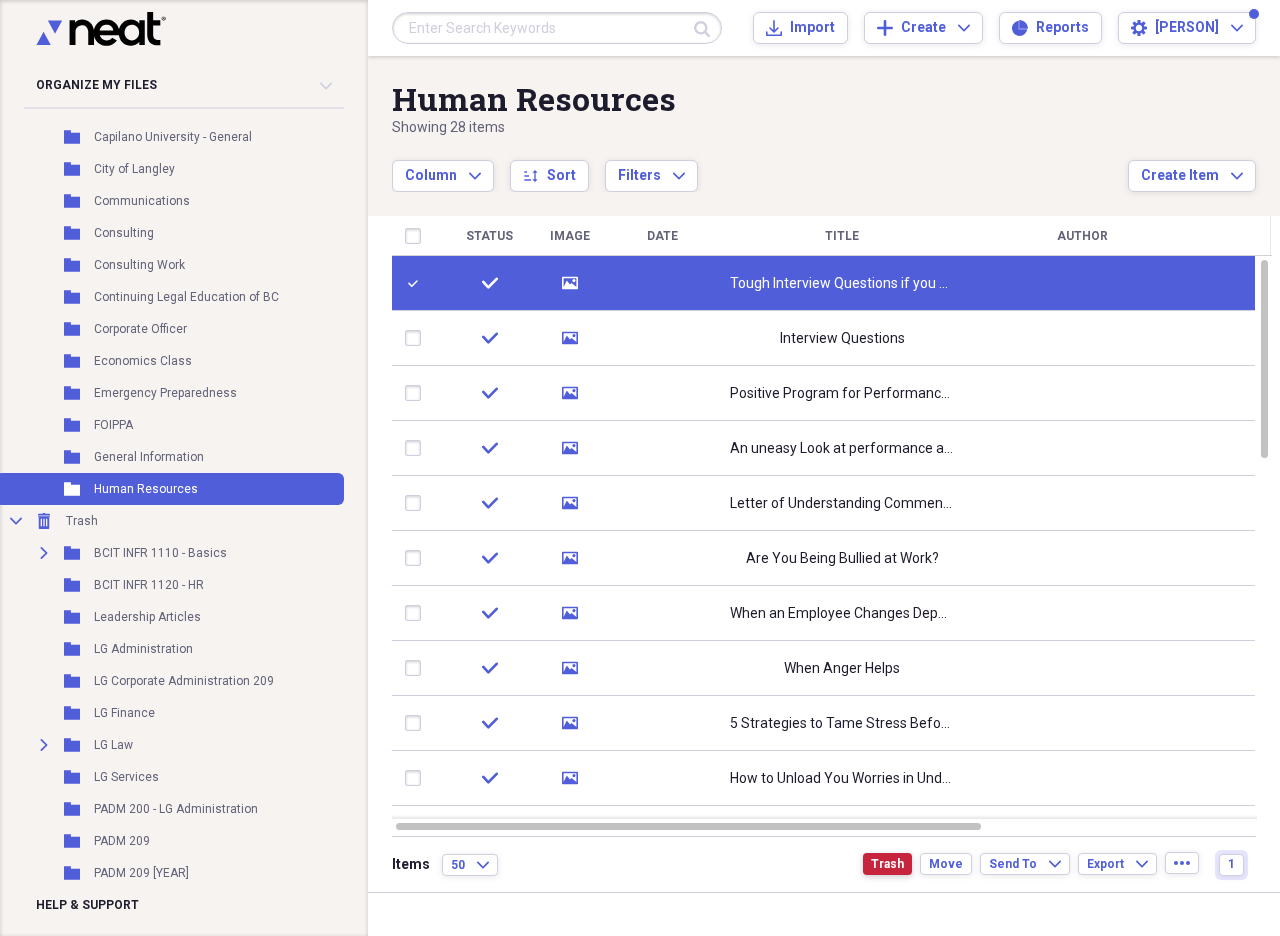 click on "Trash" at bounding box center [887, 864] 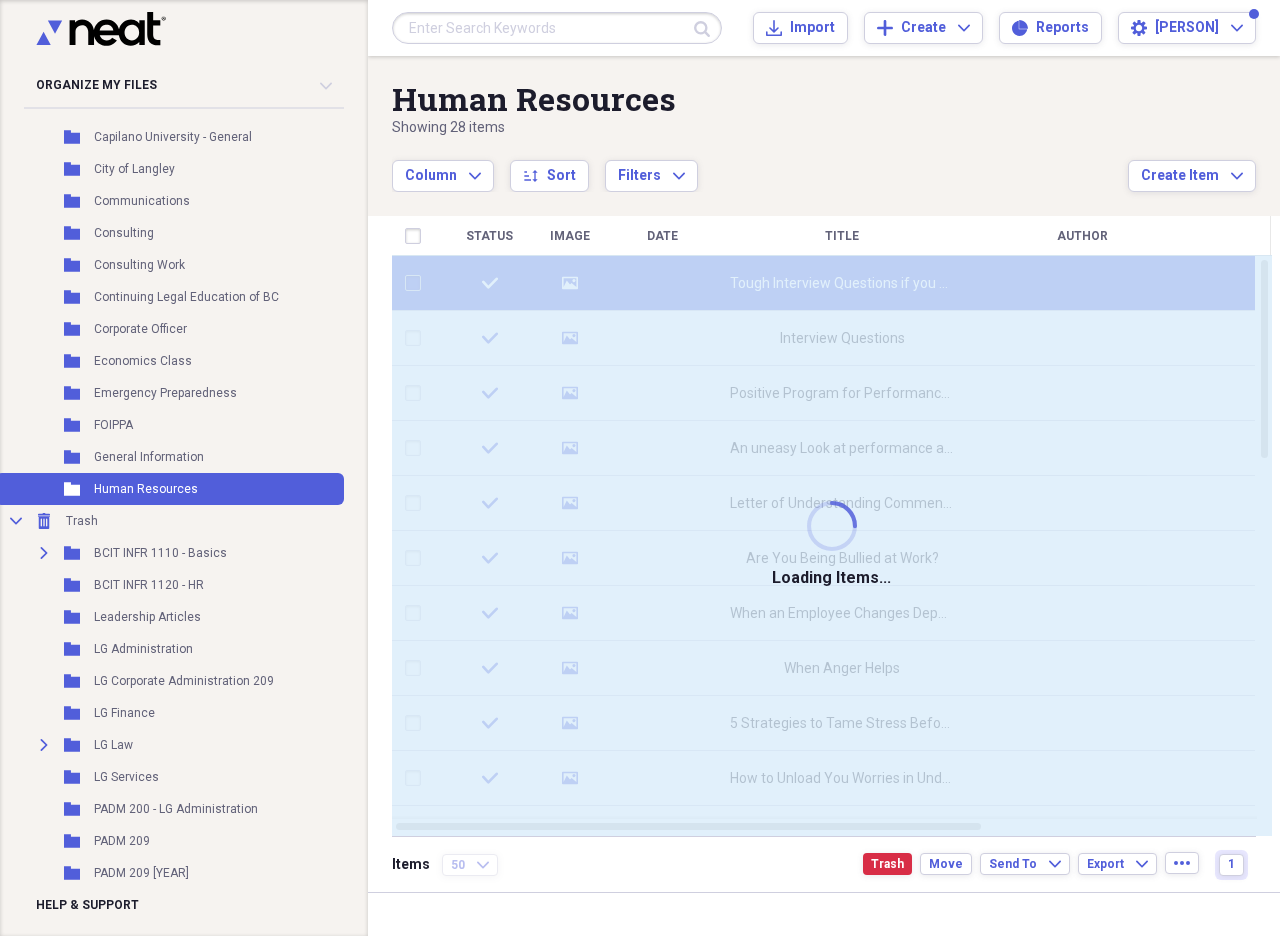 checkbox on "false" 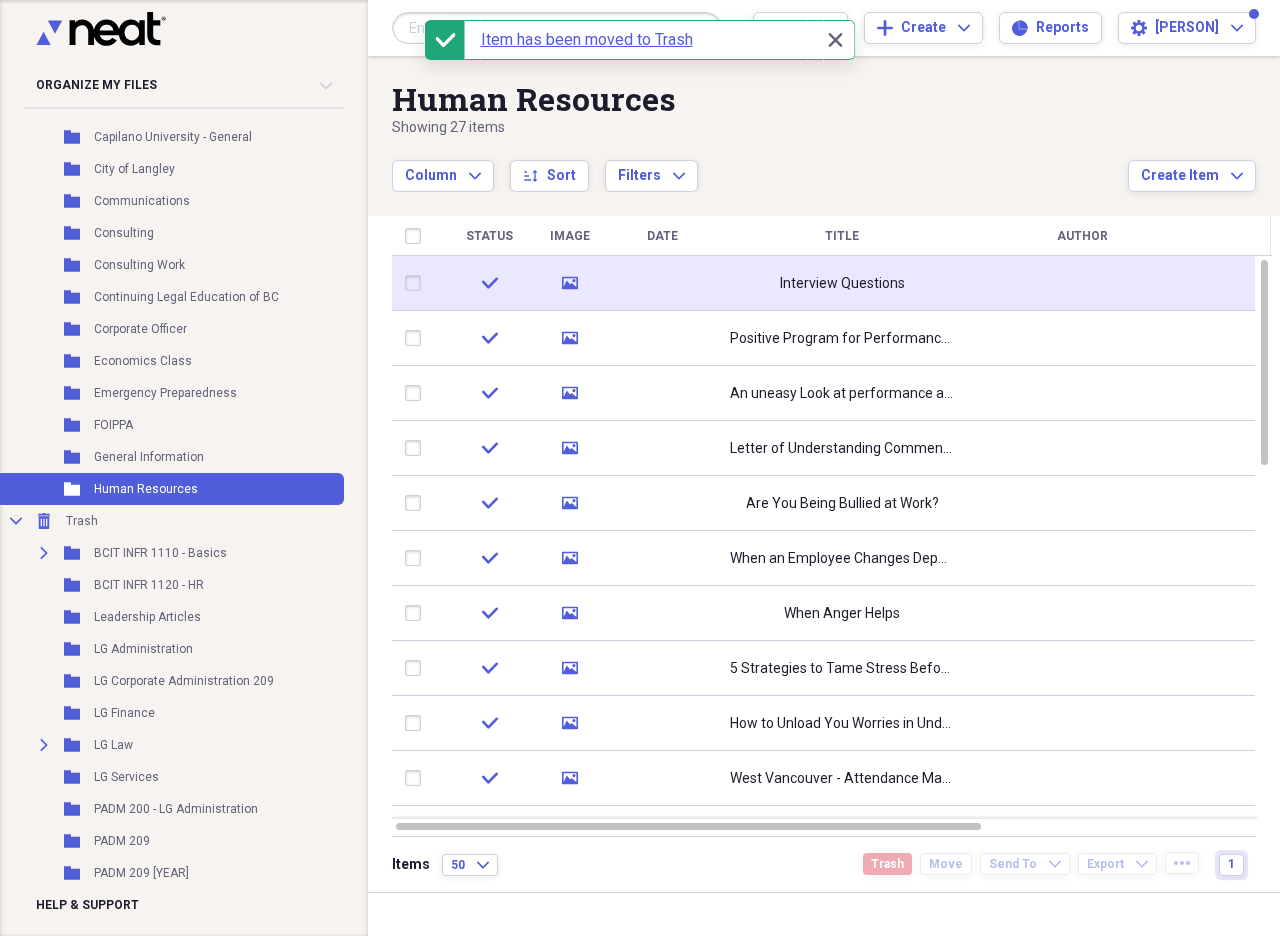 click 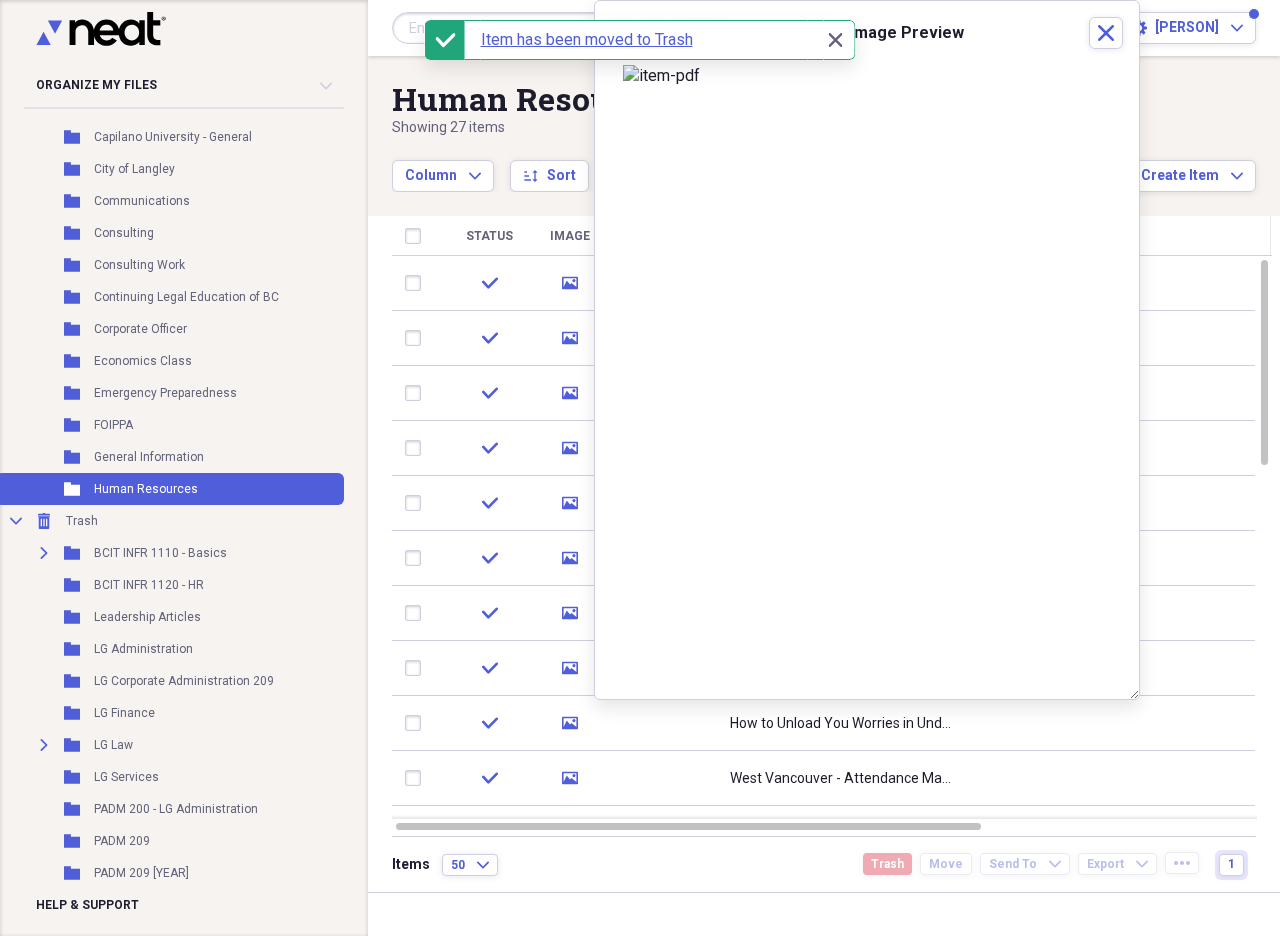 click on "Close Close" at bounding box center [835, 40] 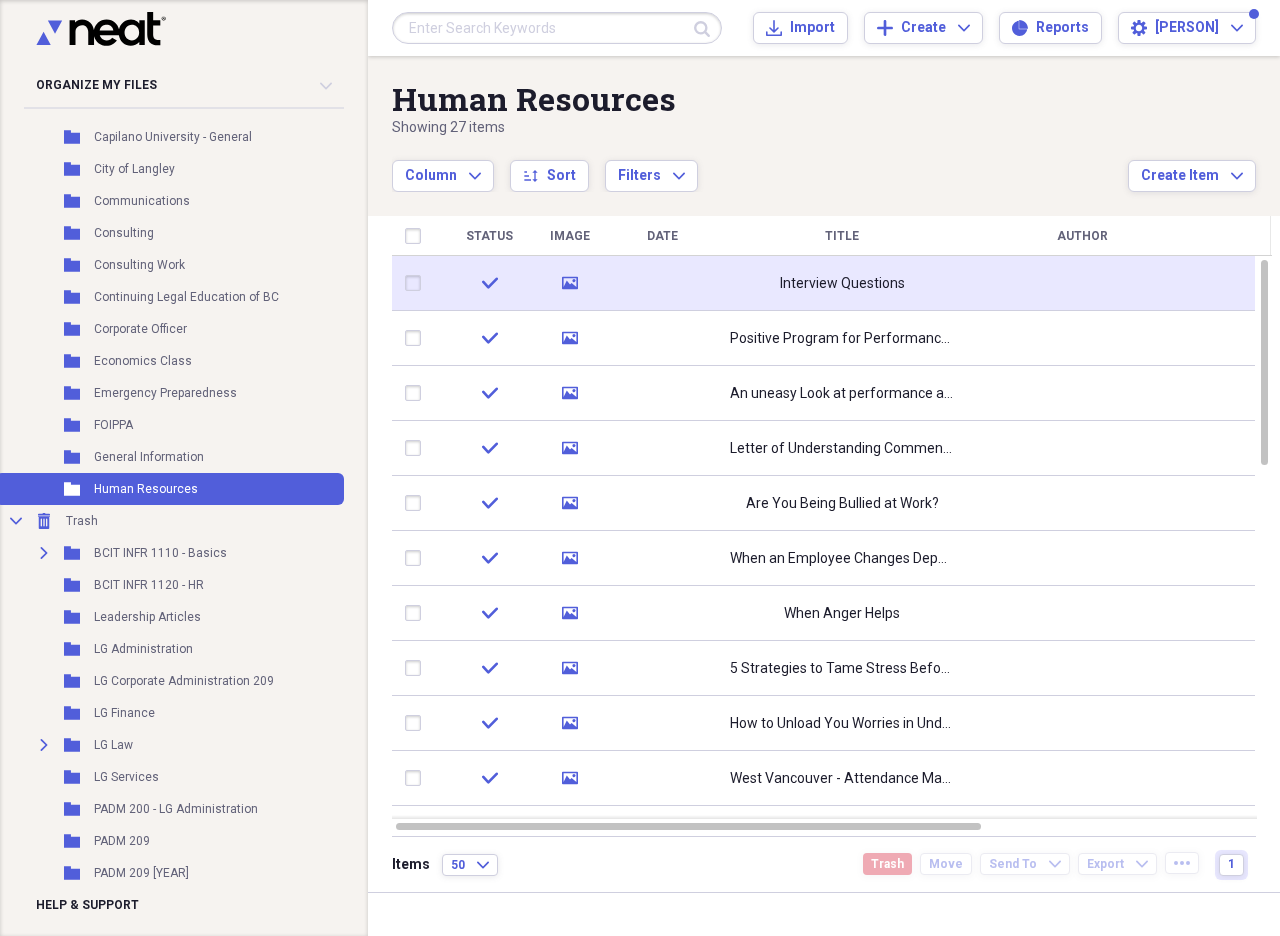 click 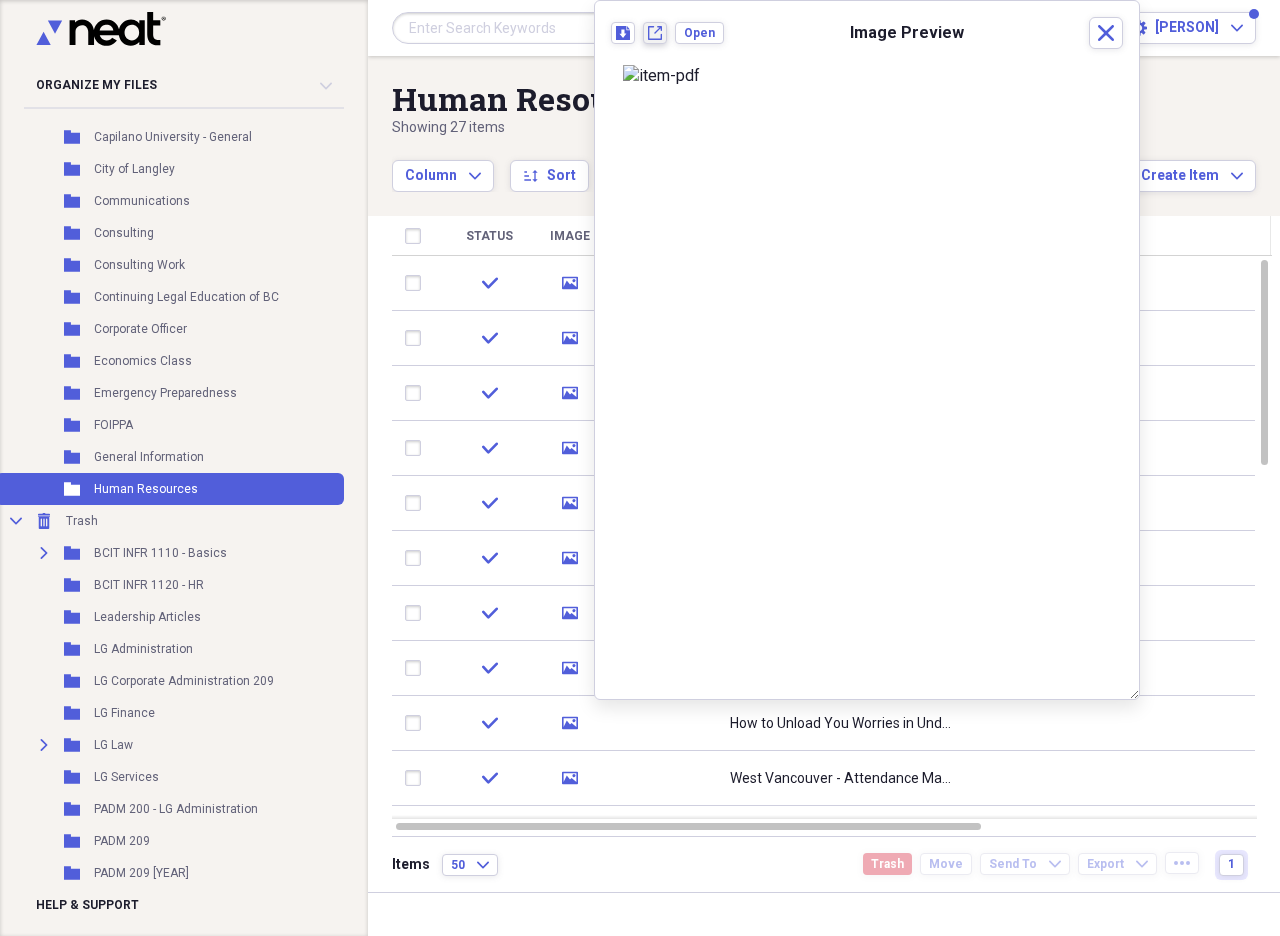 click on "New tab" 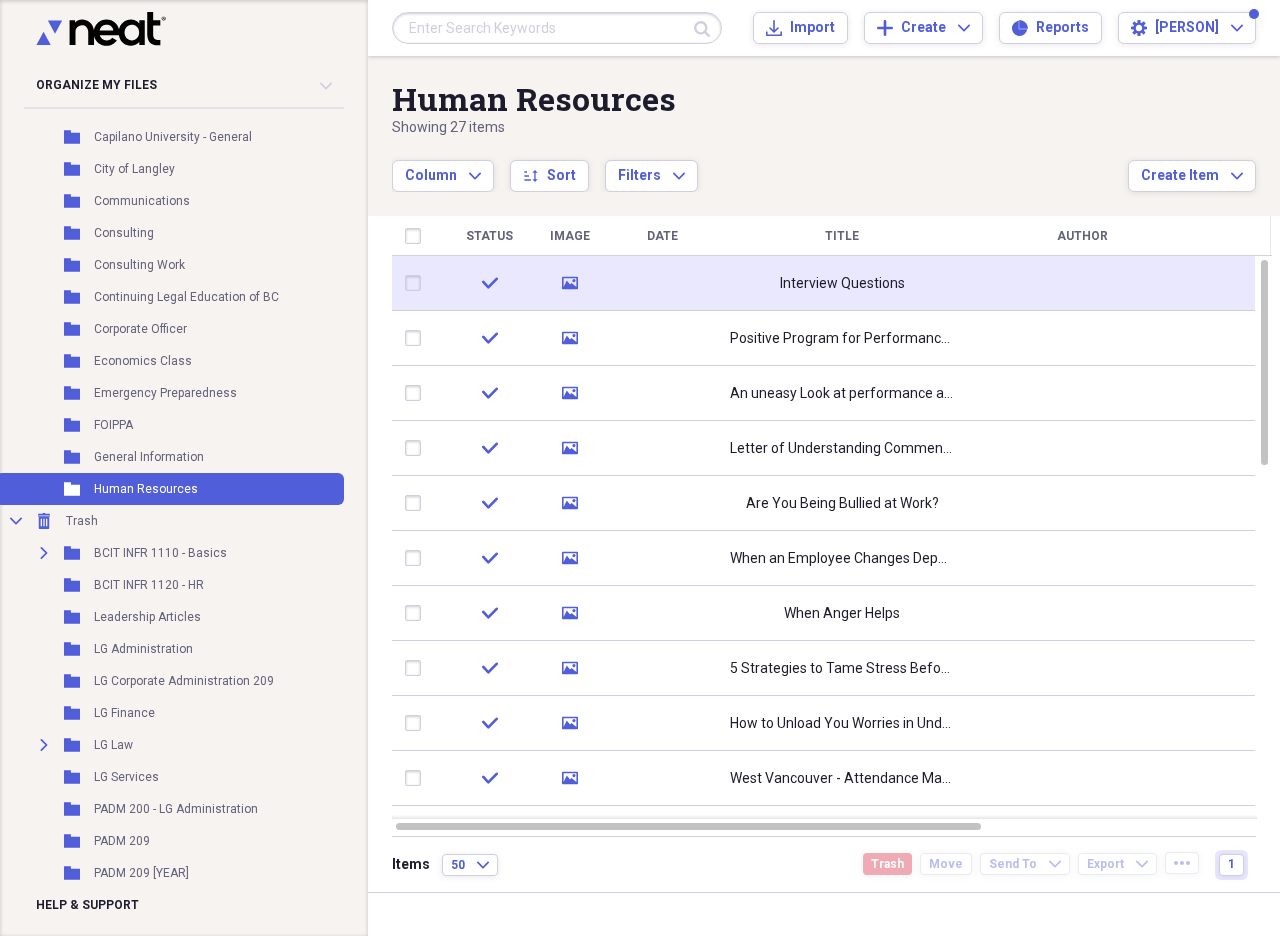 click at bounding box center (417, 283) 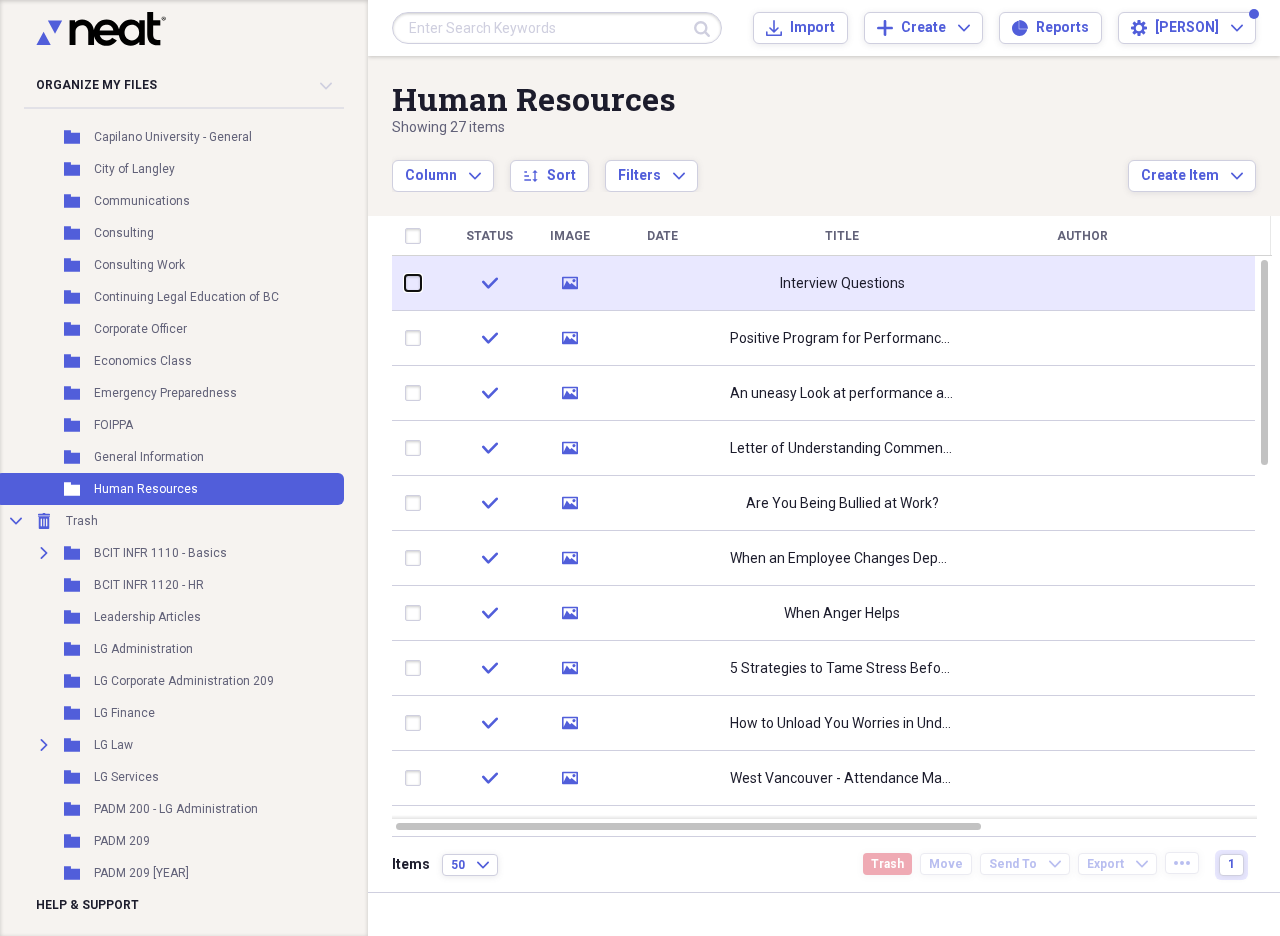 click at bounding box center (405, 283) 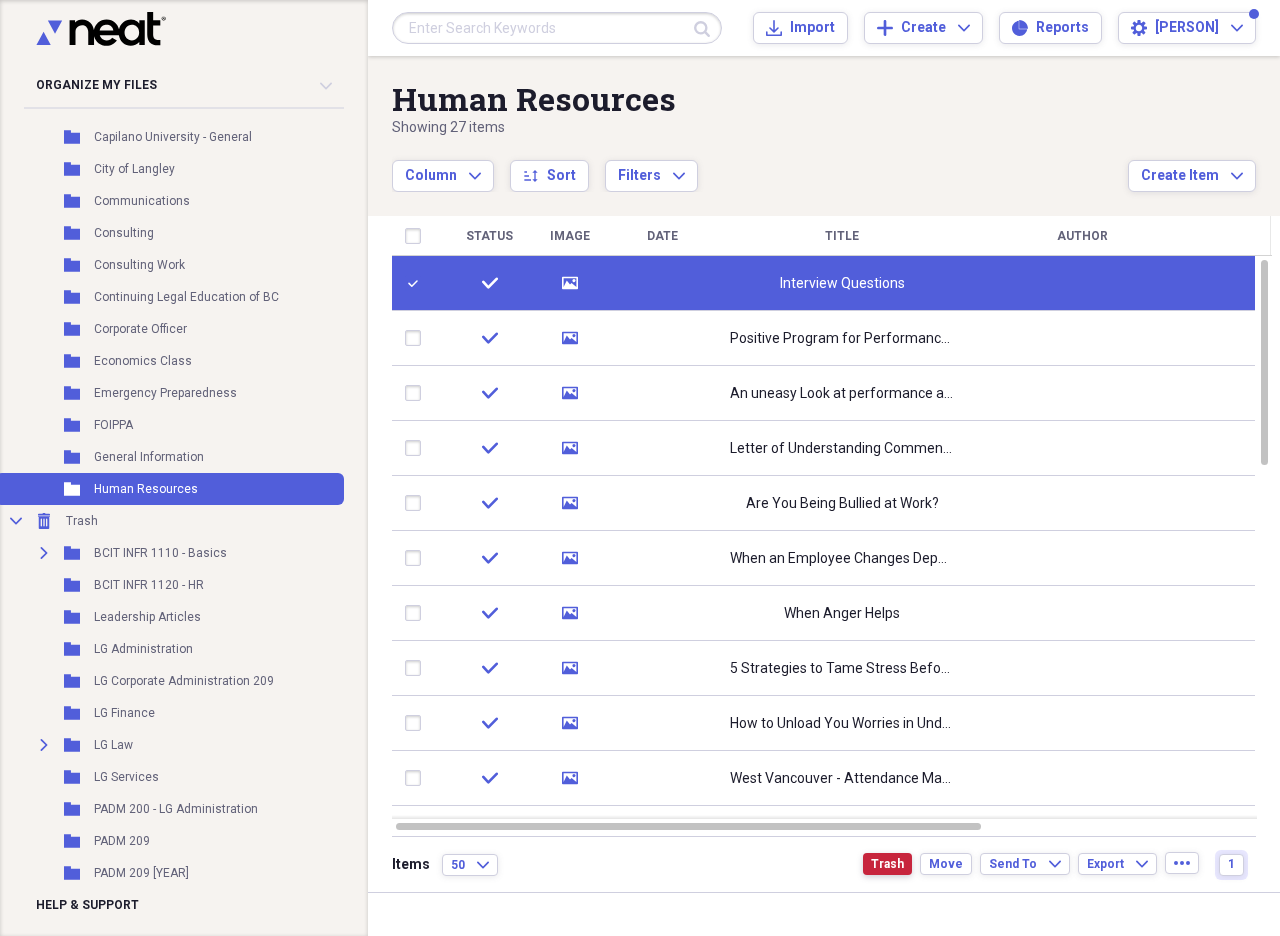 click on "Trash" at bounding box center (887, 864) 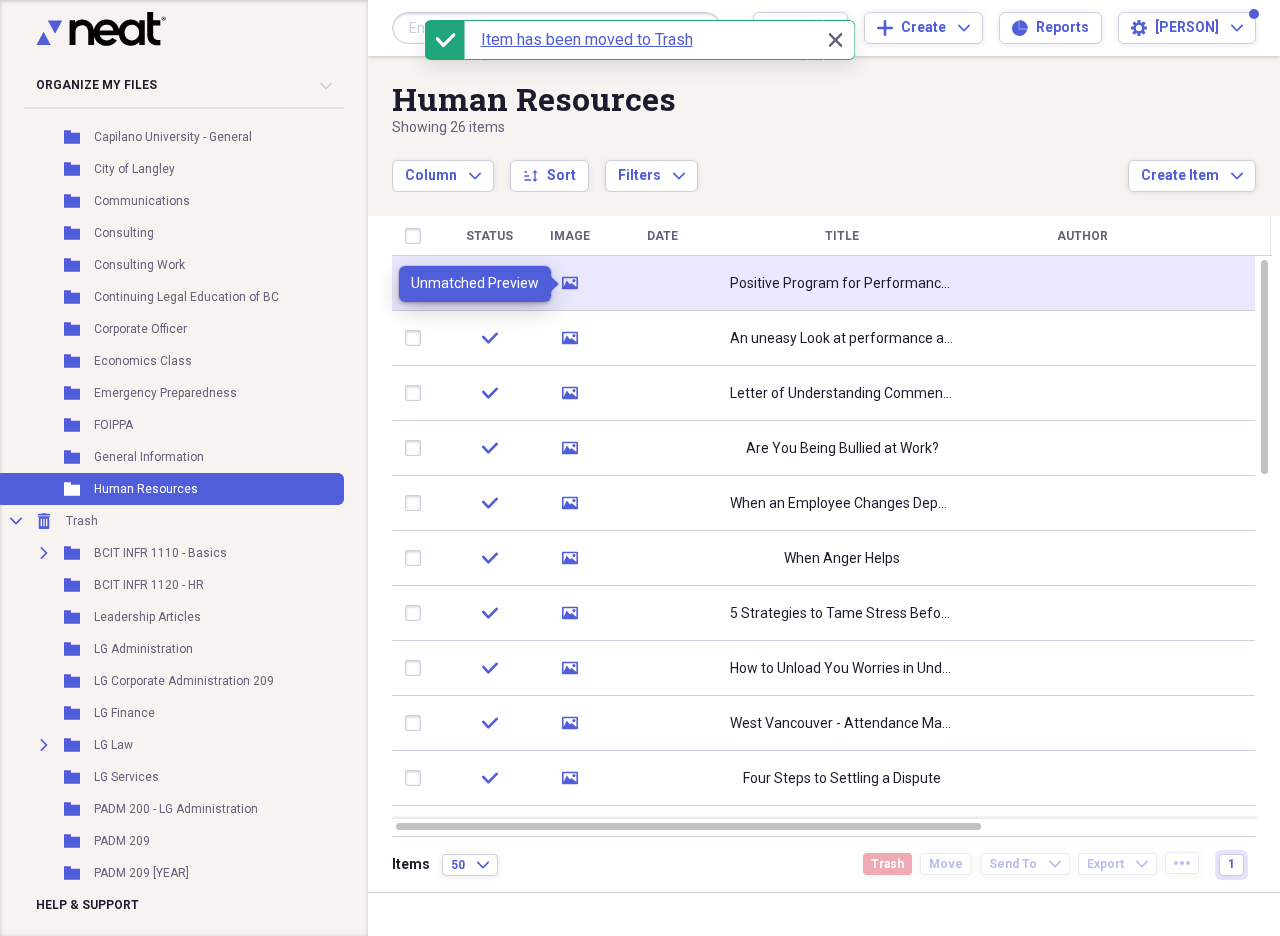 click 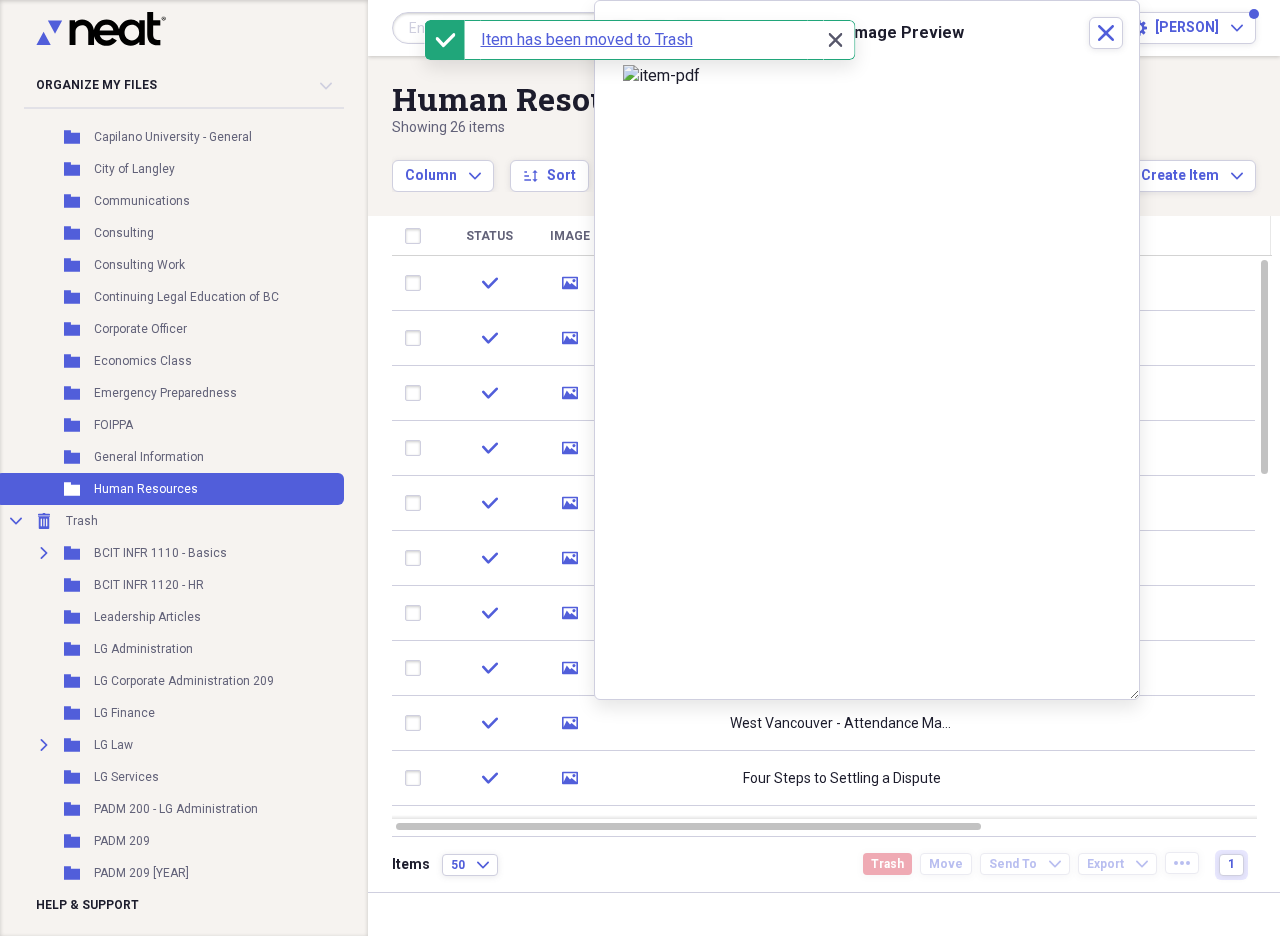 click on "Close" 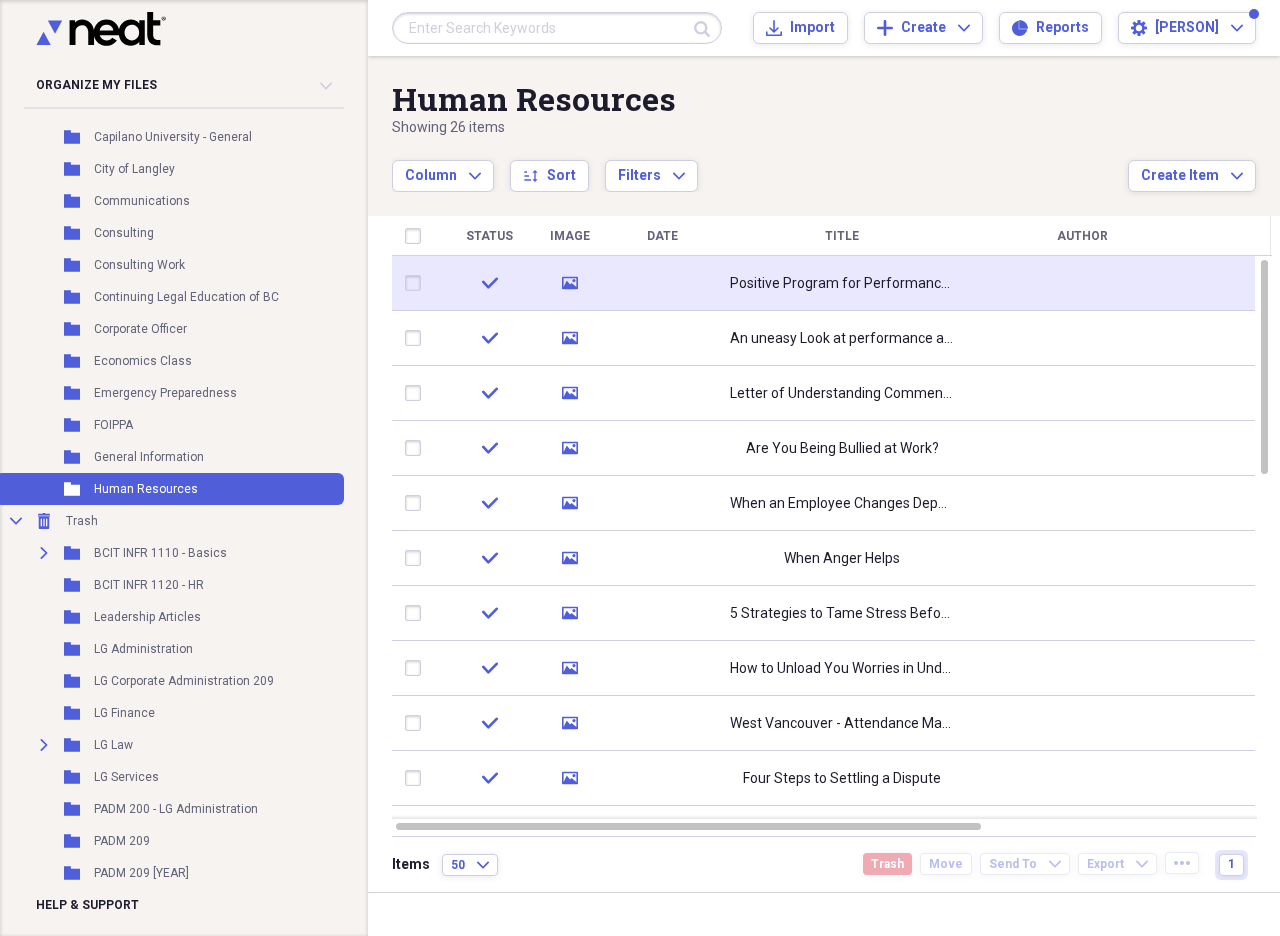 click 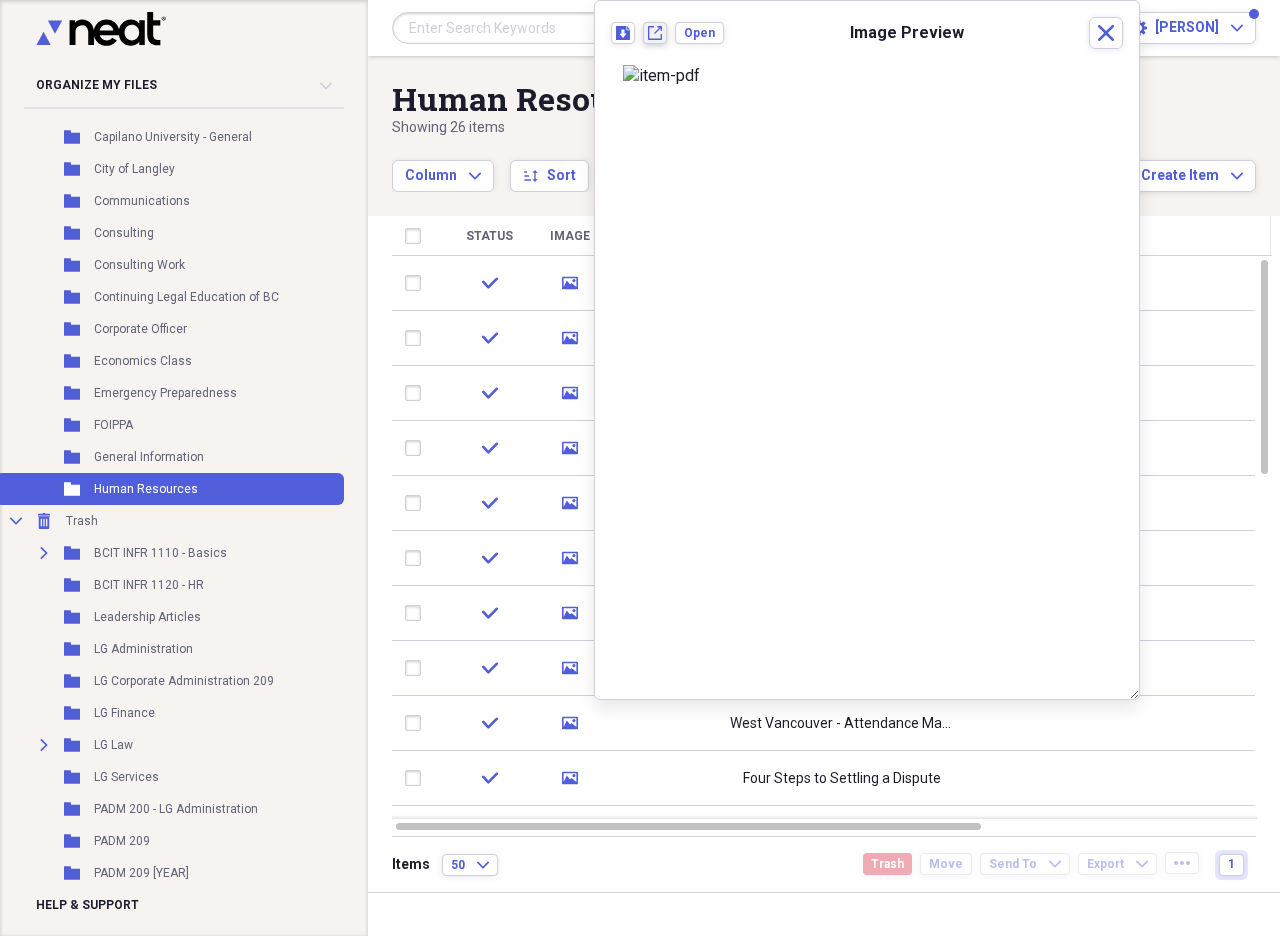 click on "New tab" 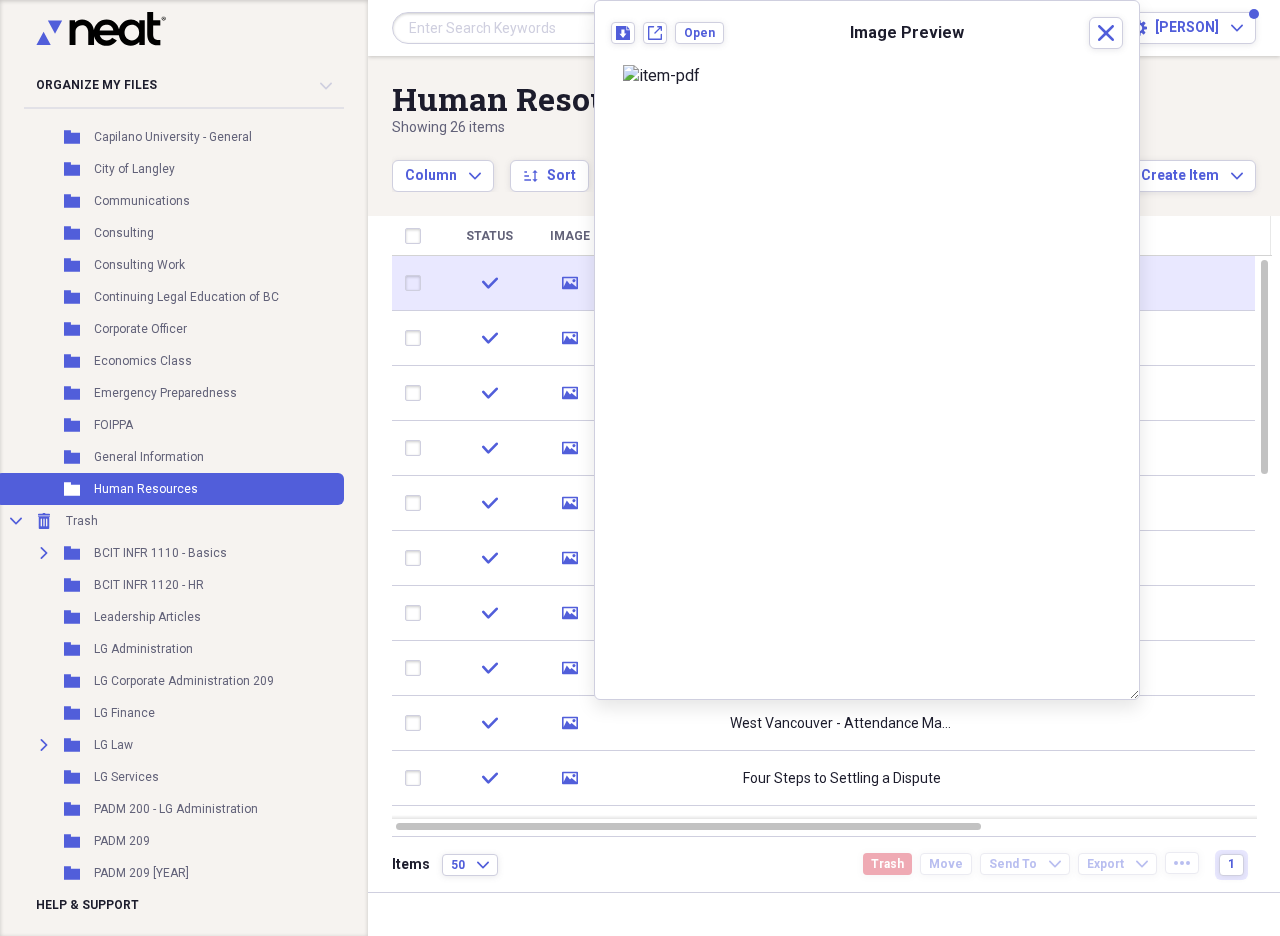 click at bounding box center [417, 283] 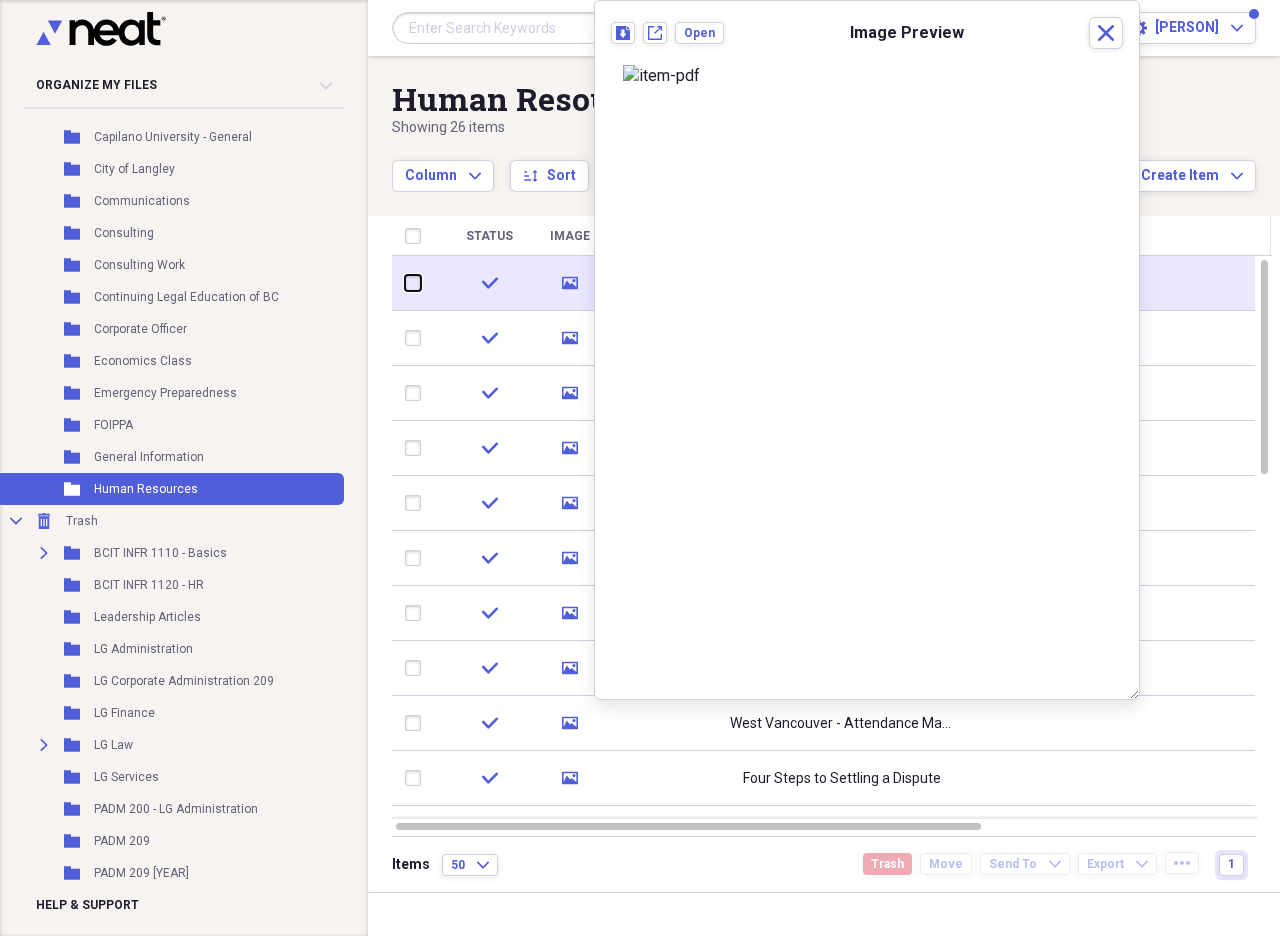 click at bounding box center [405, 283] 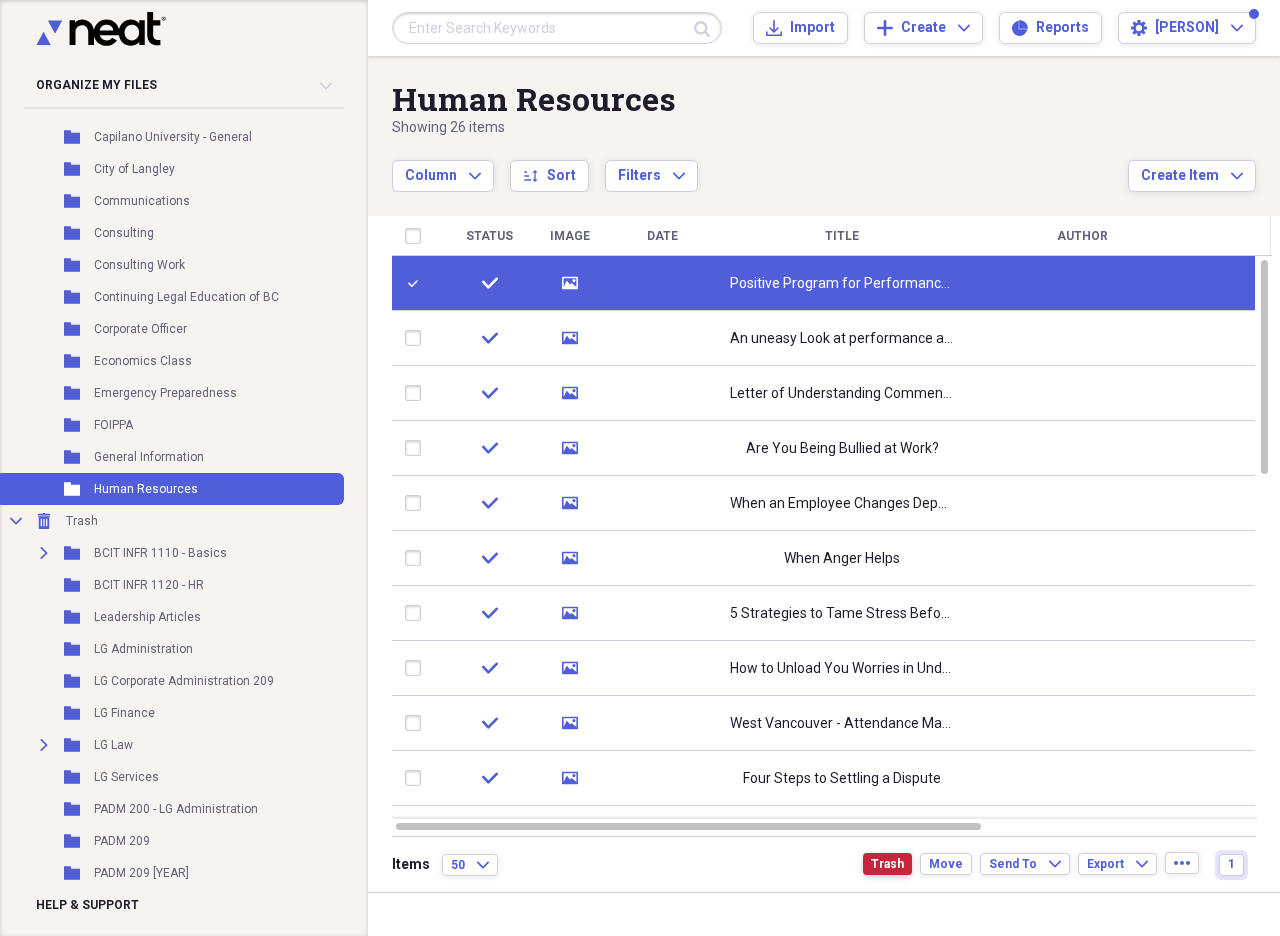 click on "Trash" at bounding box center (887, 864) 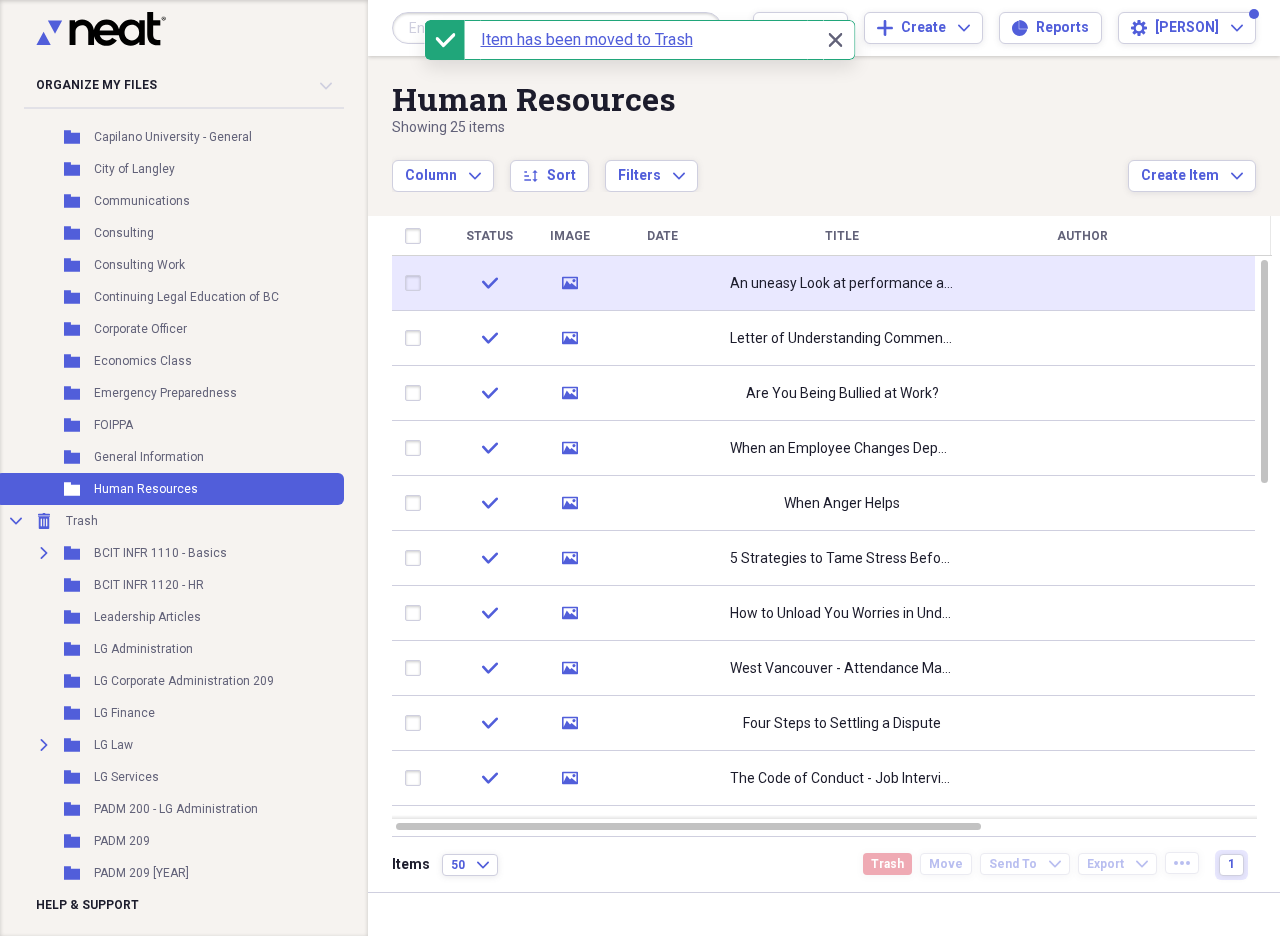 click on "media" 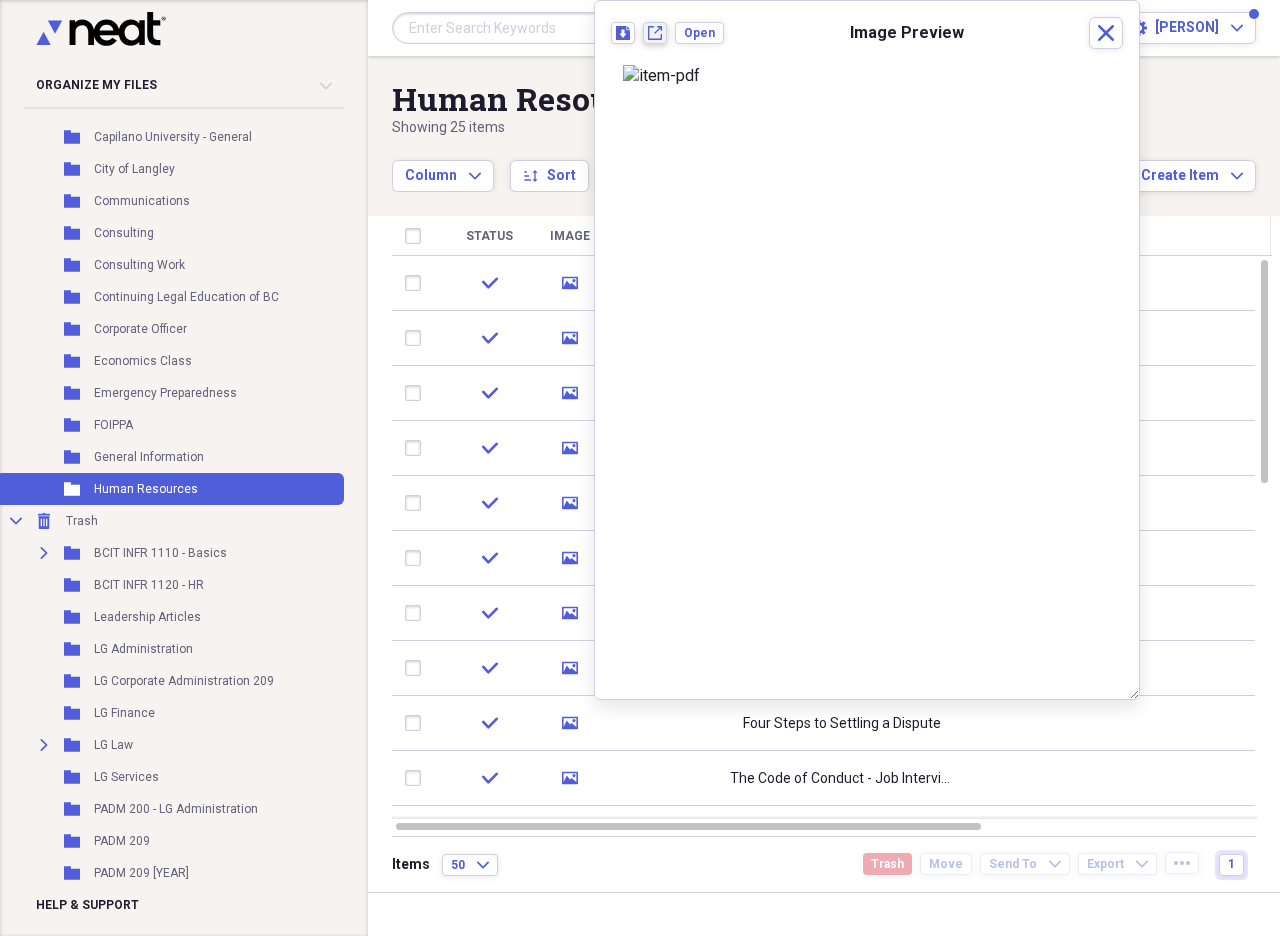 click on "New tab" 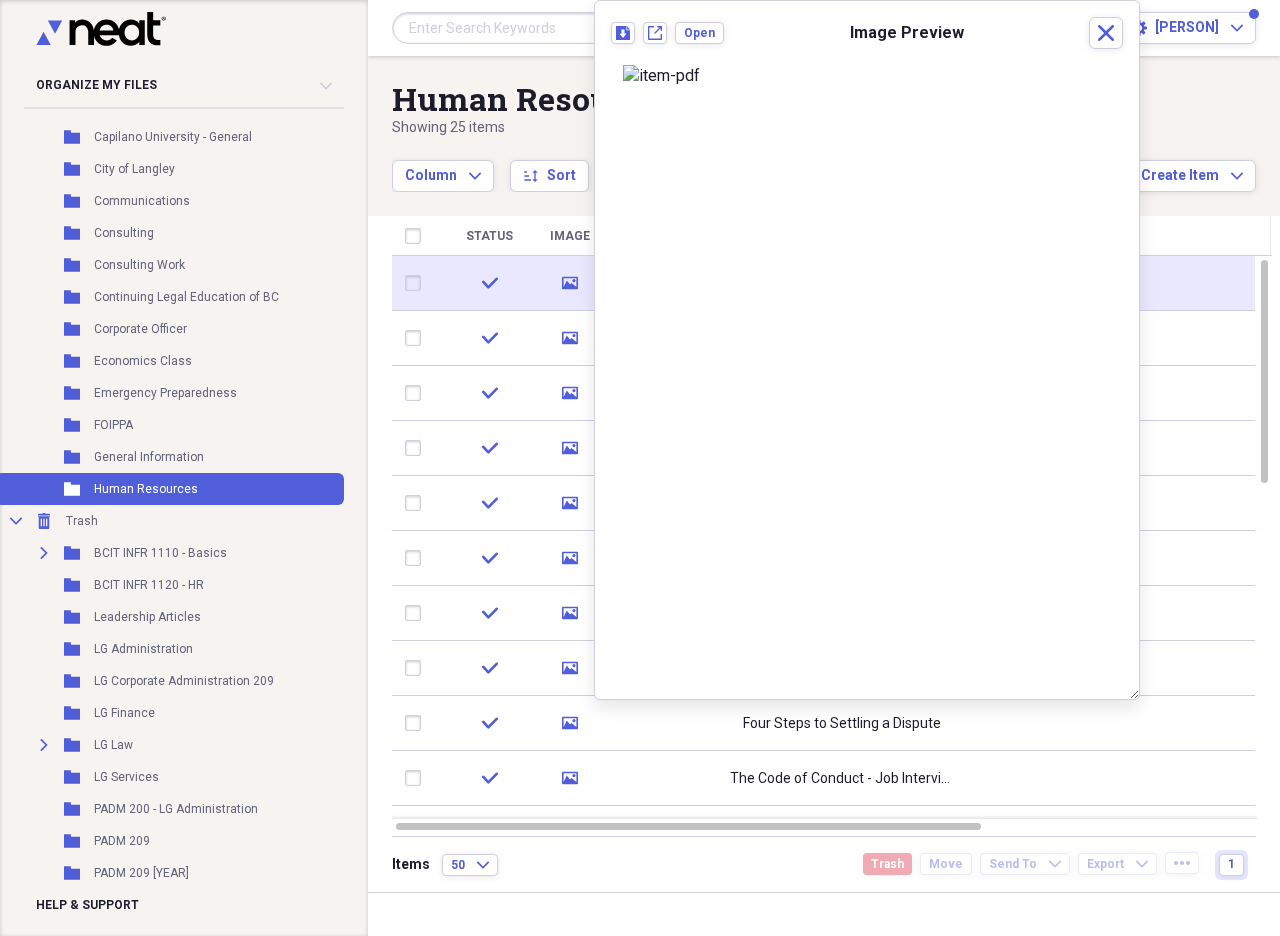 click at bounding box center [417, 283] 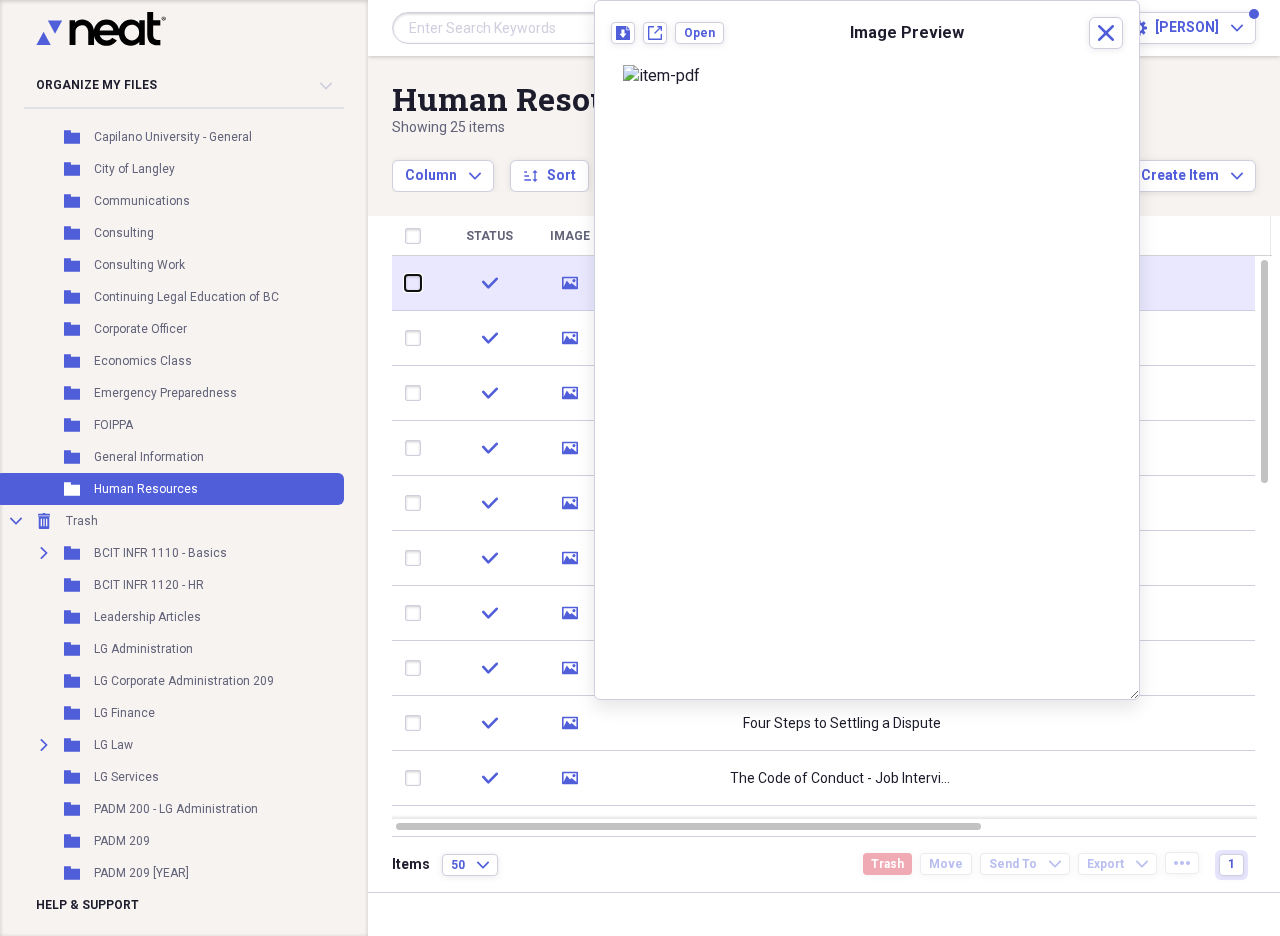 click at bounding box center (405, 283) 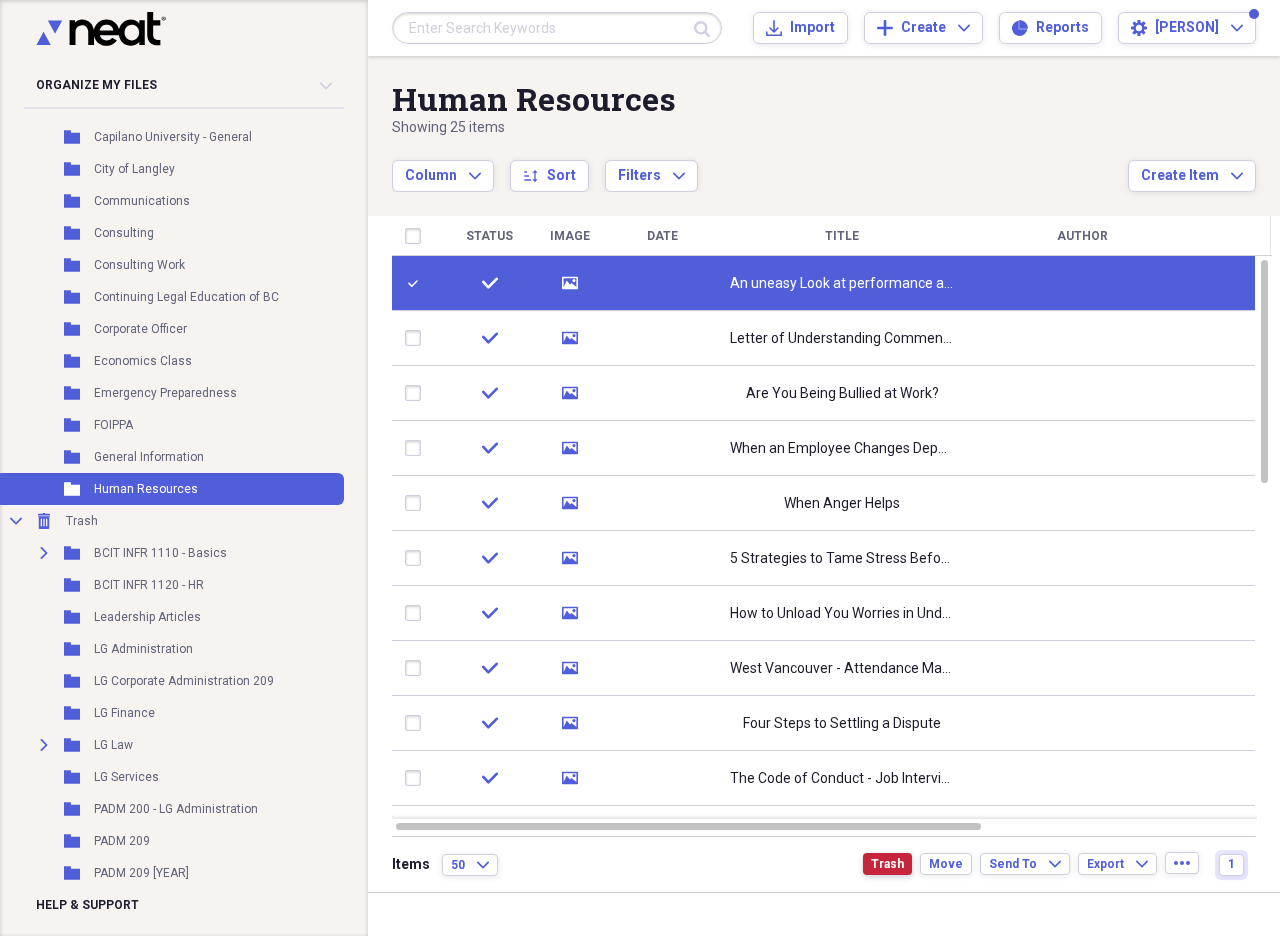 click on "Trash" at bounding box center (887, 864) 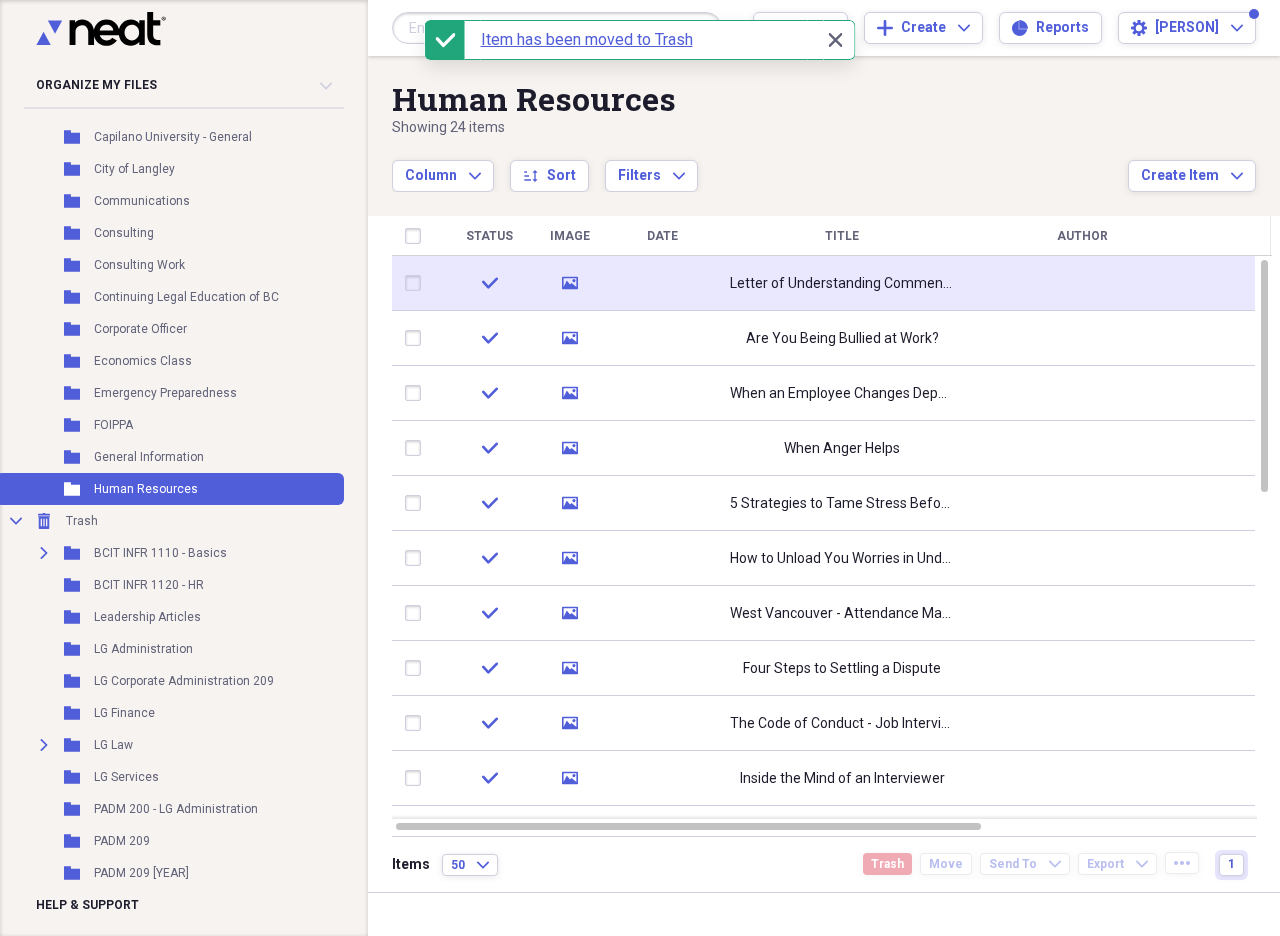 click on "media" 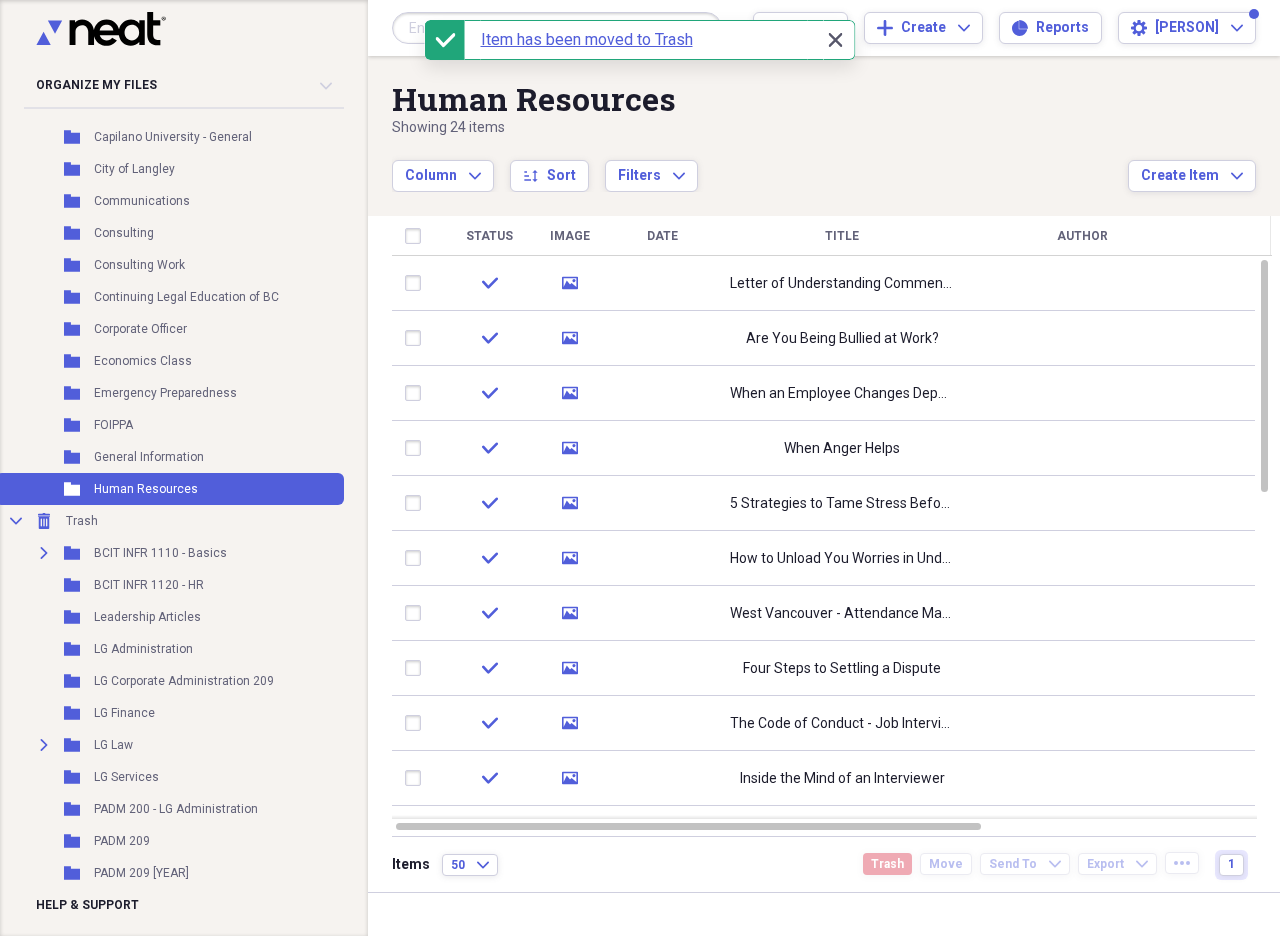 click on "Close" 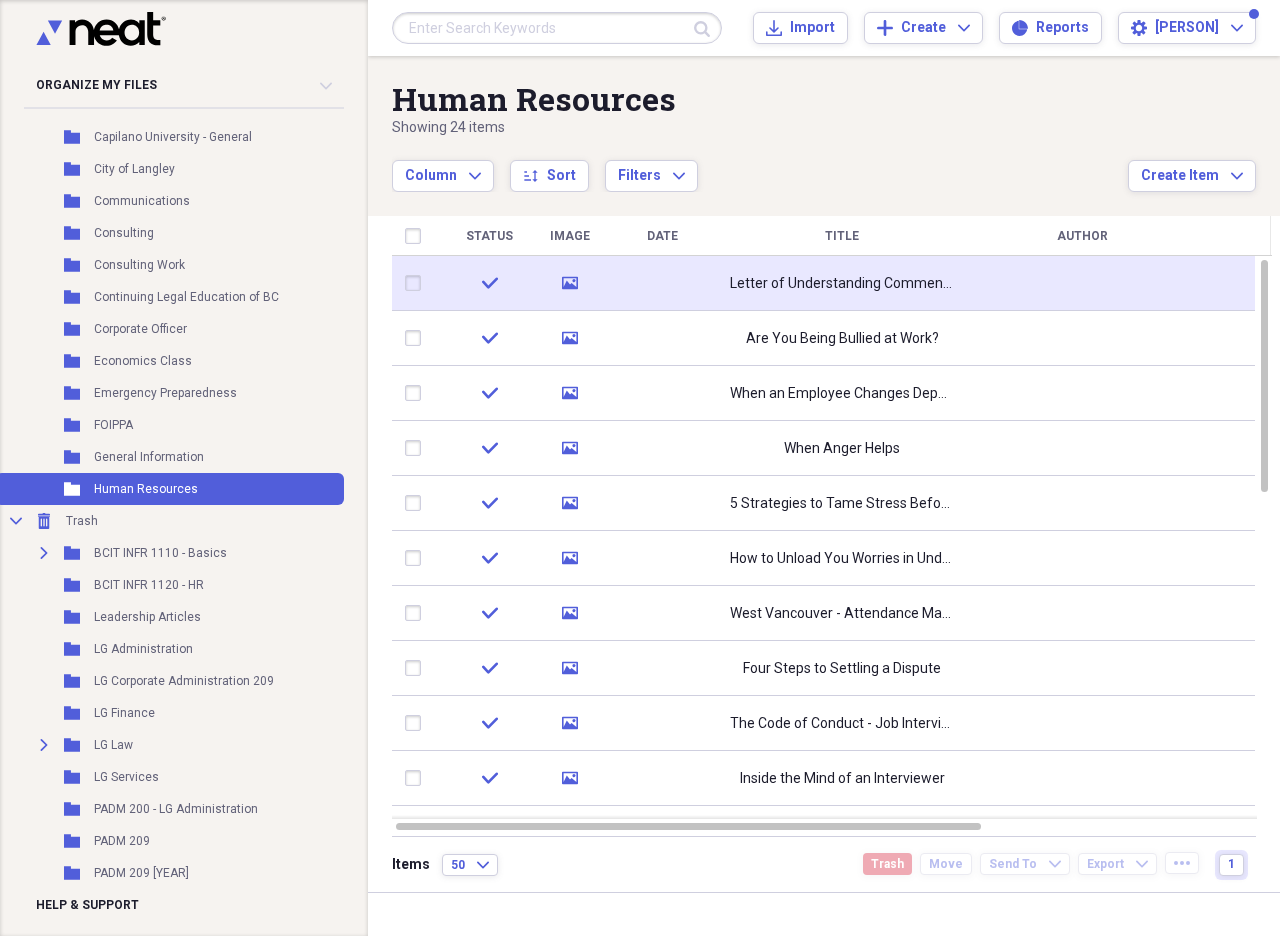 click on "media" 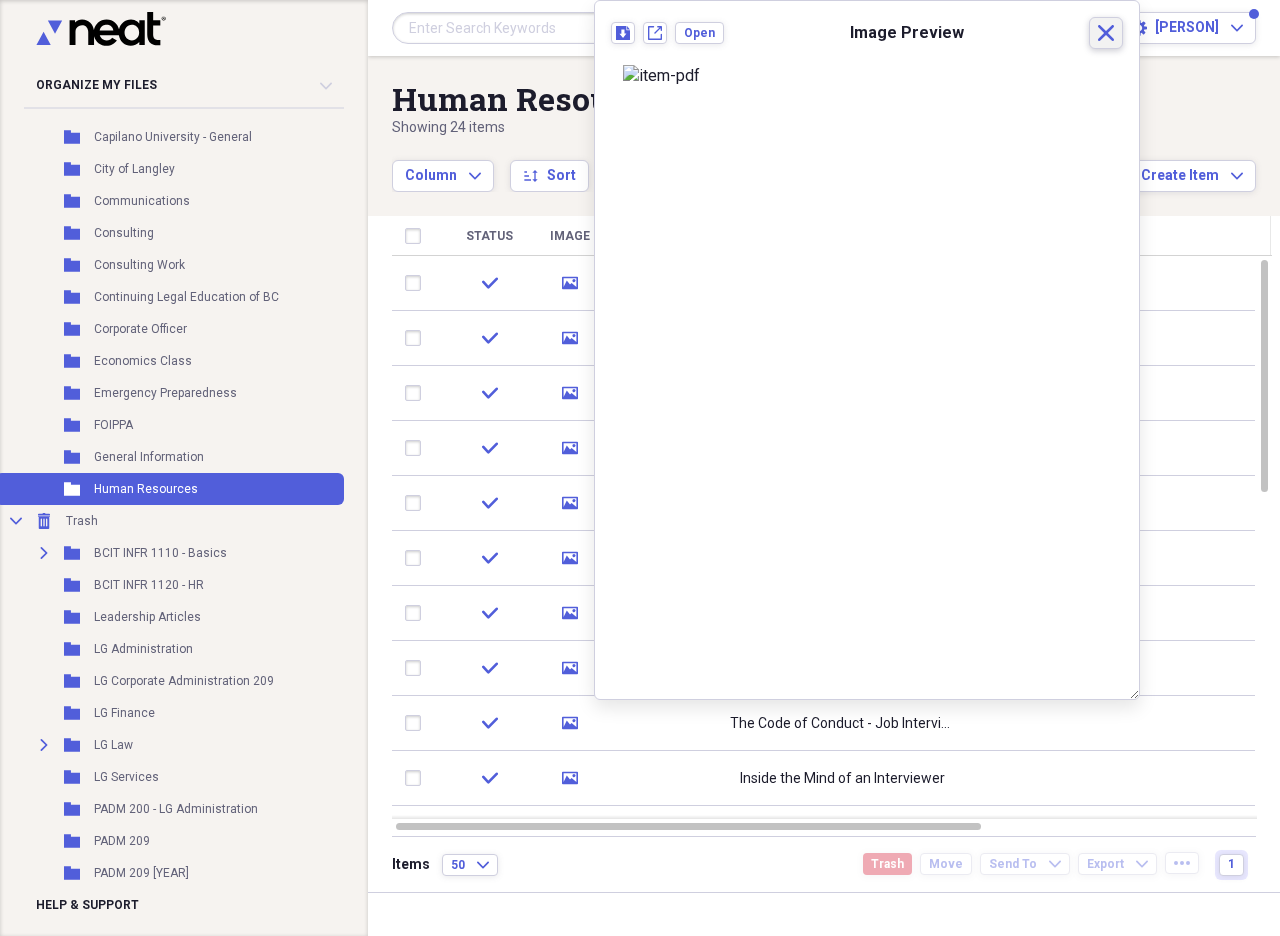 click on "Close" at bounding box center (1106, 33) 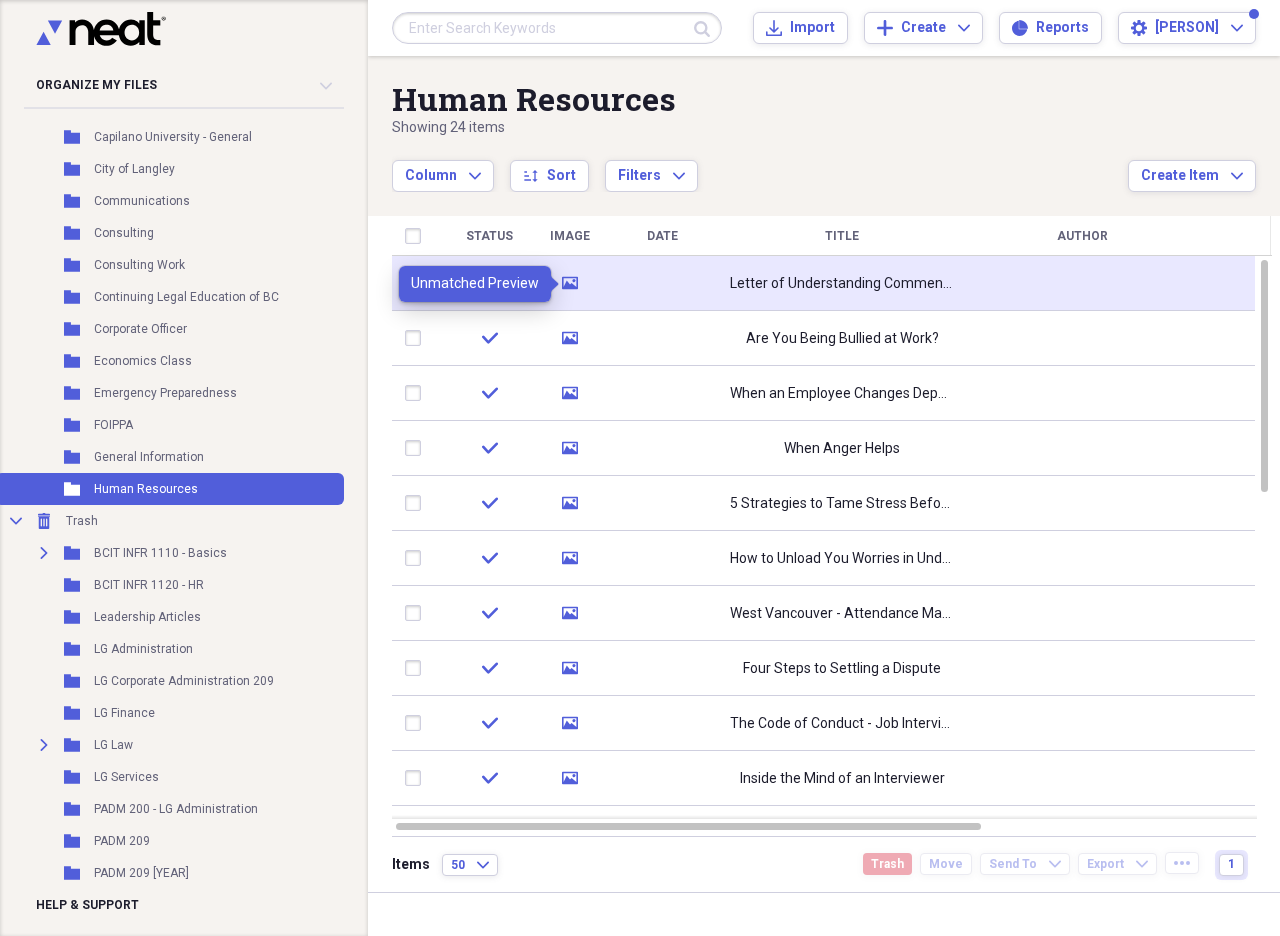 click 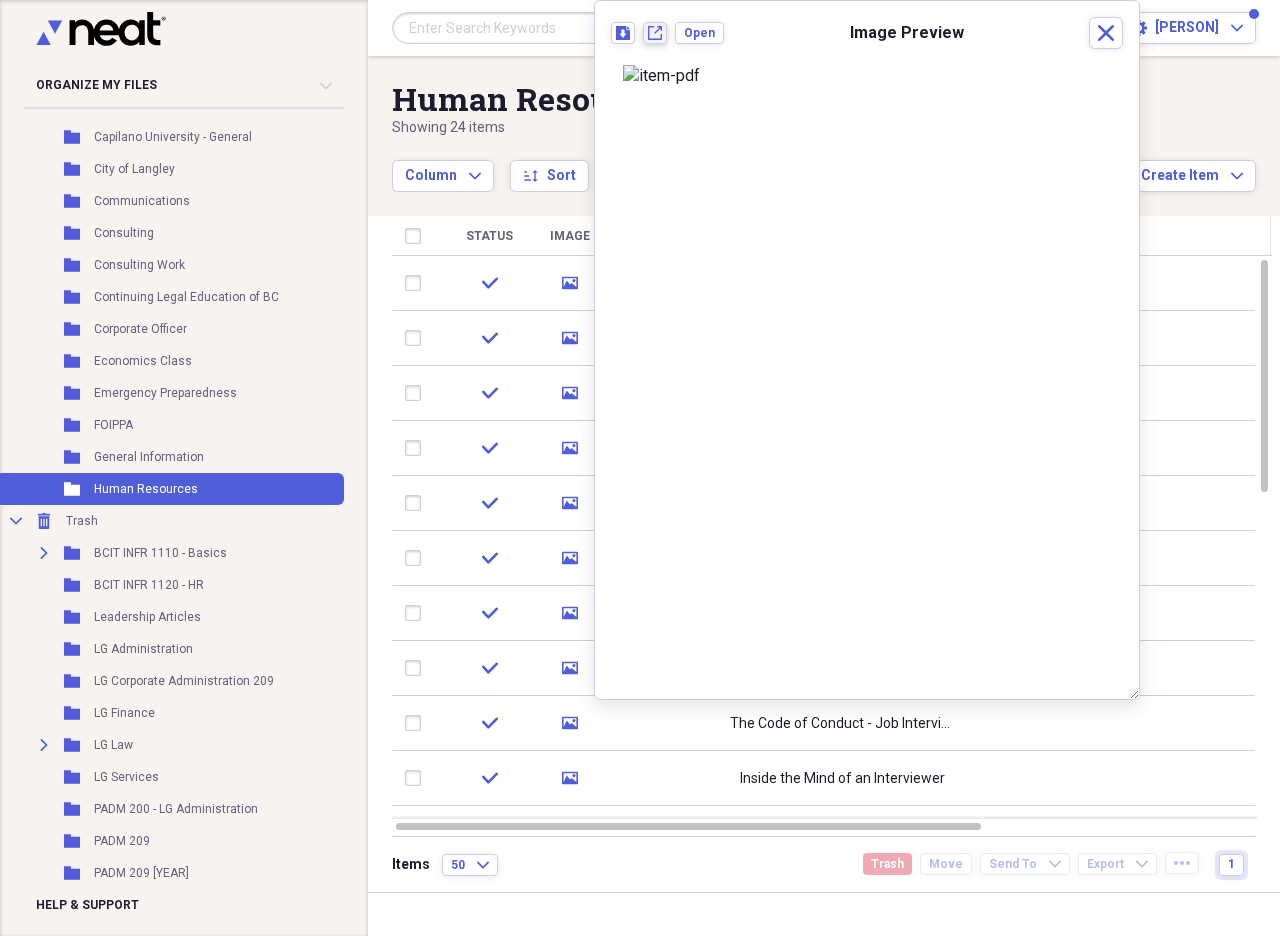 click 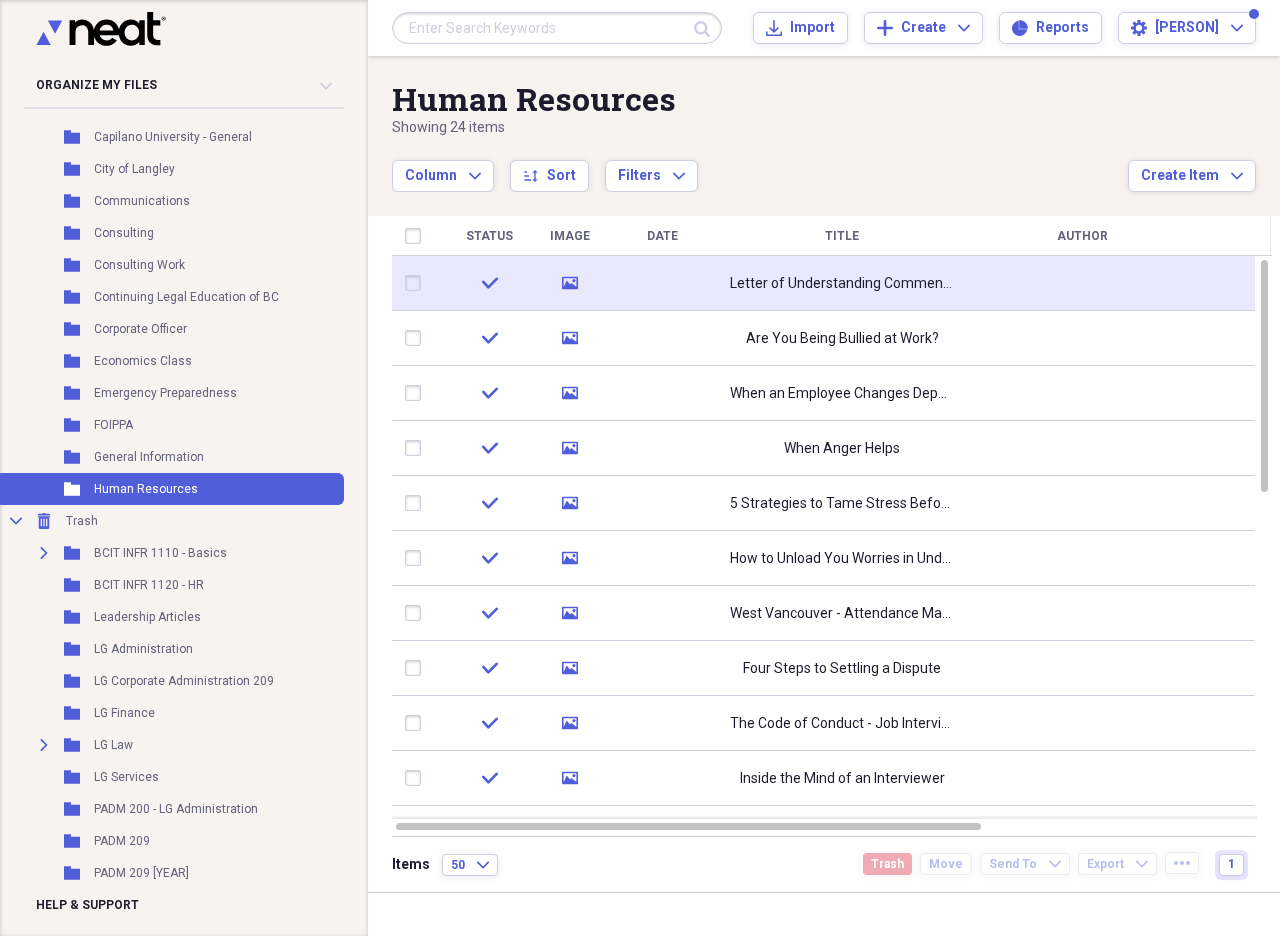 click at bounding box center (417, 283) 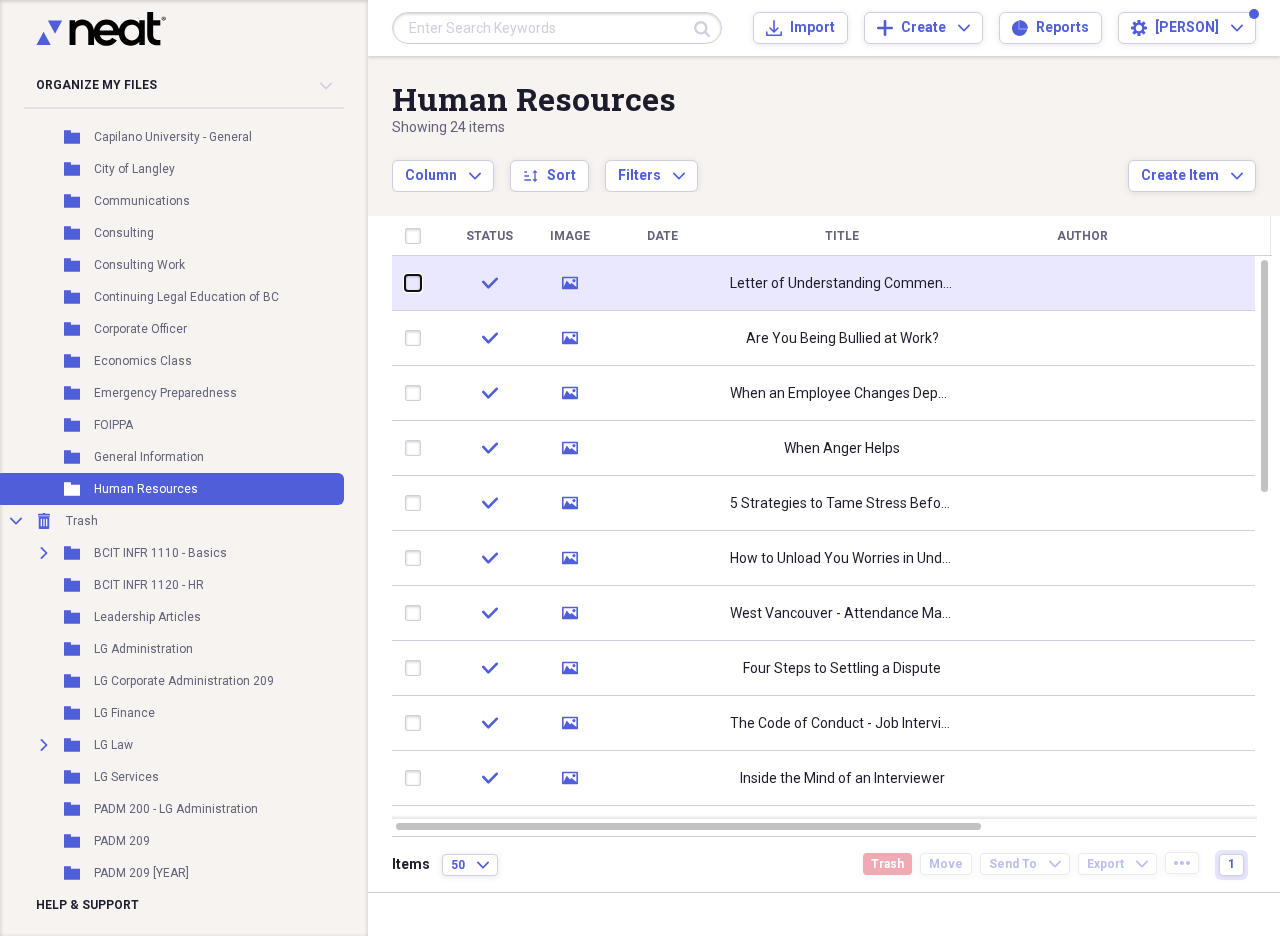 click at bounding box center (405, 283) 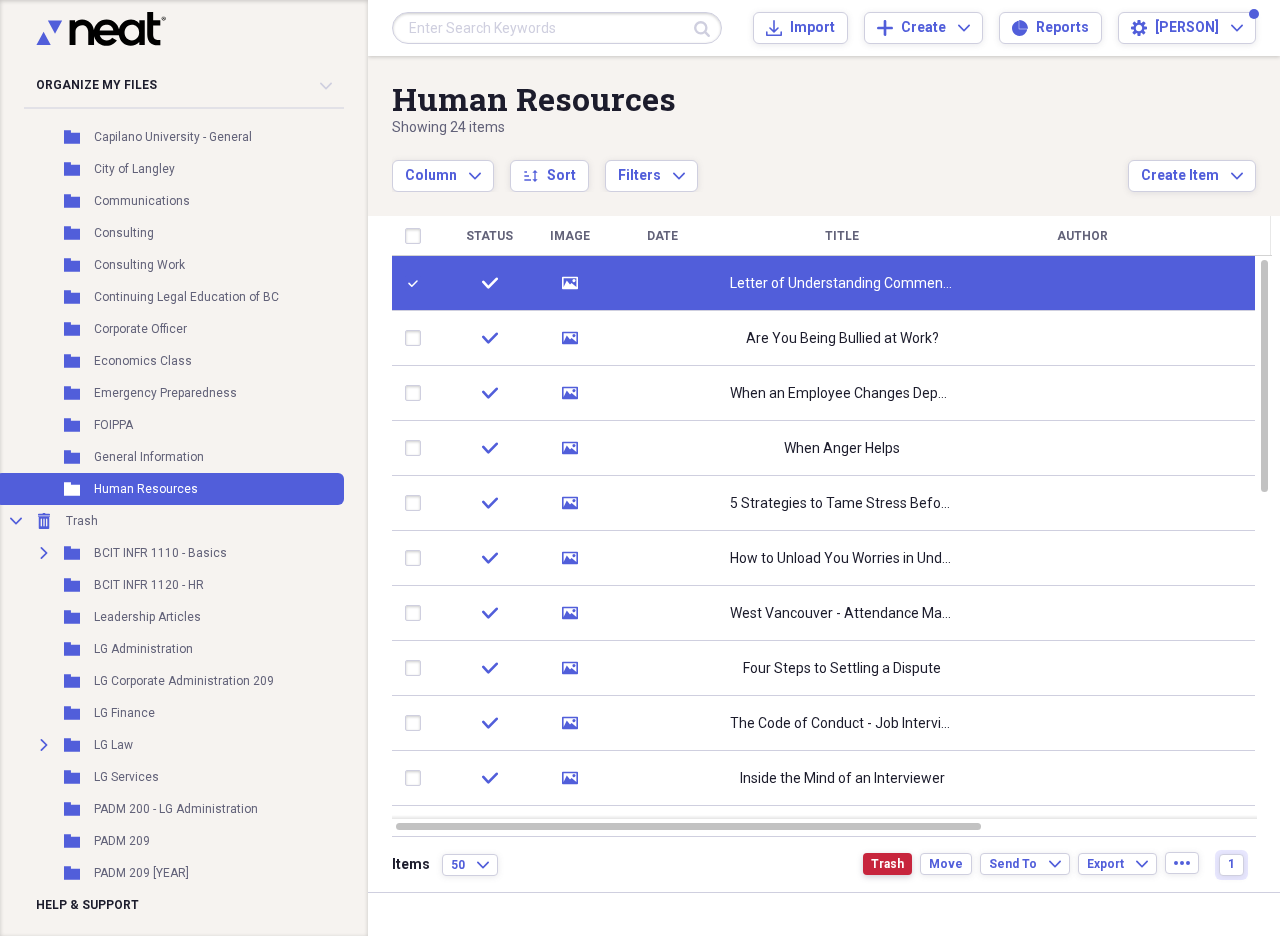 click on "Trash" at bounding box center [887, 864] 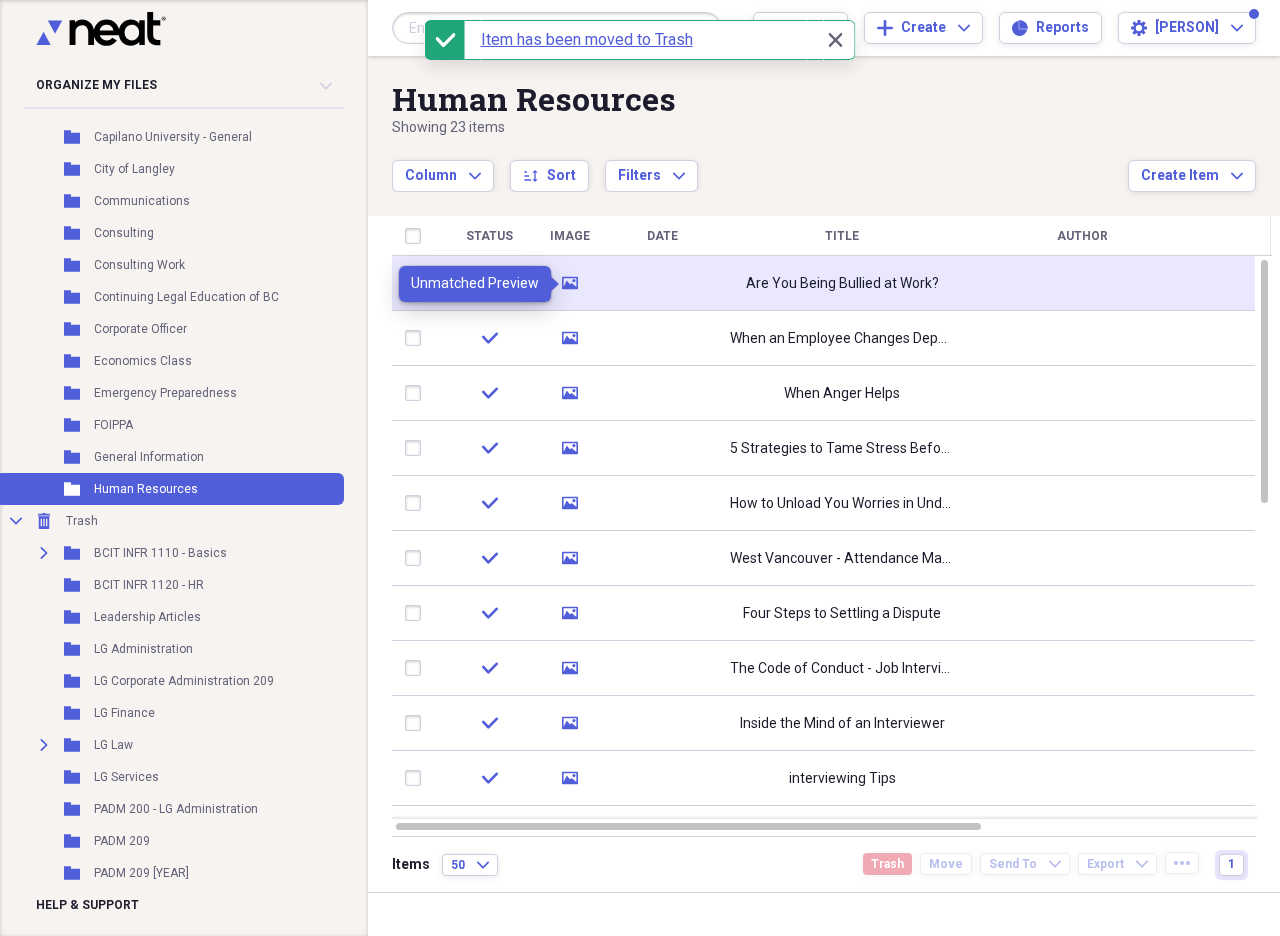 click on "media" 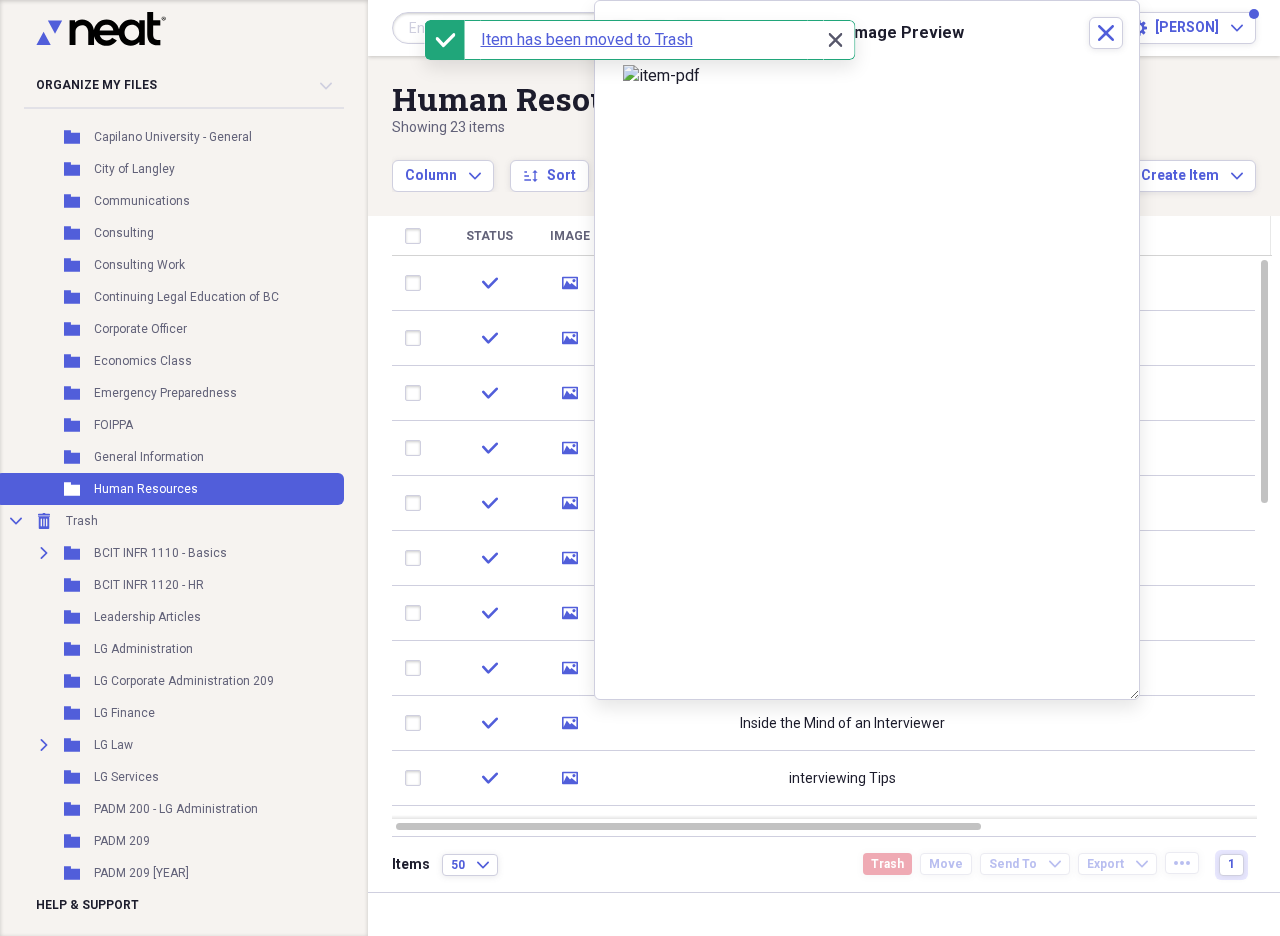 click on "Close" 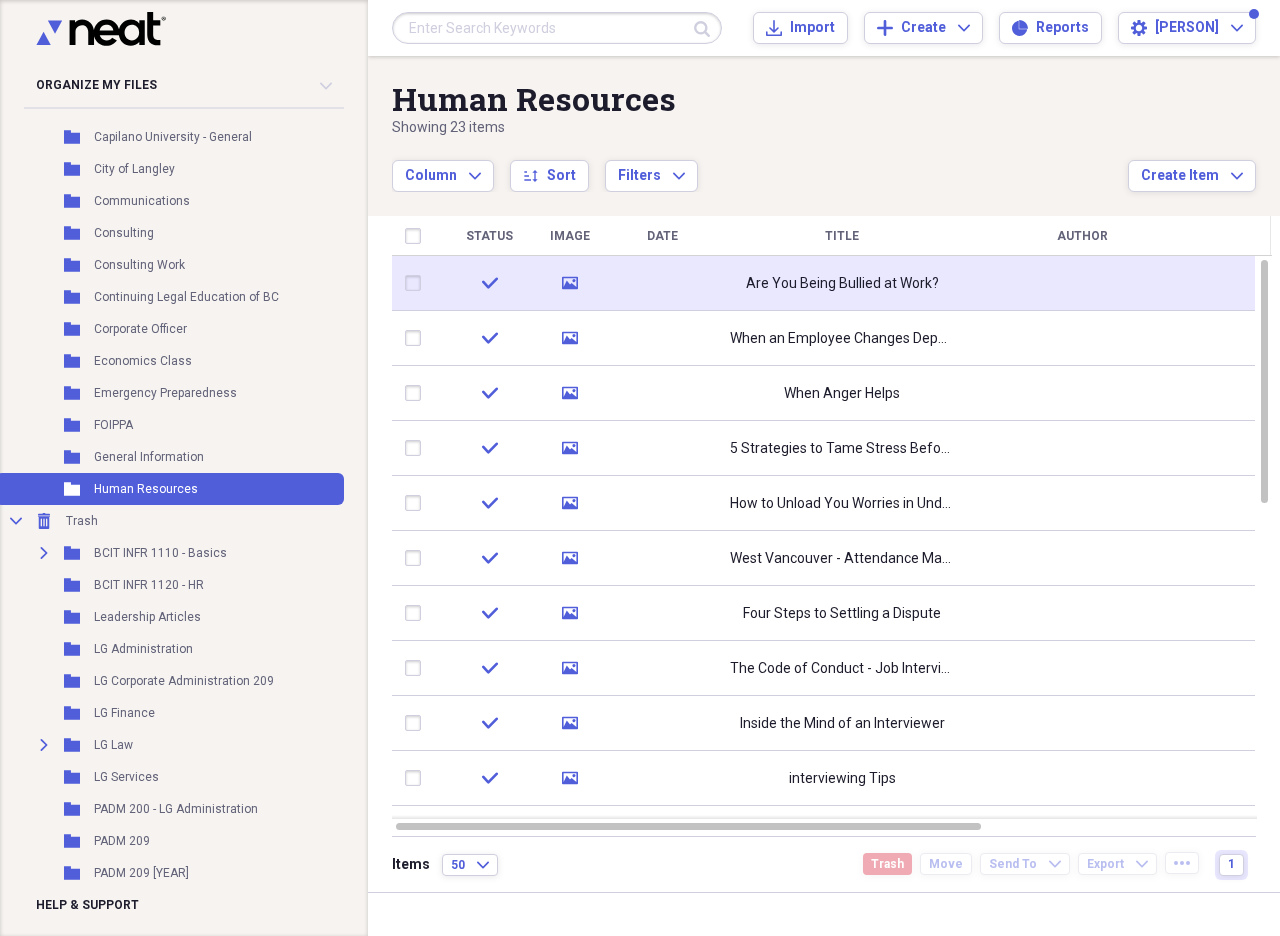click on "media" 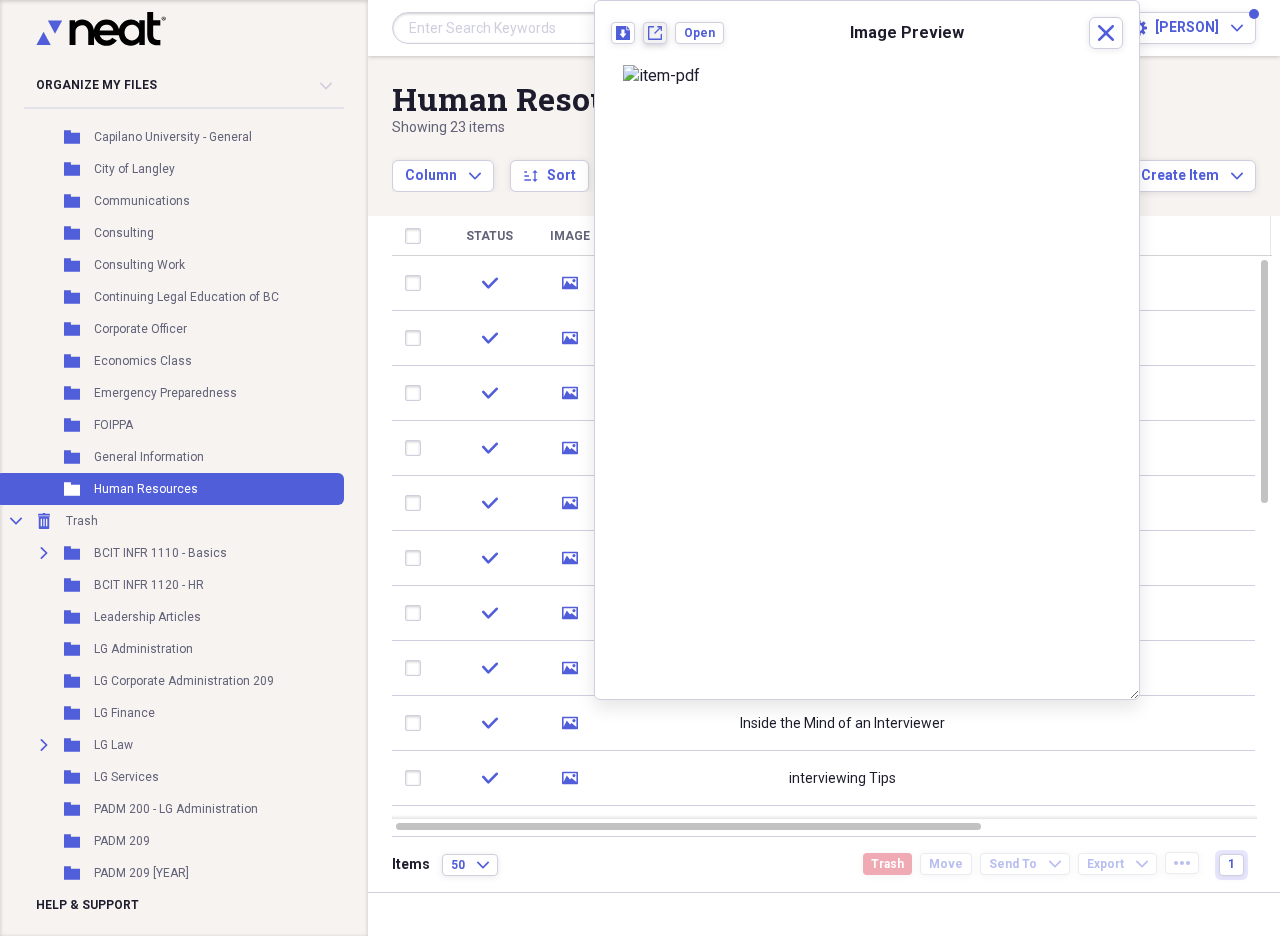 click on "New tab" 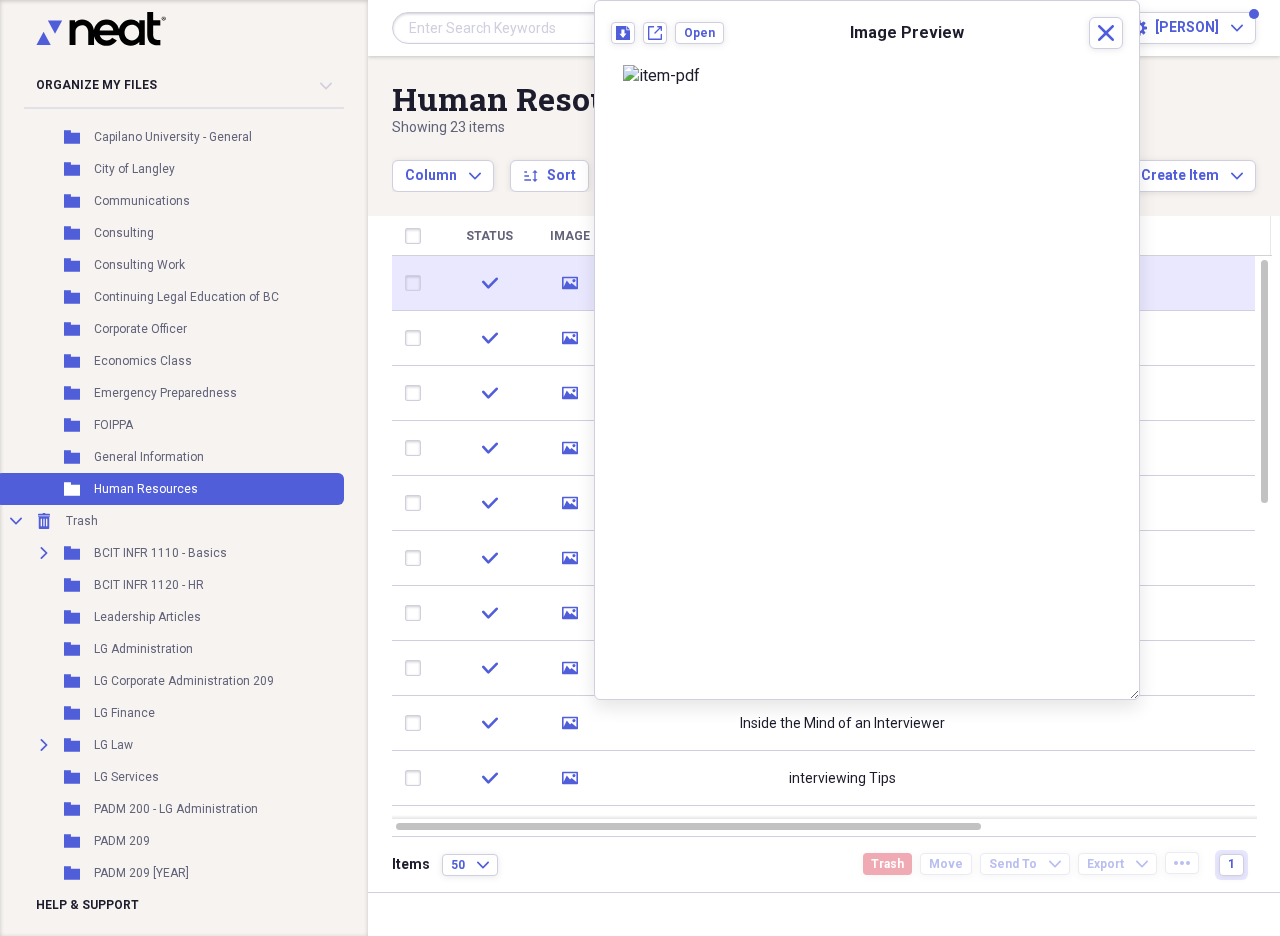 click at bounding box center (417, 283) 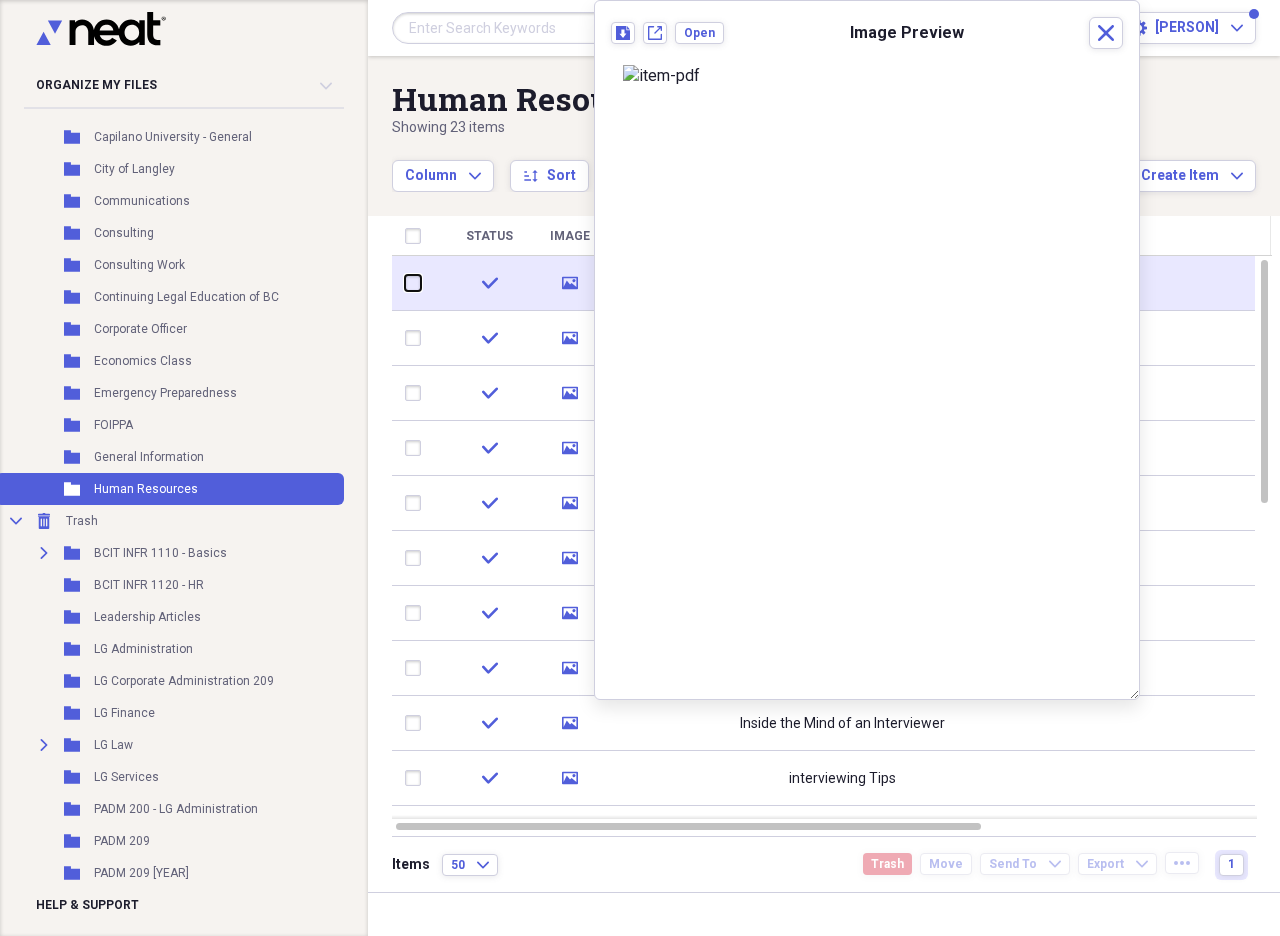 click at bounding box center [405, 283] 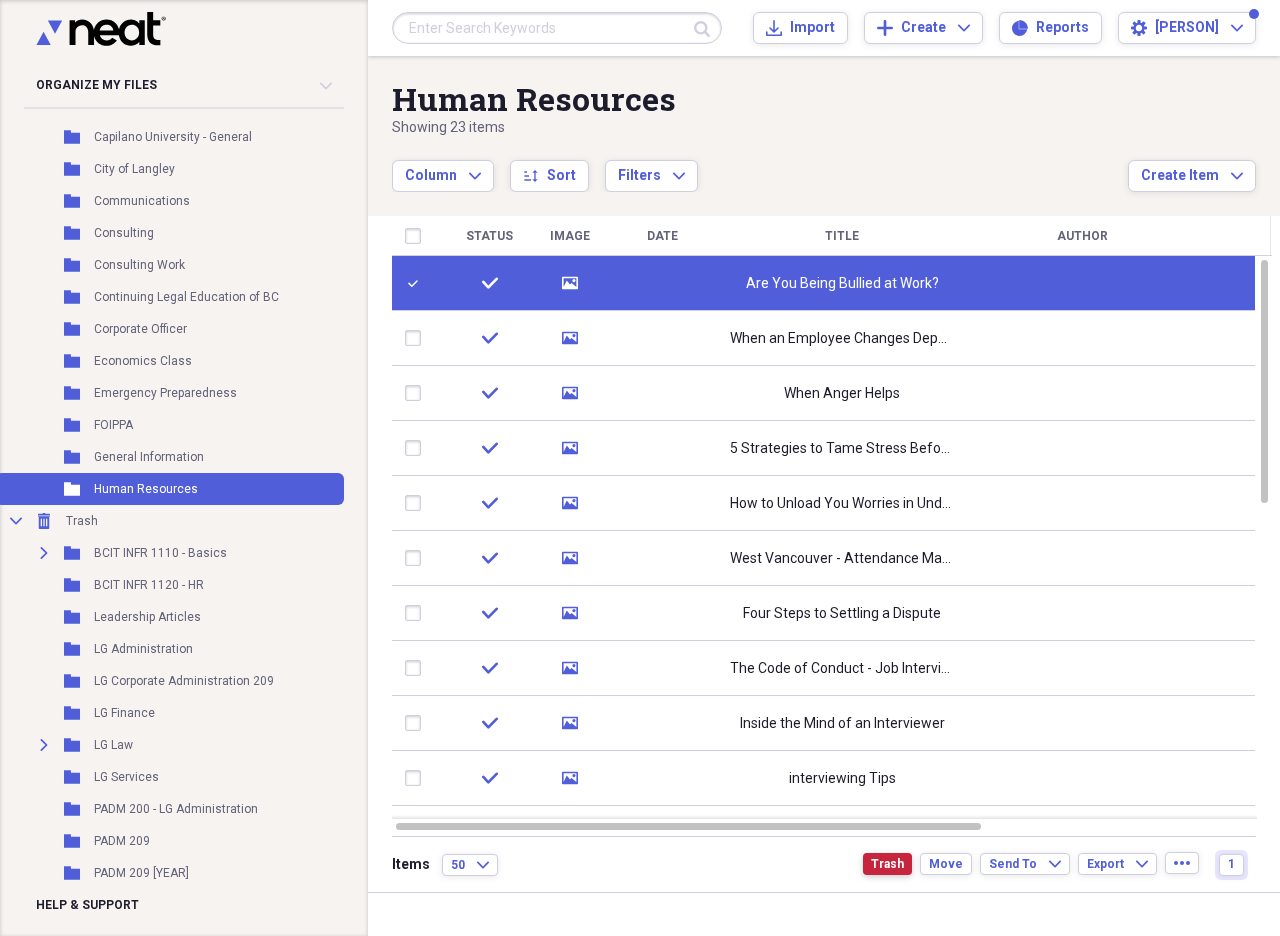 click on "Trash" at bounding box center [887, 864] 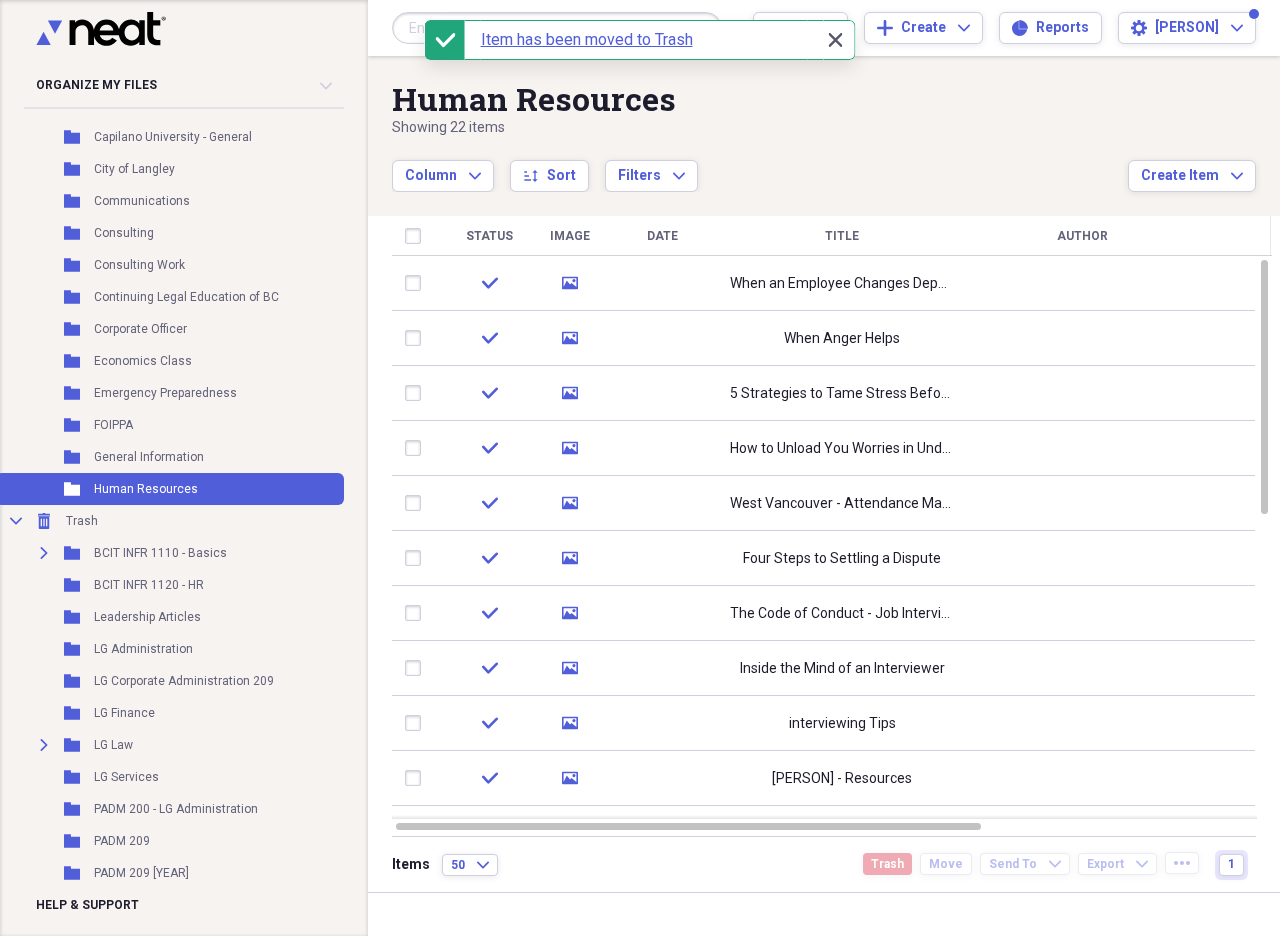 click on "Close" 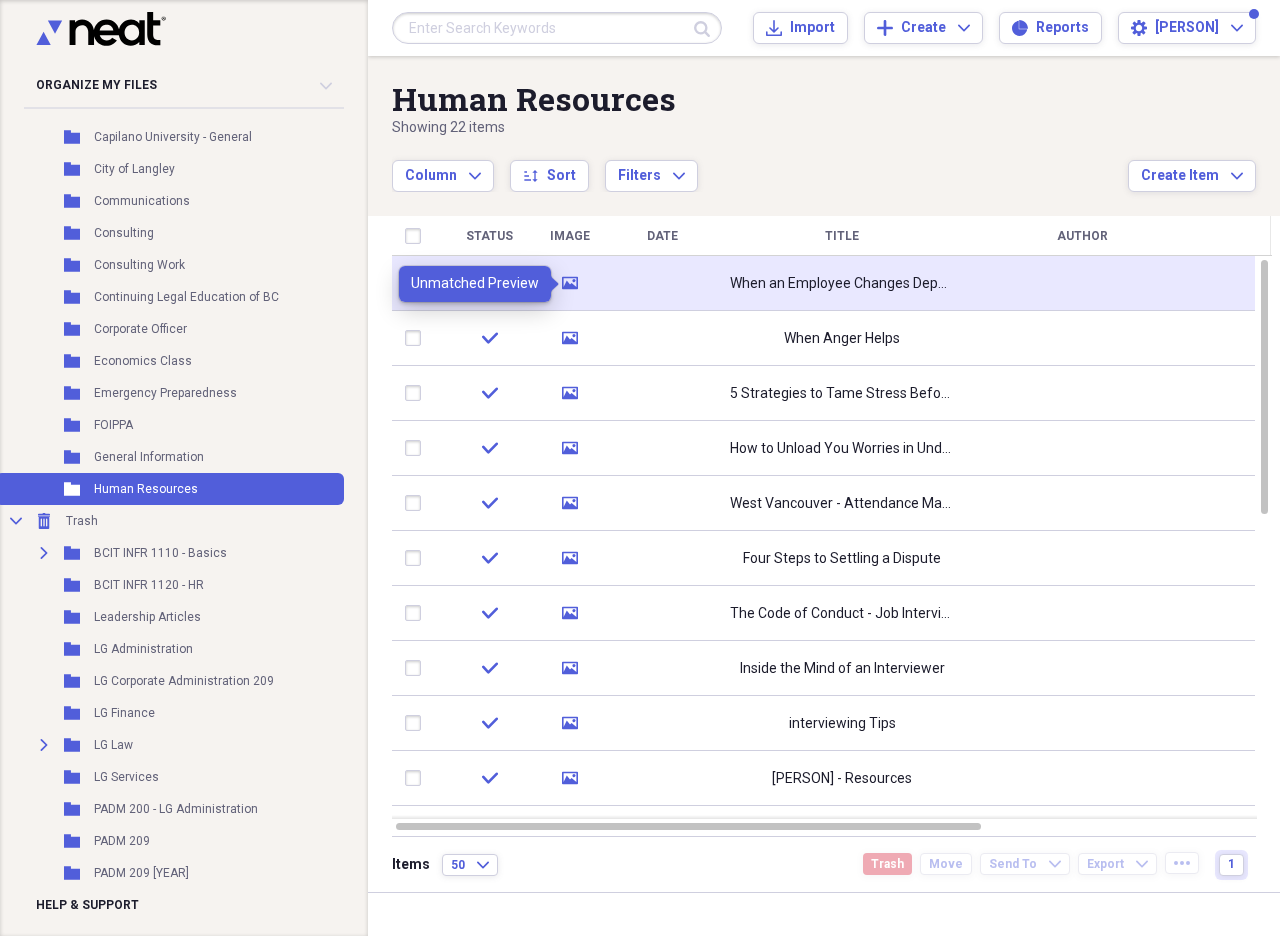 click on "media" 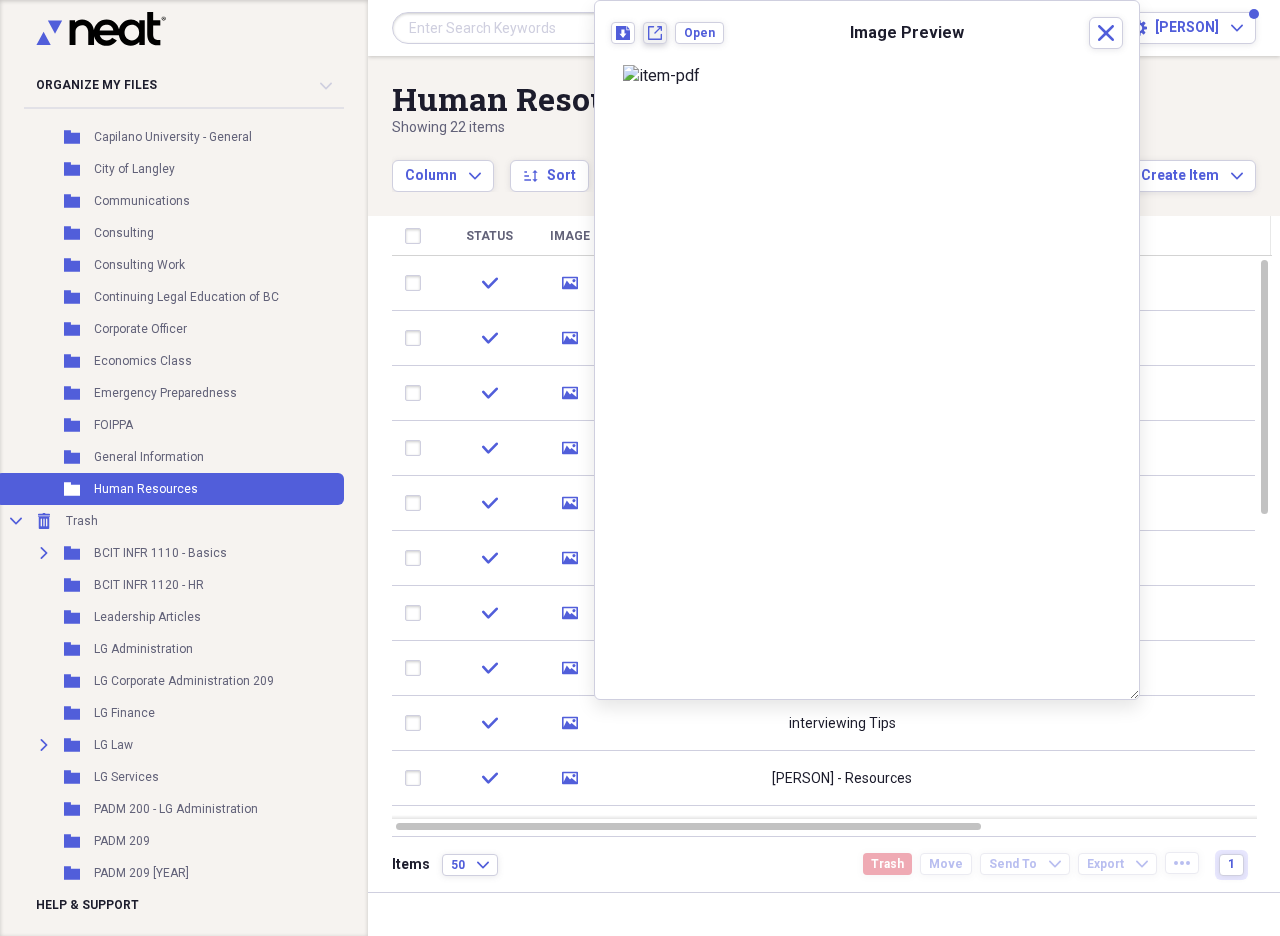 click 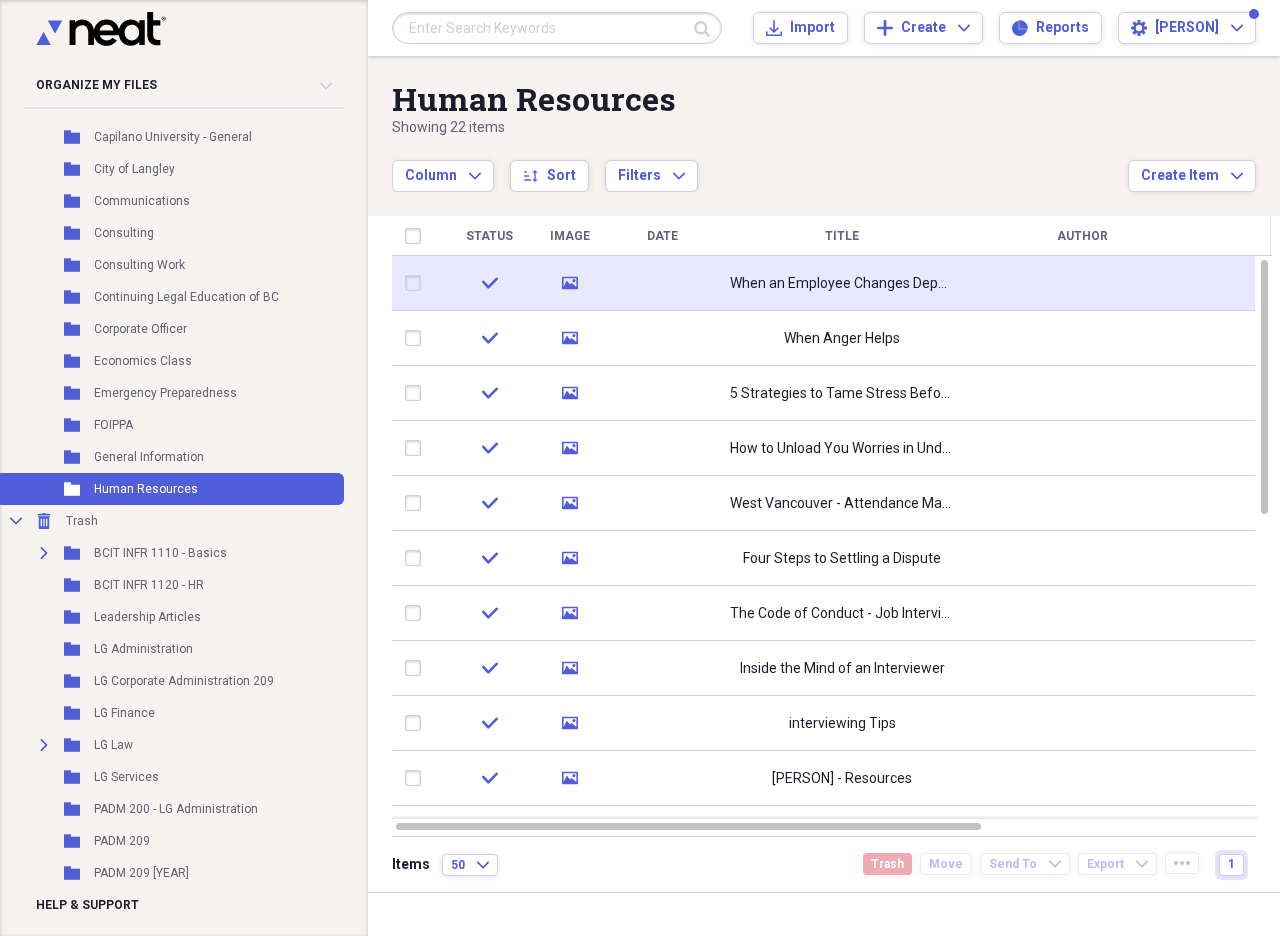 click at bounding box center [417, 283] 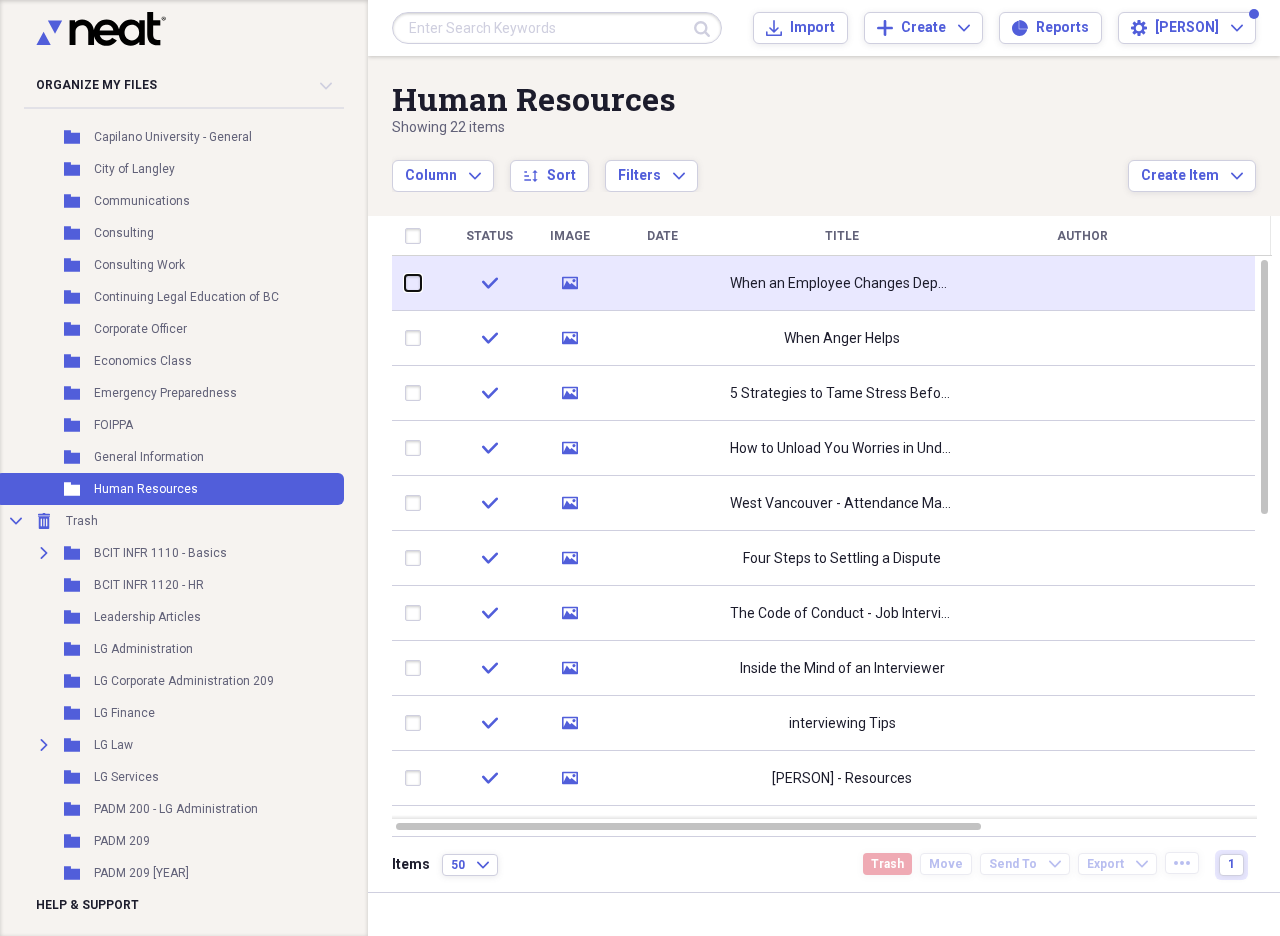 click at bounding box center (405, 283) 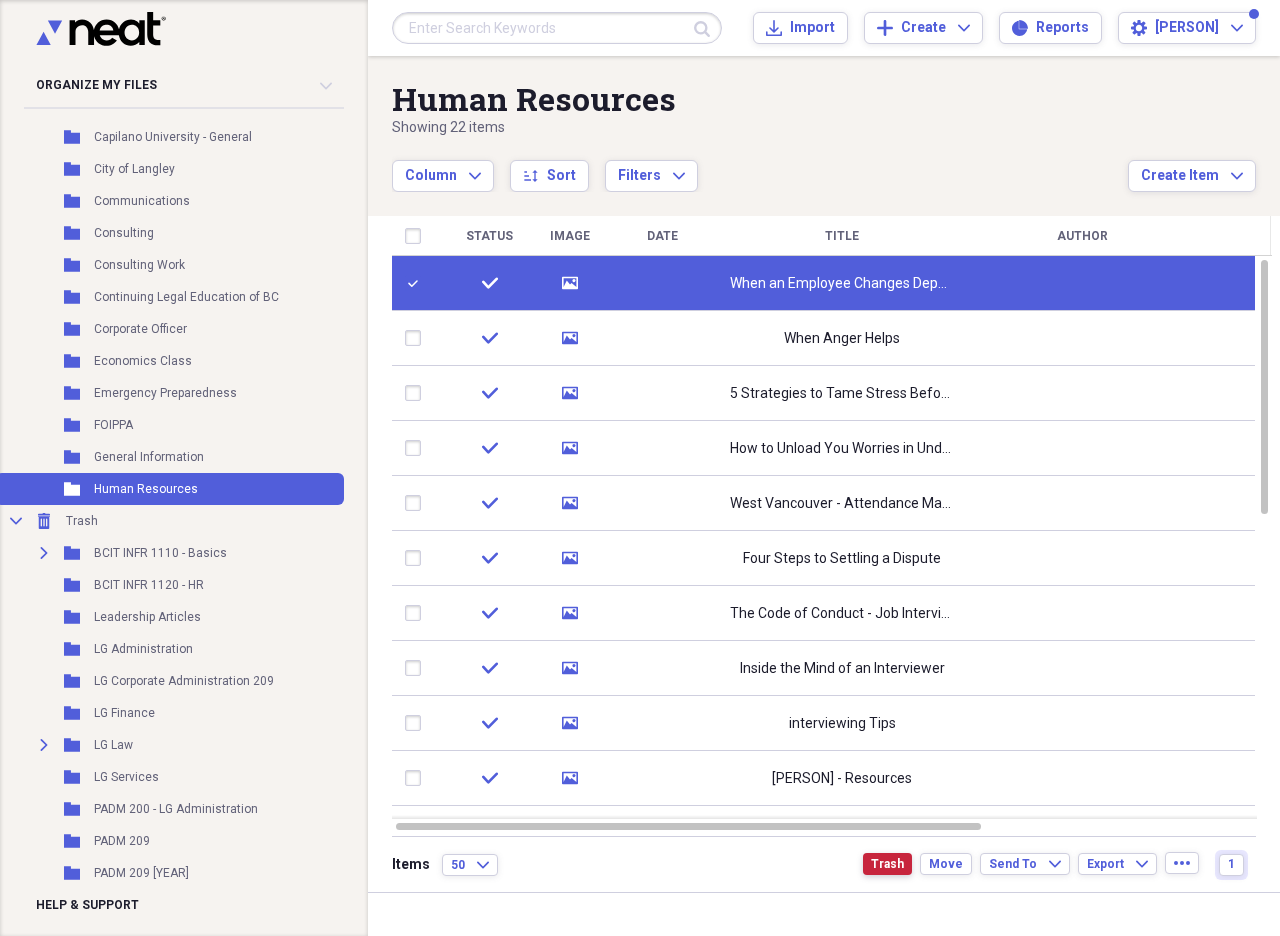 click on "Trash" at bounding box center (887, 864) 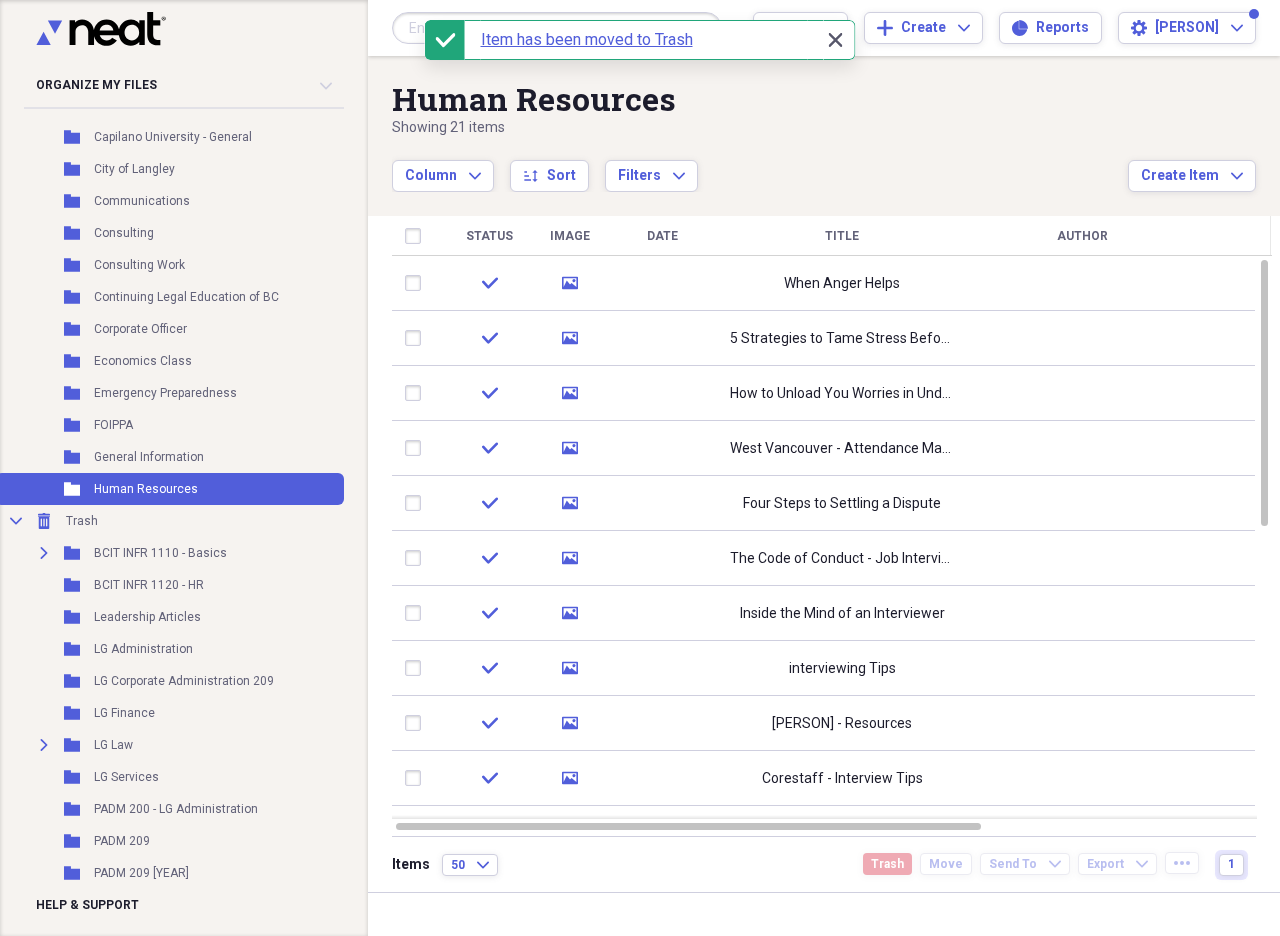 click on "Close" 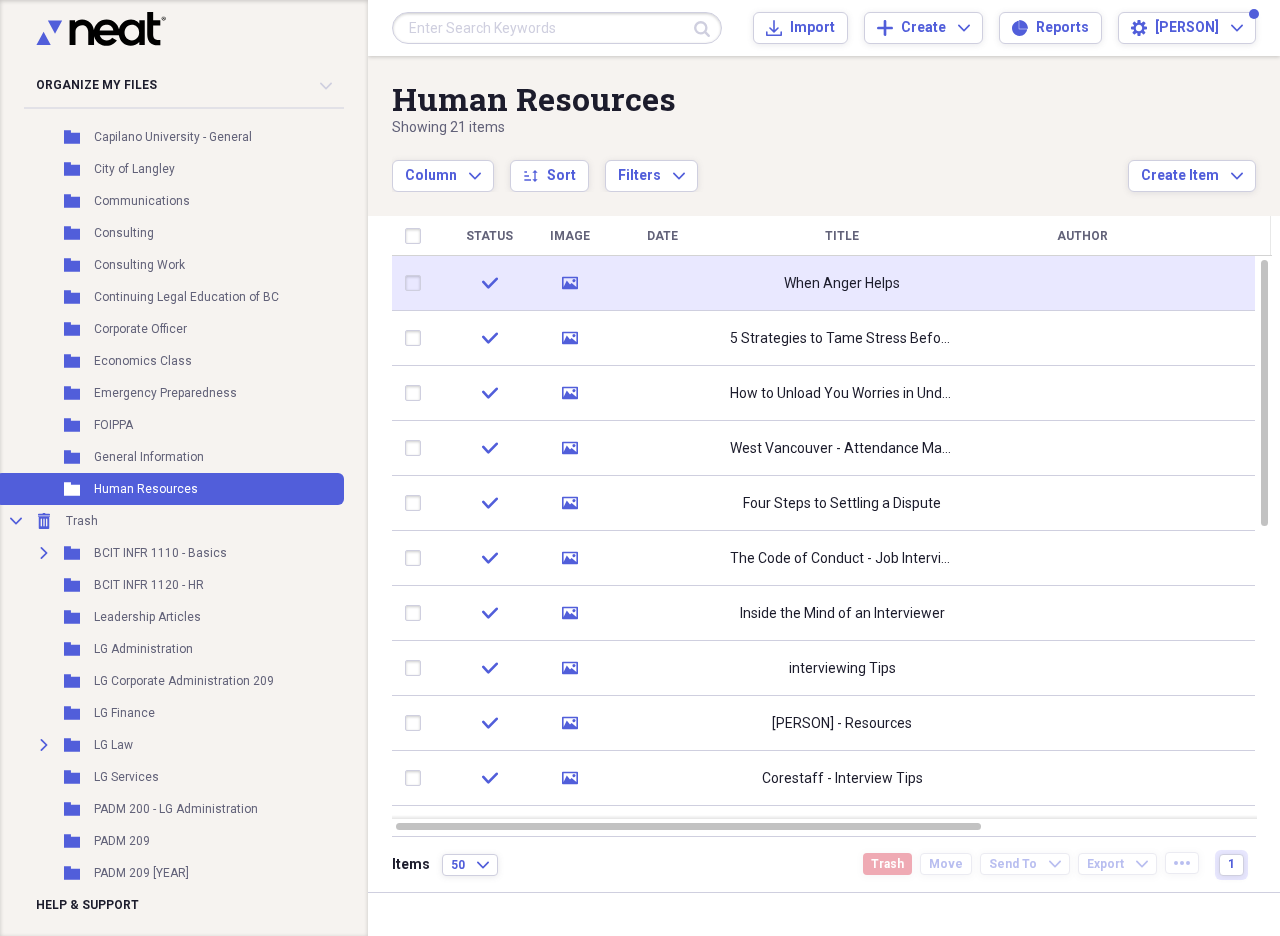 click 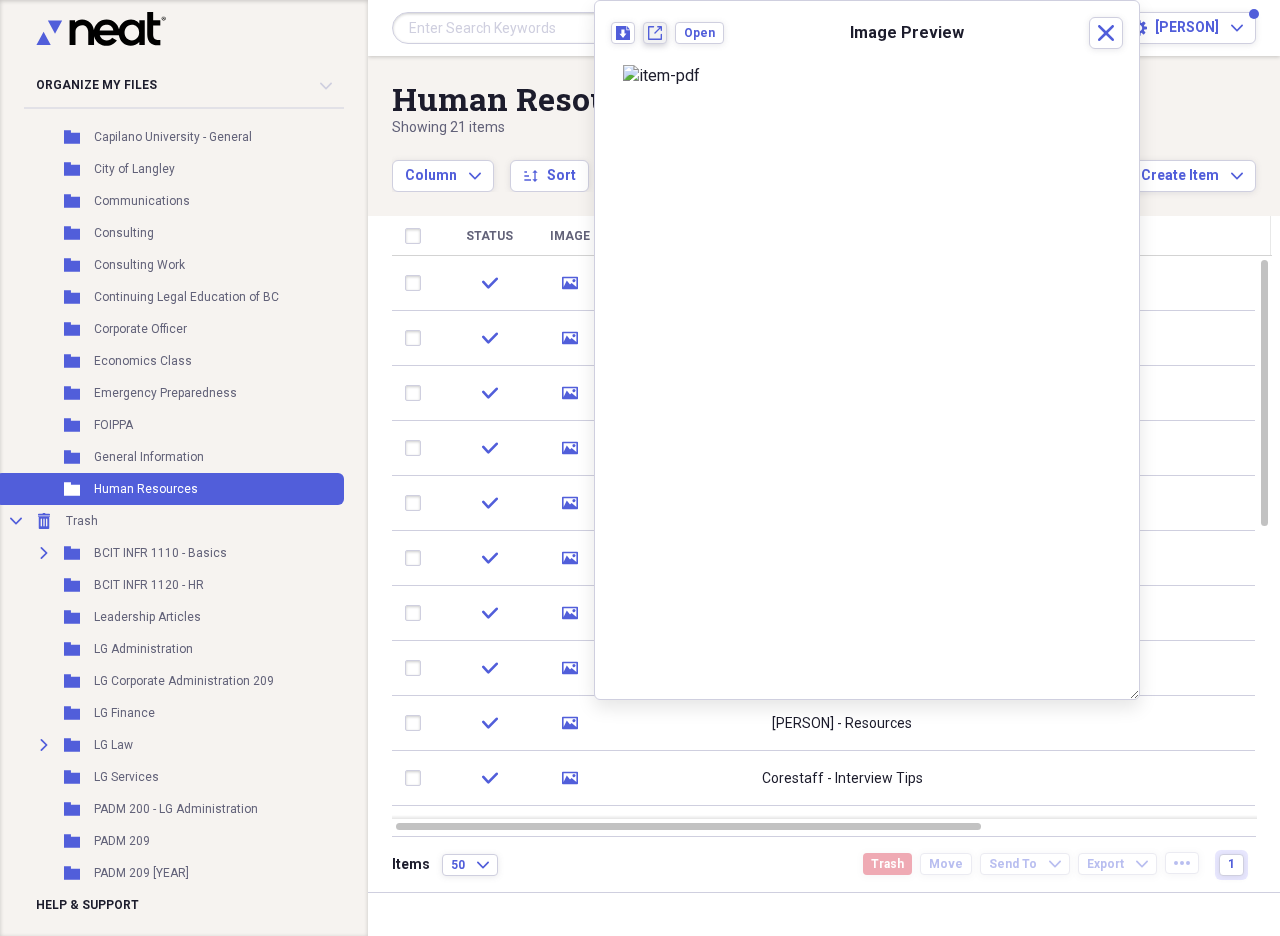 drag, startPoint x: 747, startPoint y: 97, endPoint x: 651, endPoint y: 33, distance: 115.37764 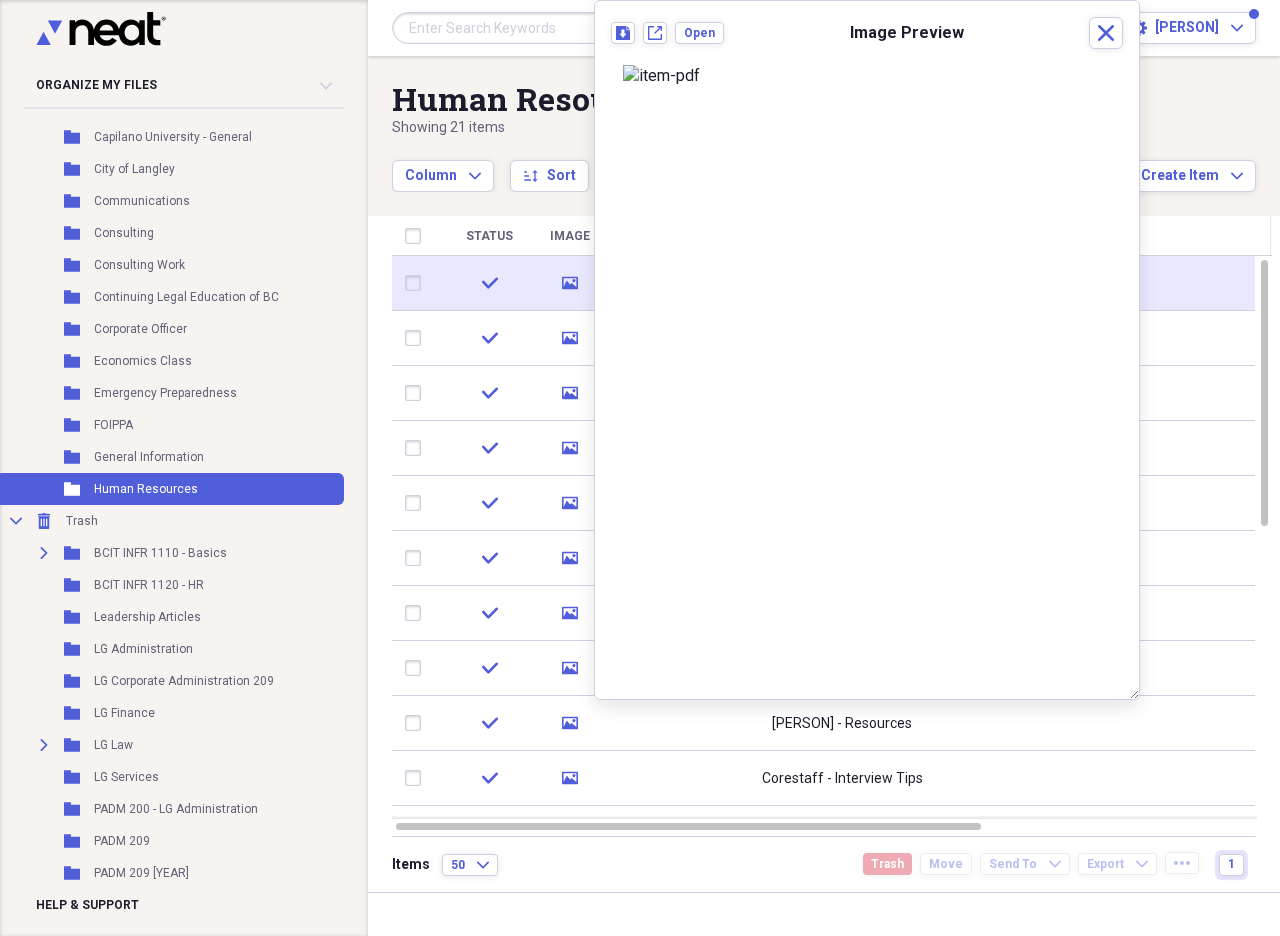 click at bounding box center (417, 283) 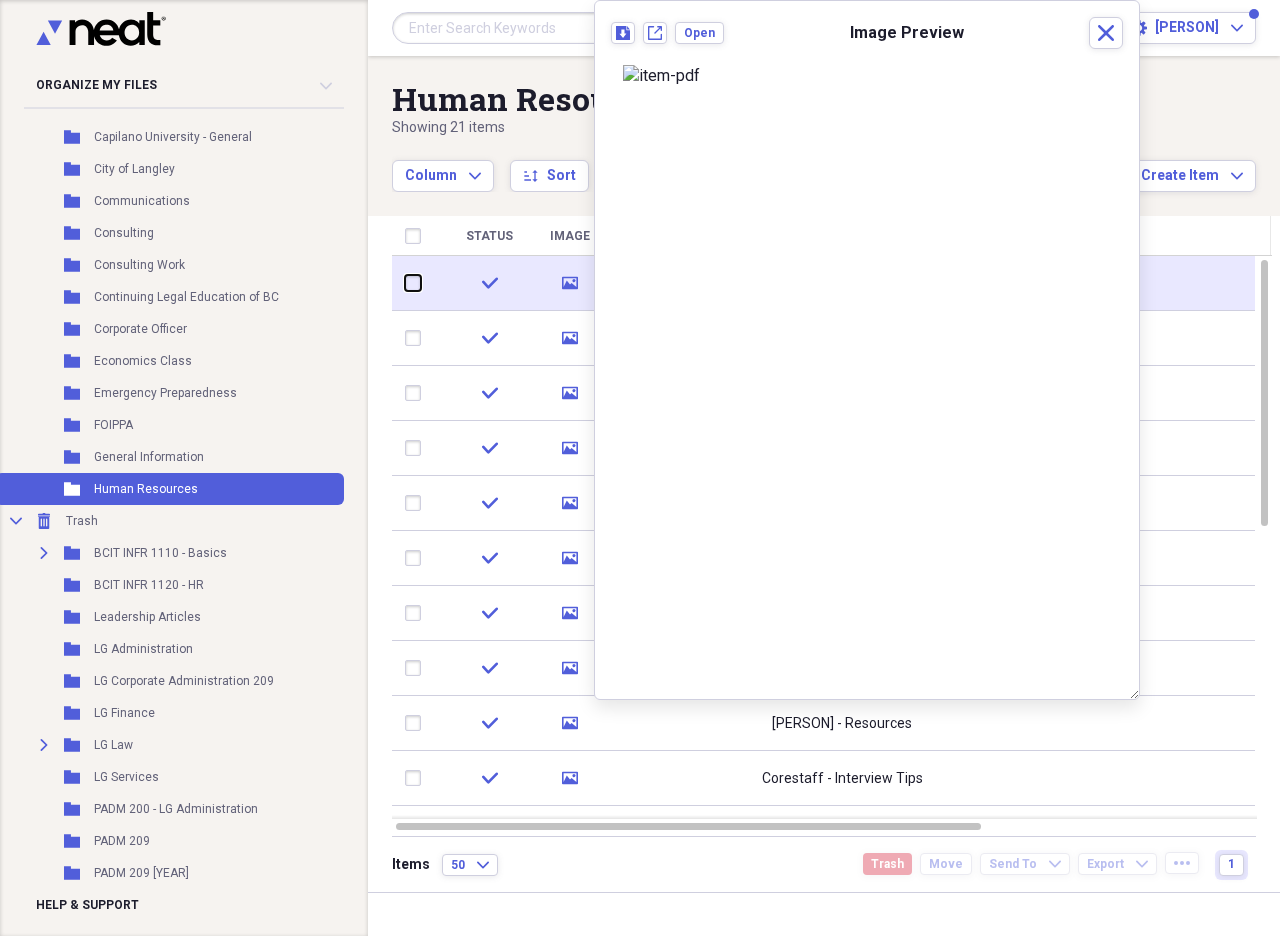 click at bounding box center (405, 283) 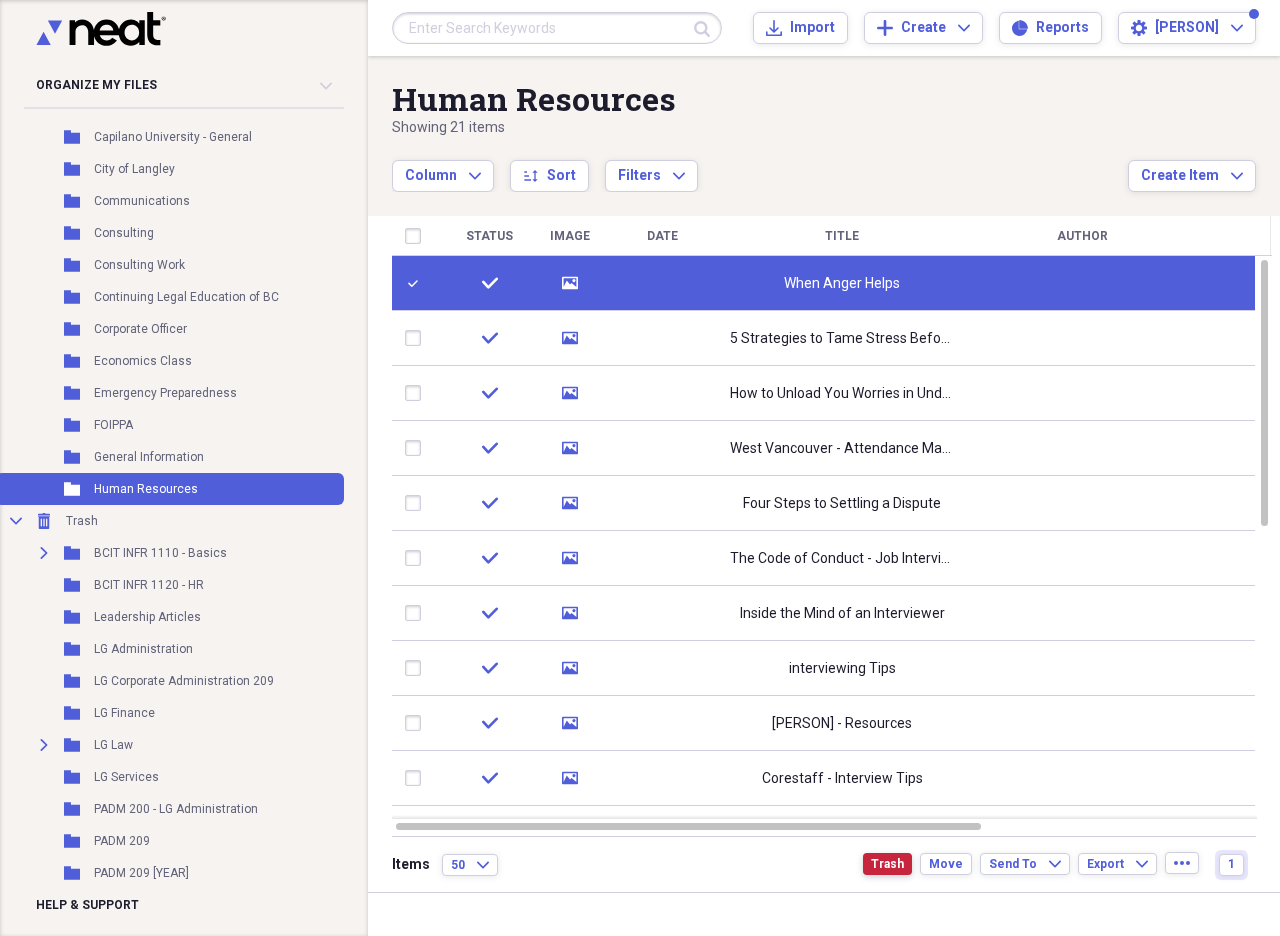 click on "Trash" at bounding box center (887, 864) 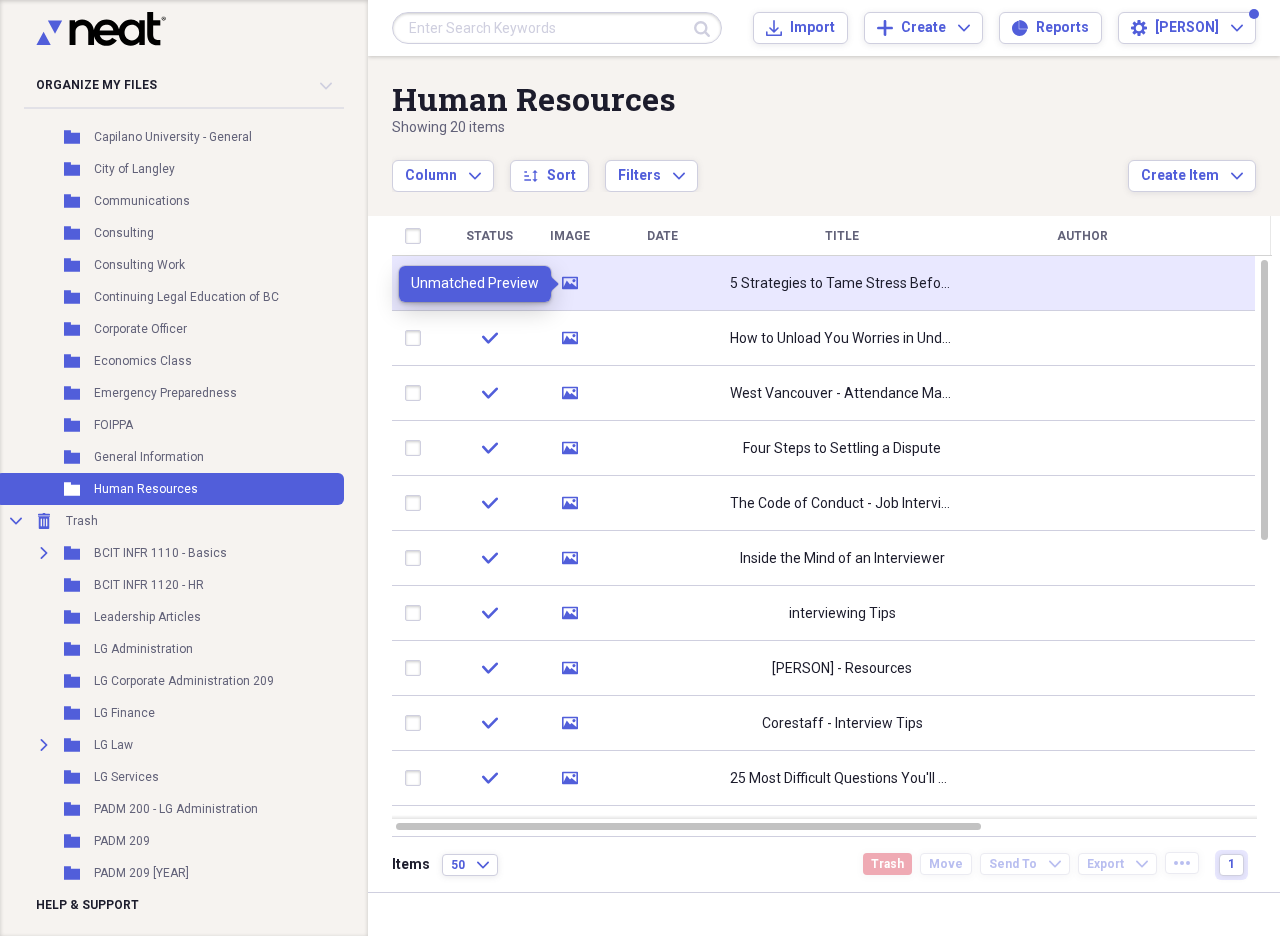 click on "media" 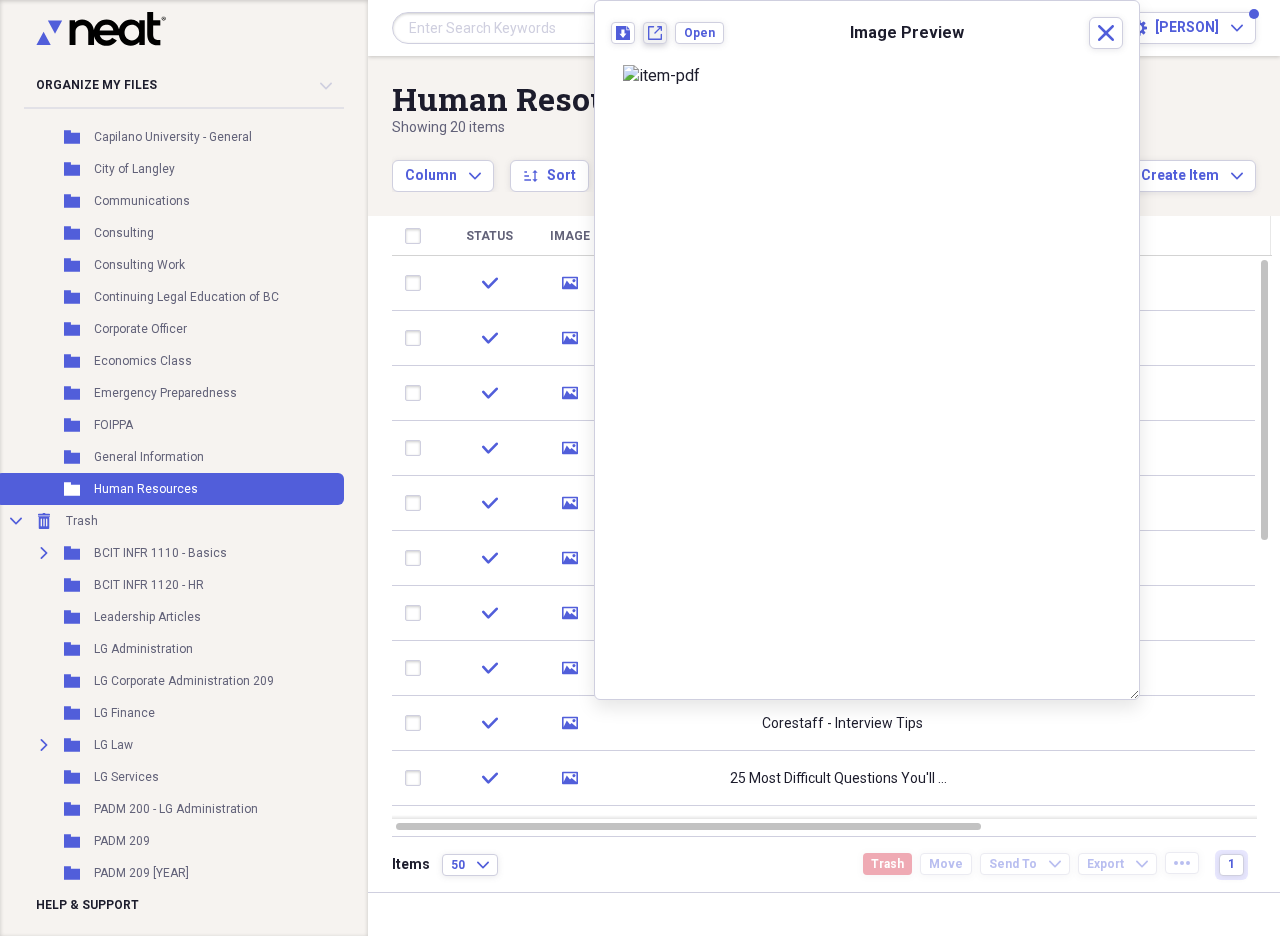 click on "New tab" 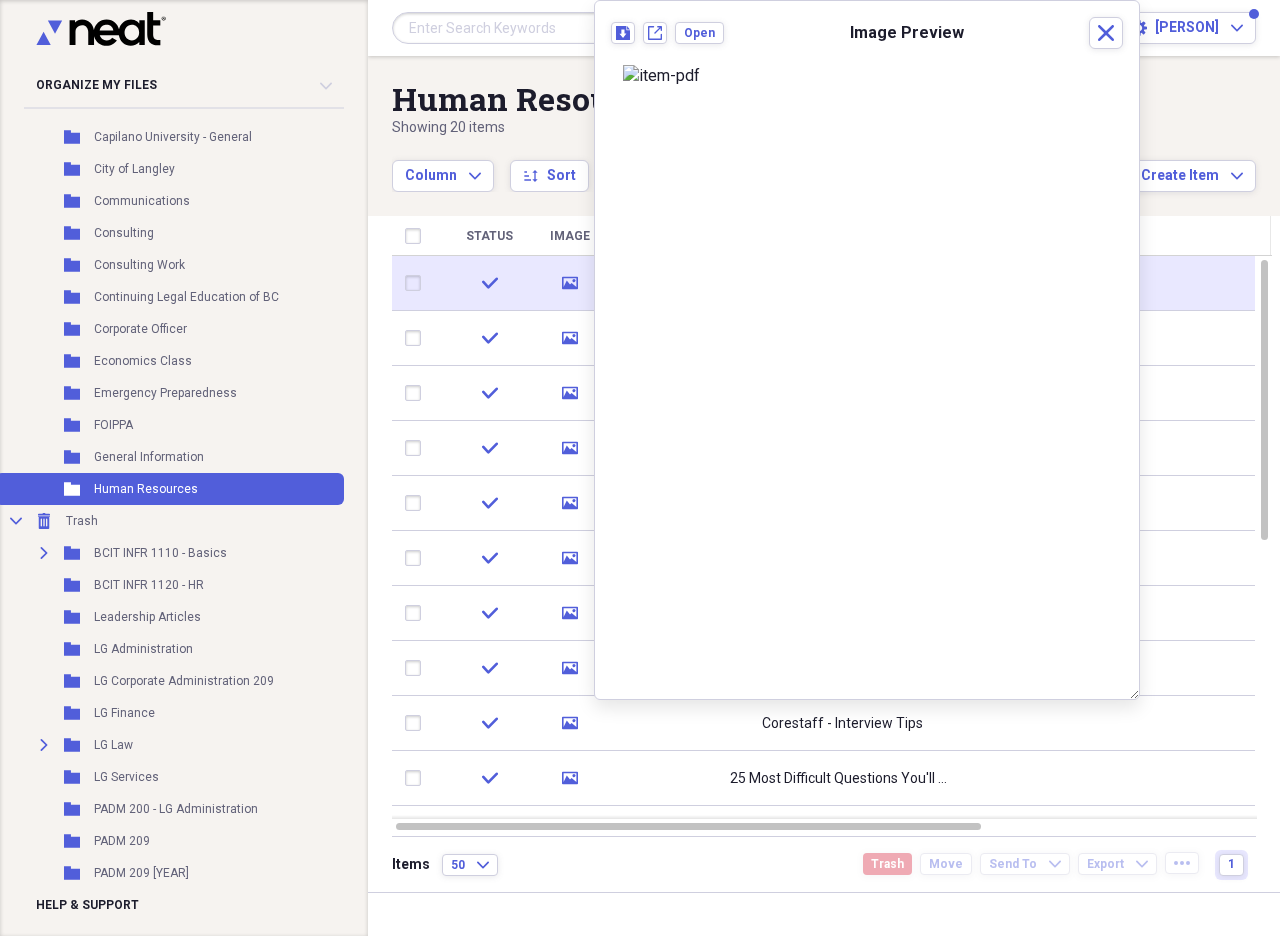 click at bounding box center [417, 283] 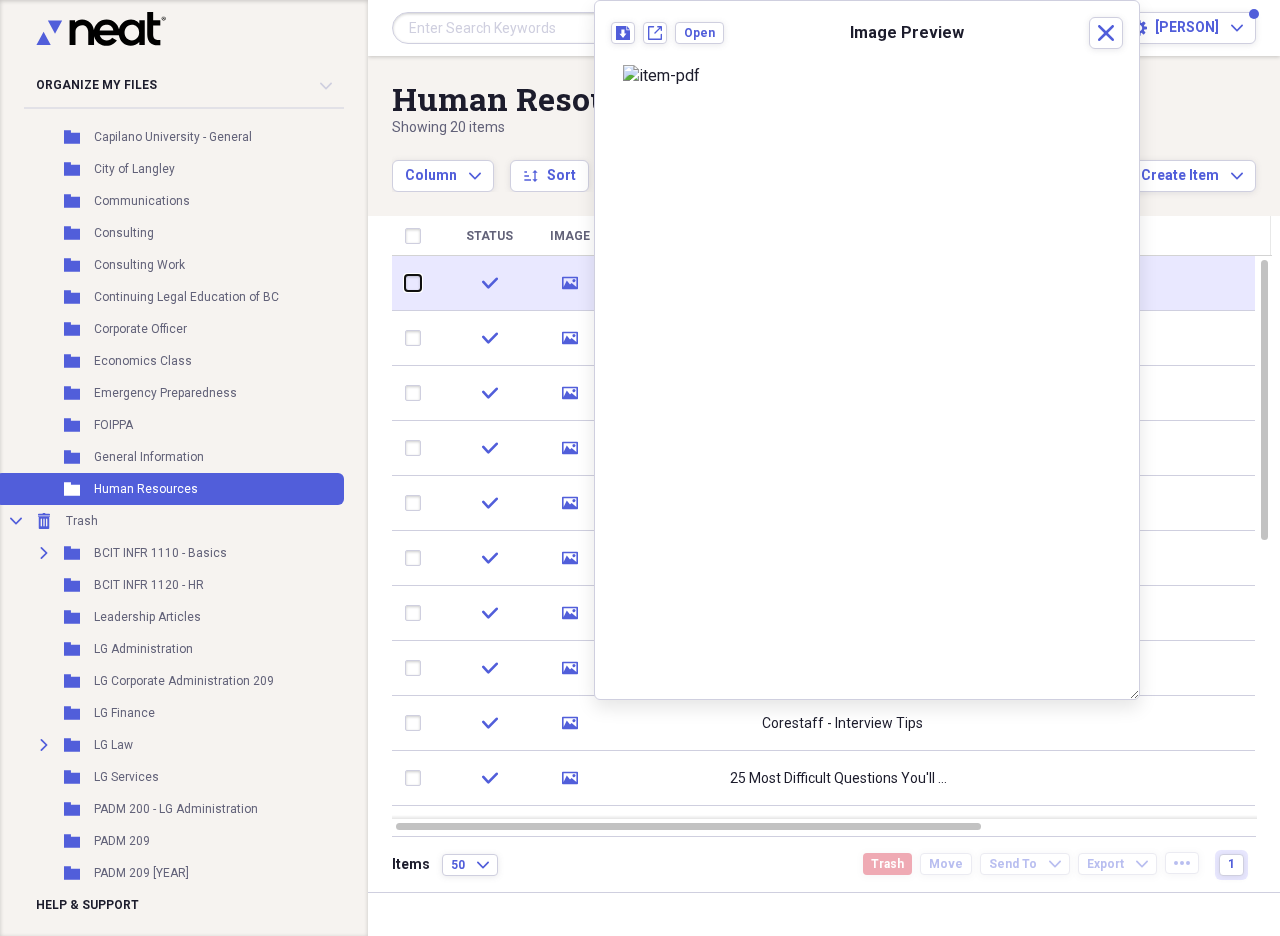 click at bounding box center (405, 283) 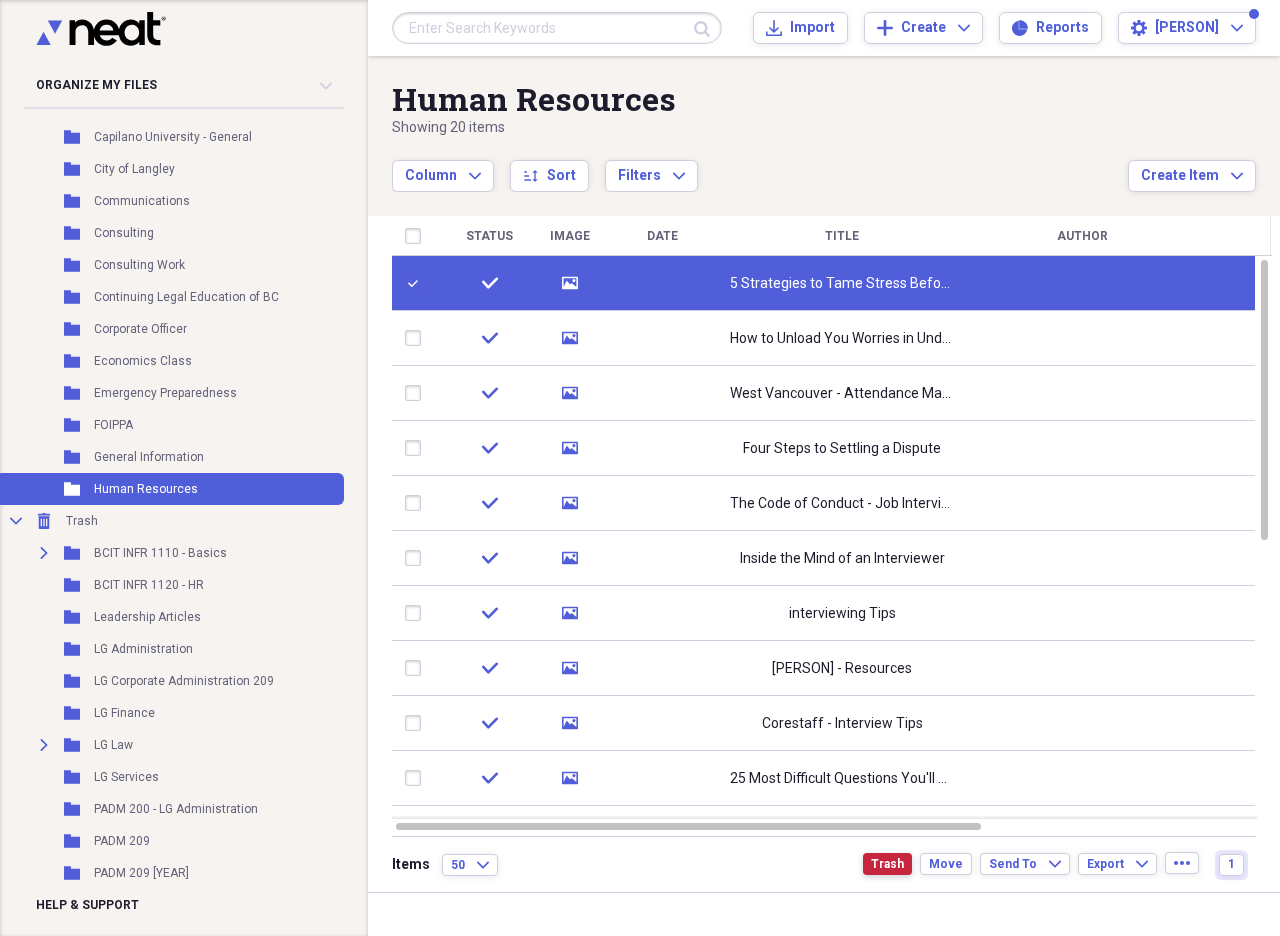 click on "Trash" at bounding box center [887, 864] 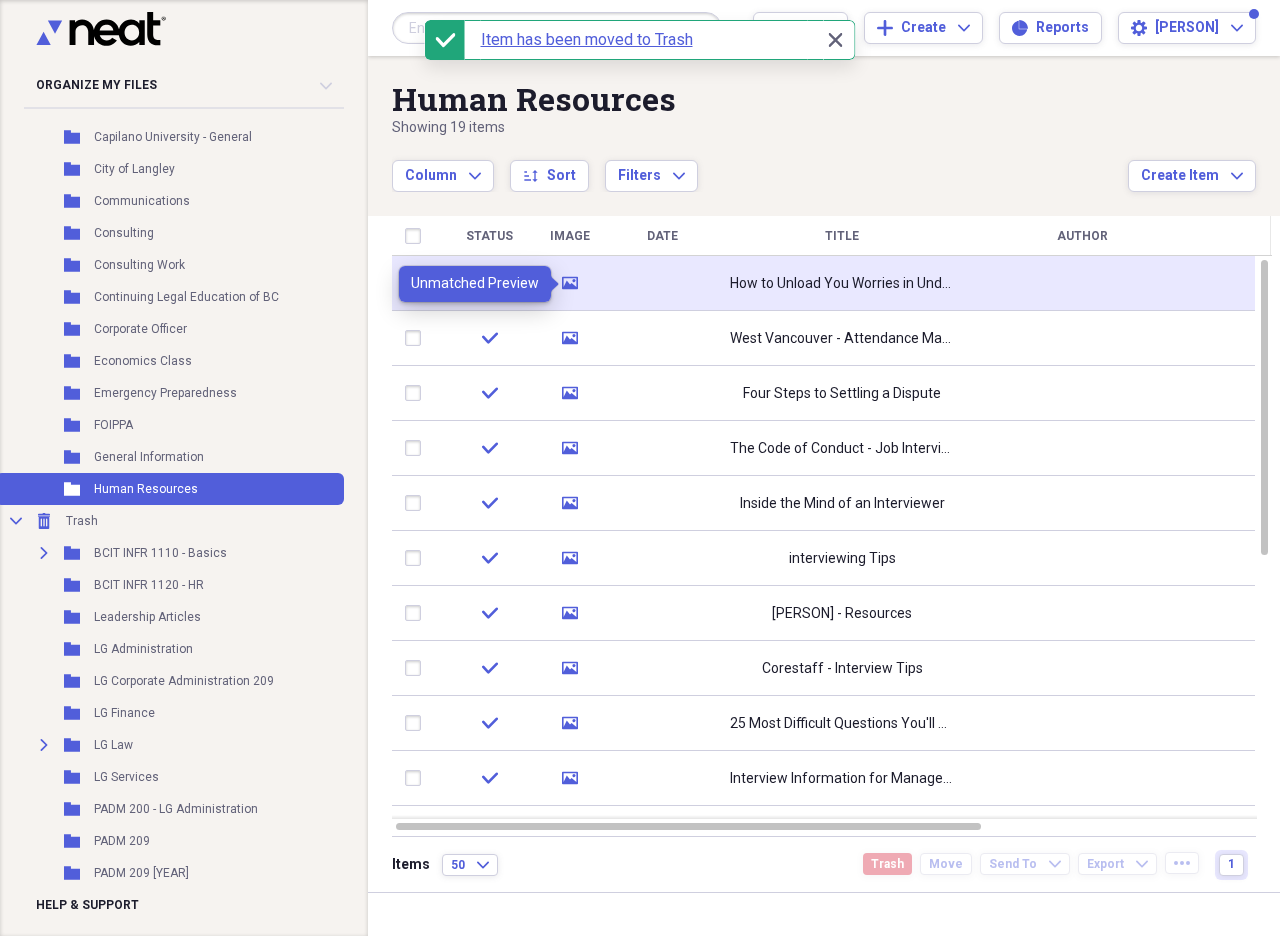 click 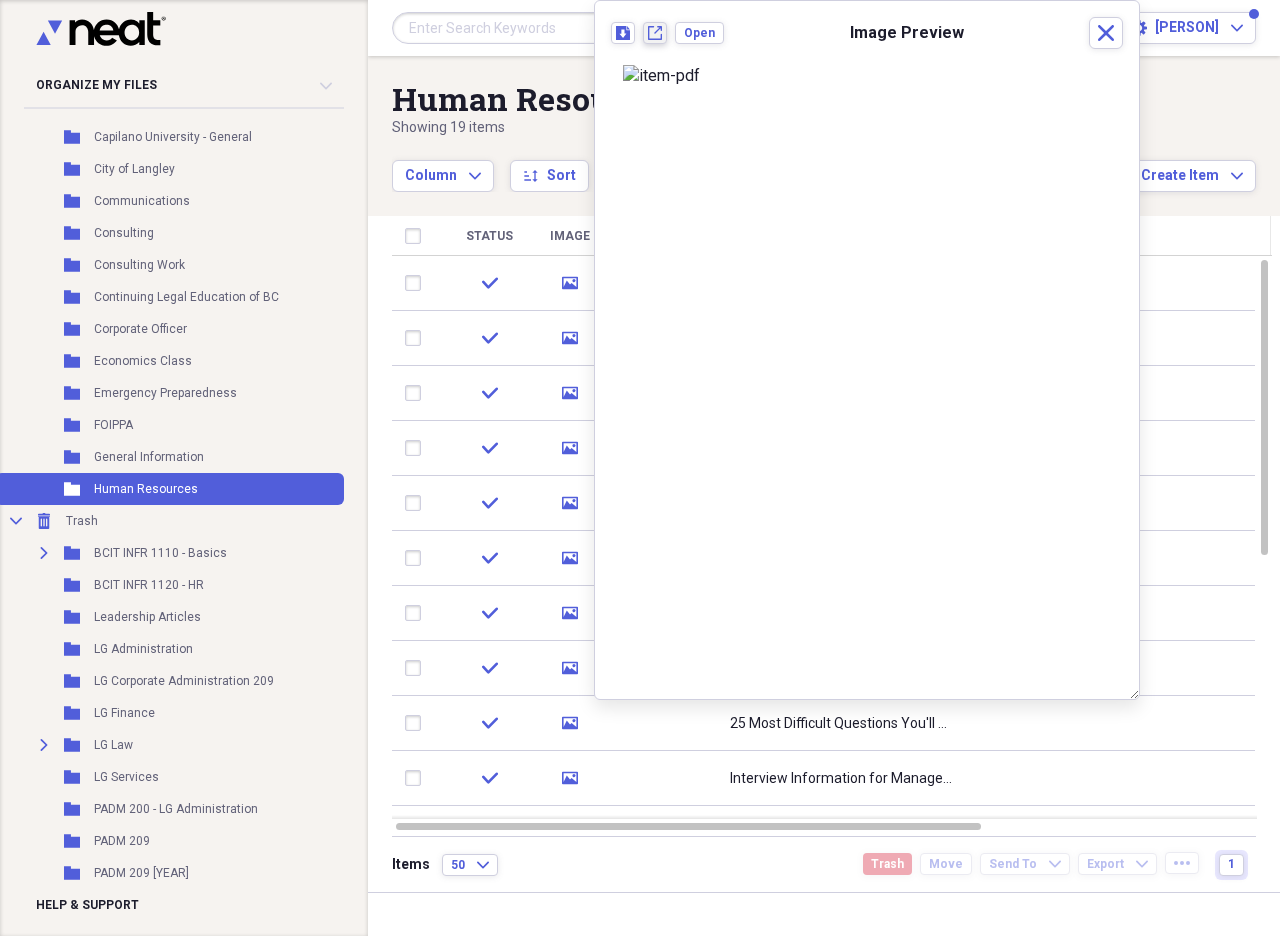 click on "New tab" 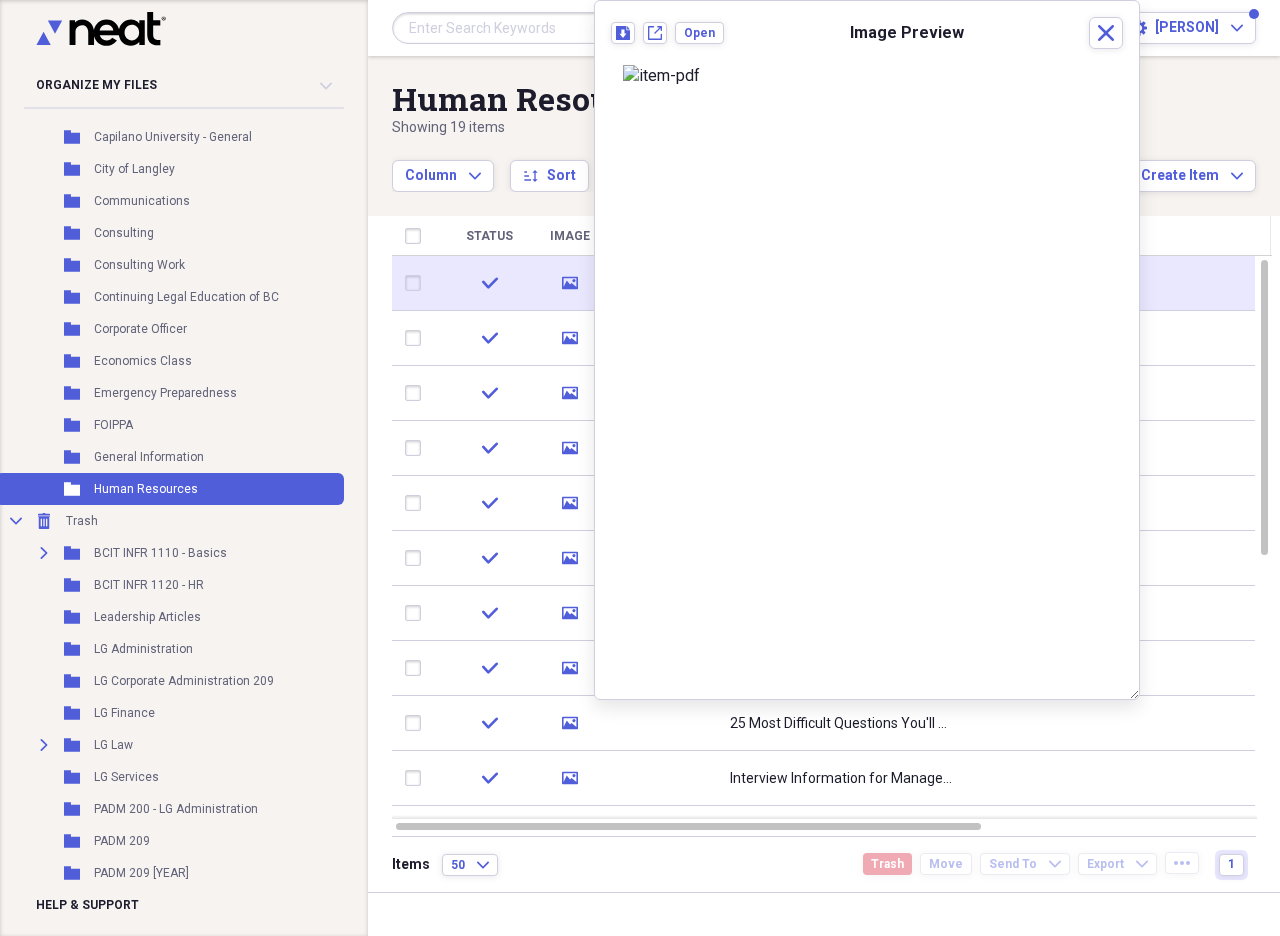 click at bounding box center (417, 283) 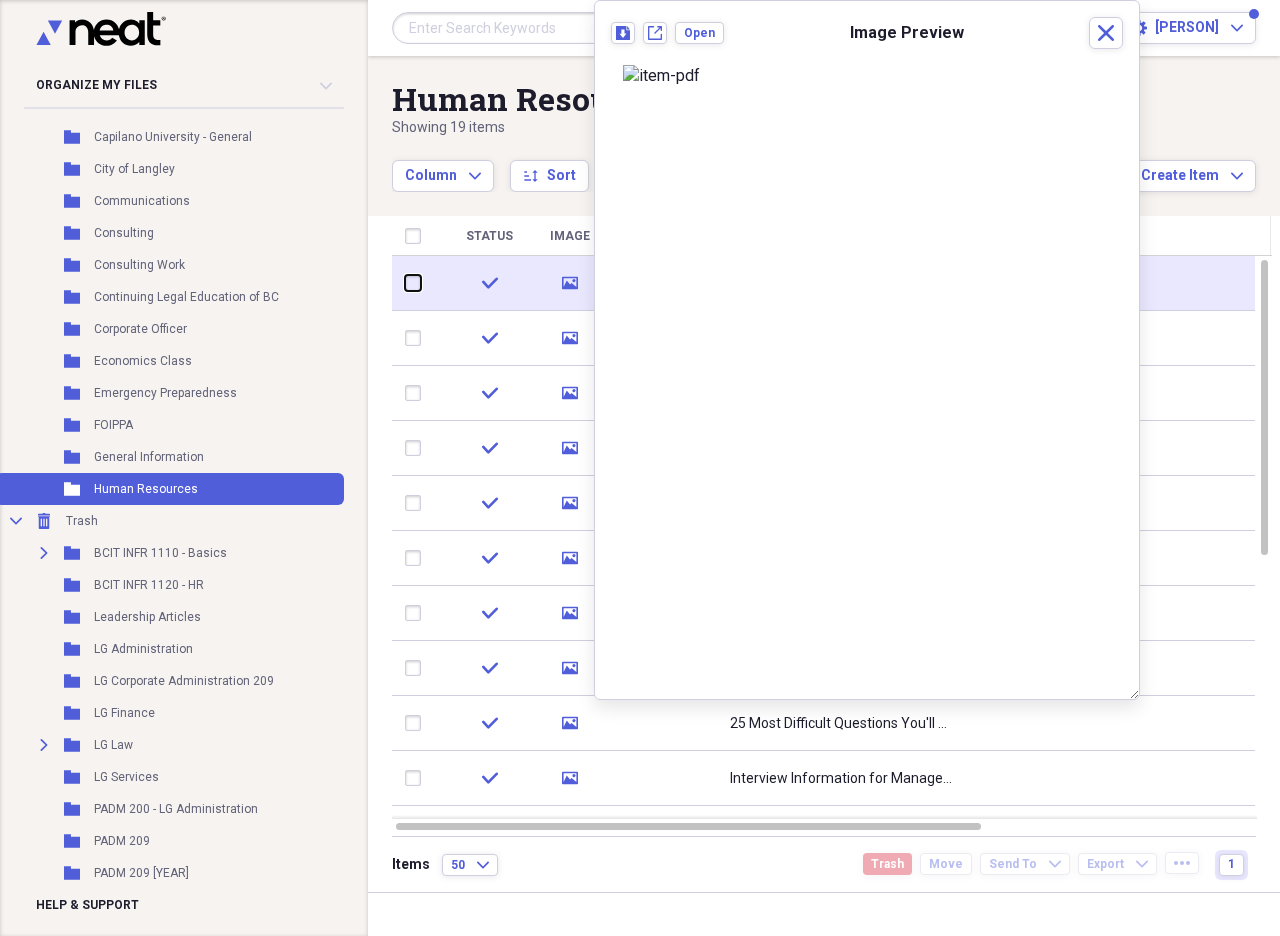click at bounding box center (405, 283) 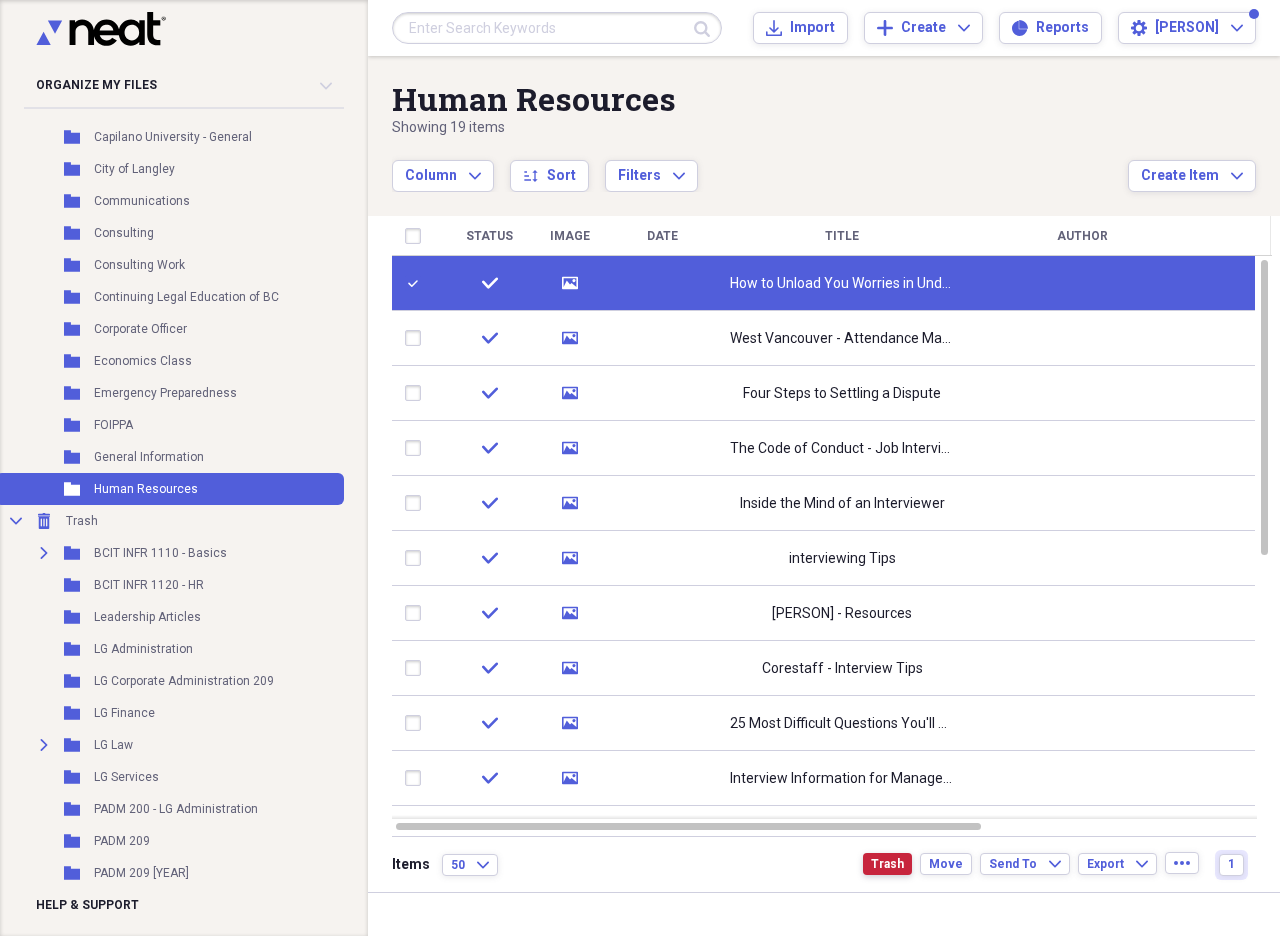 click on "Trash" at bounding box center (887, 864) 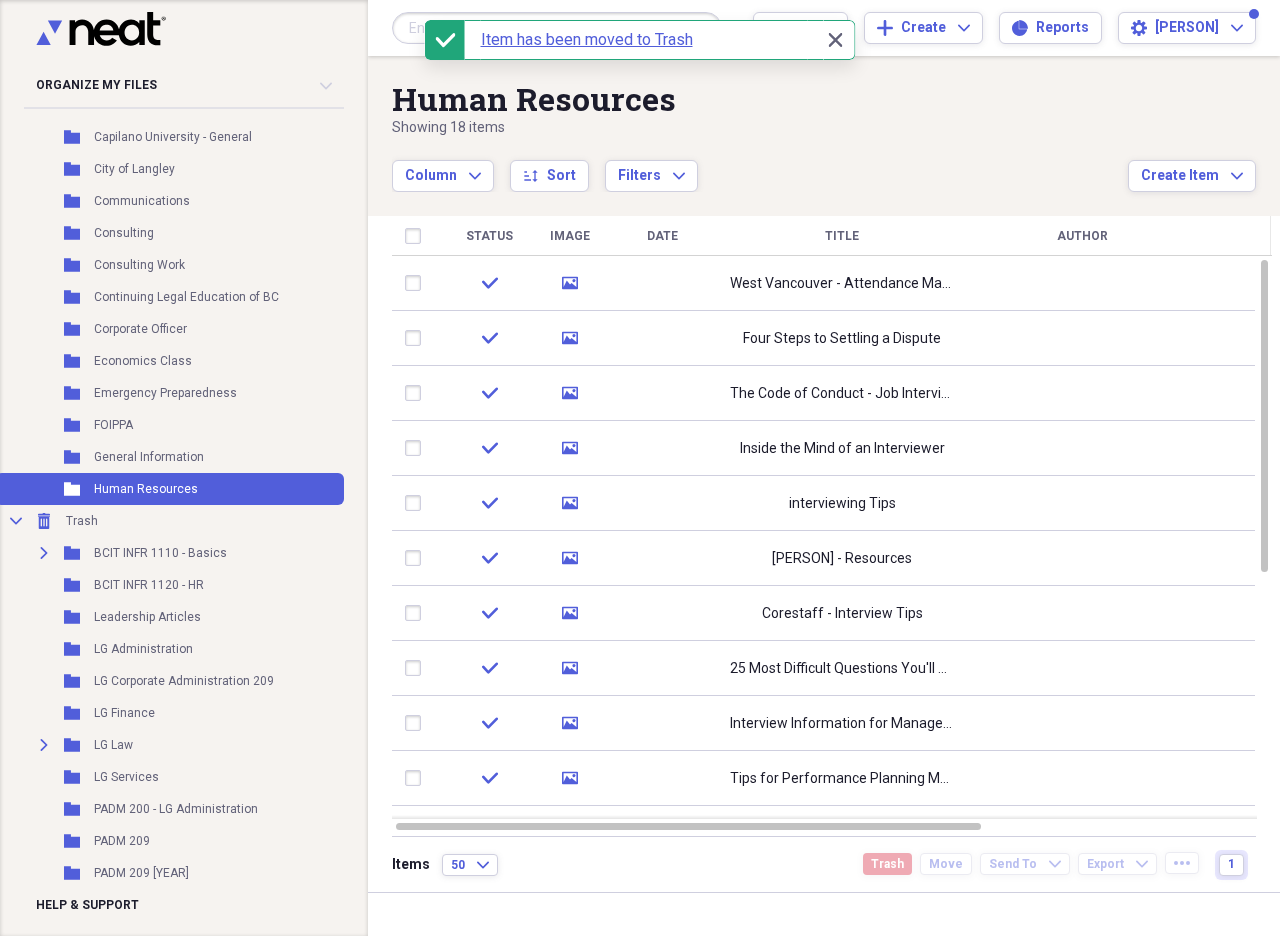 click on "Close Close" at bounding box center (840, 40) 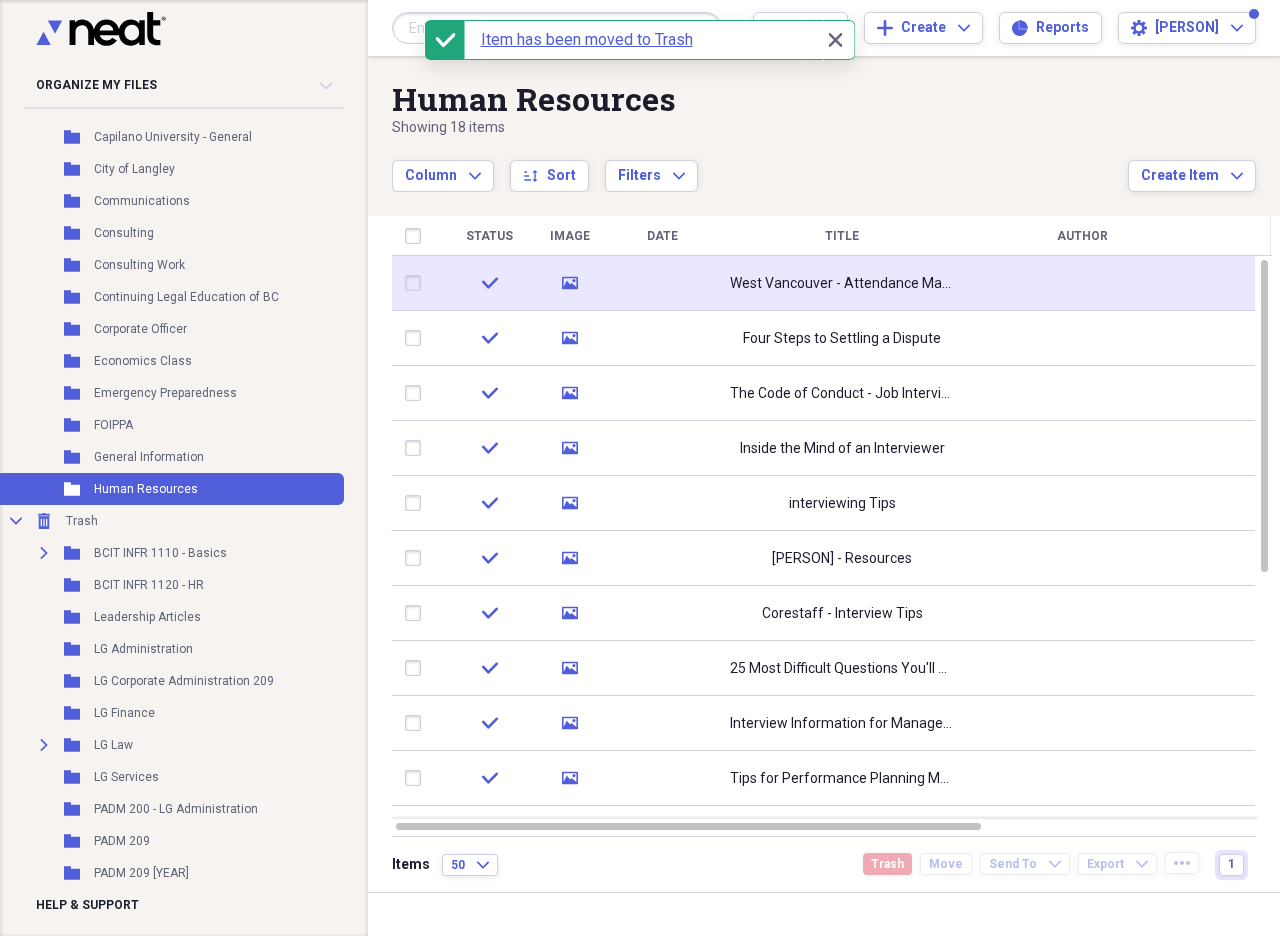 click 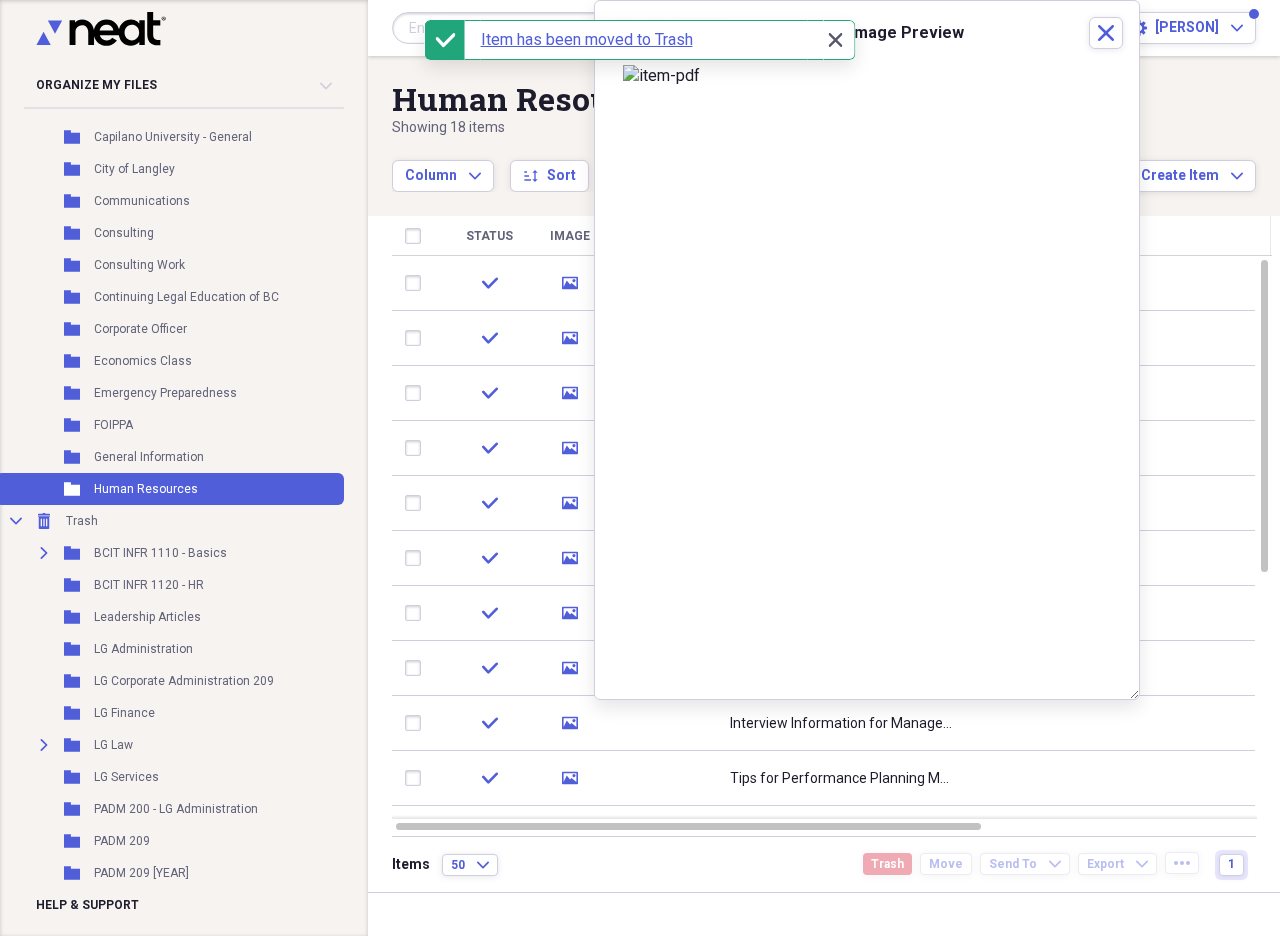 click on "Close" 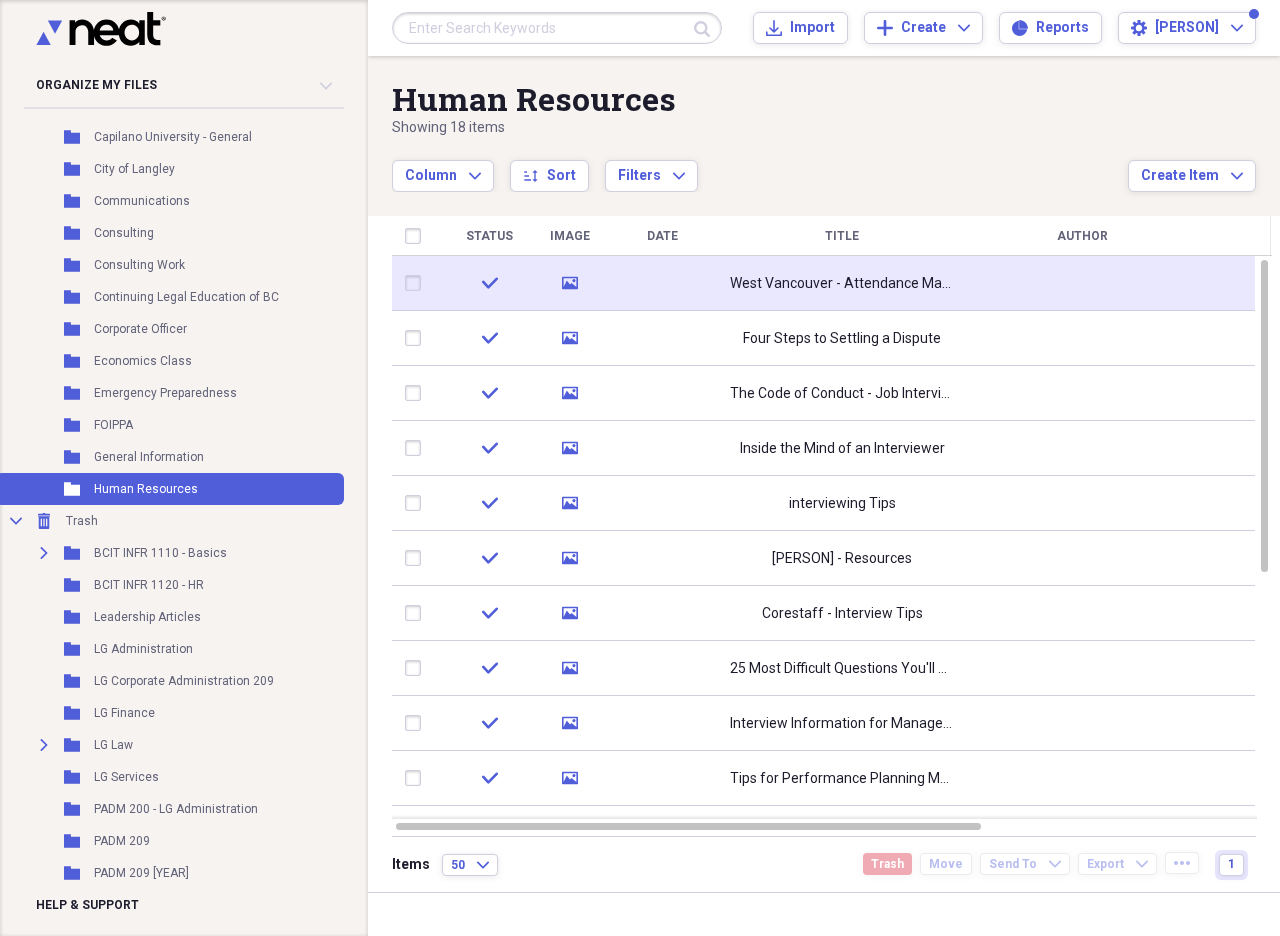 click 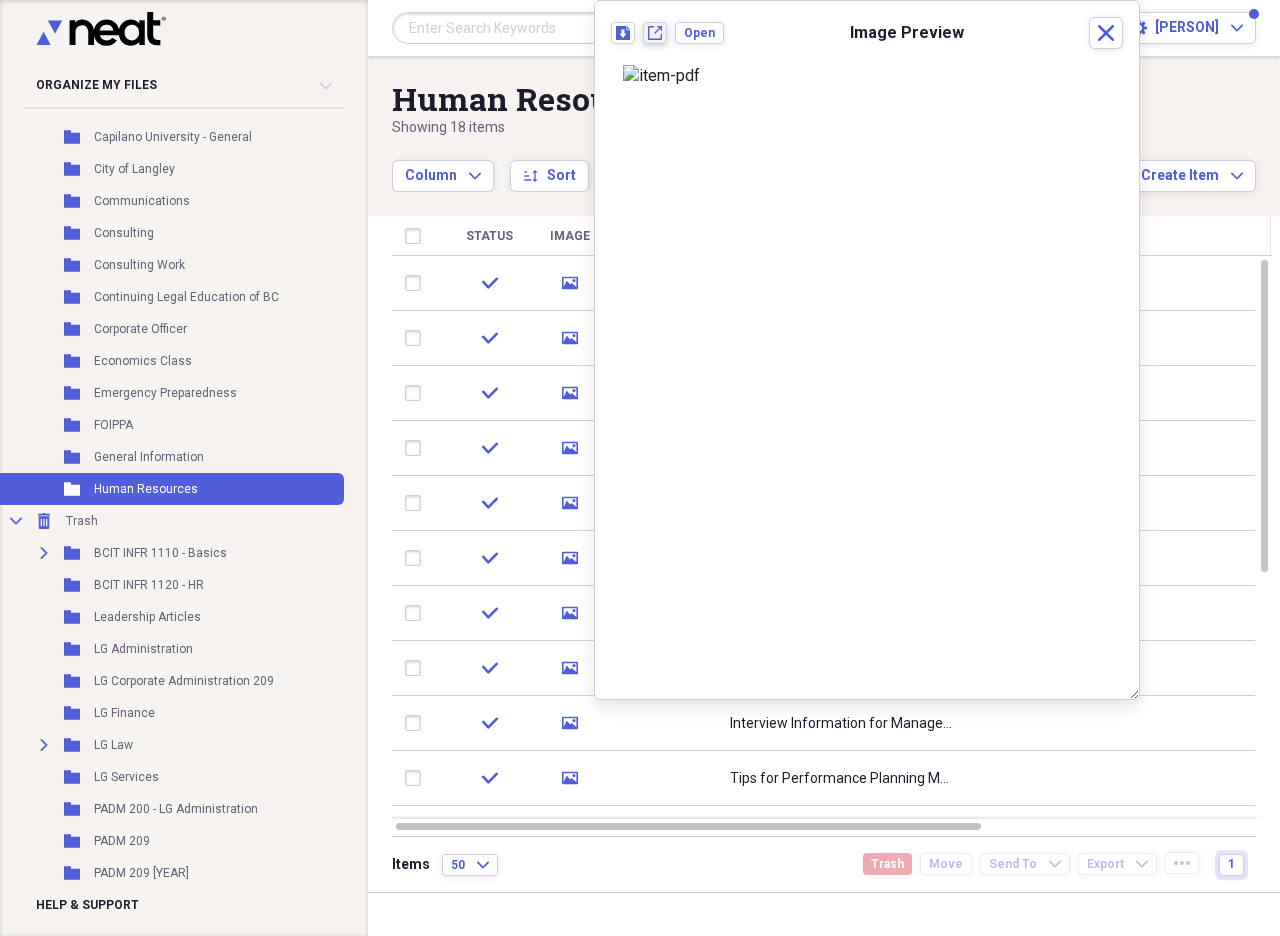 click on "New tab" 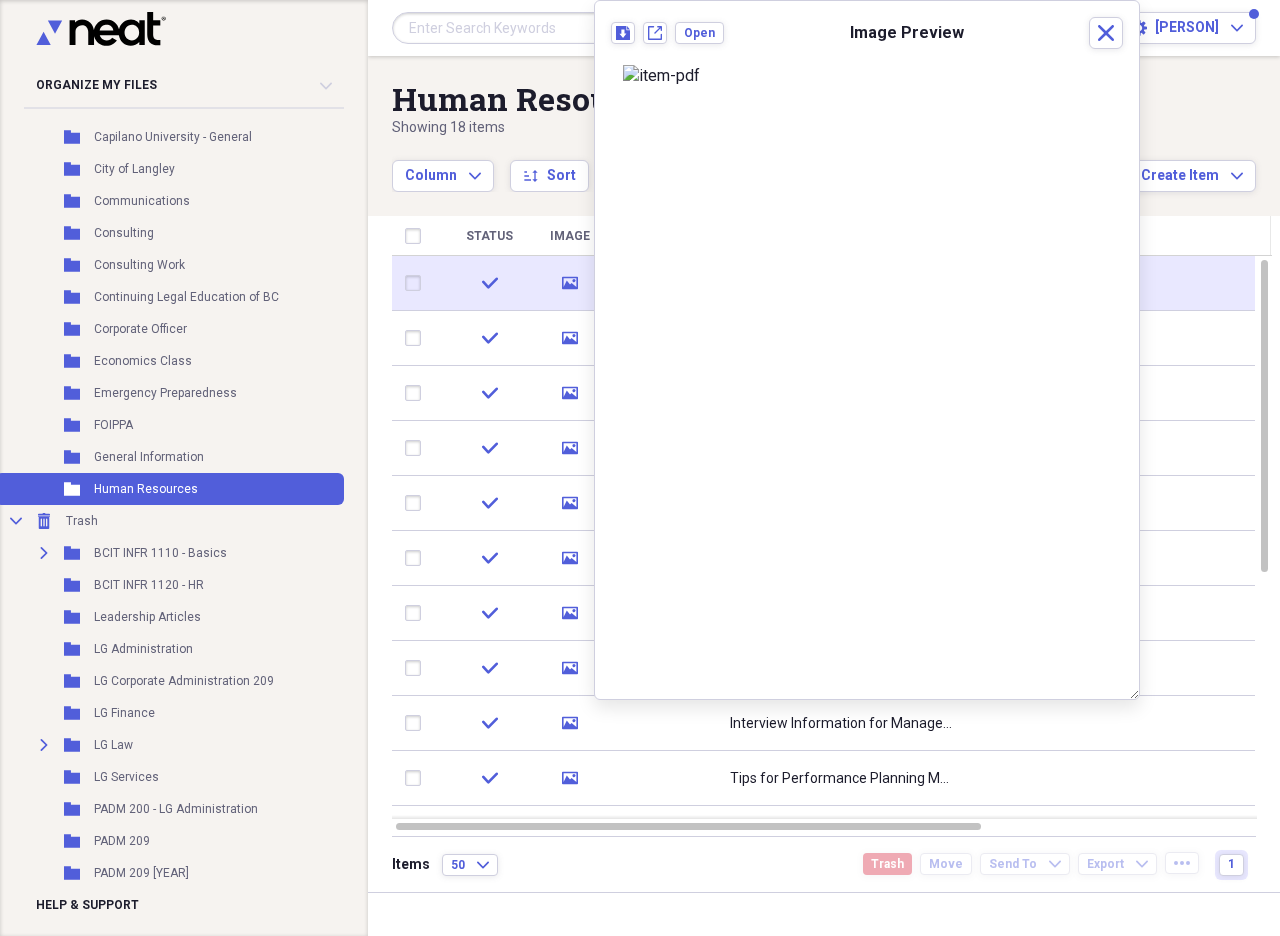 click at bounding box center [417, 283] 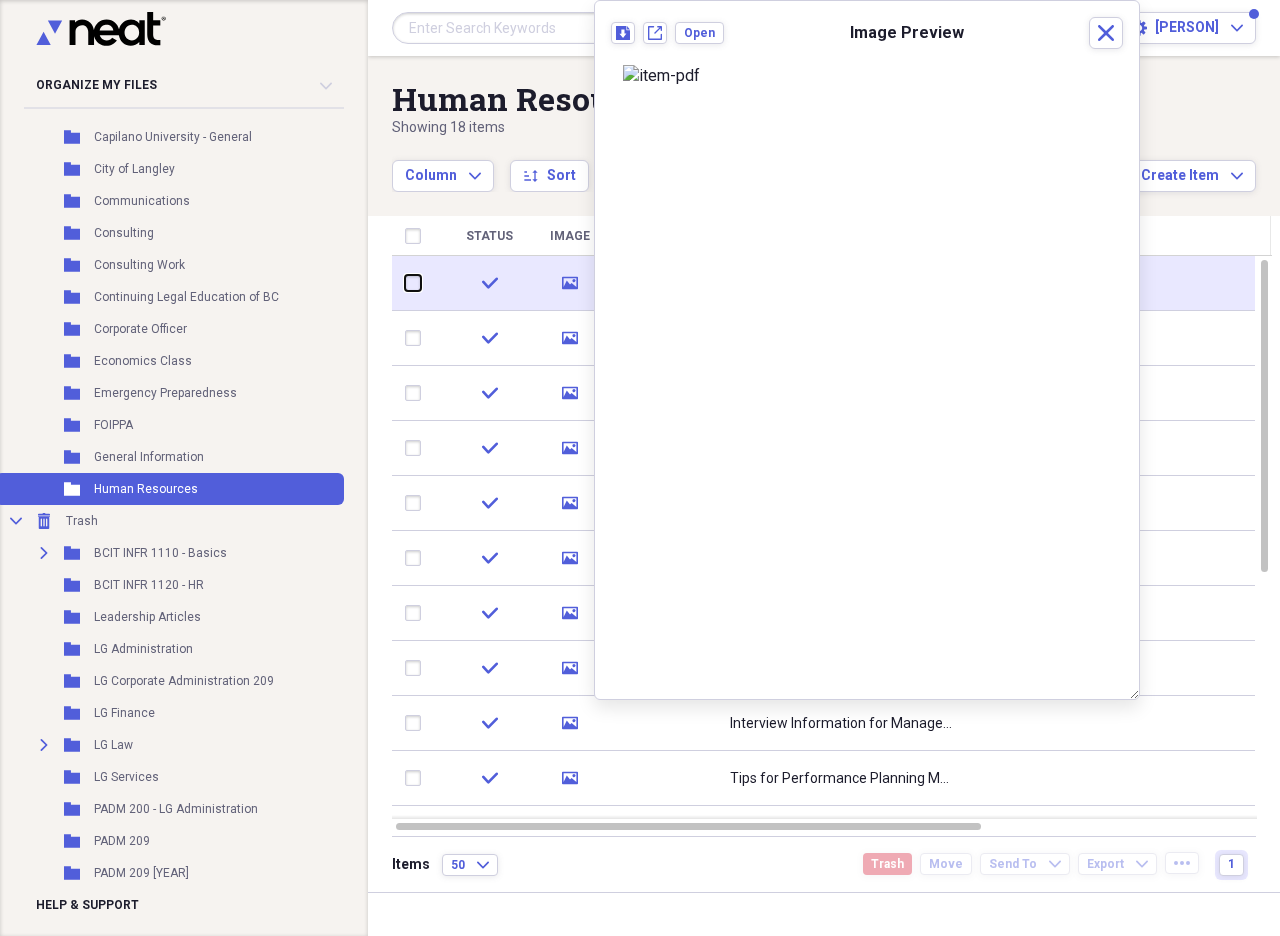 click at bounding box center (405, 283) 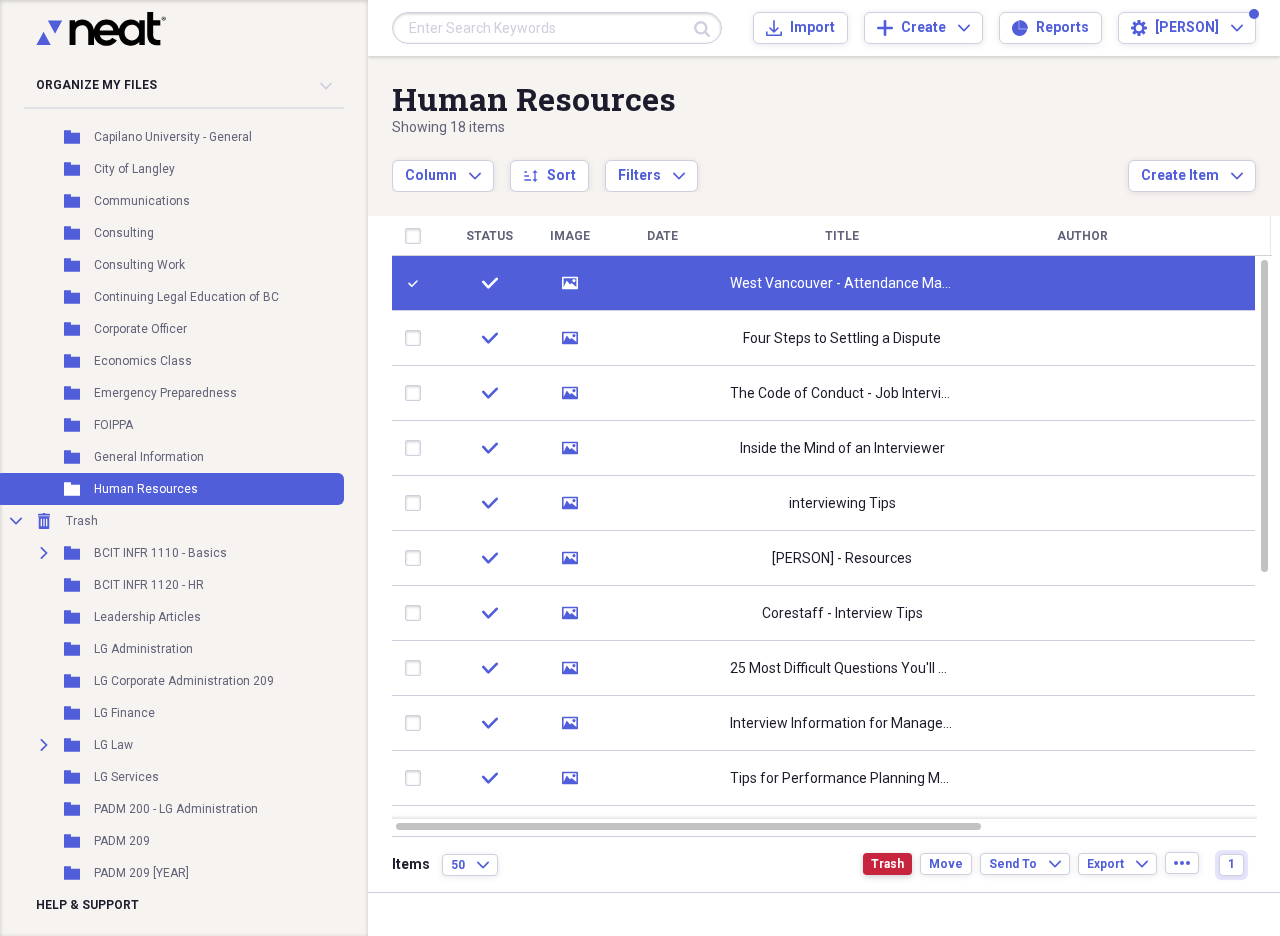 click on "Trash" at bounding box center [887, 864] 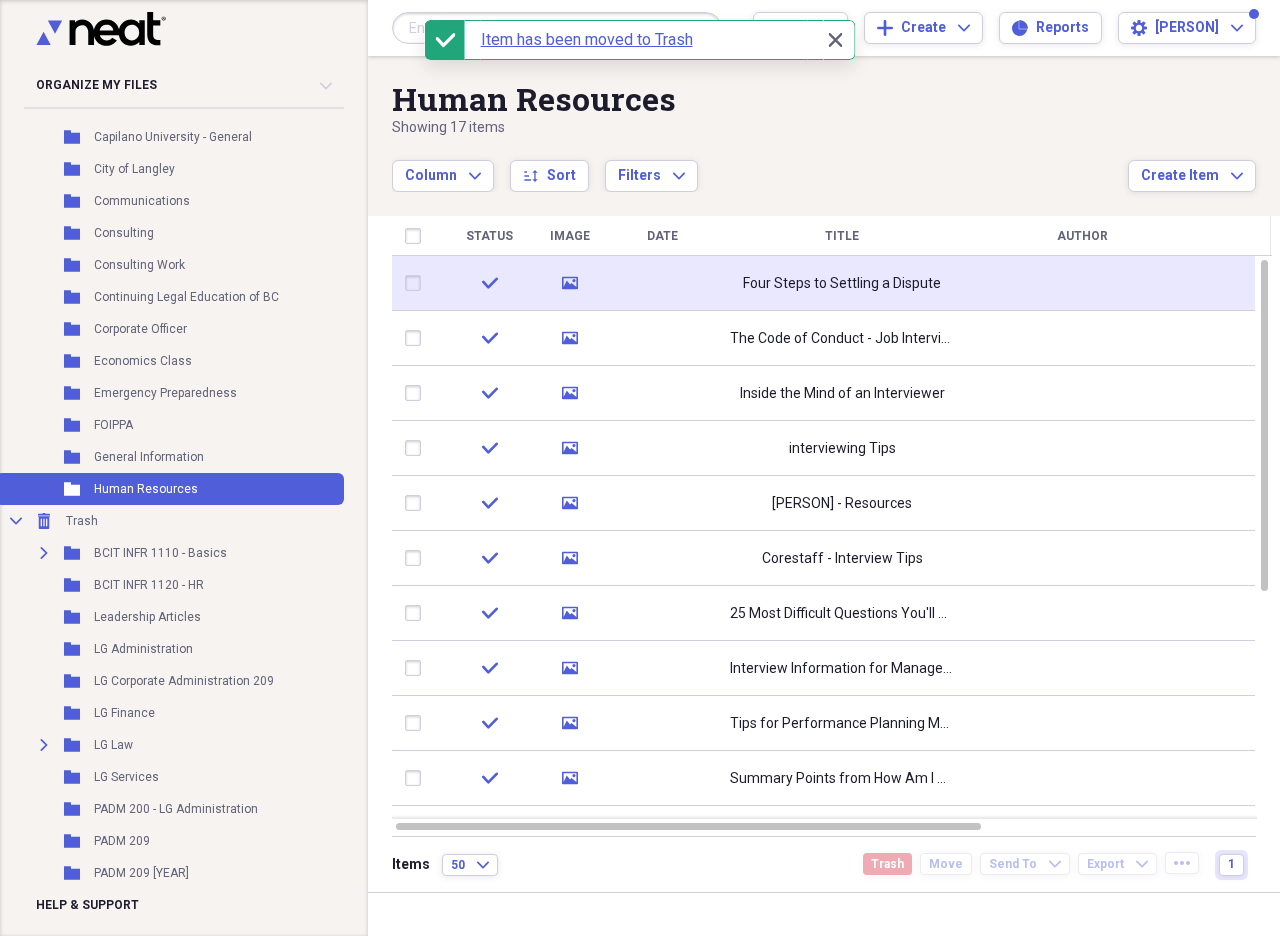 click 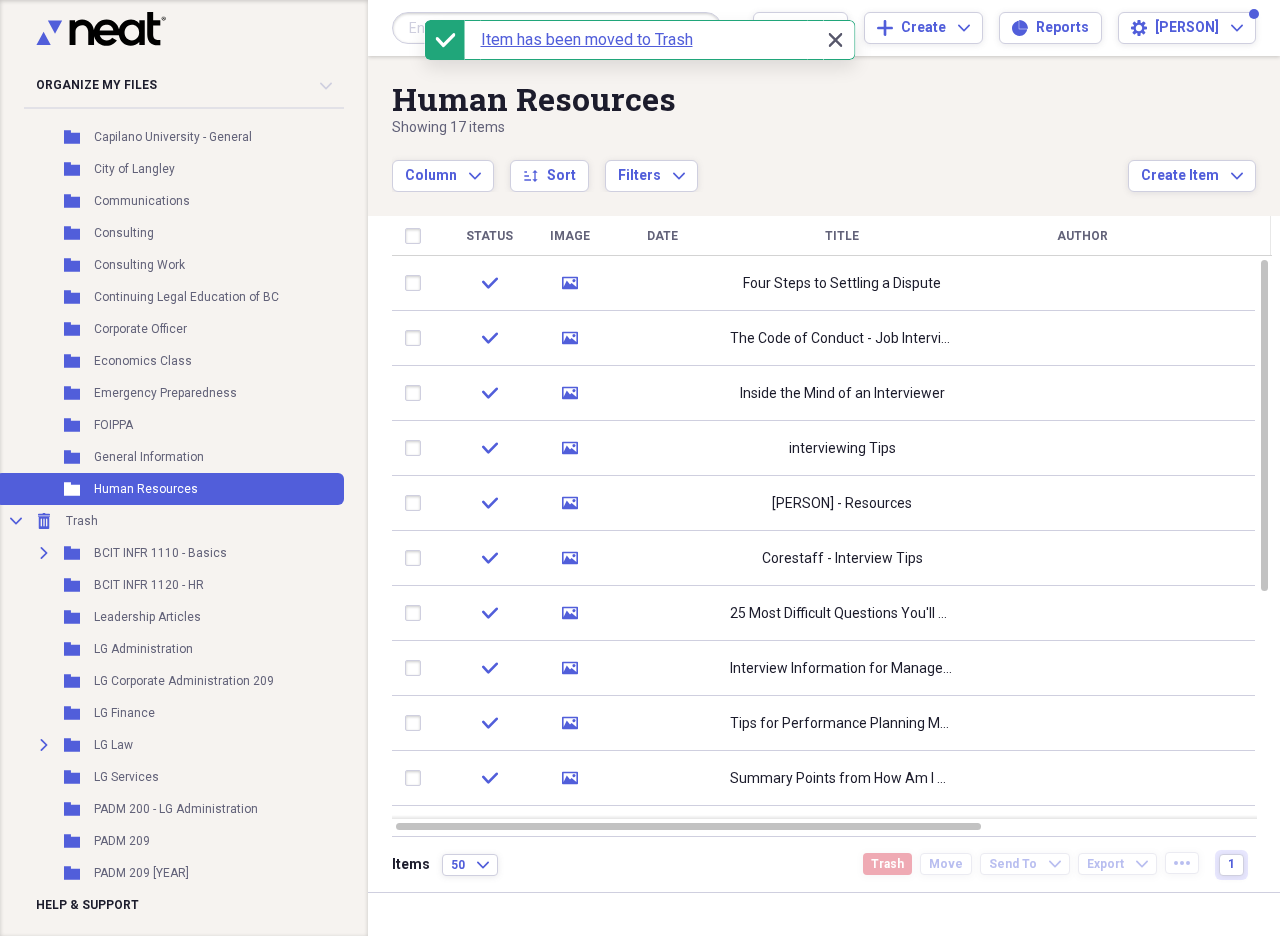 drag, startPoint x: 792, startPoint y: 127, endPoint x: 825, endPoint y: 38, distance: 94.92102 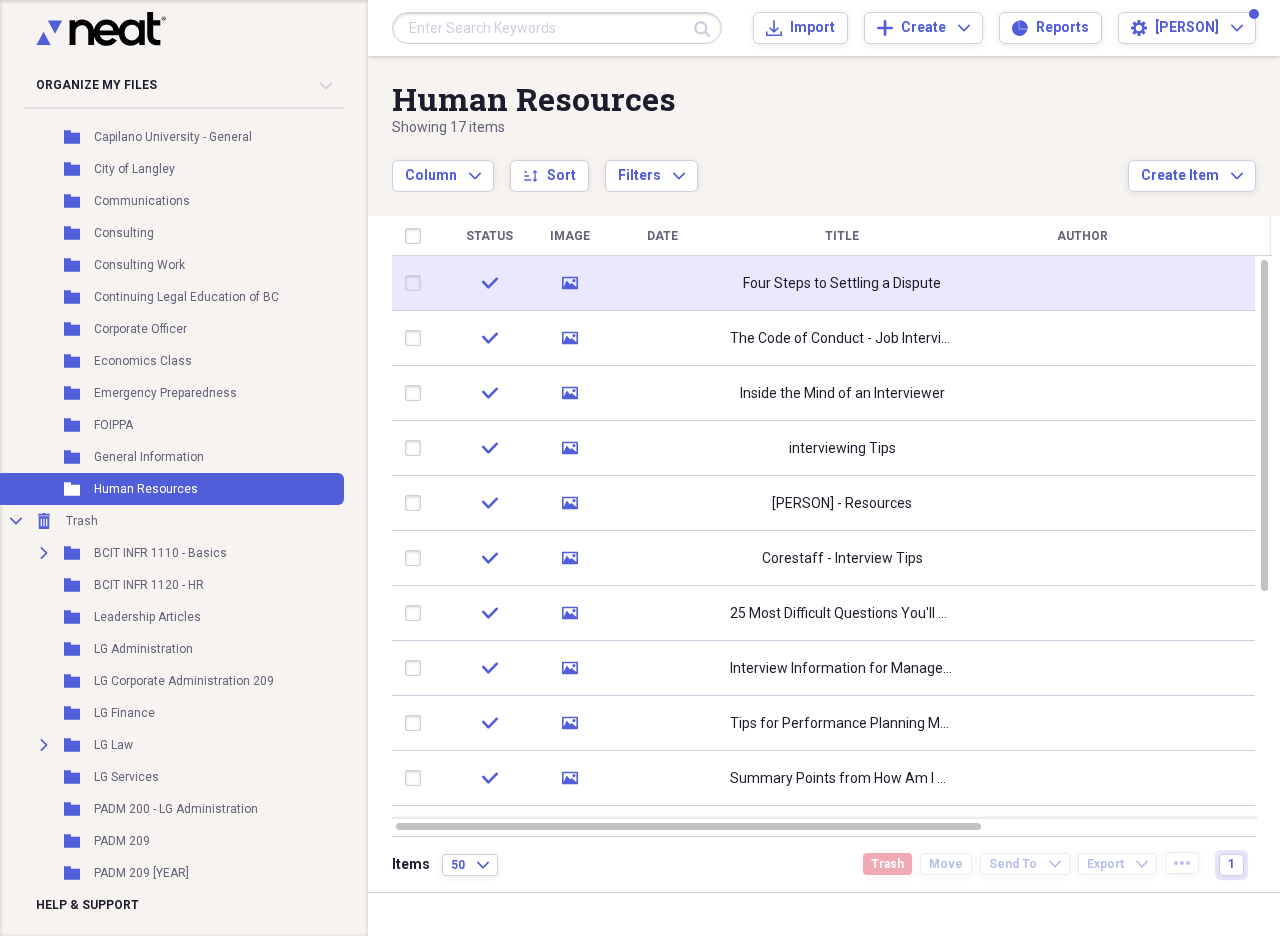 click on "media" 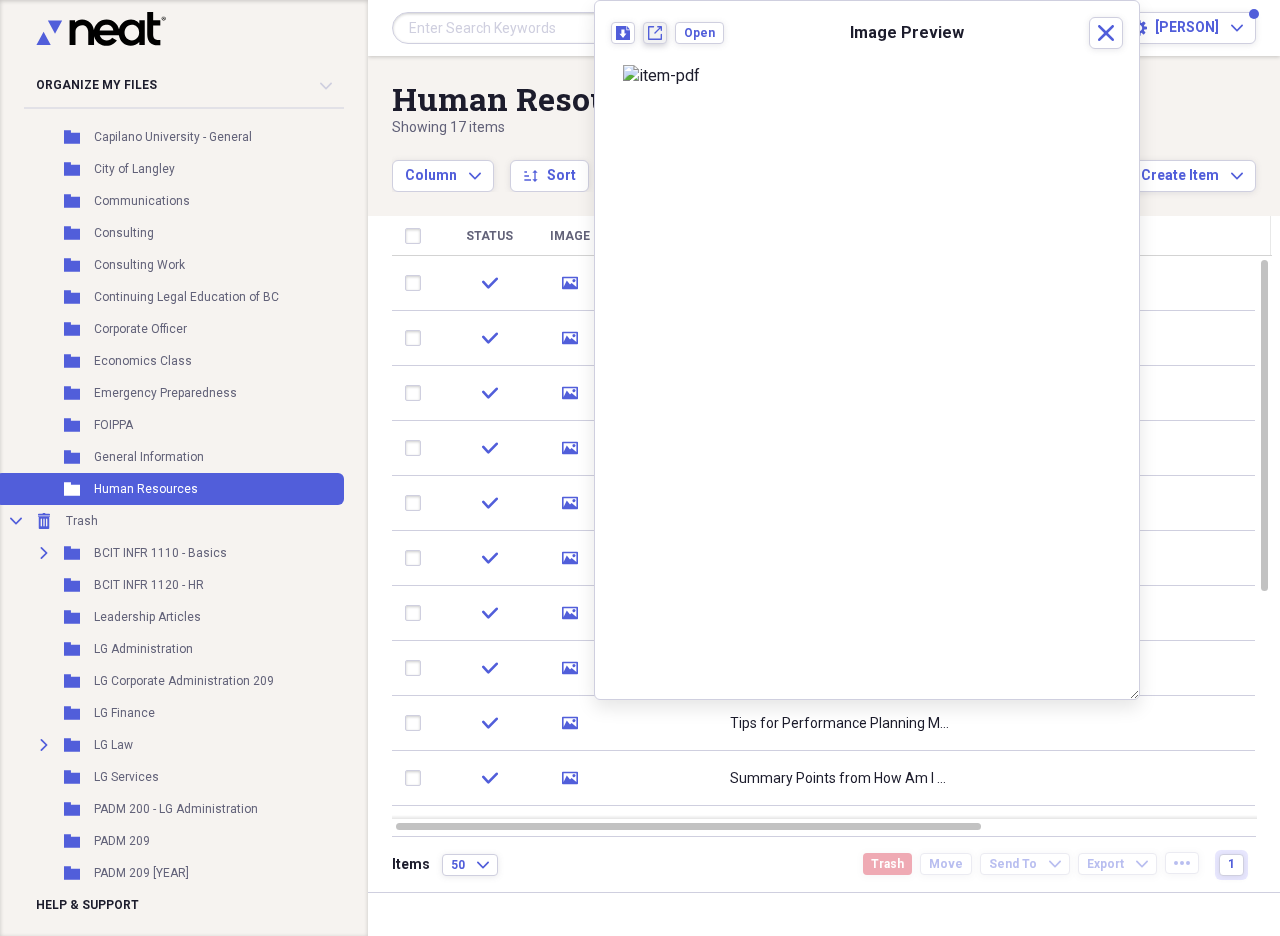 drag, startPoint x: 772, startPoint y: 137, endPoint x: 652, endPoint y: 31, distance: 160.11246 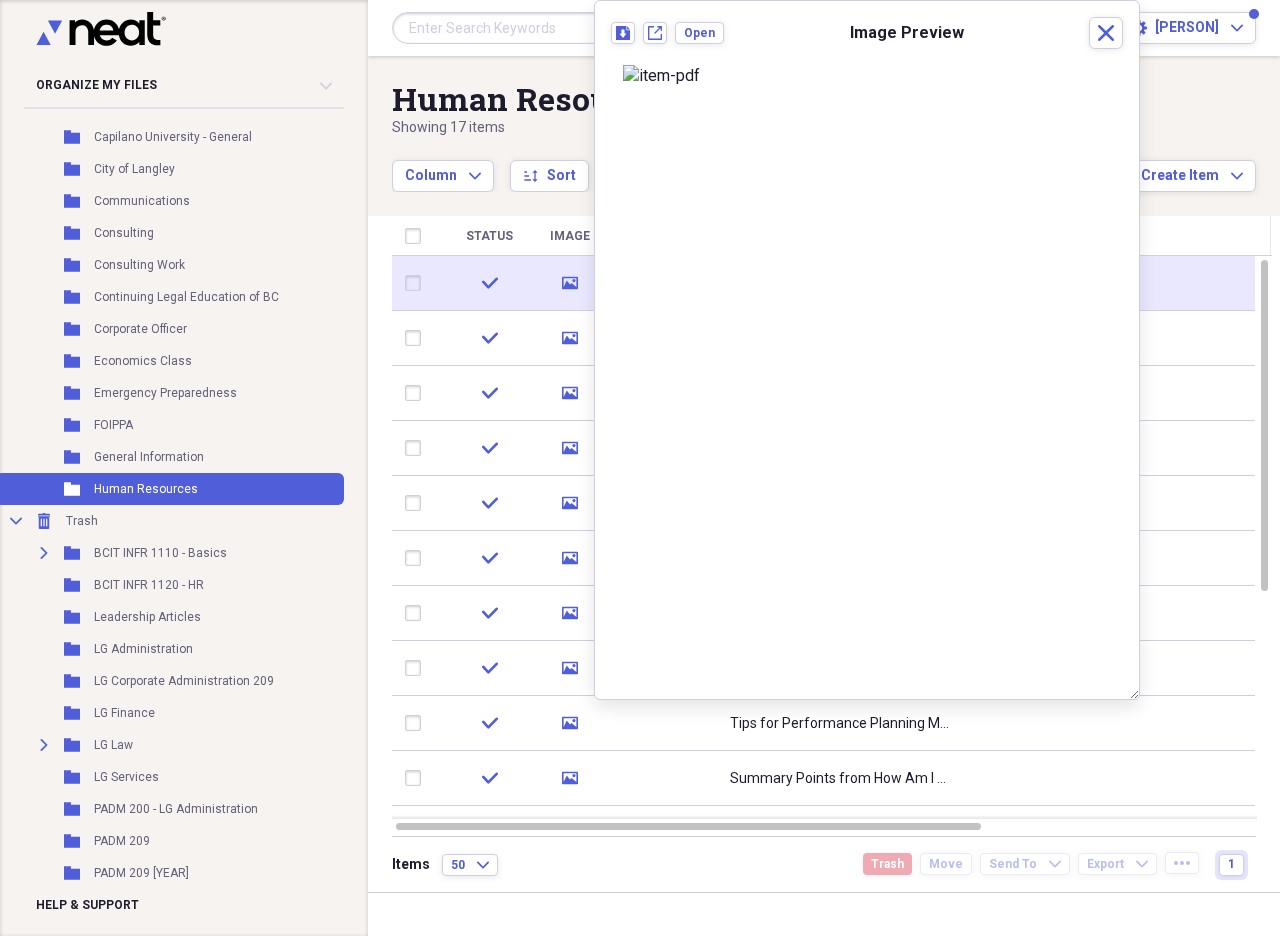 click at bounding box center [417, 283] 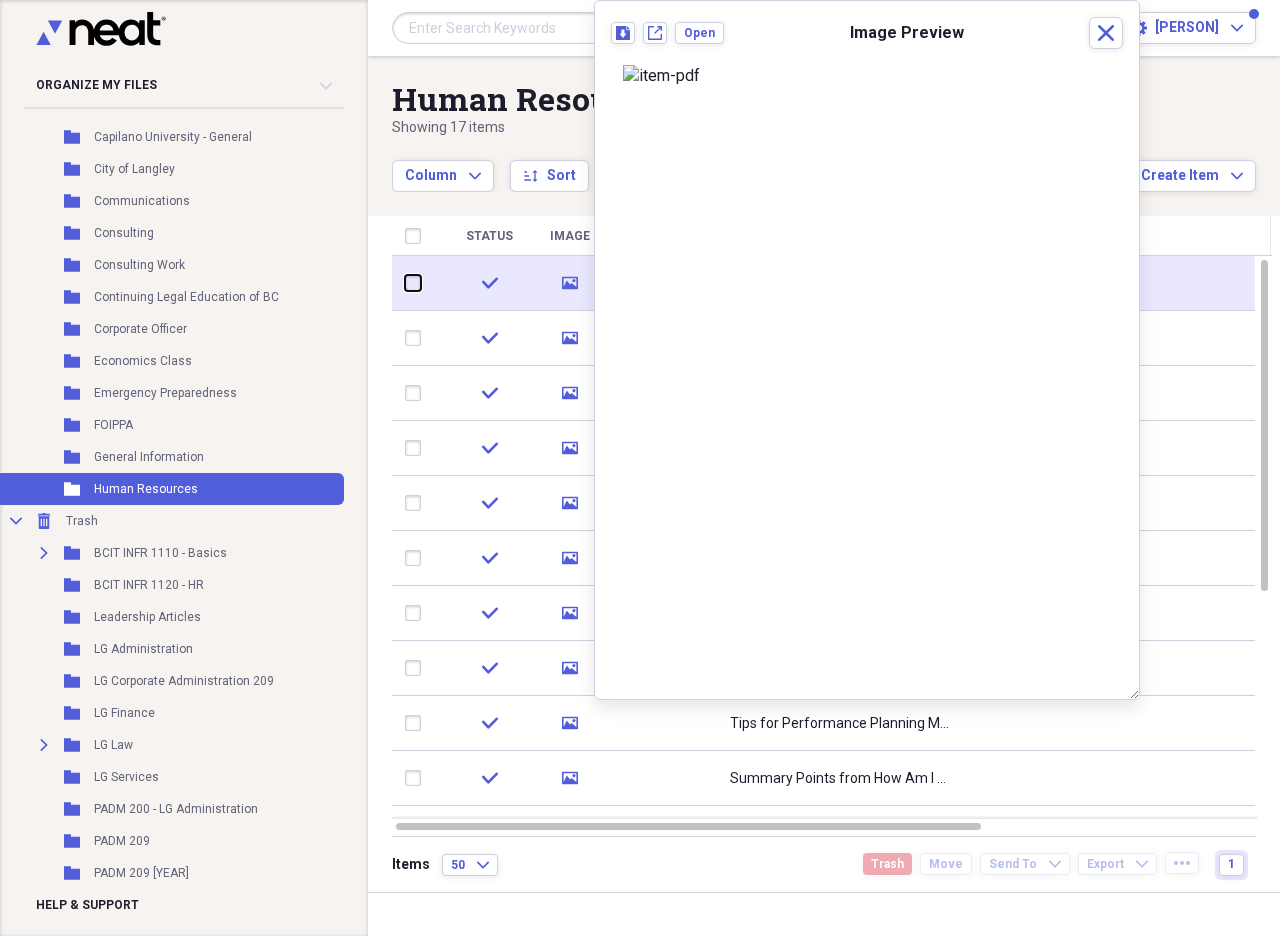 click at bounding box center [405, 283] 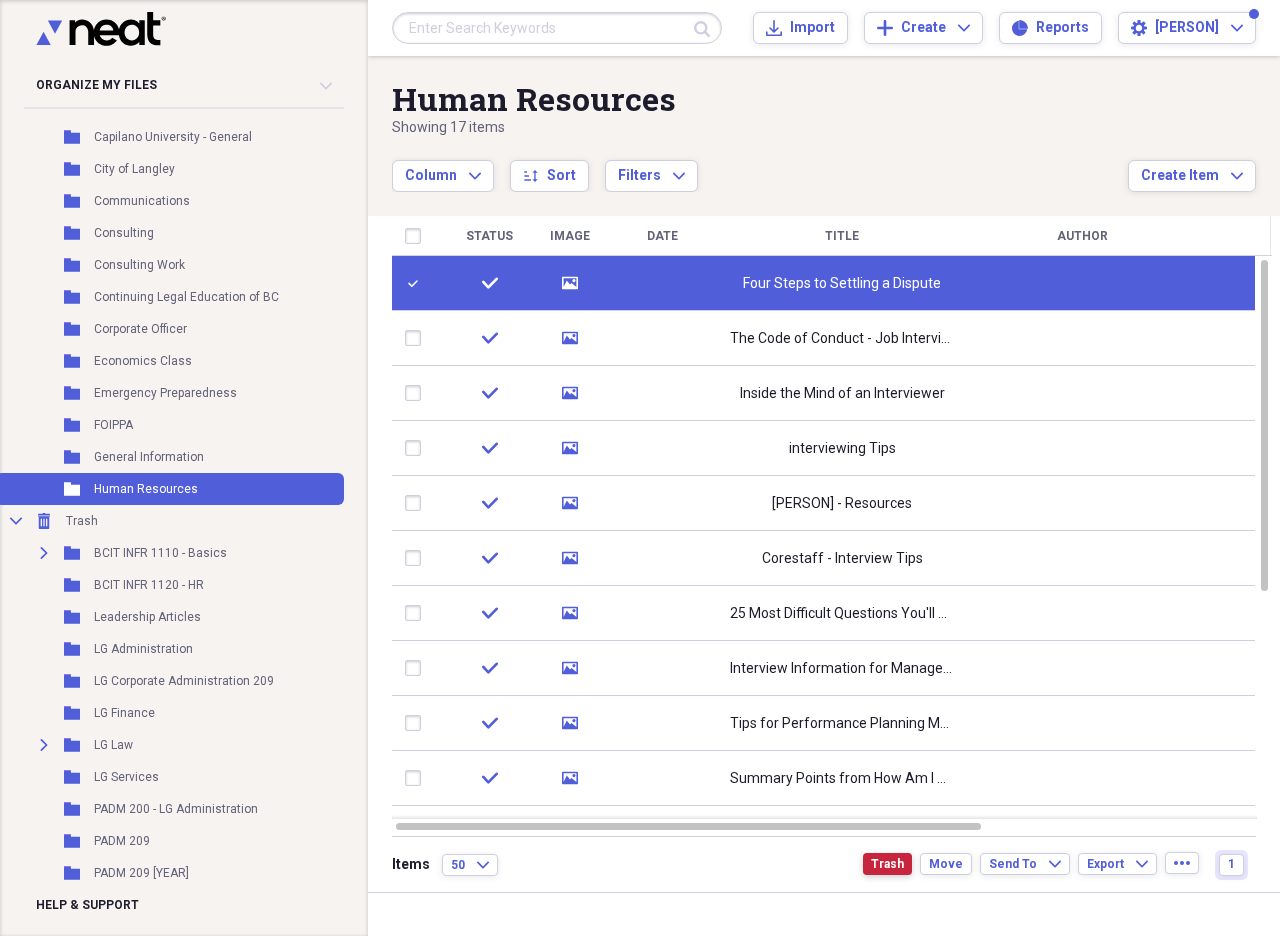 click on "Trash" at bounding box center [887, 864] 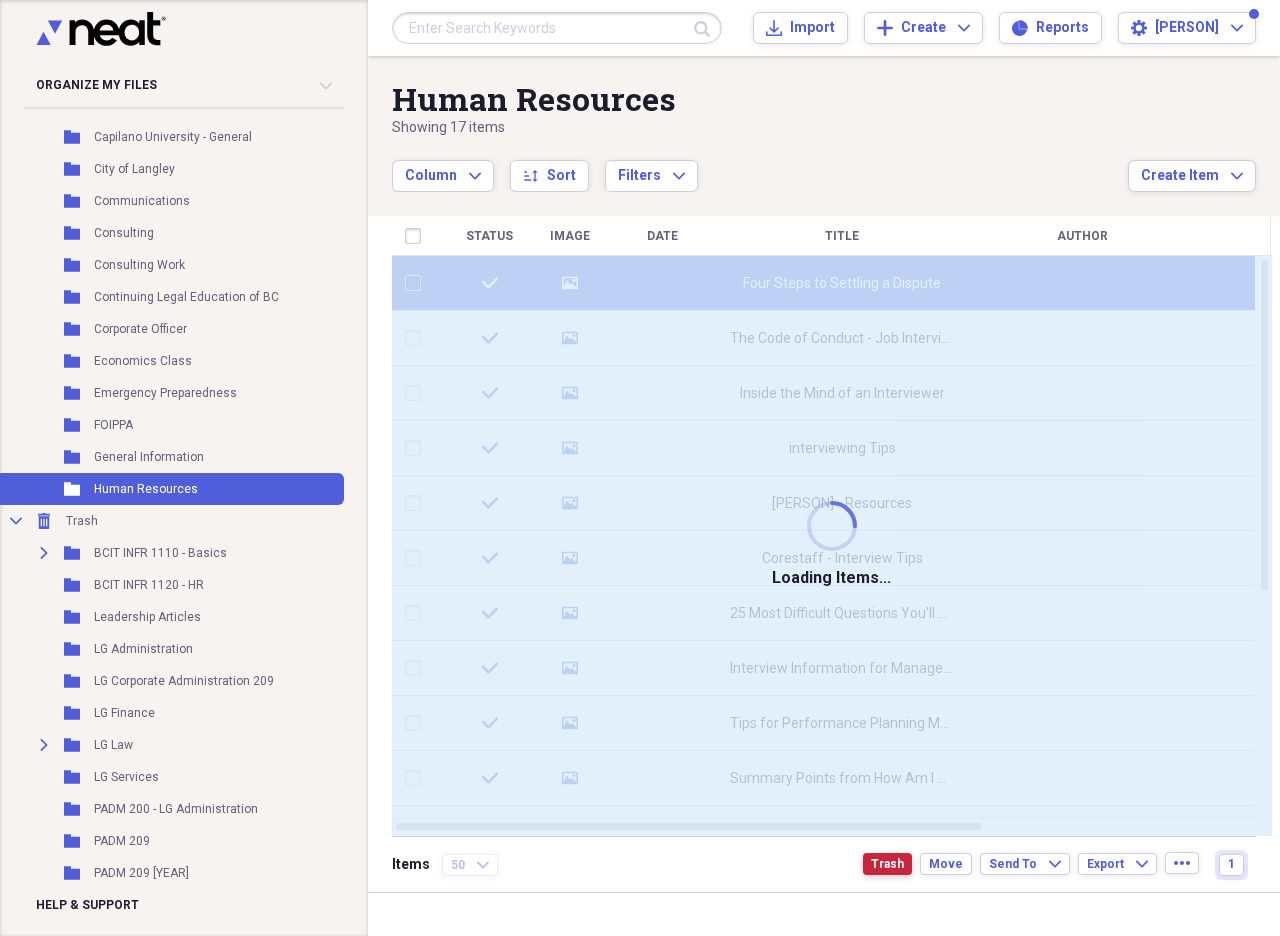 checkbox on "false" 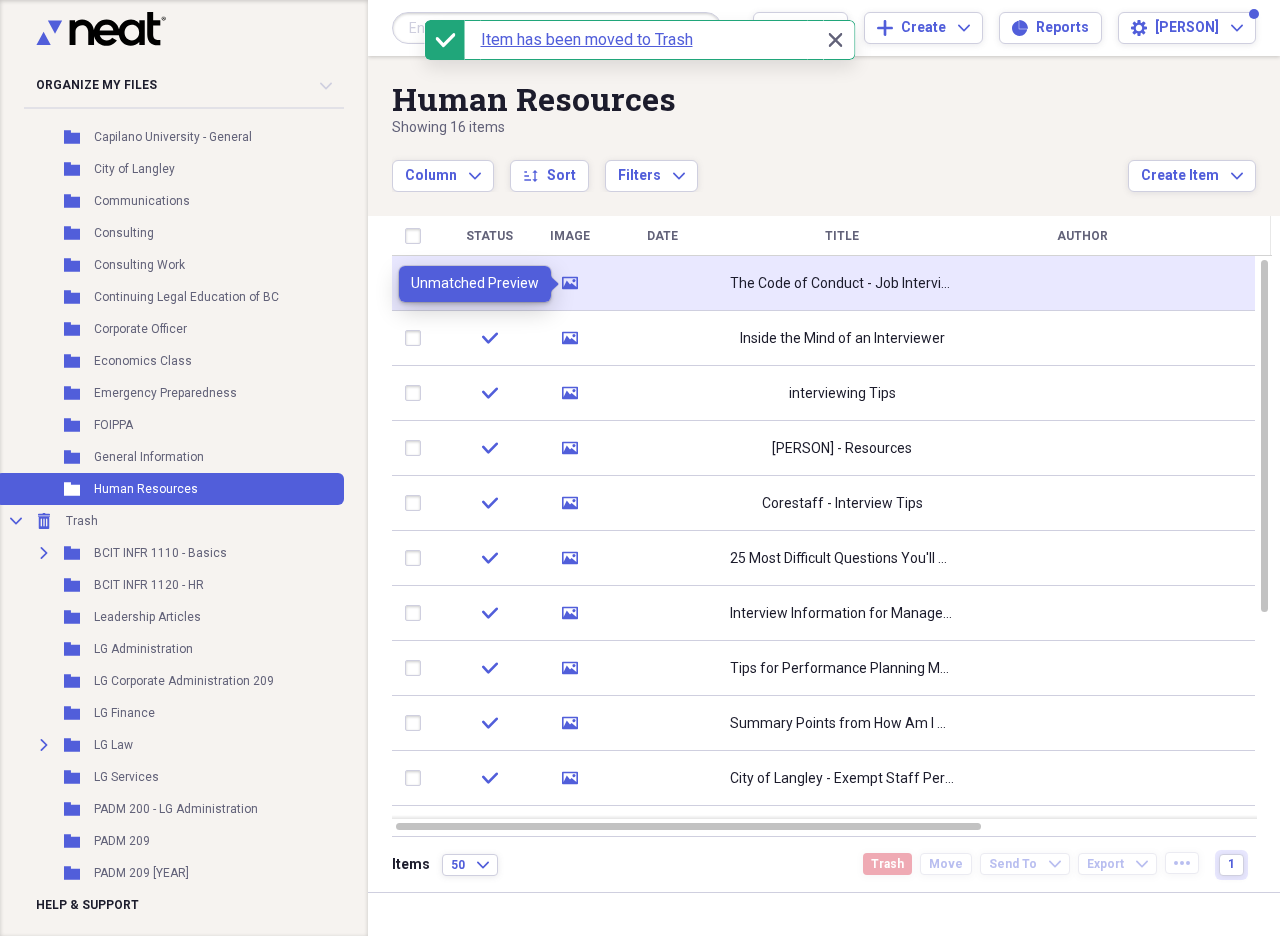 click 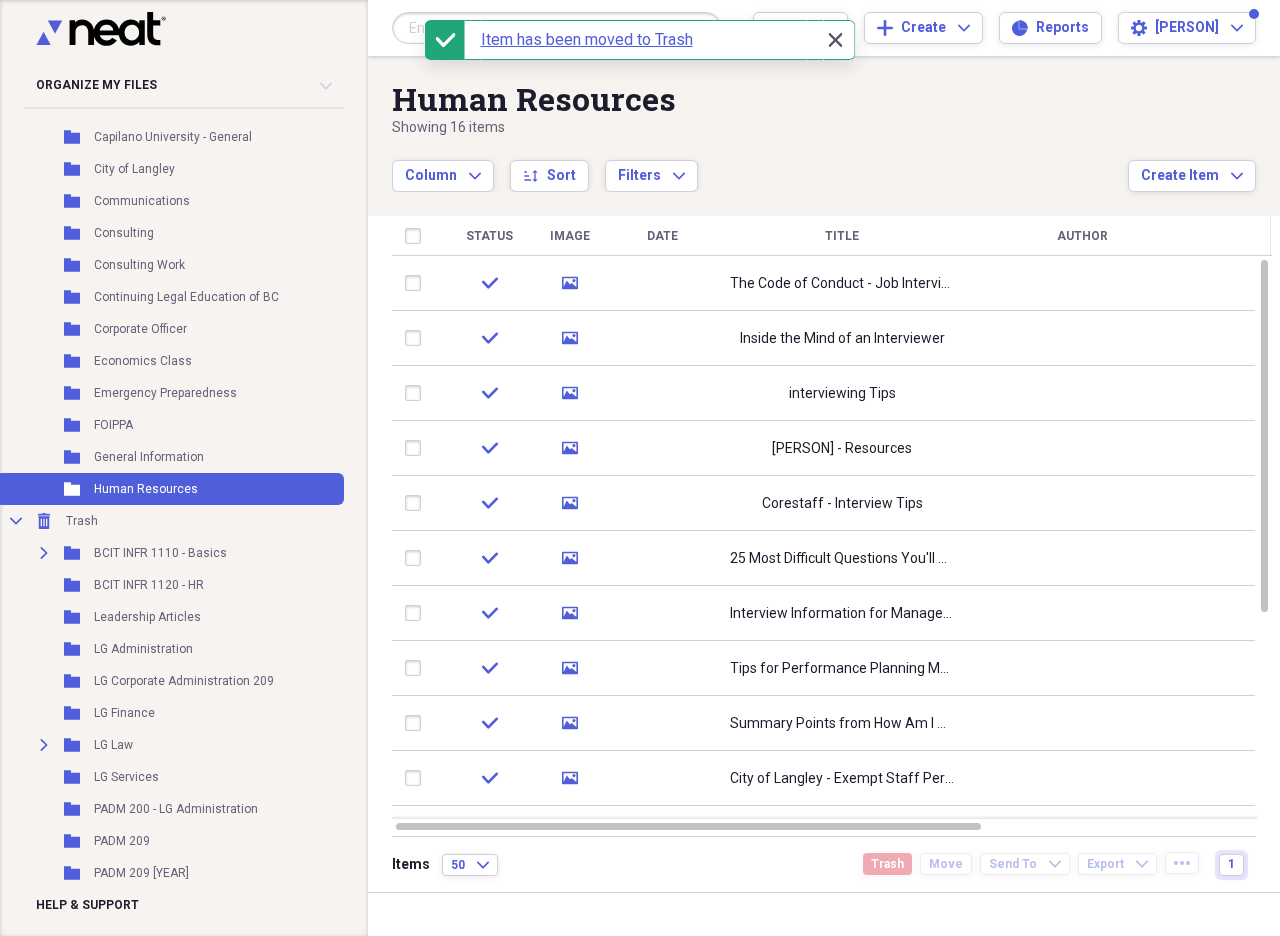 click 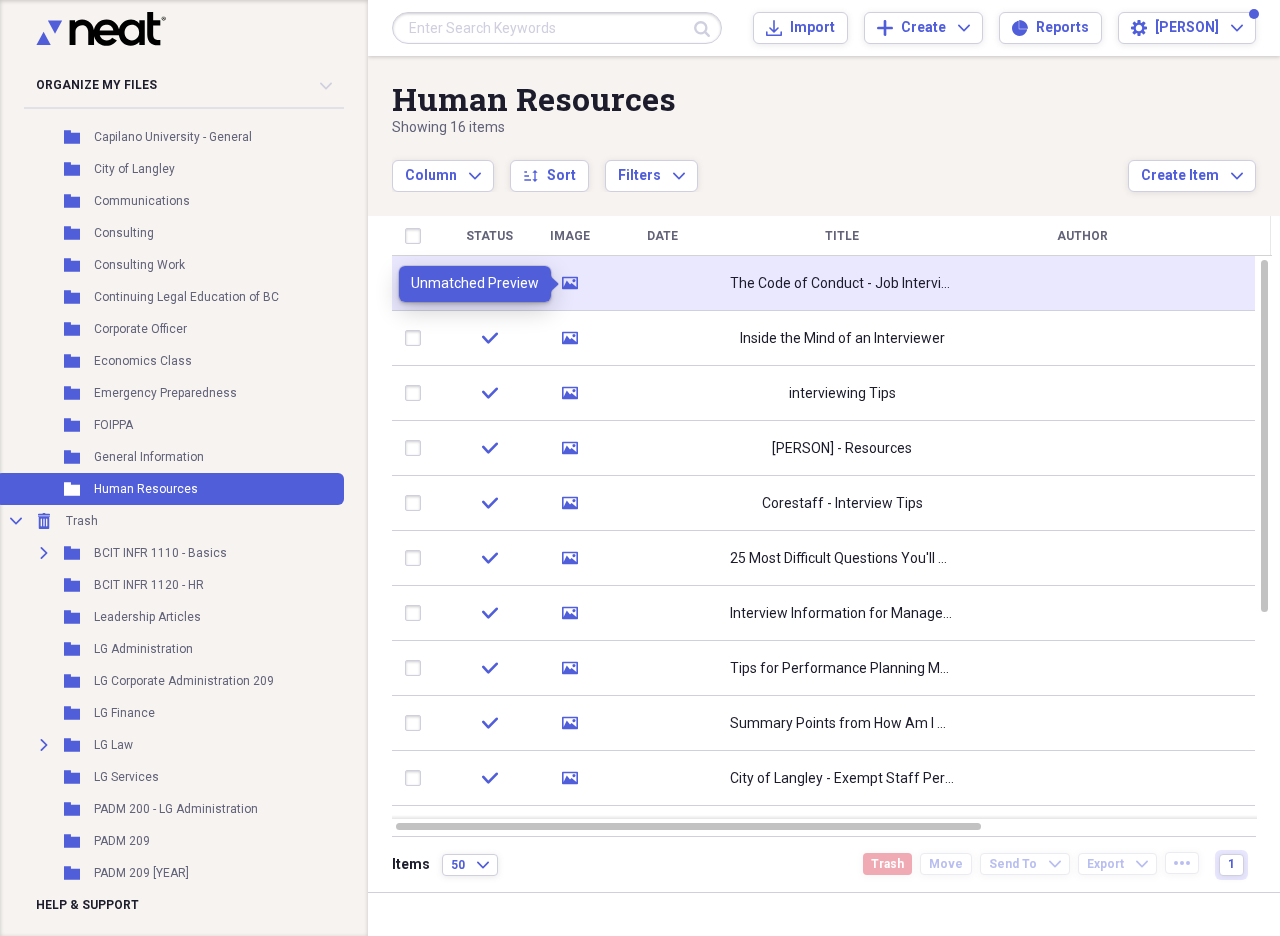click 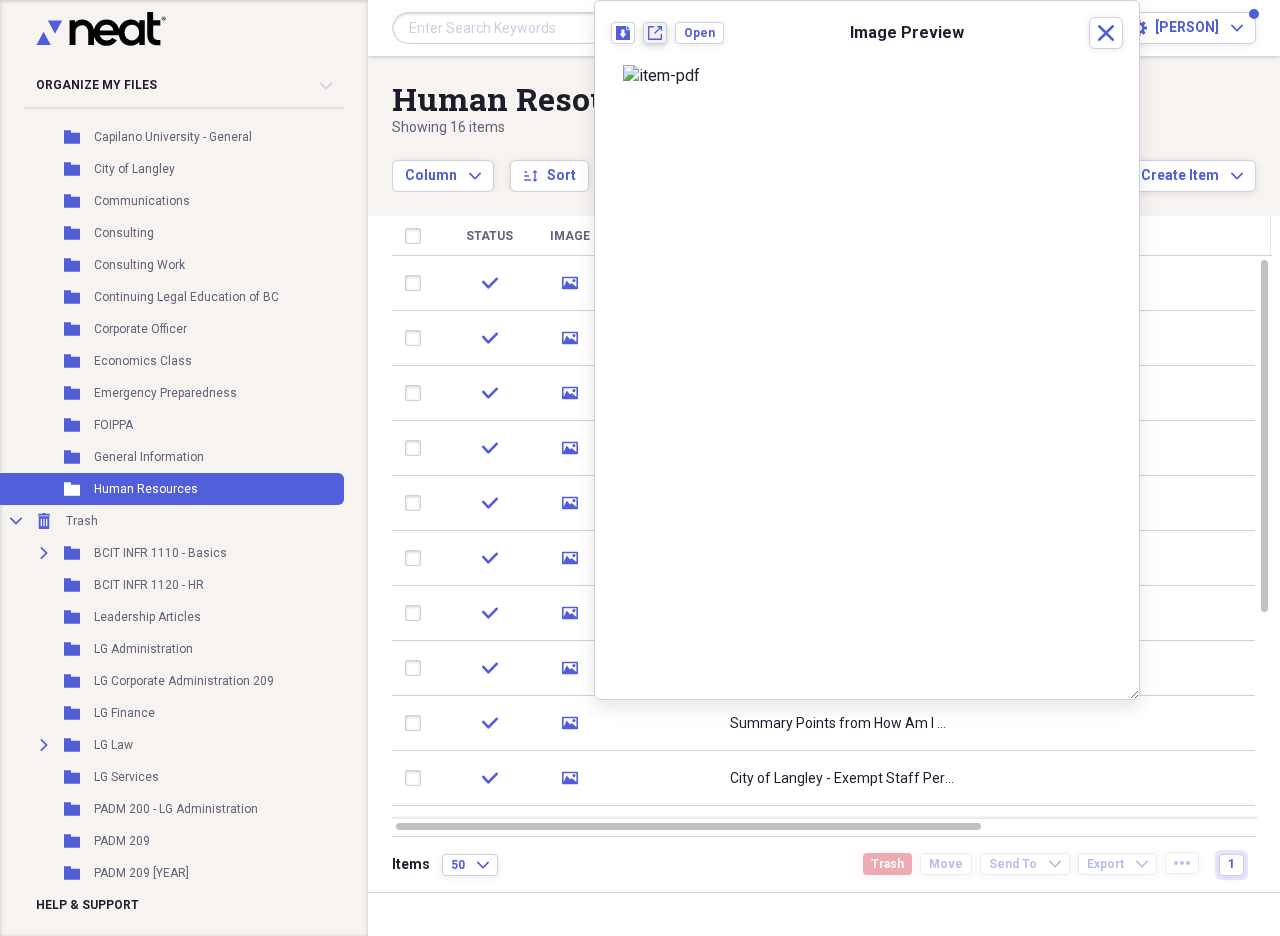 click on "New tab" 